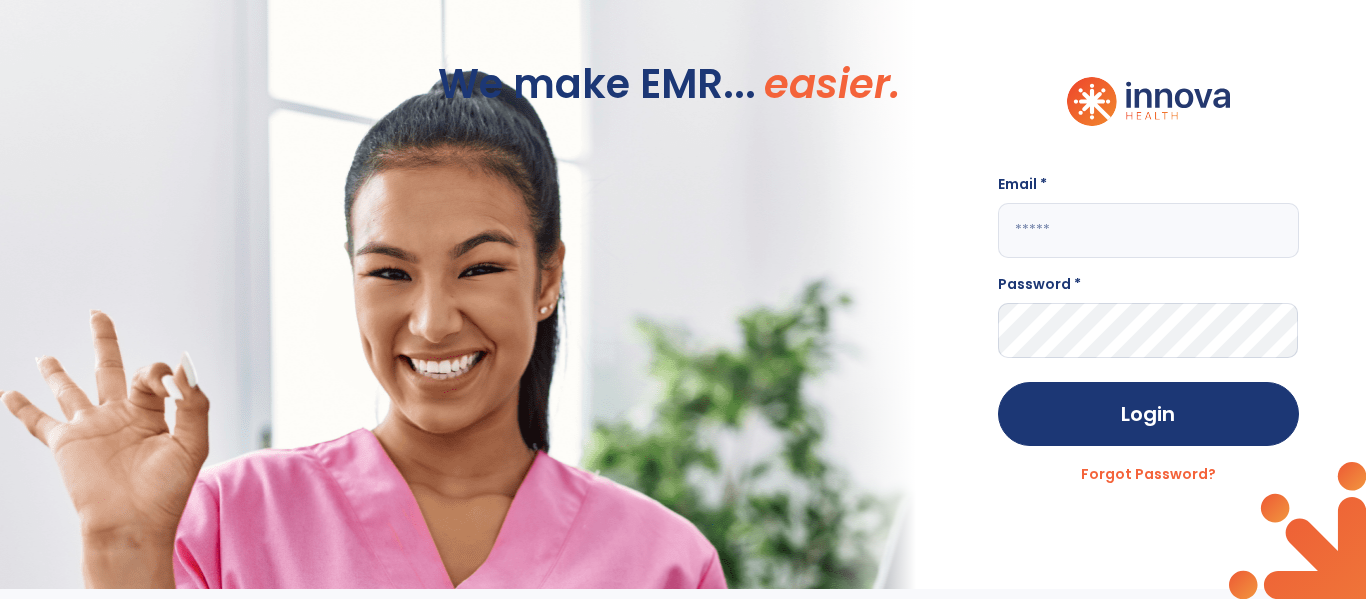 scroll, scrollTop: 0, scrollLeft: 0, axis: both 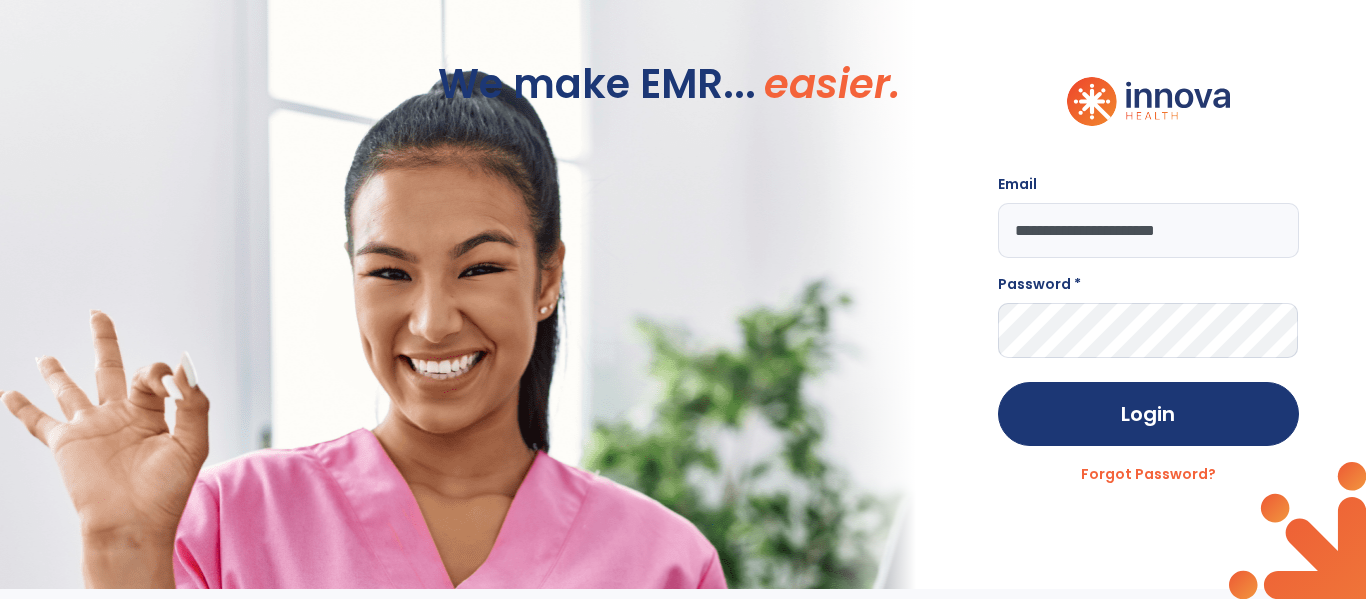 type on "**********" 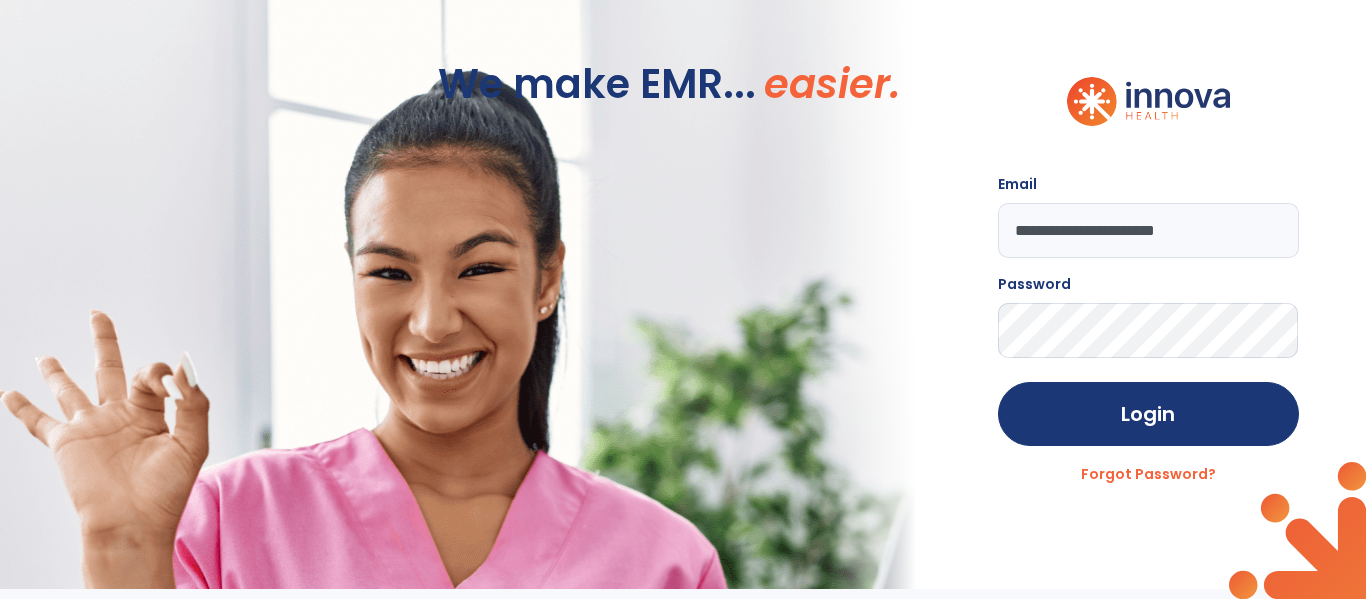 click on "Login" 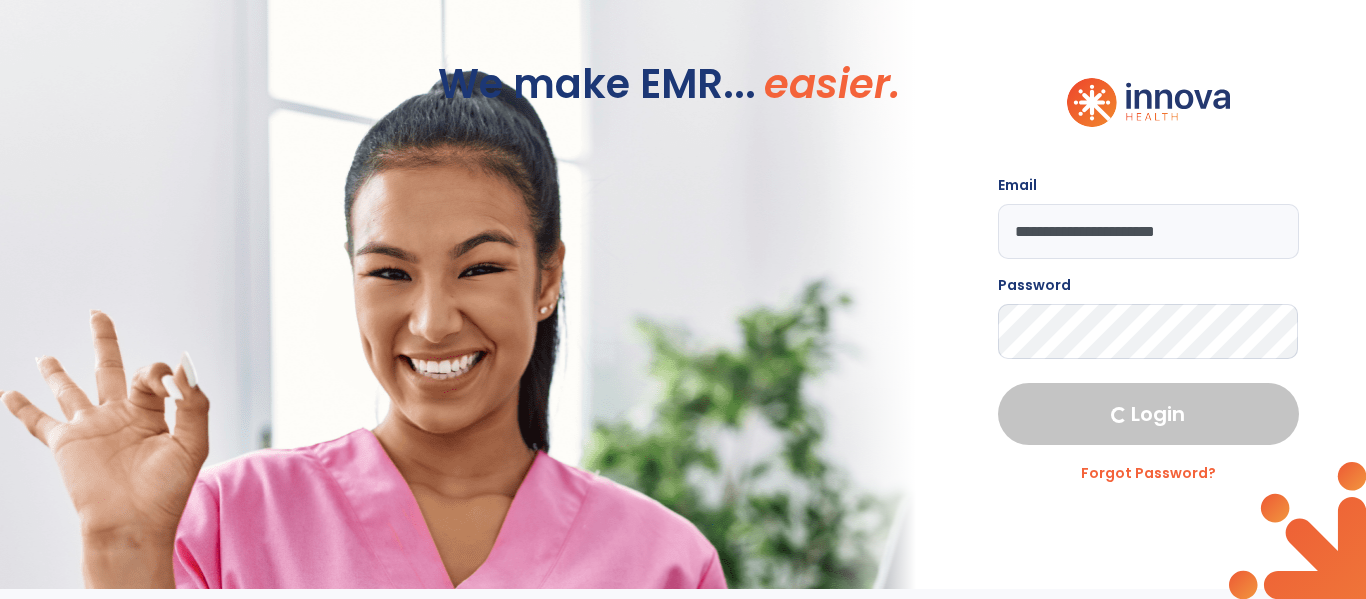select on "****" 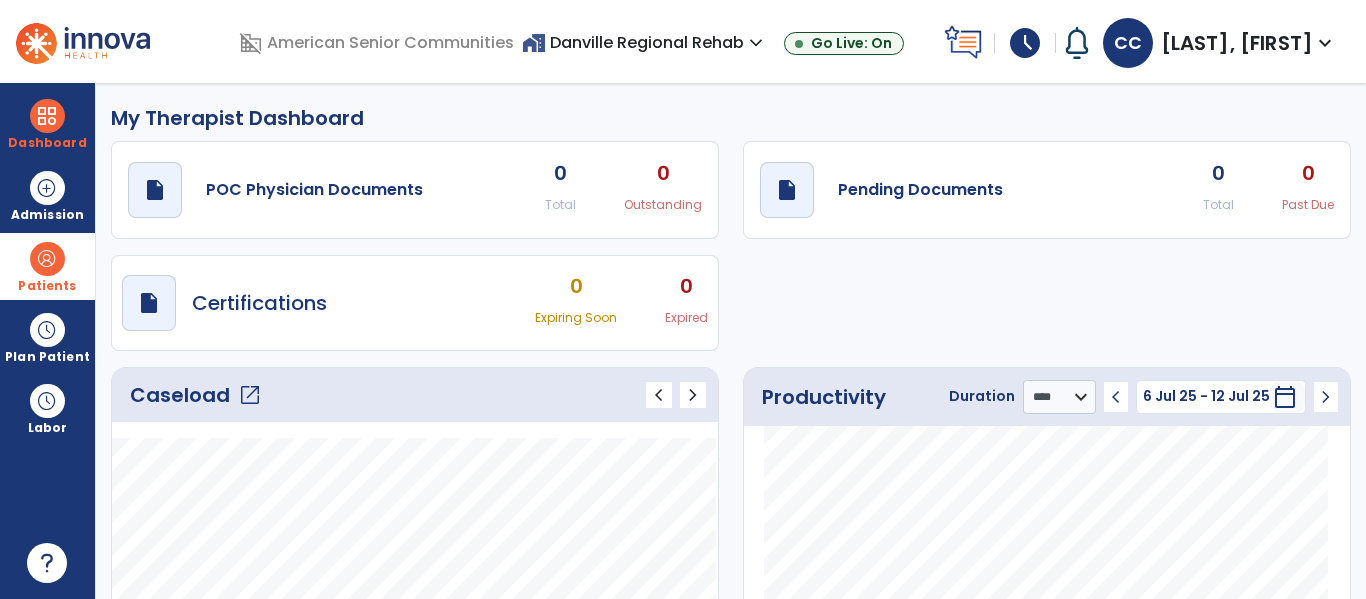 click on "Patients" at bounding box center [47, 266] 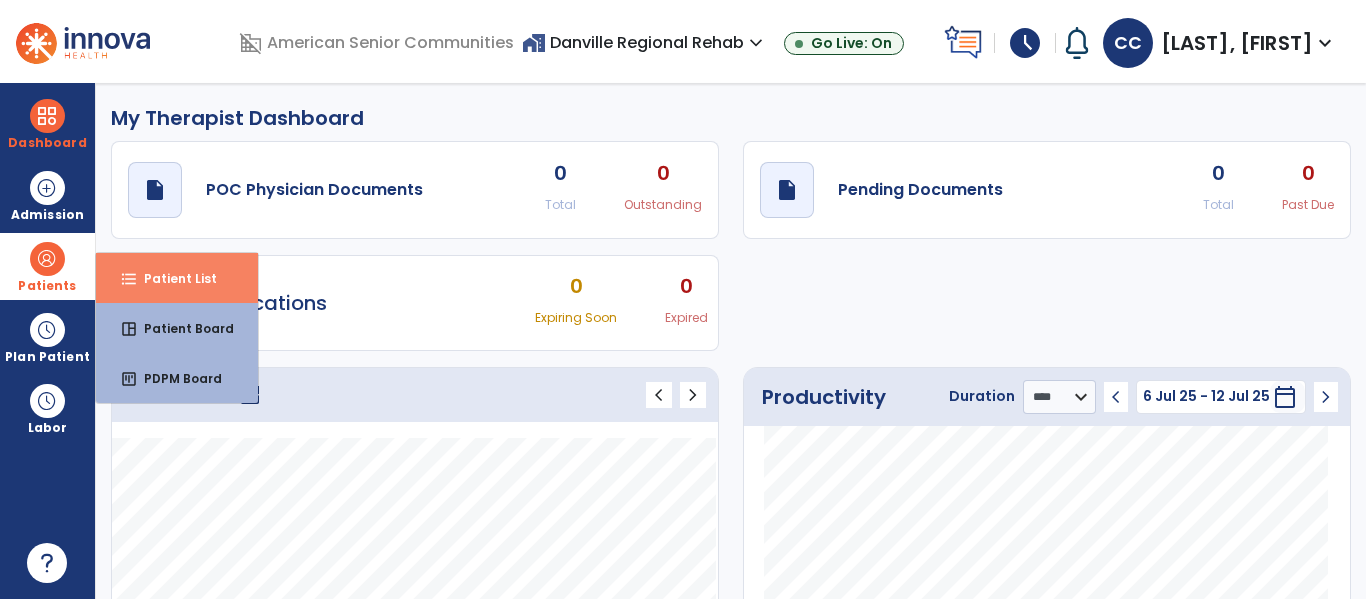 click on "Patient List" at bounding box center (172, 278) 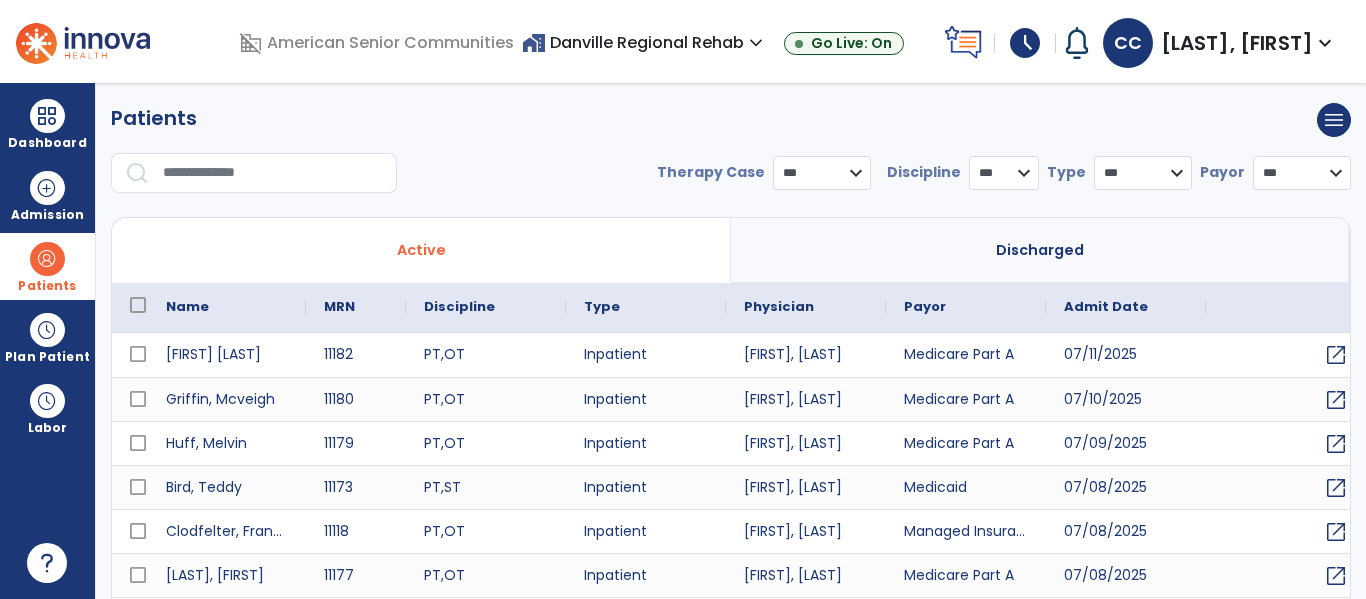 select on "***" 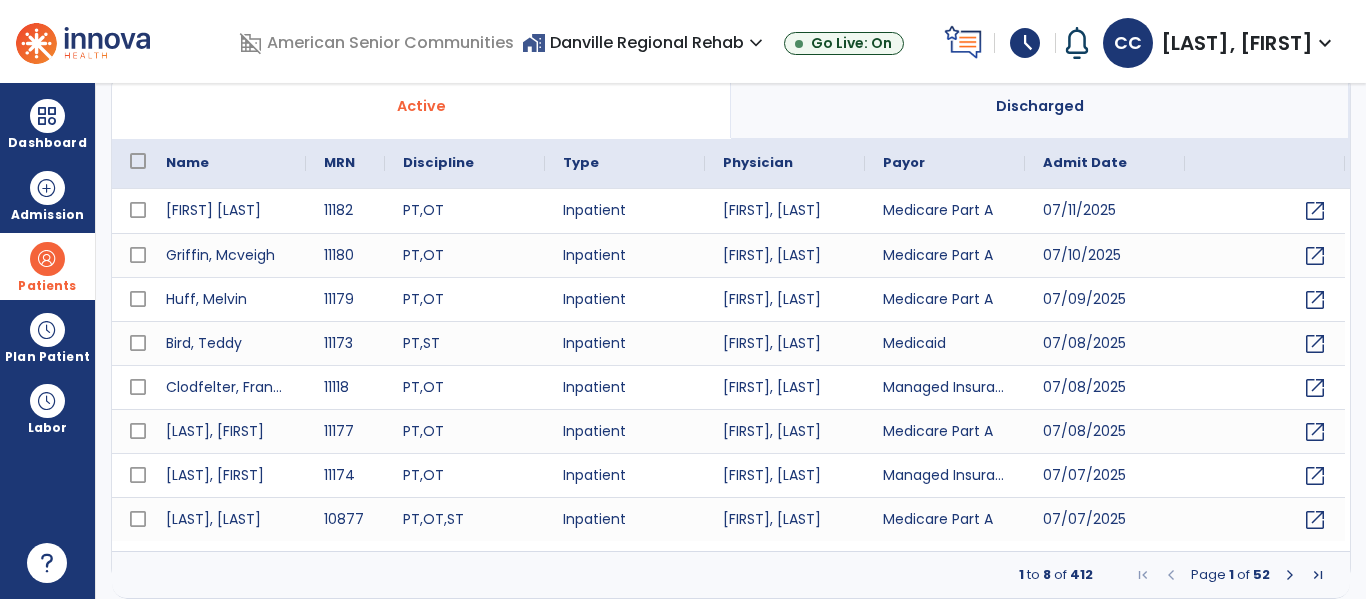 scroll, scrollTop: 0, scrollLeft: 0, axis: both 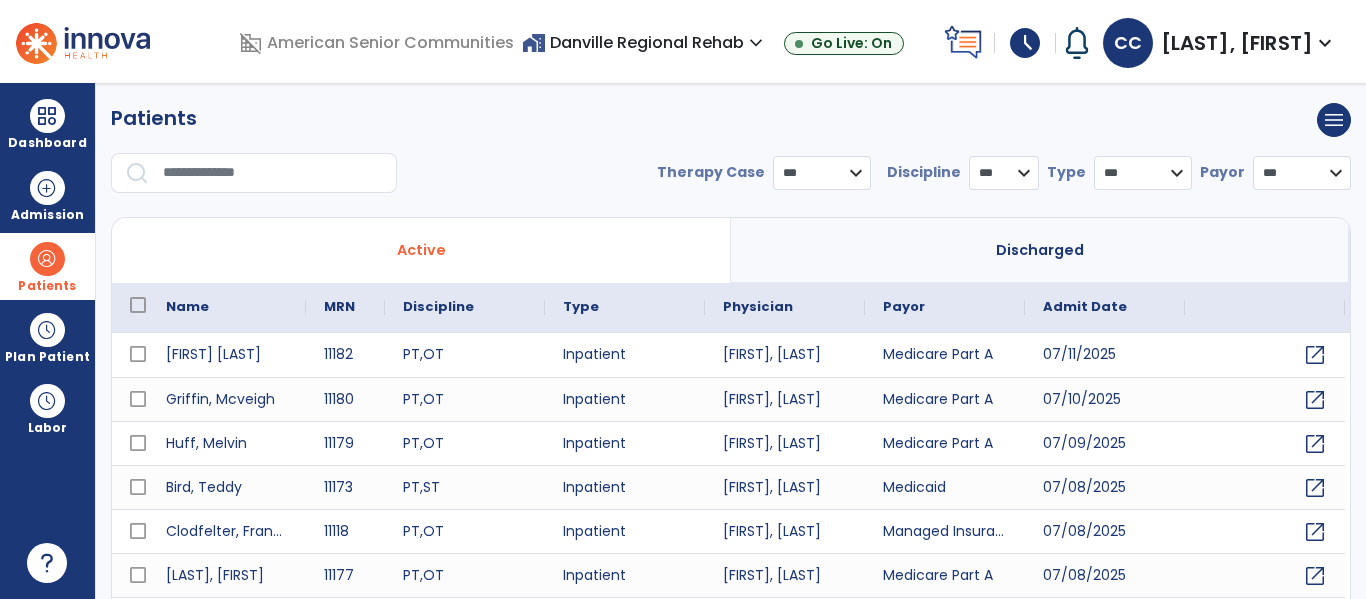 click at bounding box center [273, 173] 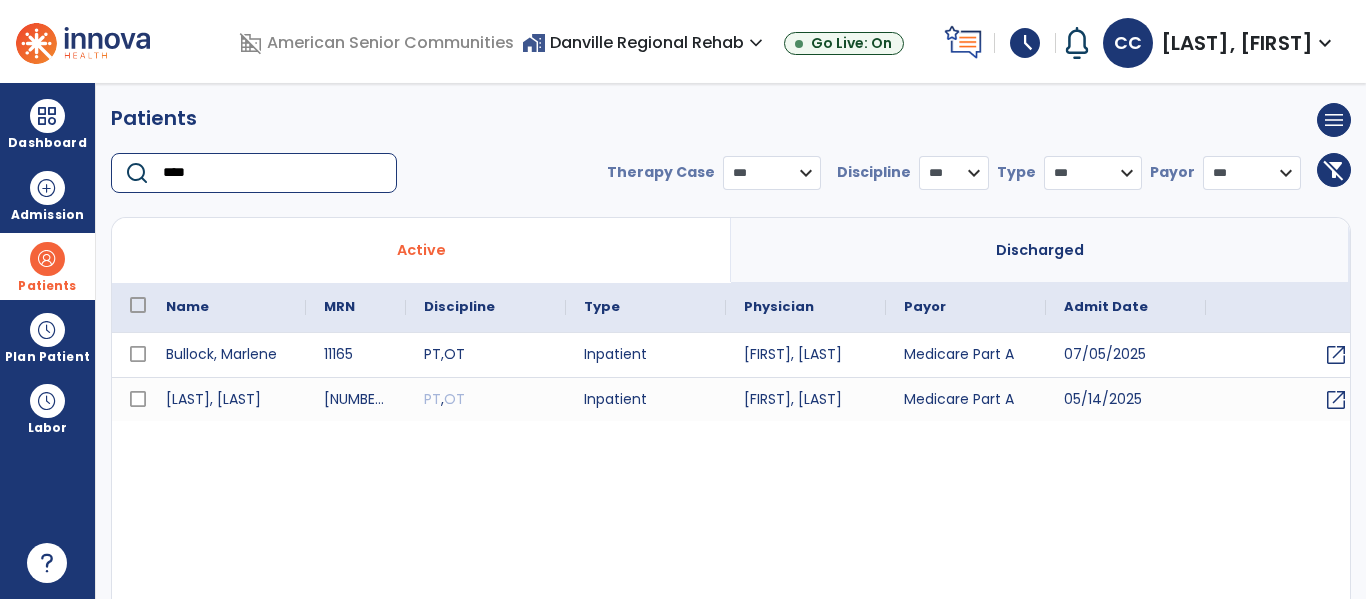 type on "****" 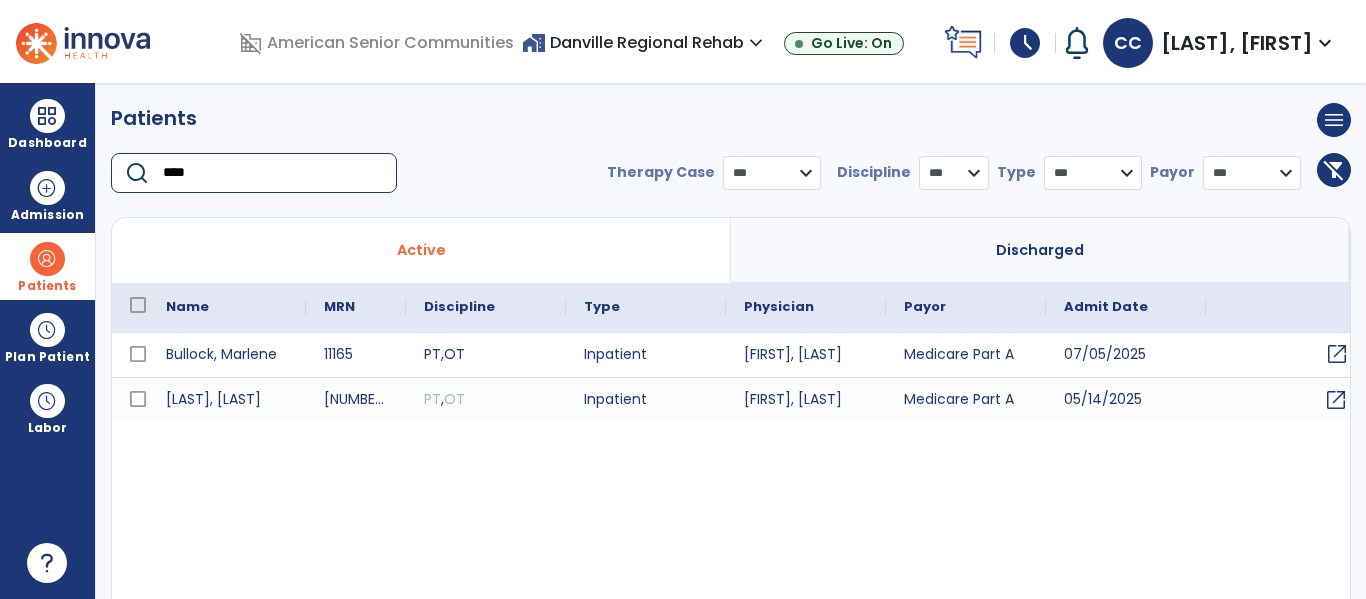 click on "open_in_new" at bounding box center [1337, 354] 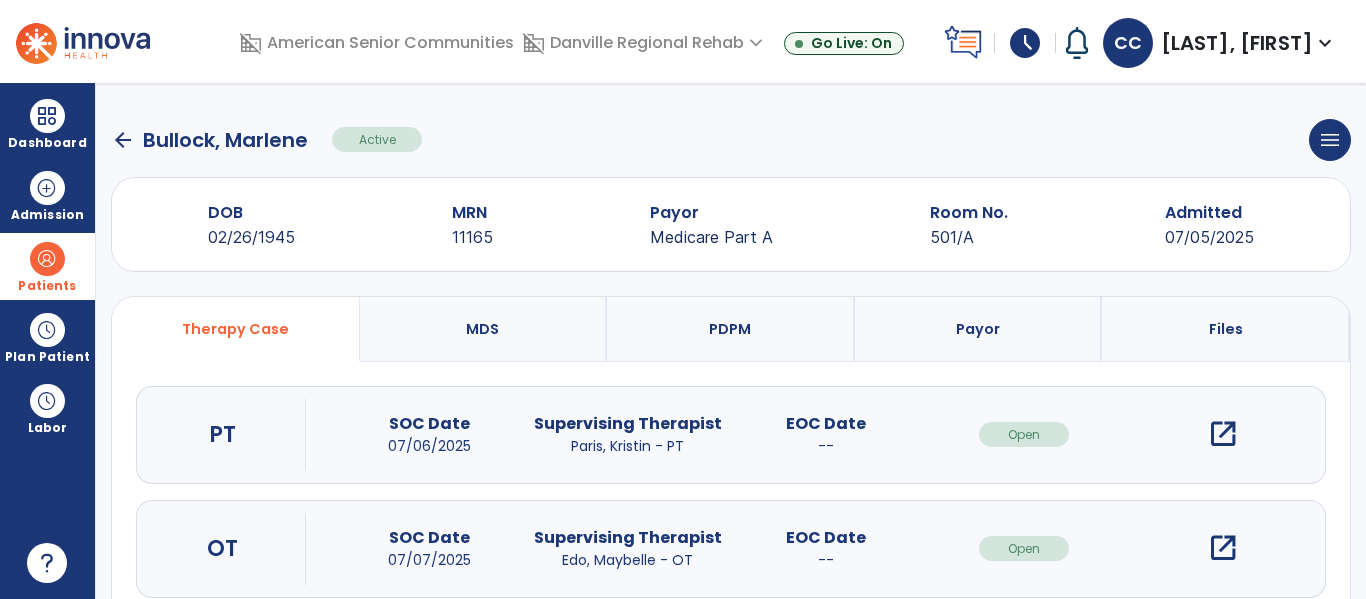 click on "open_in_new" at bounding box center [1223, 434] 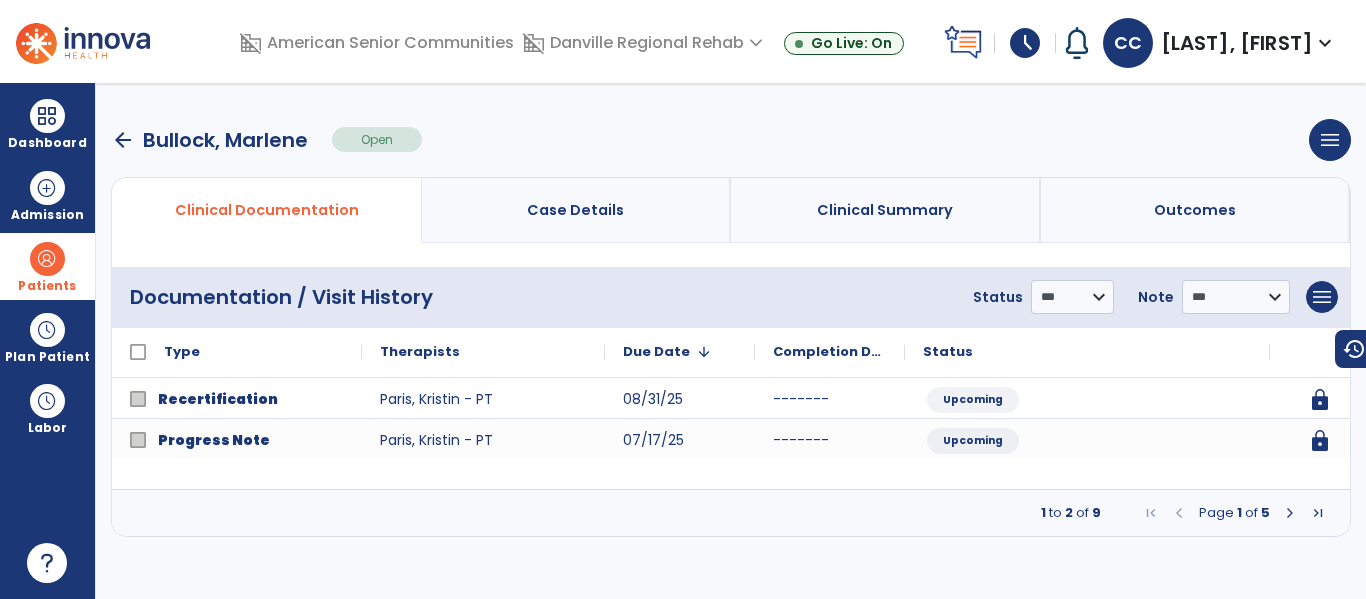 click at bounding box center [1290, 513] 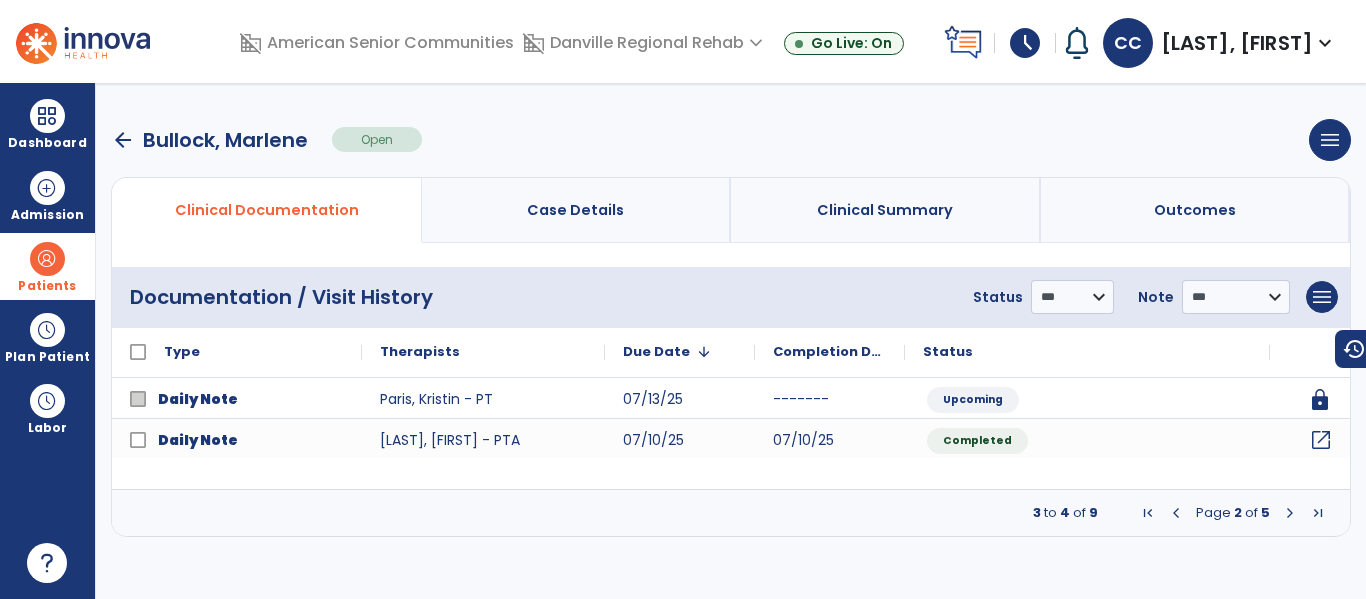 click on "open_in_new" 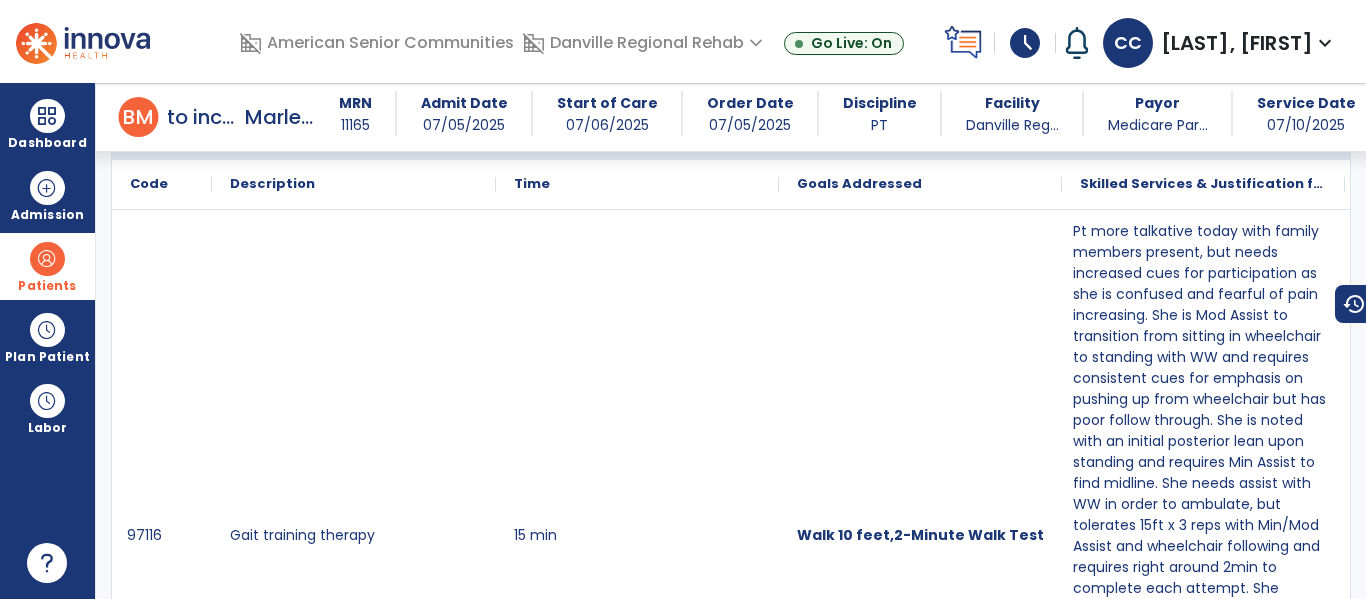 scroll, scrollTop: 1710, scrollLeft: 0, axis: vertical 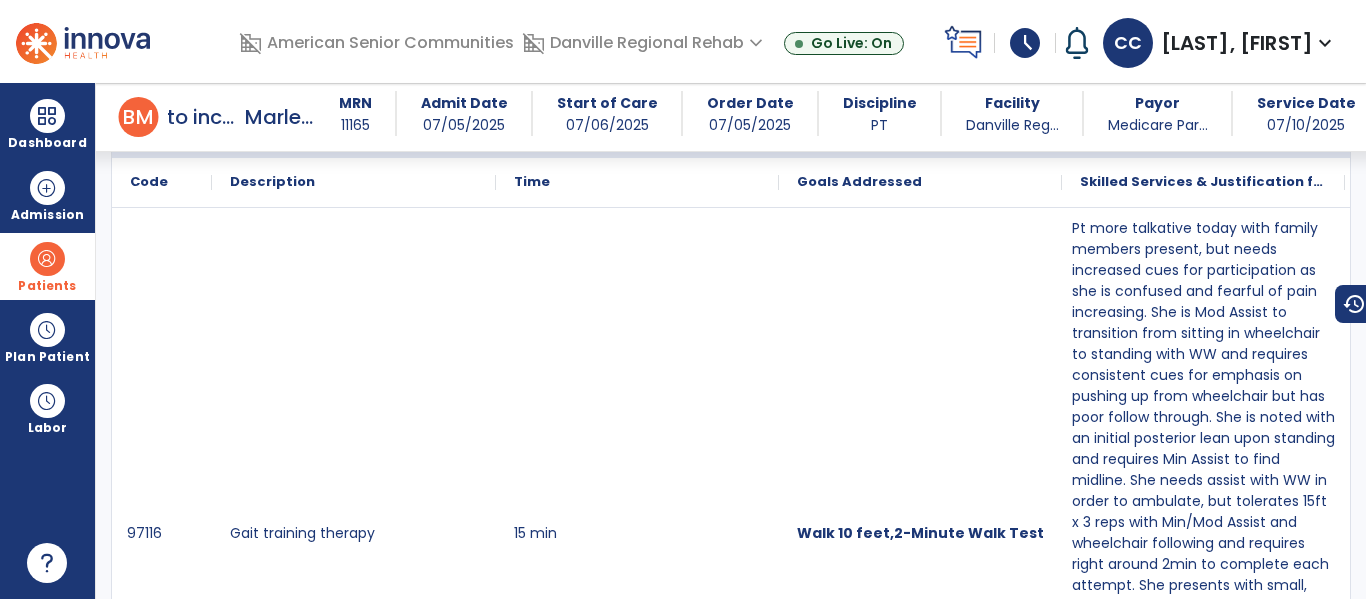 click on "Pt more talkative today with family members present, but needs increased cues for participation as she is confused and fearful of pain increasing. She is Mod Assist to transition from sitting in wheelchair to standing with WW and requires consistent cues for emphasis on pushing up from wheelchair but has poor follow through. She is noted with an initial posterior lean upon standing and requires Min Assist to find midline. She needs assist with WW in order to ambulate, but tolerates 15ft x 3 reps with Min/Mod Assist and wheelchair following and requires right around 2min to complete each attempt. She presents with small, step through gait pattern but narrow BOS and decreased stance phase R LE with significant guarding. She exhibits tandem steps on final walk with onset of fatigue and is unable to correct with verbal cues. She needs consistent reminders to reach back to wheelchair prior to sitting, but is able to follow through with cues and has improved control during descent." at bounding box center [1203, 512] 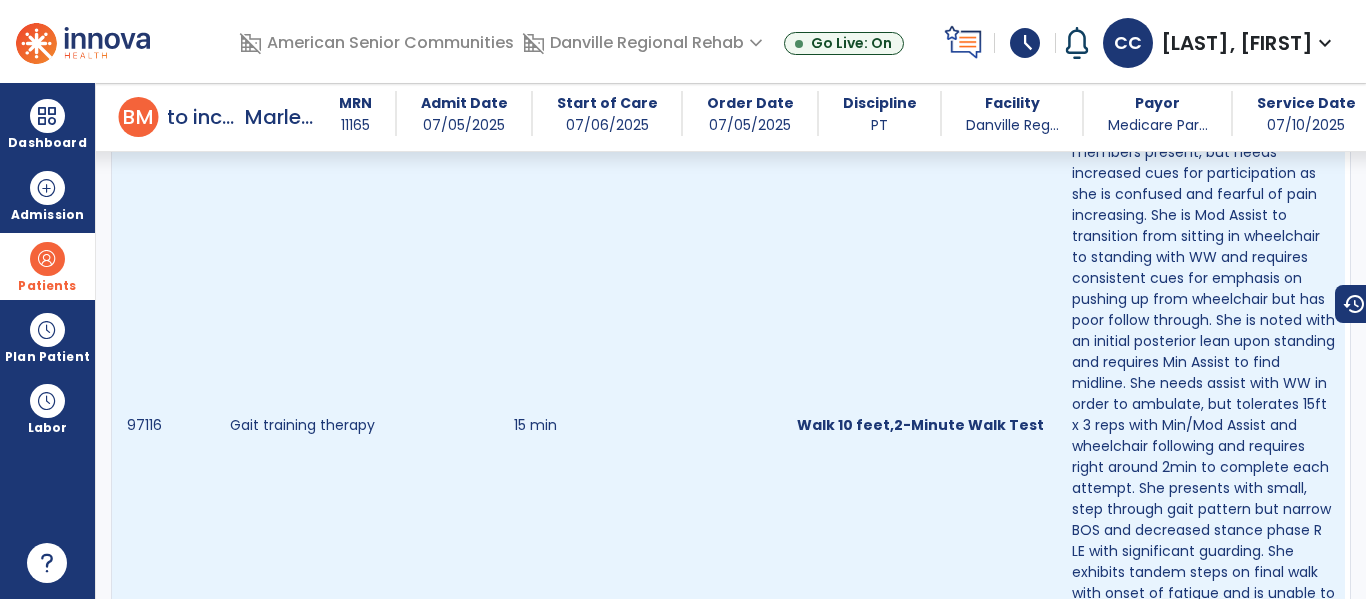 scroll, scrollTop: 1810, scrollLeft: 0, axis: vertical 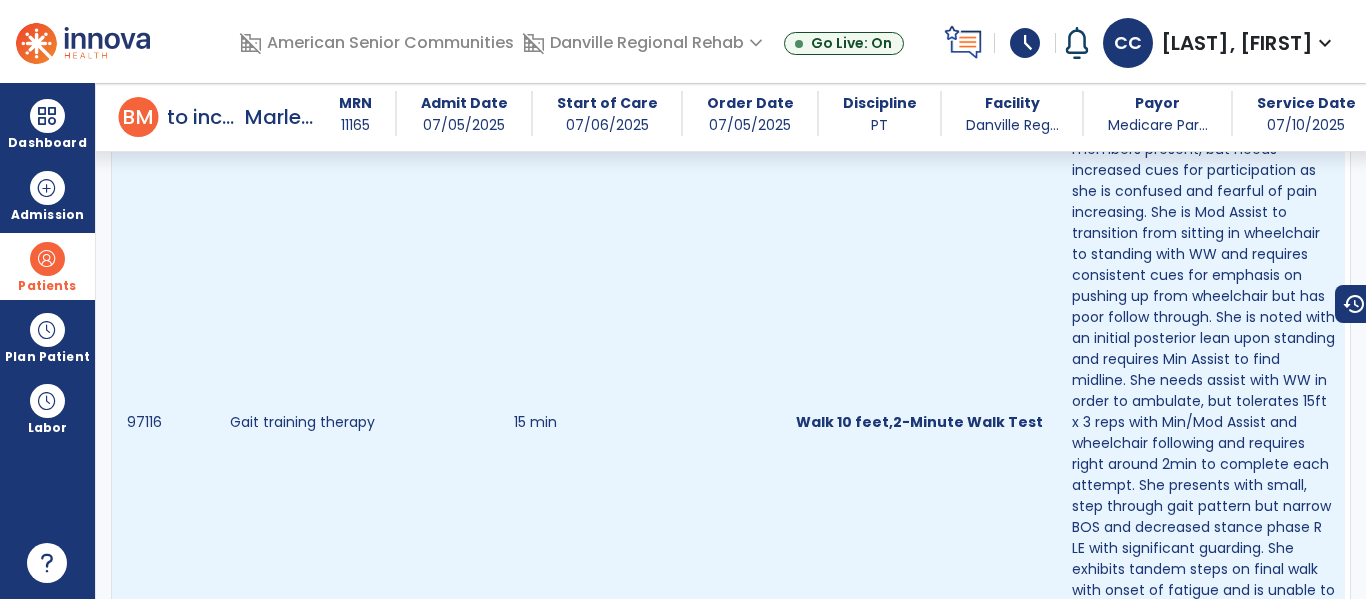 click on "Walk 10 feet,2-Minute Walk Test" at bounding box center (920, 430) 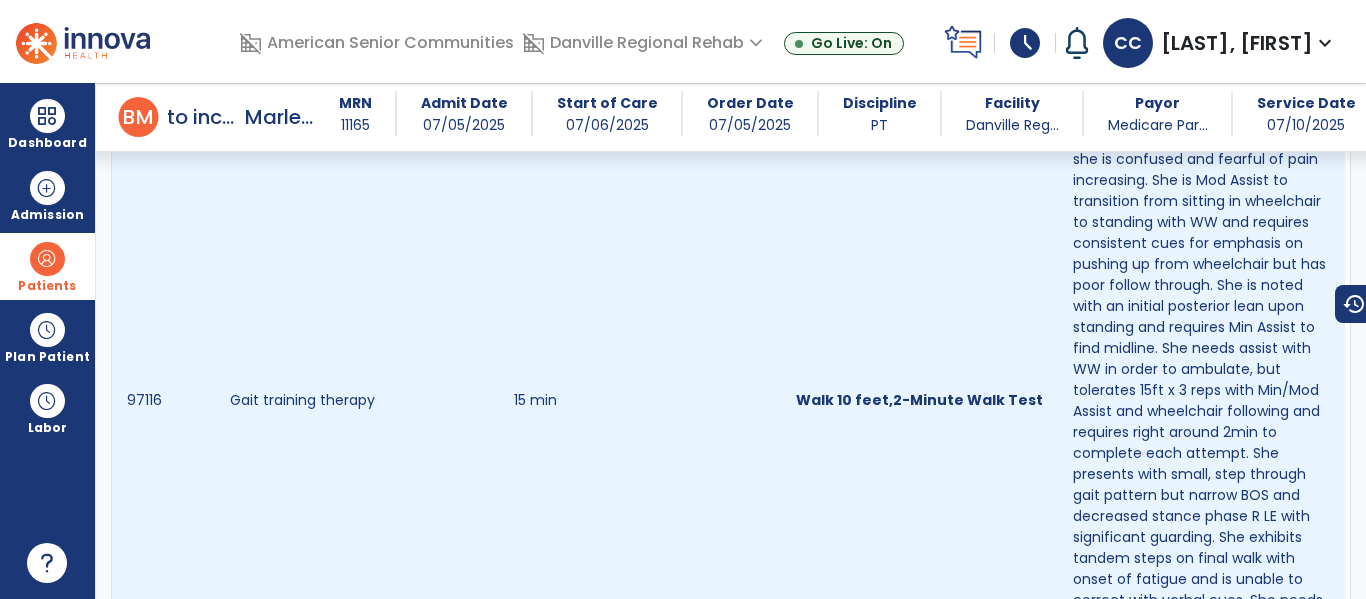 scroll, scrollTop: 1838, scrollLeft: 0, axis: vertical 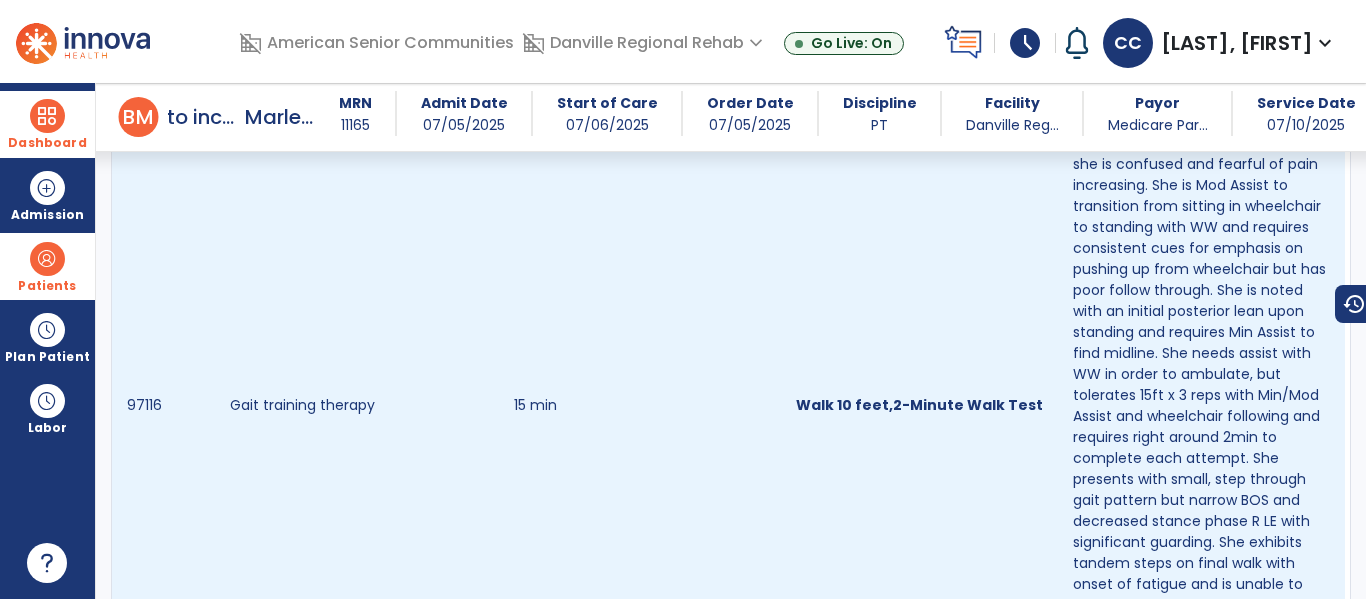 click on "Dashboard" at bounding box center [47, 124] 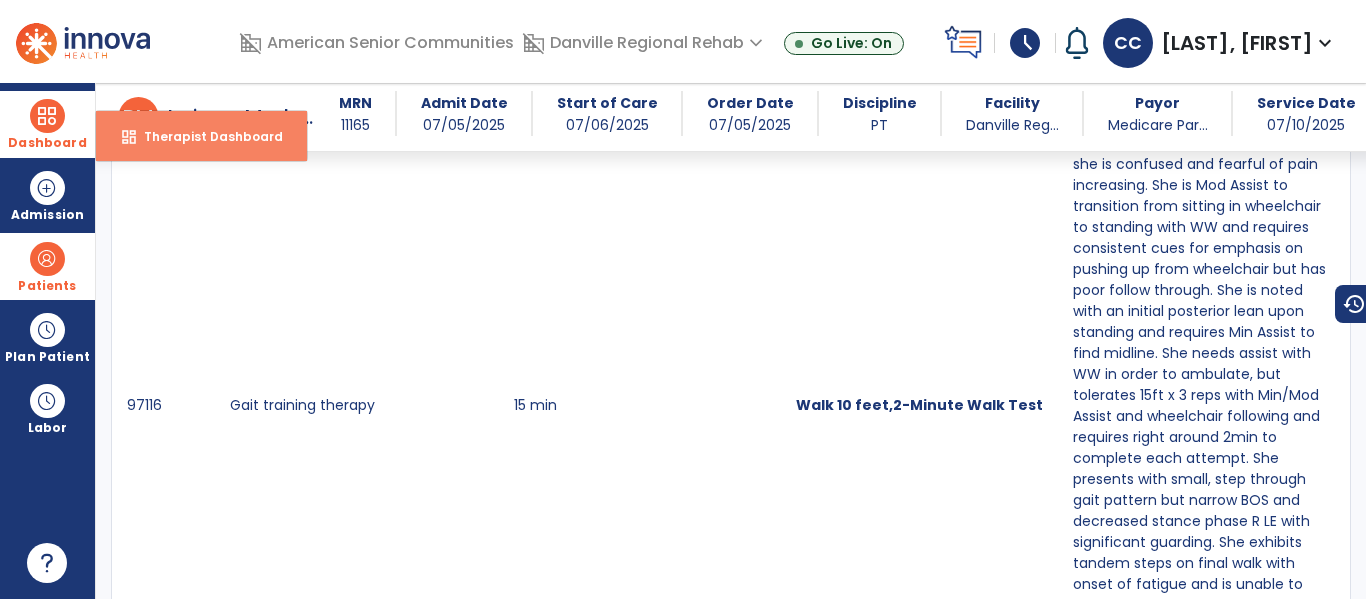click on "Therapist Dashboard" at bounding box center (205, 136) 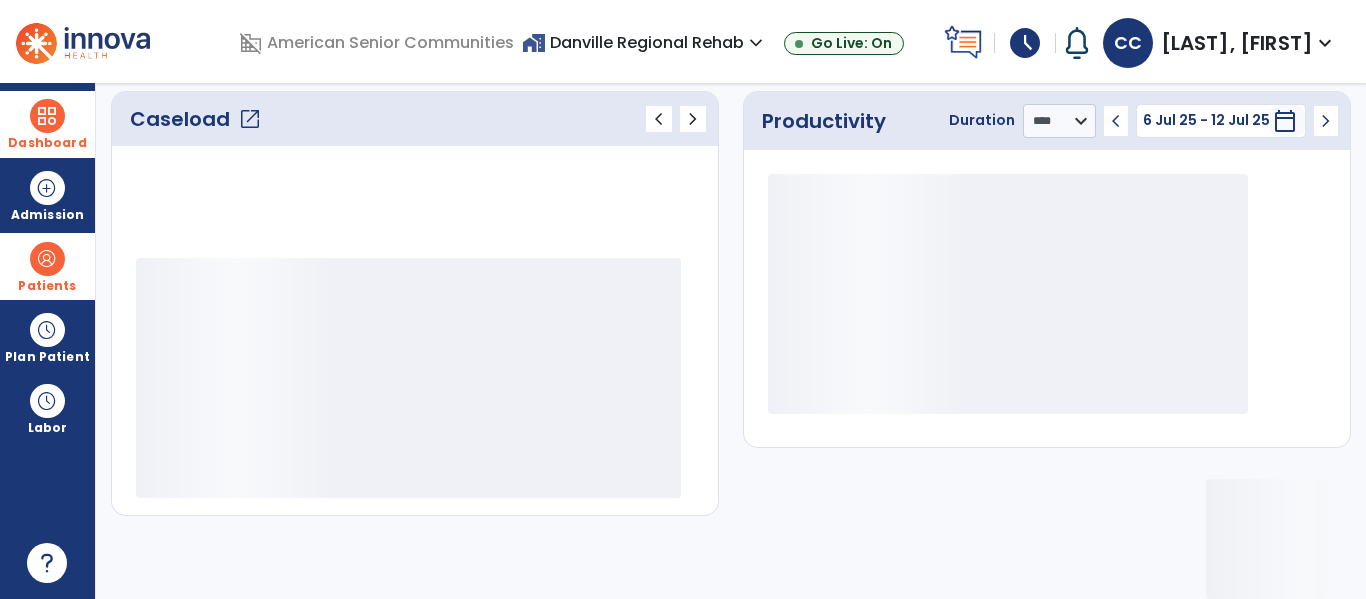 scroll, scrollTop: 276, scrollLeft: 0, axis: vertical 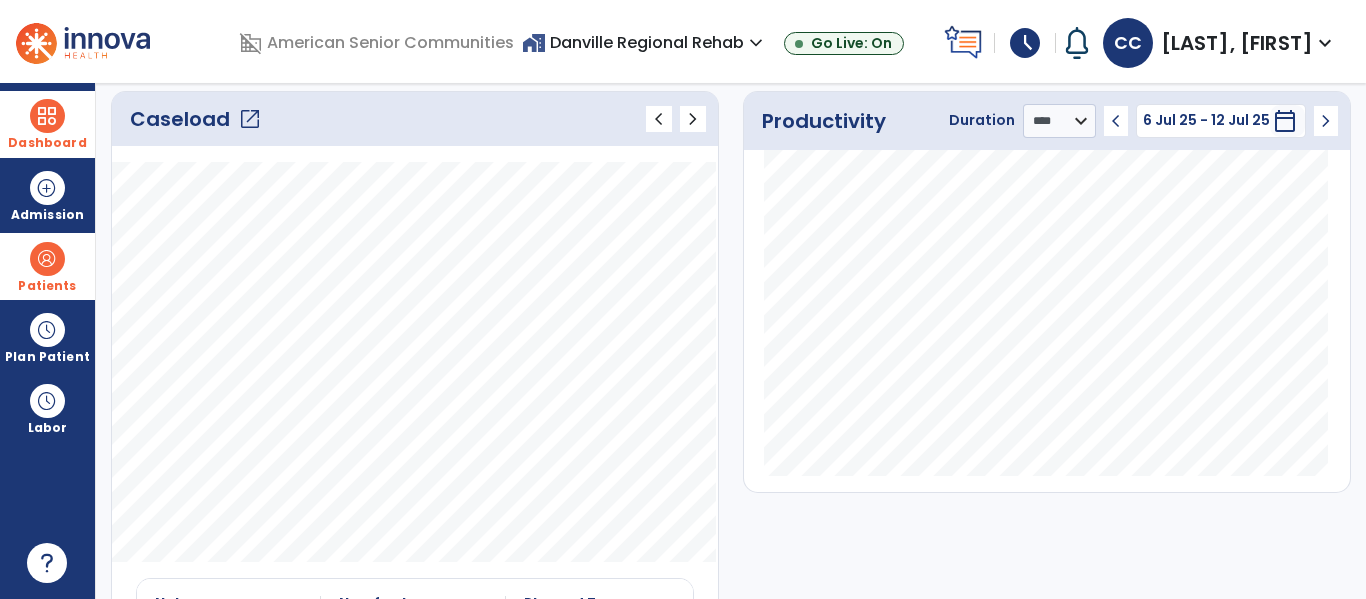 click on "open_in_new" 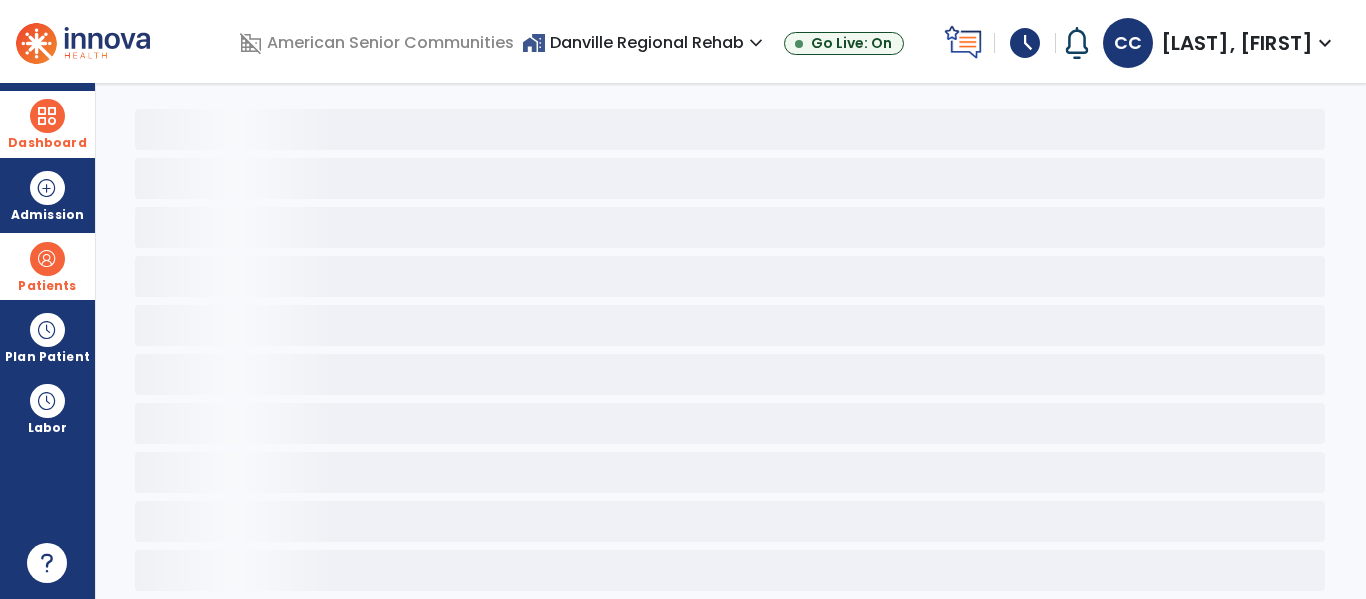 scroll, scrollTop: 78, scrollLeft: 0, axis: vertical 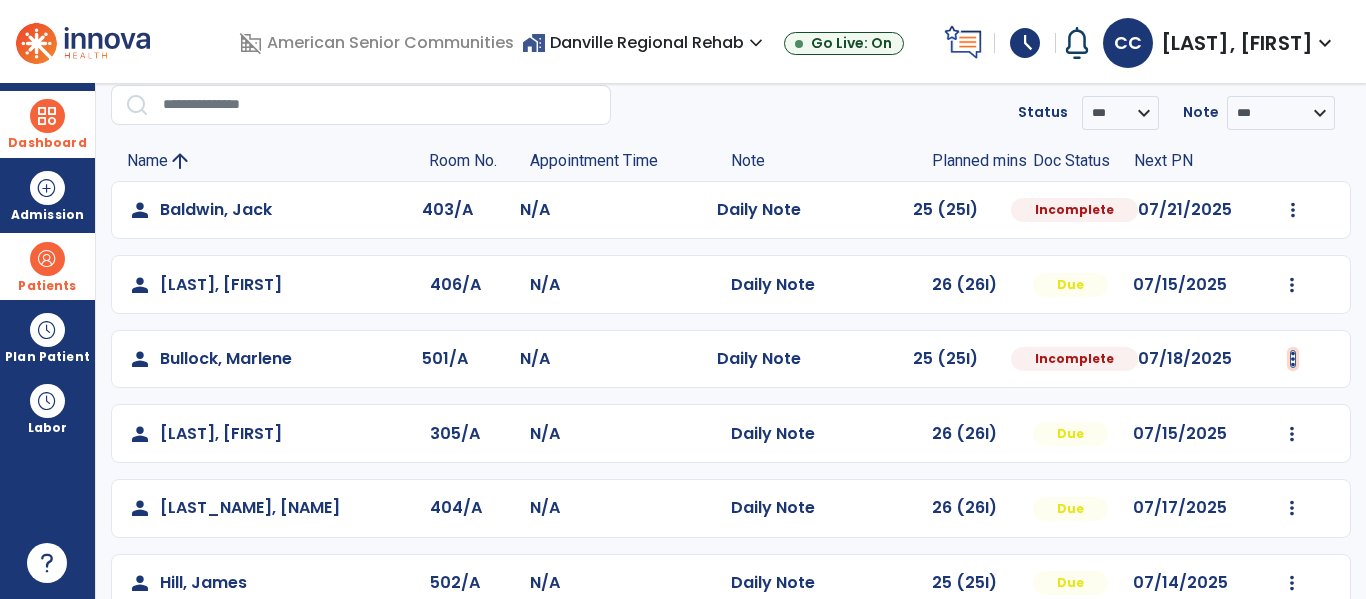click at bounding box center [1293, 210] 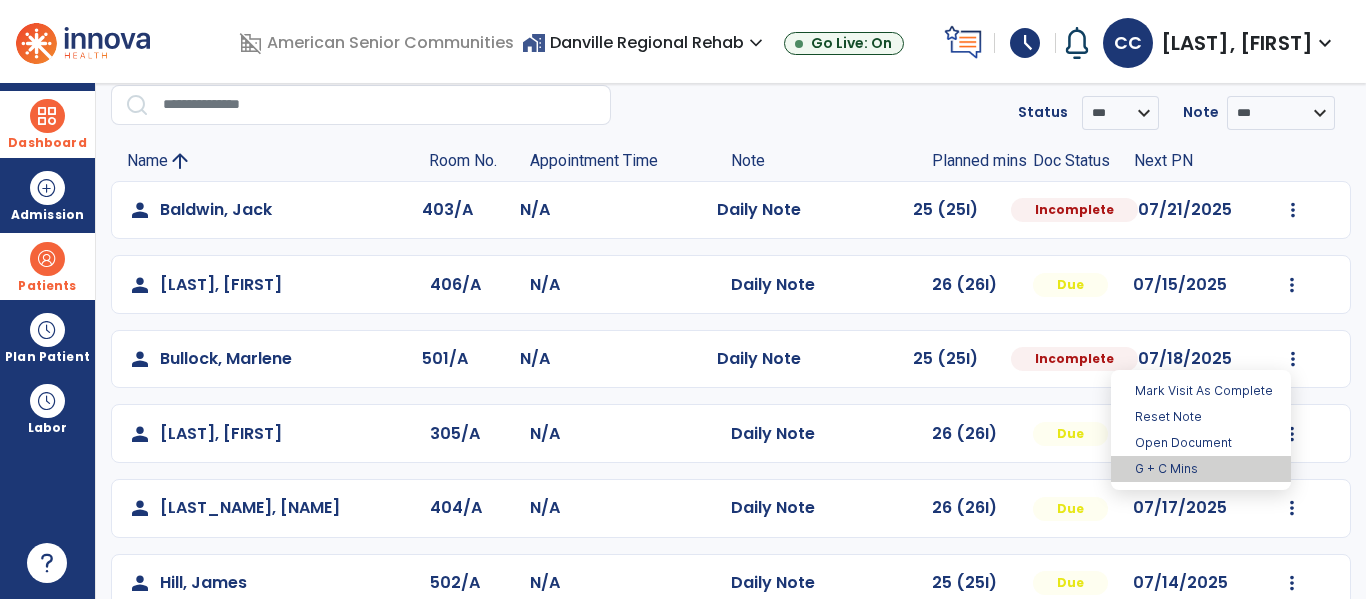 click on "G + C Mins" at bounding box center [1201, 469] 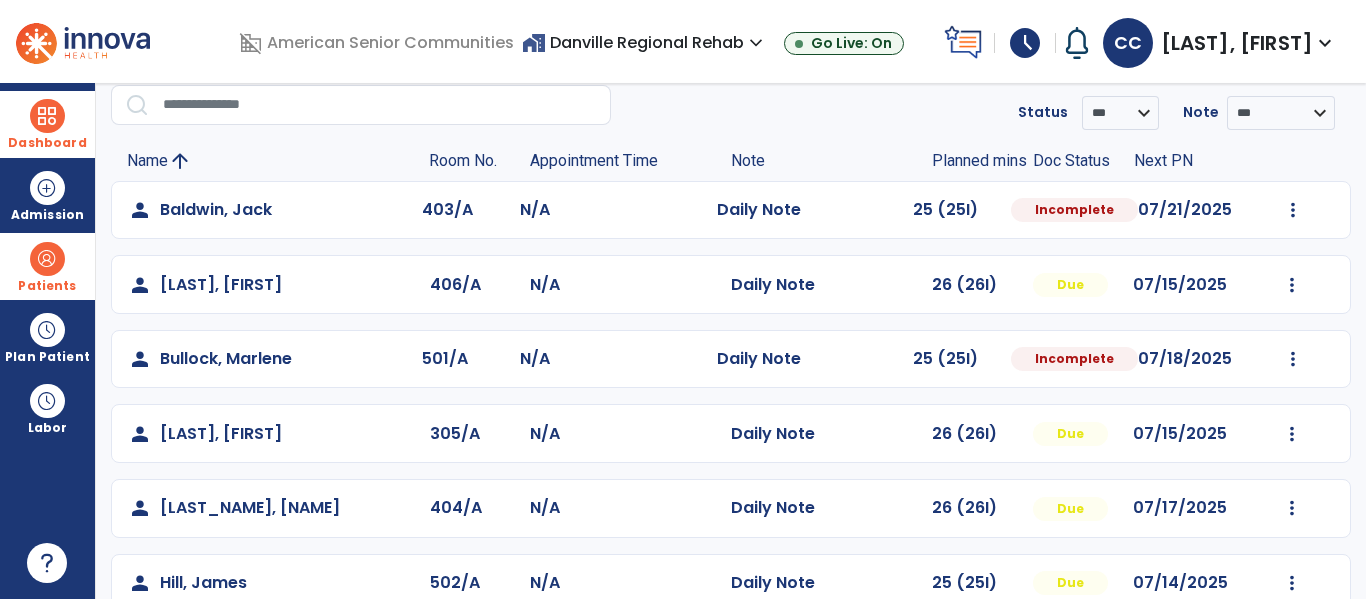 select on "***" 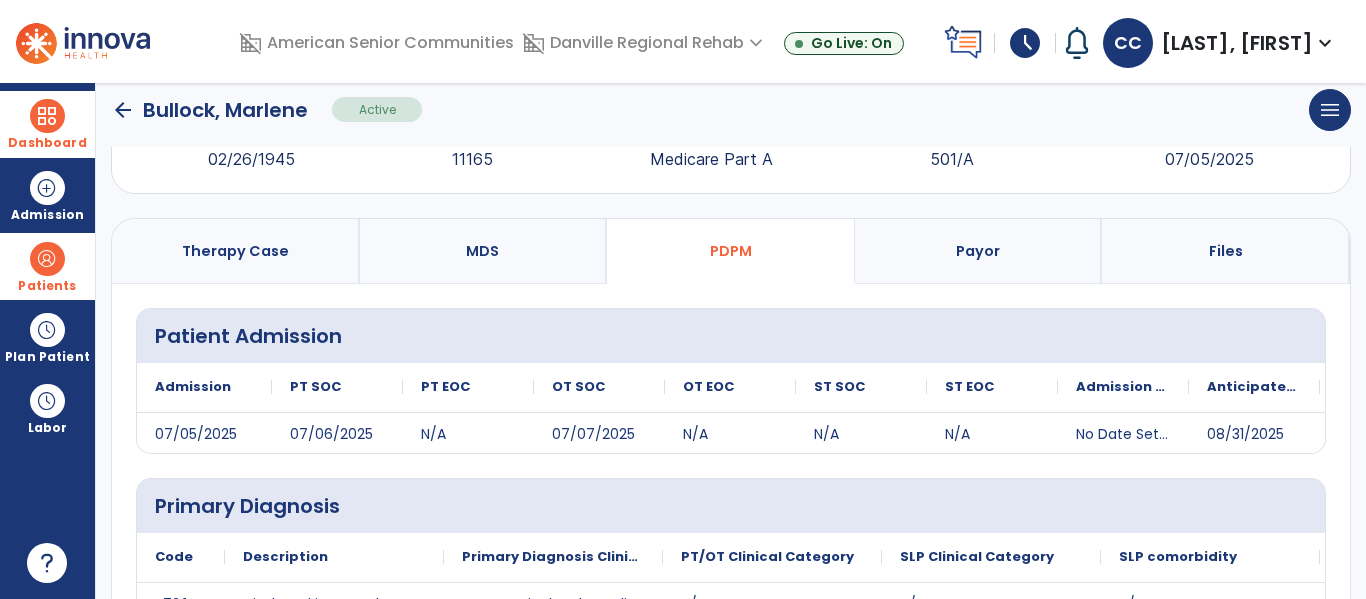 scroll, scrollTop: 444, scrollLeft: 0, axis: vertical 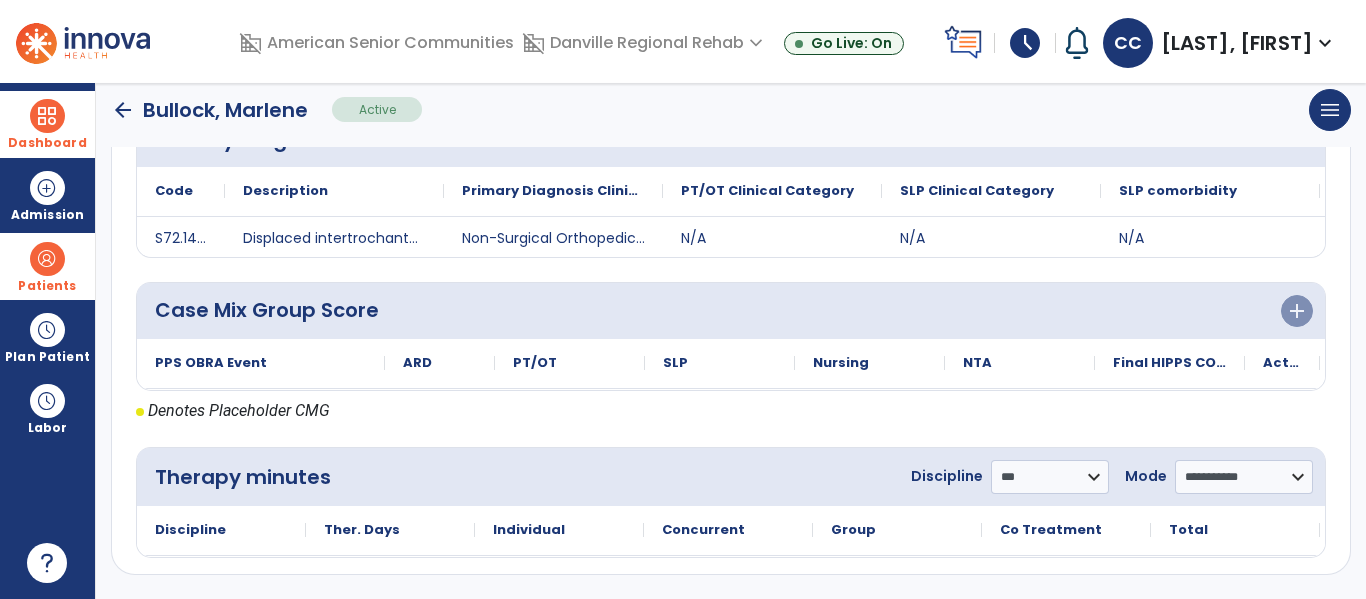 click at bounding box center [47, 116] 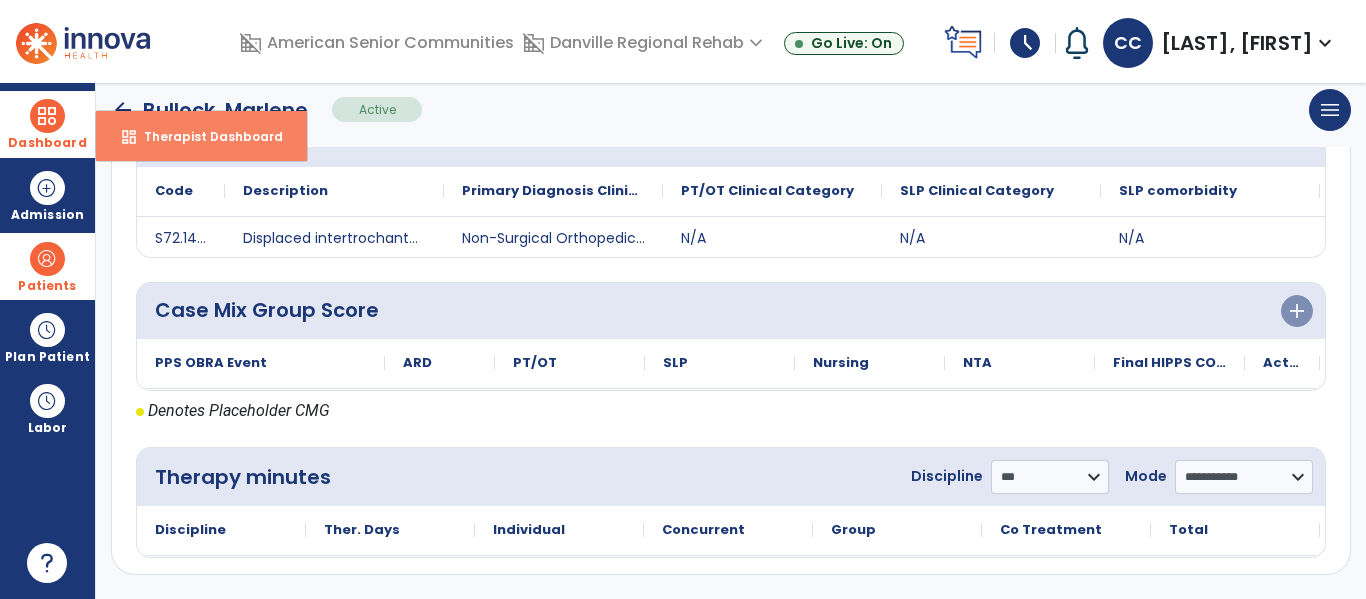 click on "dashboard  Therapist Dashboard" at bounding box center (201, 136) 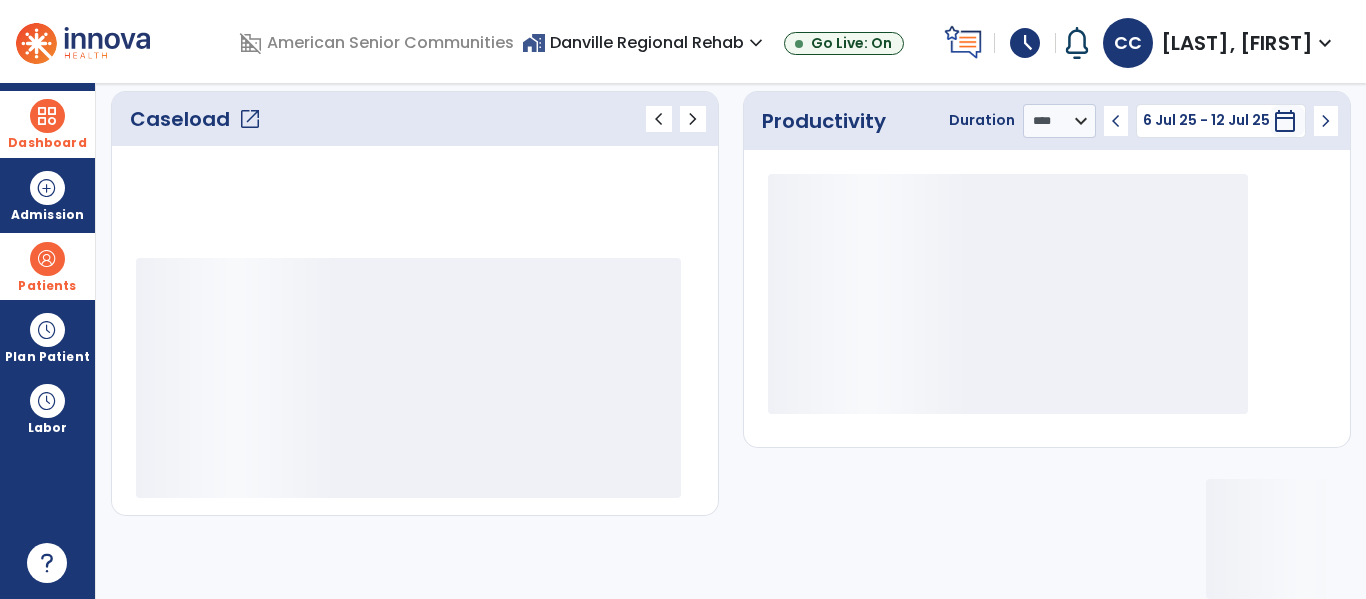 scroll, scrollTop: 276, scrollLeft: 0, axis: vertical 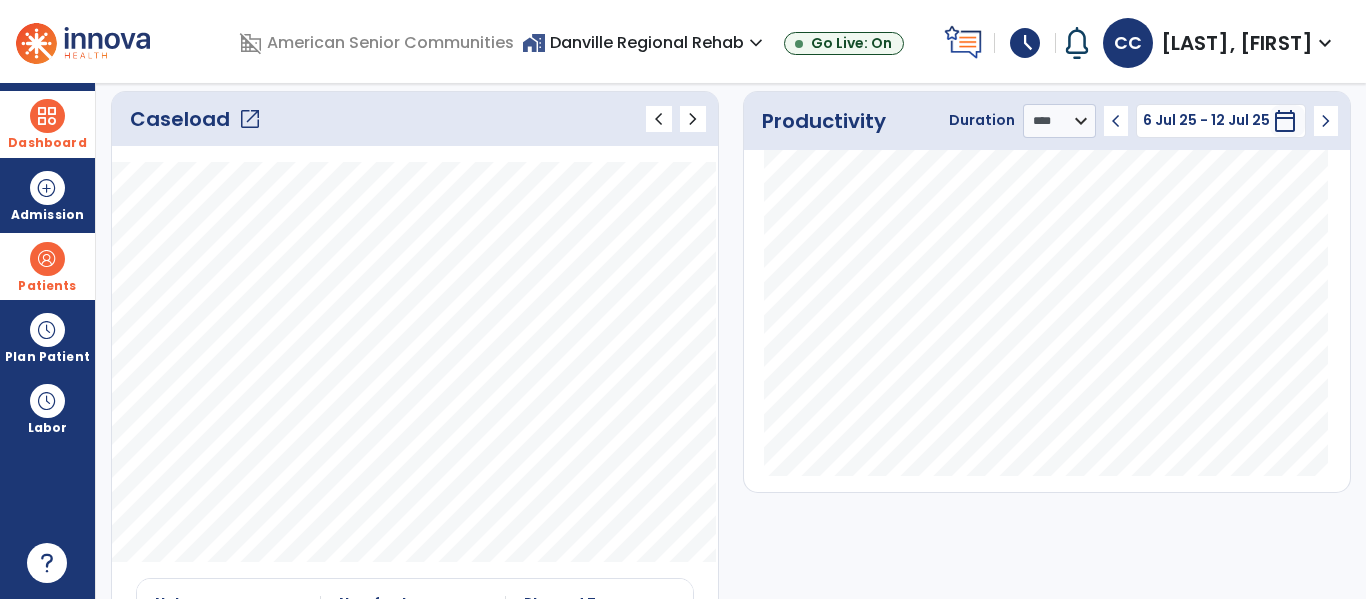 click on "open_in_new" 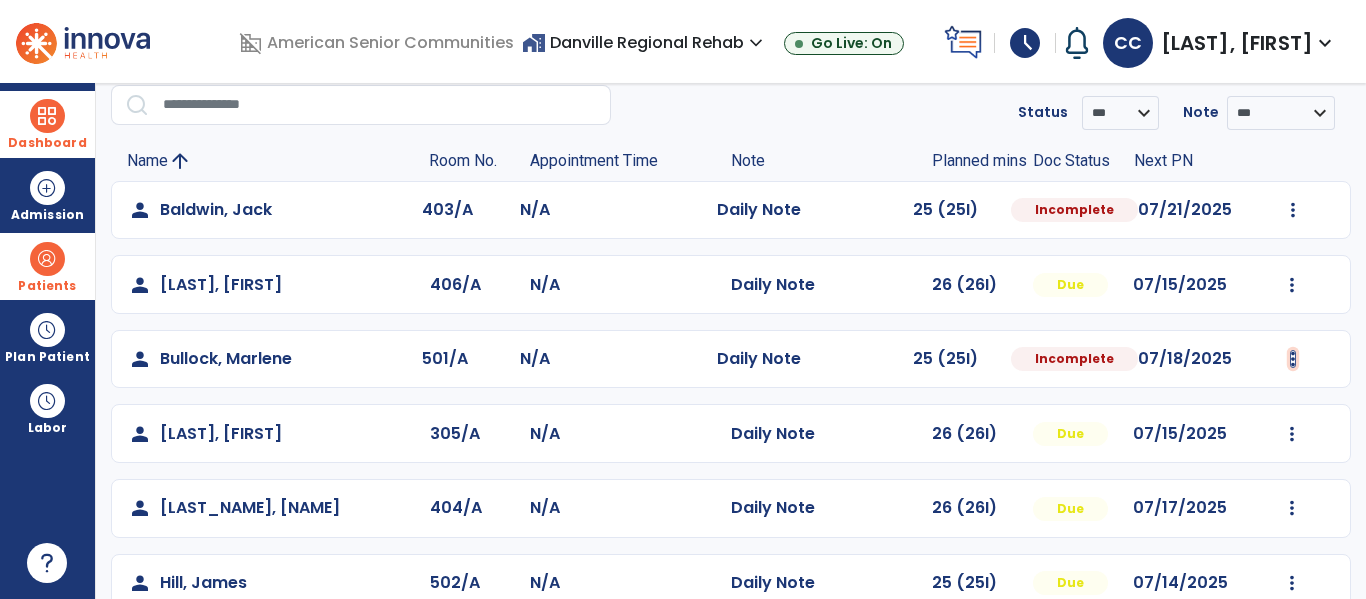 click at bounding box center [1293, 210] 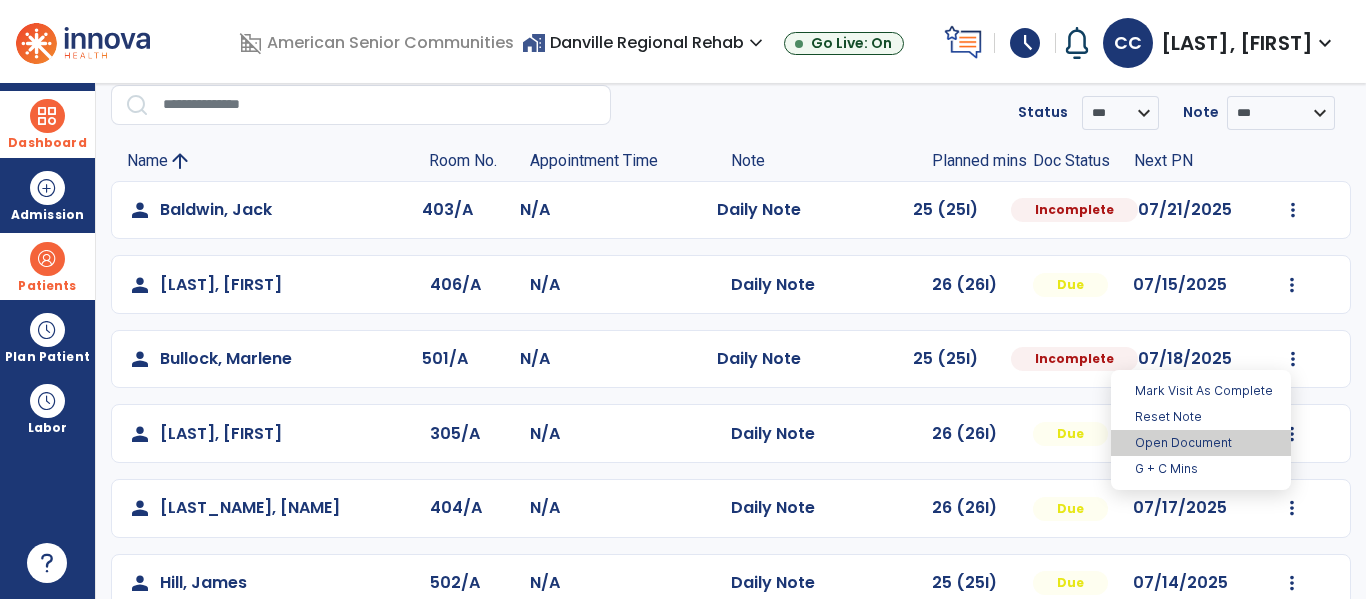 click on "Open Document" at bounding box center (1201, 443) 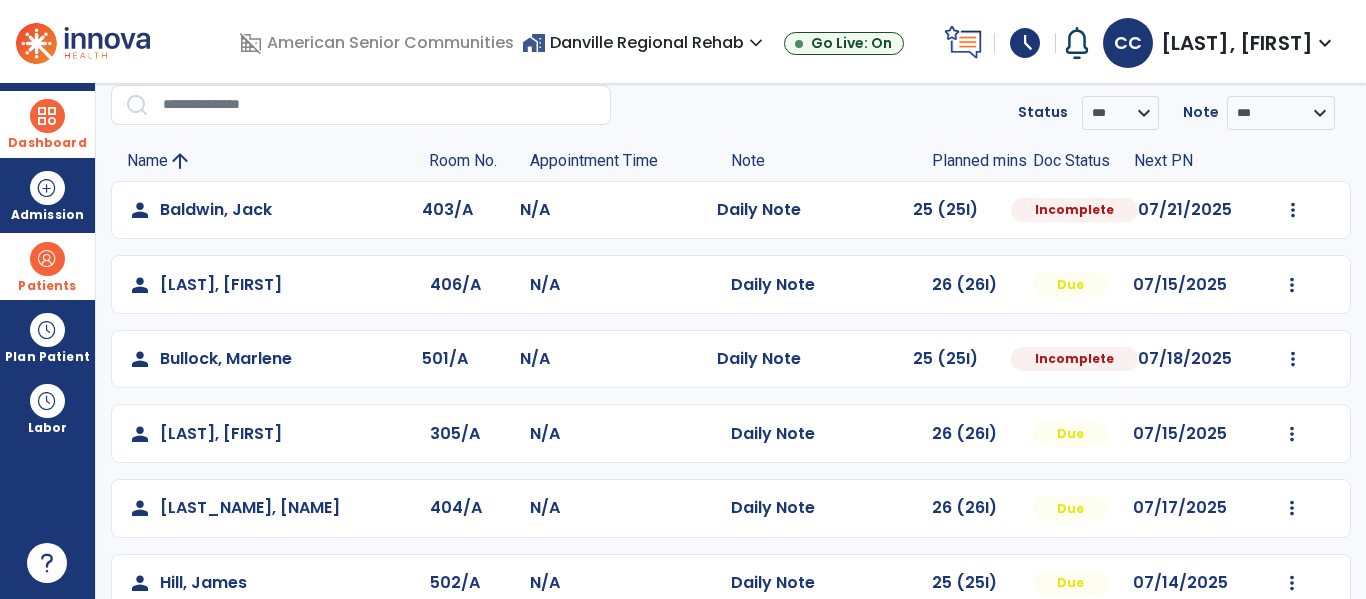 select on "*" 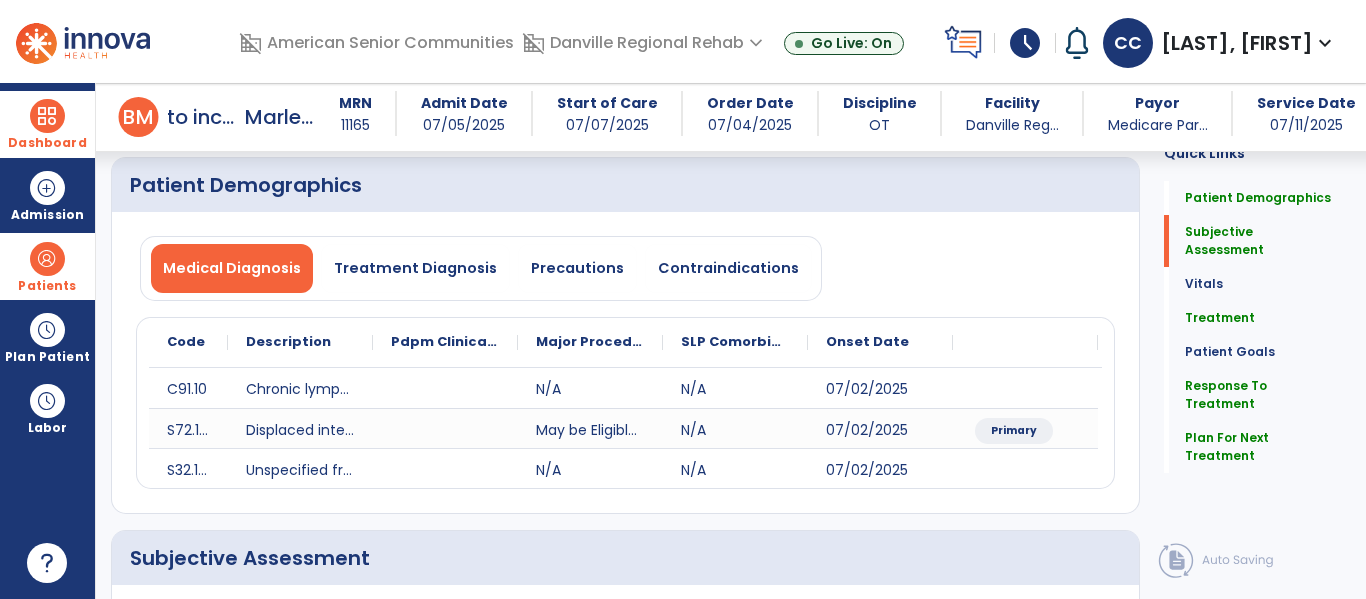 scroll, scrollTop: 516, scrollLeft: 0, axis: vertical 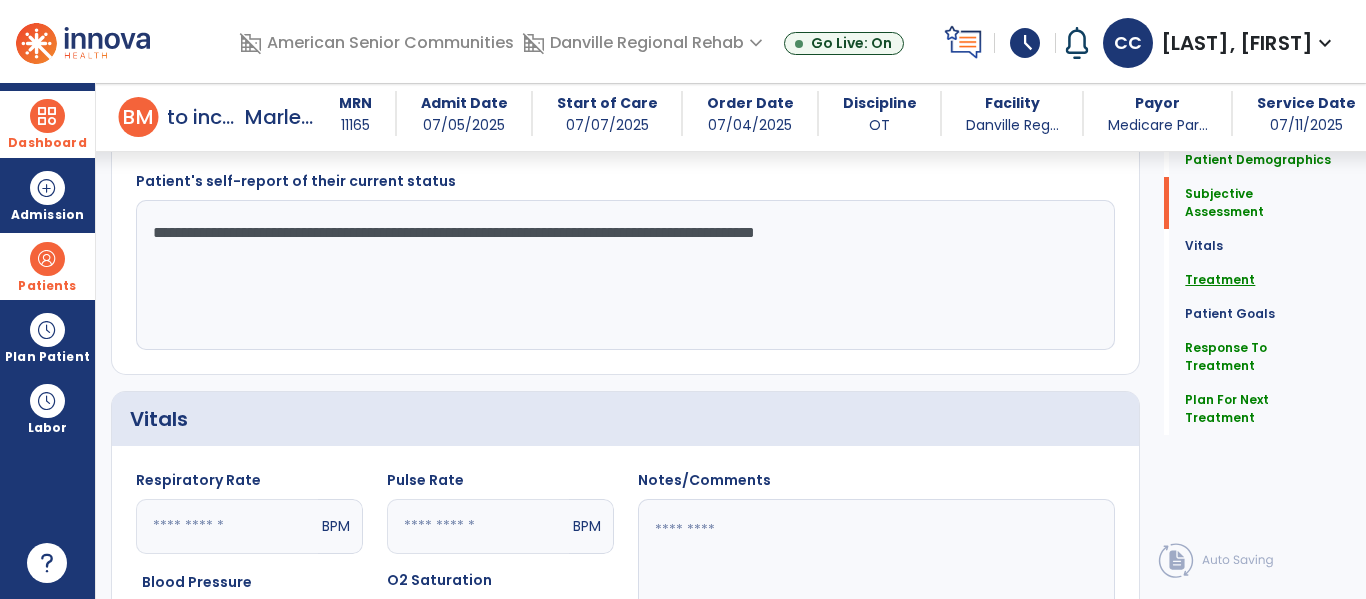 click on "Treatment" 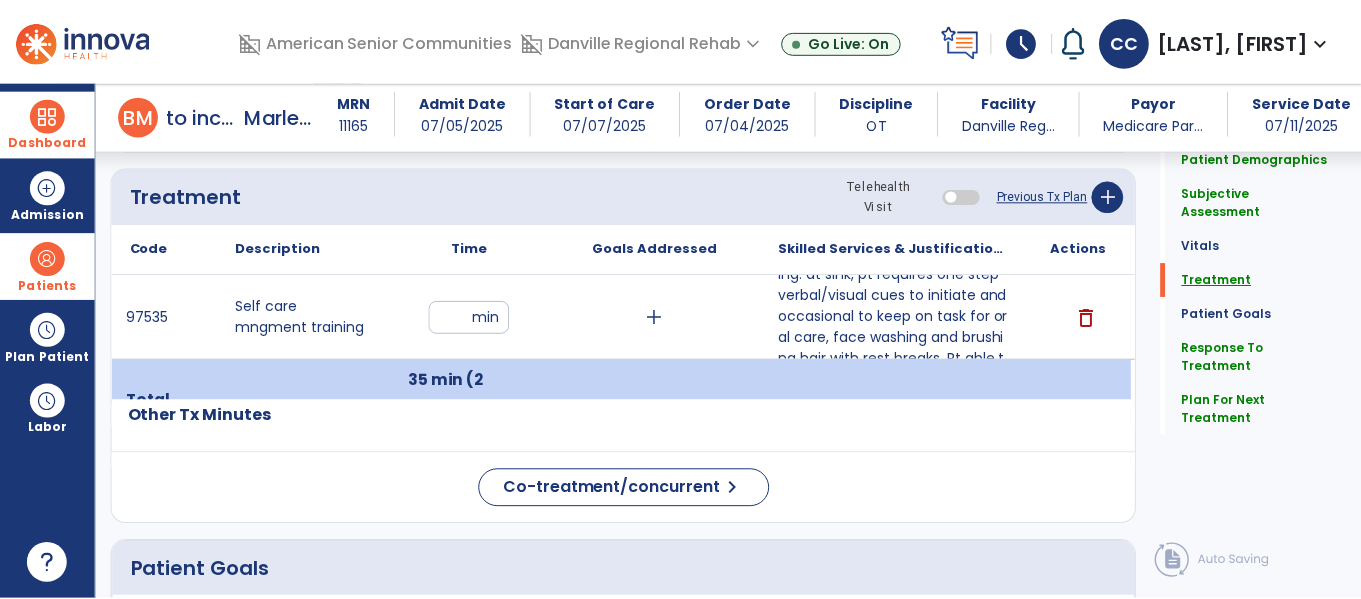 scroll, scrollTop: 1166, scrollLeft: 0, axis: vertical 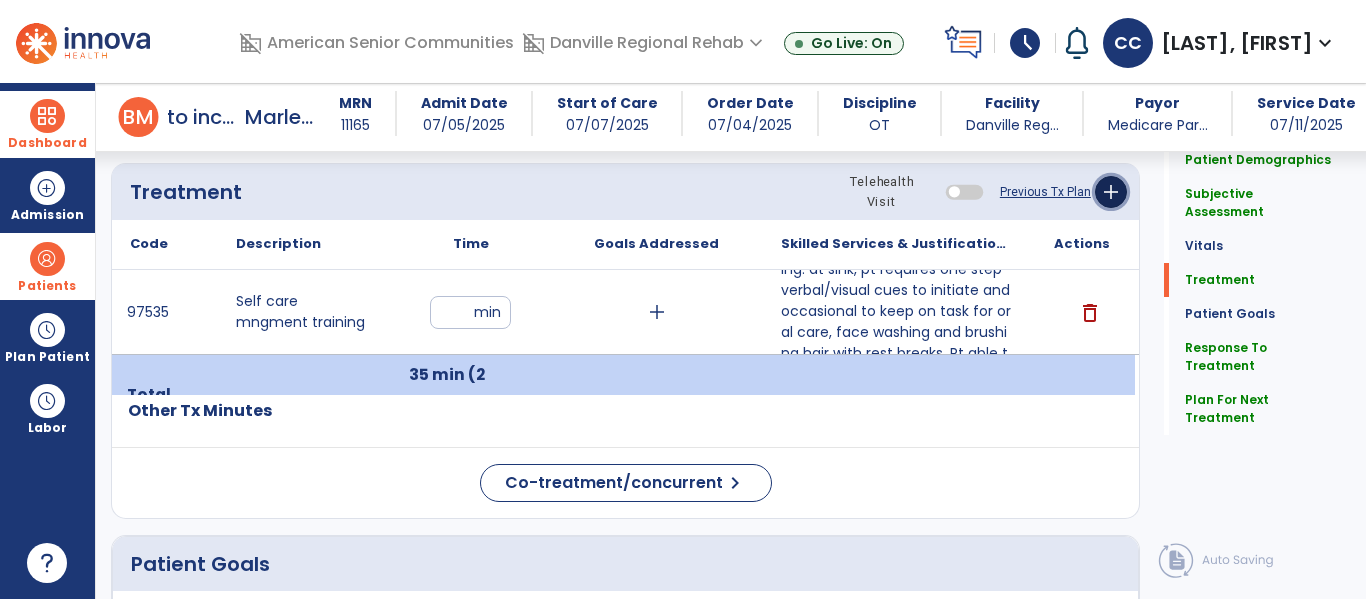 click on "add" 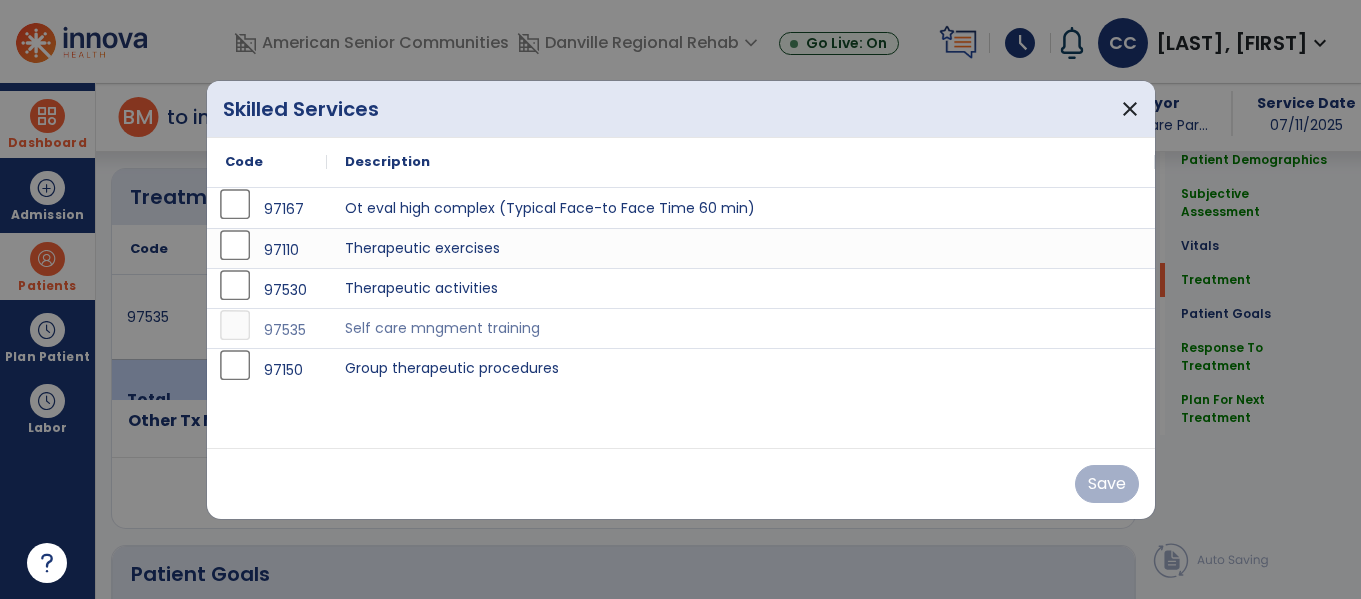 scroll, scrollTop: 1166, scrollLeft: 0, axis: vertical 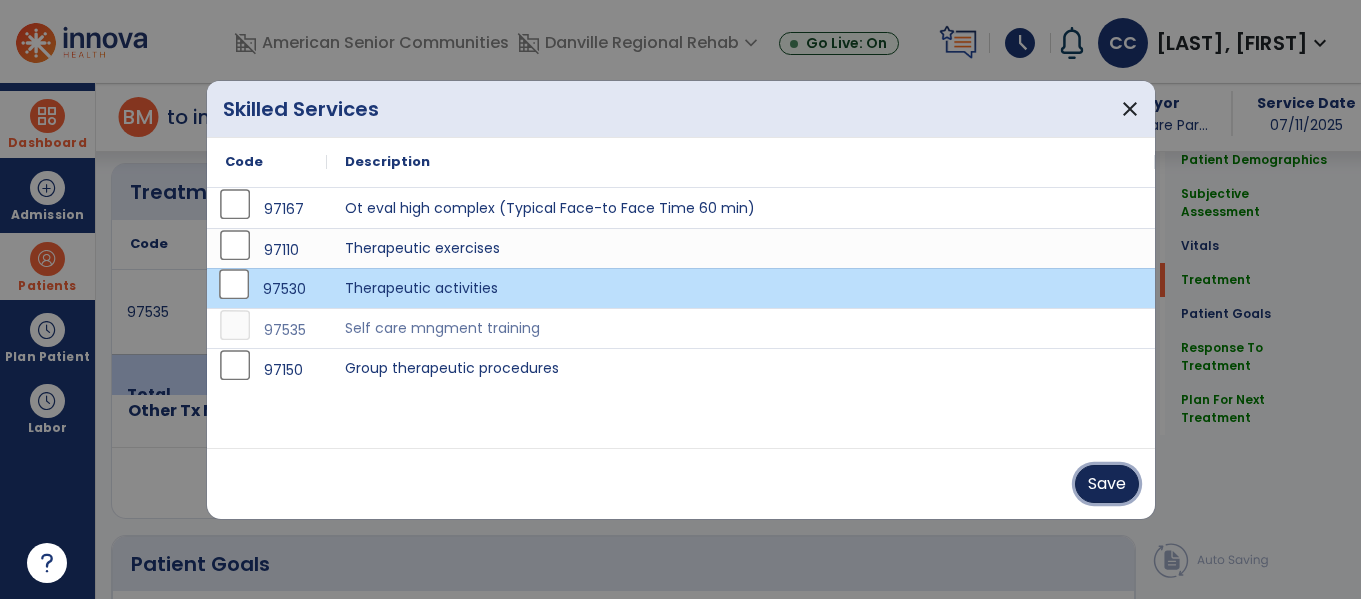 click on "Save" at bounding box center [1107, 484] 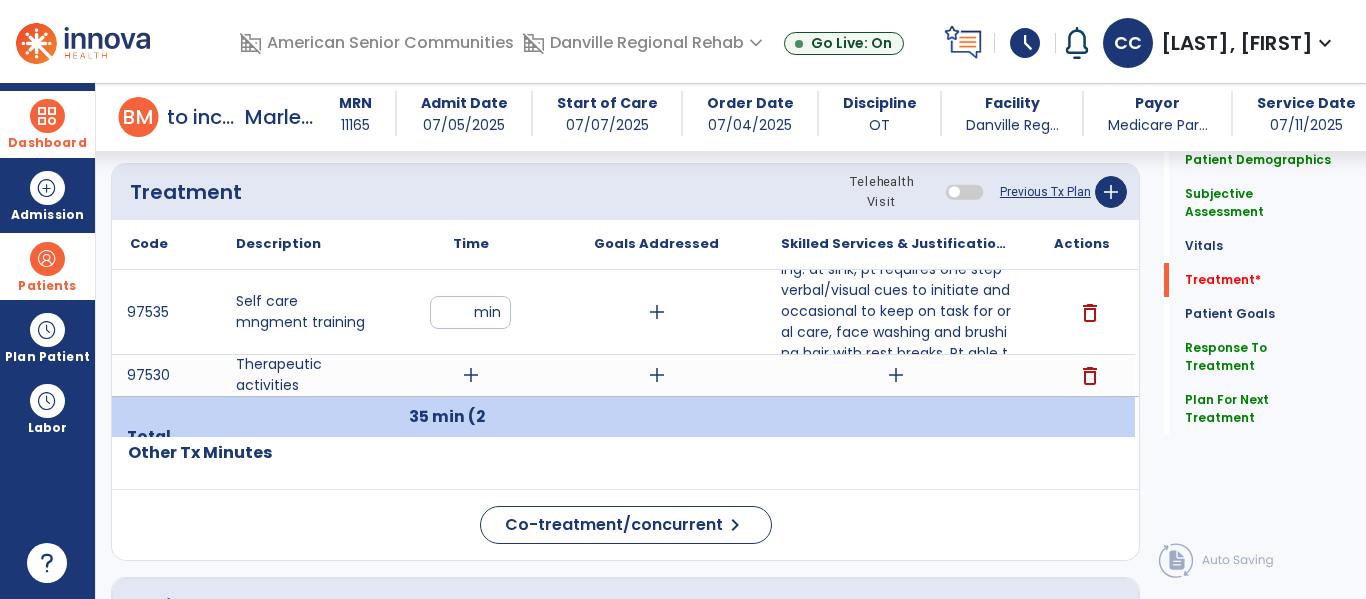 click on "add" at bounding box center [471, 375] 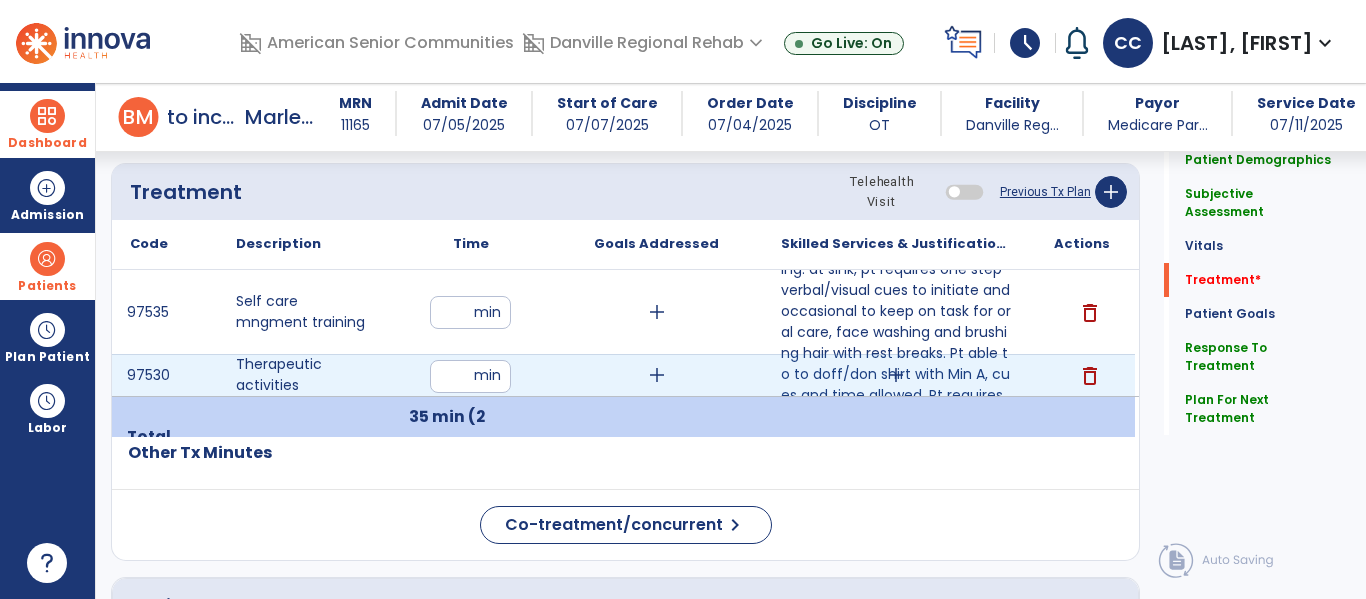 type on "**" 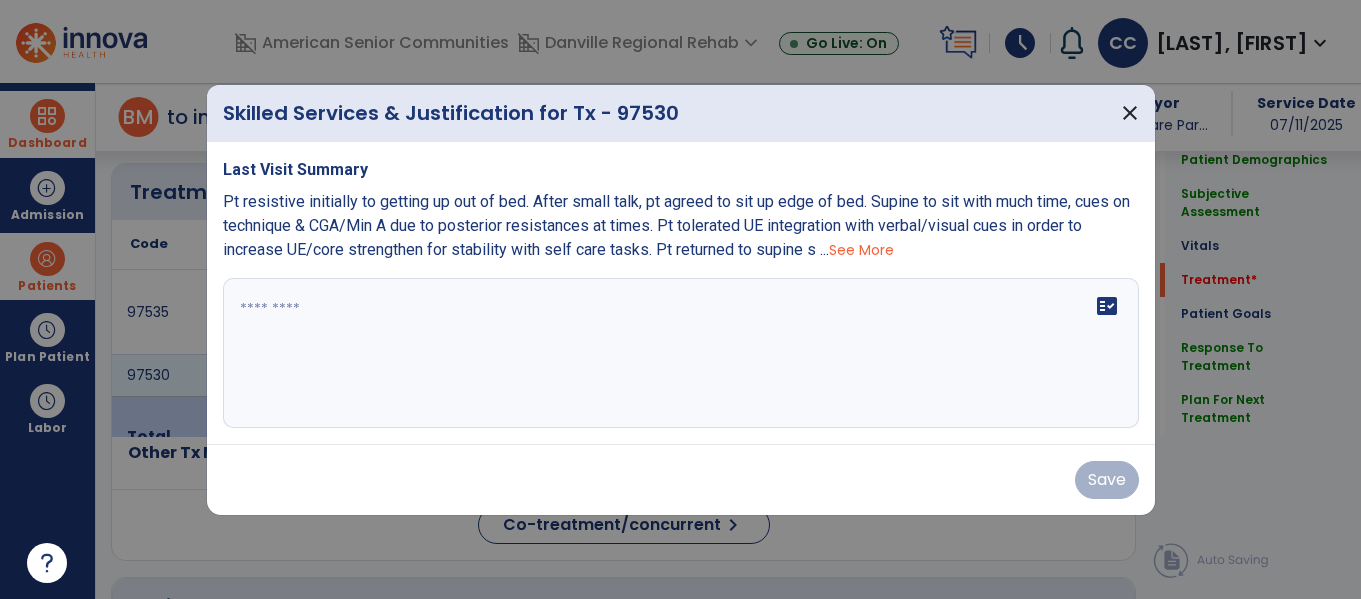 click on "fact_check" at bounding box center (681, 353) 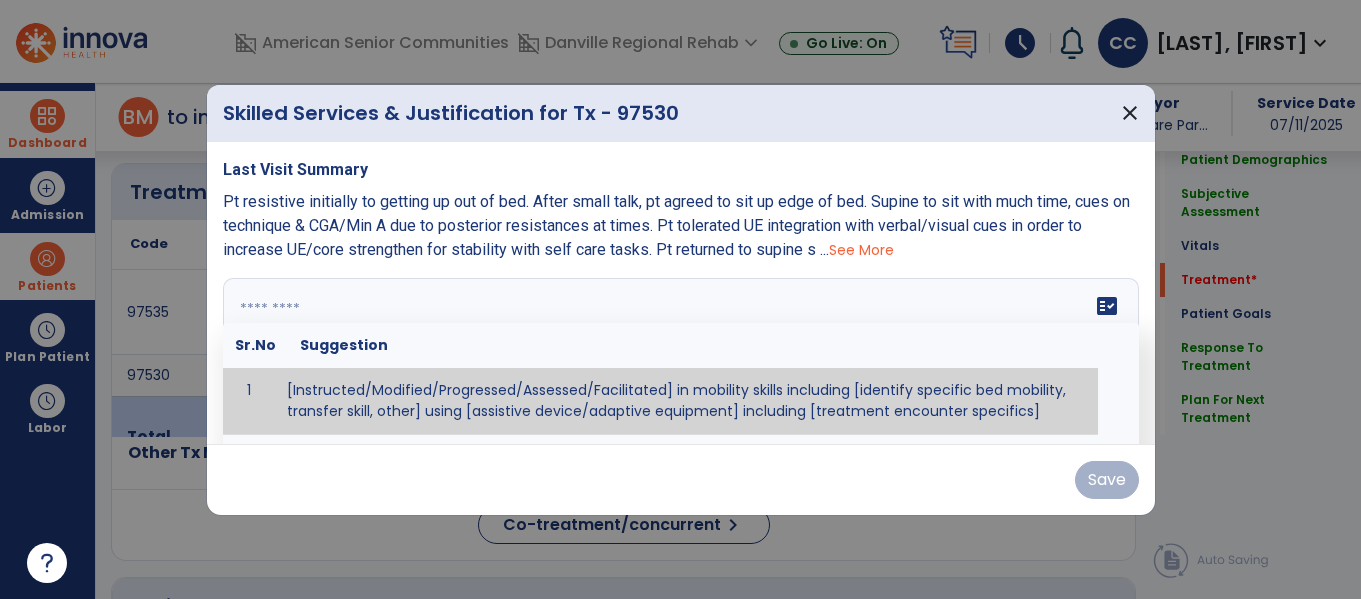 scroll, scrollTop: 1166, scrollLeft: 0, axis: vertical 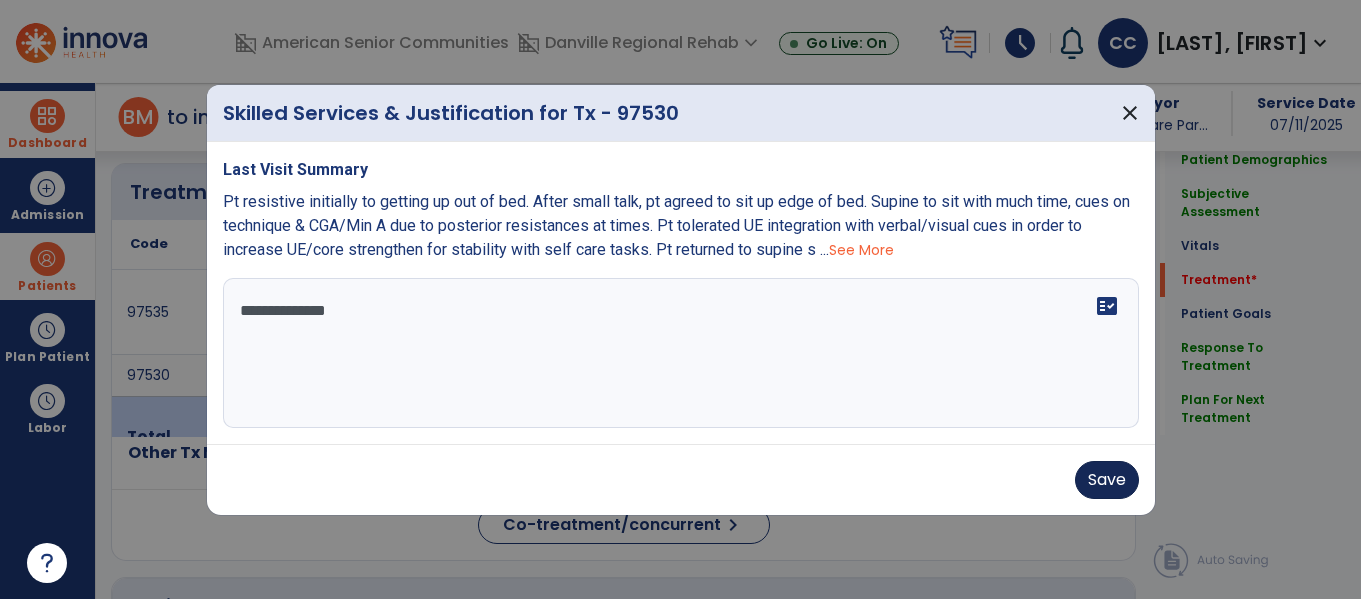 type on "**********" 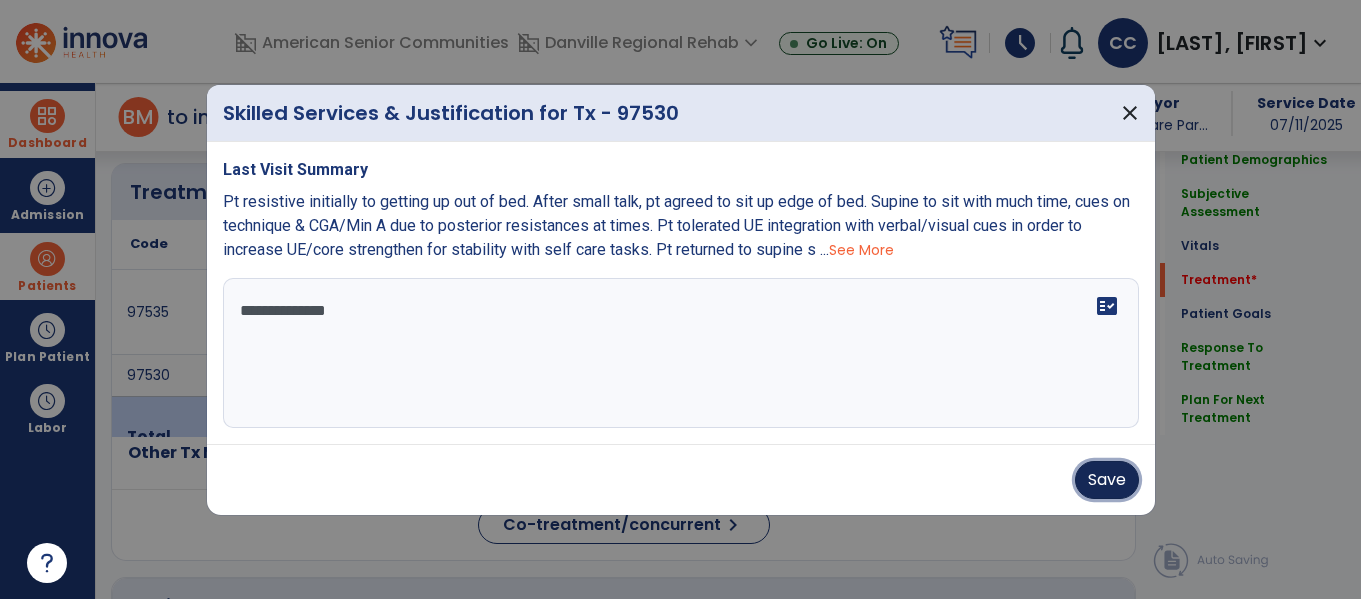 click on "Save" at bounding box center (1107, 480) 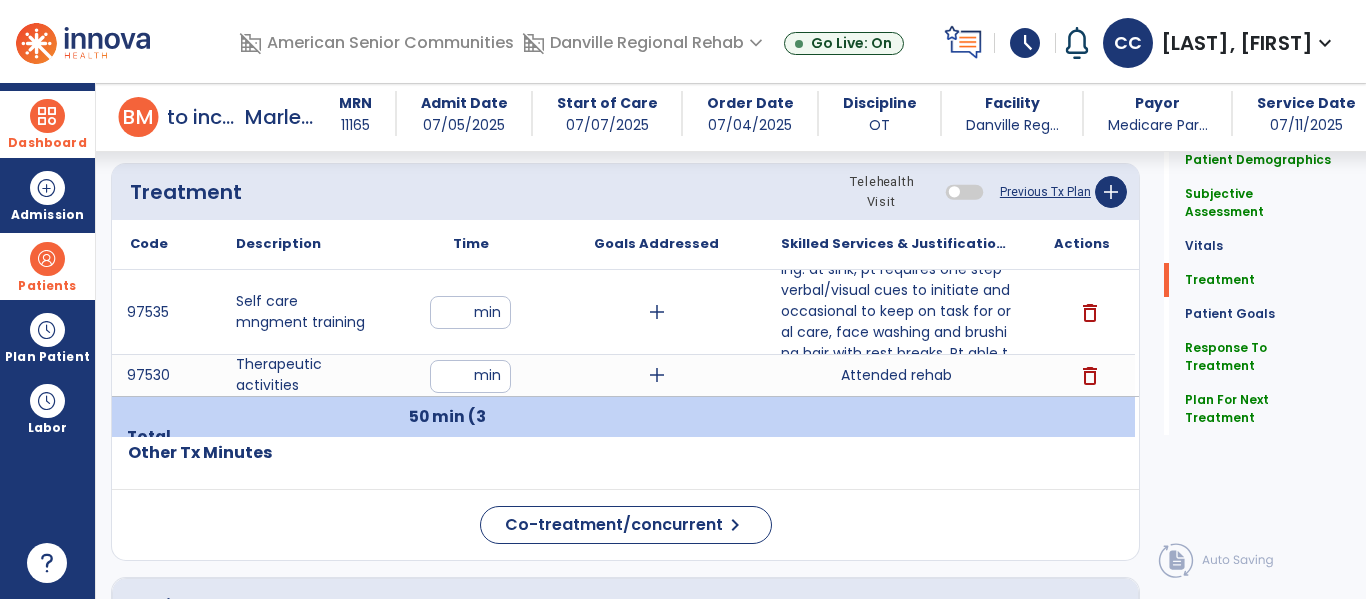 click on "**" at bounding box center [470, 376] 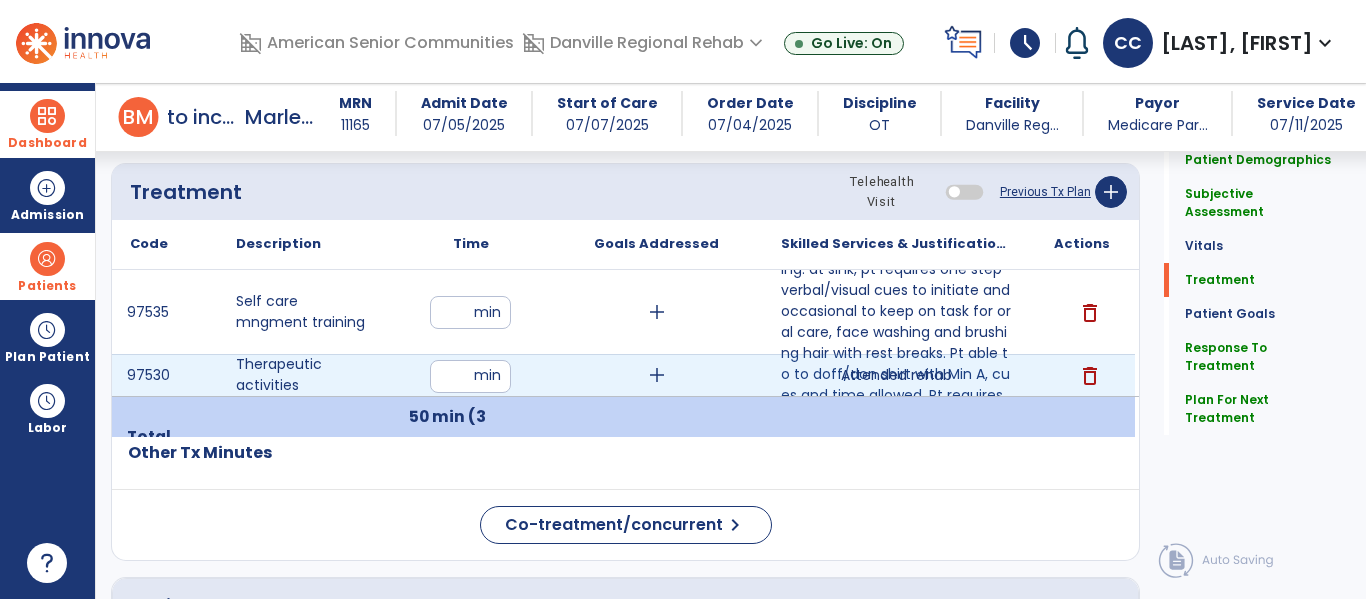 type on "*" 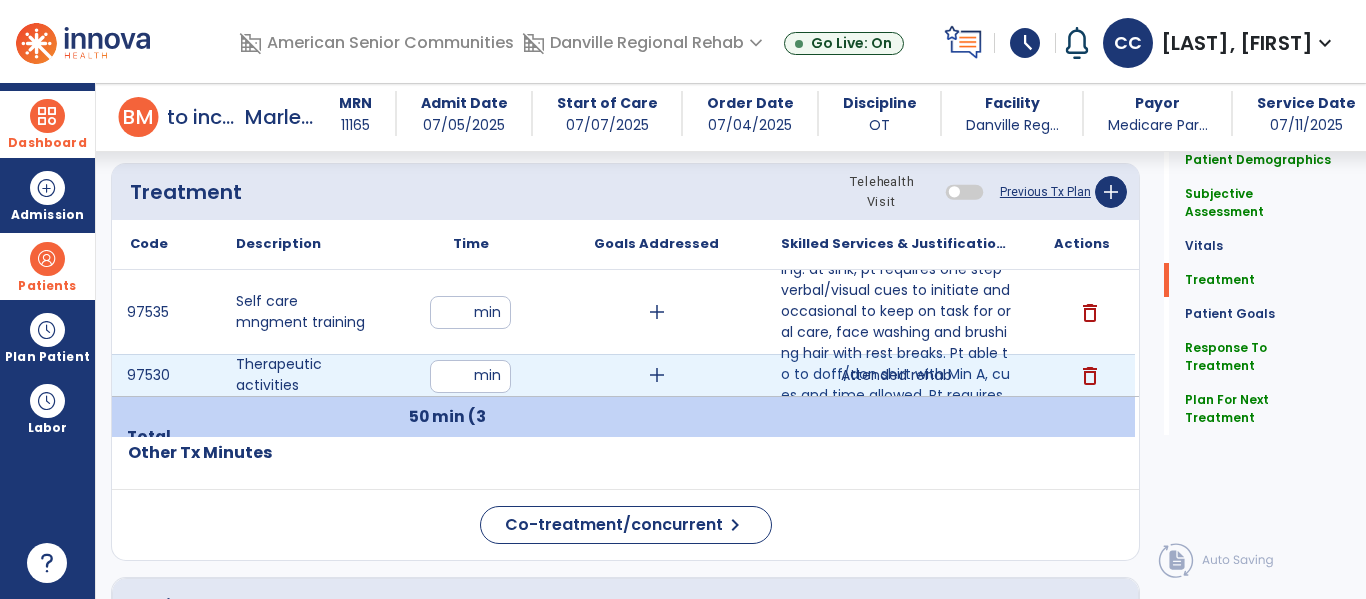 type on "**" 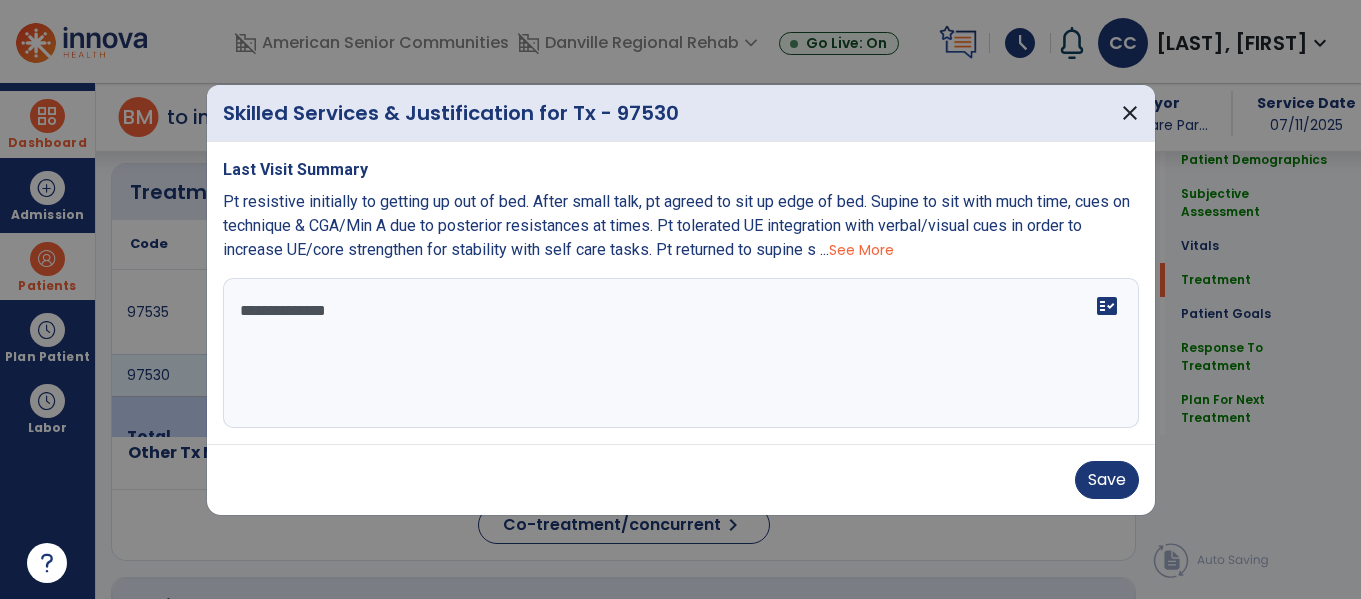 scroll, scrollTop: 1166, scrollLeft: 0, axis: vertical 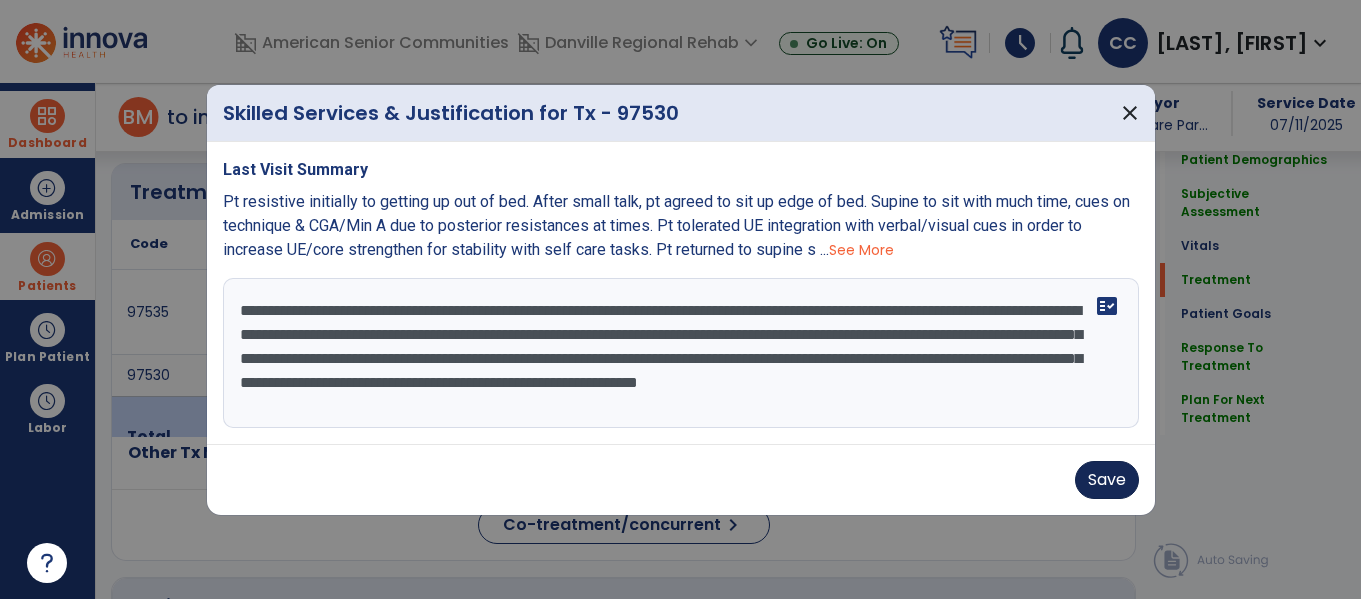 type on "**********" 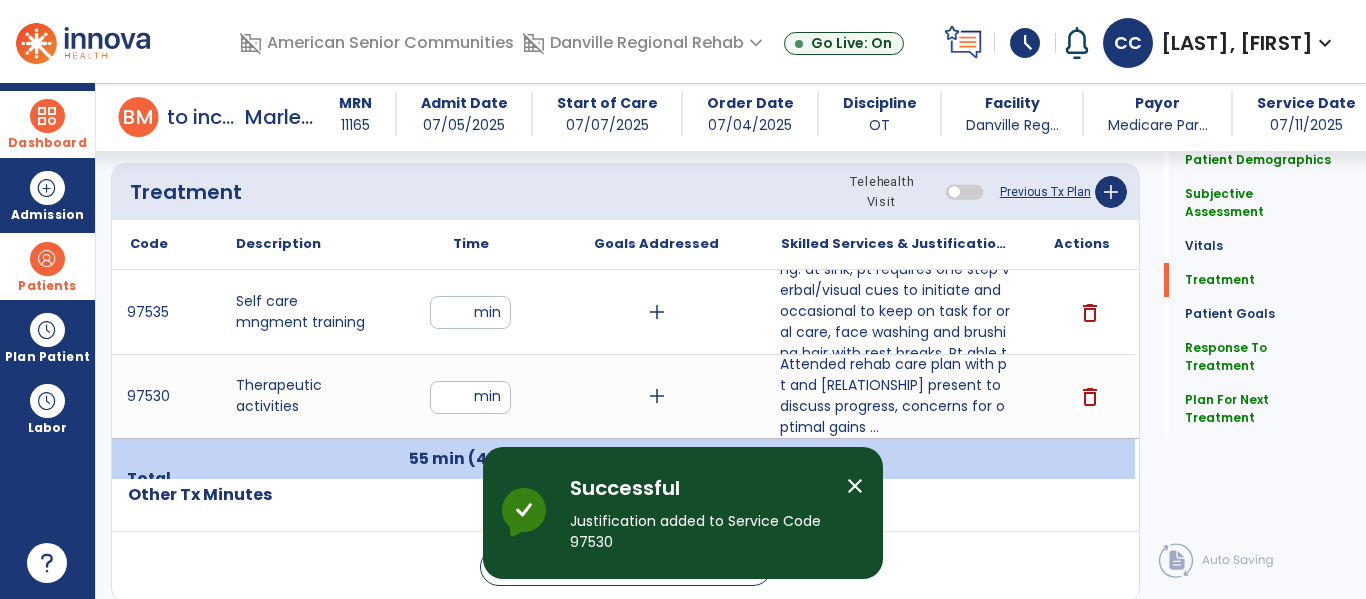 click on "with much encouragement, pt agreed to go in bathroom for oral care. SUpine to sit with Min to CGA an..." at bounding box center [896, 311] 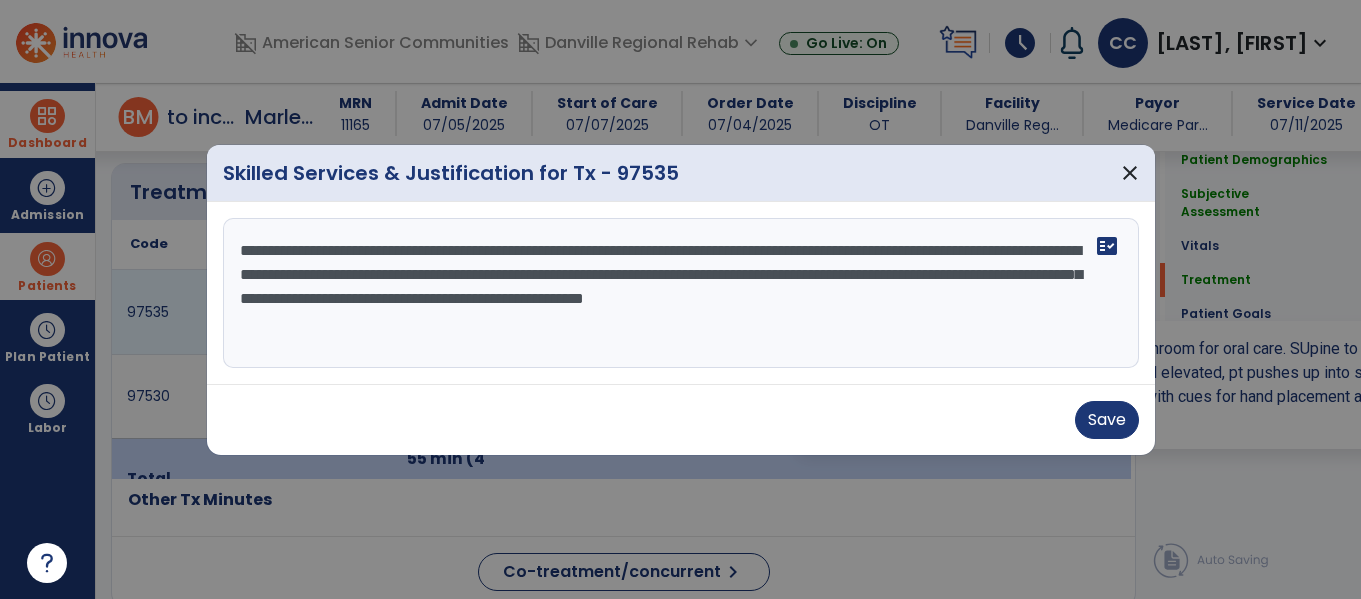 scroll, scrollTop: 1166, scrollLeft: 0, axis: vertical 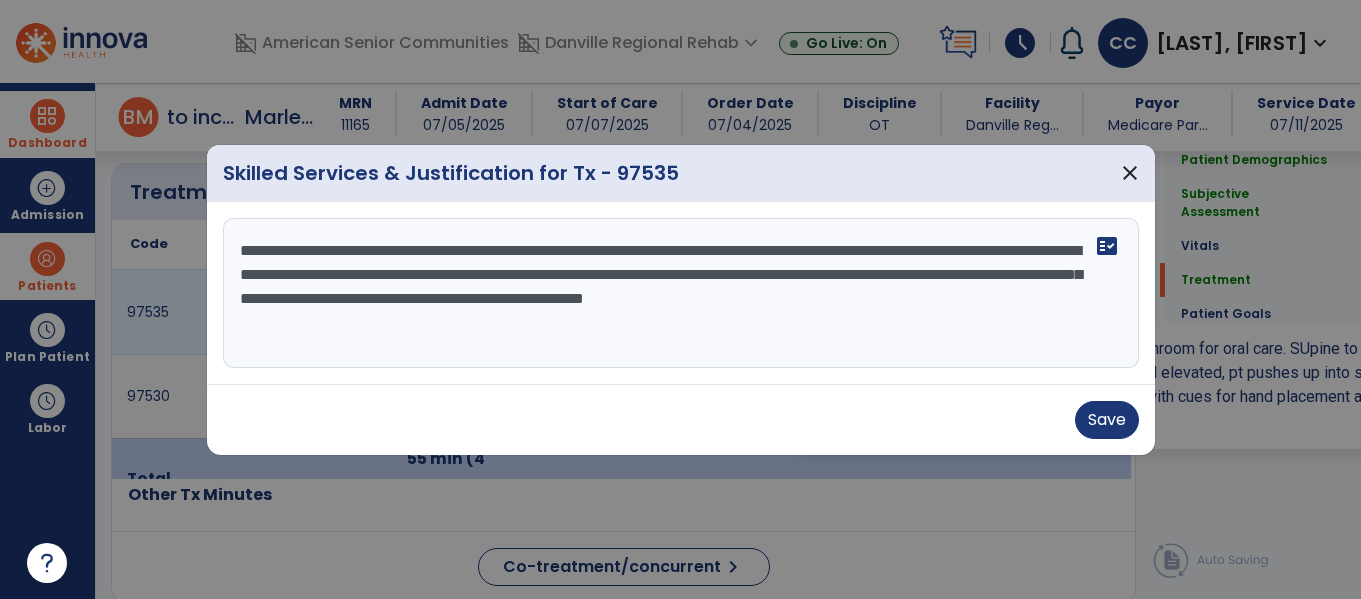 click on "**********" at bounding box center (681, 293) 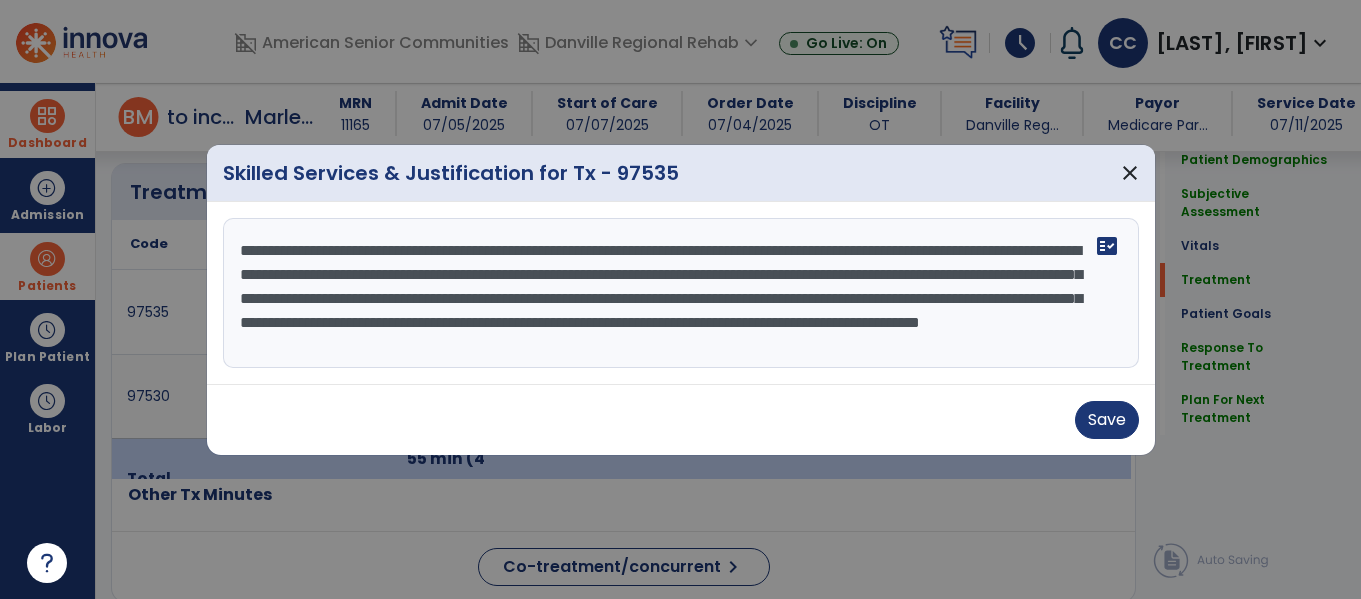 scroll, scrollTop: 16, scrollLeft: 0, axis: vertical 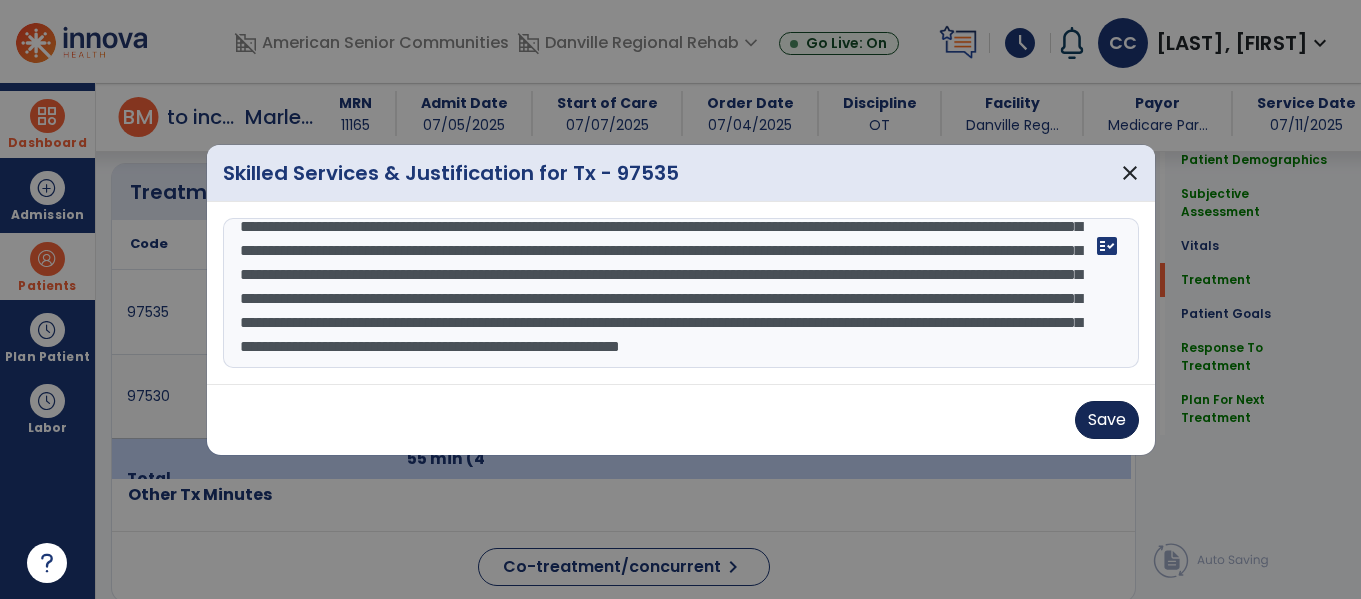 type on "**********" 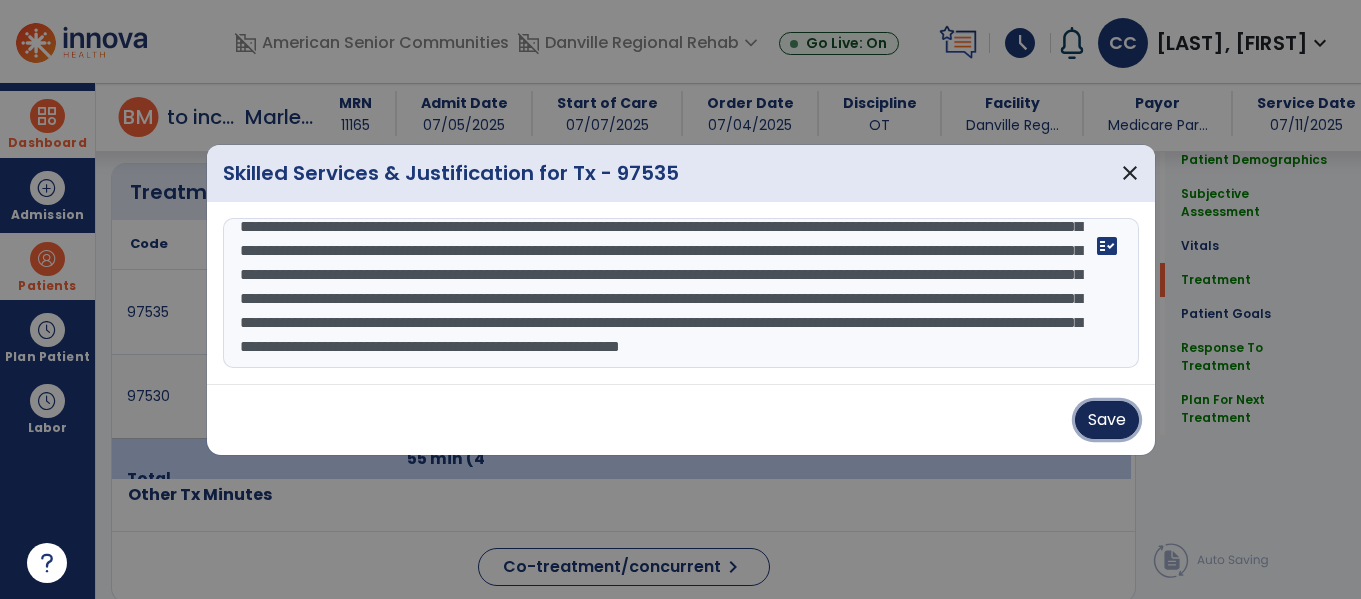 click on "Save" at bounding box center [1107, 420] 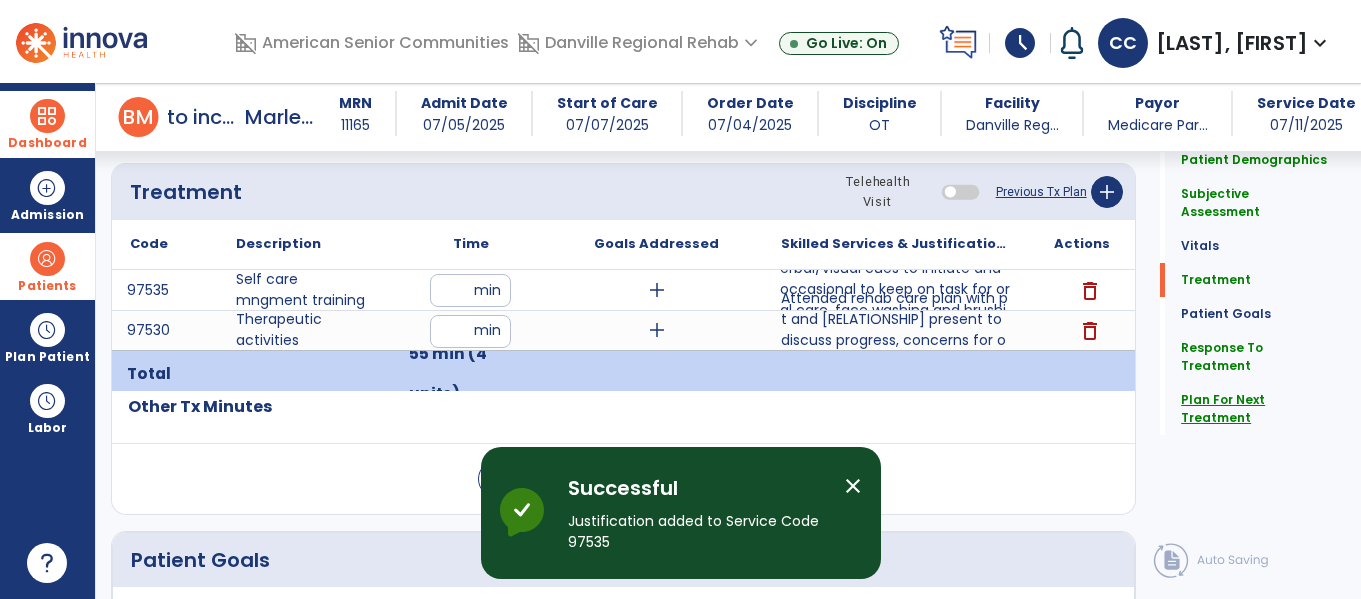 click on "Plan For Next Treatment" 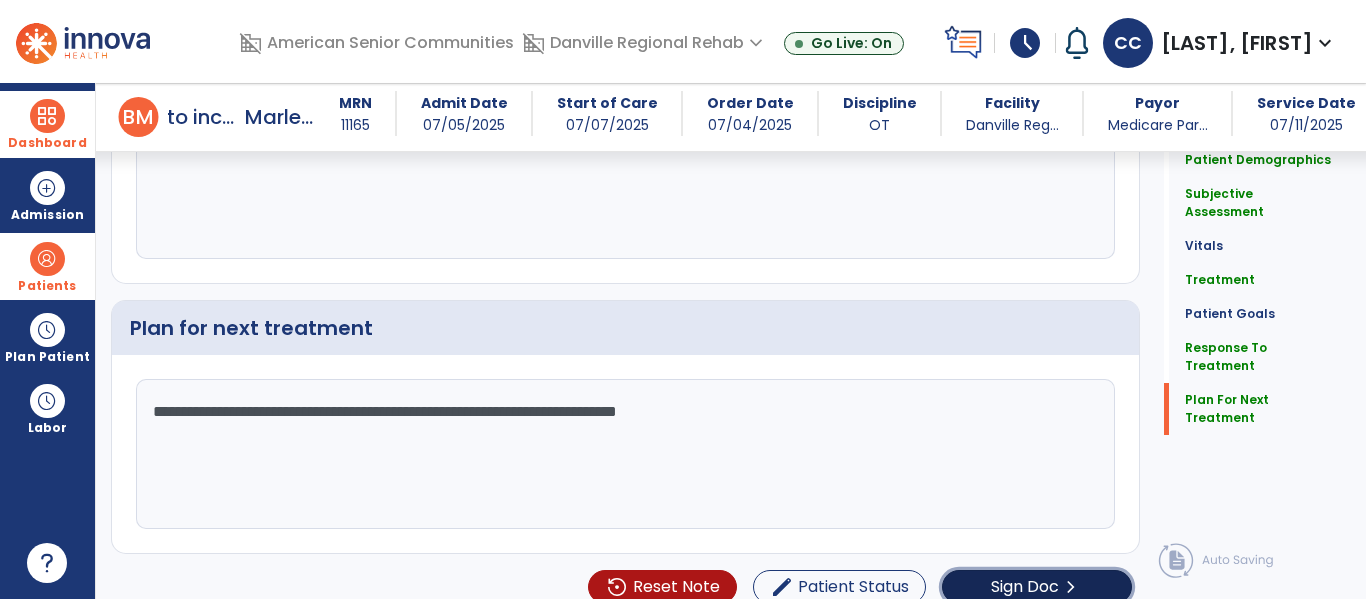 click on "Sign Doc" 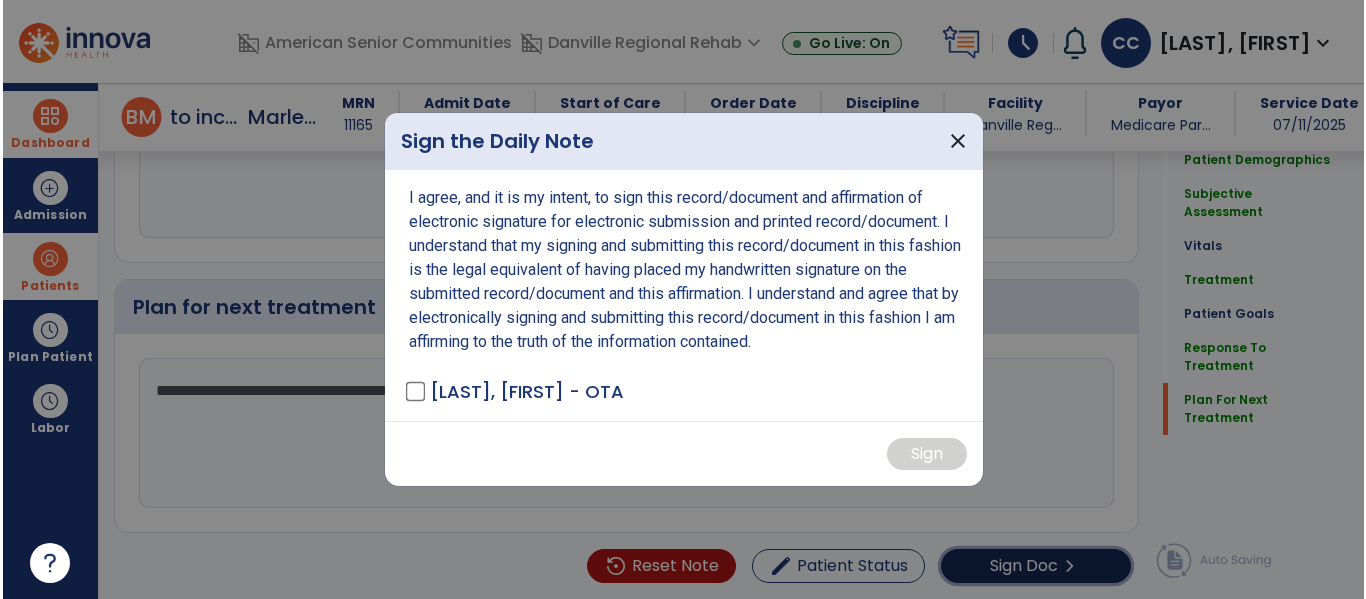 scroll, scrollTop: 2487, scrollLeft: 0, axis: vertical 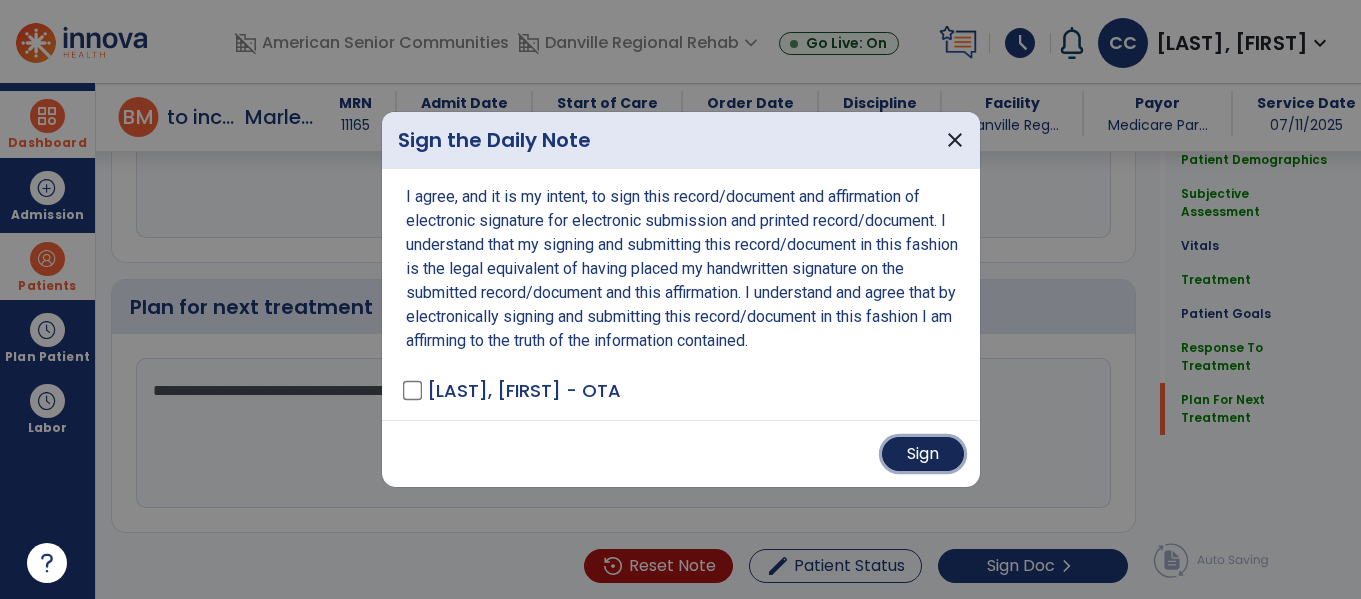 click on "Sign" at bounding box center [923, 454] 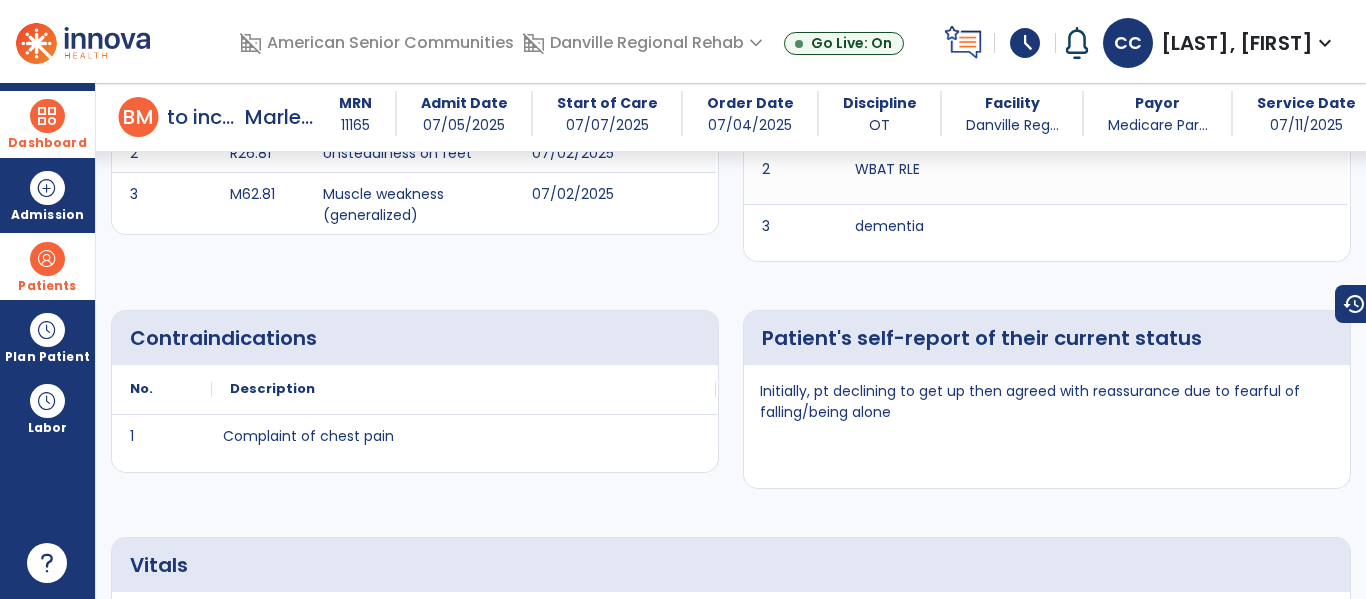 scroll, scrollTop: 0, scrollLeft: 0, axis: both 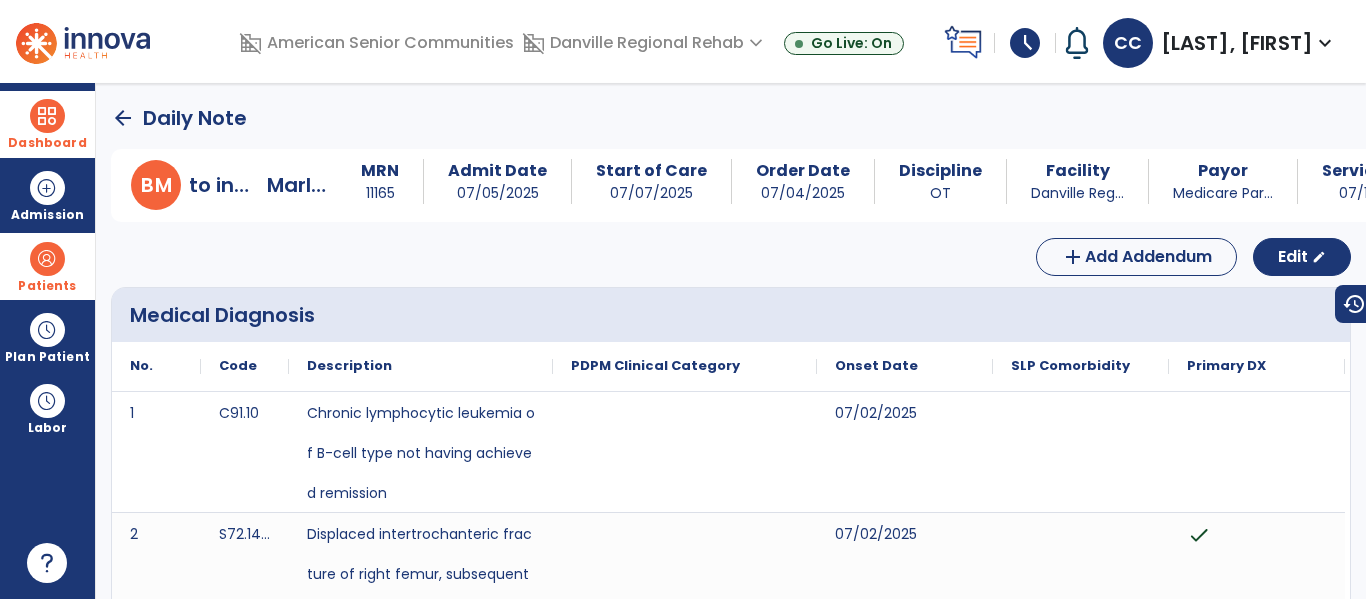 click on "arrow_back" 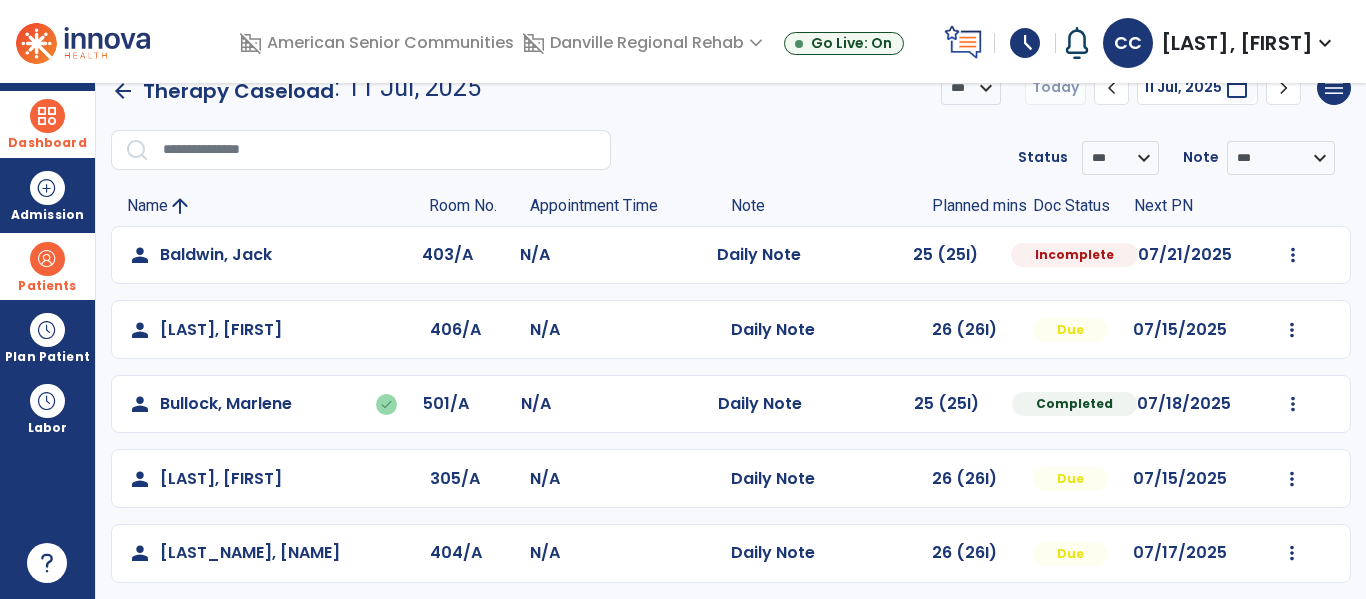scroll, scrollTop: 29, scrollLeft: 0, axis: vertical 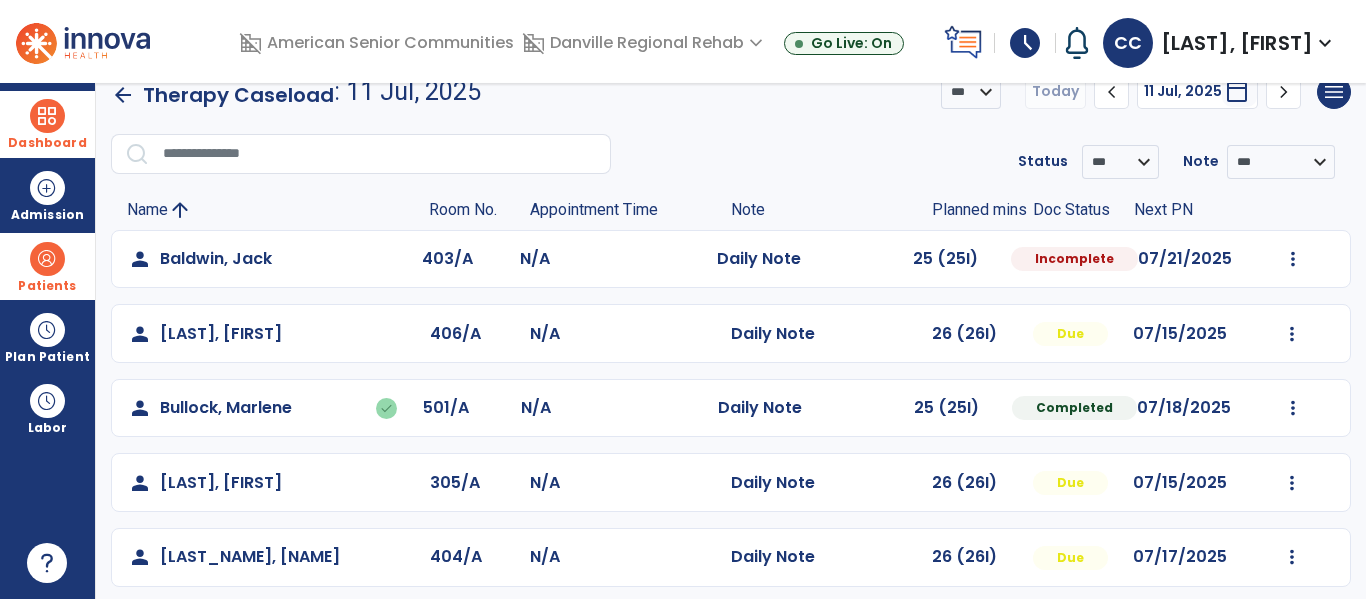 click on "Mark Visit As Complete   Reset Note   Open Document   G + C Mins" 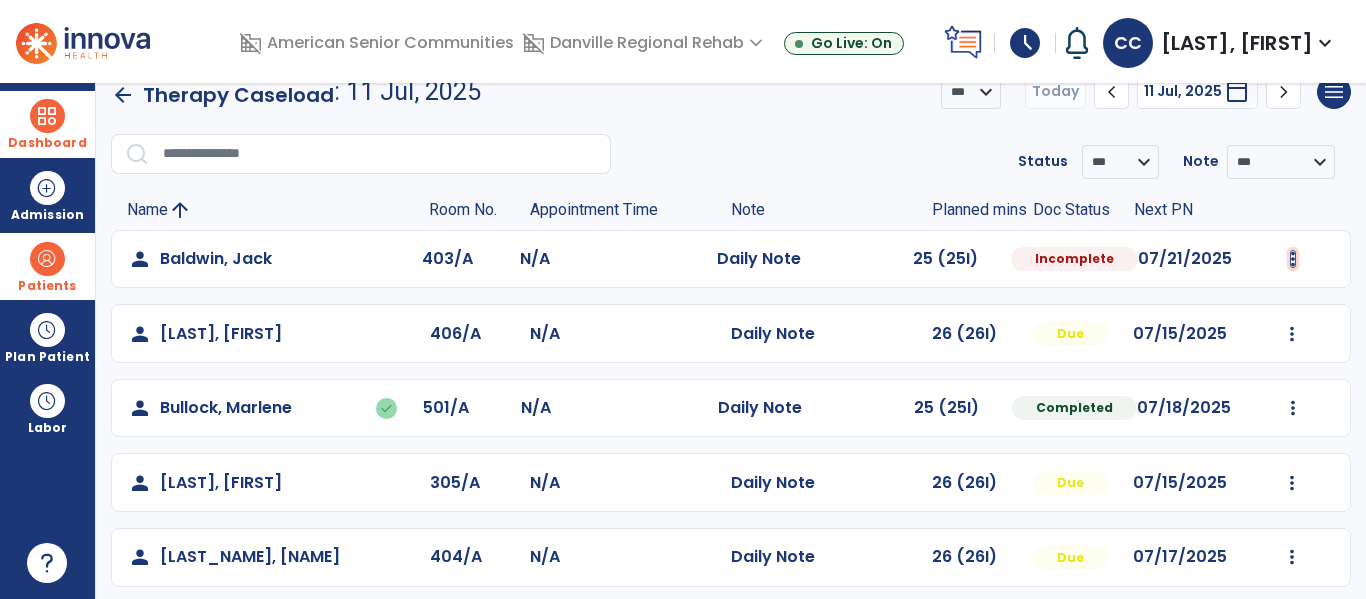 click at bounding box center [1293, 259] 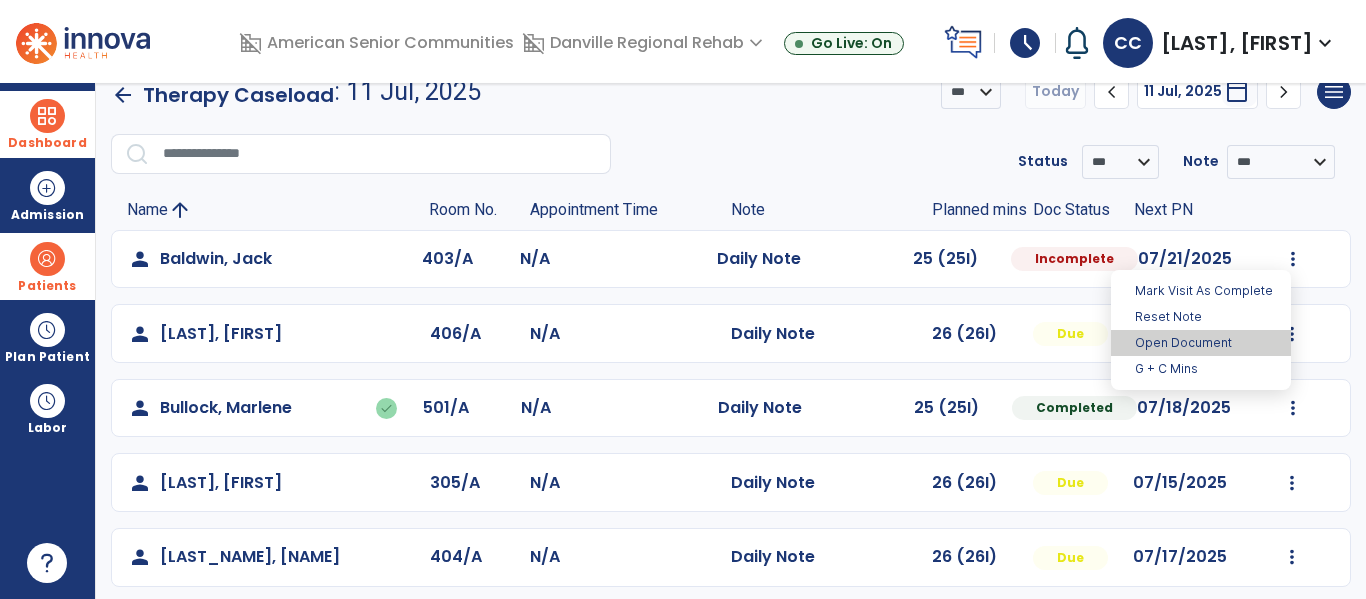 click on "Open Document" at bounding box center [1201, 343] 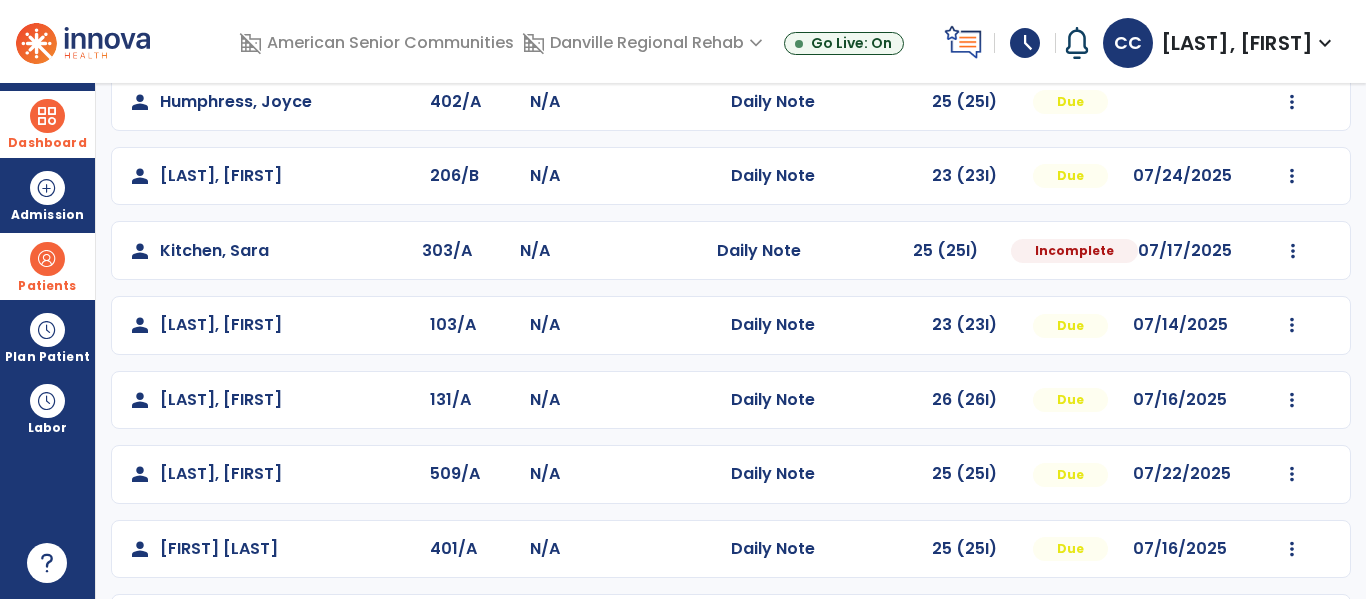 scroll, scrollTop: 785, scrollLeft: 0, axis: vertical 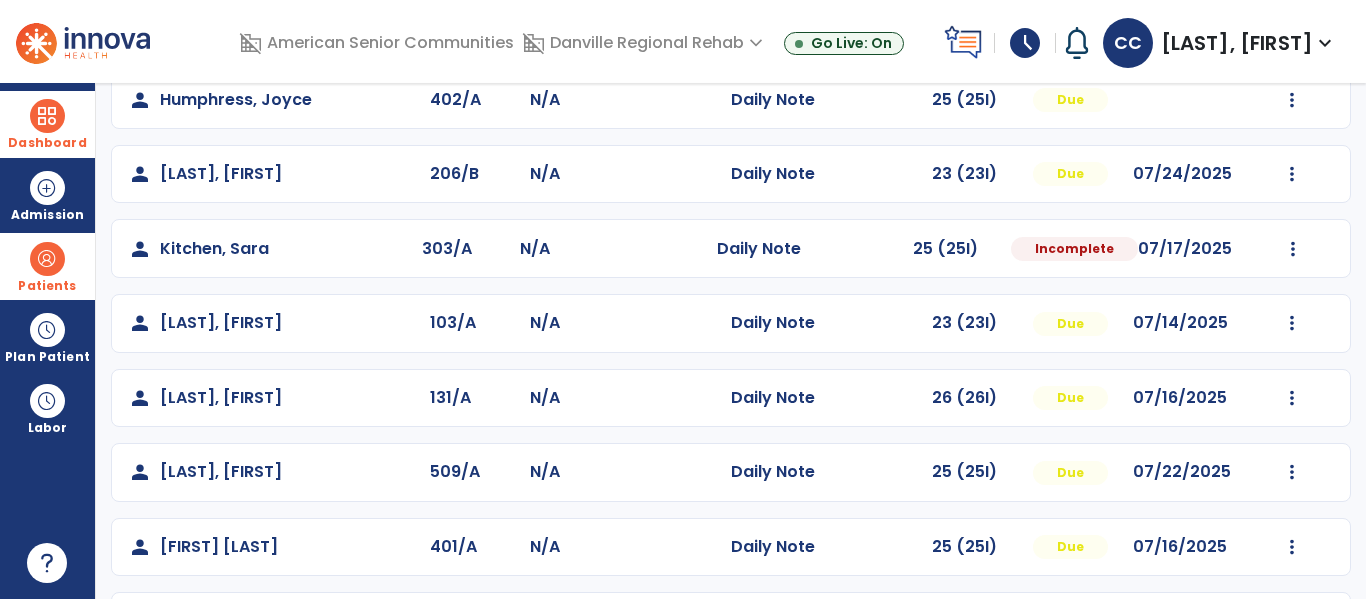 select on "*" 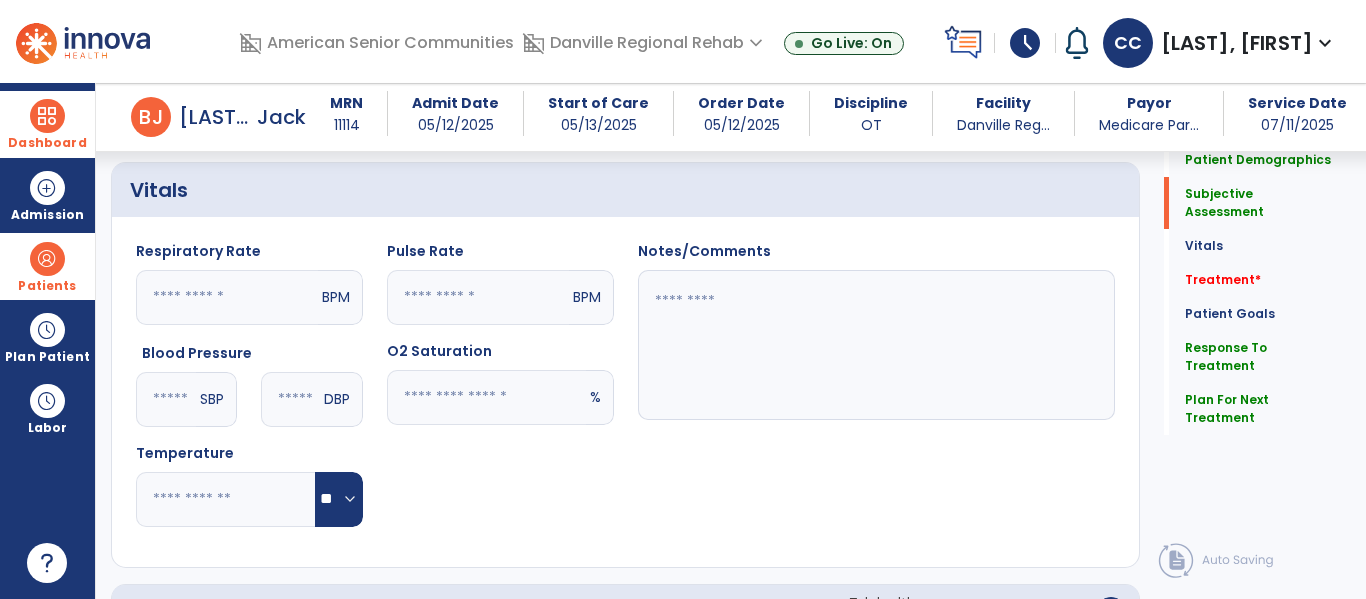 scroll, scrollTop: 516, scrollLeft: 0, axis: vertical 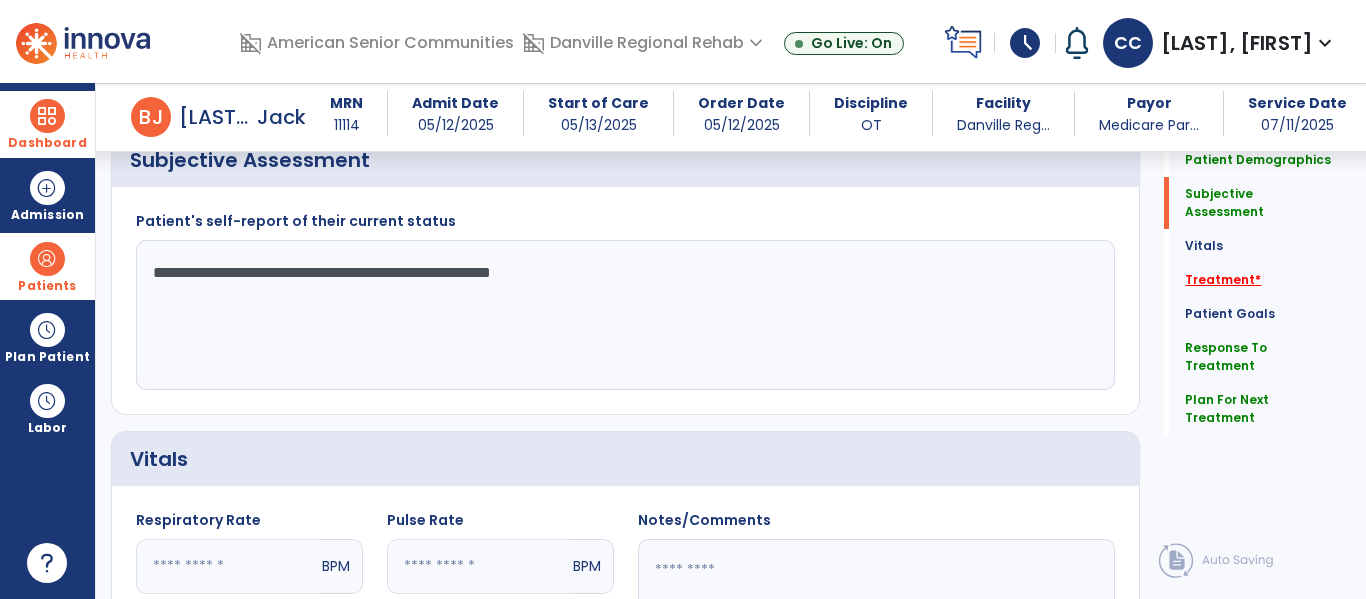 click on "*" 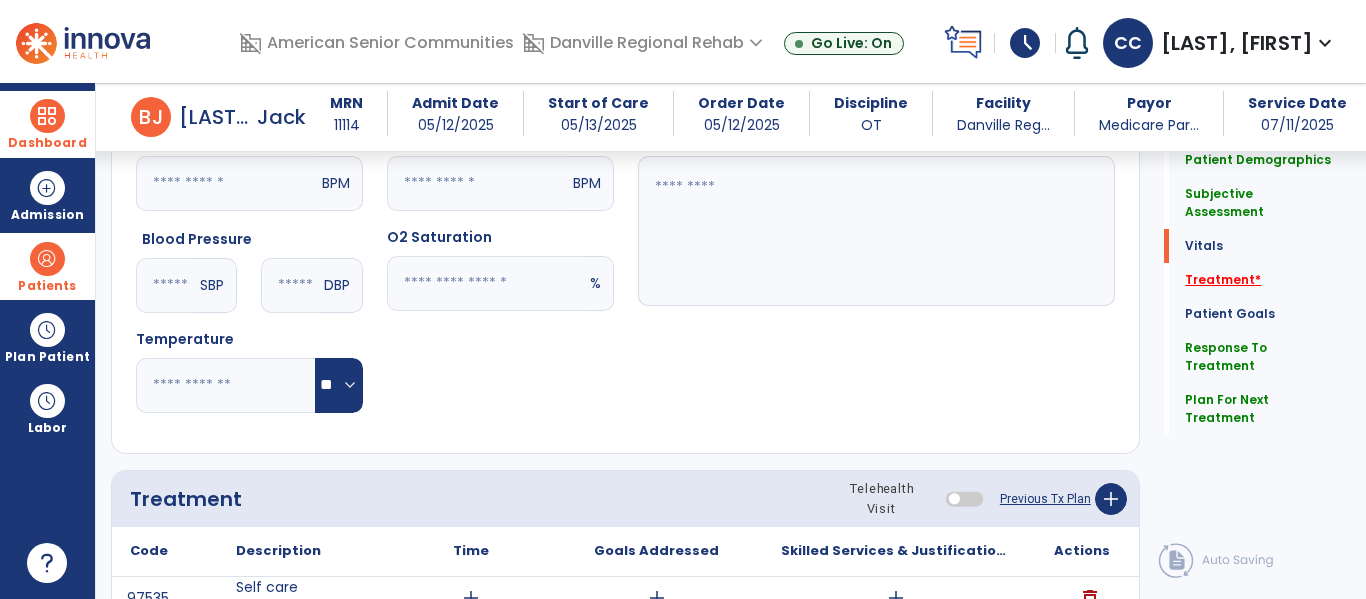 scroll, scrollTop: 1206, scrollLeft: 0, axis: vertical 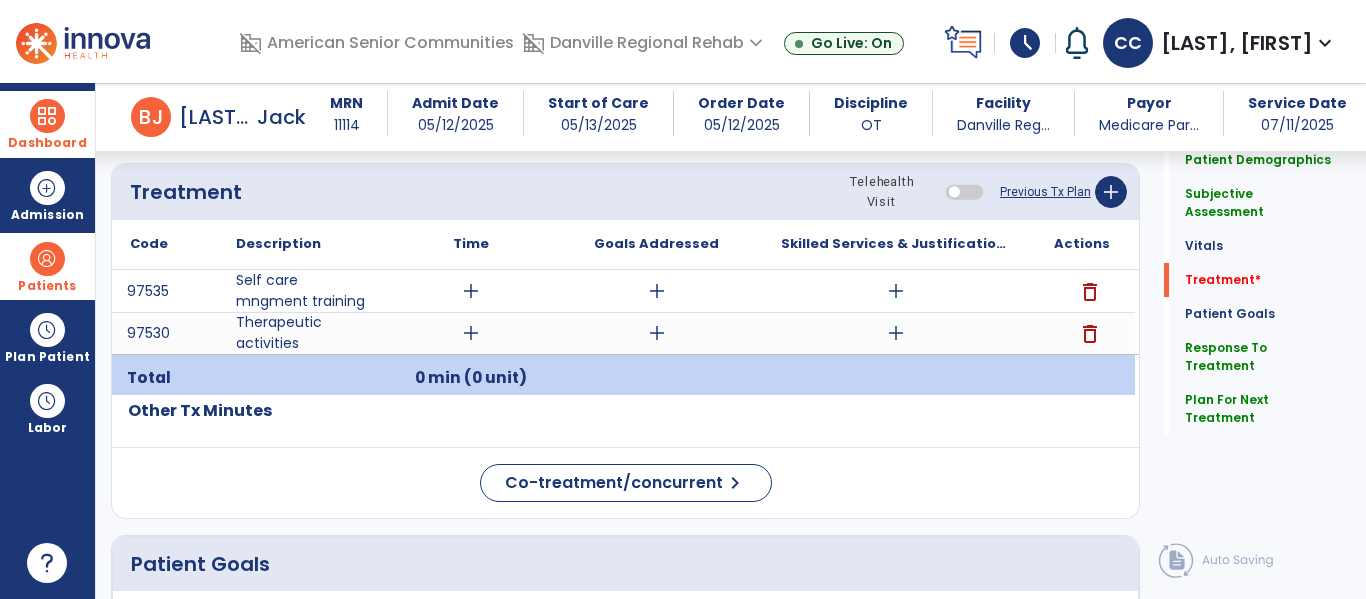 click on "Dashboard" at bounding box center (47, 143) 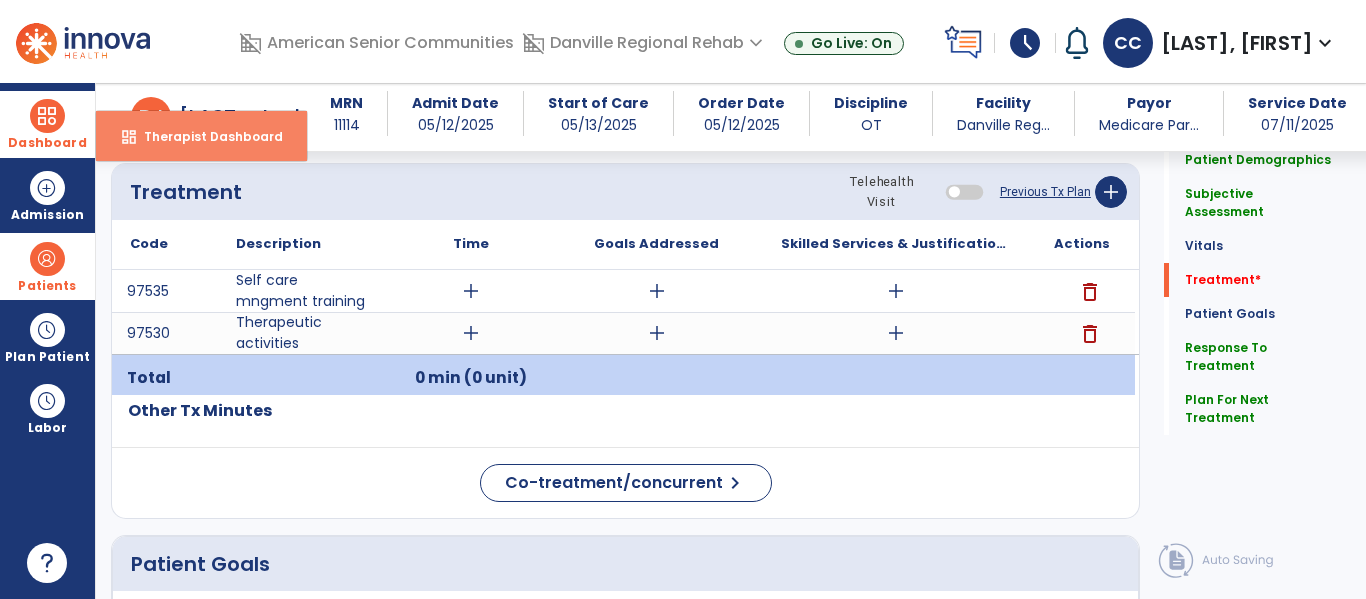 click on "dashboard  Therapist Dashboard" at bounding box center (201, 136) 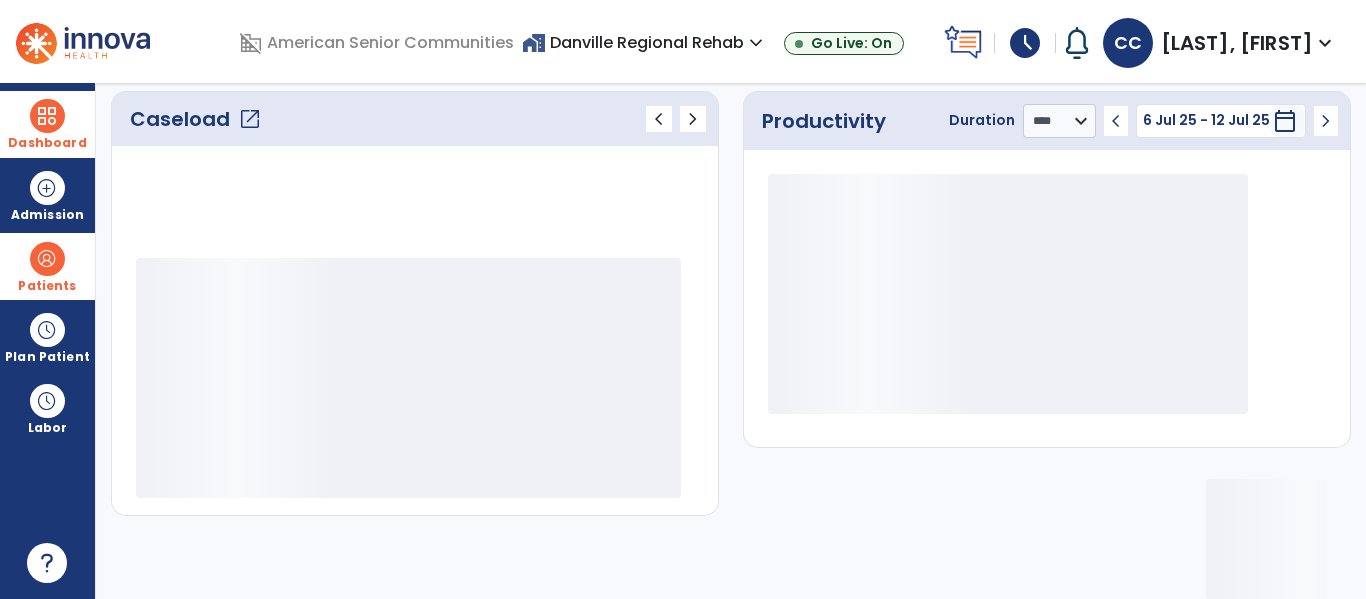 scroll, scrollTop: 276, scrollLeft: 0, axis: vertical 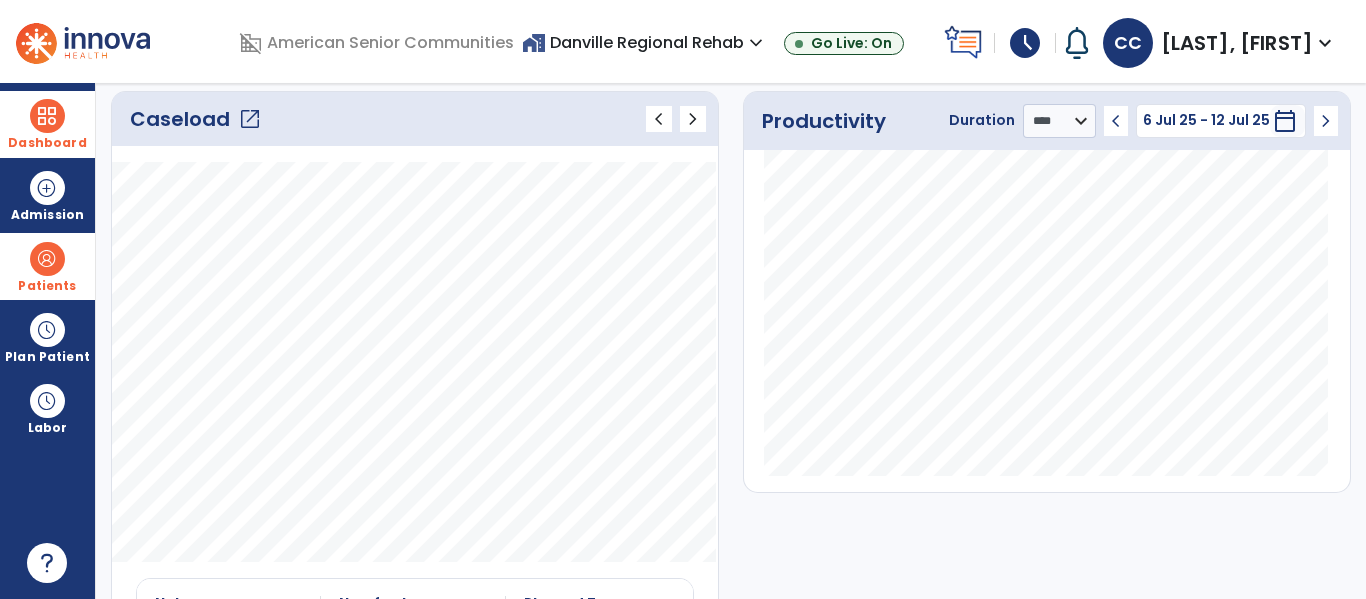 click on "open_in_new" 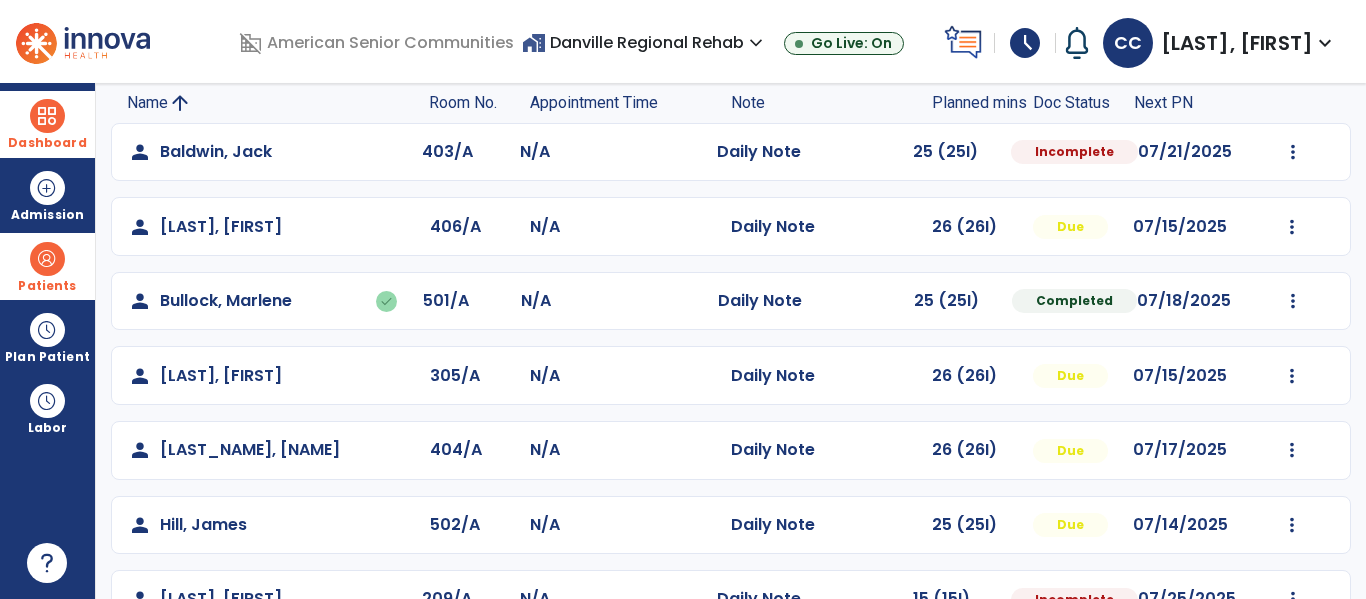 scroll, scrollTop: 133, scrollLeft: 0, axis: vertical 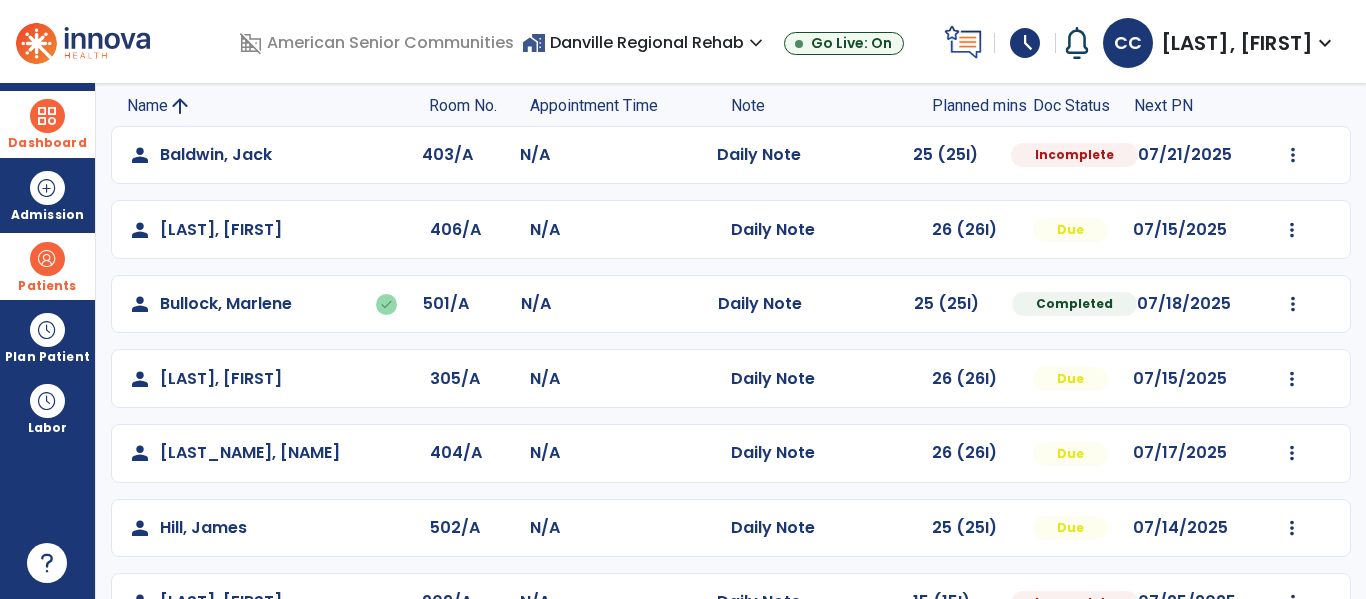 click on "Daily Note" 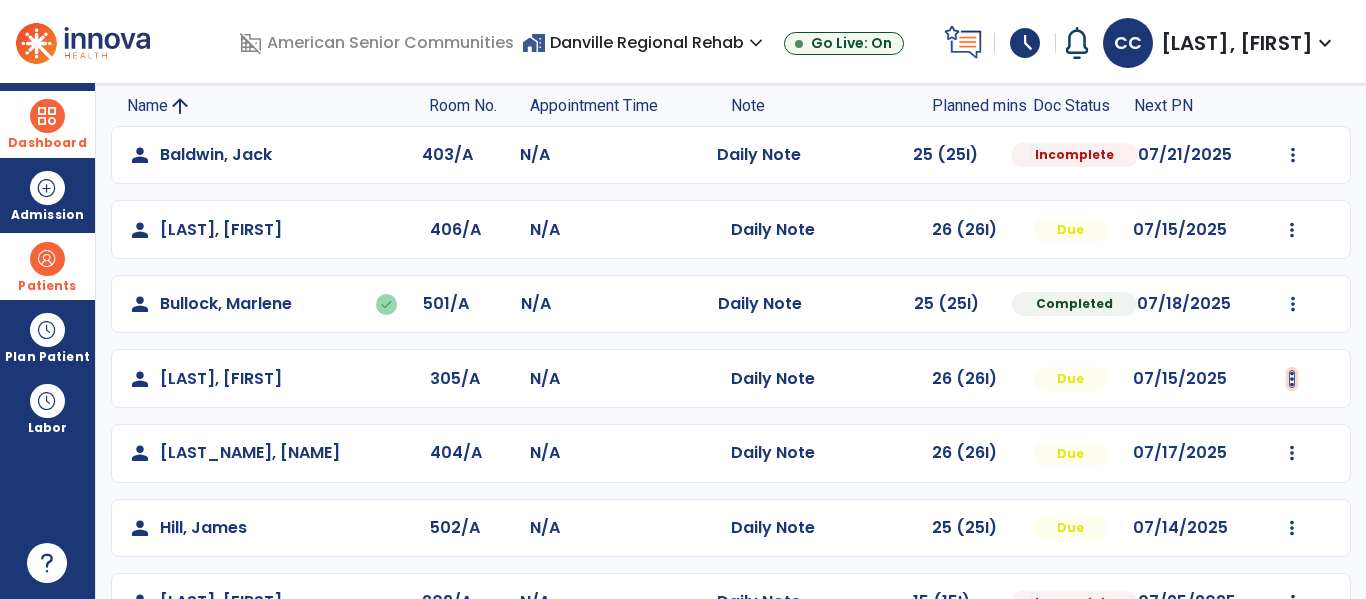 click at bounding box center [1293, 155] 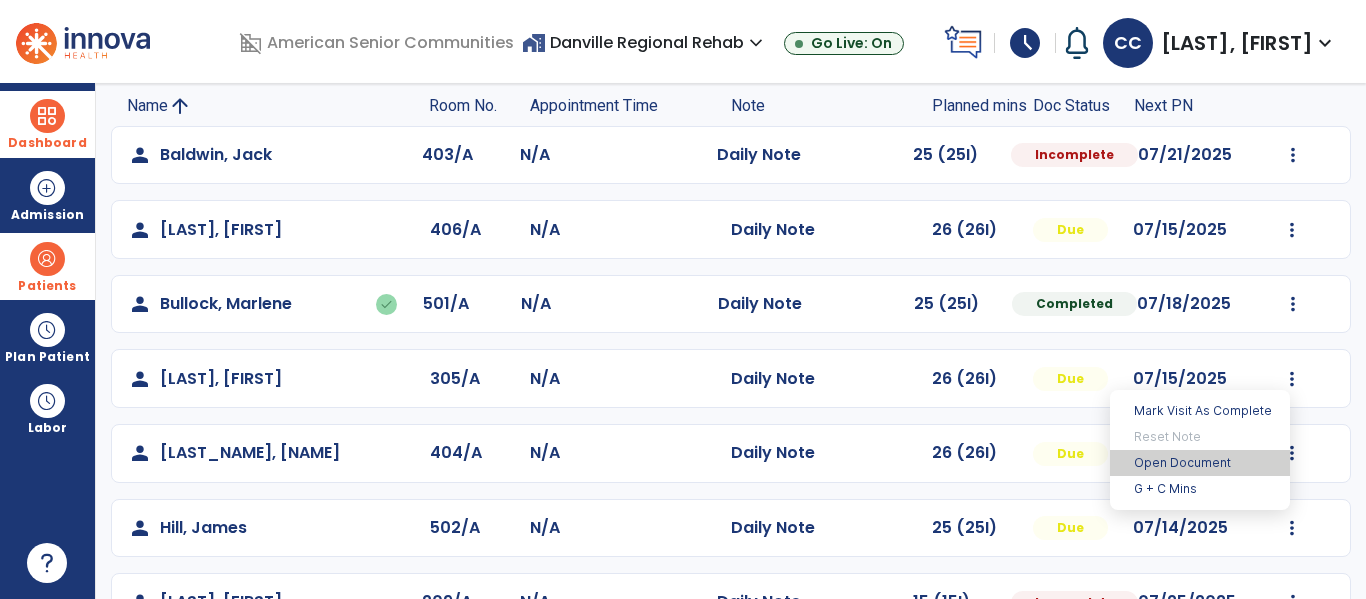 click on "Open Document" at bounding box center (1200, 463) 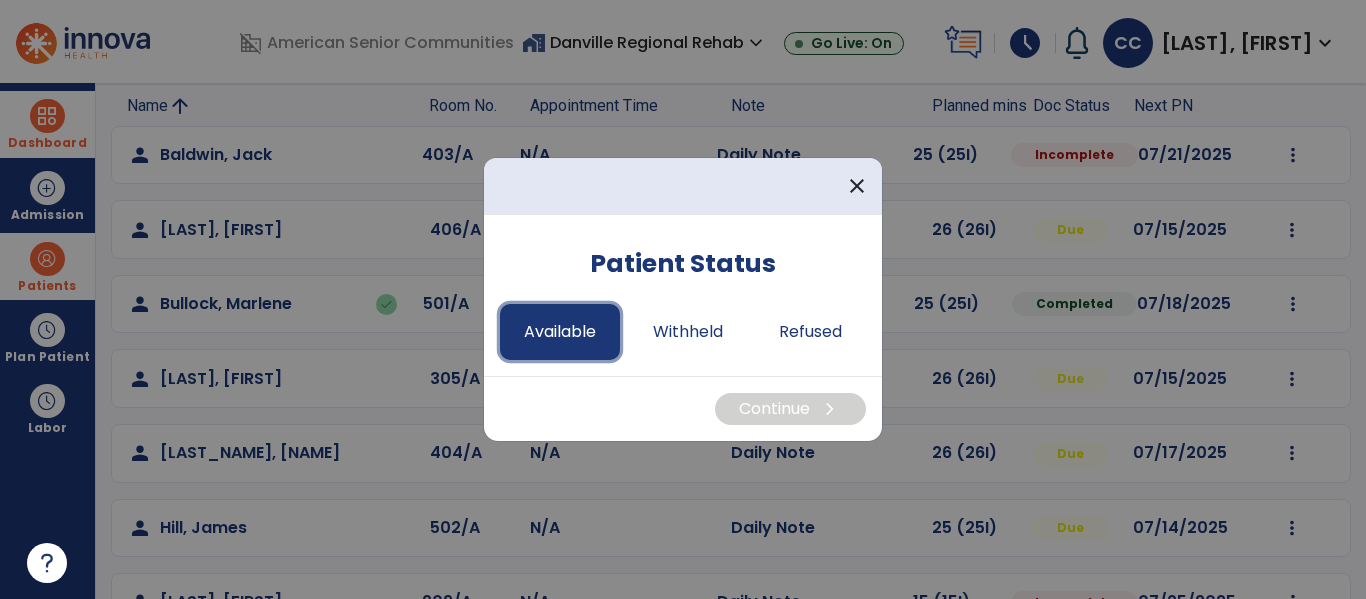 click on "Available" at bounding box center [560, 332] 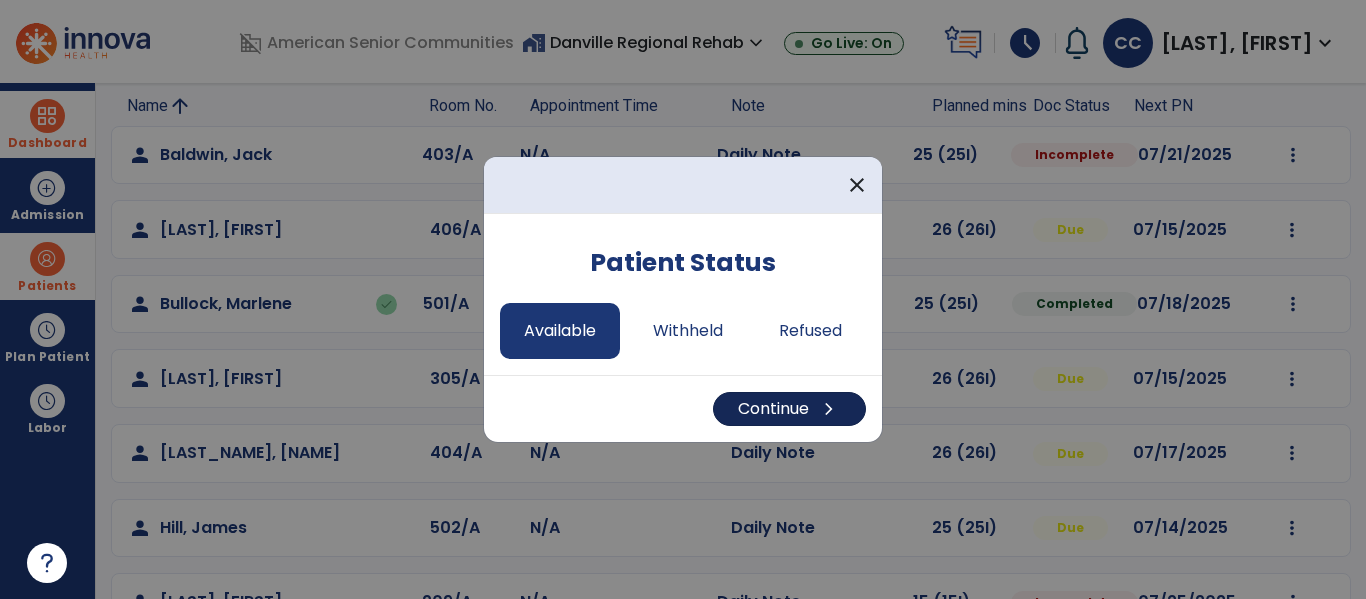 click on "Continue   chevron_right" at bounding box center (789, 409) 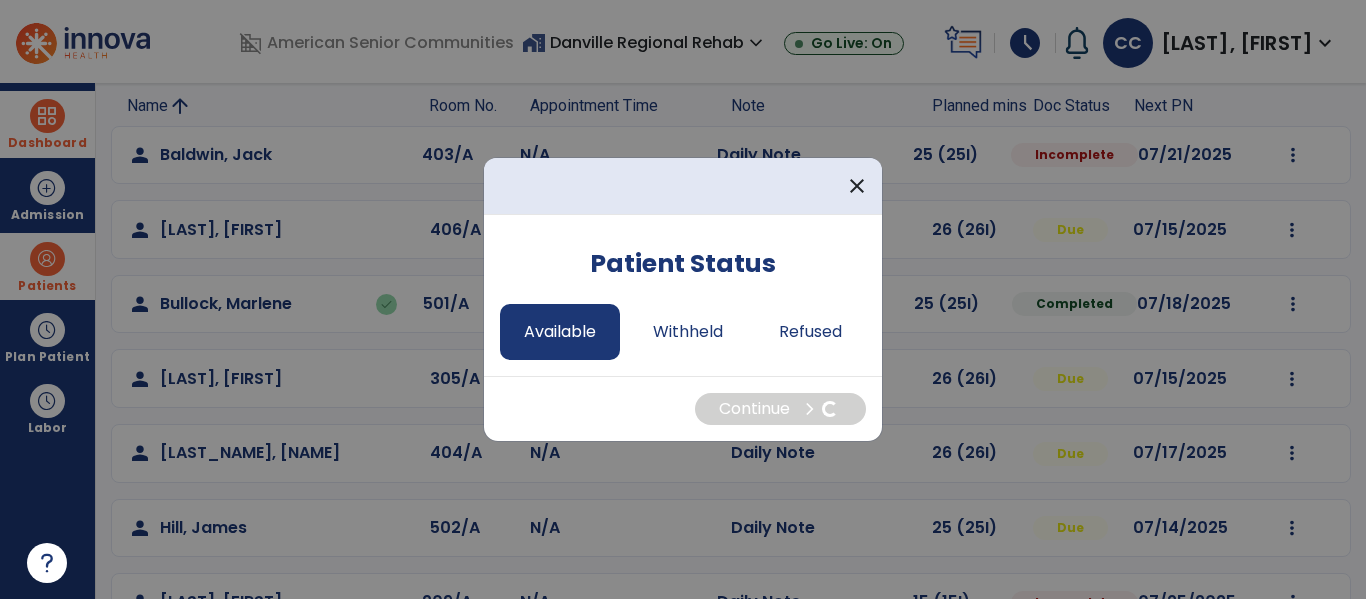 select on "*" 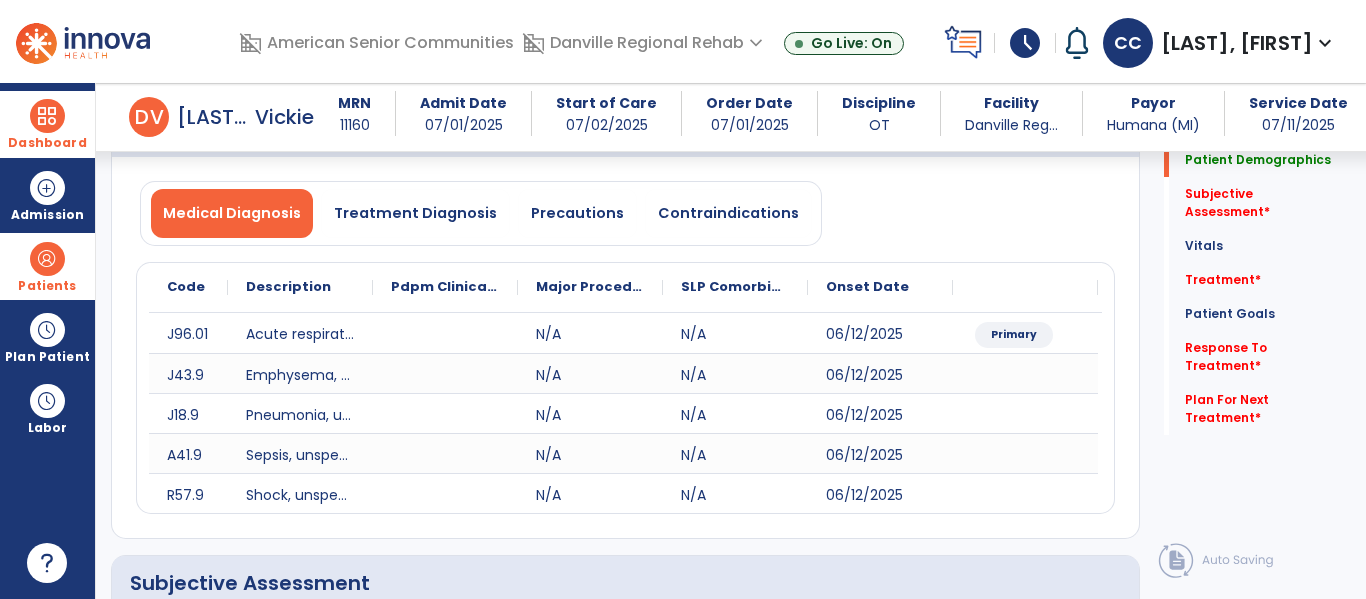 scroll, scrollTop: 516, scrollLeft: 0, axis: vertical 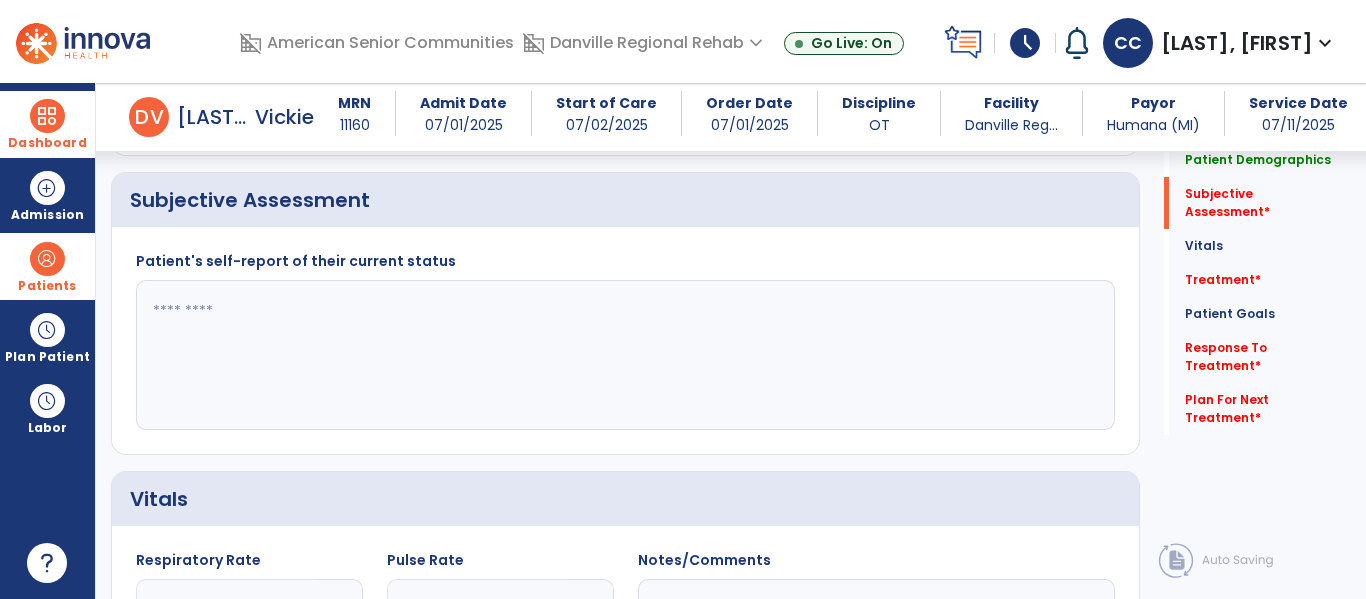 click at bounding box center [47, 116] 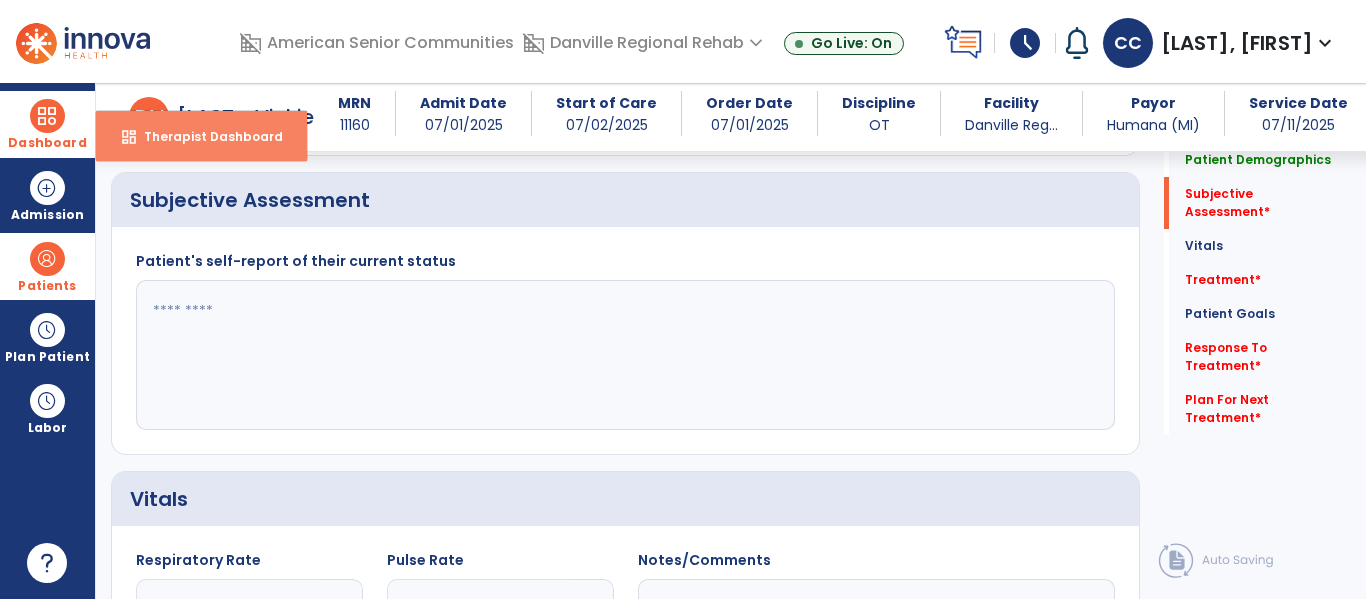 click on "dashboard  Therapist Dashboard" at bounding box center [201, 136] 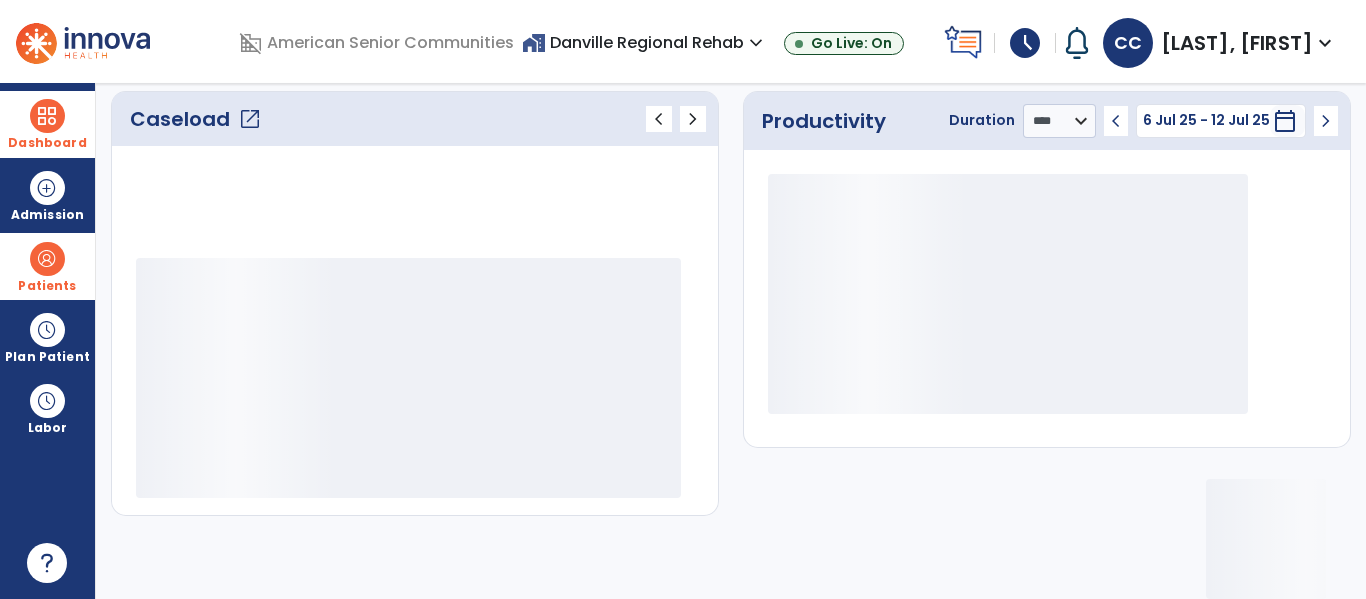 scroll, scrollTop: 276, scrollLeft: 0, axis: vertical 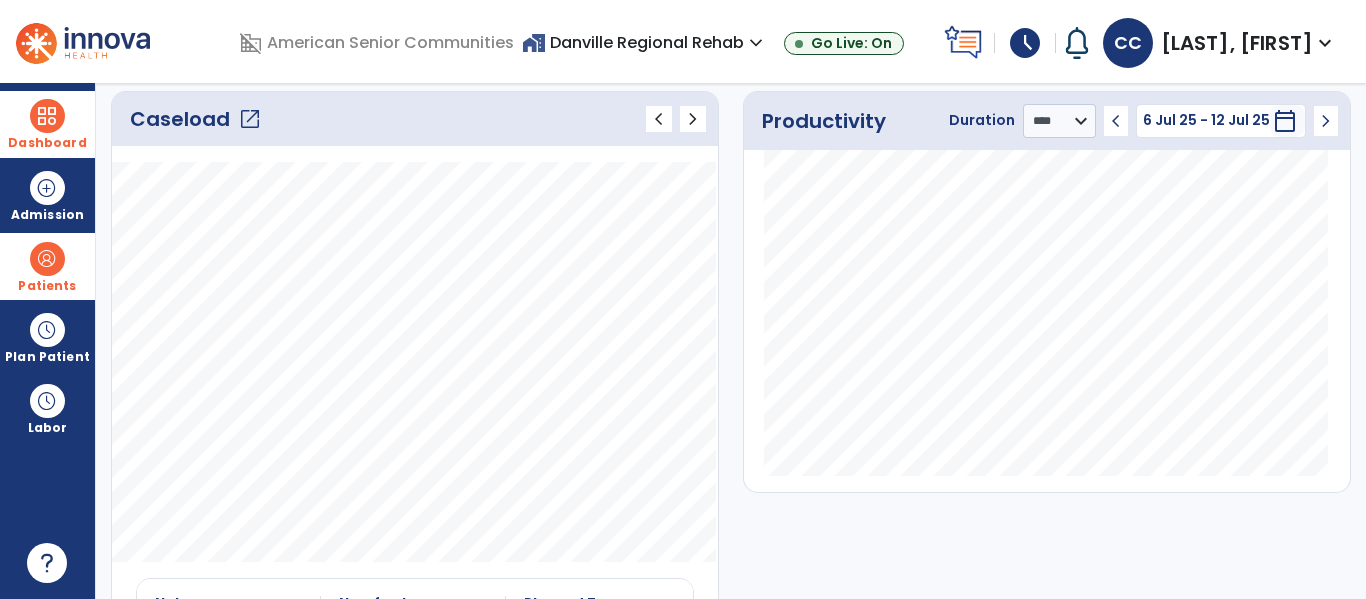 click on "open_in_new" 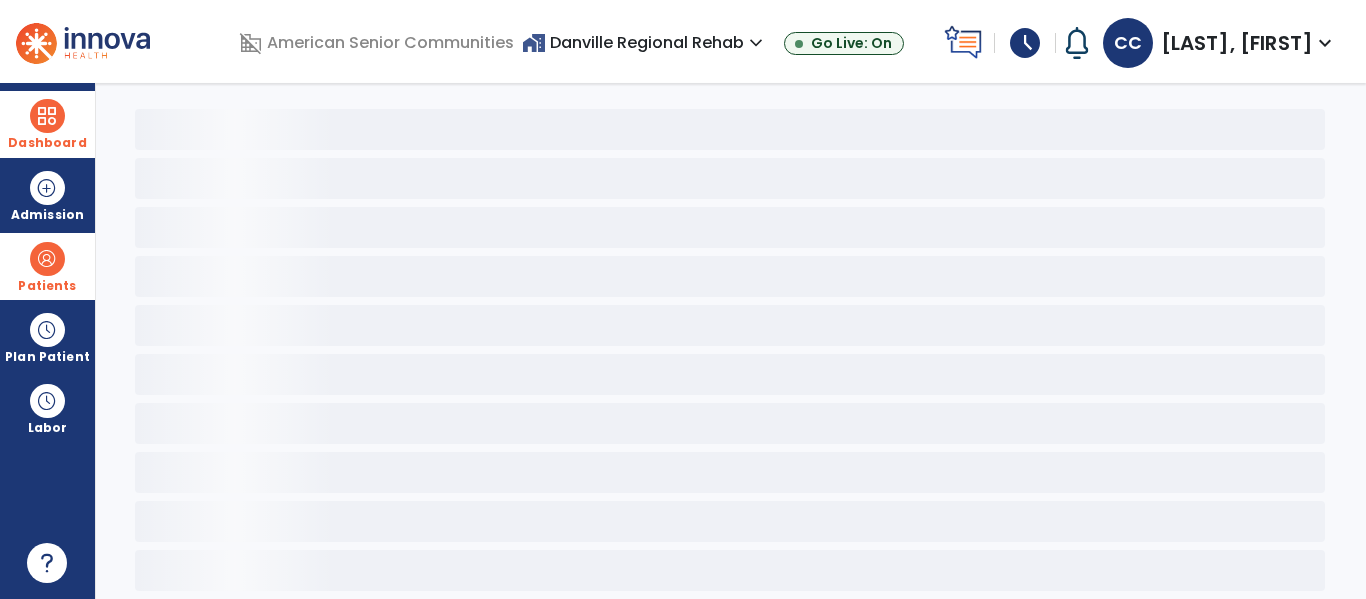 scroll, scrollTop: 78, scrollLeft: 0, axis: vertical 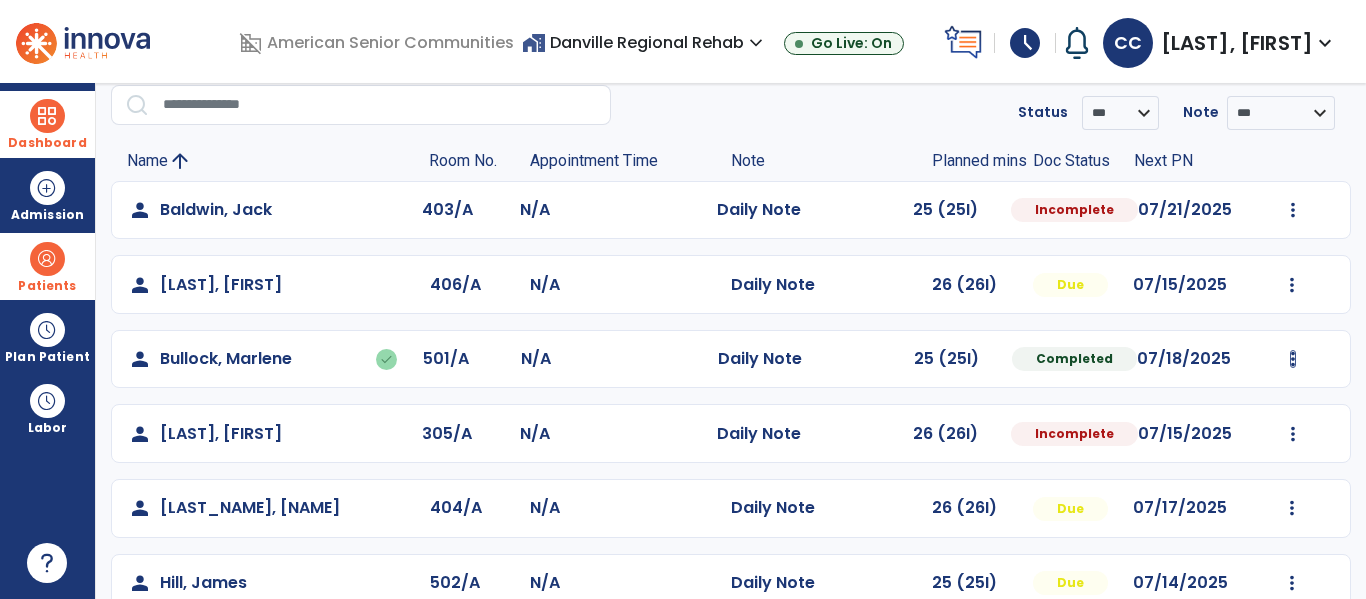 click at bounding box center (1293, 210) 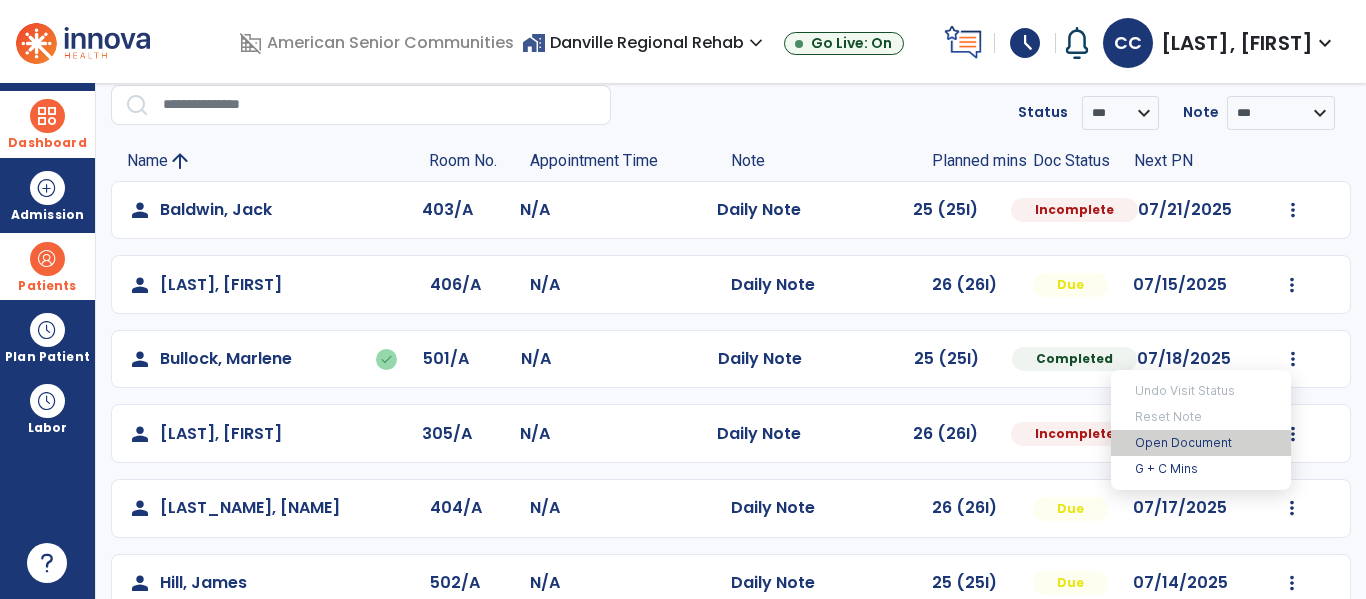 click on "Open Document" at bounding box center [1201, 443] 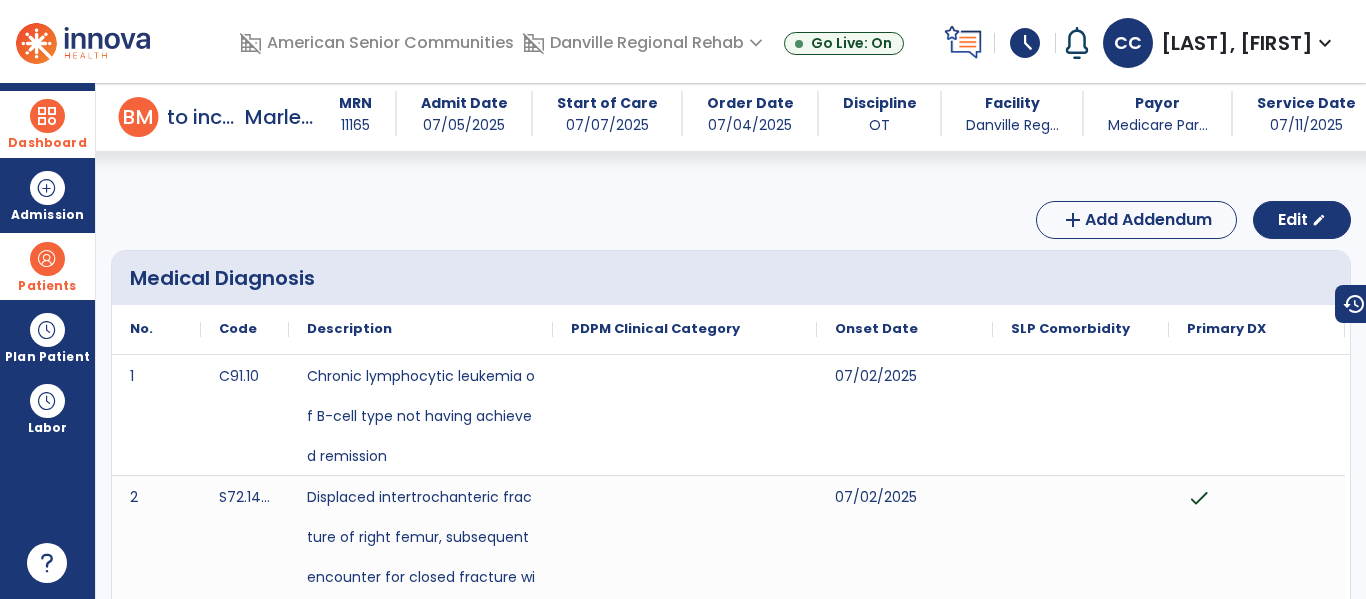 scroll, scrollTop: 0, scrollLeft: 0, axis: both 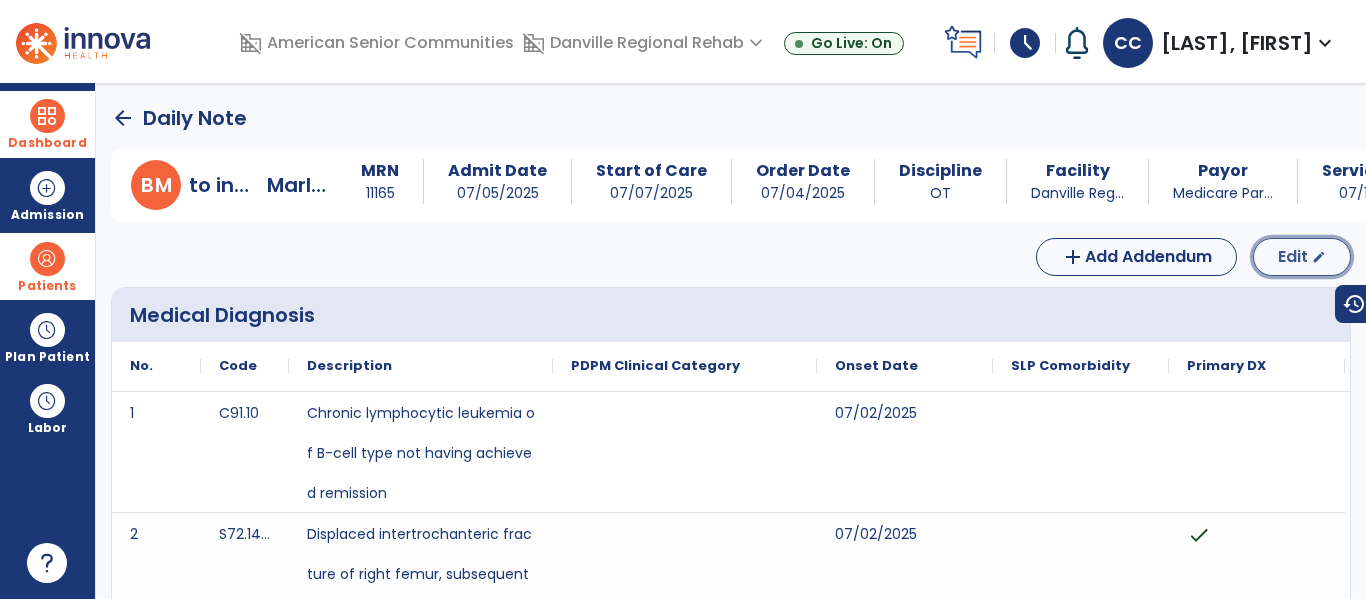 click on "Edit" 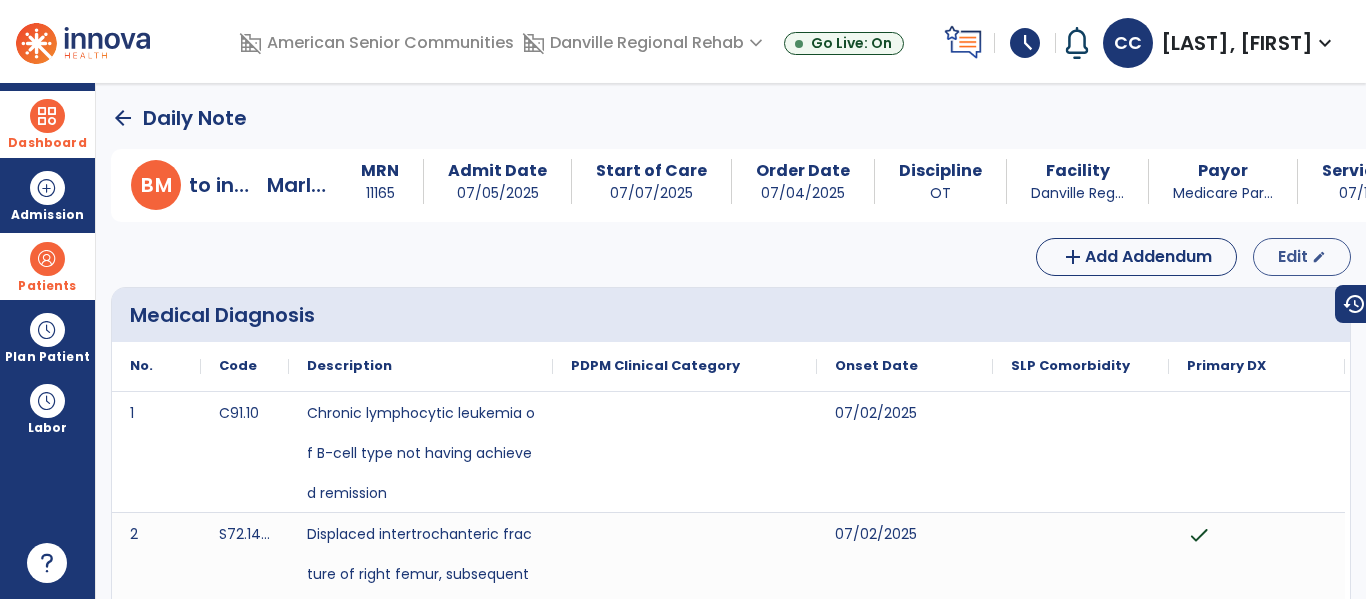select on "*" 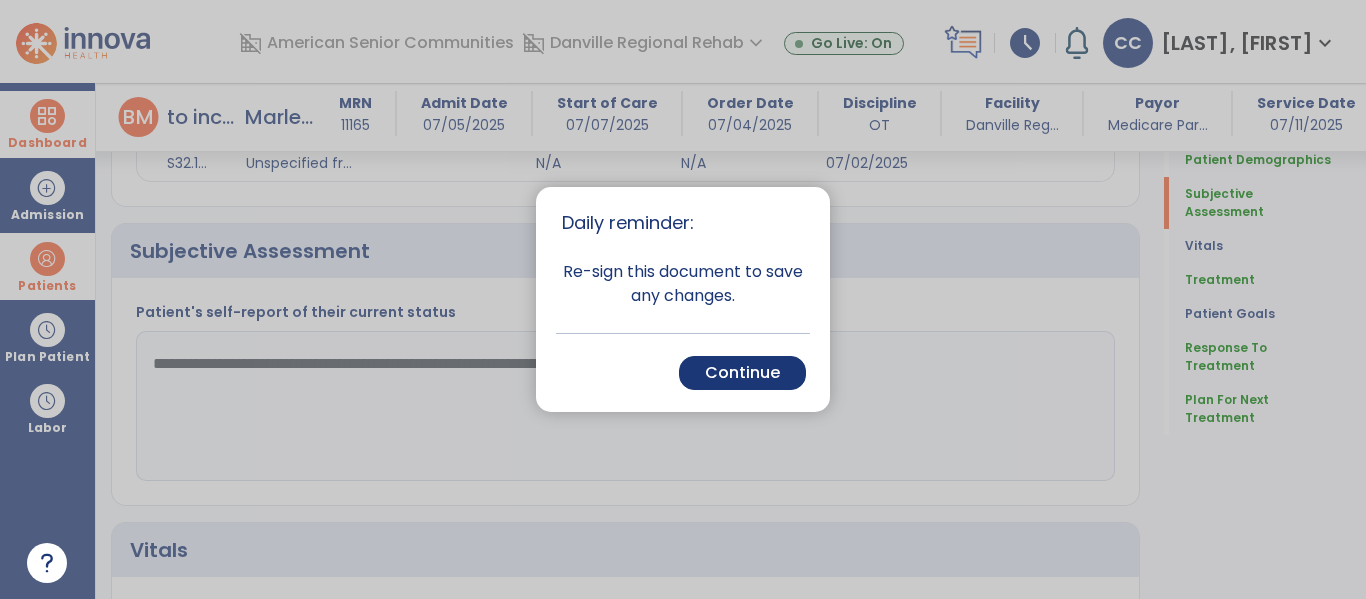 scroll, scrollTop: 388, scrollLeft: 0, axis: vertical 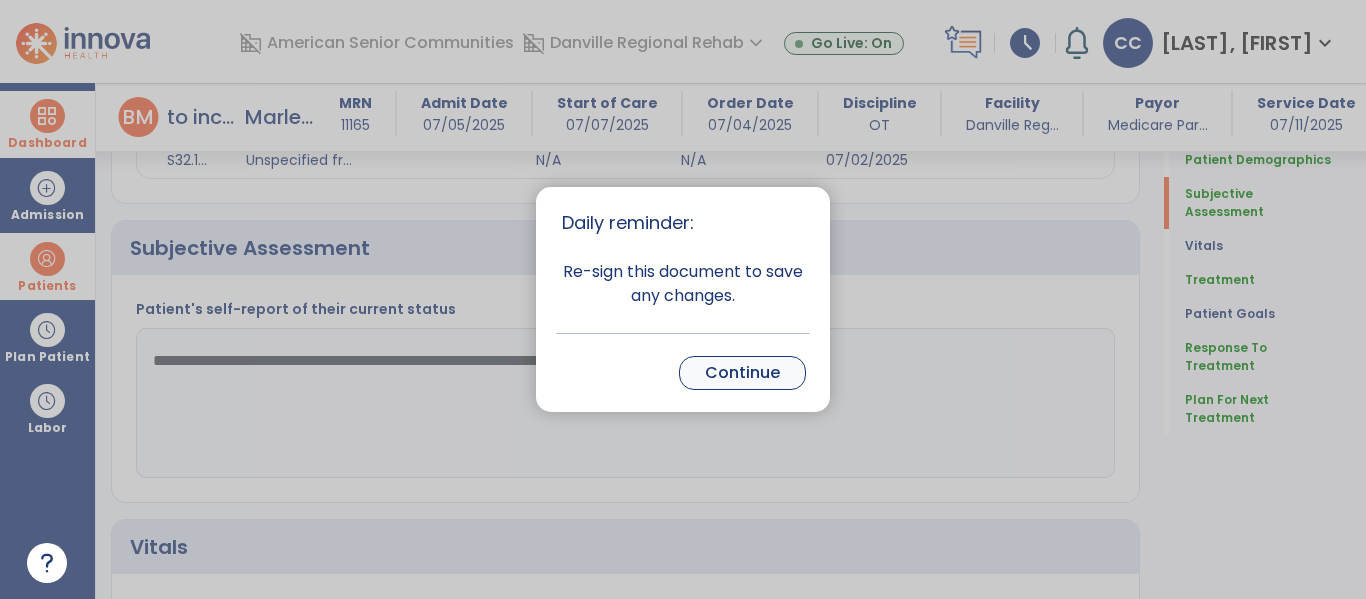 click on "Continue" at bounding box center (742, 373) 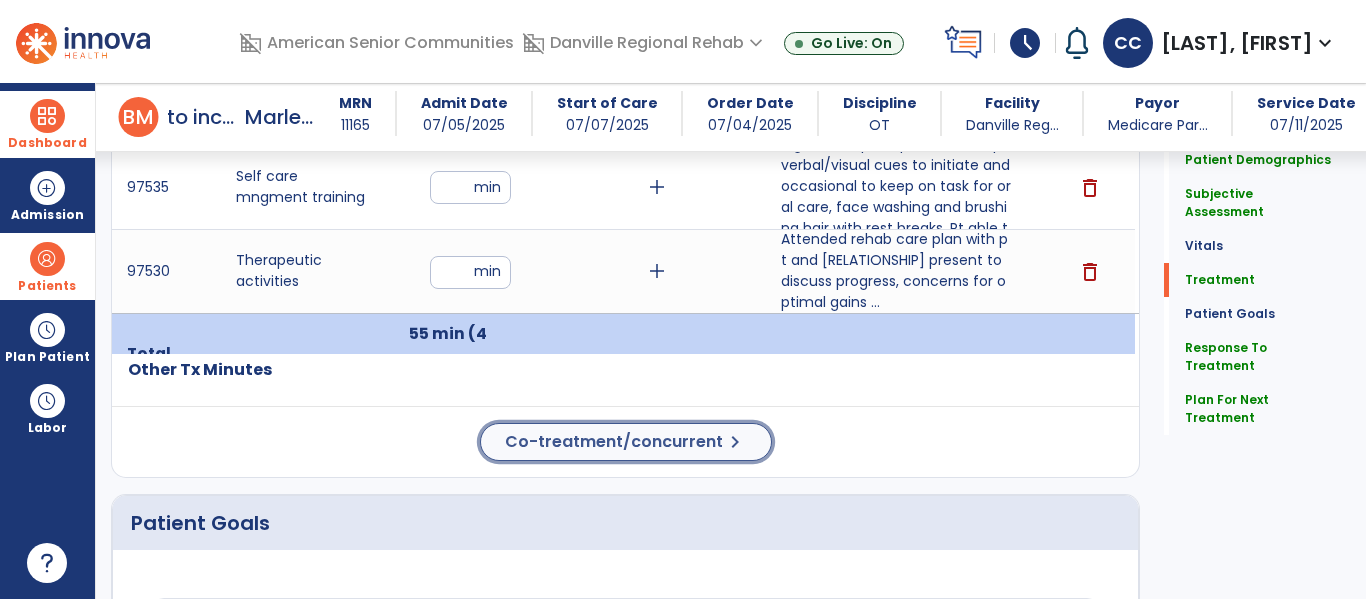 click on "chevron_right" 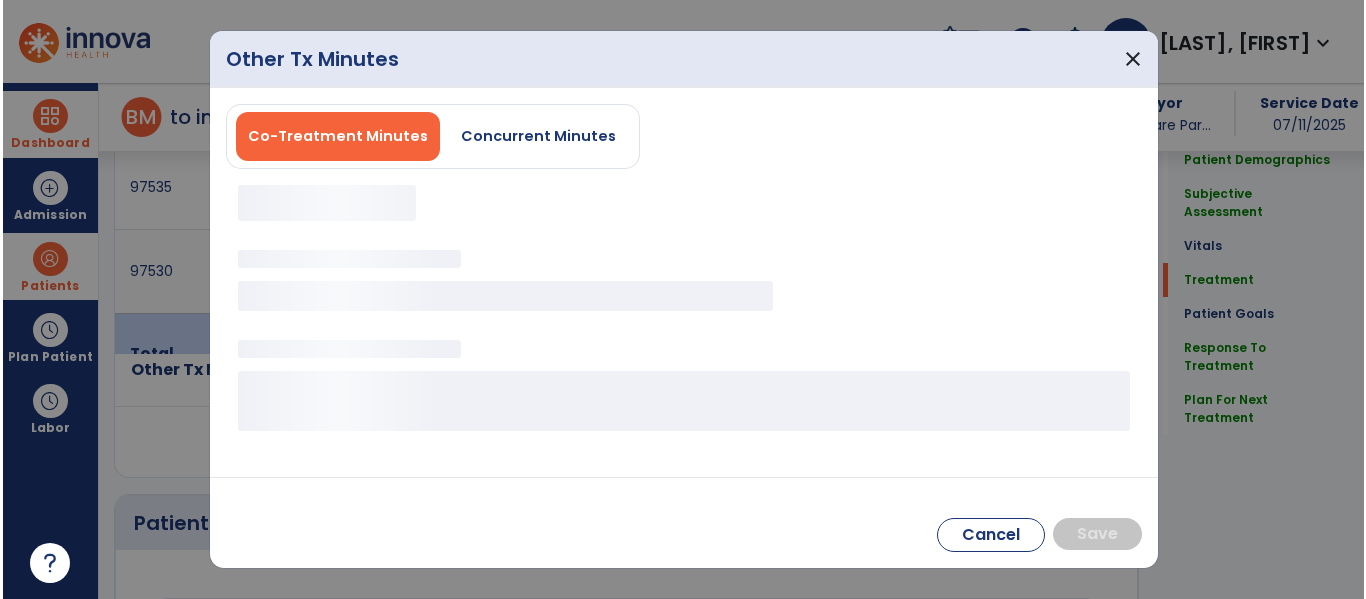 scroll, scrollTop: 1291, scrollLeft: 0, axis: vertical 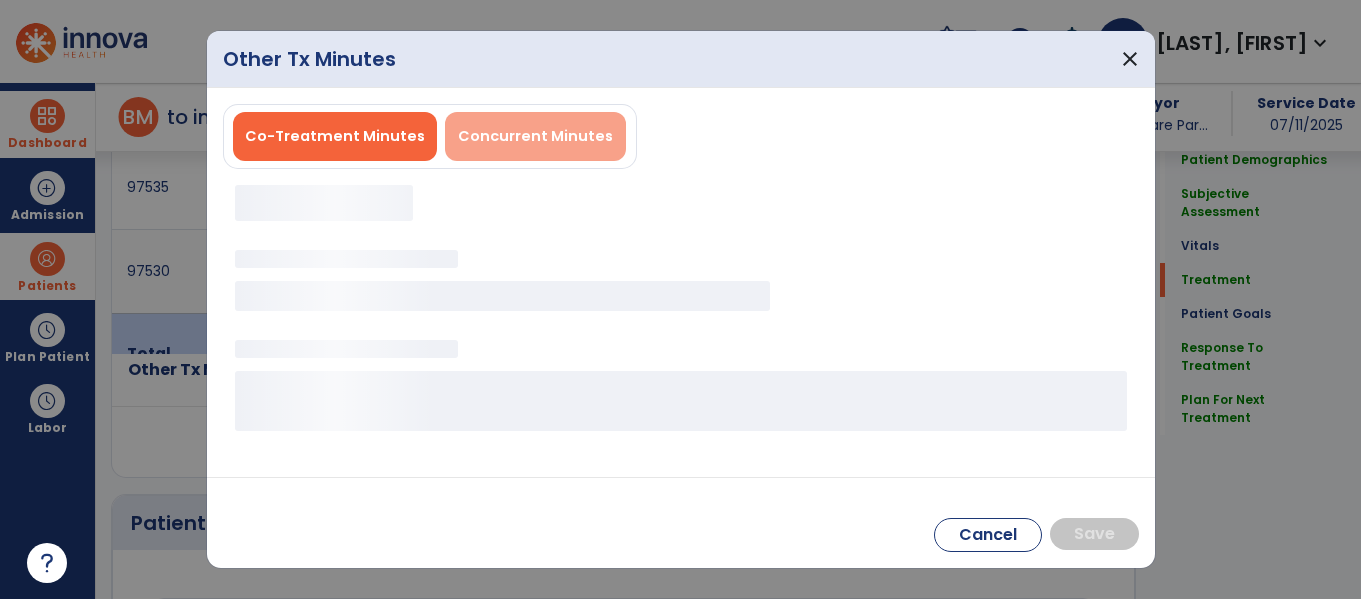 click on "Concurrent Minutes" at bounding box center (535, 136) 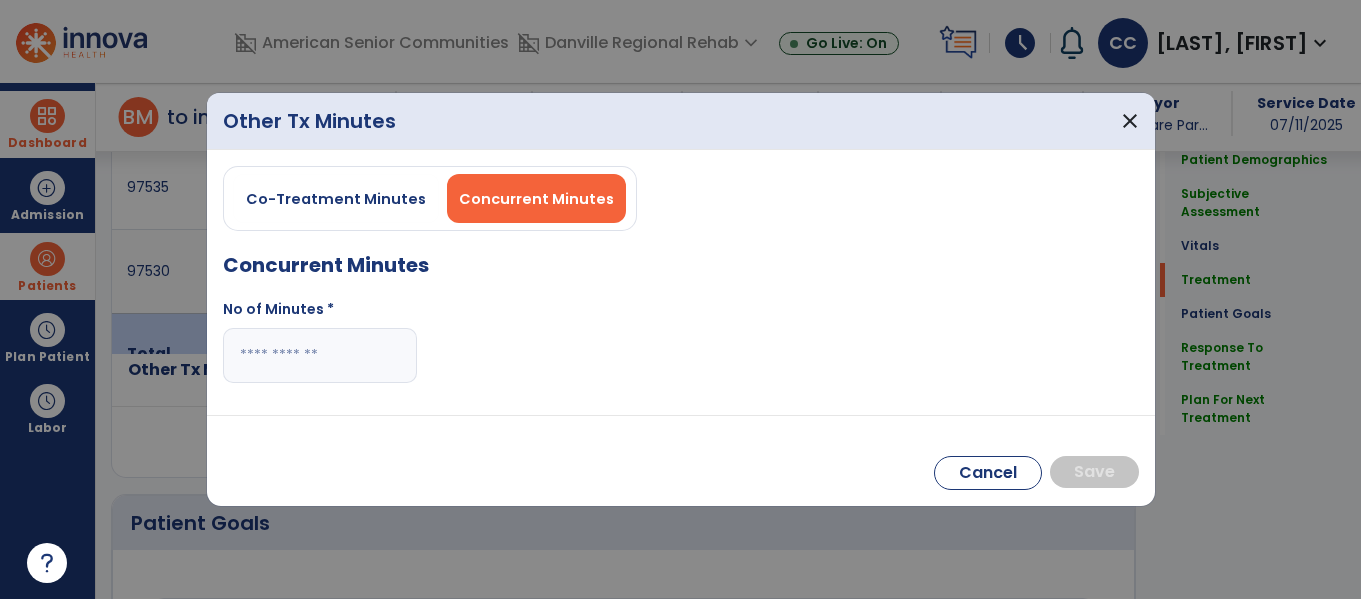 click at bounding box center (320, 355) 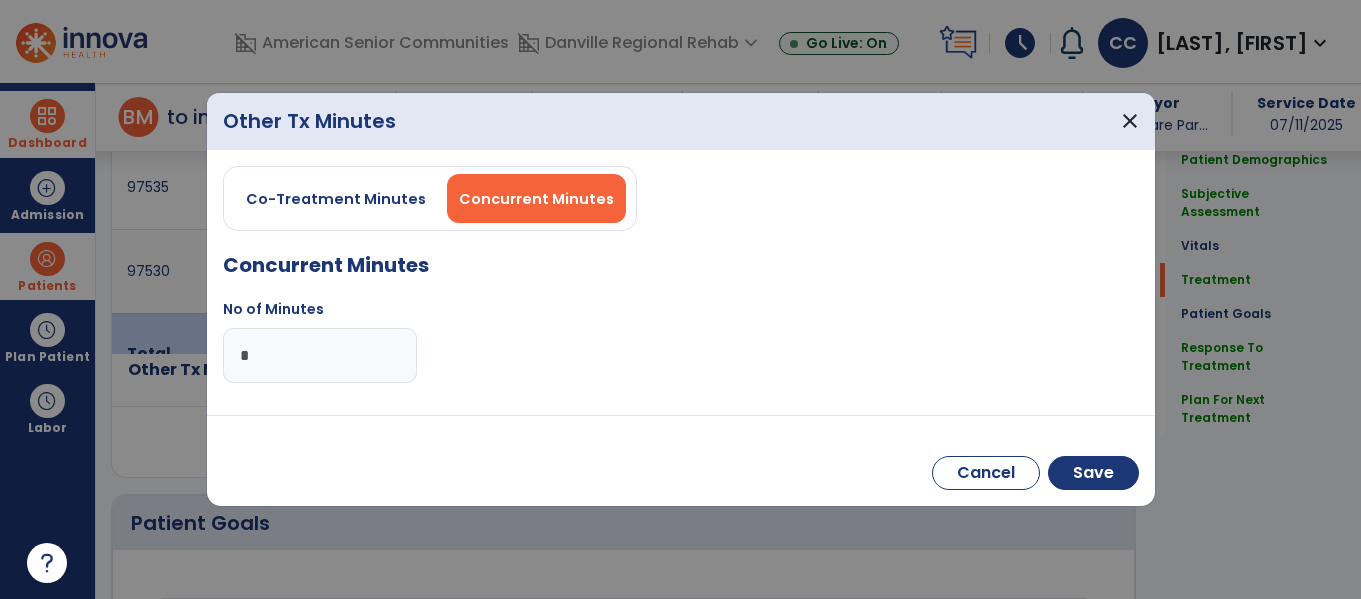 type on "**" 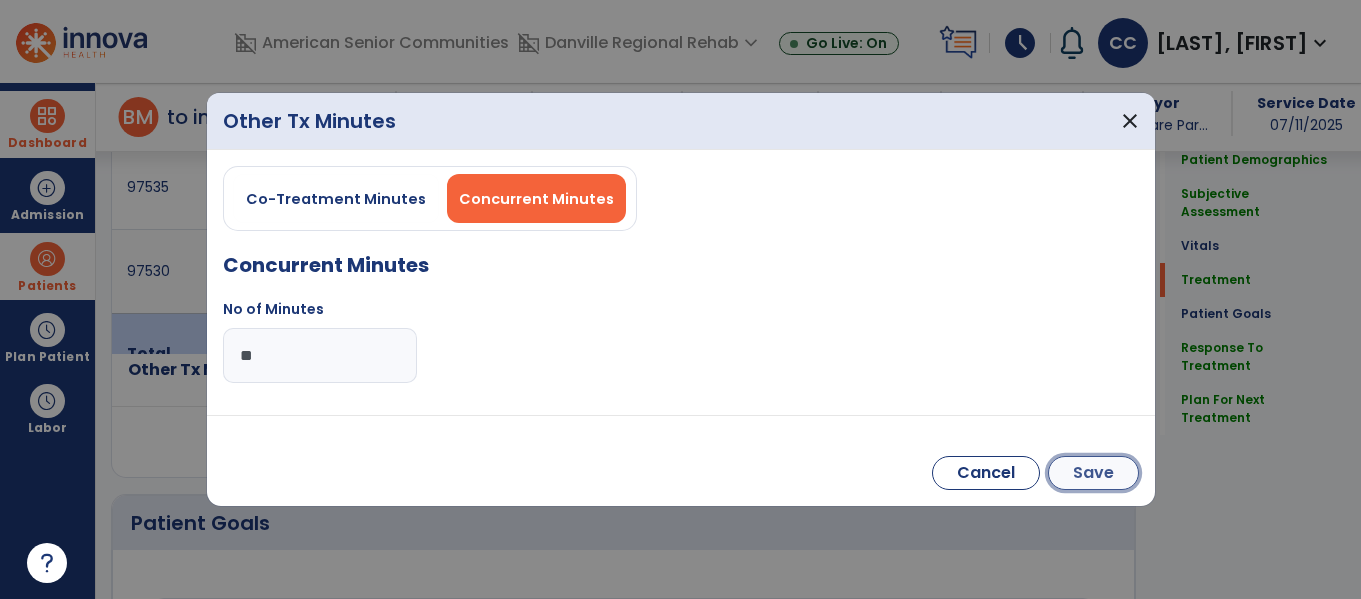 click on "Save" at bounding box center (1093, 473) 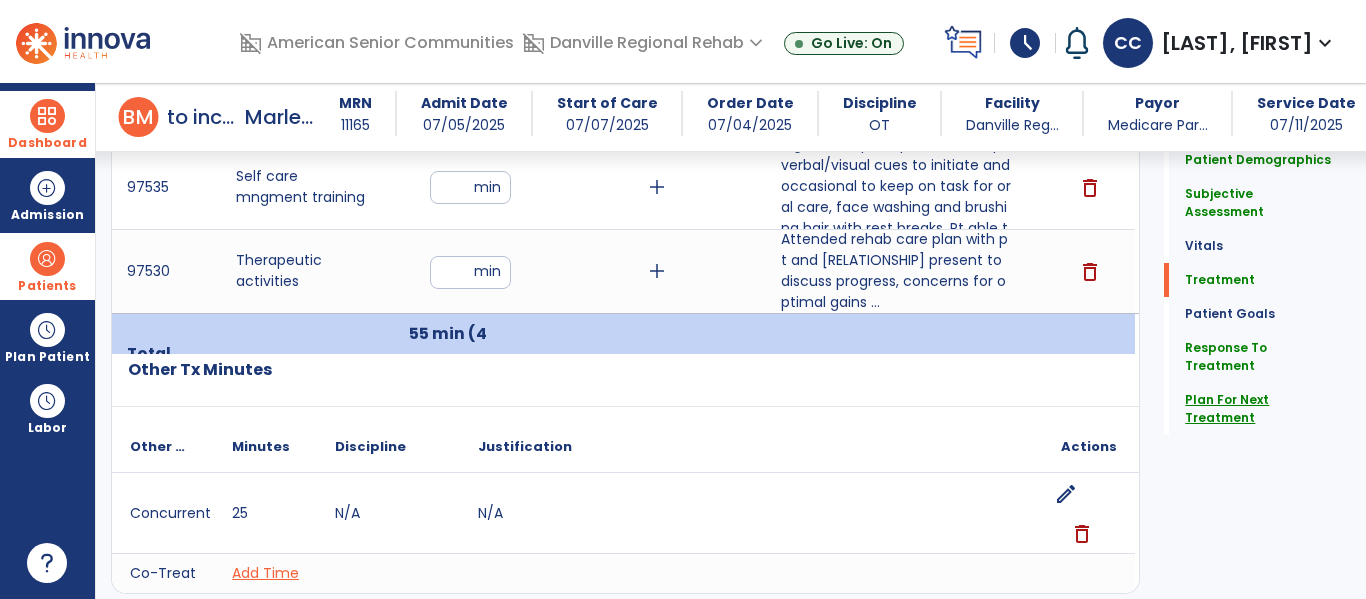click on "Plan For Next Treatment" 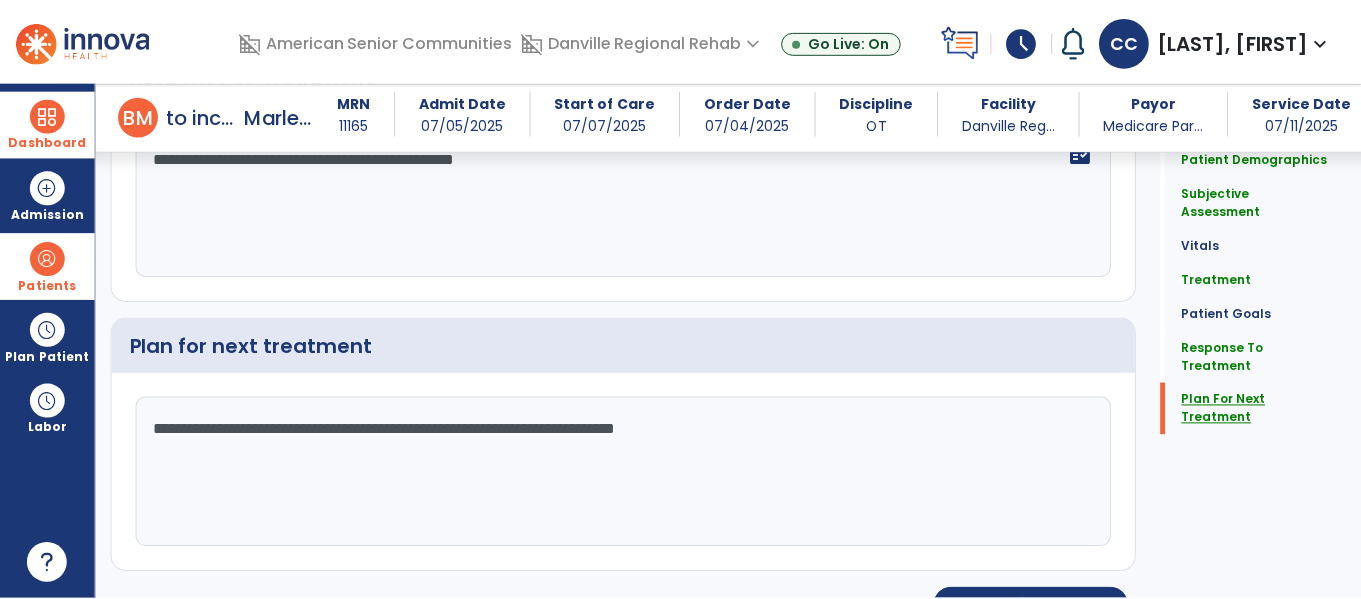 scroll, scrollTop: 2582, scrollLeft: 0, axis: vertical 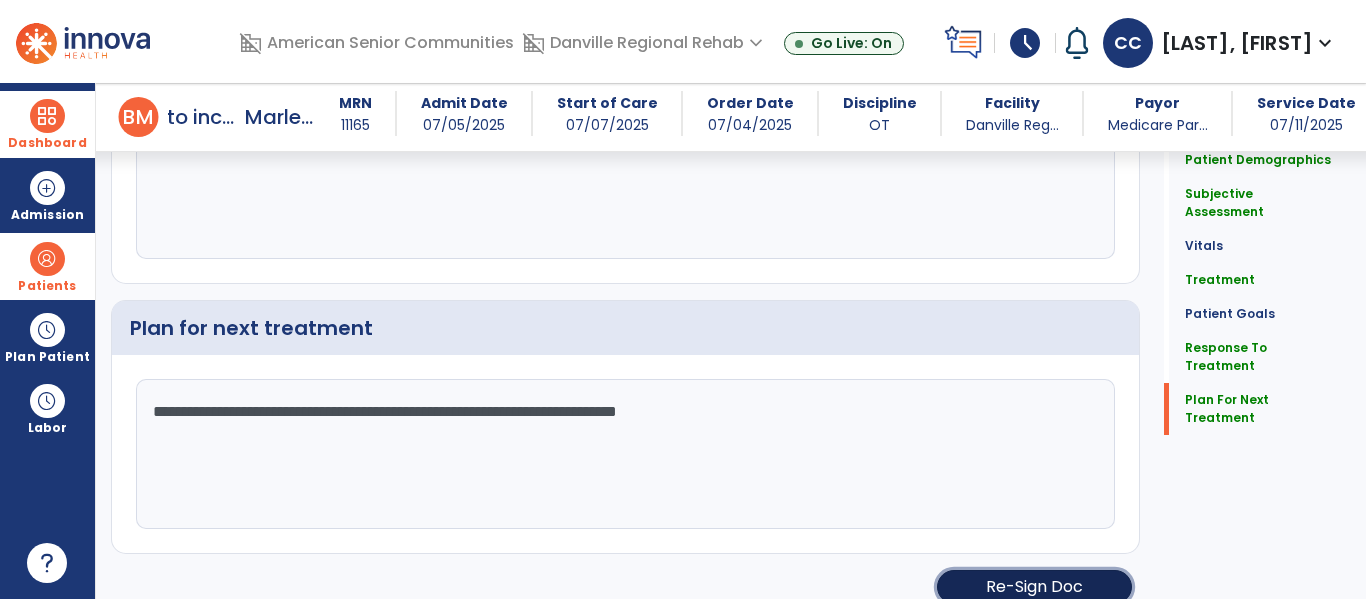 click on "Re-Sign Doc" 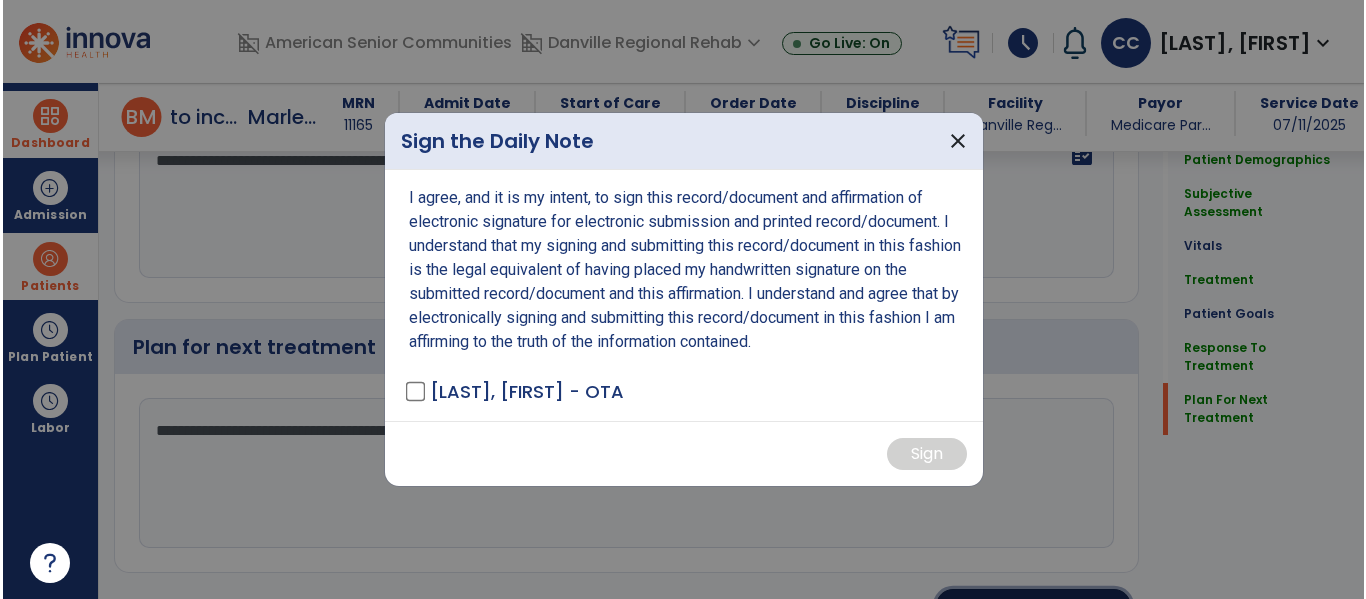 scroll, scrollTop: 2643, scrollLeft: 0, axis: vertical 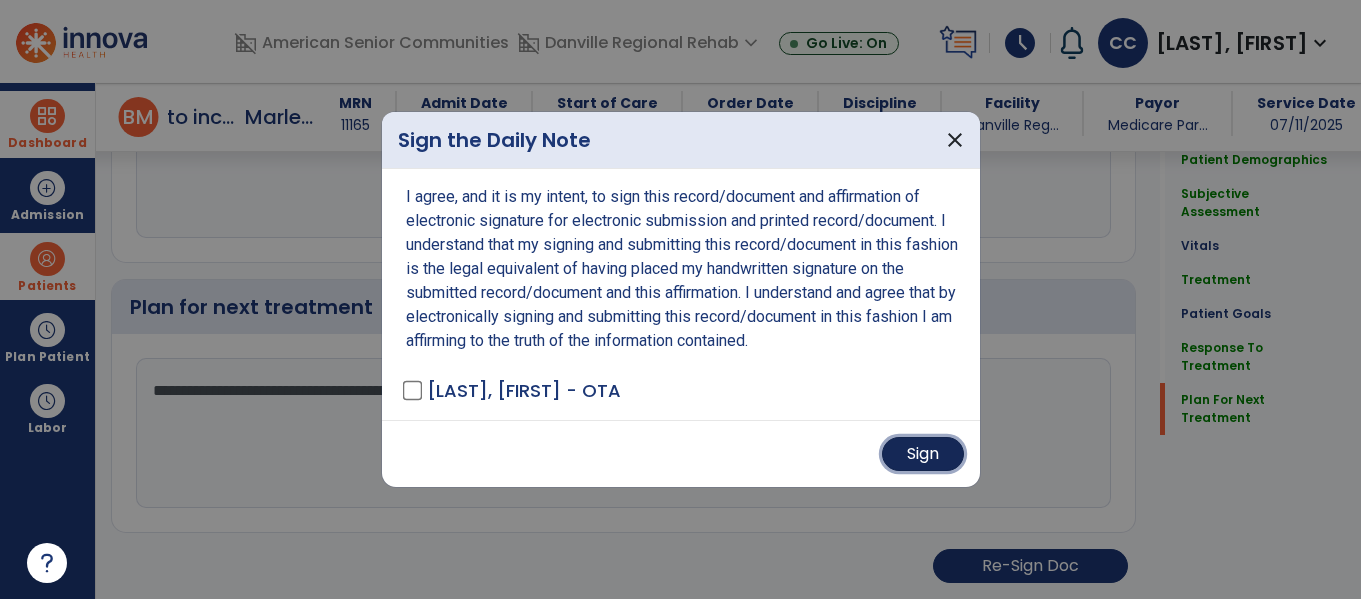 click on "Sign" at bounding box center (923, 454) 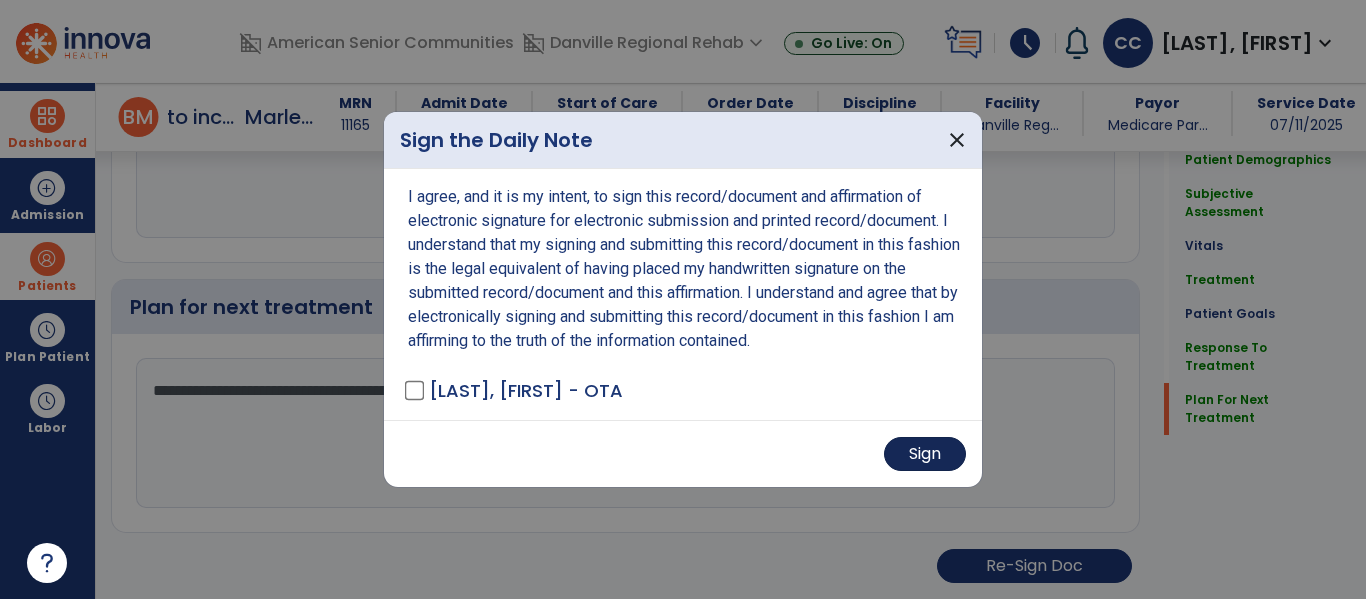 scroll, scrollTop: 2620, scrollLeft: 0, axis: vertical 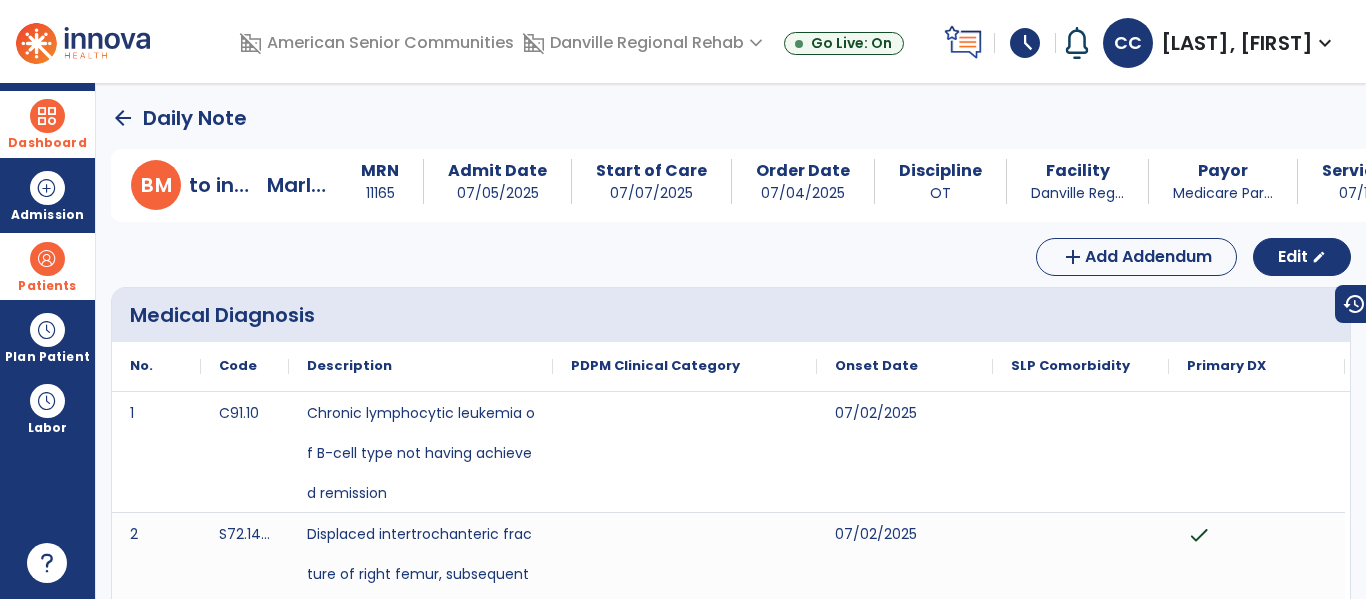click on "arrow_back" 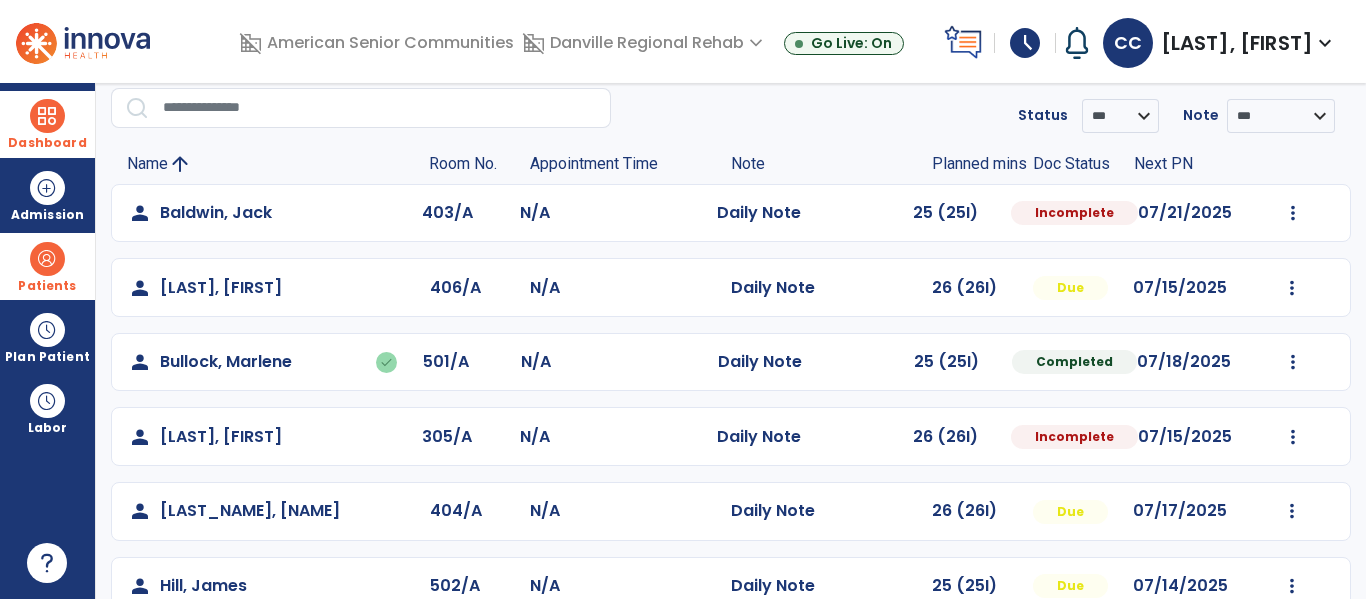 scroll, scrollTop: 210, scrollLeft: 0, axis: vertical 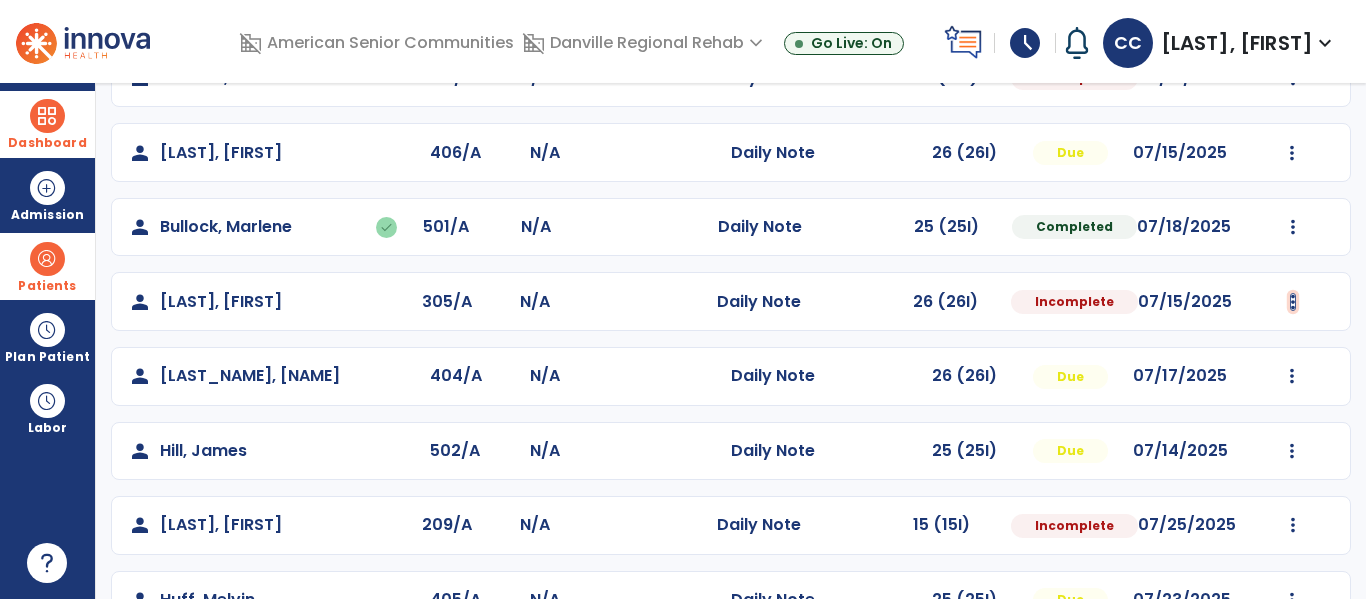 click at bounding box center (1293, 78) 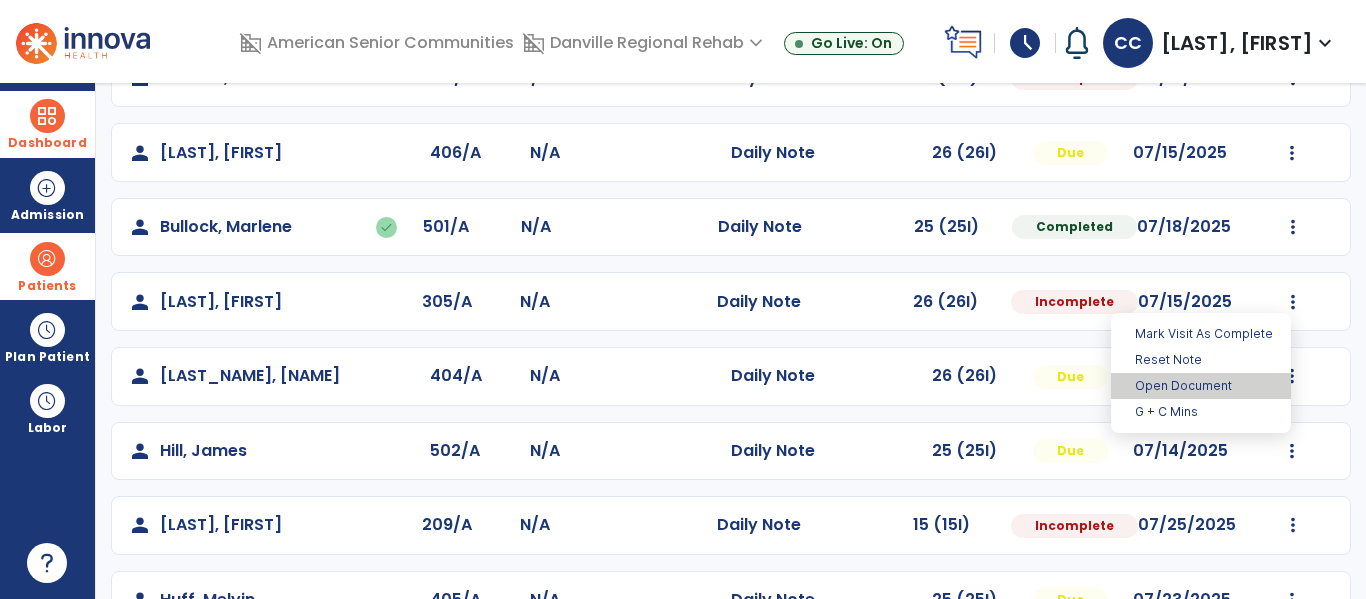 click on "Open Document" at bounding box center [1201, 386] 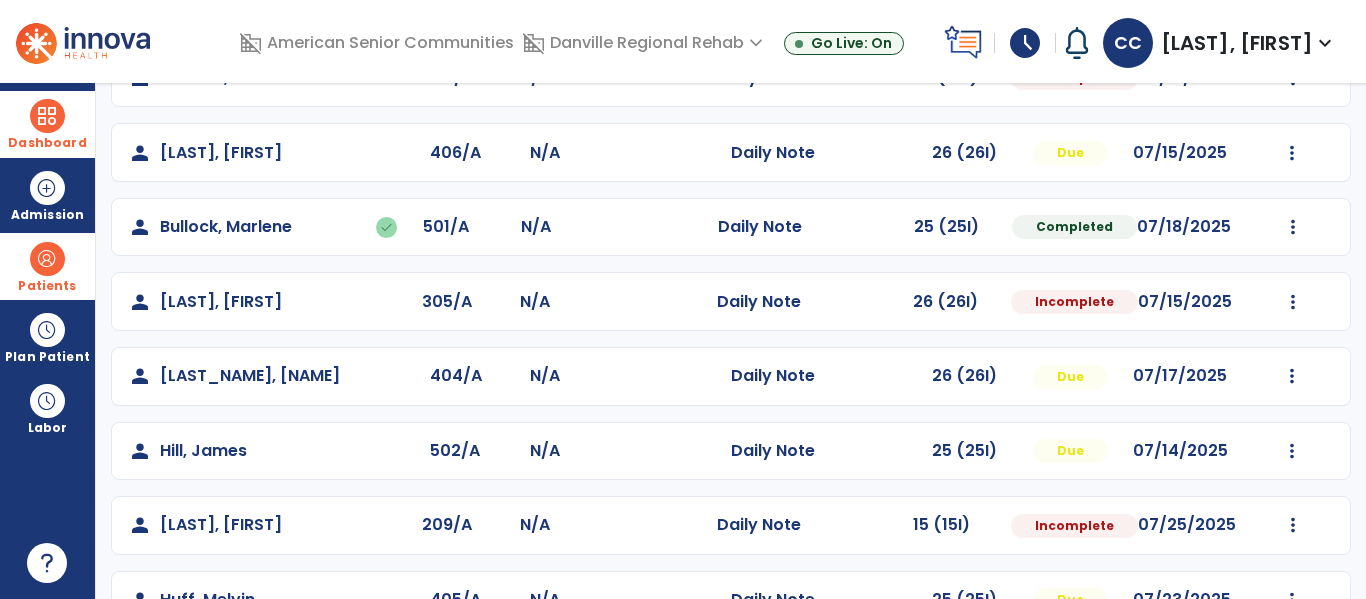 select on "*" 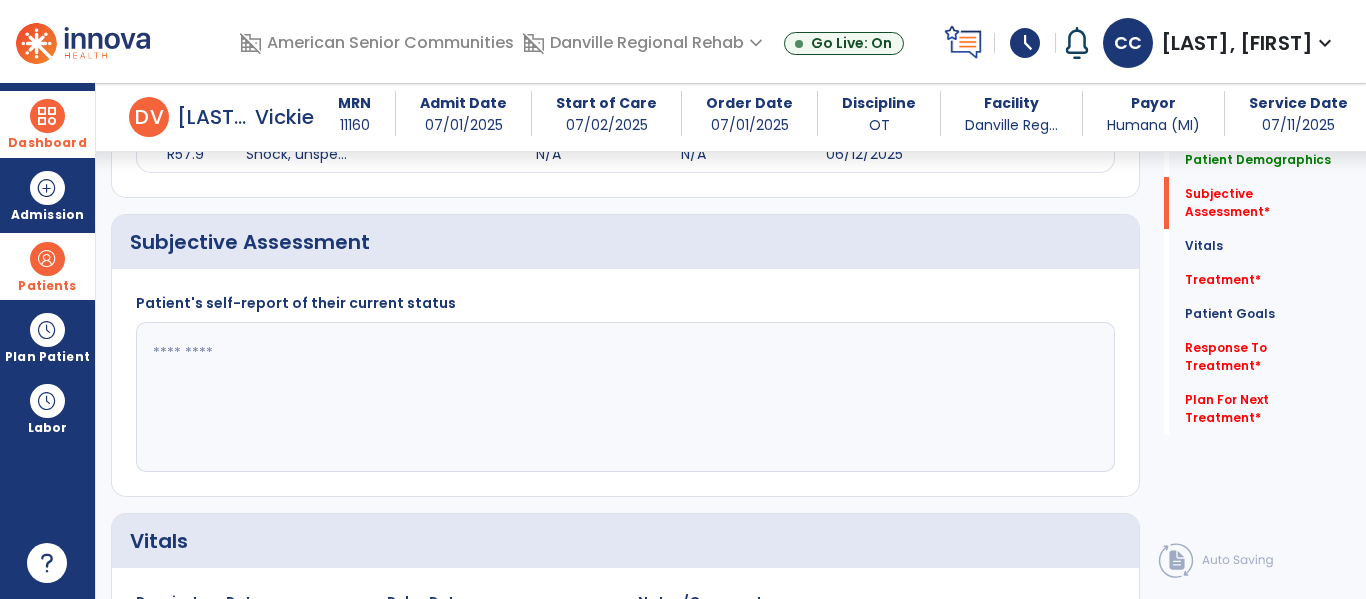 scroll, scrollTop: 516, scrollLeft: 0, axis: vertical 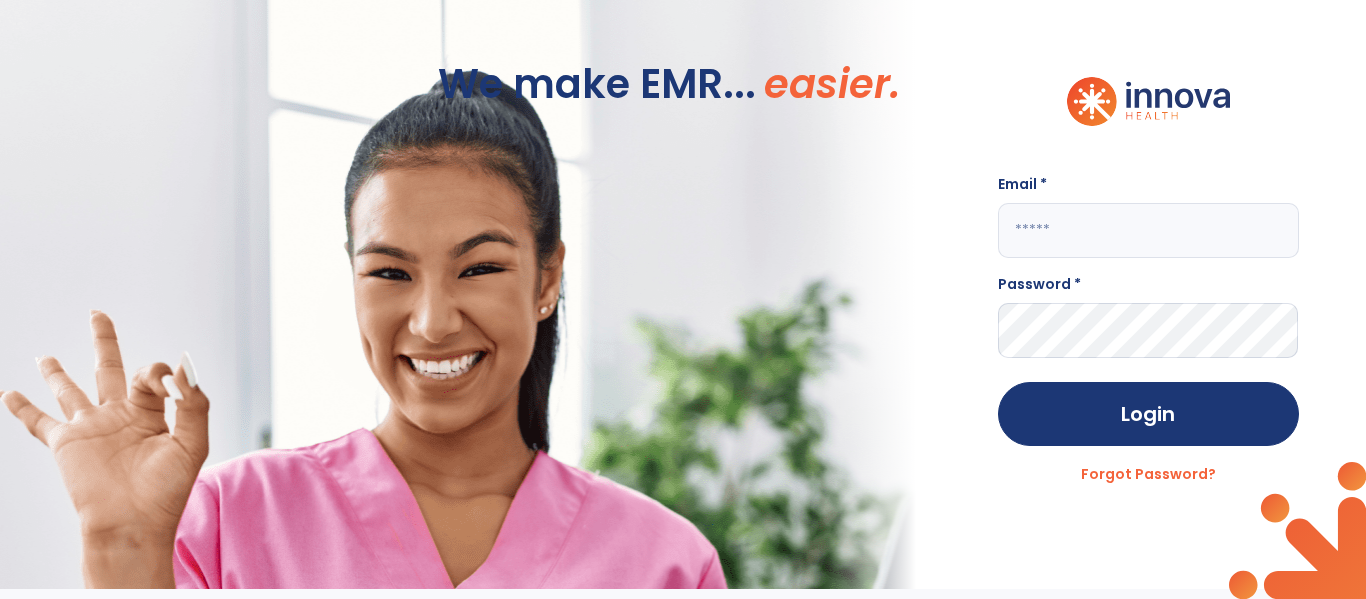 click 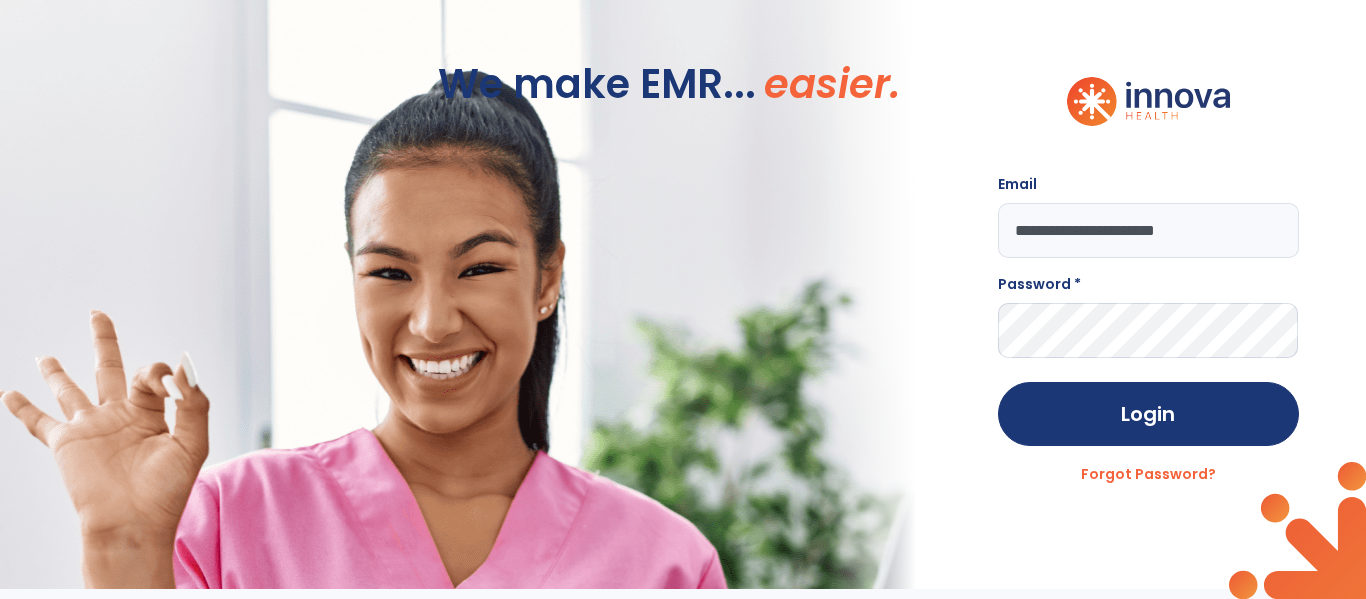 type on "**********" 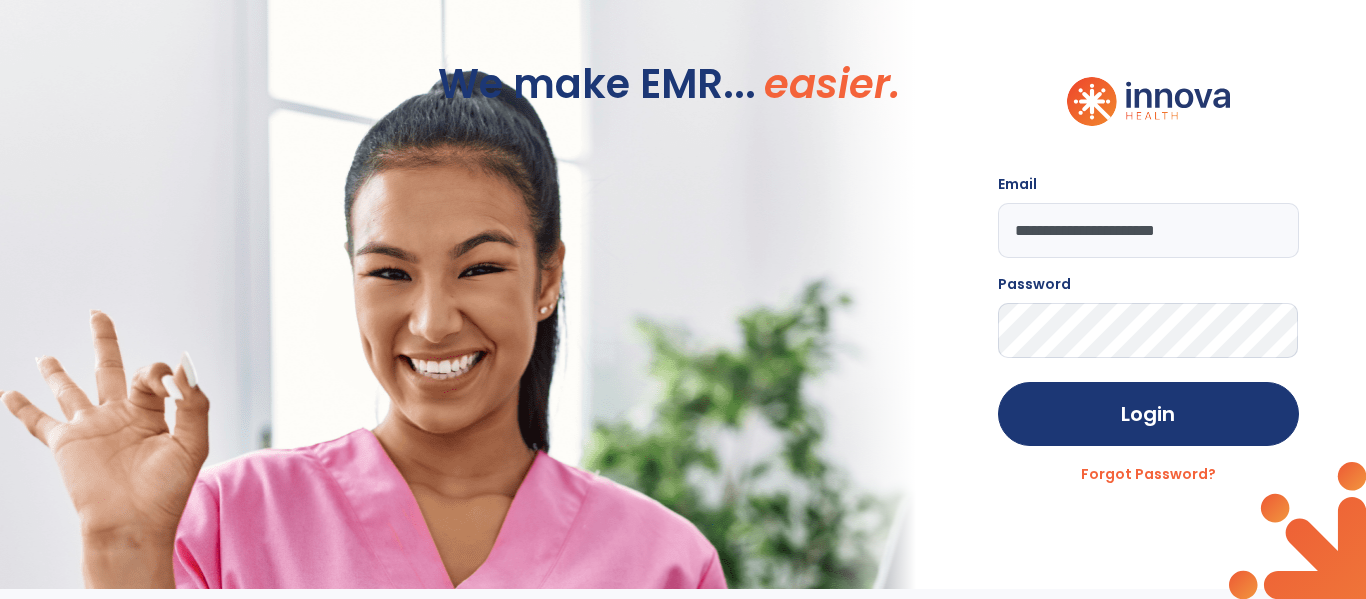 click on "Login" 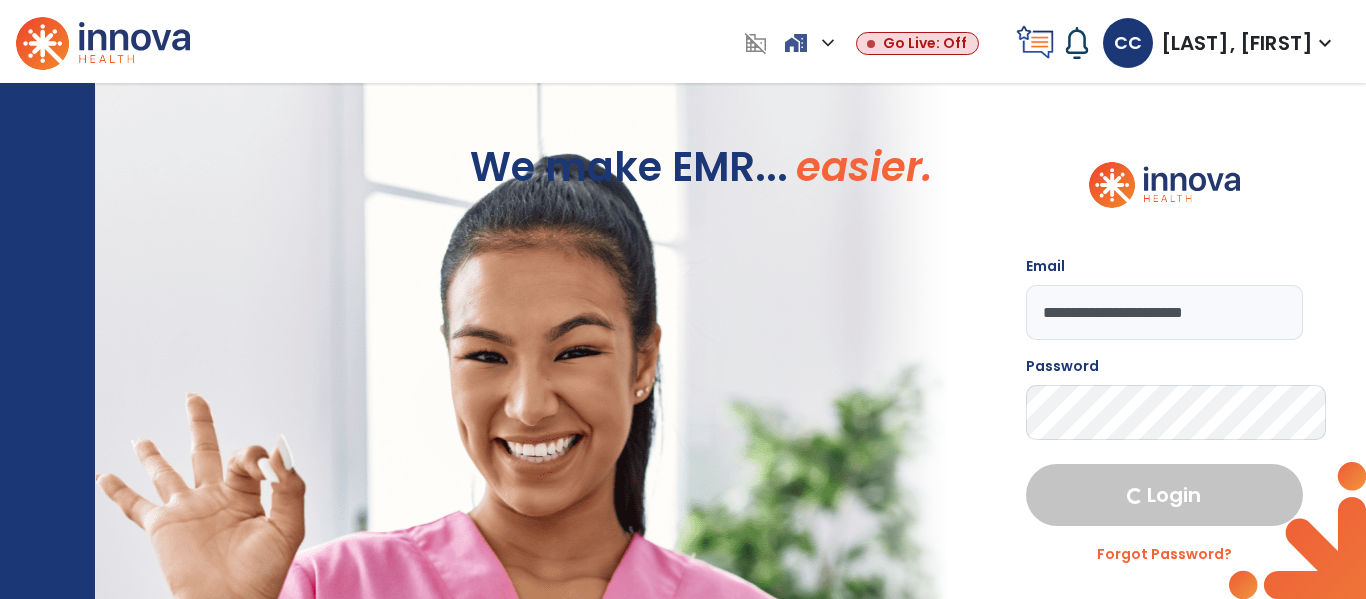 select on "****" 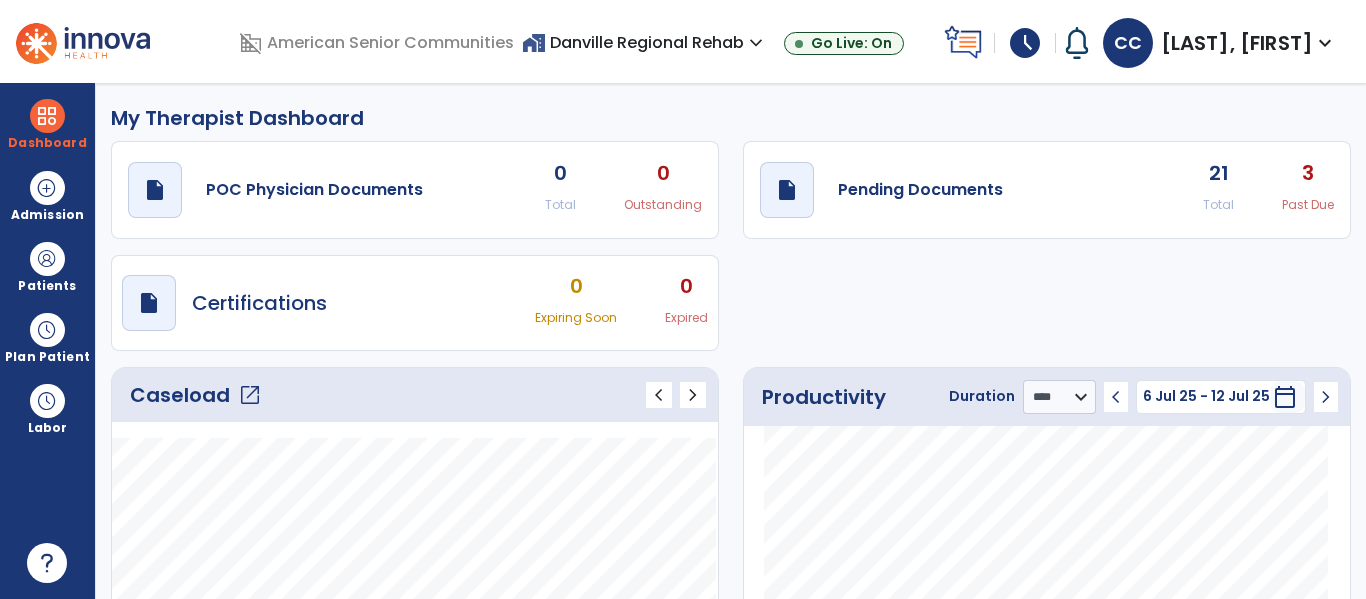 click on "open_in_new" 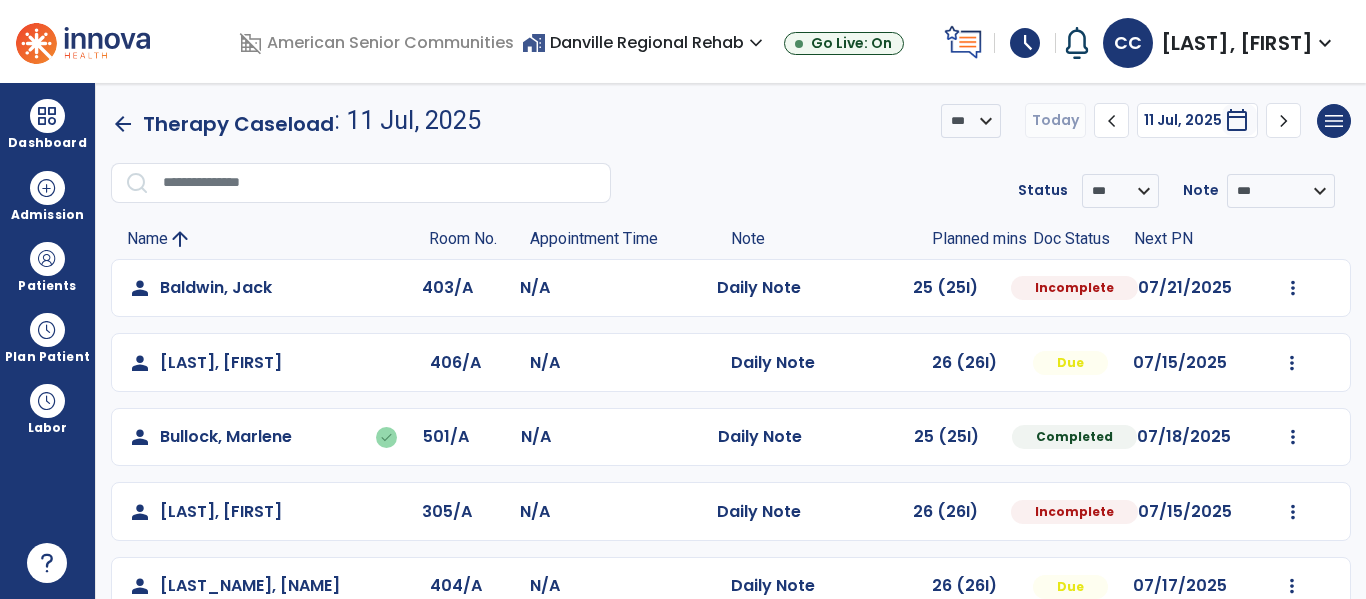 scroll, scrollTop: 2, scrollLeft: 0, axis: vertical 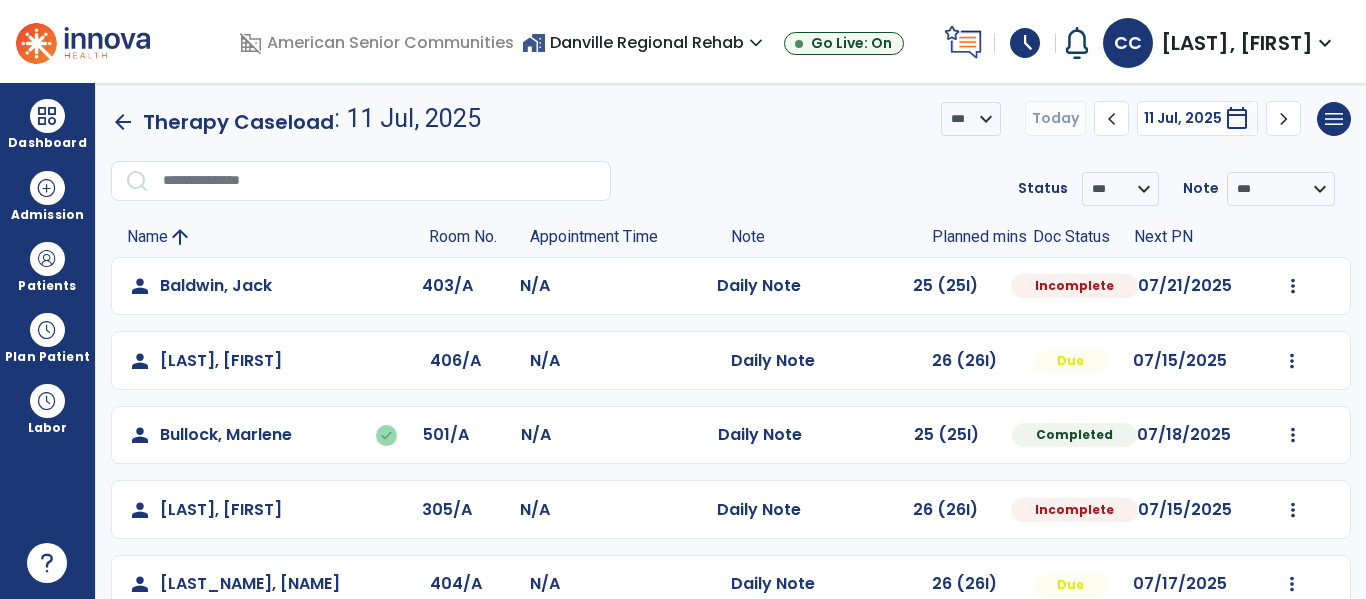 click on "Mark Visit As Complete   Reset Note   Open Document   G + C Mins" 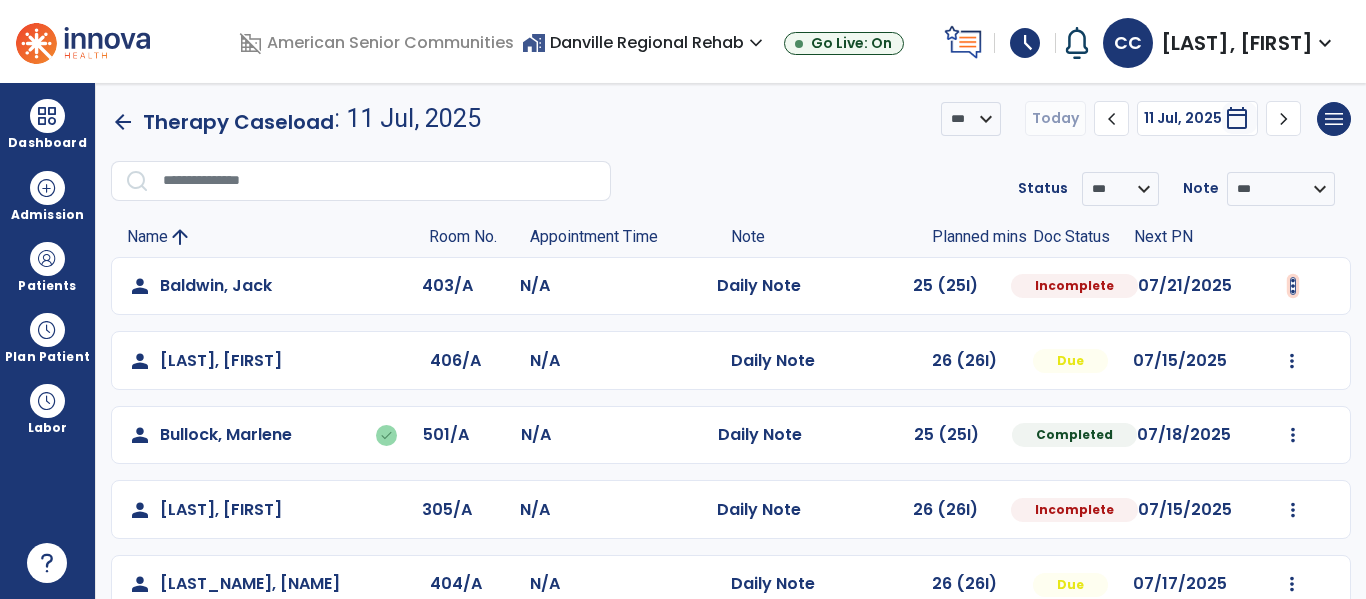 click at bounding box center [1293, 286] 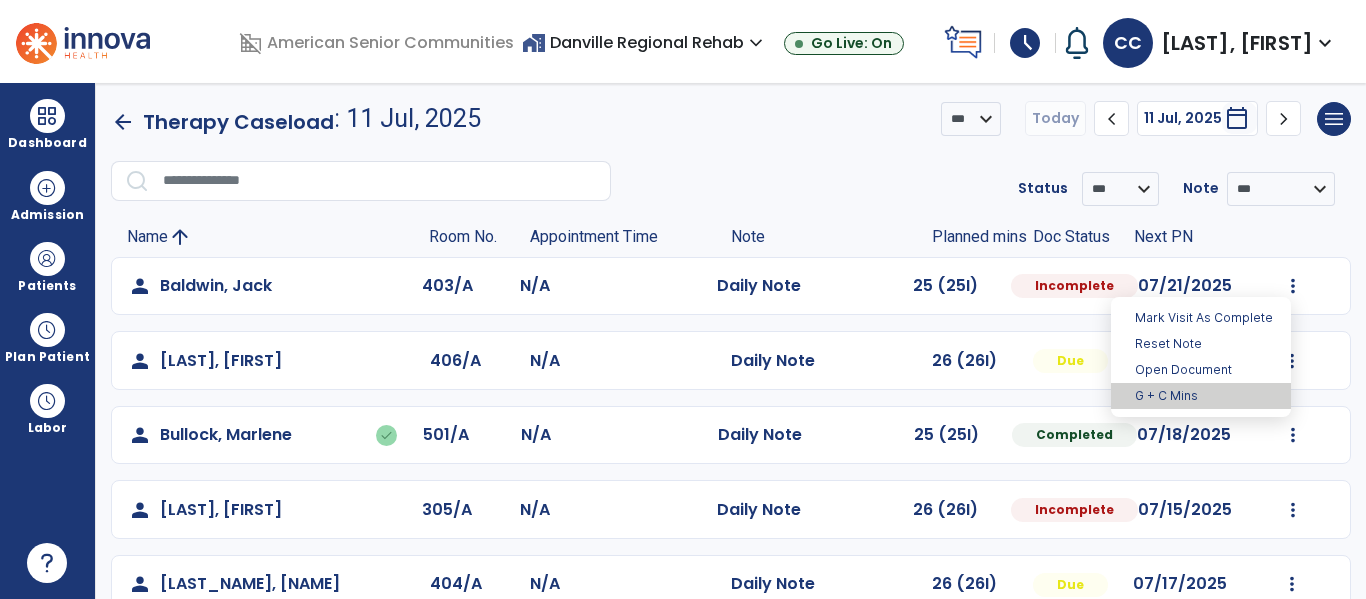 click on "G + C Mins" at bounding box center (1201, 396) 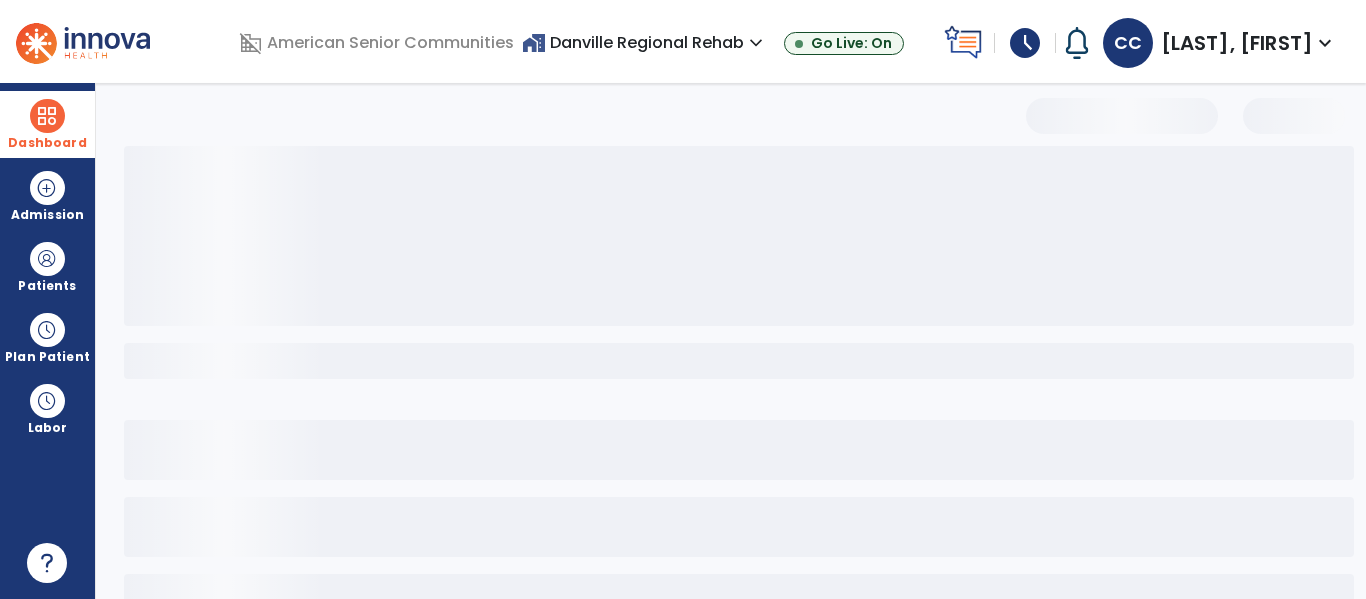 click on "Dashboard" at bounding box center [47, 143] 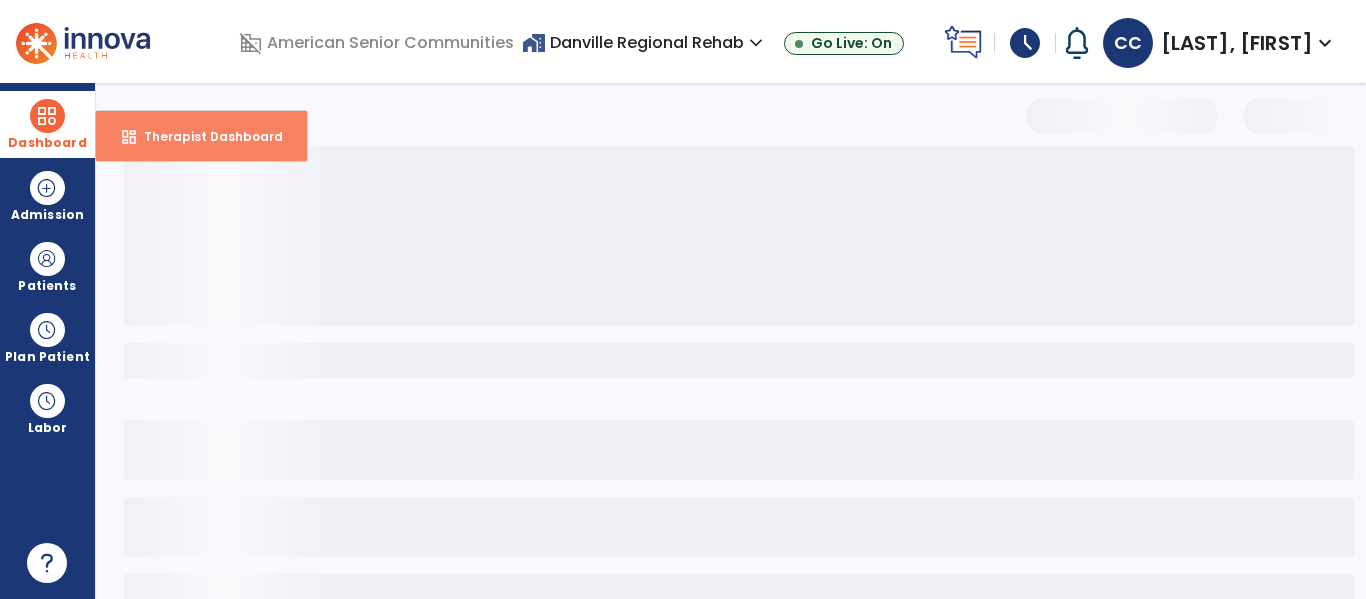 click on "Therapist Dashboard" at bounding box center [205, 136] 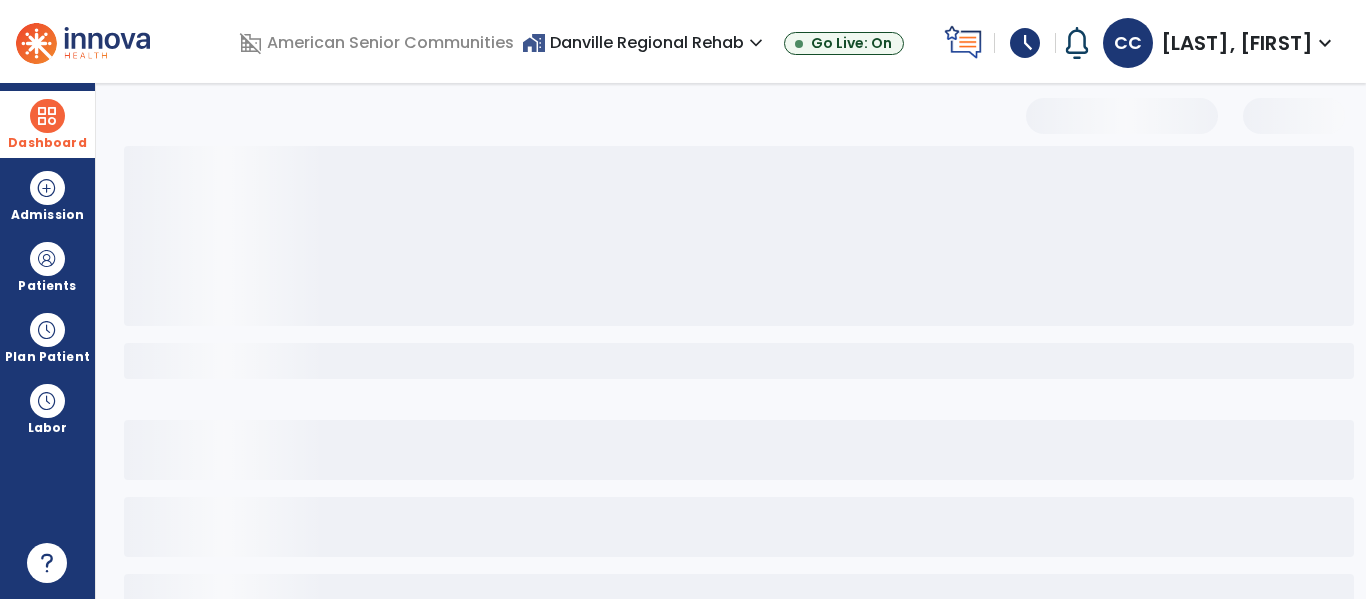 scroll, scrollTop: 276, scrollLeft: 0, axis: vertical 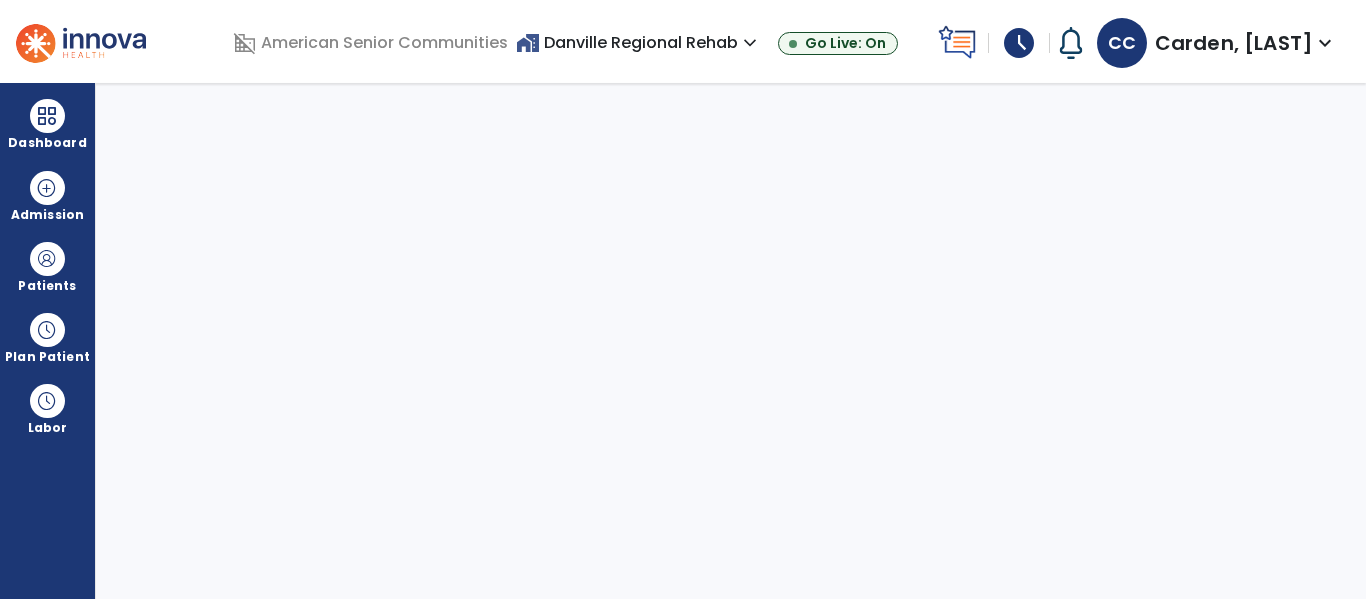 select on "****" 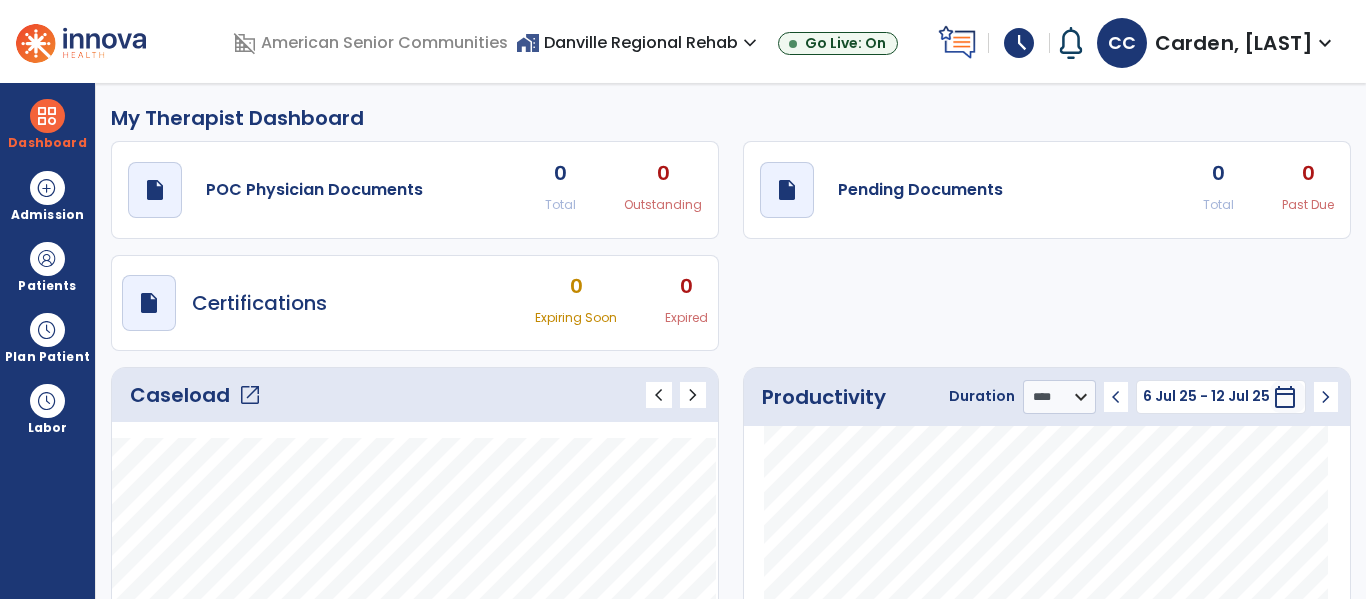 click on "open_in_new" 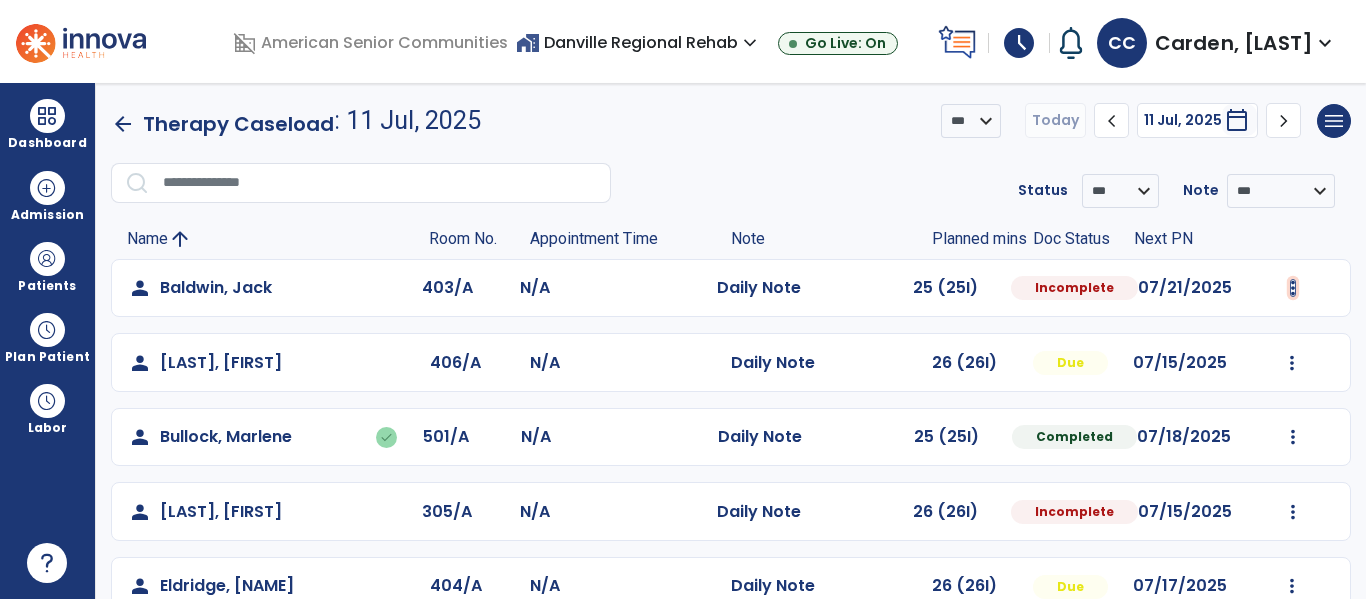 click at bounding box center (1293, 288) 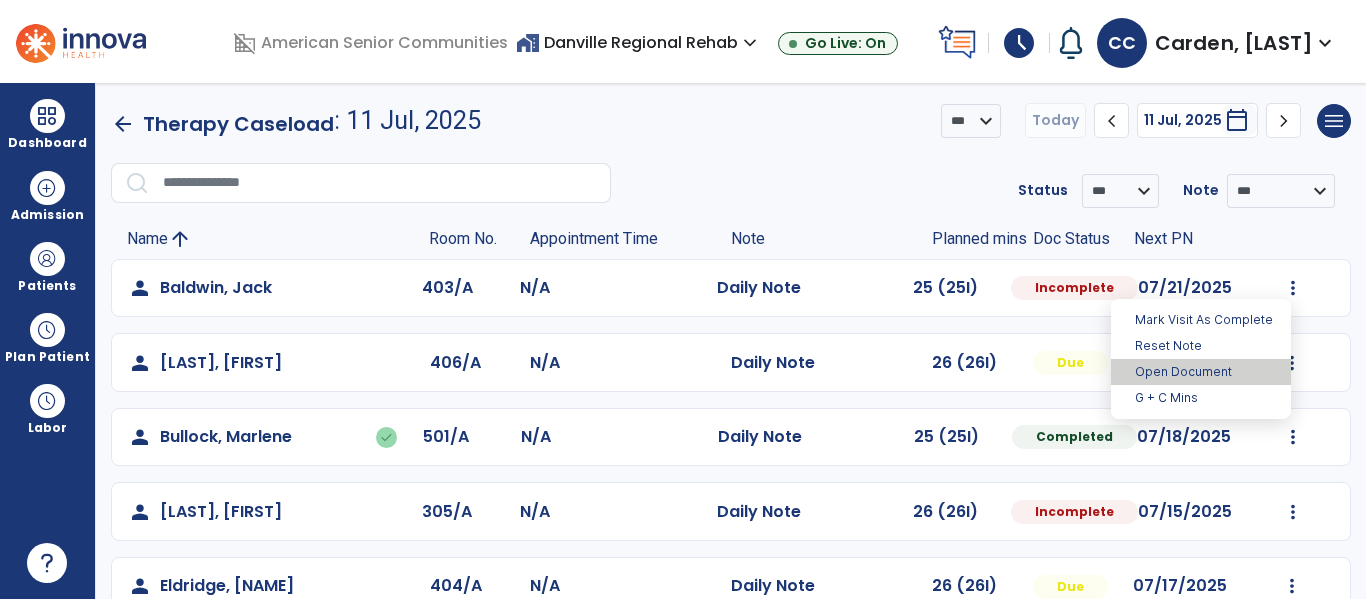 click on "Open Document" at bounding box center [1201, 372] 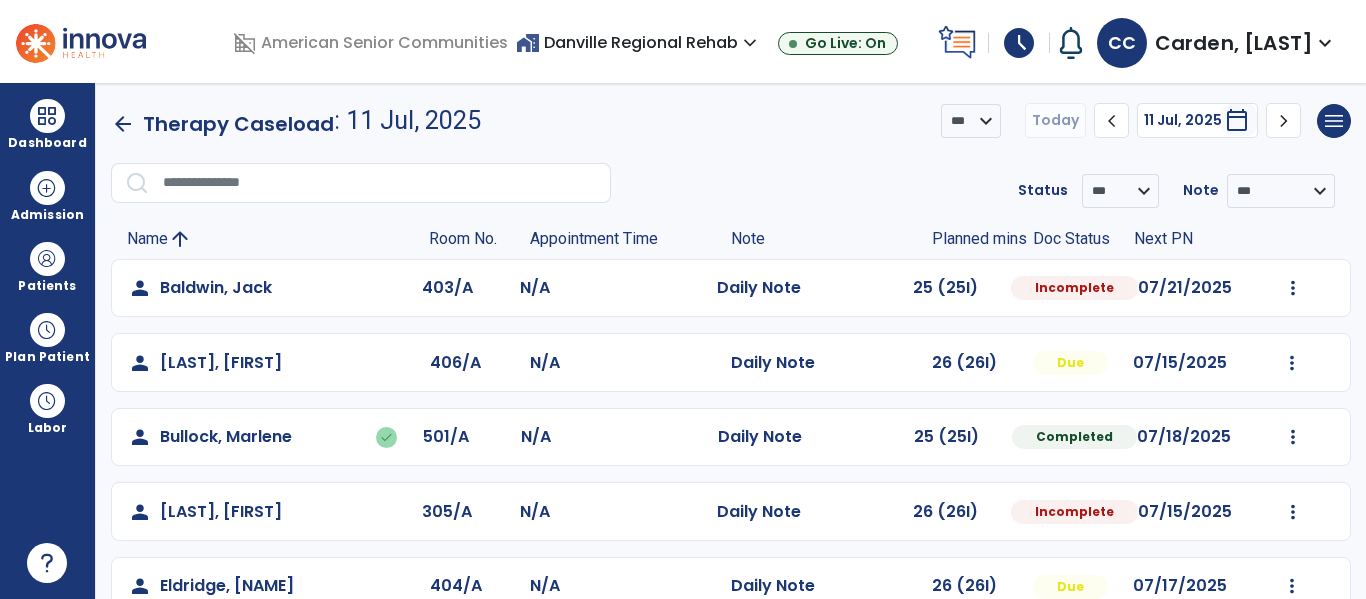 click on "07/15/2025" 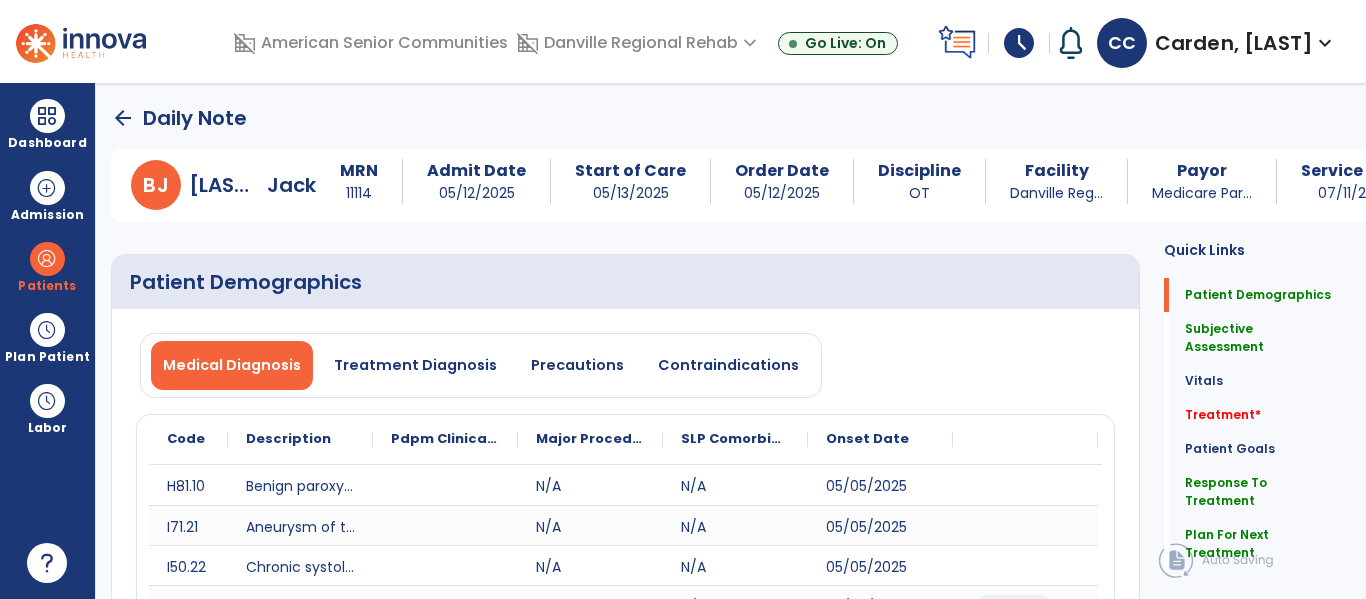 click 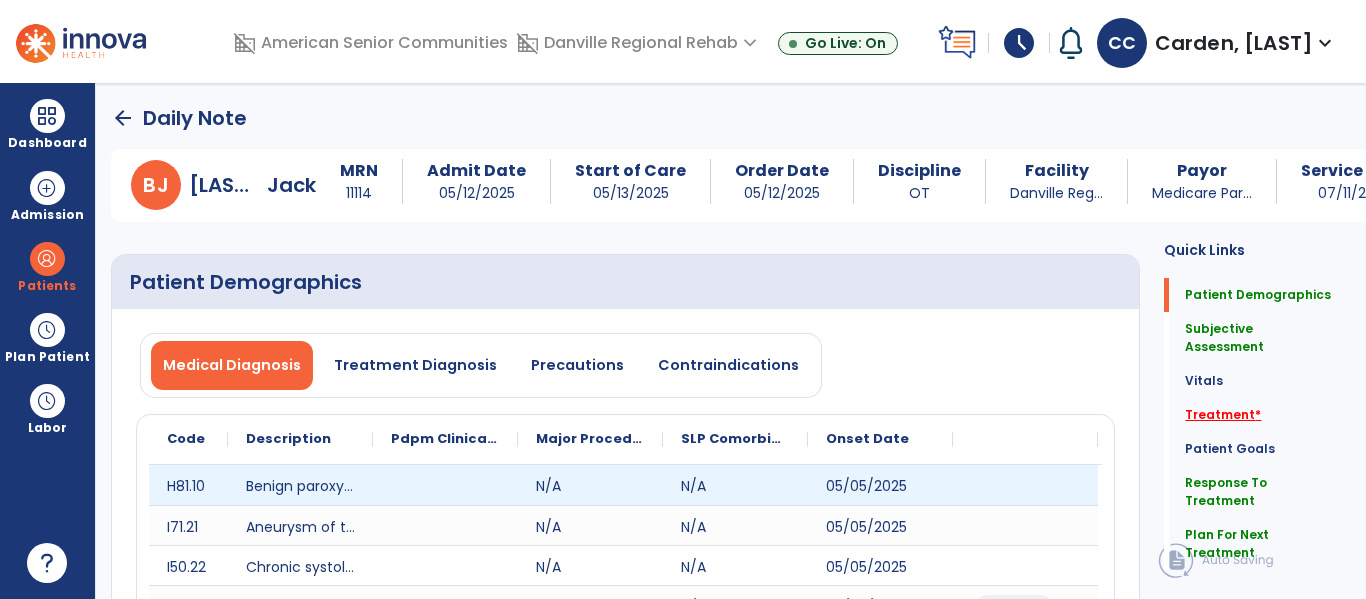 click on "Treatment   *" 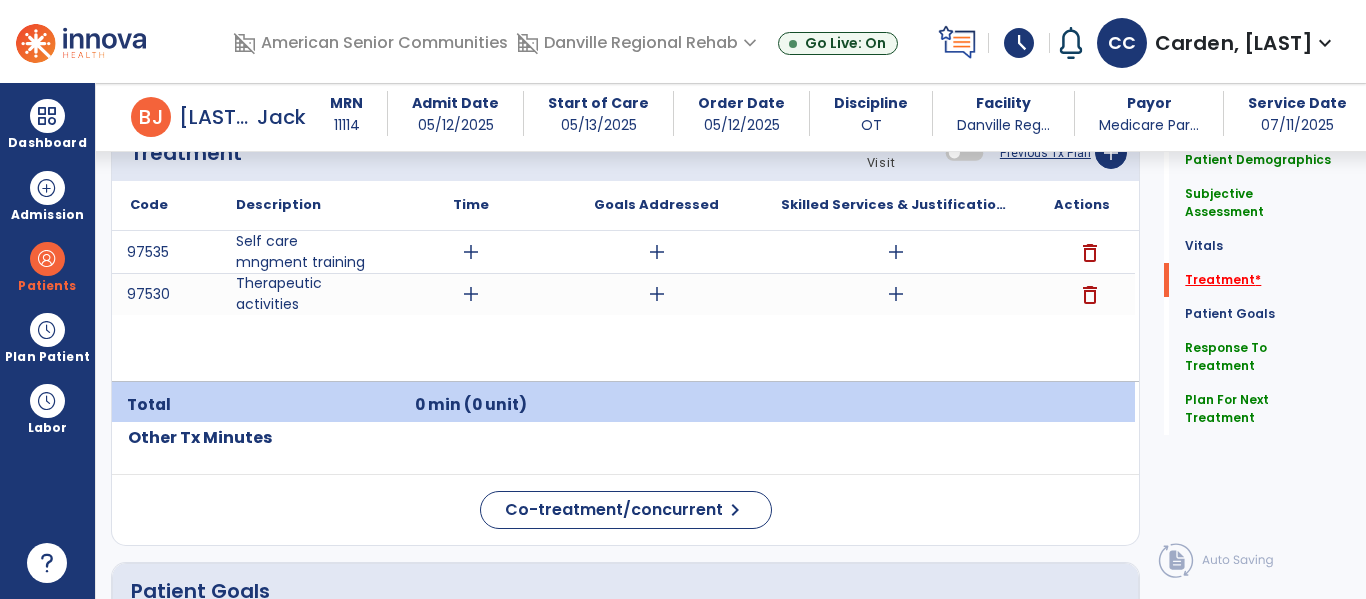 scroll, scrollTop: 1258, scrollLeft: 0, axis: vertical 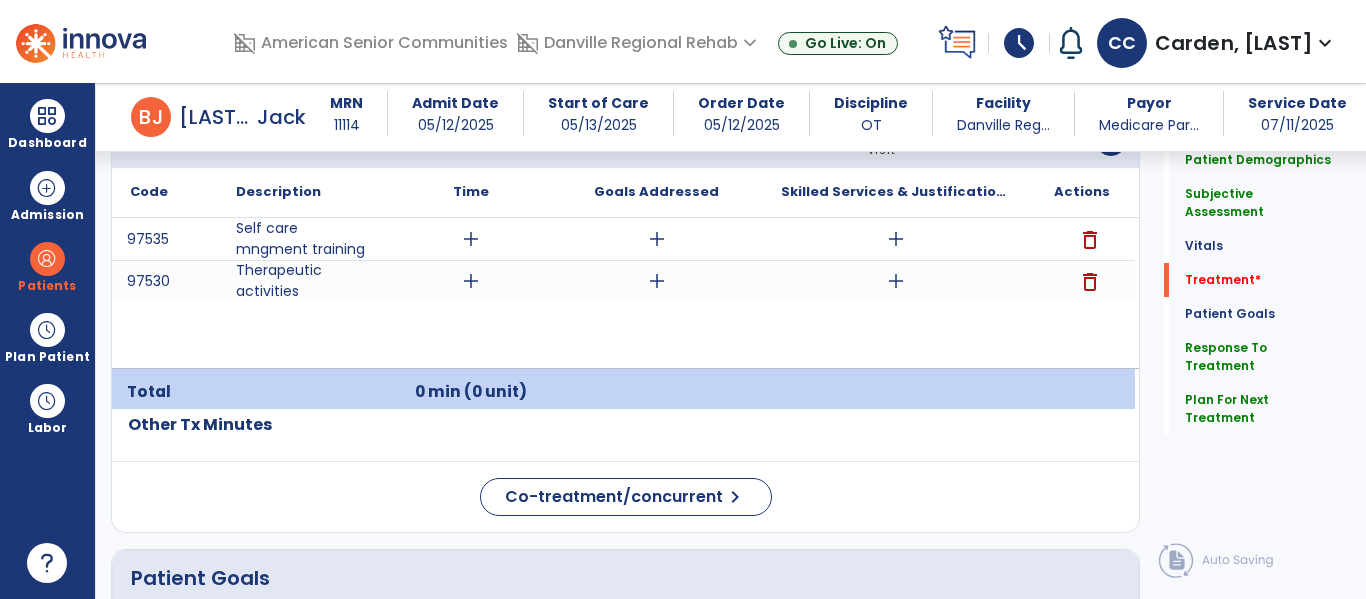 click on "add" at bounding box center (471, 239) 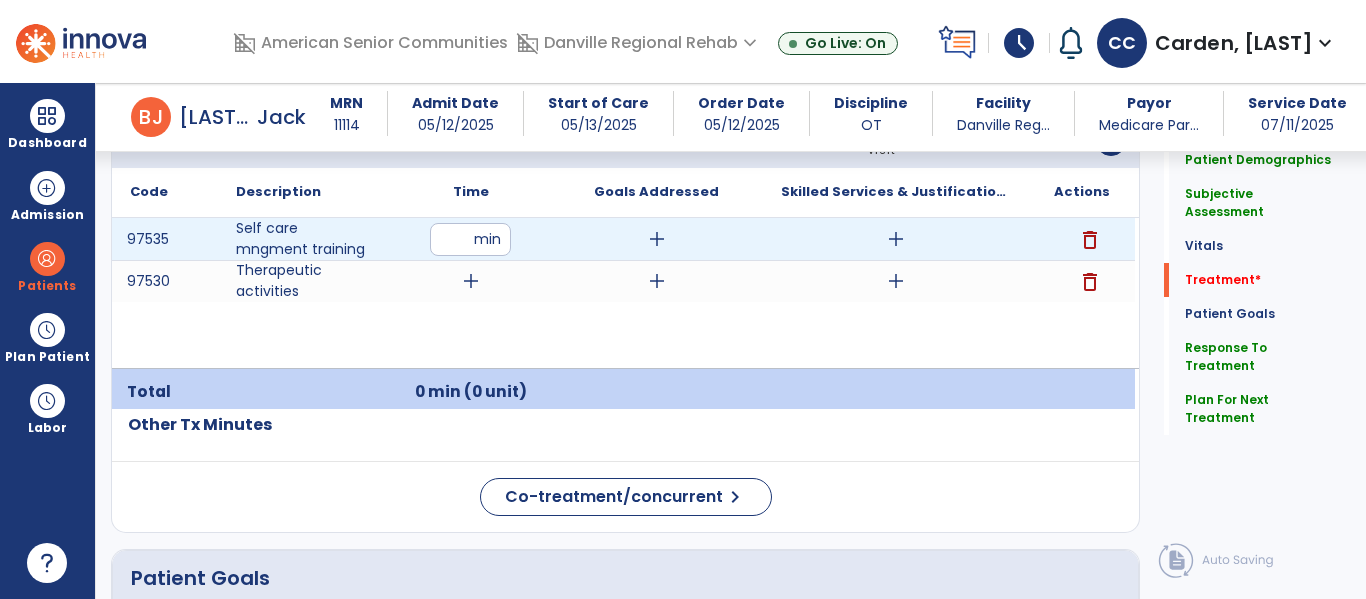 type on "**" 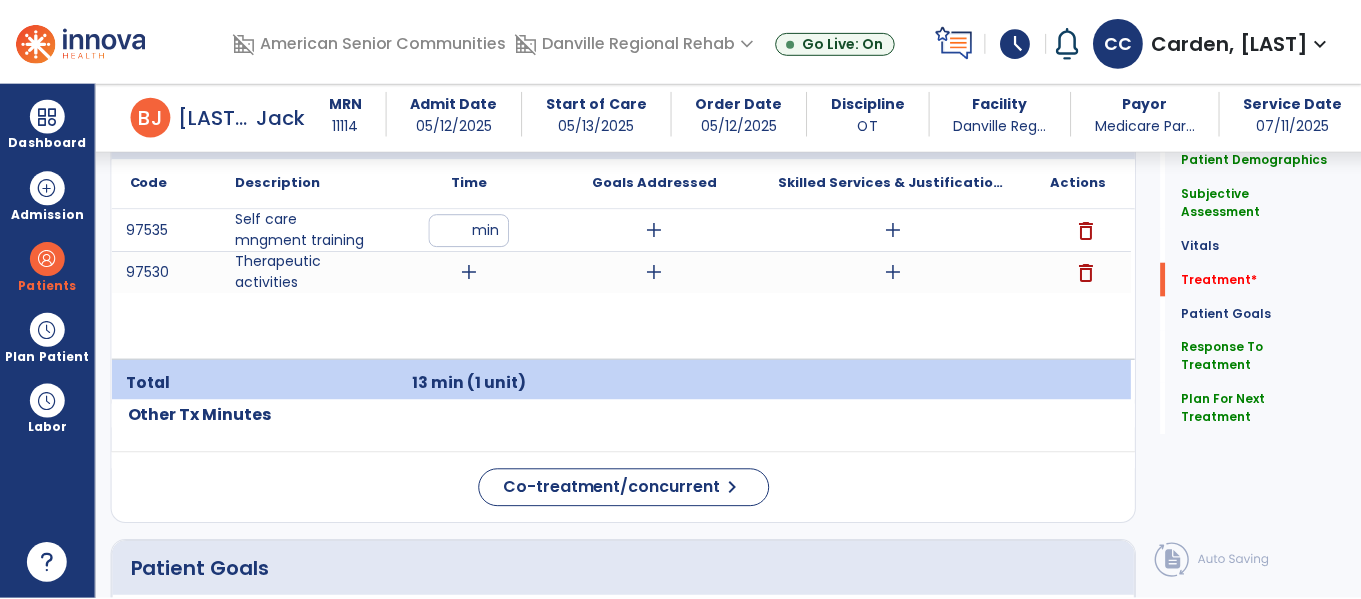 scroll, scrollTop: 1269, scrollLeft: 0, axis: vertical 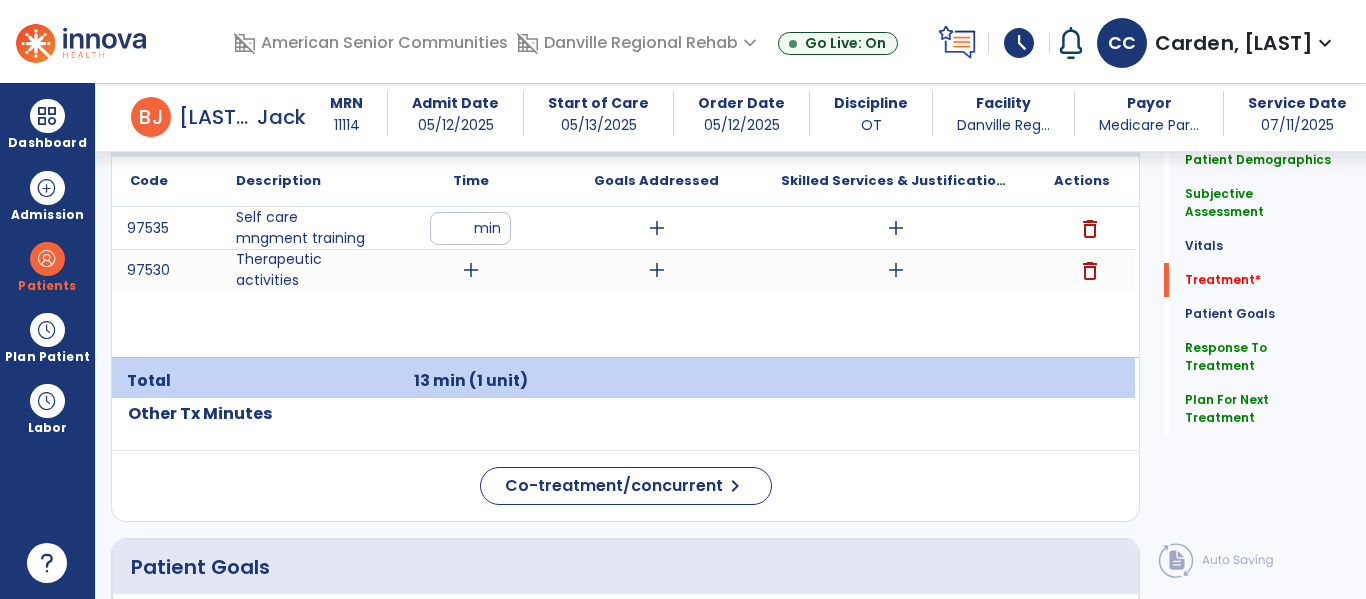 click on "add" at bounding box center (471, 270) 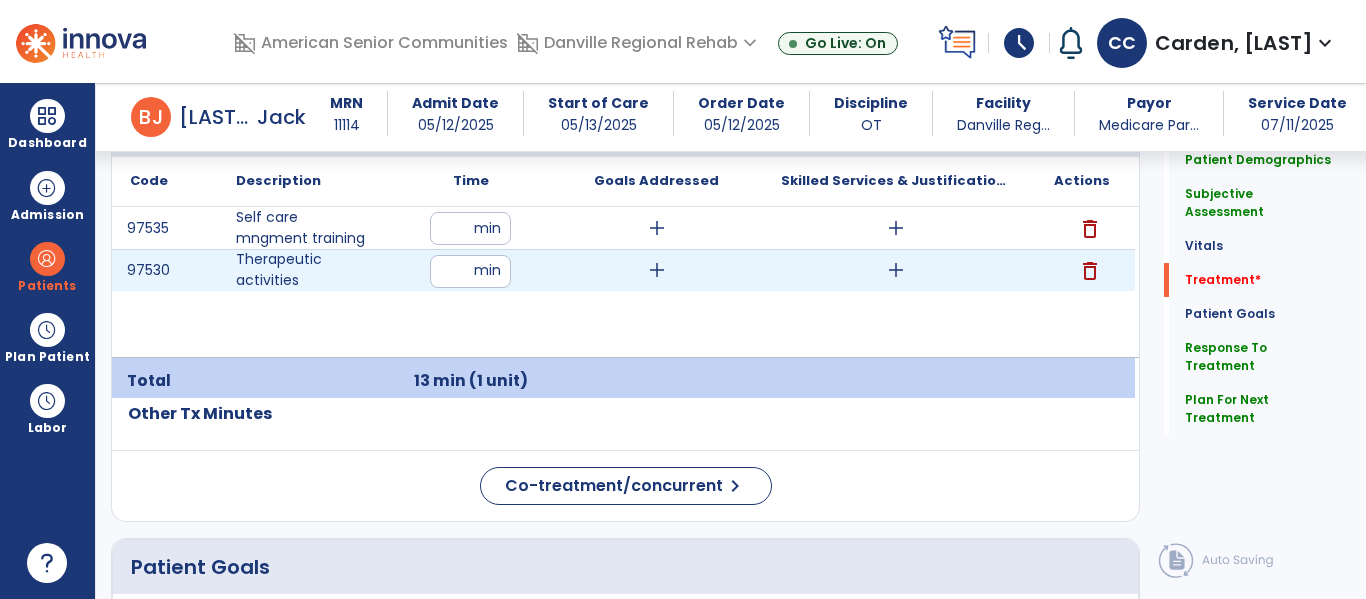 type on "**" 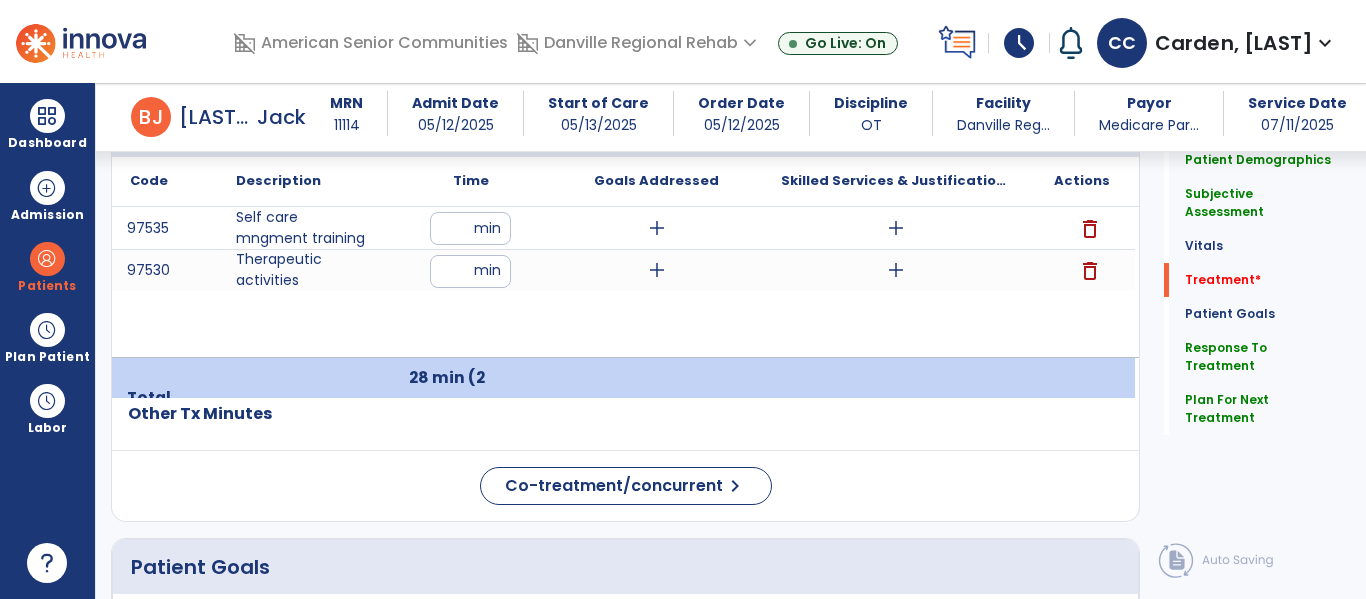 click on "add" at bounding box center (896, 228) 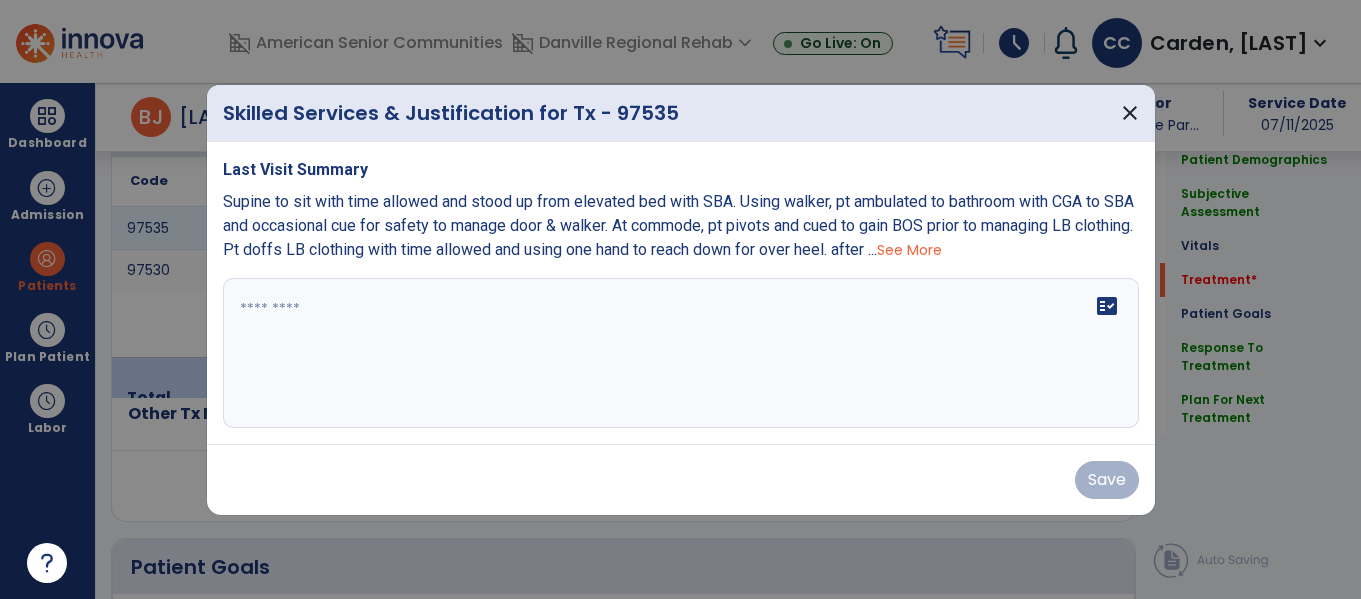 scroll, scrollTop: 1269, scrollLeft: 0, axis: vertical 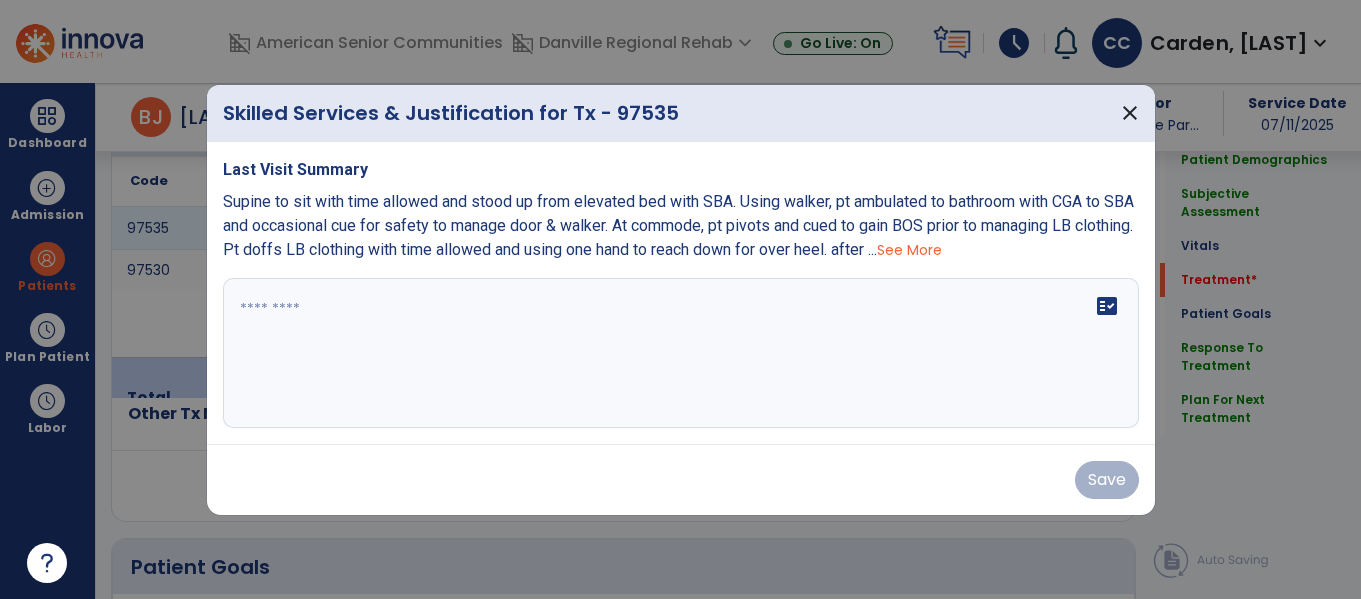 click on "fact_check" at bounding box center (681, 353) 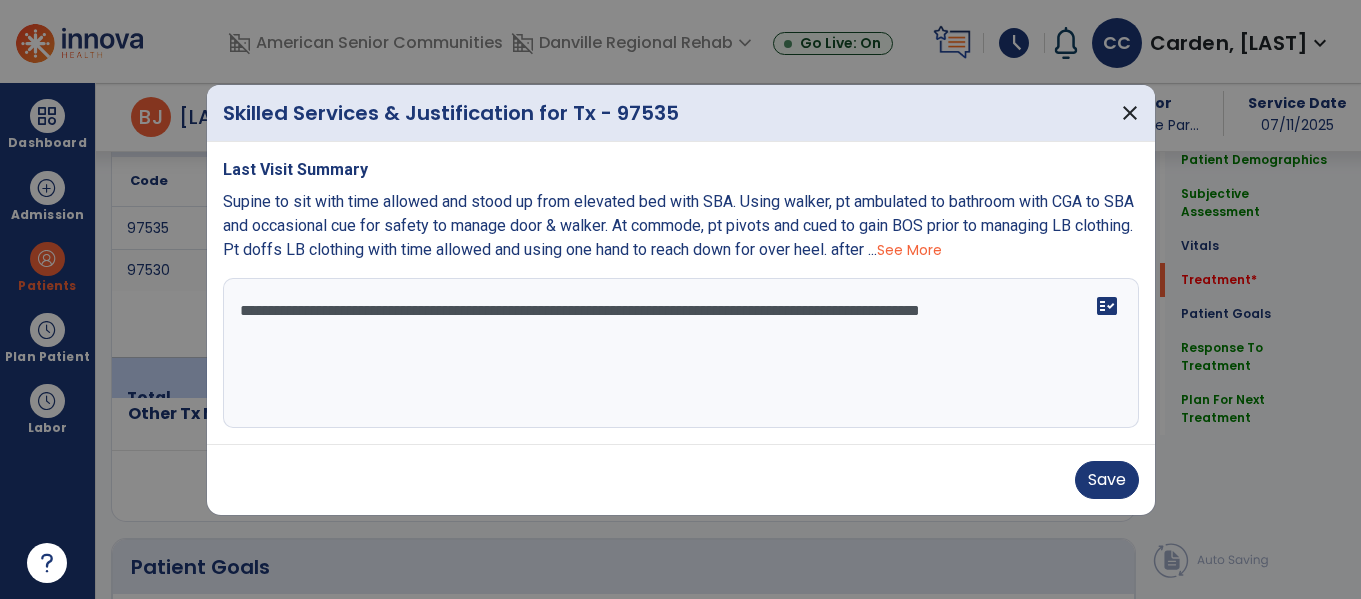click on "Supine to sit with time allowed and stood up from elevated bed with SBA. Using walker, pt ambulated to bathroom with CGA to SBA and occasional cue for safety to manage door & walker. At commode, pt pivots and cued to gain BOS prior to managing LB clothing. Pt doffs LB clothing with time allowed and using one hand to reach down for over heel. after ..." at bounding box center [678, 225] 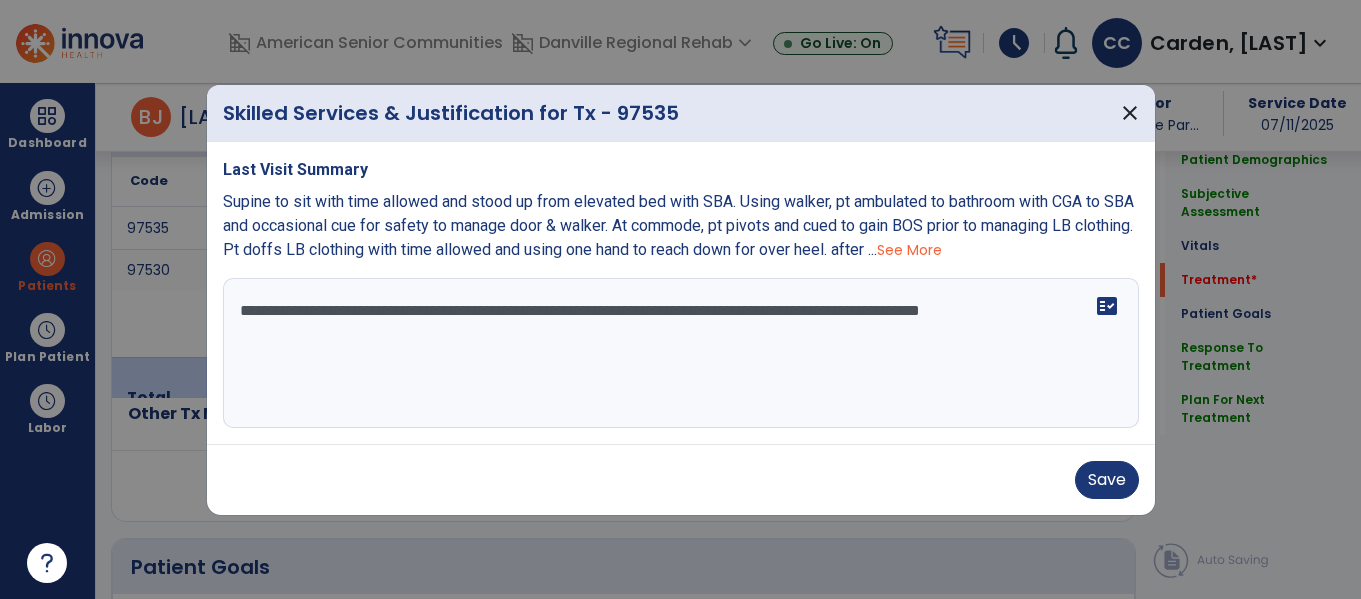 click on "**********" at bounding box center (681, 353) 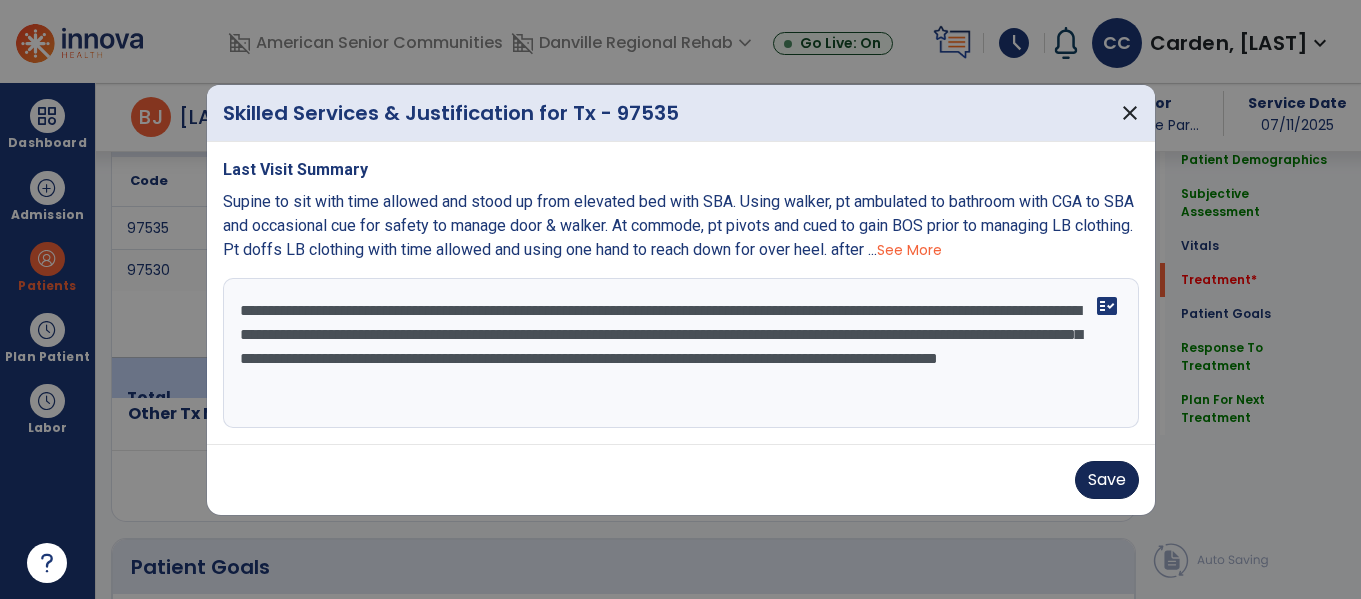 type on "**********" 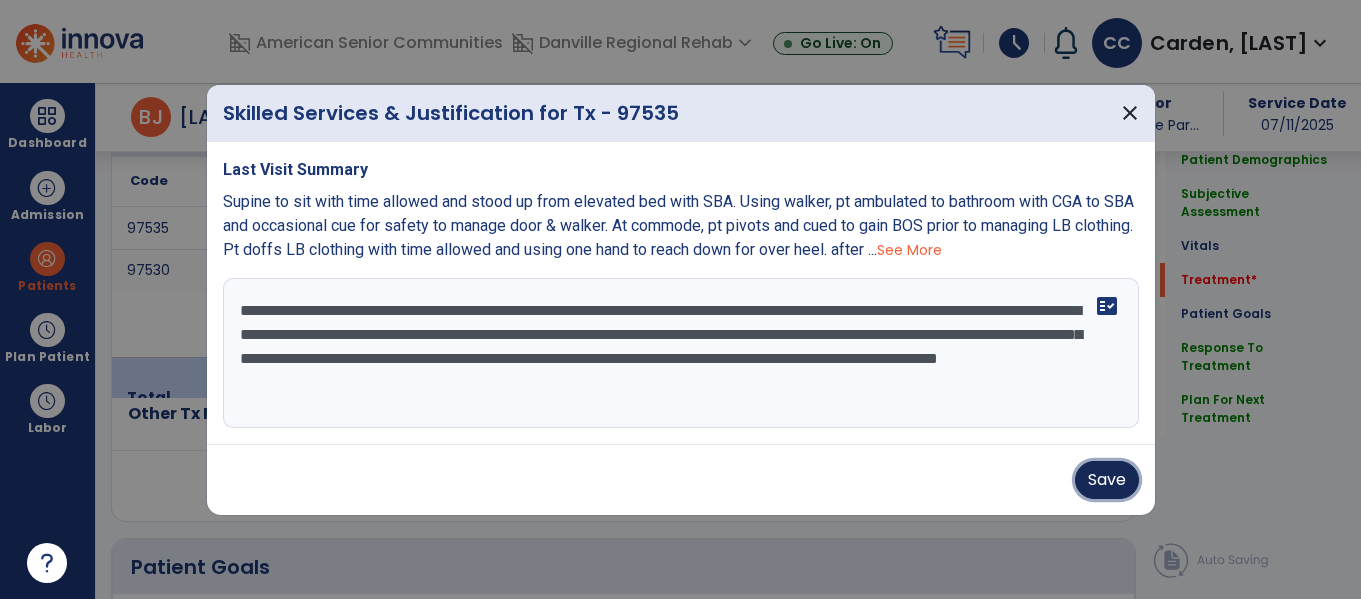 click on "Save" at bounding box center (1107, 480) 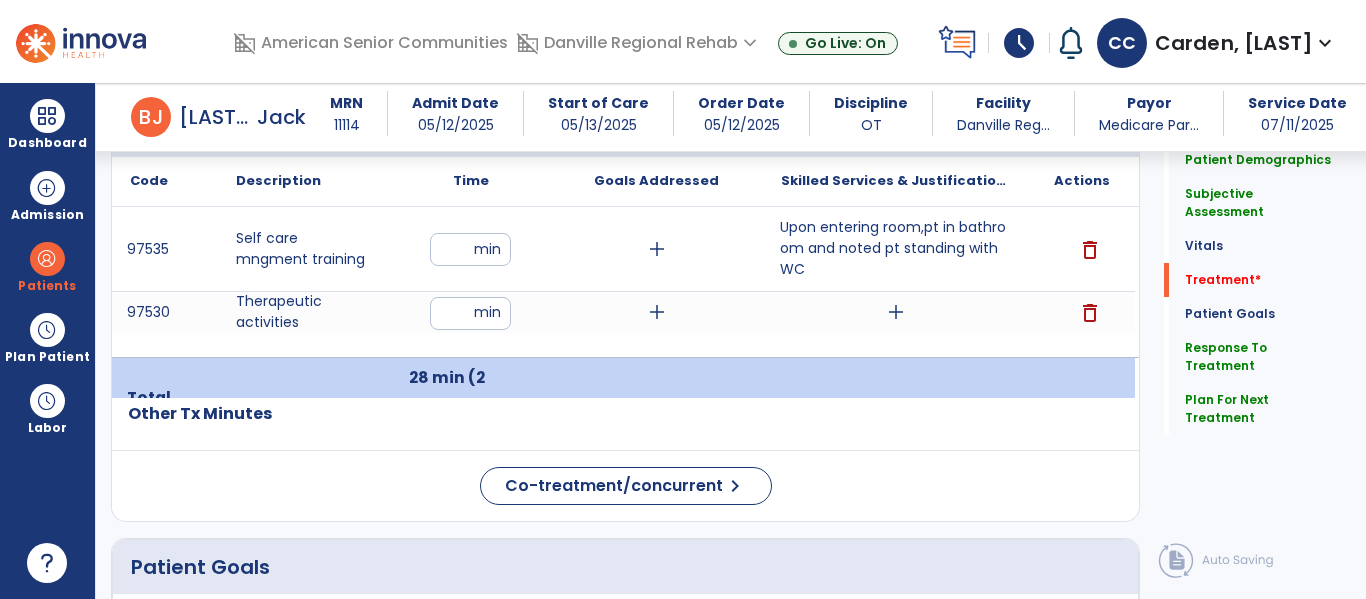 click on "add" at bounding box center (896, 312) 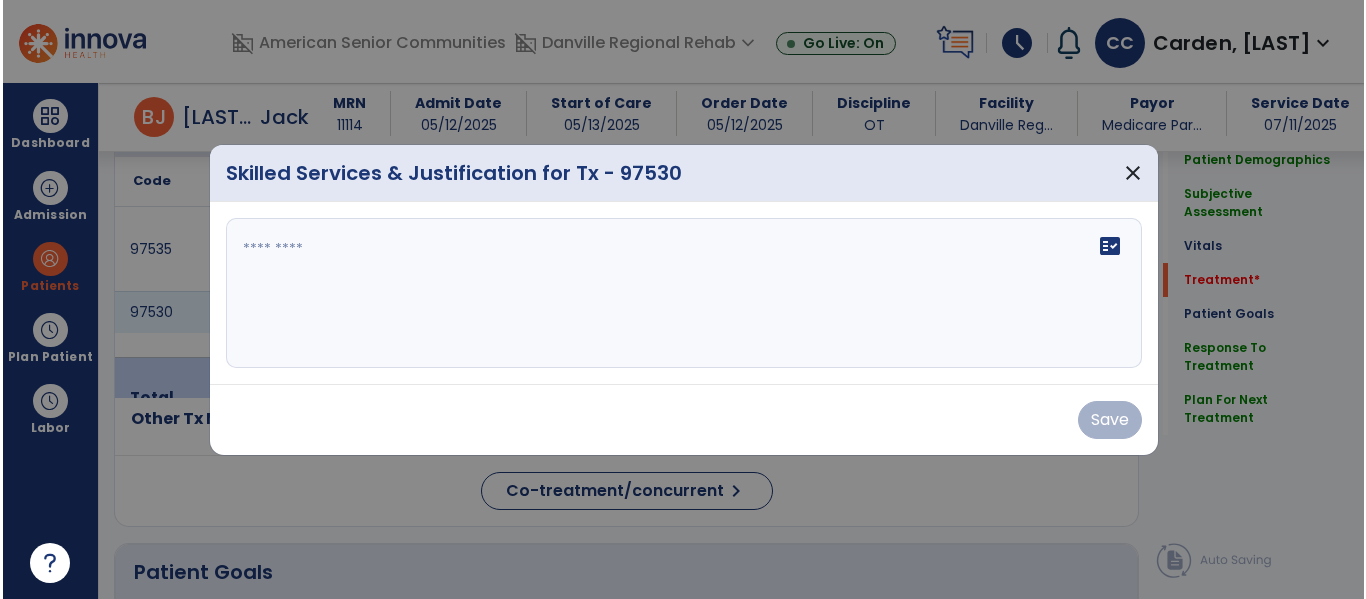 scroll, scrollTop: 1269, scrollLeft: 0, axis: vertical 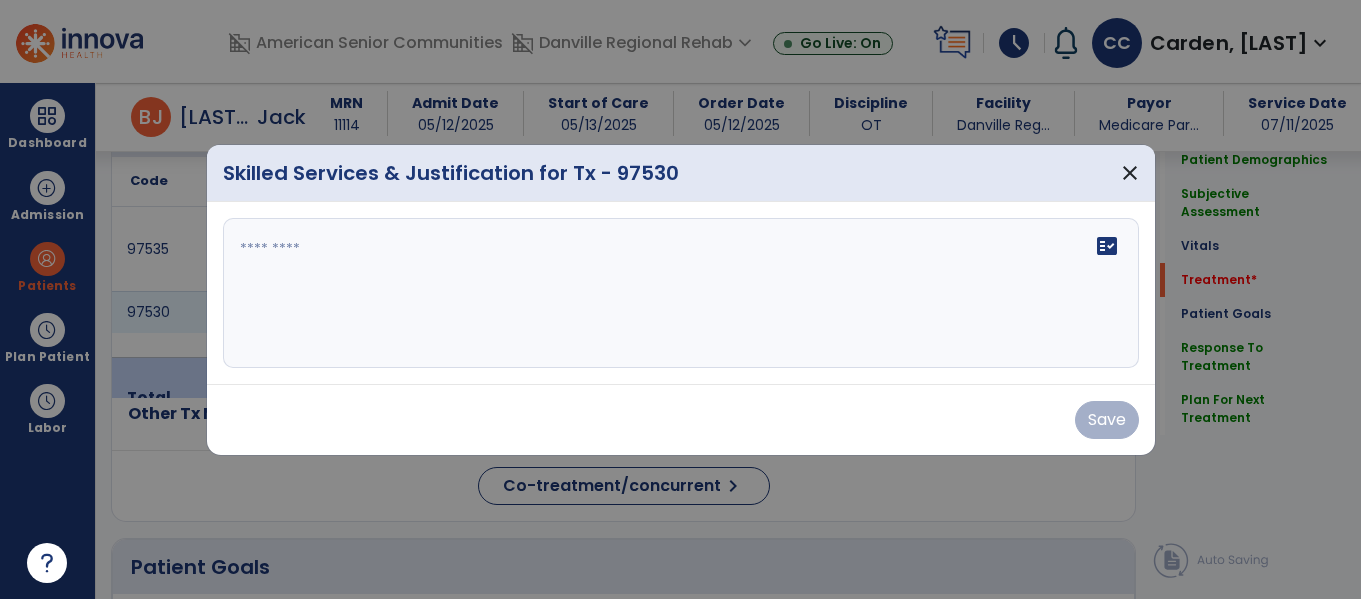 click on "fact_check" at bounding box center [681, 293] 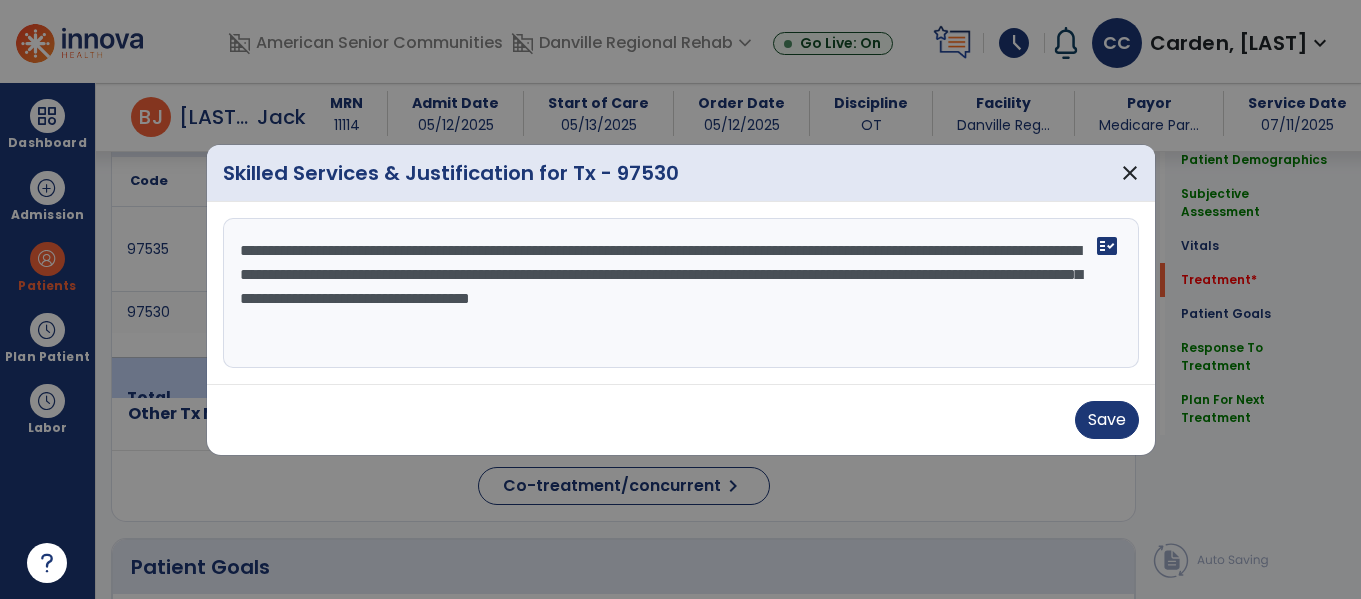 type on "**********" 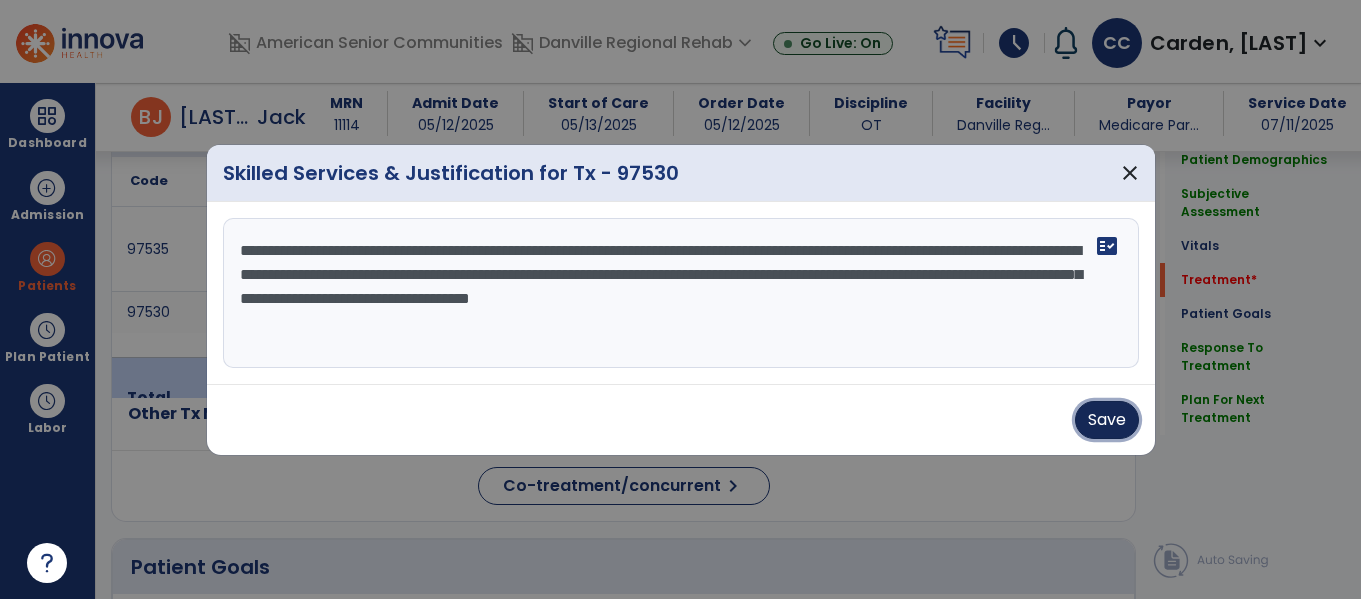 click on "Save" at bounding box center [1107, 420] 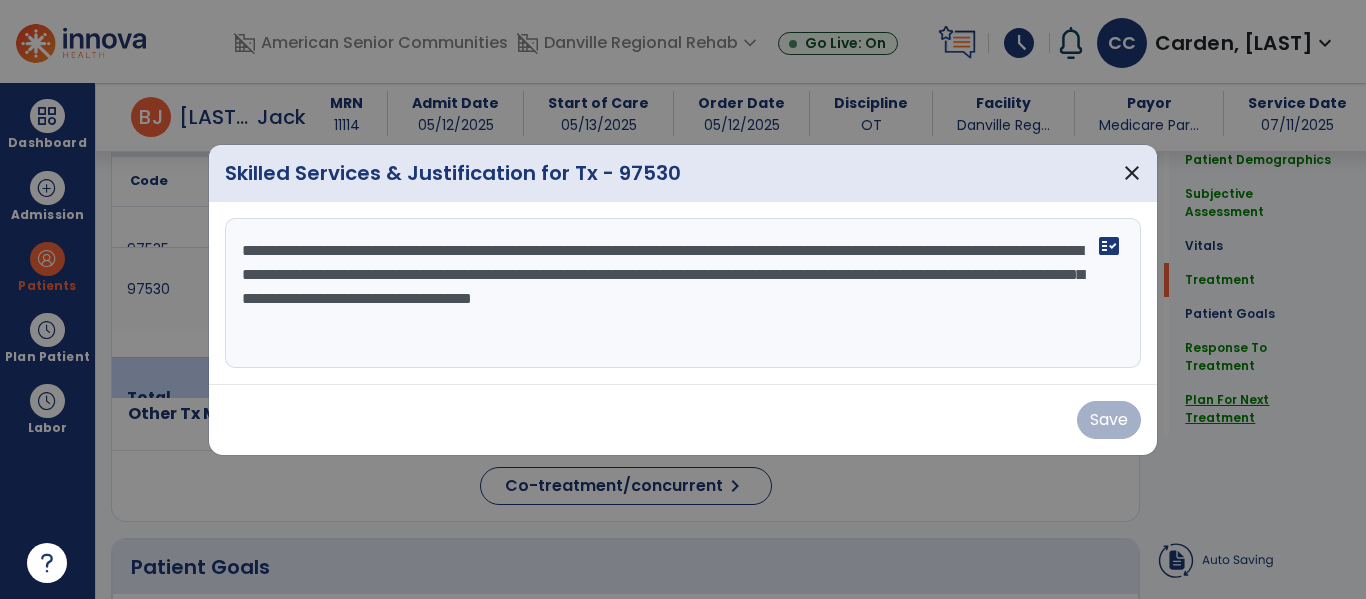 click on "Plan For Next Treatment" 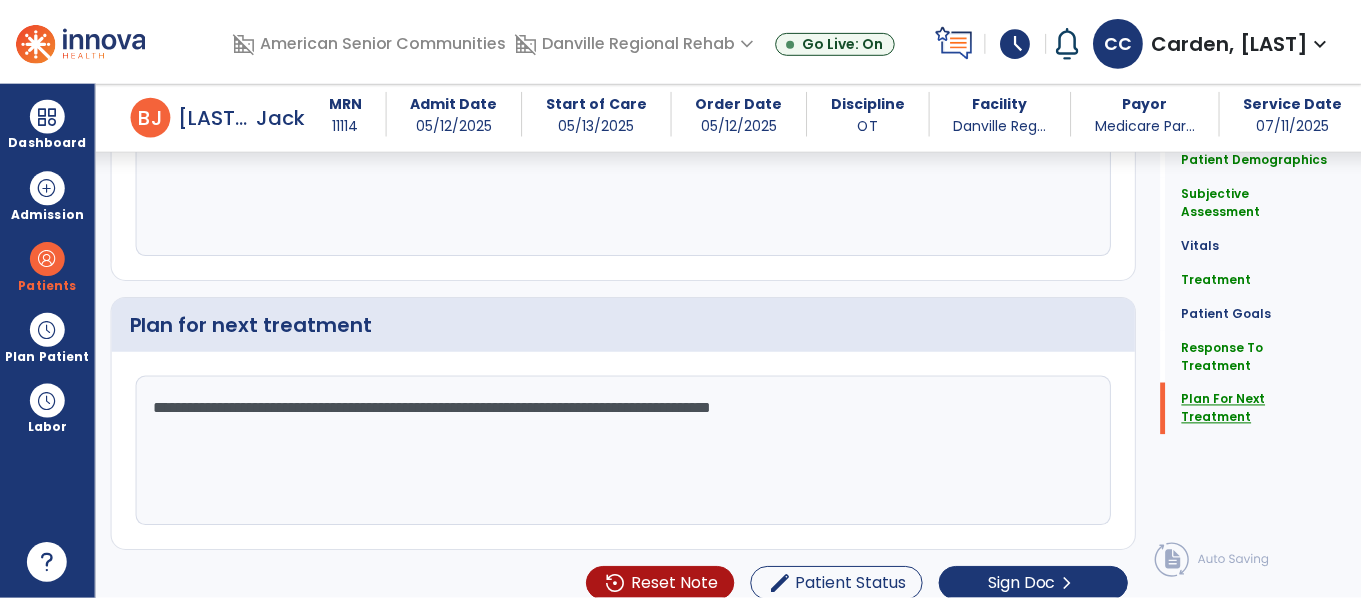 scroll, scrollTop: 2856, scrollLeft: 0, axis: vertical 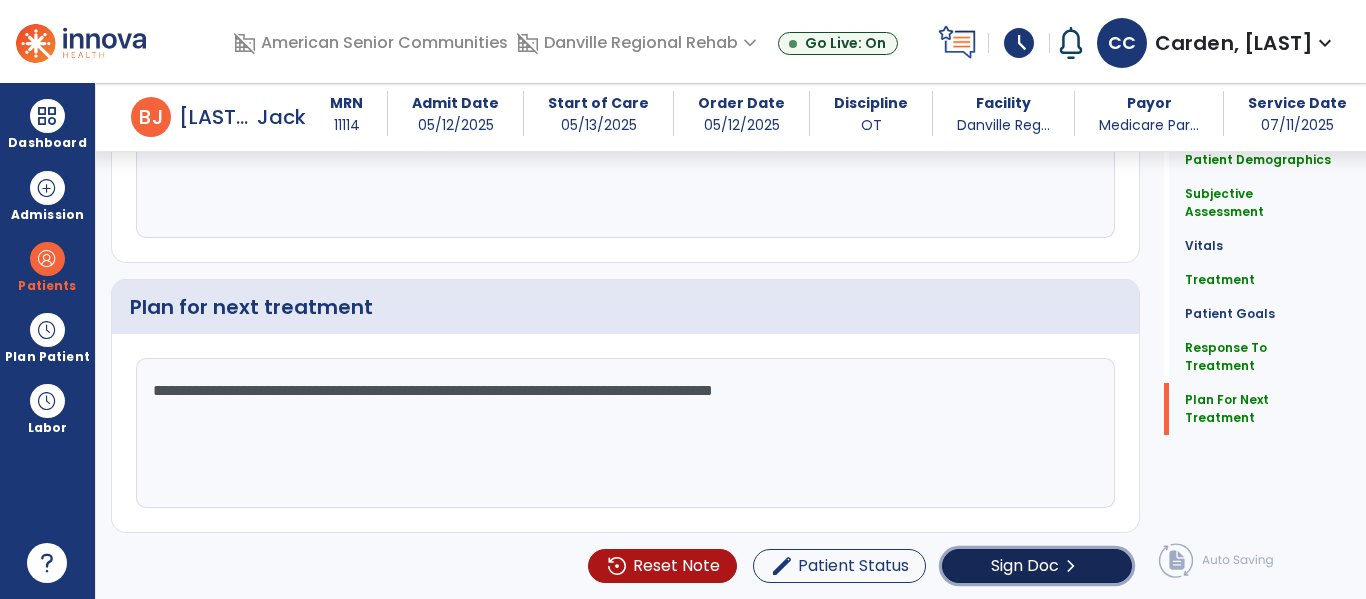 click on "Sign Doc" 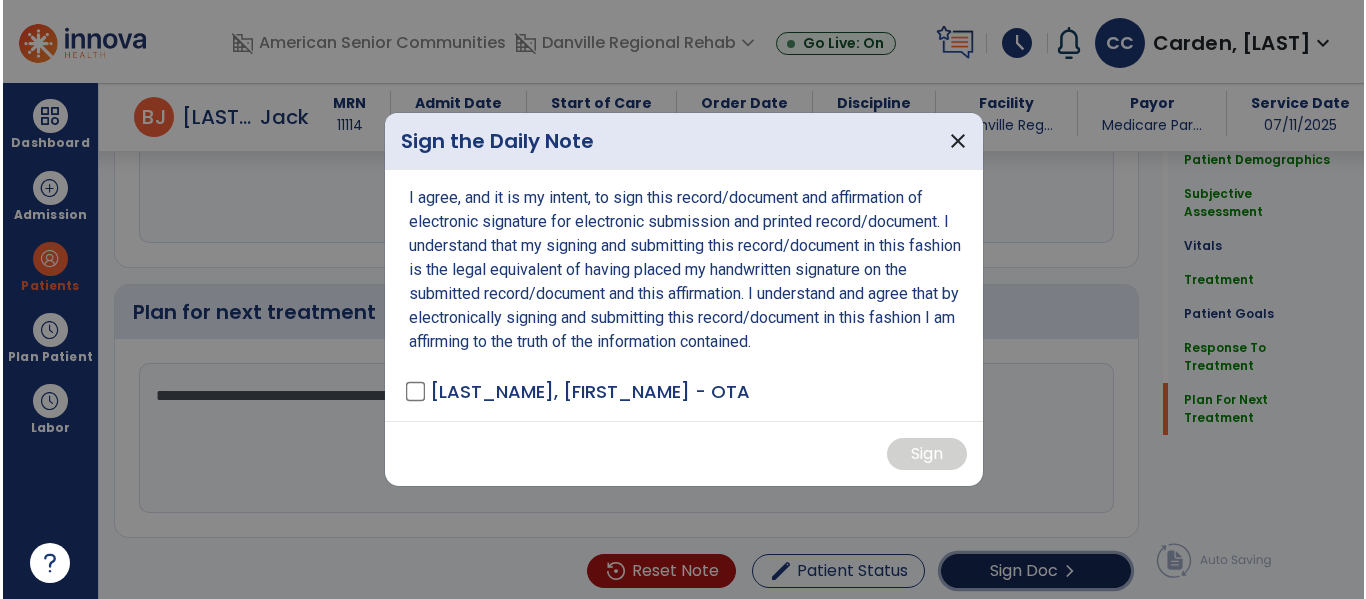scroll, scrollTop: 2856, scrollLeft: 0, axis: vertical 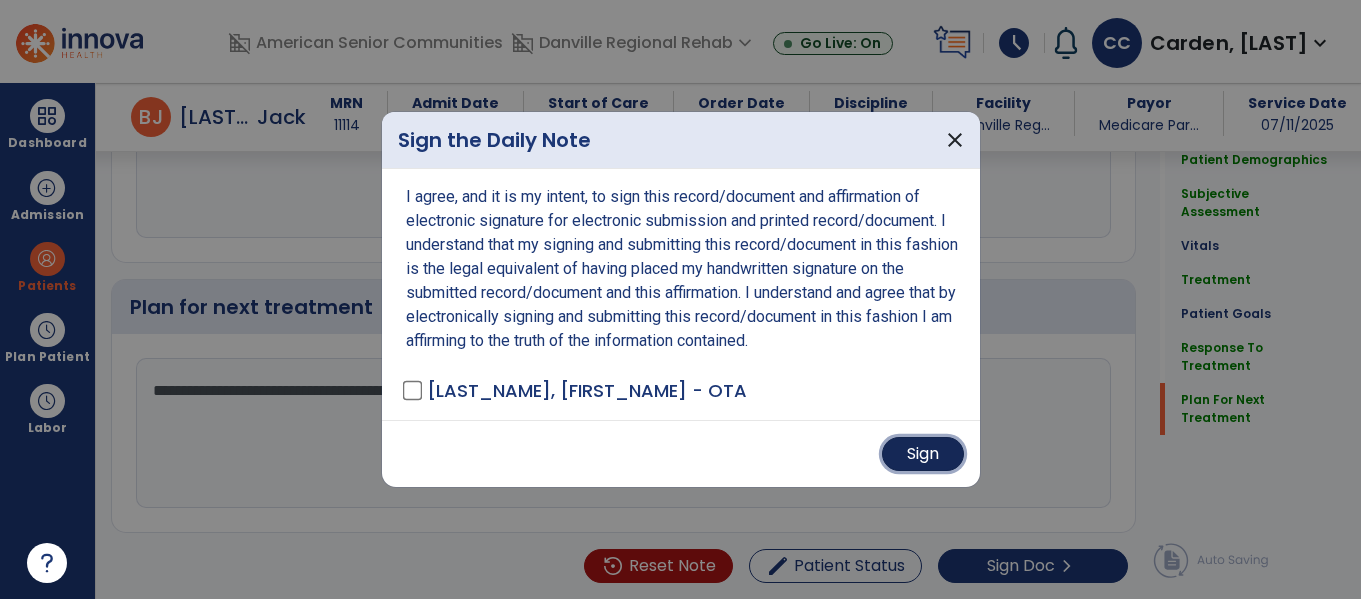 click on "Sign" at bounding box center [923, 454] 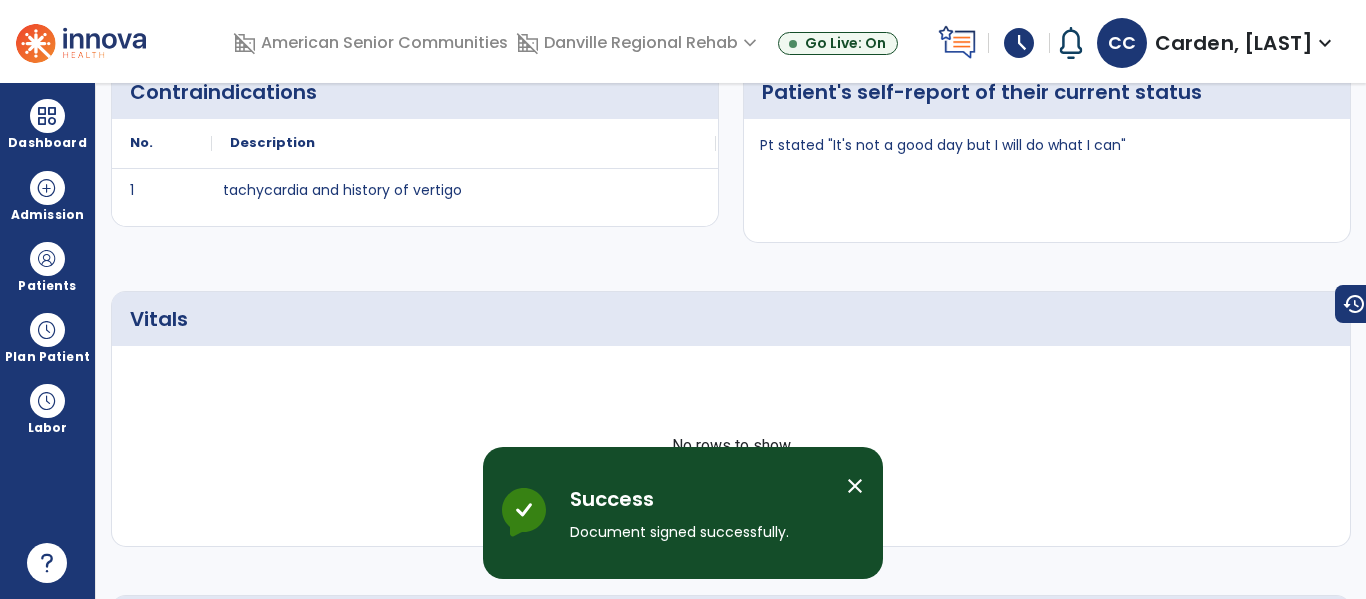 scroll, scrollTop: 0, scrollLeft: 0, axis: both 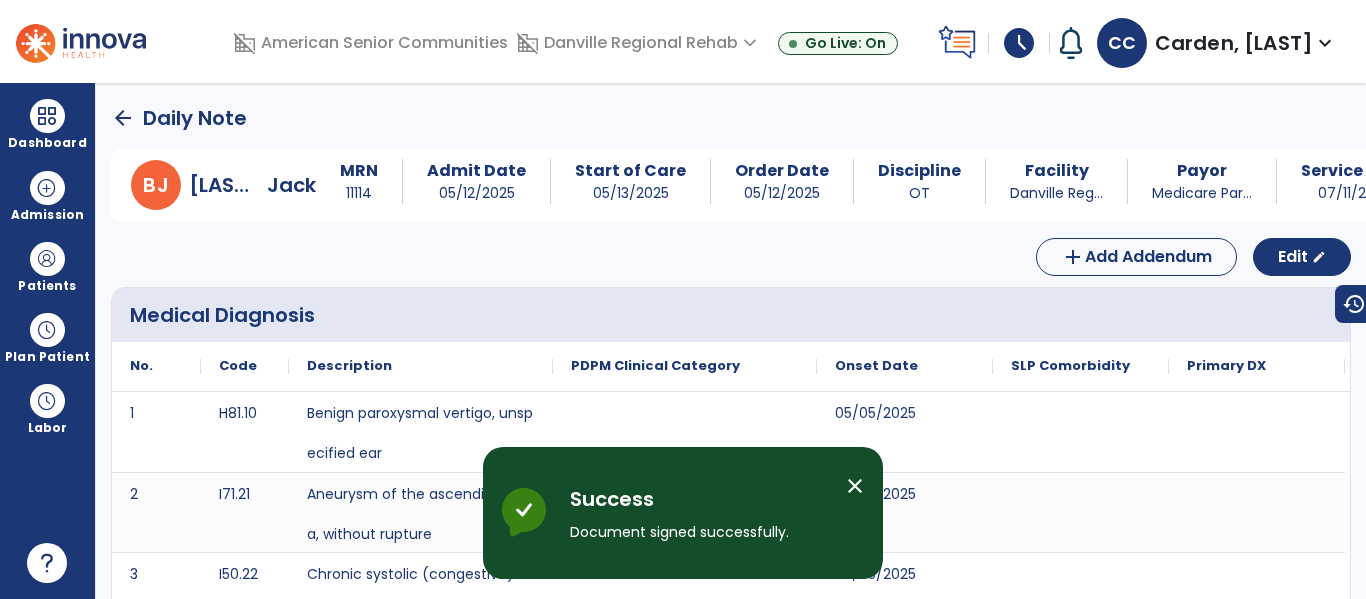 click on "arrow_back" 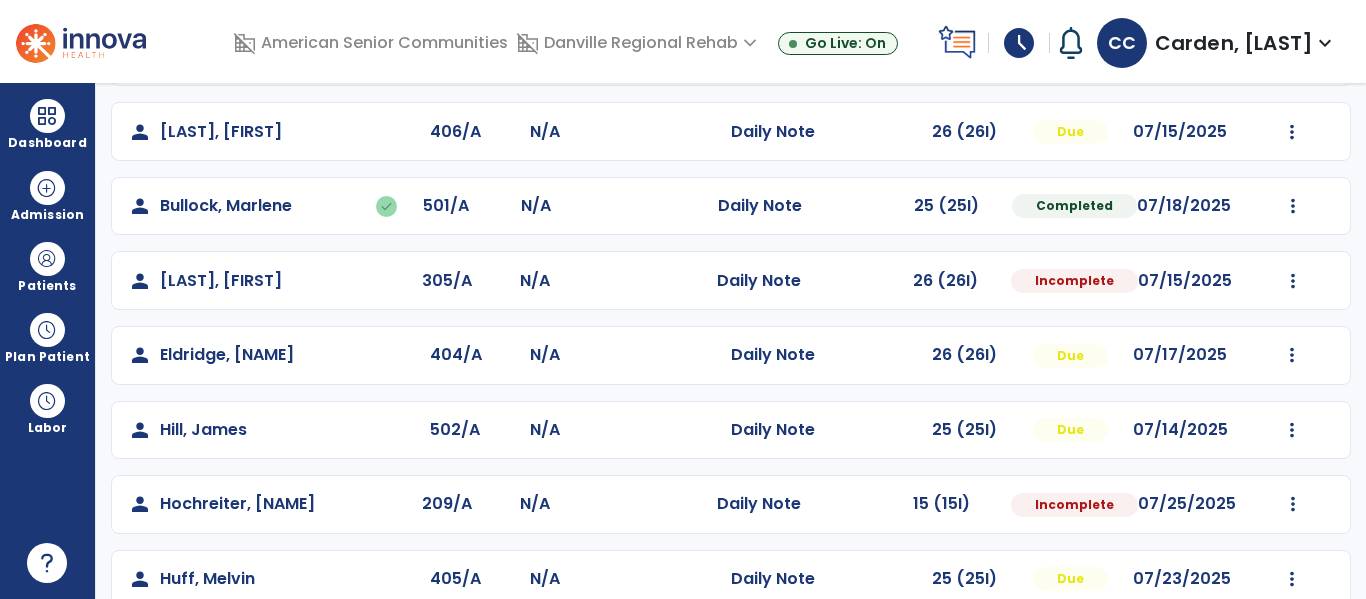 scroll, scrollTop: 233, scrollLeft: 0, axis: vertical 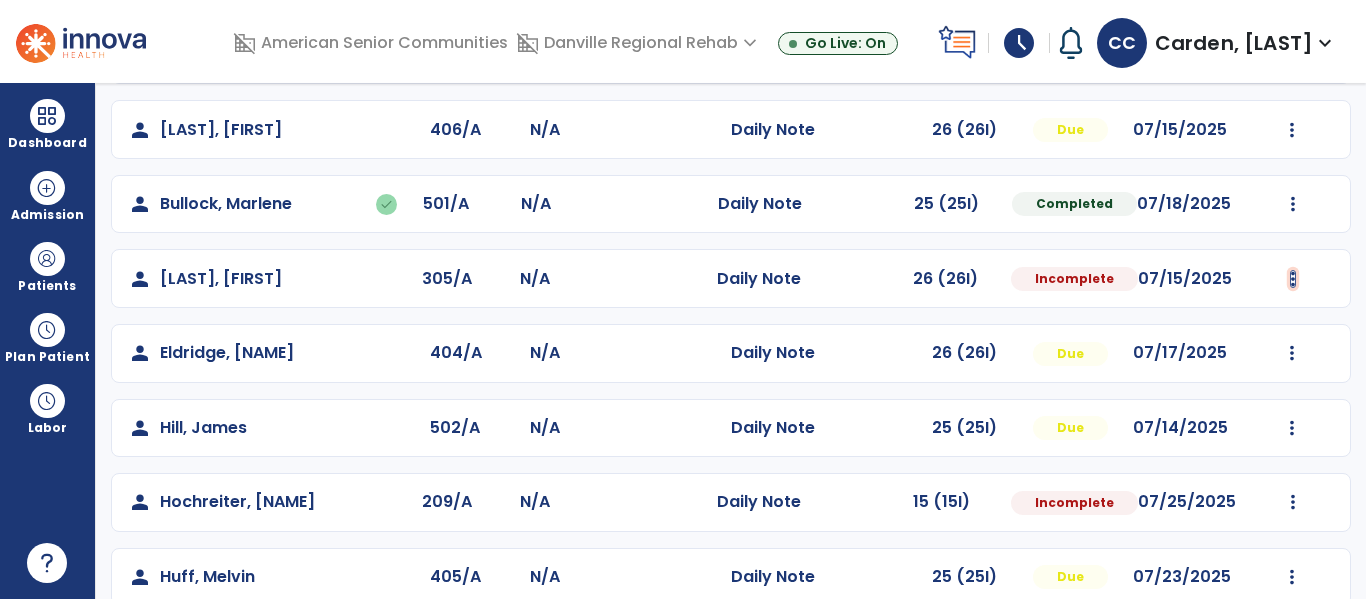 click at bounding box center [1293, 55] 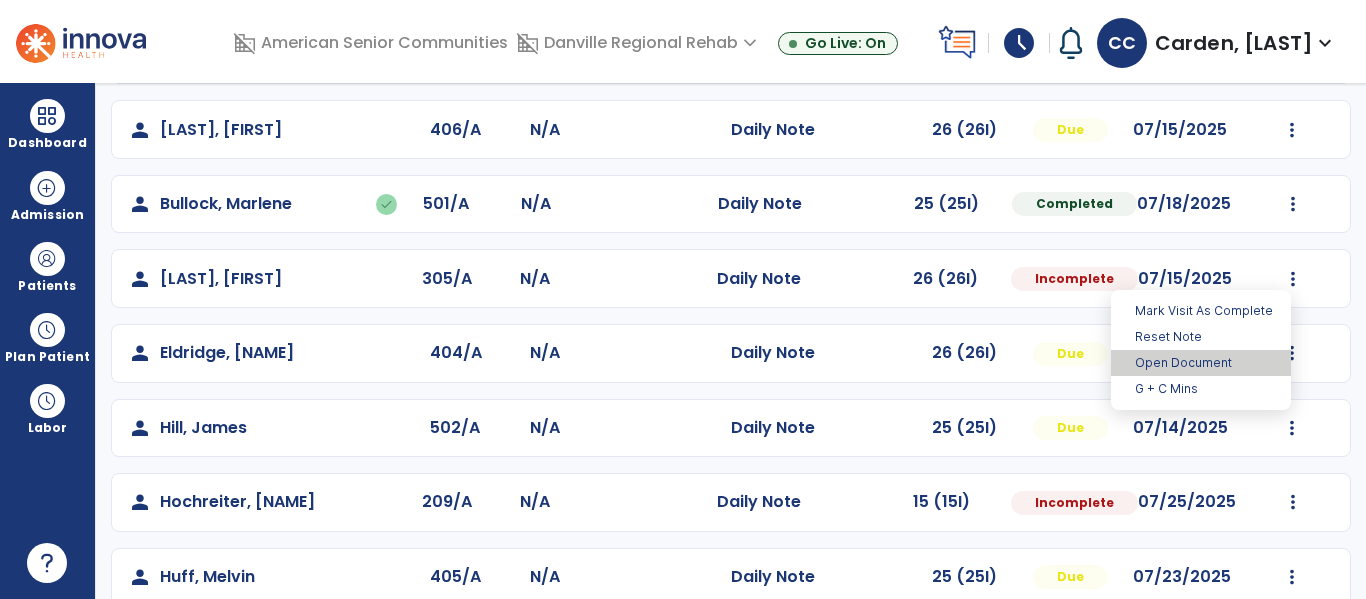 click on "Open Document" at bounding box center (1201, 363) 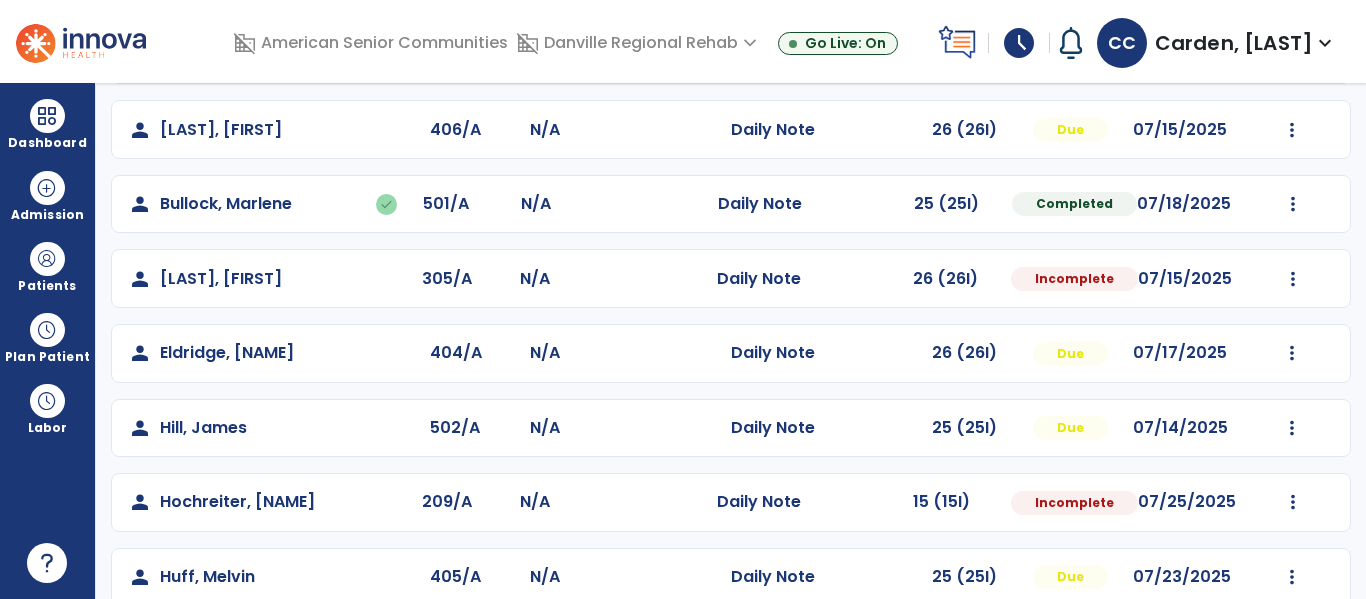 select on "*" 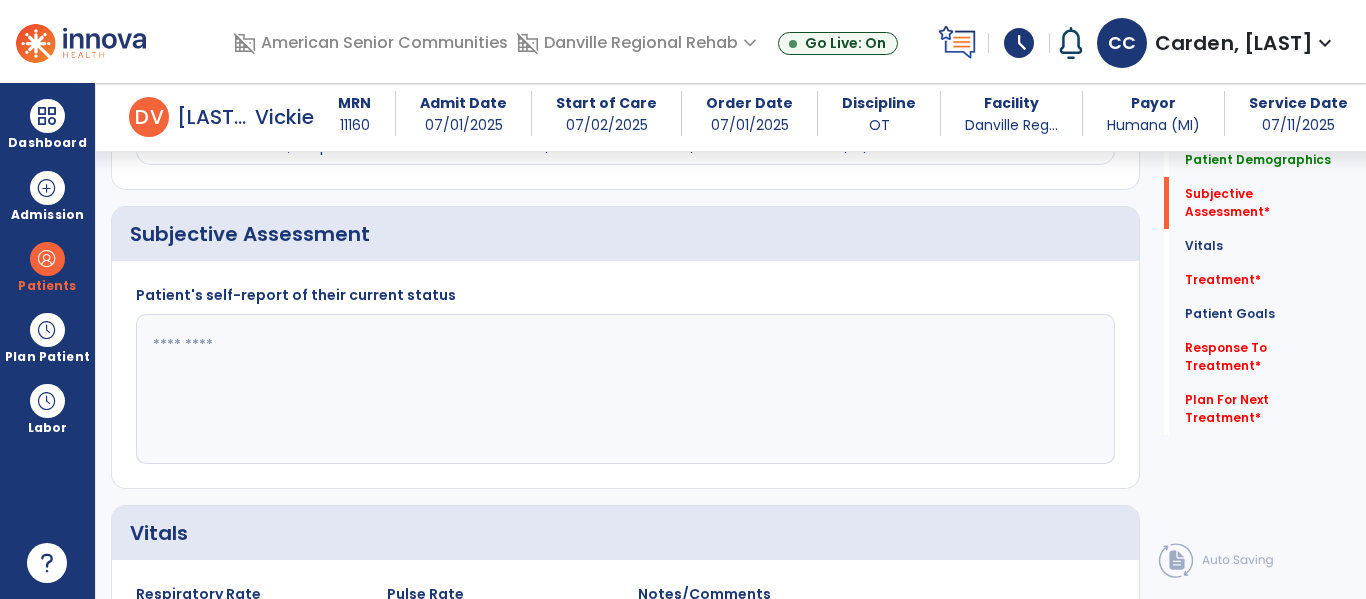 scroll, scrollTop: 485, scrollLeft: 0, axis: vertical 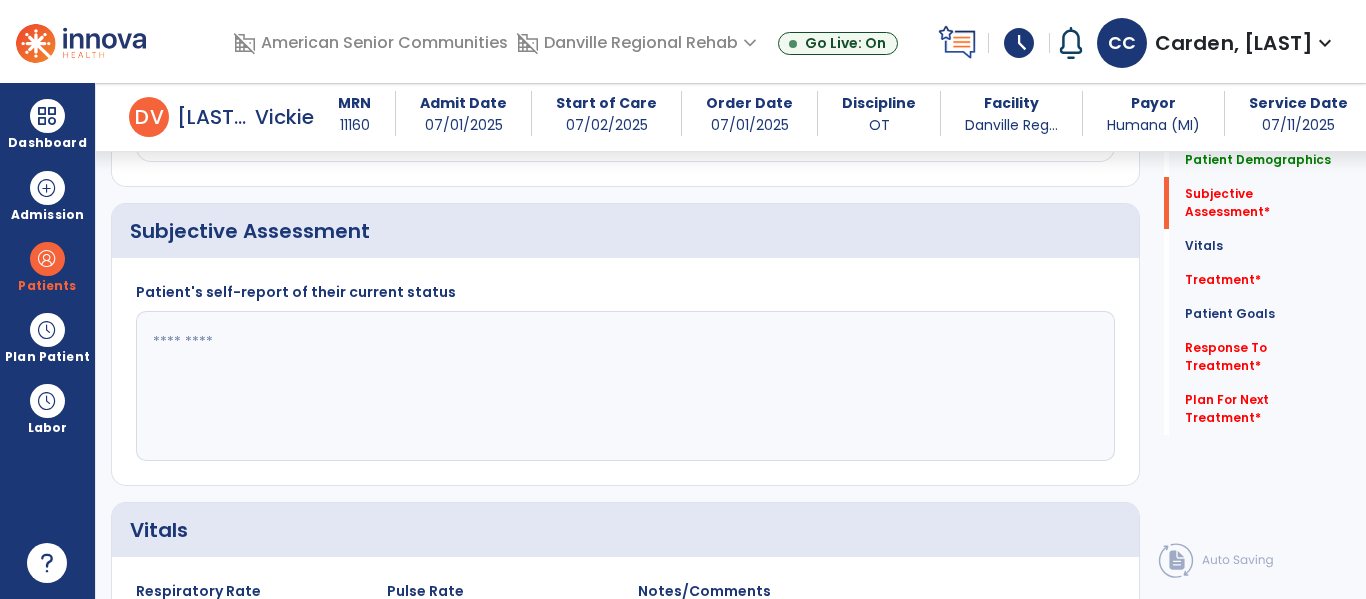 click 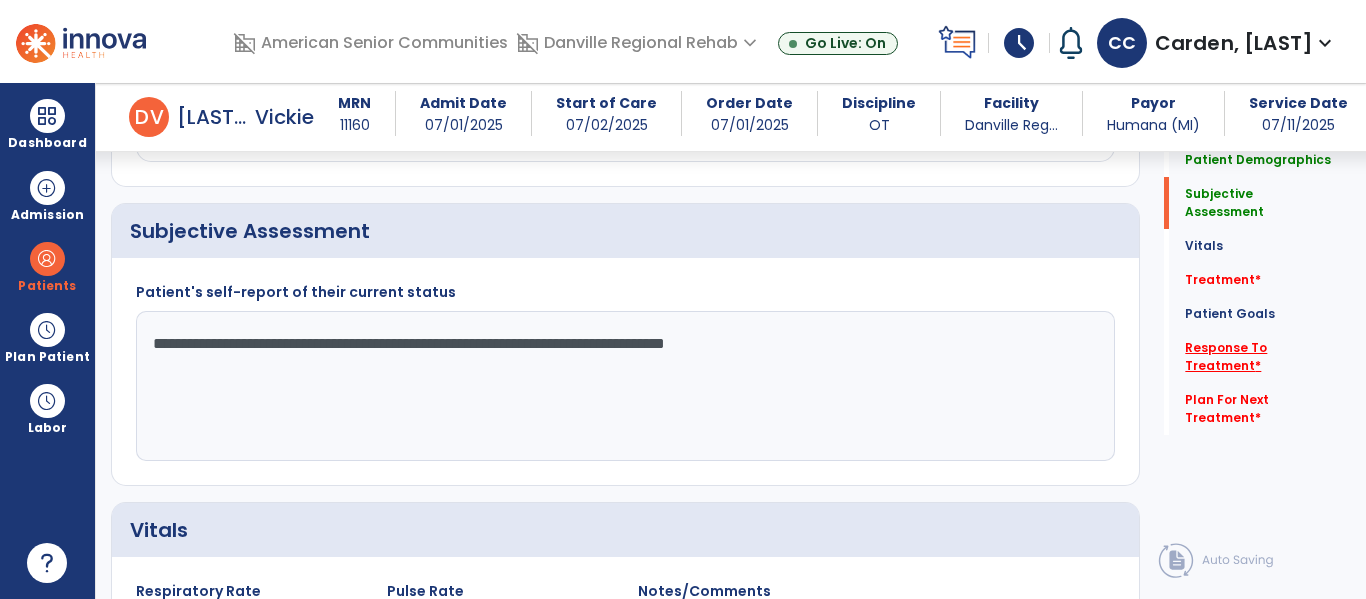 type on "**********" 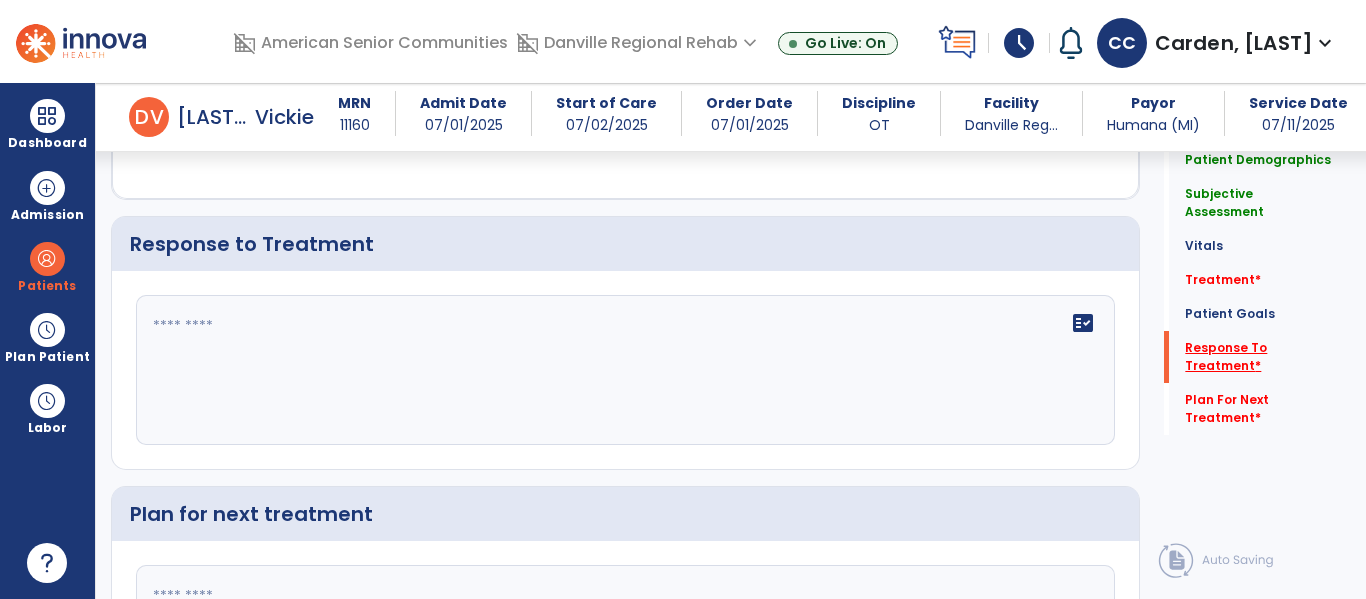 scroll, scrollTop: 2302, scrollLeft: 0, axis: vertical 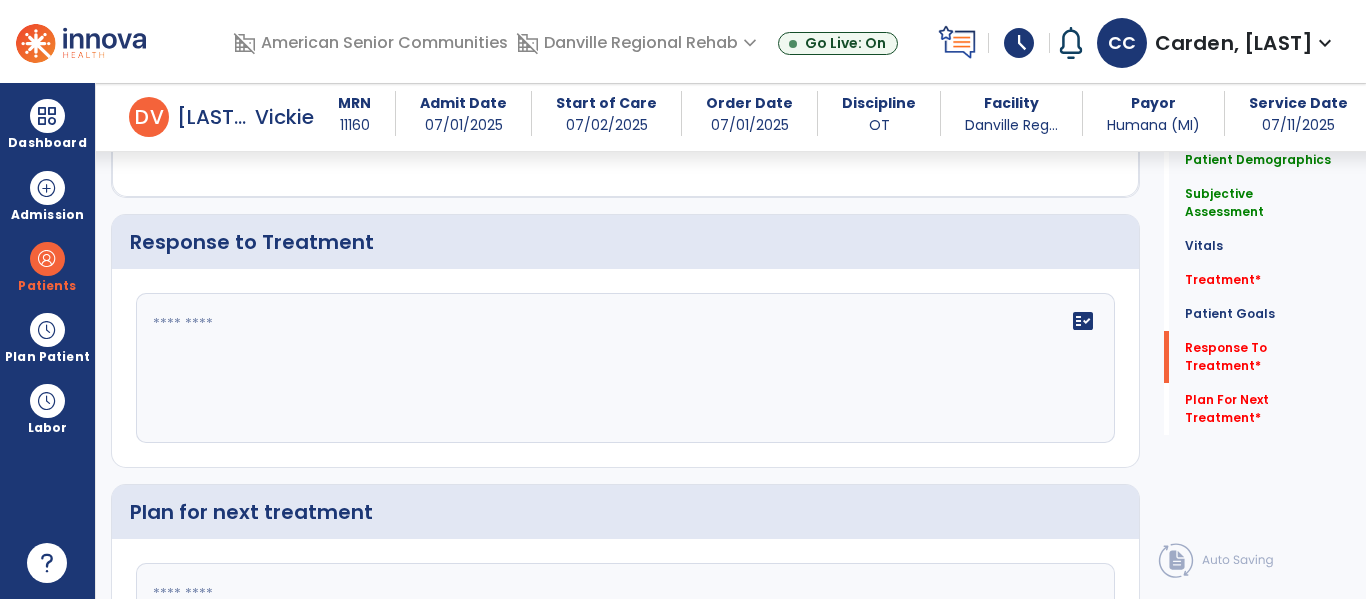 click on "fact_check" 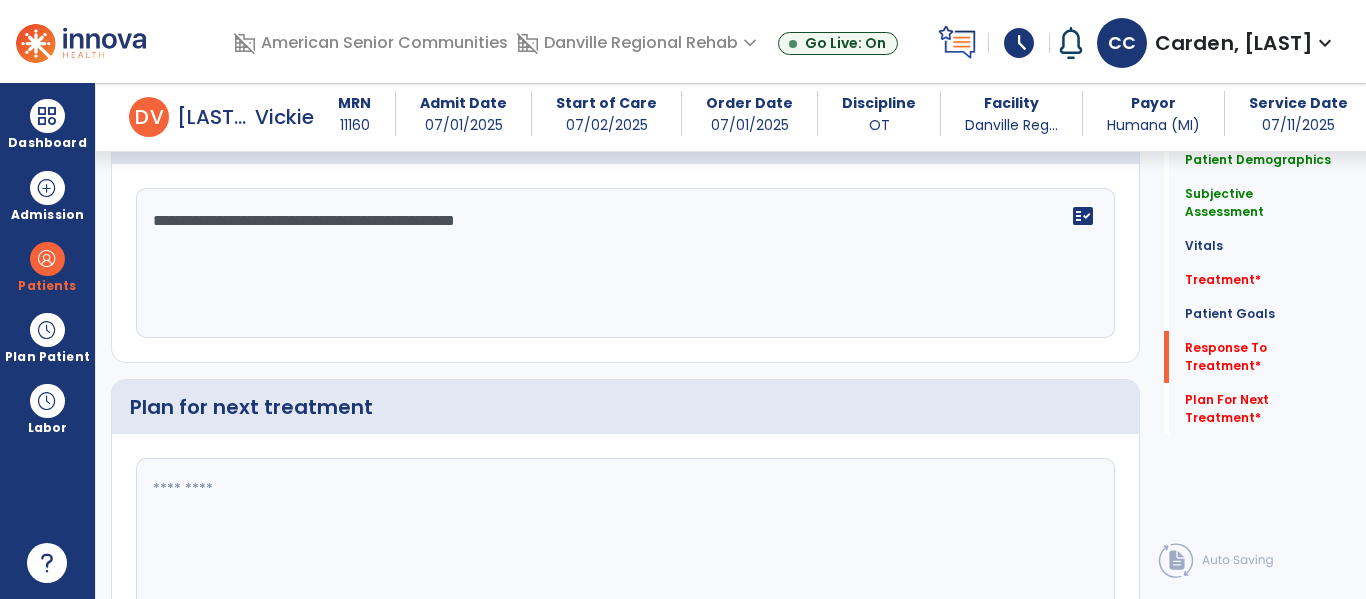 scroll, scrollTop: 2507, scrollLeft: 0, axis: vertical 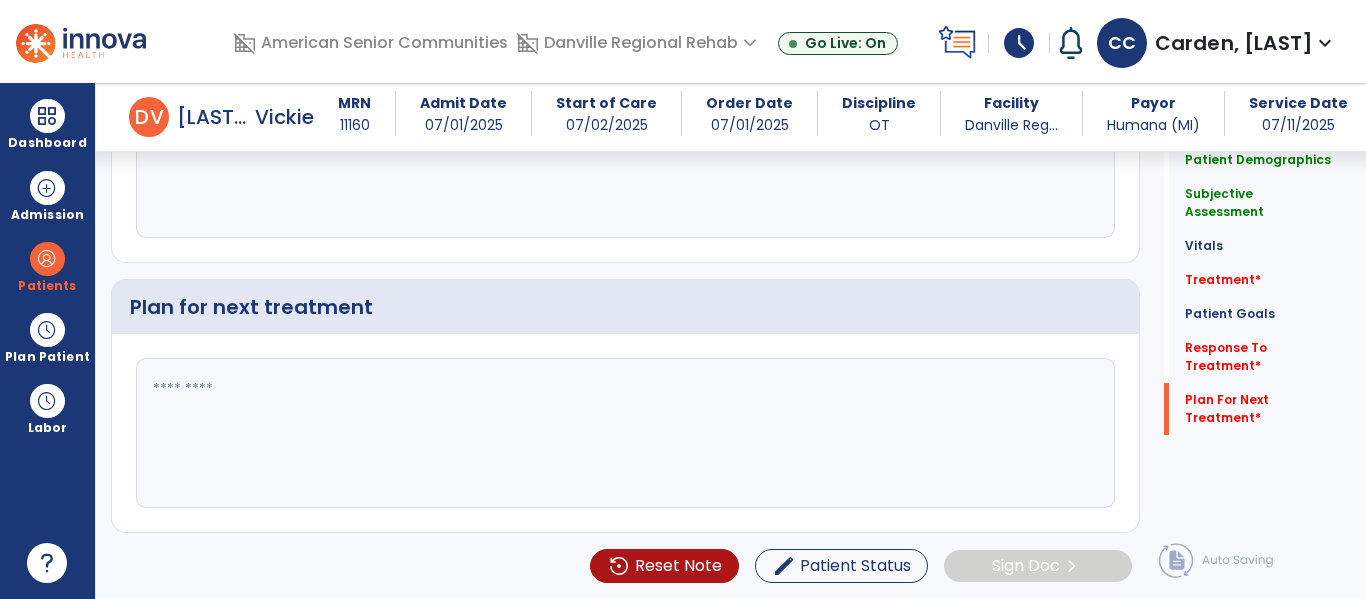 type on "**********" 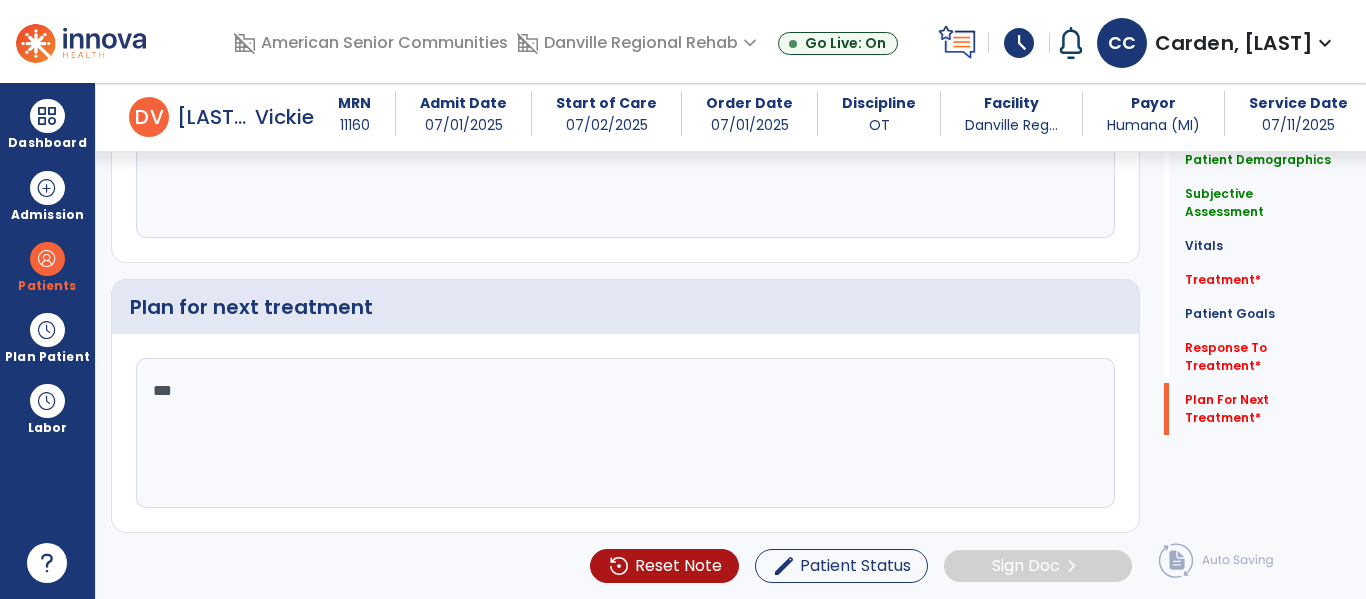 type on "****" 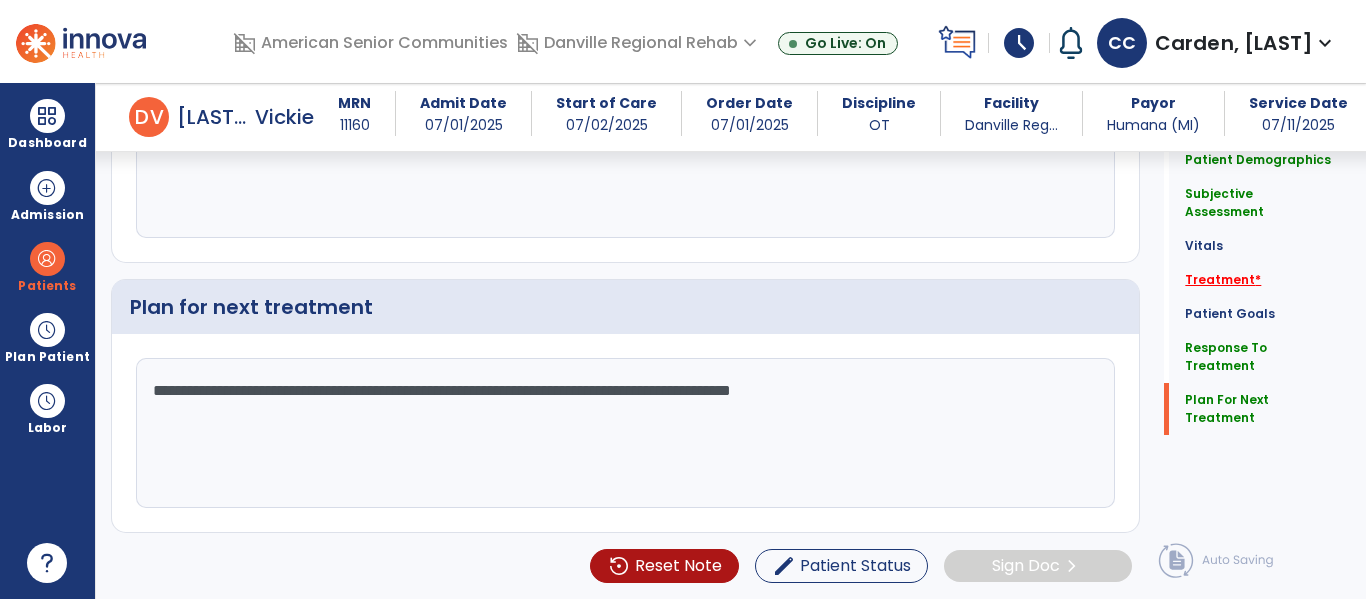 type on "**********" 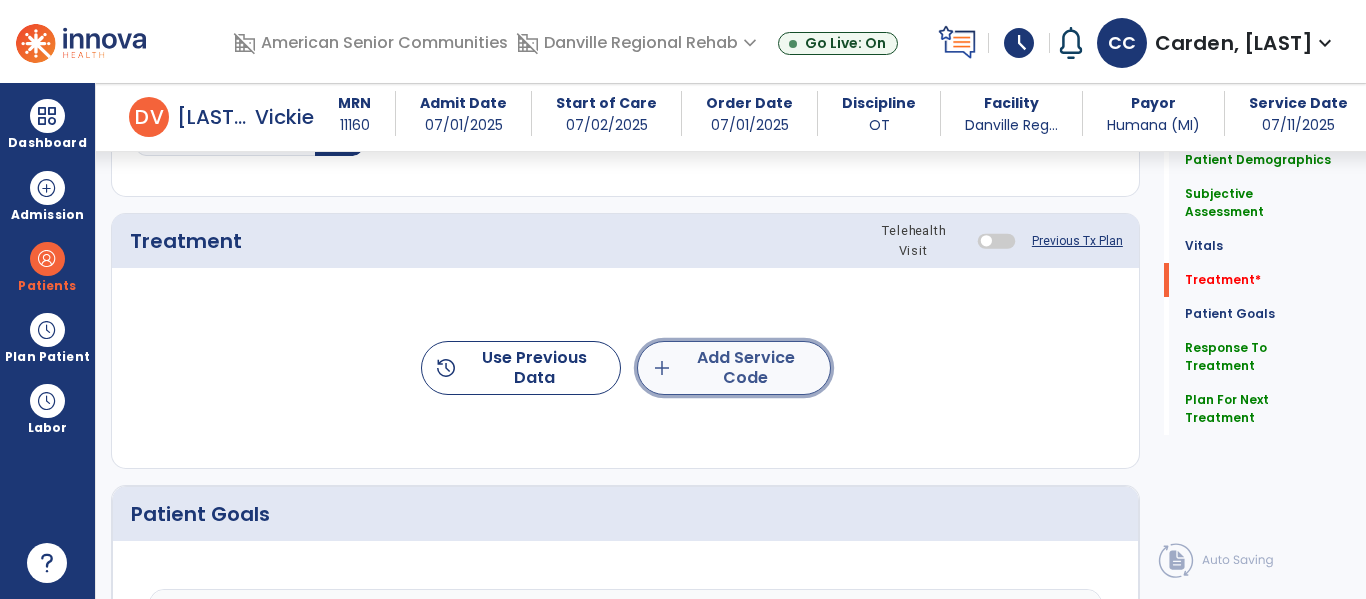 click on "add  Add Service Code" 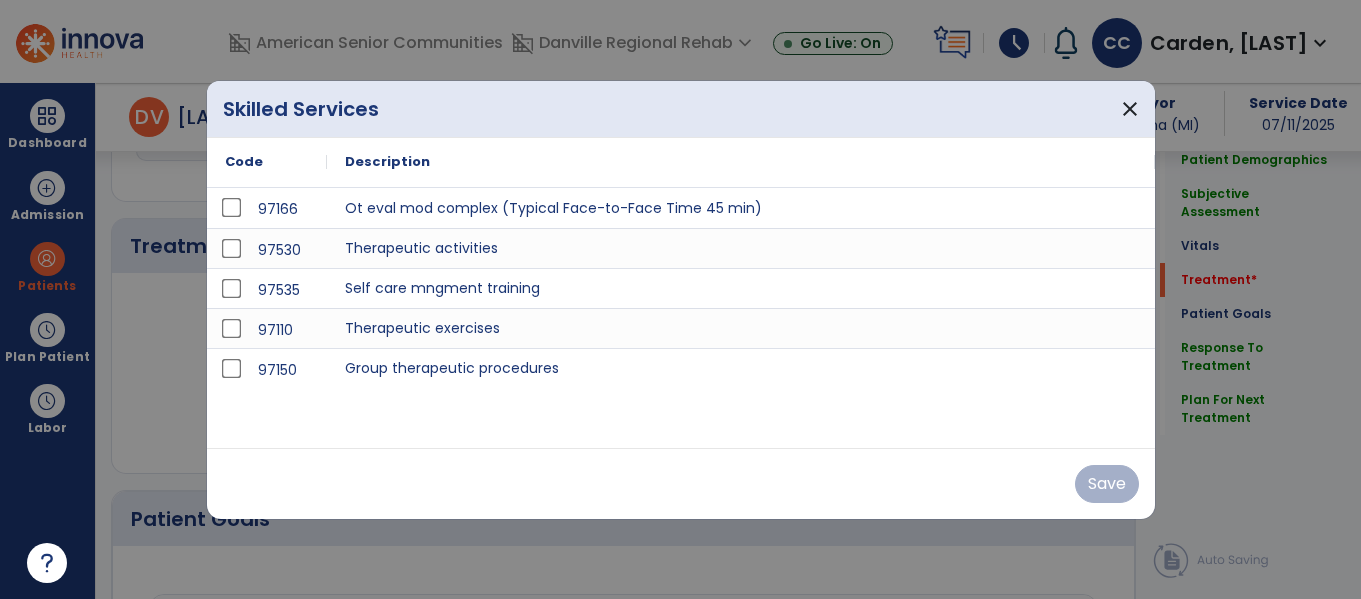 scroll, scrollTop: 1196, scrollLeft: 0, axis: vertical 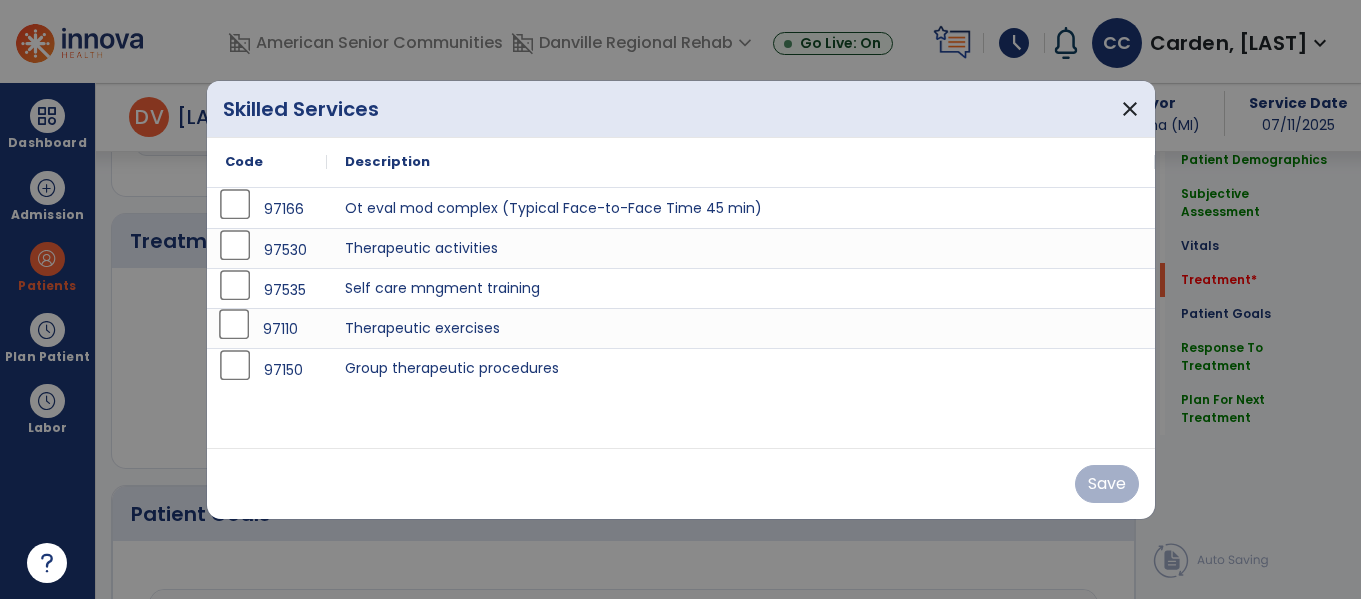 click on "97110" at bounding box center [267, 329] 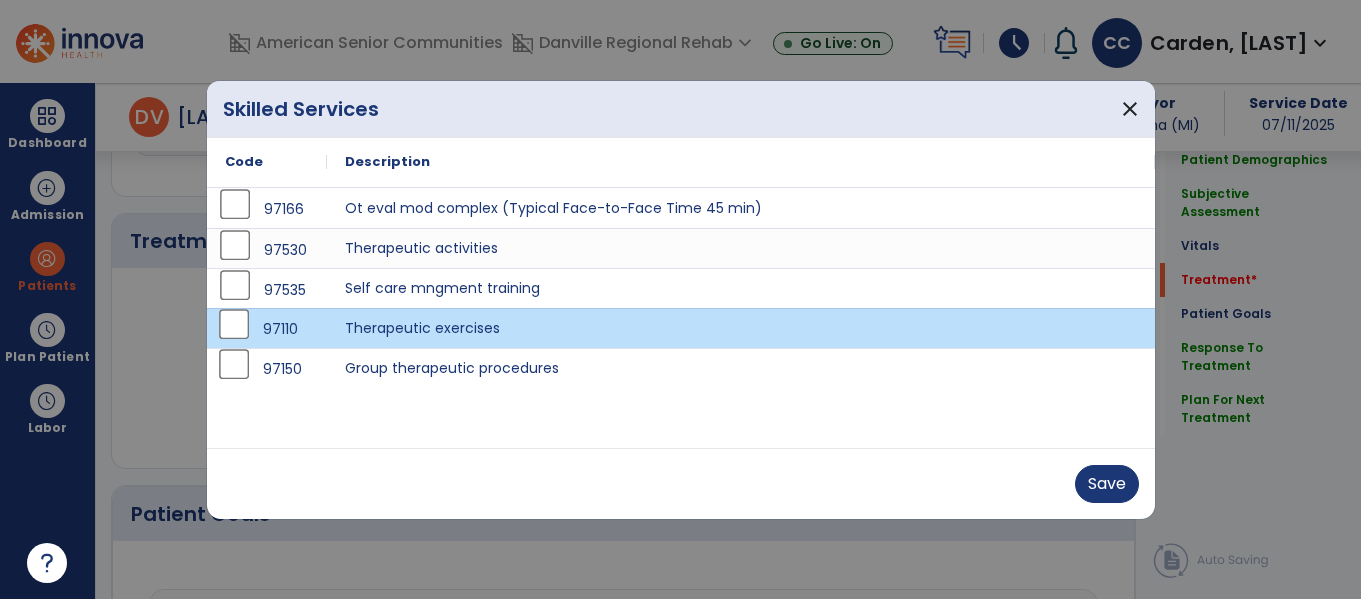 click on "97150" at bounding box center [267, 369] 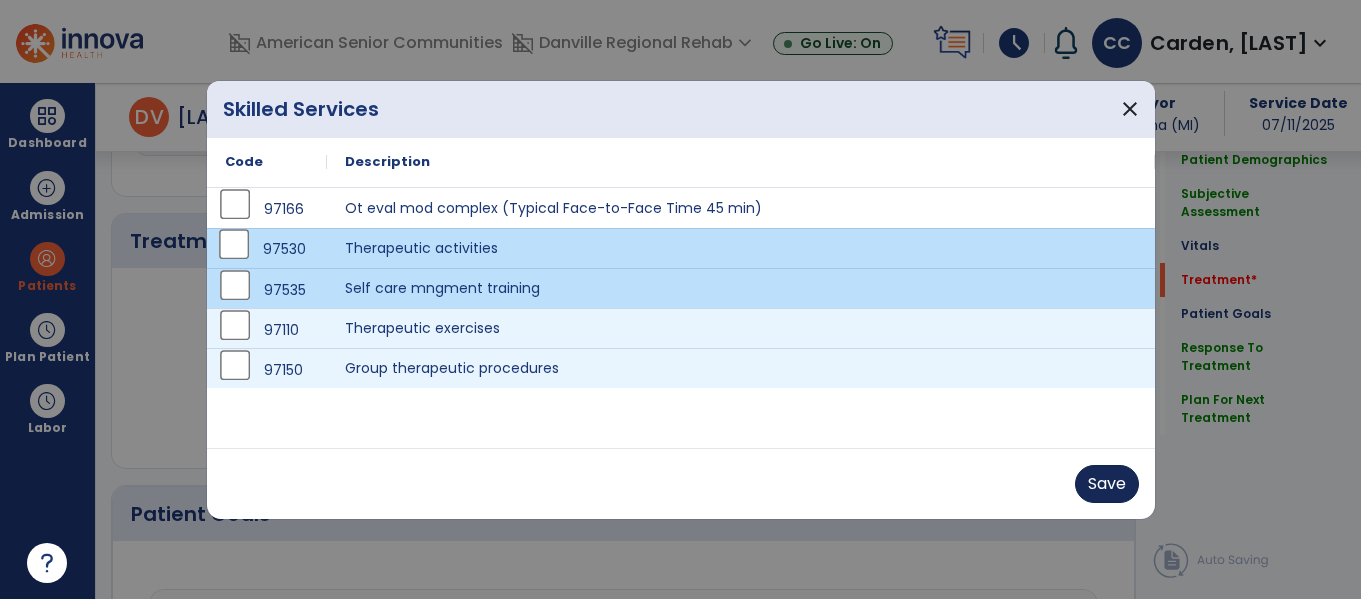 click on "Save" at bounding box center [1107, 484] 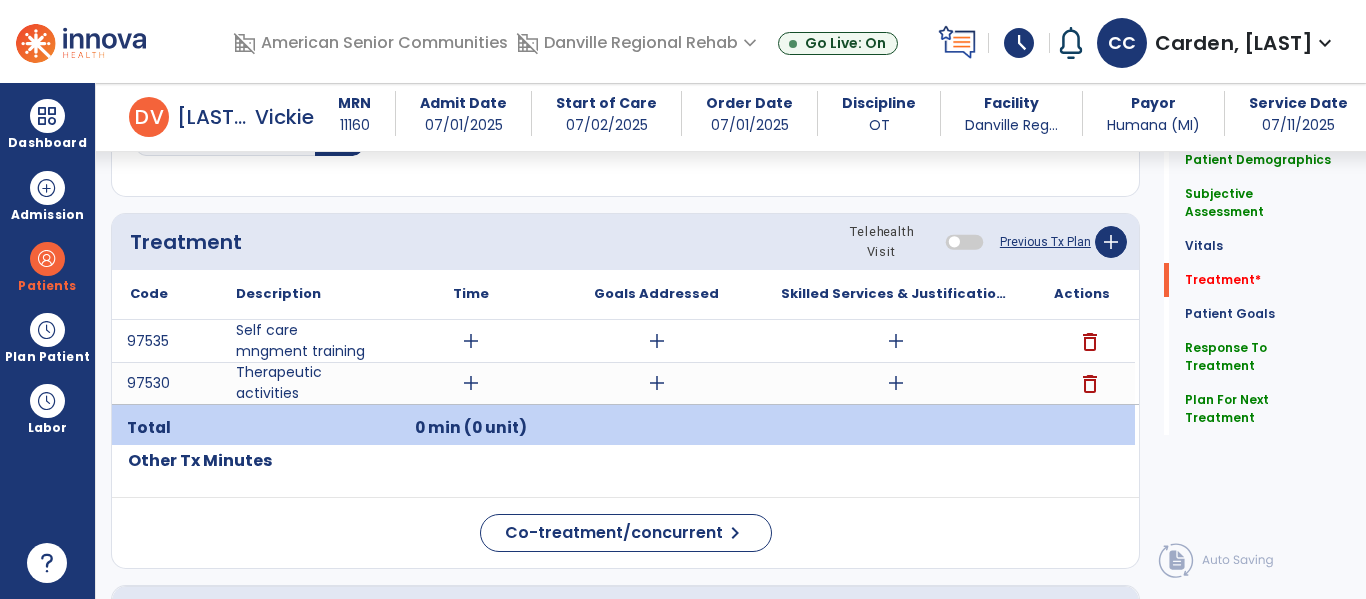 click on "add" at bounding box center [471, 341] 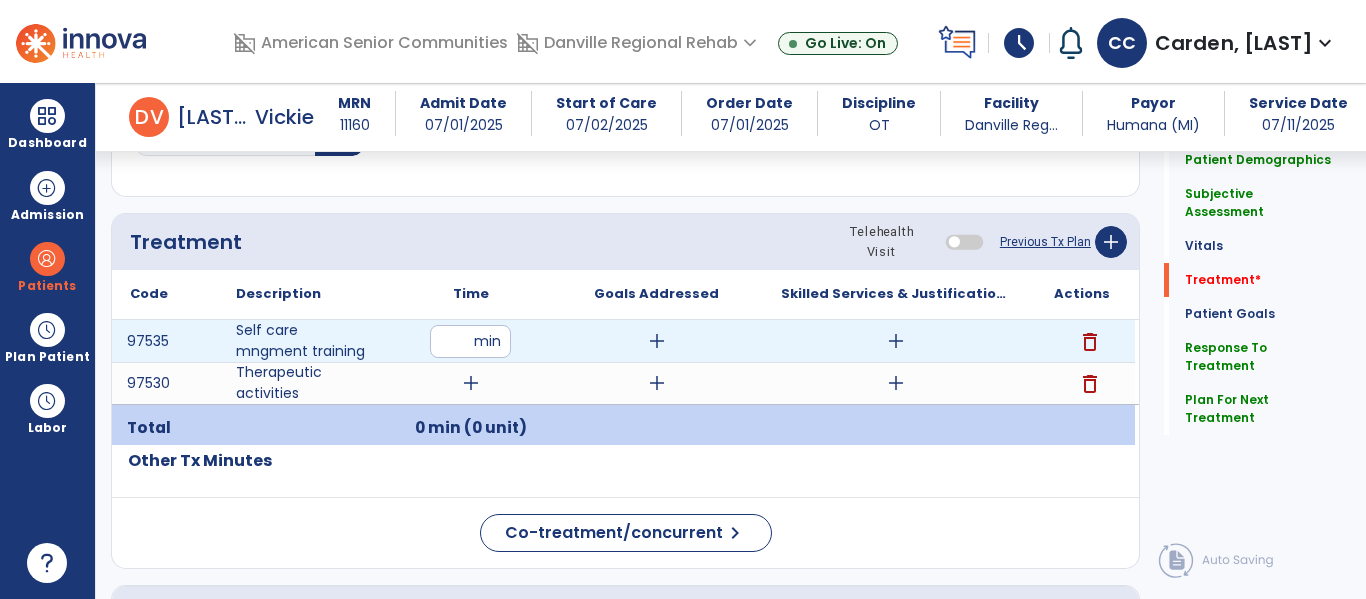 type on "**" 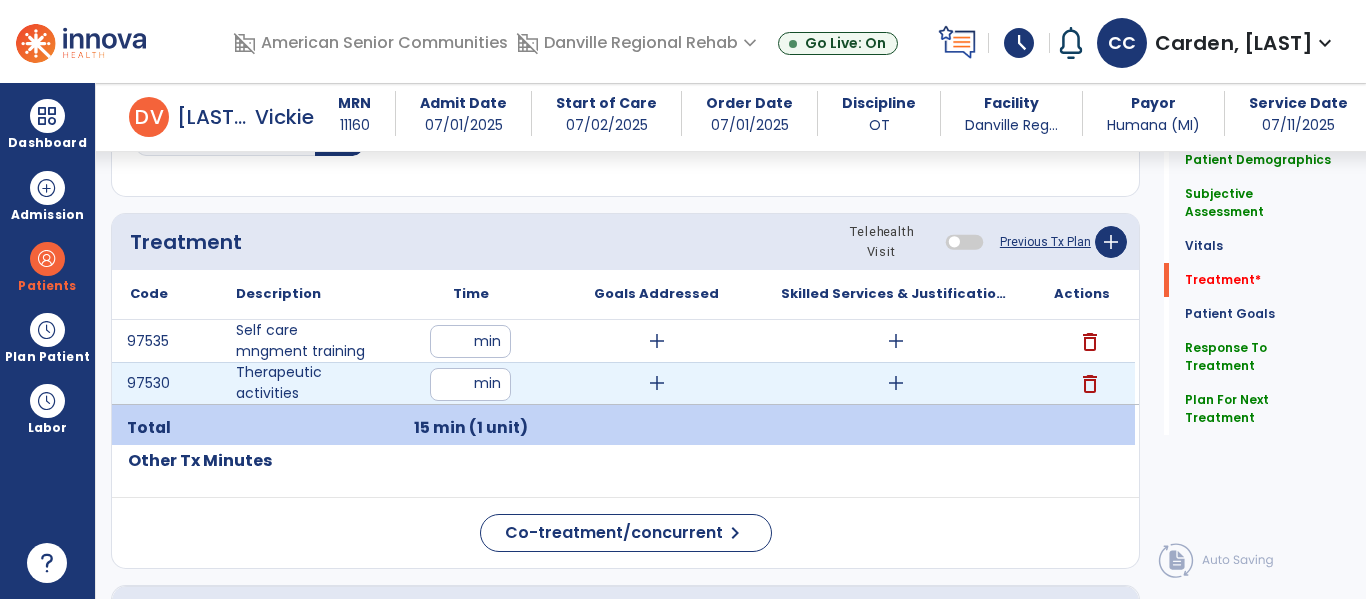 type on "**" 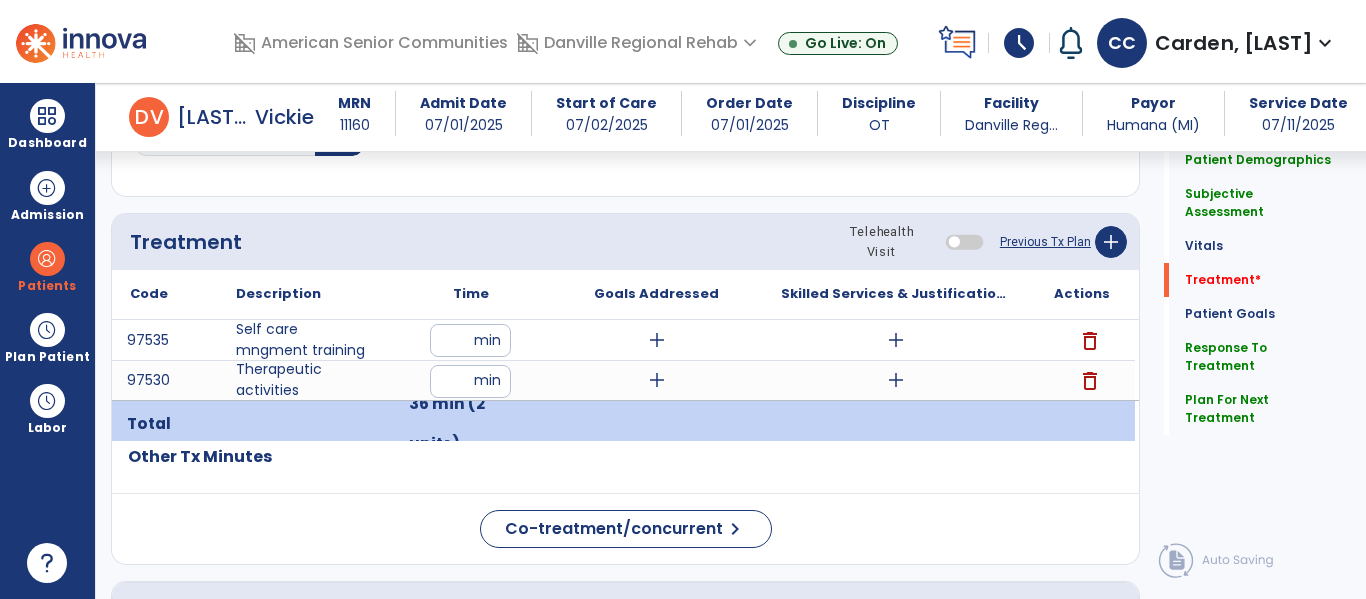 click on "**" at bounding box center (470, 340) 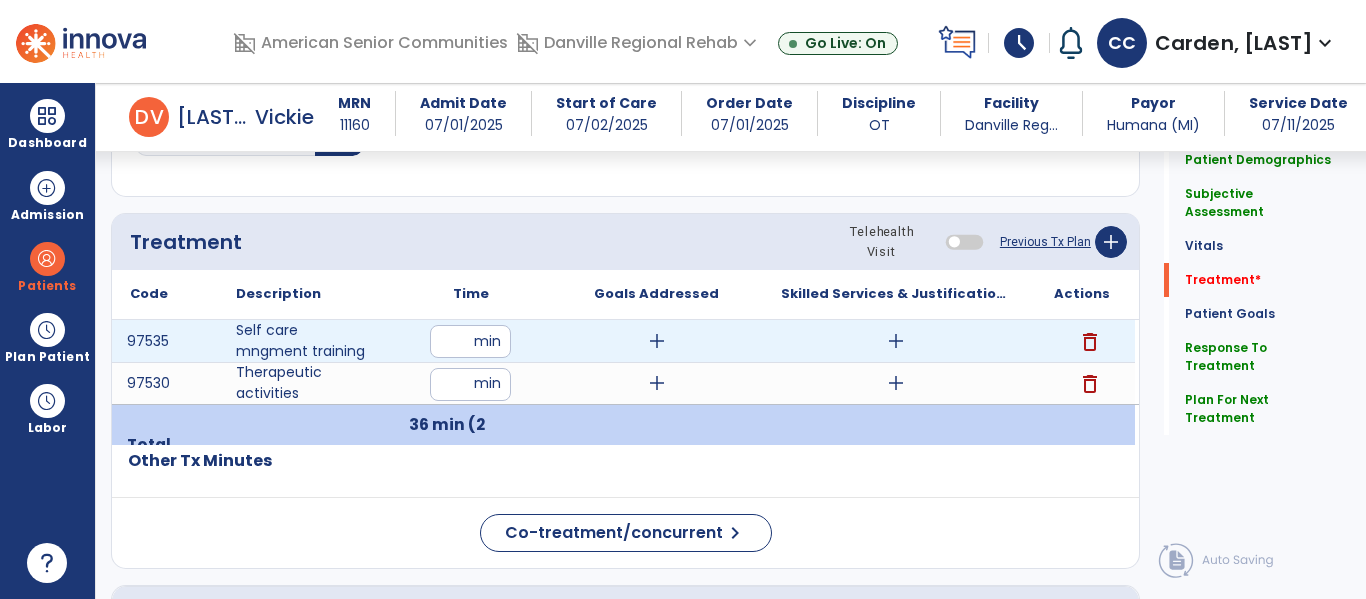 type on "**" 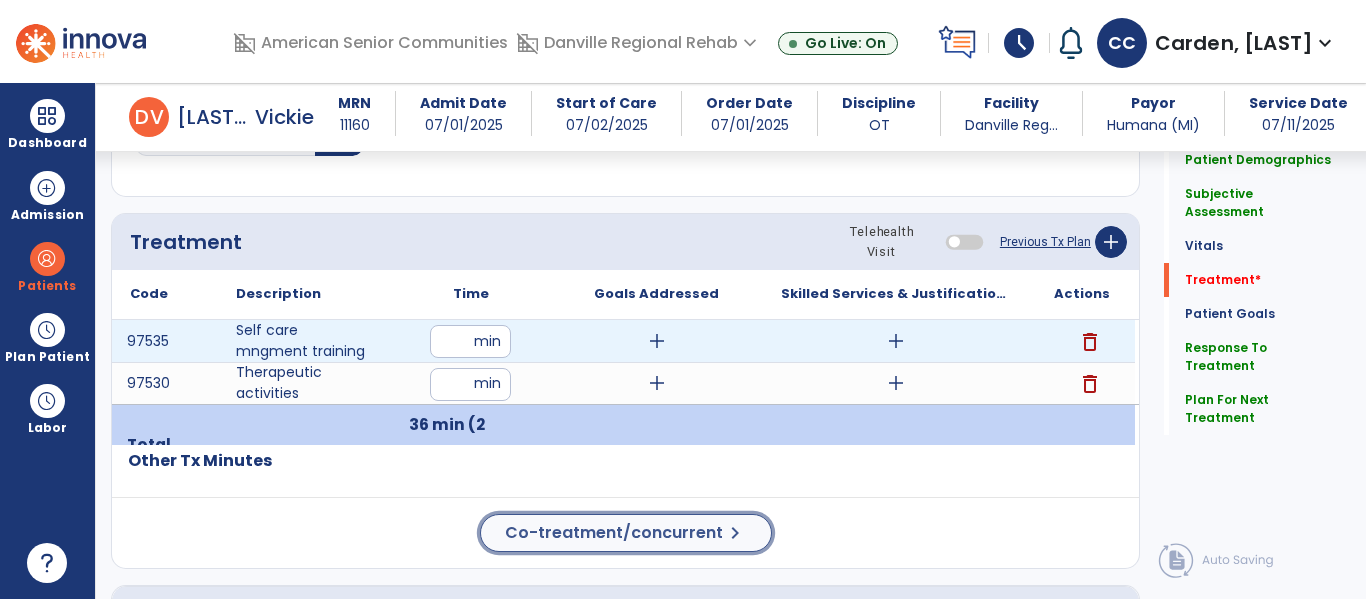click on "chevron_right" 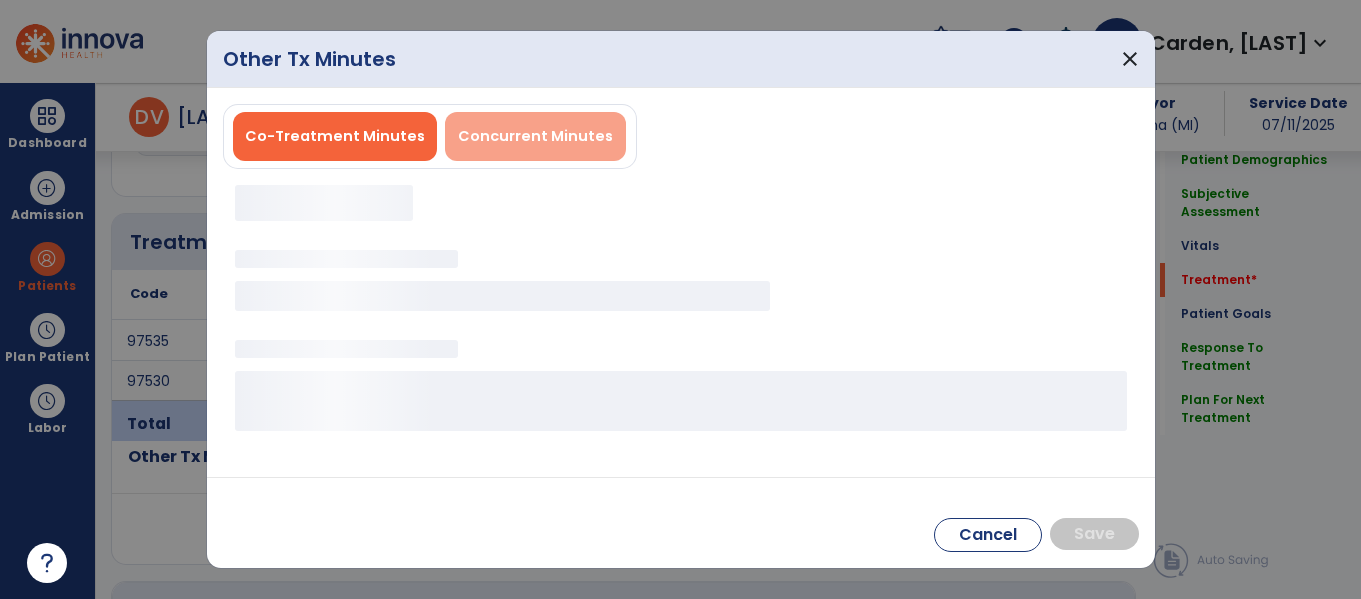 click on "Concurrent Minutes" at bounding box center [535, 136] 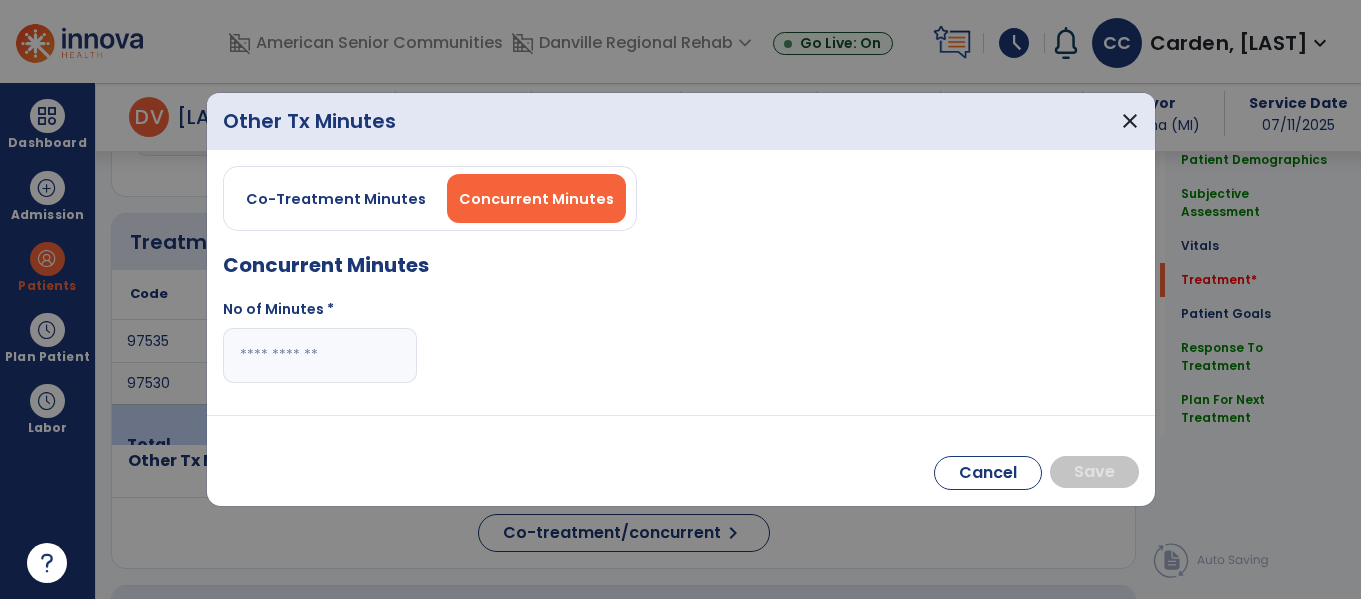 click at bounding box center [320, 355] 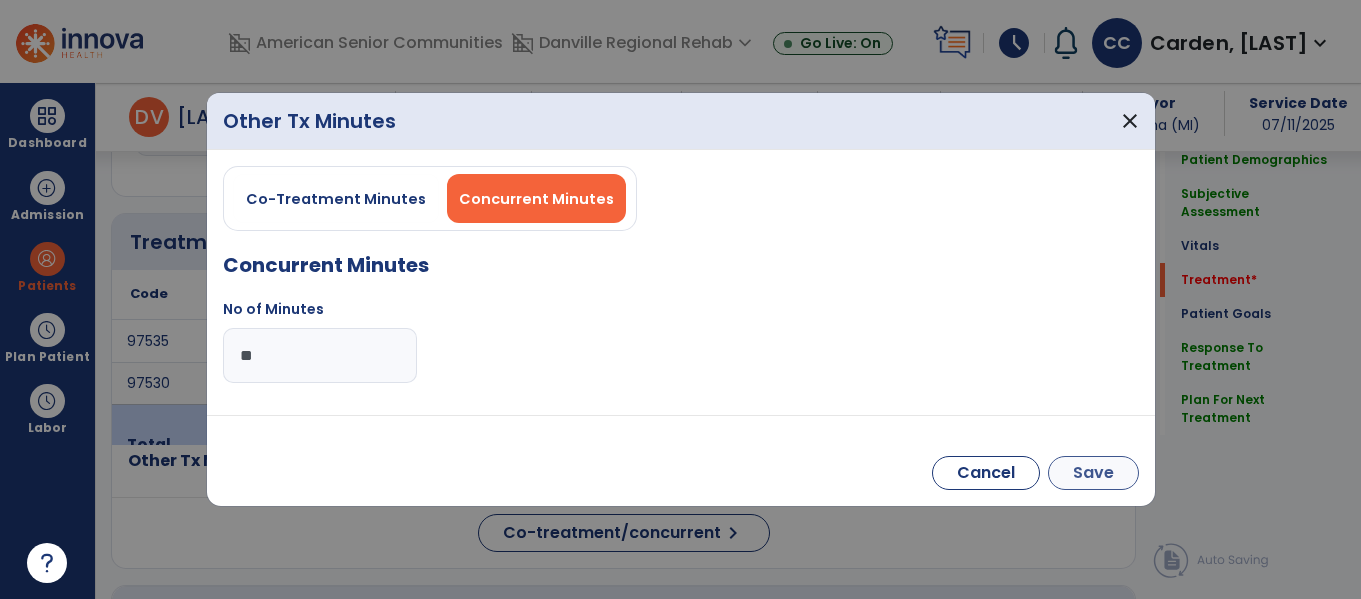 type on "**" 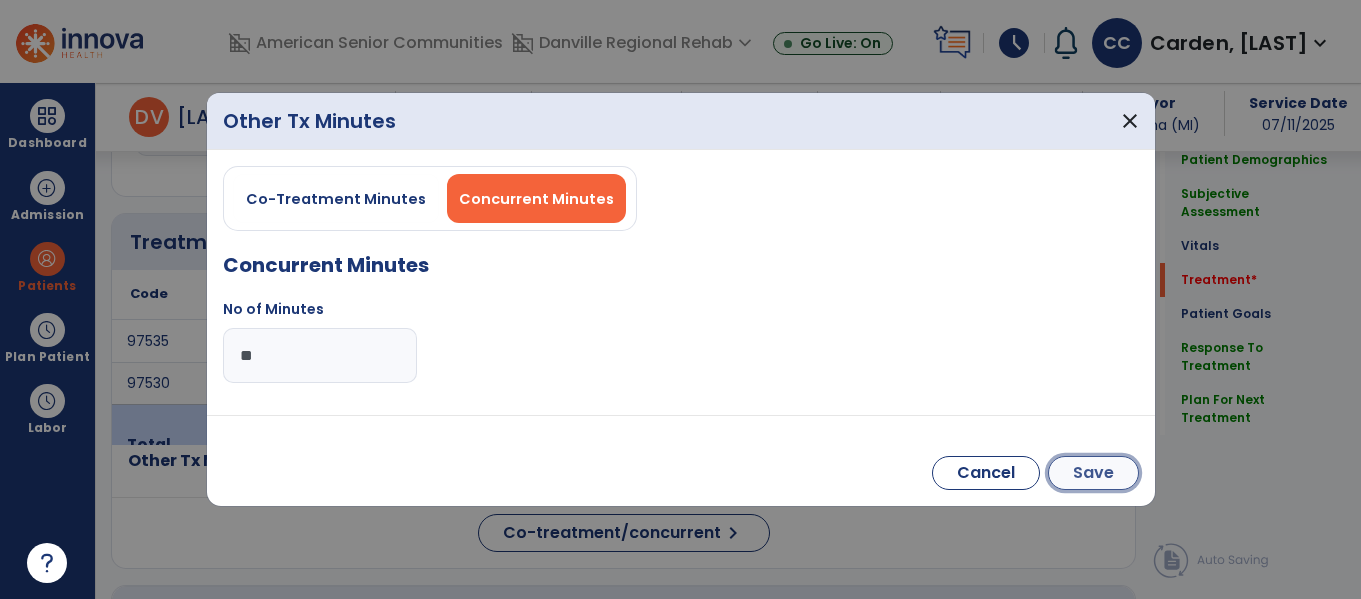 click on "Save" at bounding box center [1093, 473] 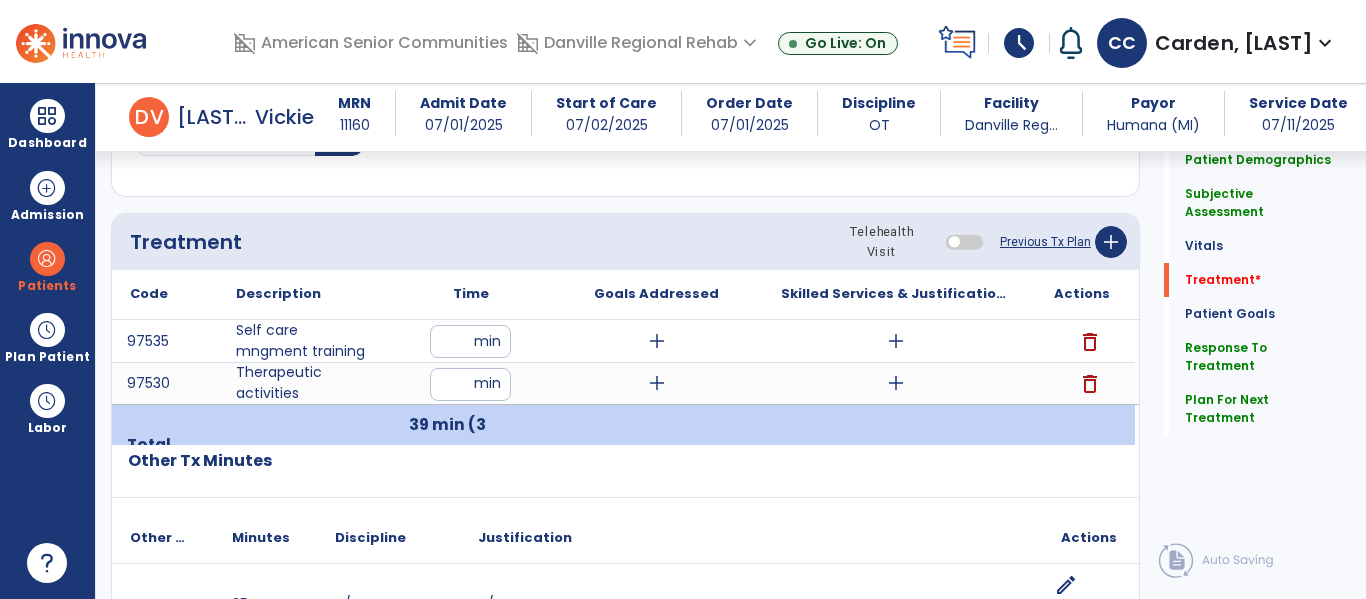 click on "add" at bounding box center (896, 341) 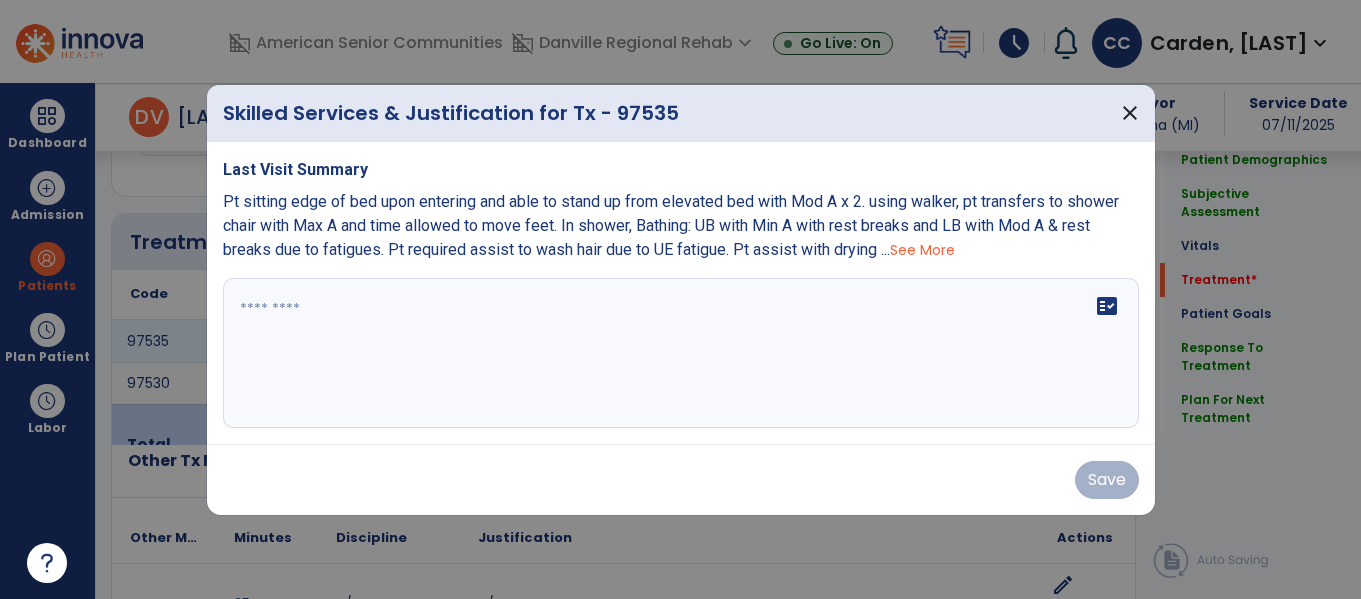 scroll, scrollTop: 1196, scrollLeft: 0, axis: vertical 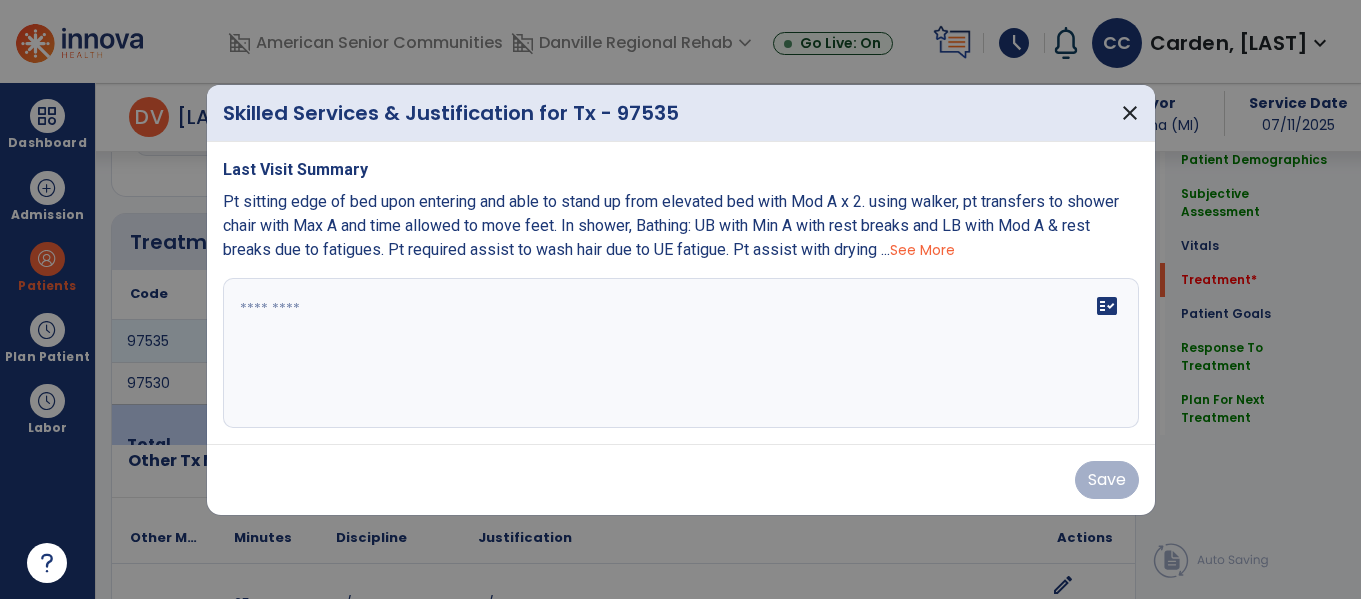click at bounding box center [681, 353] 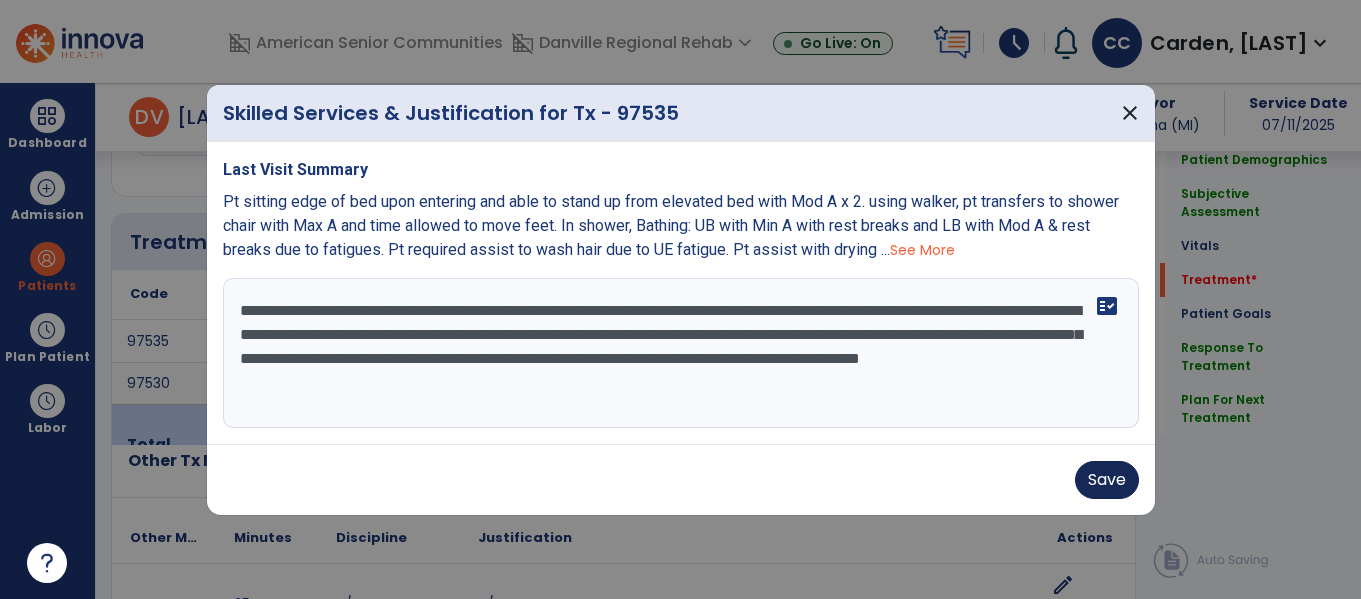 type on "**********" 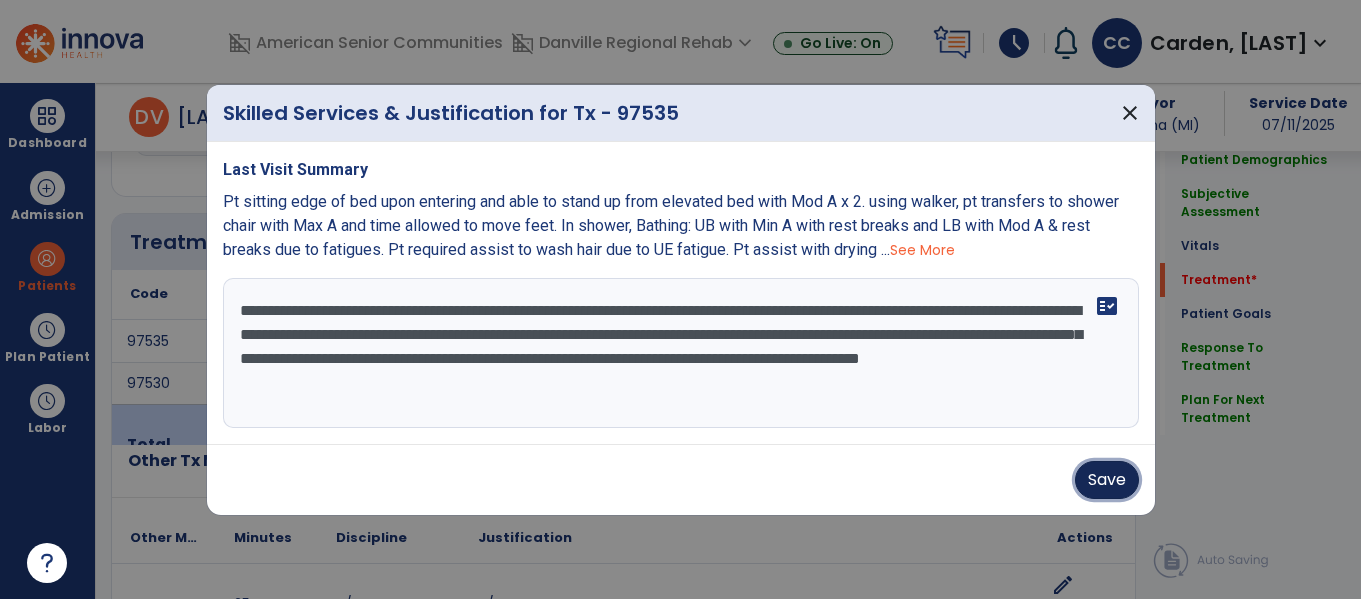 click on "Save" at bounding box center (1107, 480) 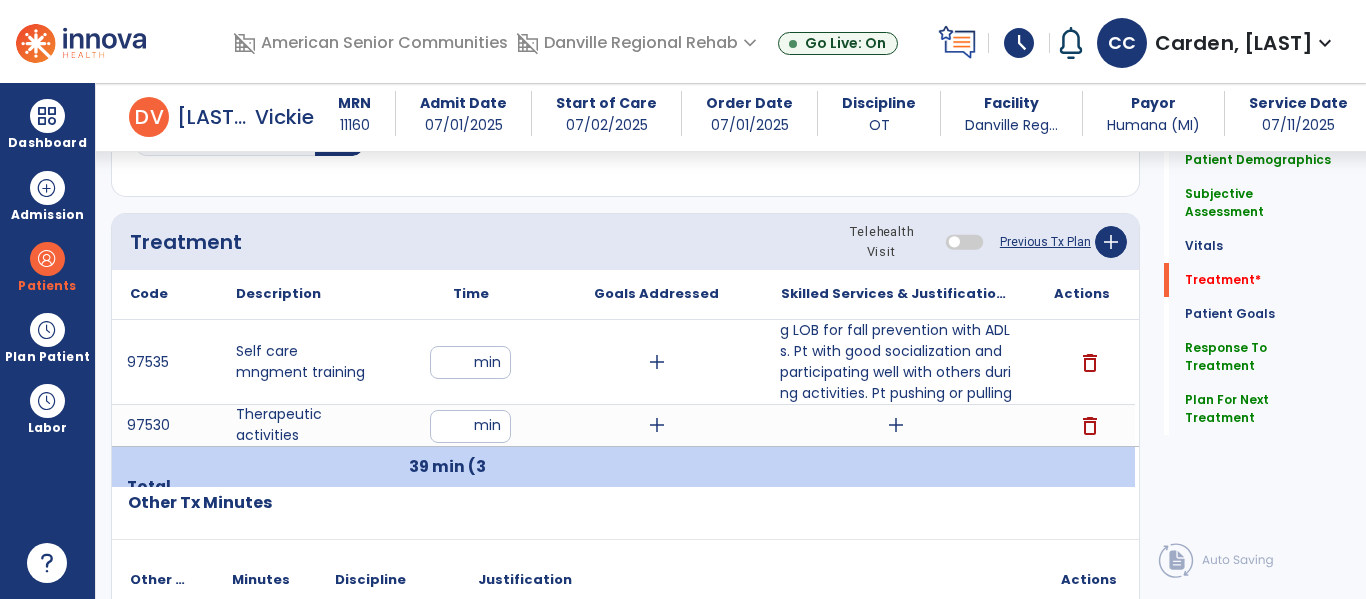click on "Pt participated in Skilled OT group consisting of 2 patients with focus on facilitation of UE integration during  dynamic balance with safety awareness in order to address optimal safety and I during functional mobility with self care tasks. Instructing pt on balance strategies for self correction during LOB for fall prevention with ADLs. Pt with good socialization and participating well with others during activities. Pt pushing or pulling up into standing with time and MIn A. Pt standing 1-2 minutes facilitating weight shifting with unilateral UE integration to increase LB self care safety. Stand pivot transfer with cues for hand placement and turning all the way with Min A. Pt impulsive at times. Unsupported sitting" at bounding box center [896, 362] 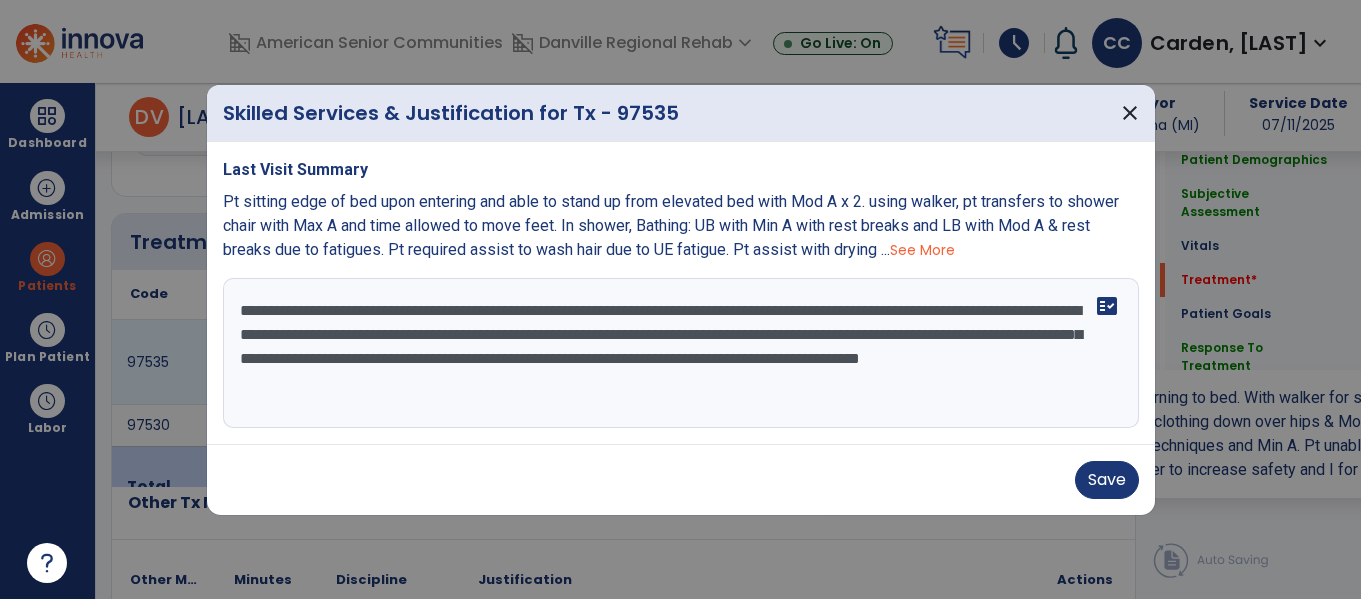 scroll, scrollTop: 1196, scrollLeft: 0, axis: vertical 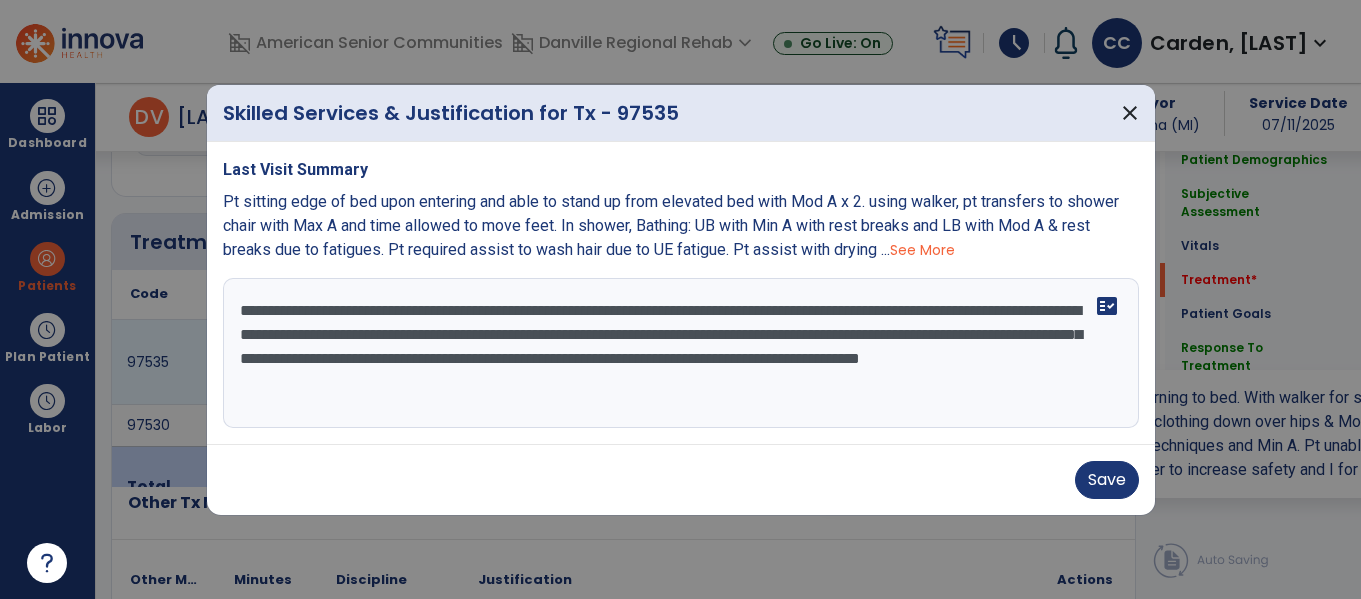 click on "**********" at bounding box center [681, 353] 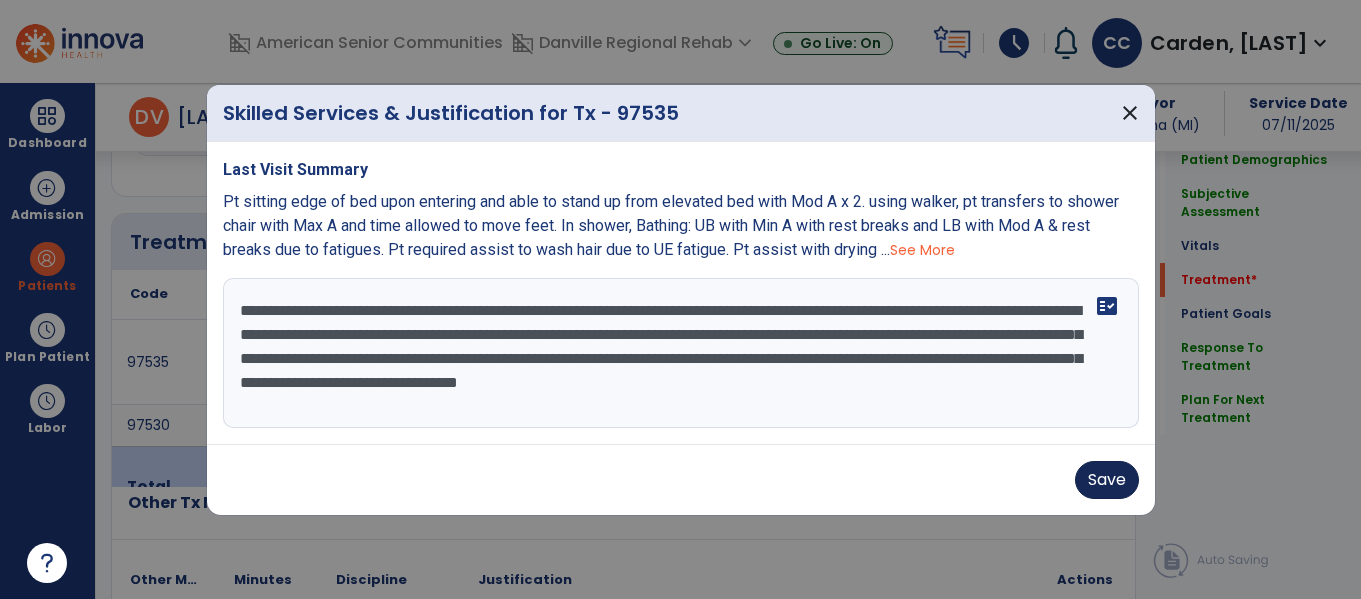 type on "**********" 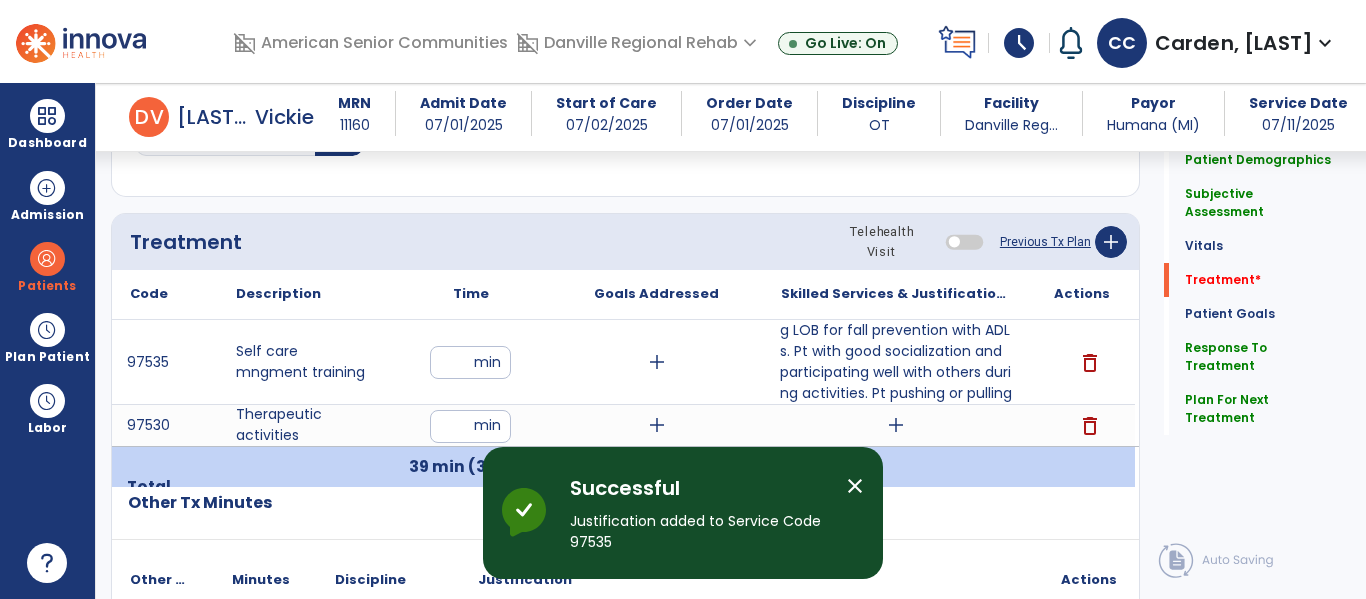 click on "add" at bounding box center [896, 425] 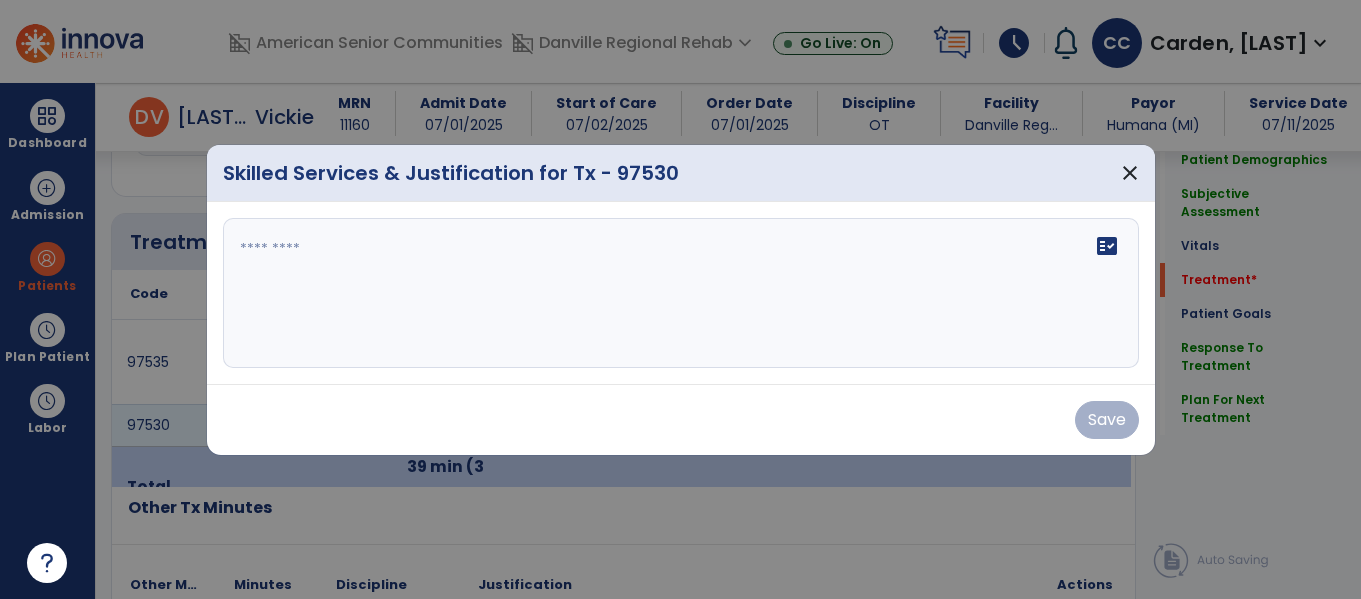 scroll, scrollTop: 1196, scrollLeft: 0, axis: vertical 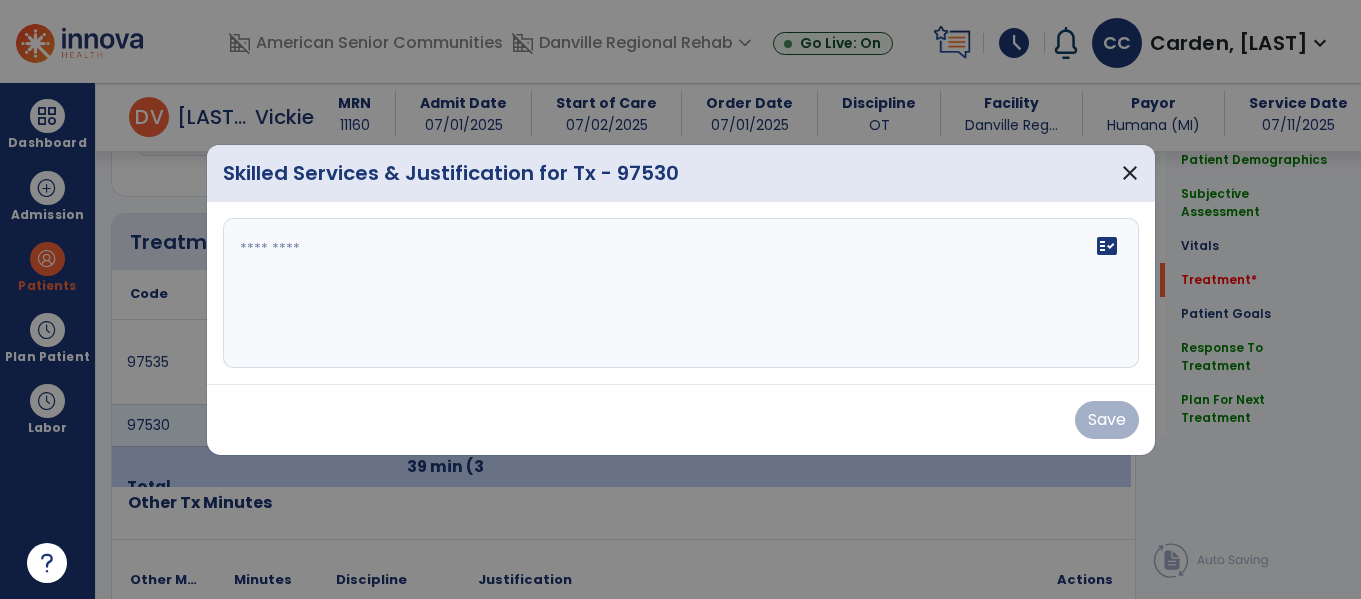 click on "fact_check" at bounding box center [681, 293] 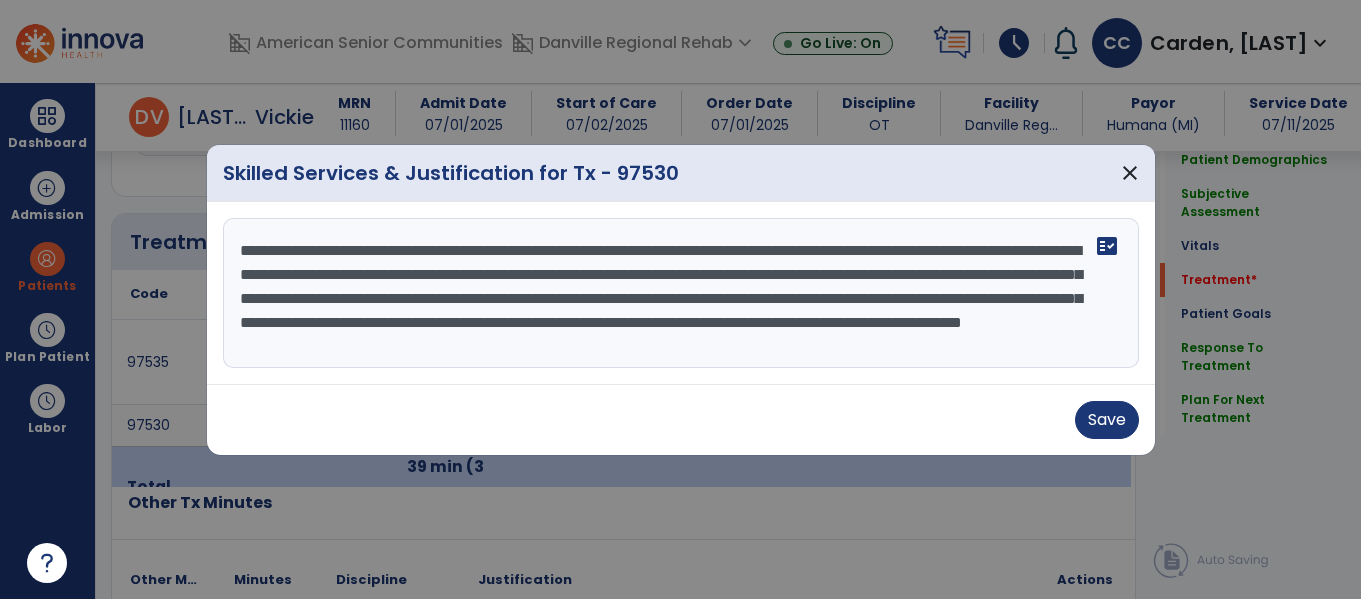 scroll, scrollTop: 16, scrollLeft: 0, axis: vertical 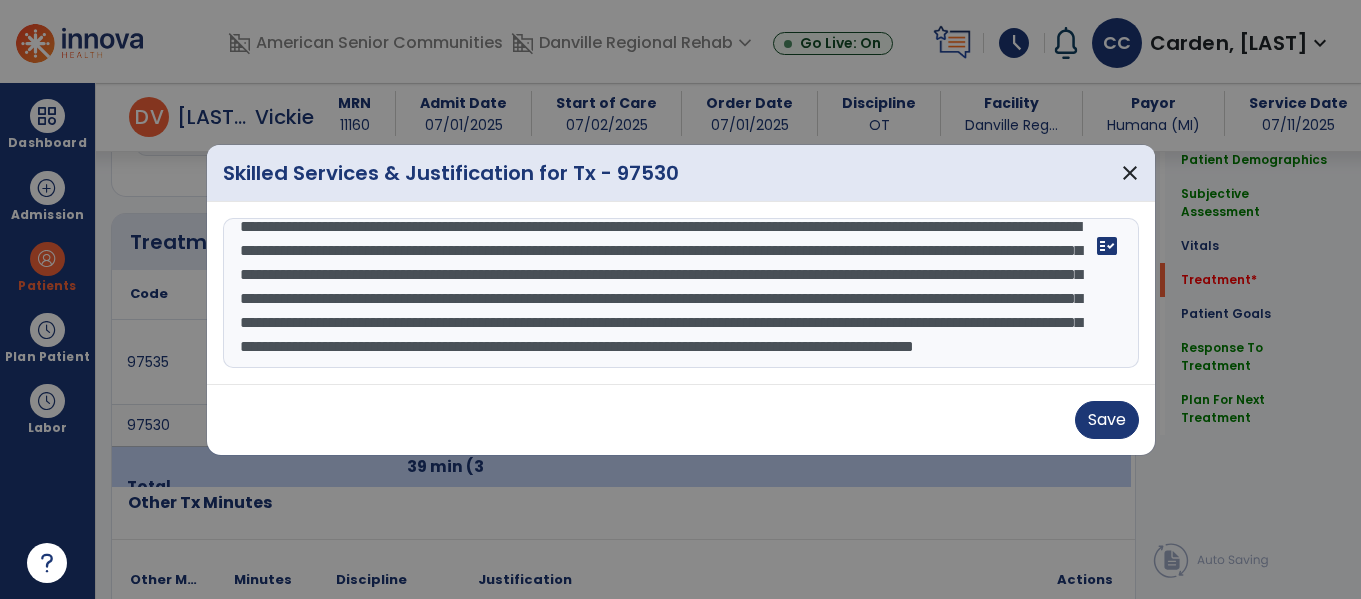 type on "**********" 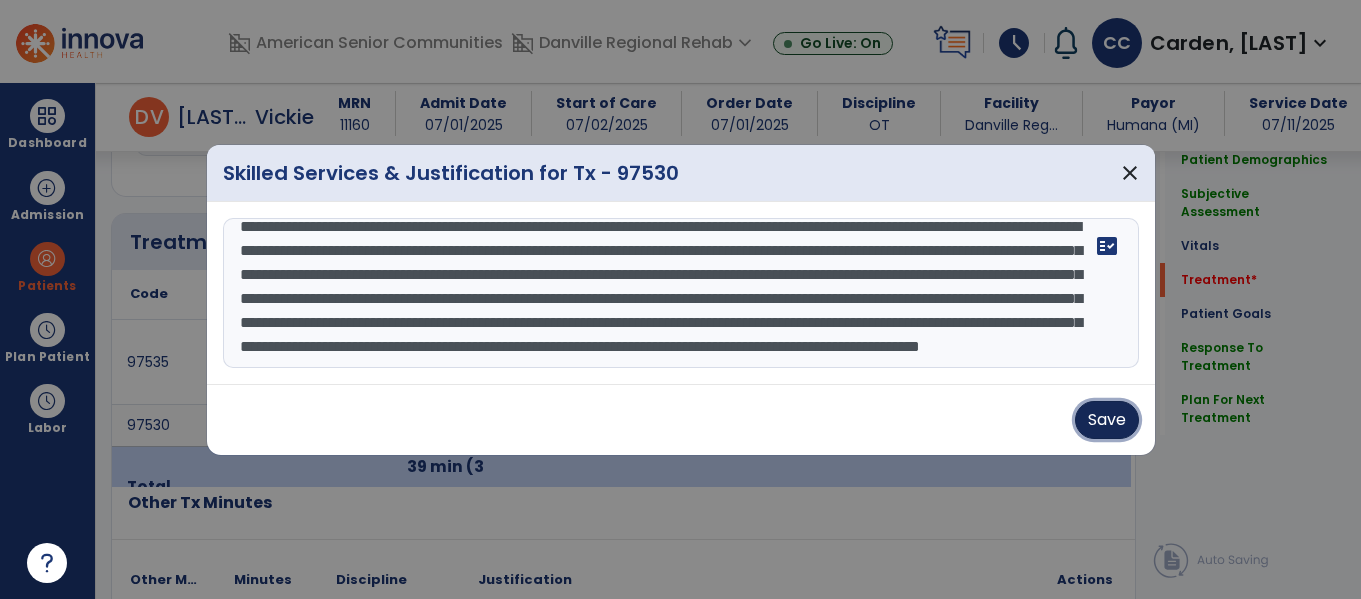 click on "Save" at bounding box center [1107, 420] 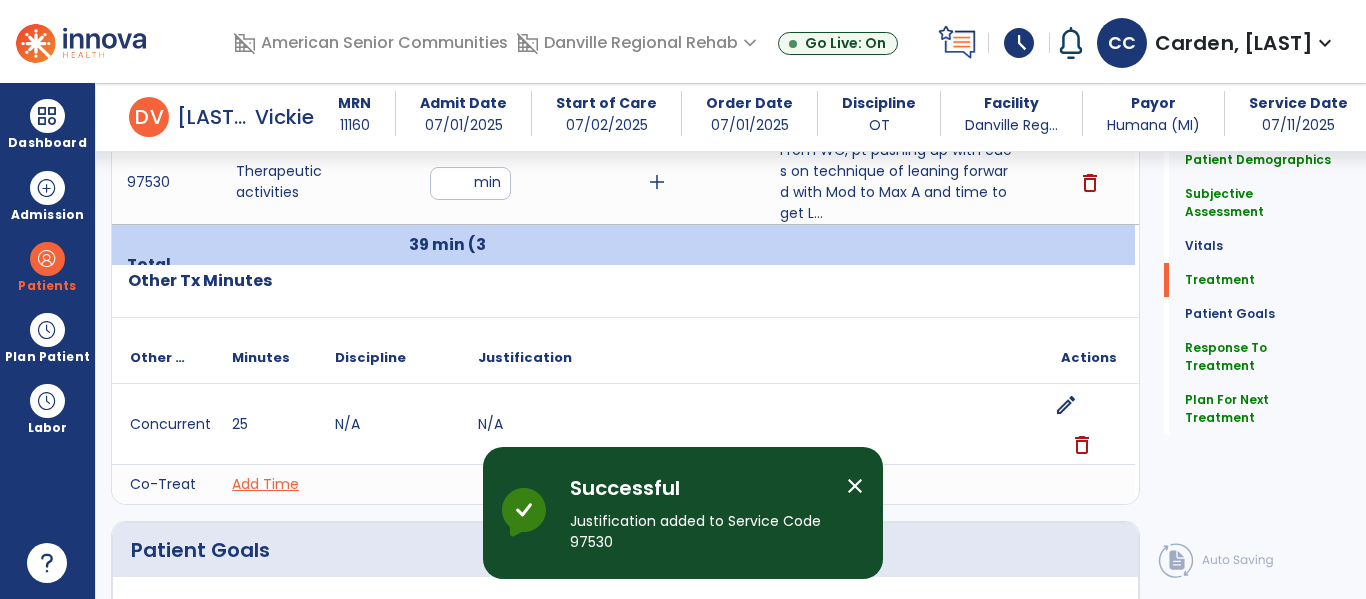 scroll, scrollTop: 1456, scrollLeft: 0, axis: vertical 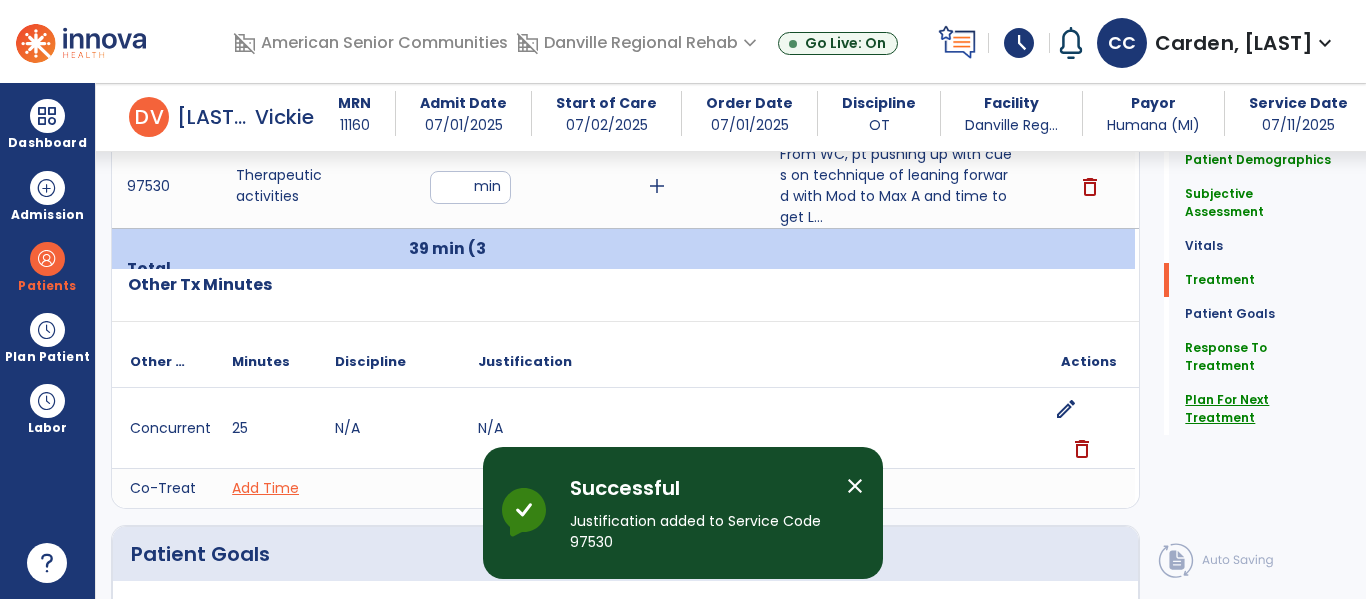 click on "Plan For Next Treatment" 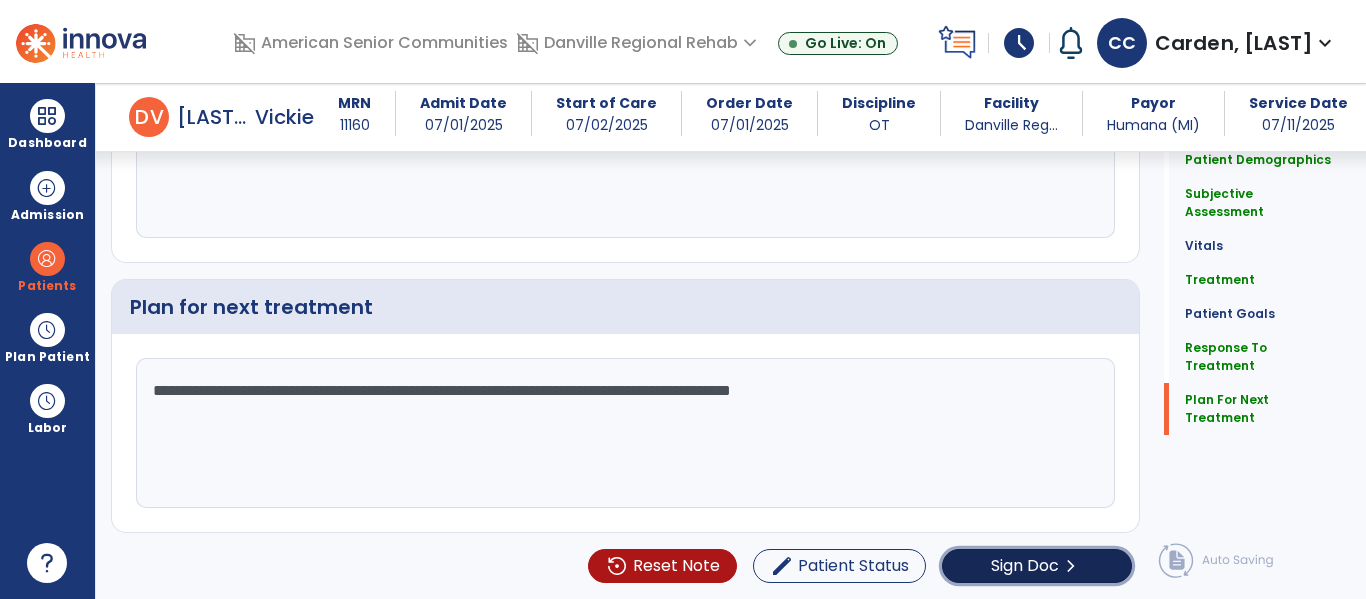 click on "chevron_right" 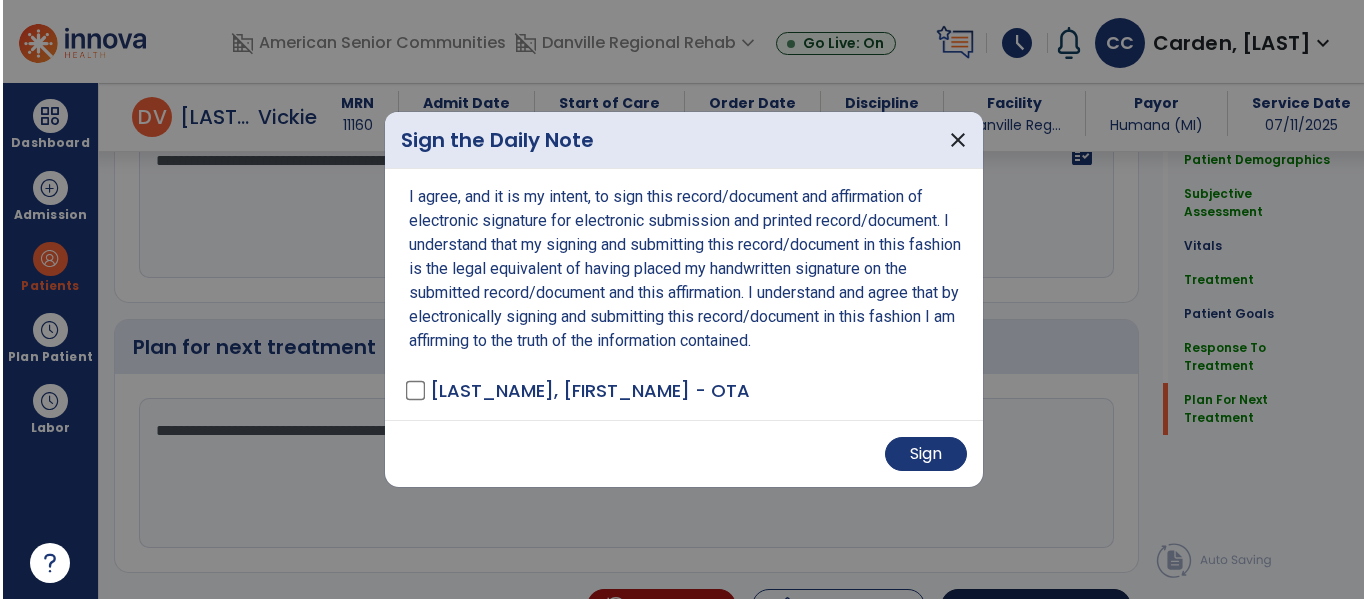 scroll, scrollTop: 2847, scrollLeft: 0, axis: vertical 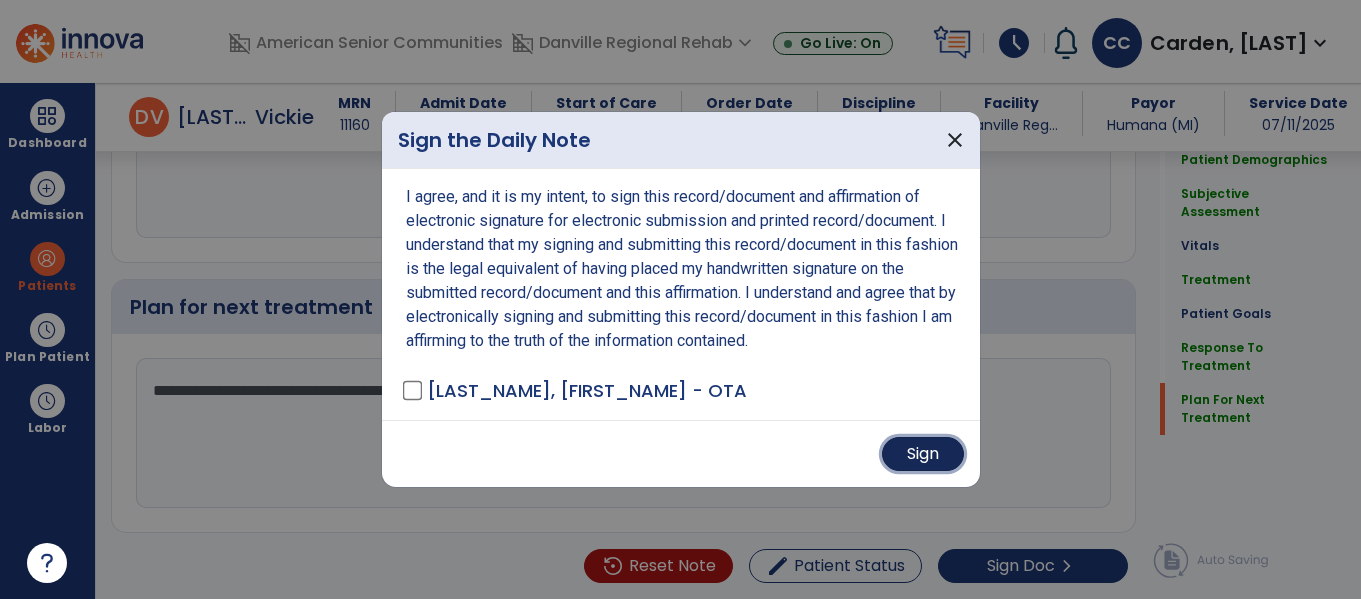 click on "Sign" at bounding box center [923, 454] 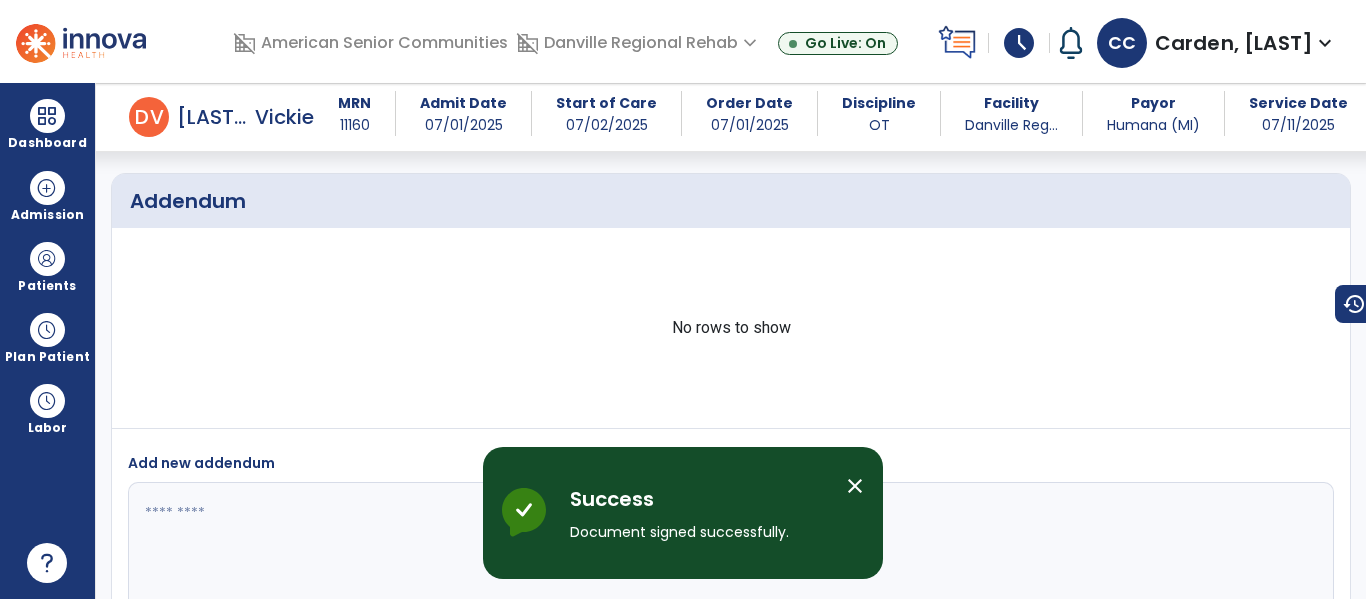 scroll, scrollTop: 0, scrollLeft: 0, axis: both 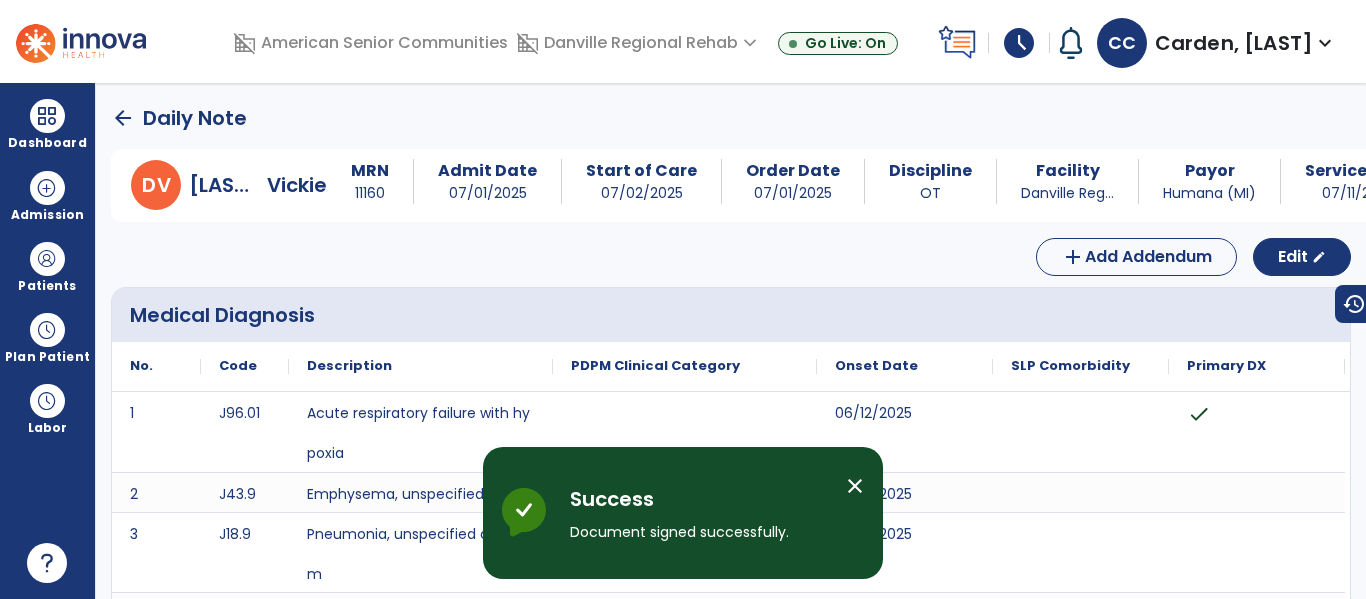click on "arrow_back" 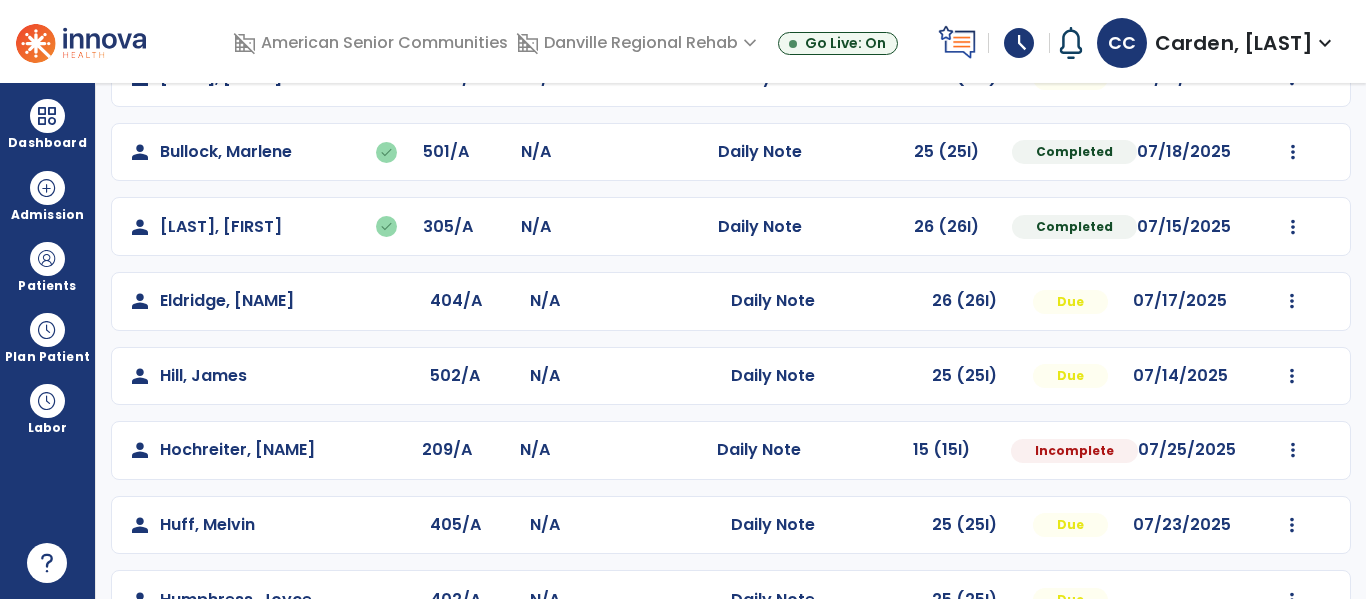 scroll, scrollTop: 303, scrollLeft: 0, axis: vertical 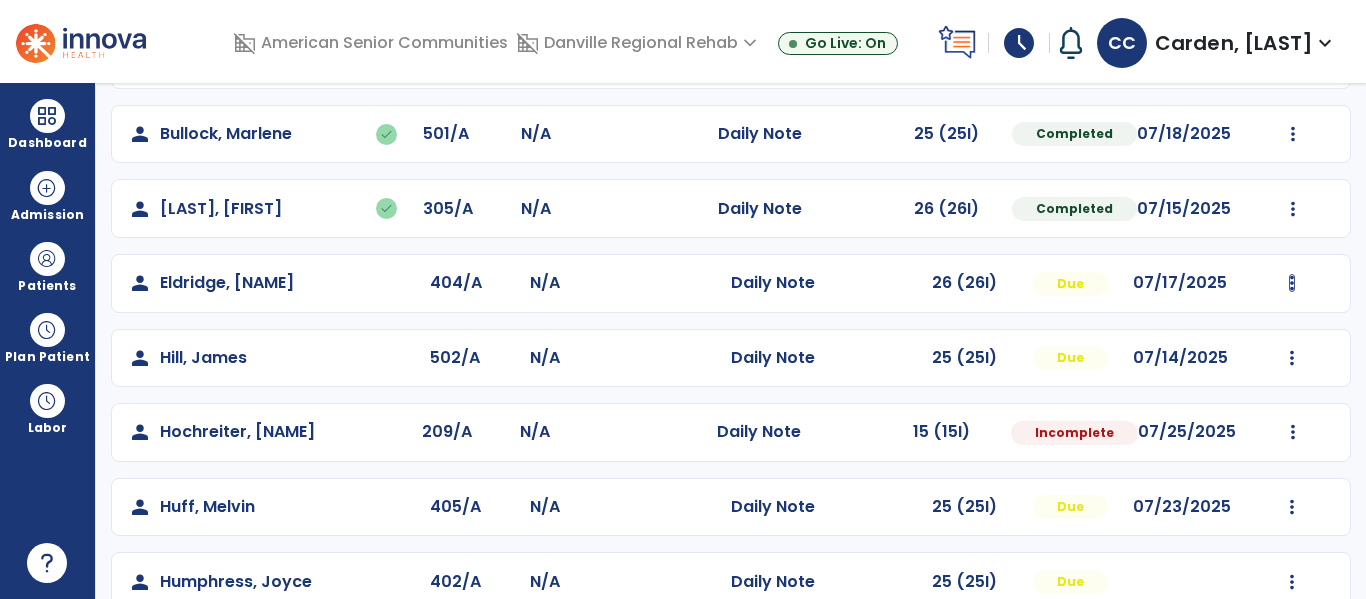 click at bounding box center [1293, -15] 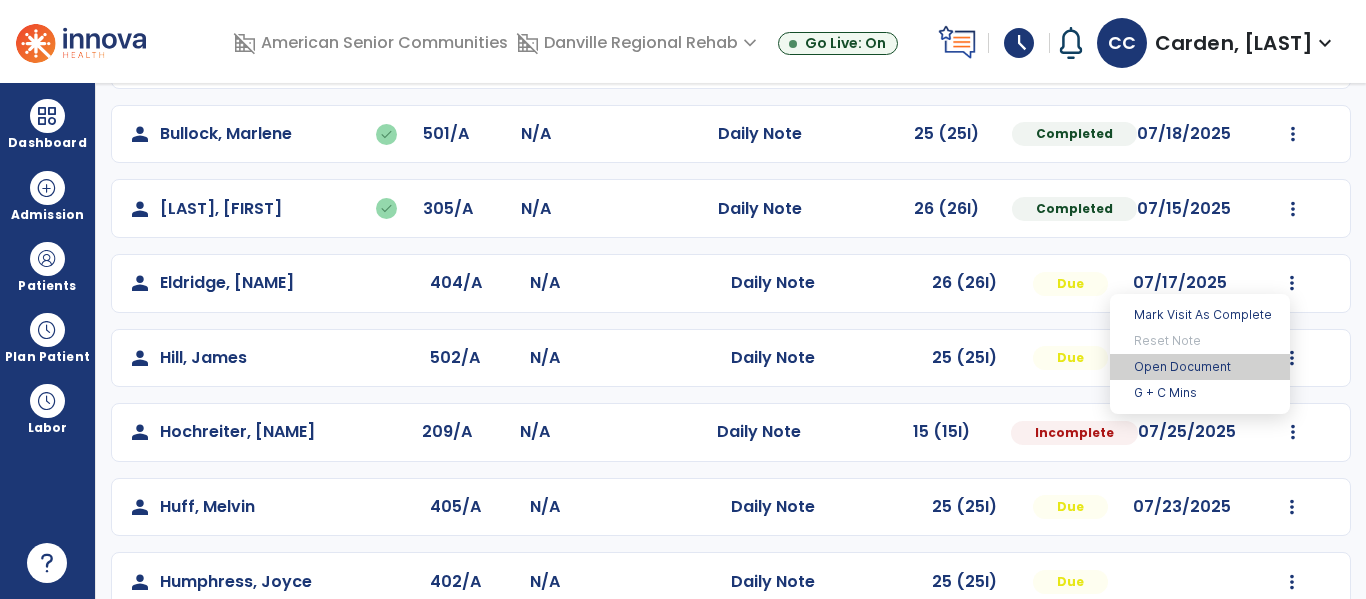 click on "Open Document" at bounding box center [1200, 367] 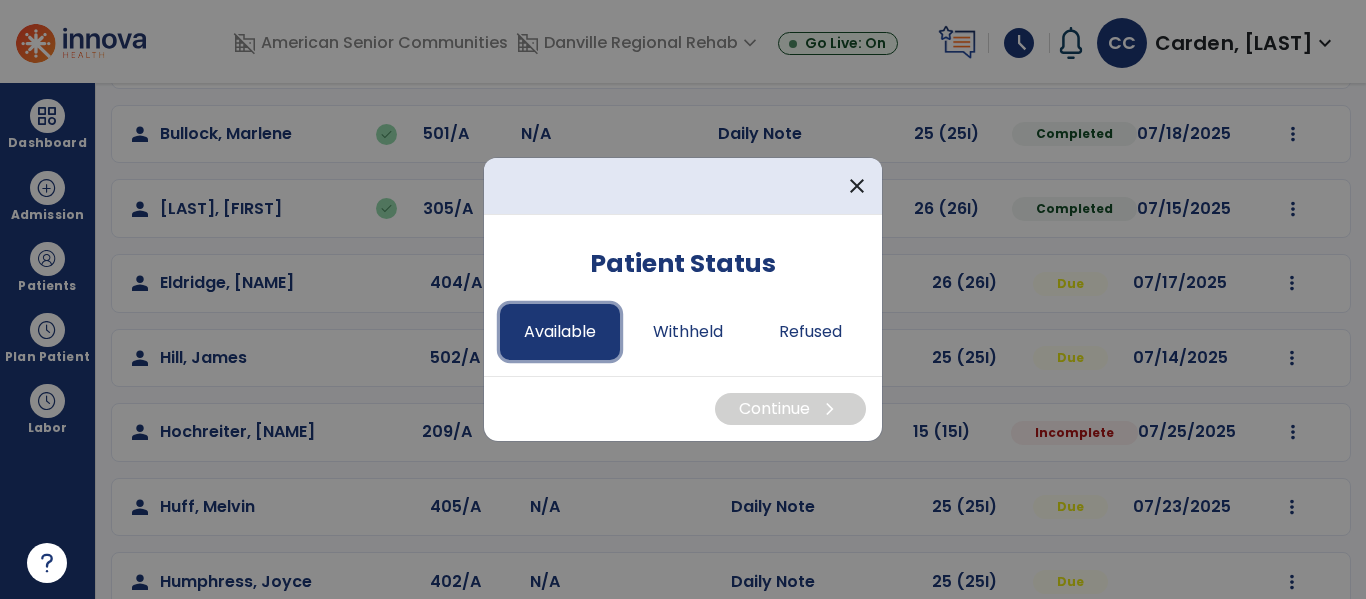 click on "Available" at bounding box center (560, 332) 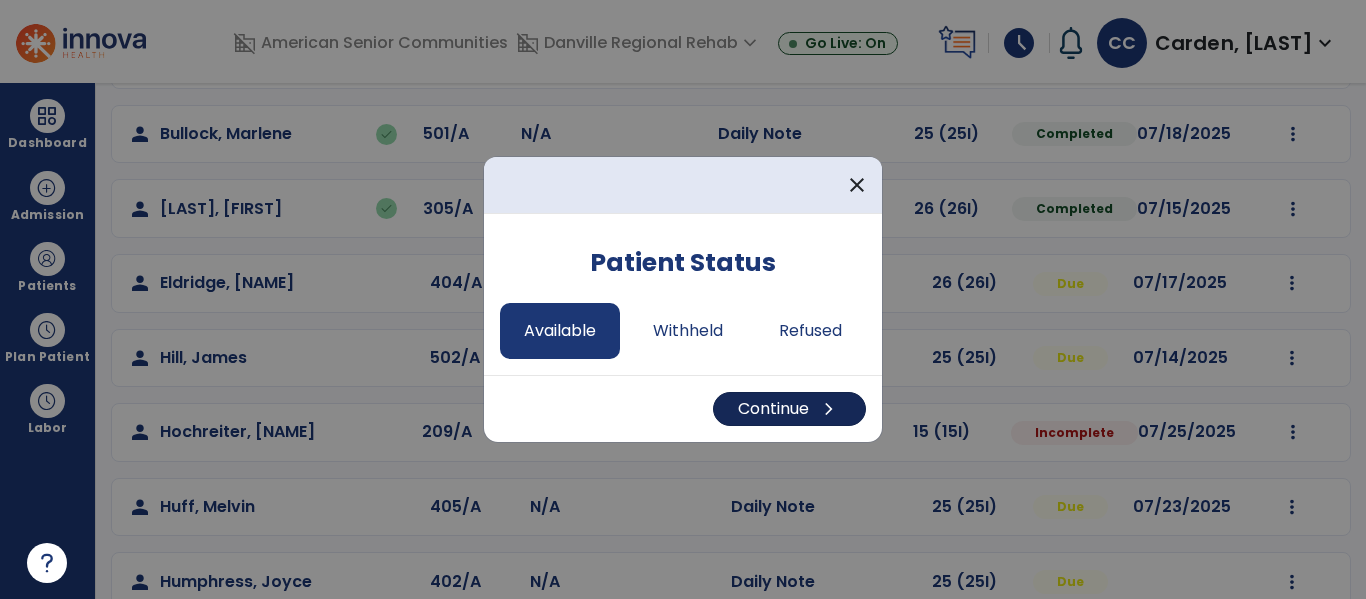 click on "chevron_right" at bounding box center [829, 409] 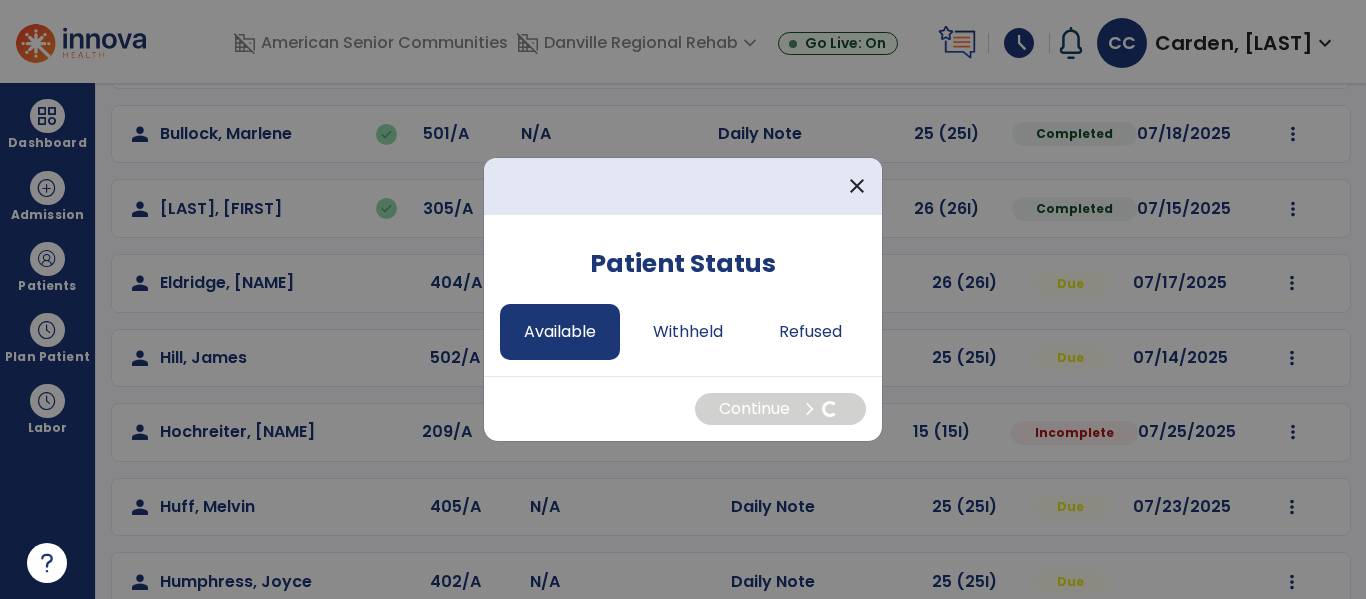 select on "*" 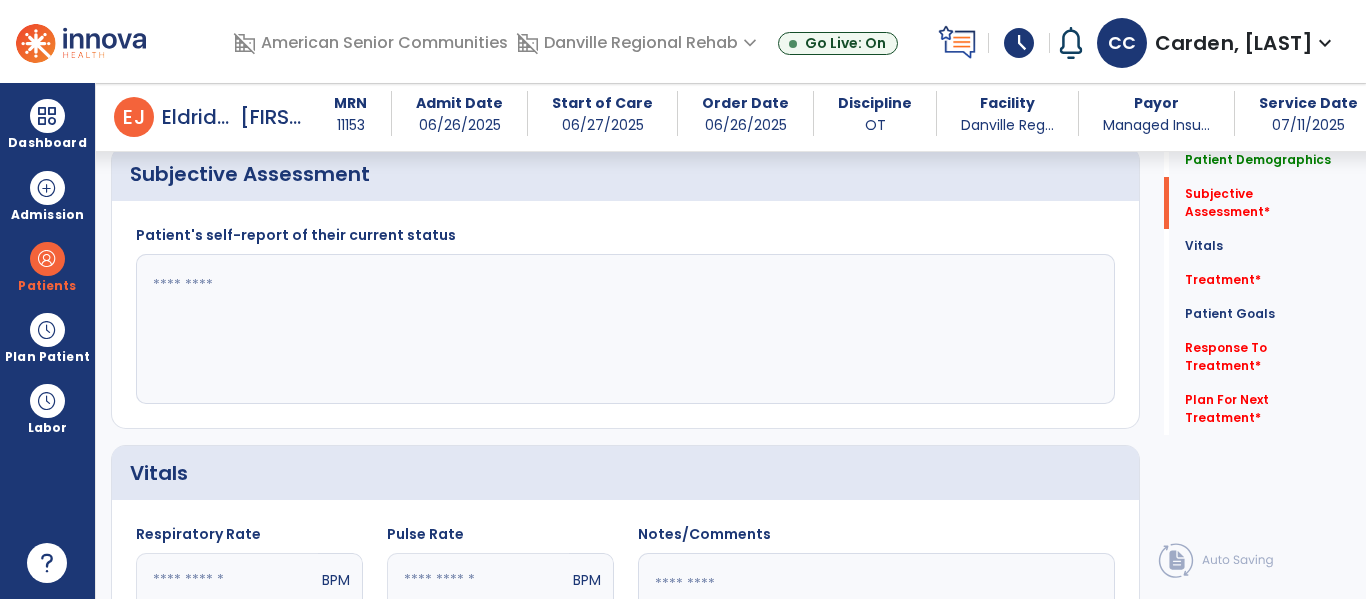 scroll, scrollTop: 420, scrollLeft: 0, axis: vertical 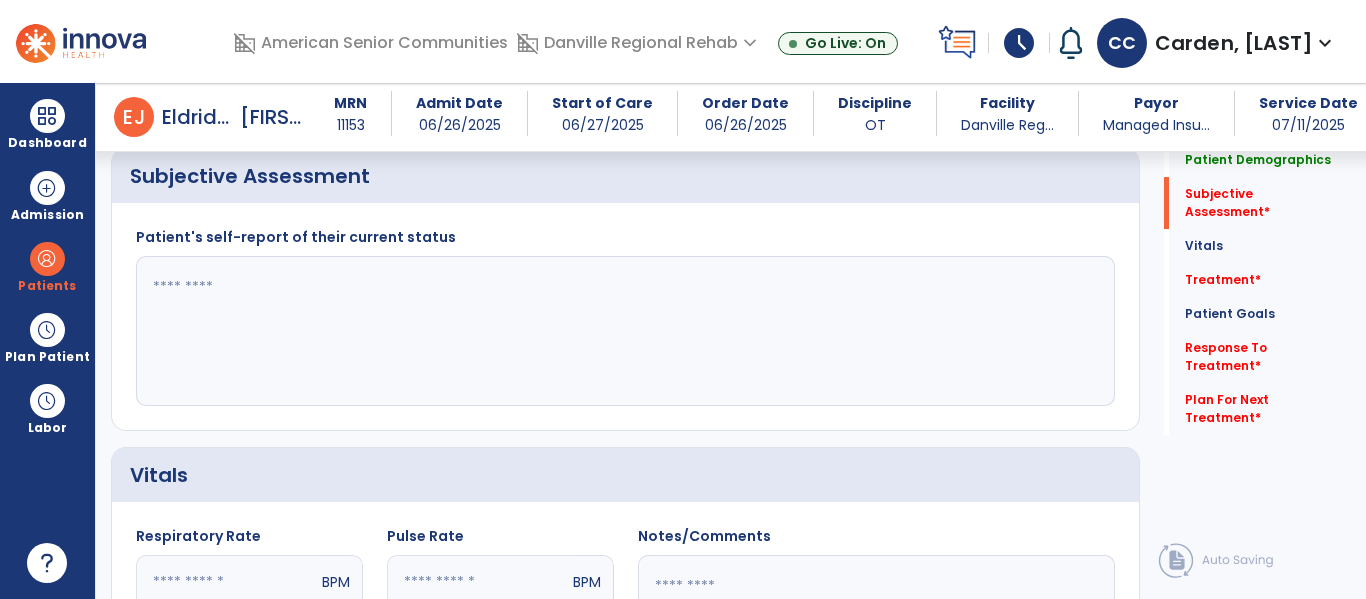 click 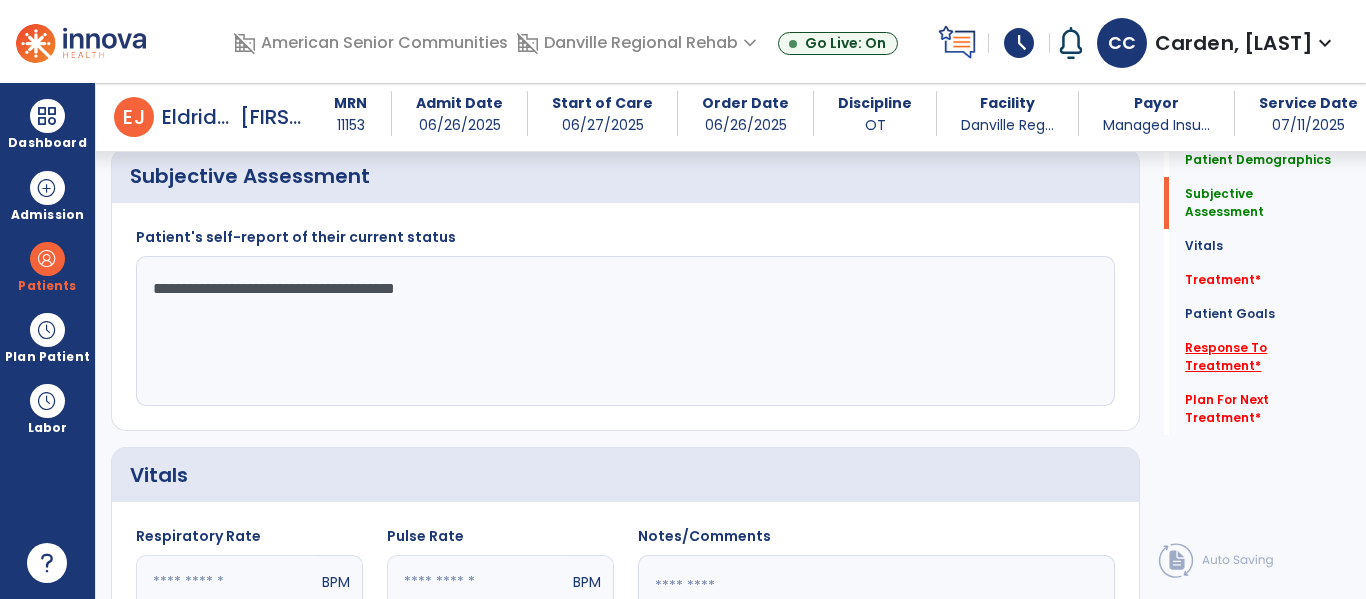 type on "**********" 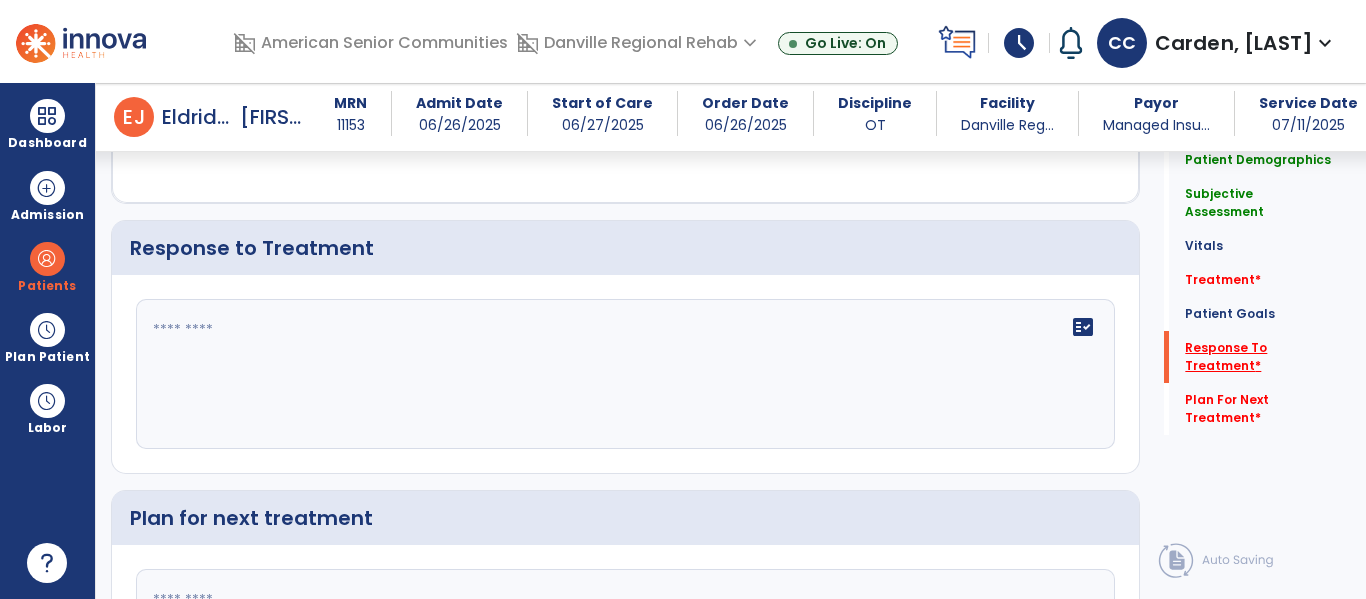 scroll, scrollTop: 2079, scrollLeft: 0, axis: vertical 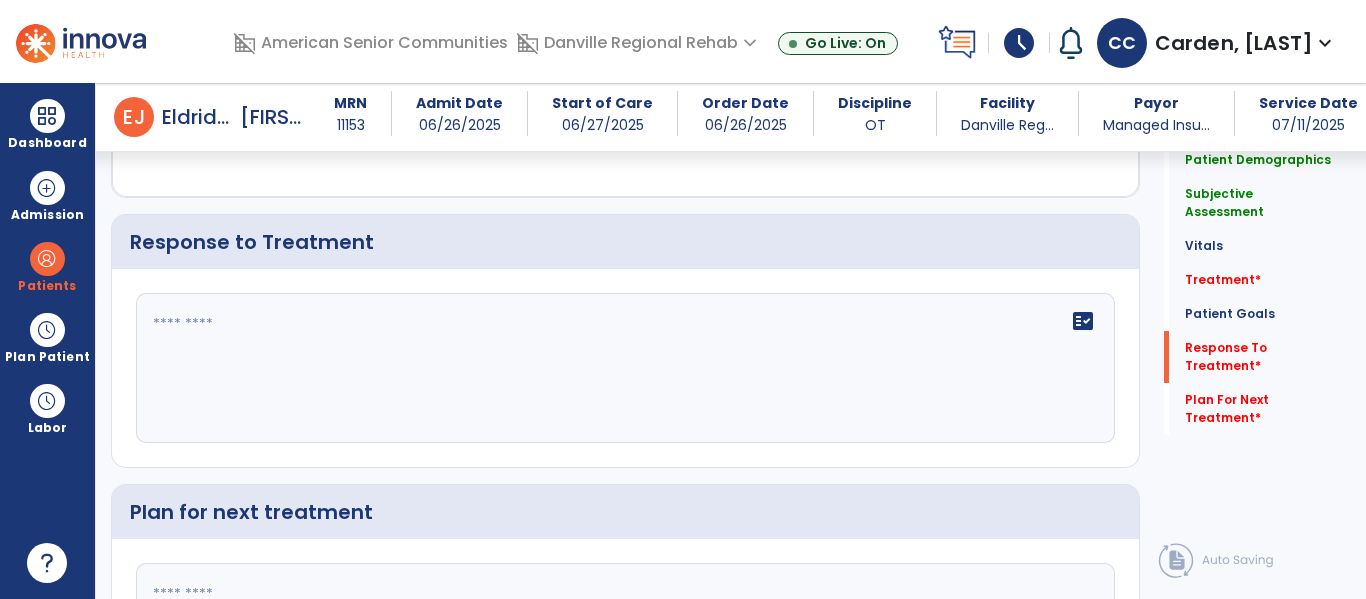 click on "fact_check" 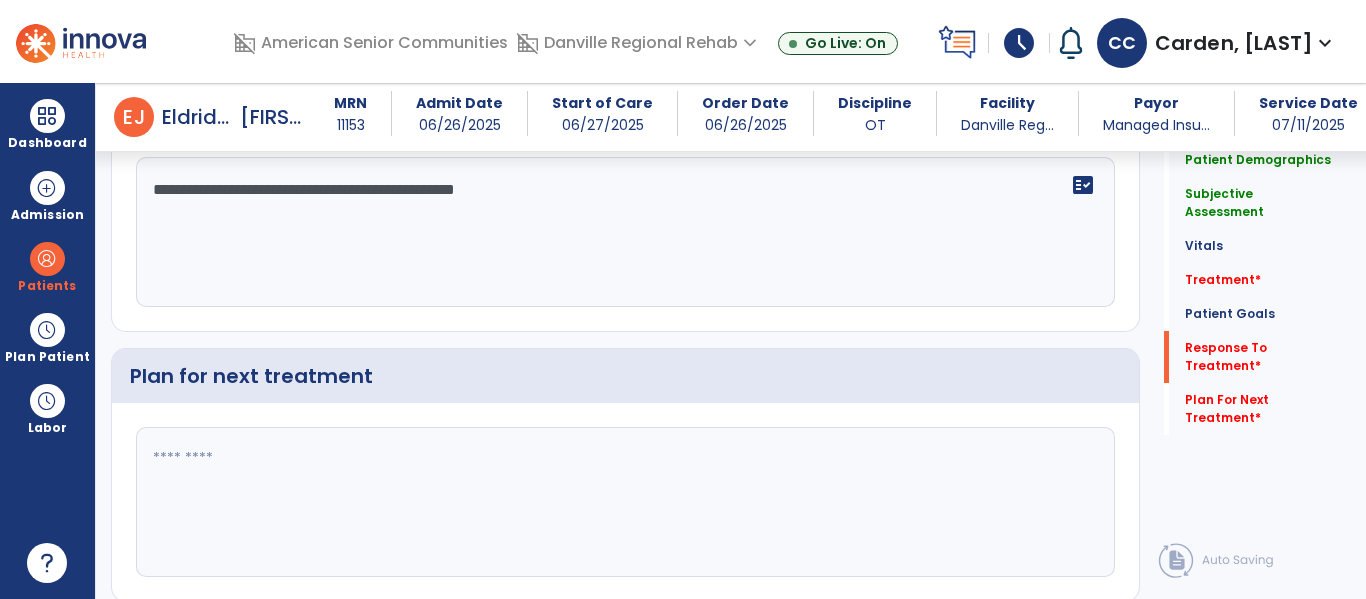 scroll, scrollTop: 2284, scrollLeft: 0, axis: vertical 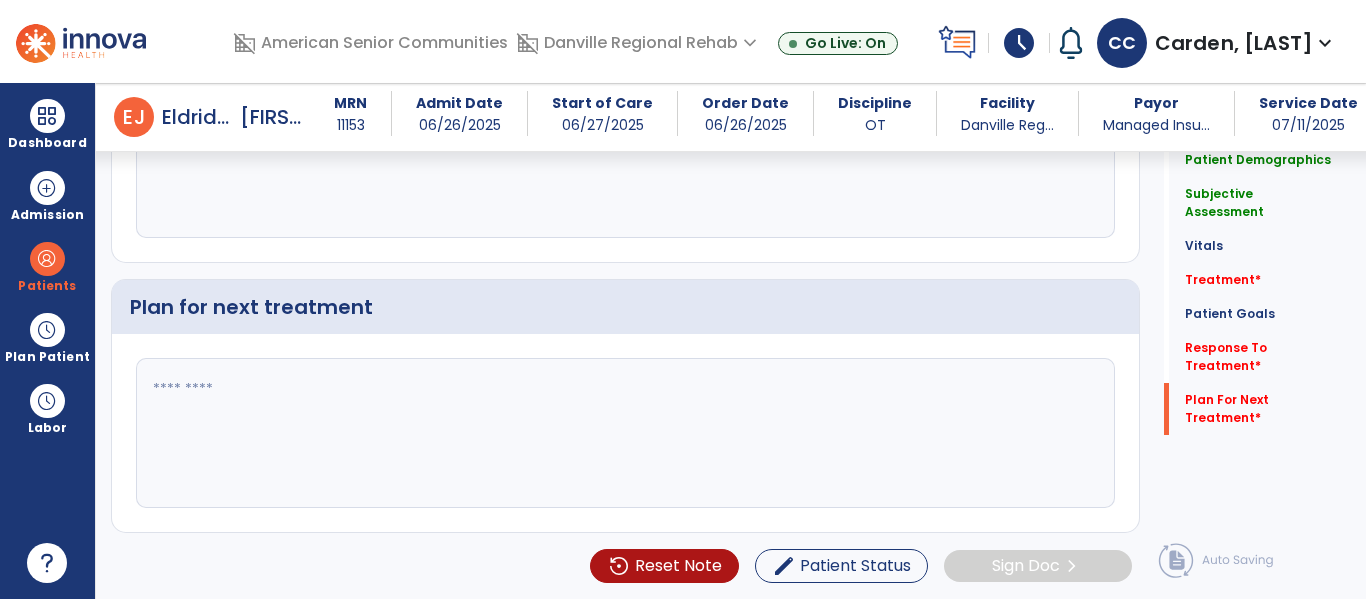 type on "**********" 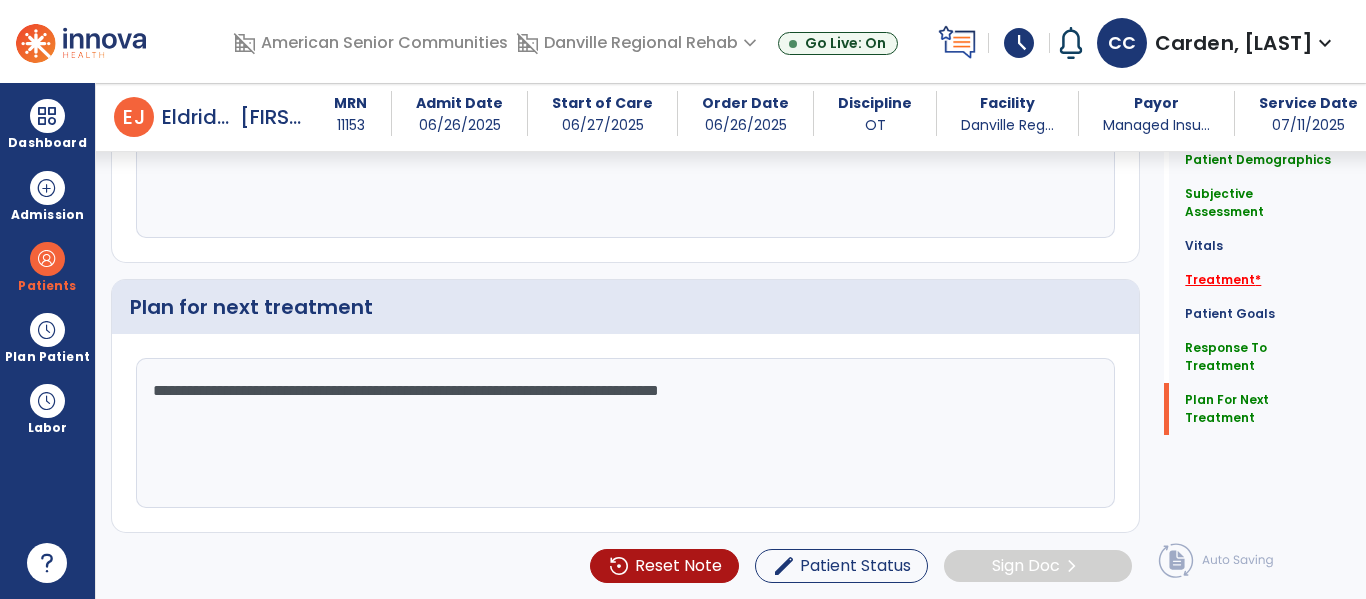 type on "**********" 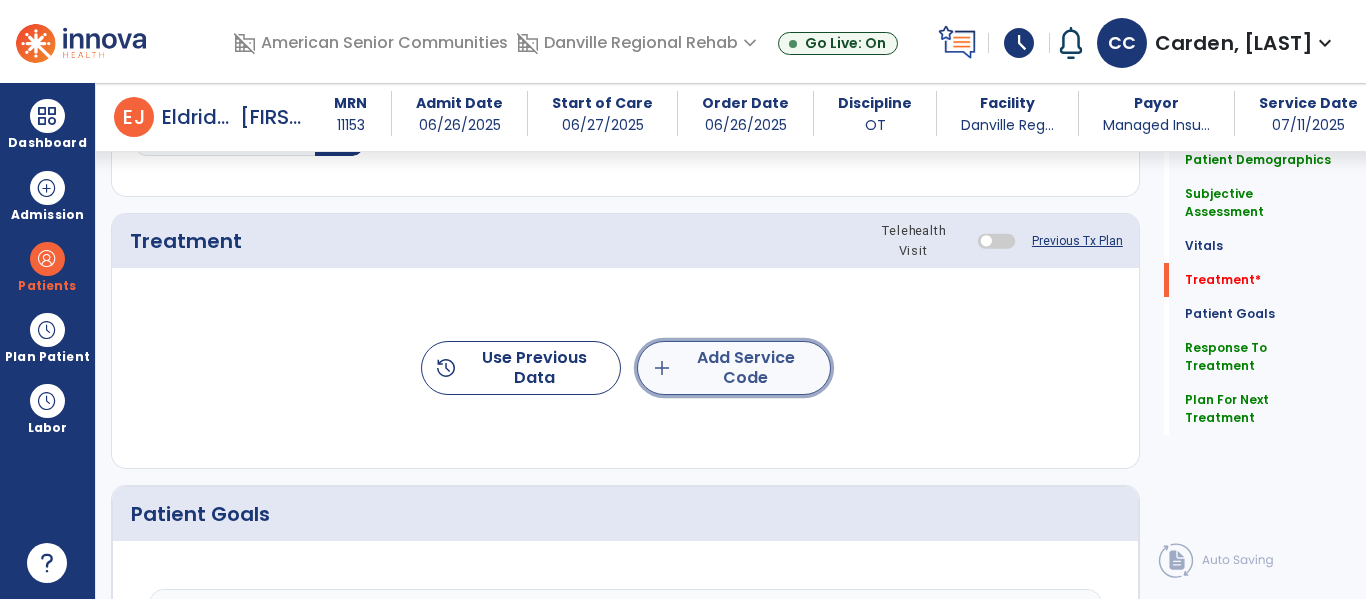 click on "add  Add Service Code" 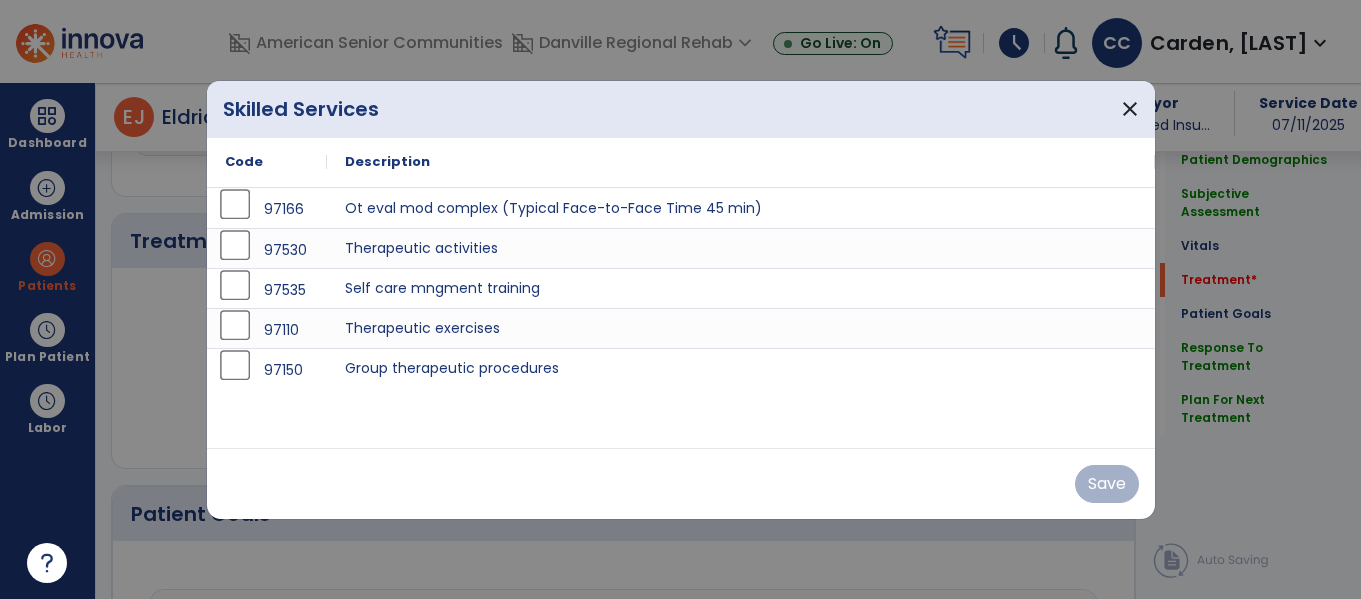 scroll, scrollTop: 1076, scrollLeft: 0, axis: vertical 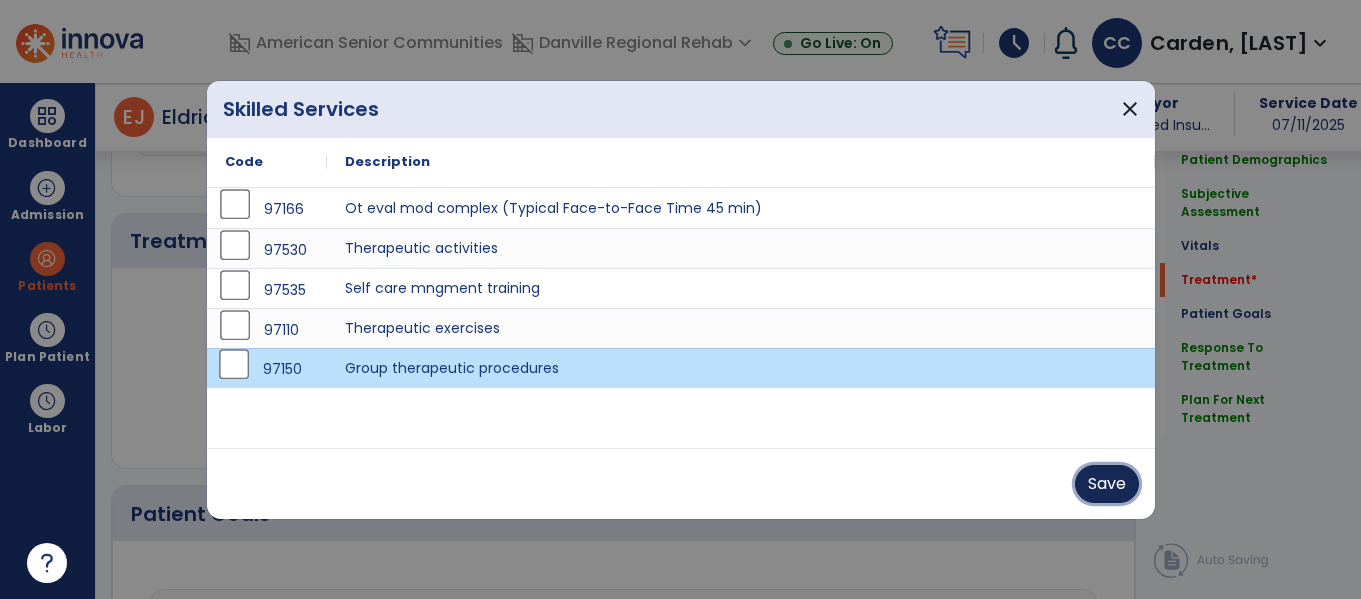 click on "Save" at bounding box center [1107, 484] 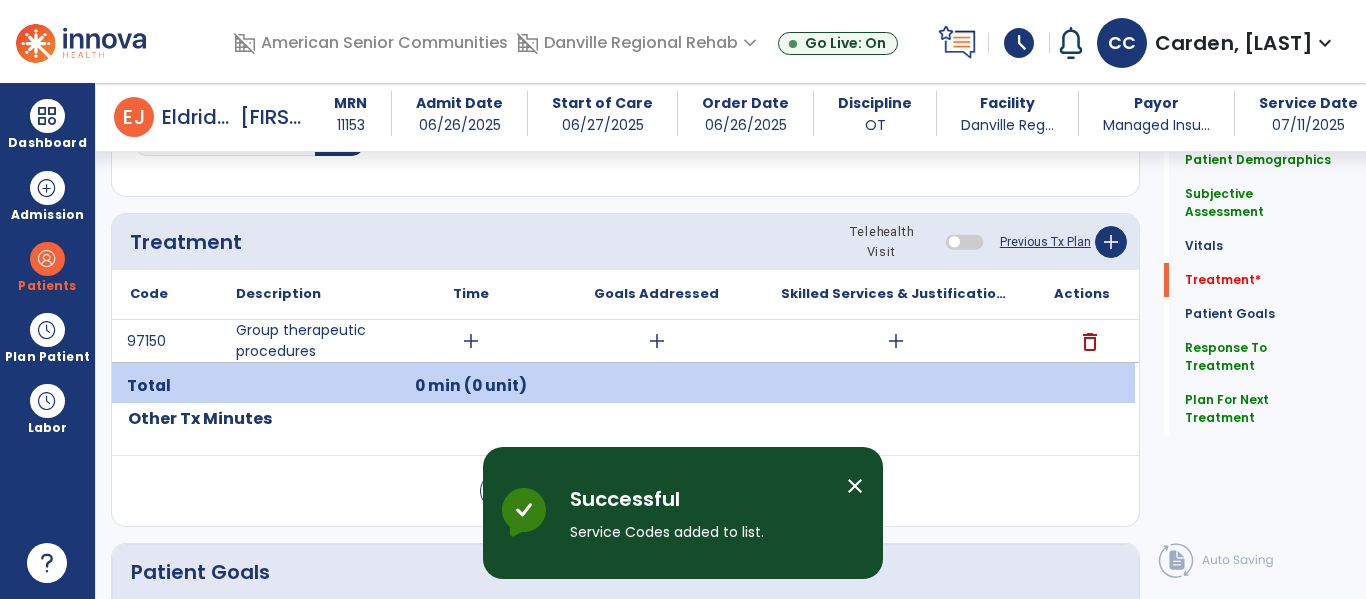 click on "add" at bounding box center (471, 341) 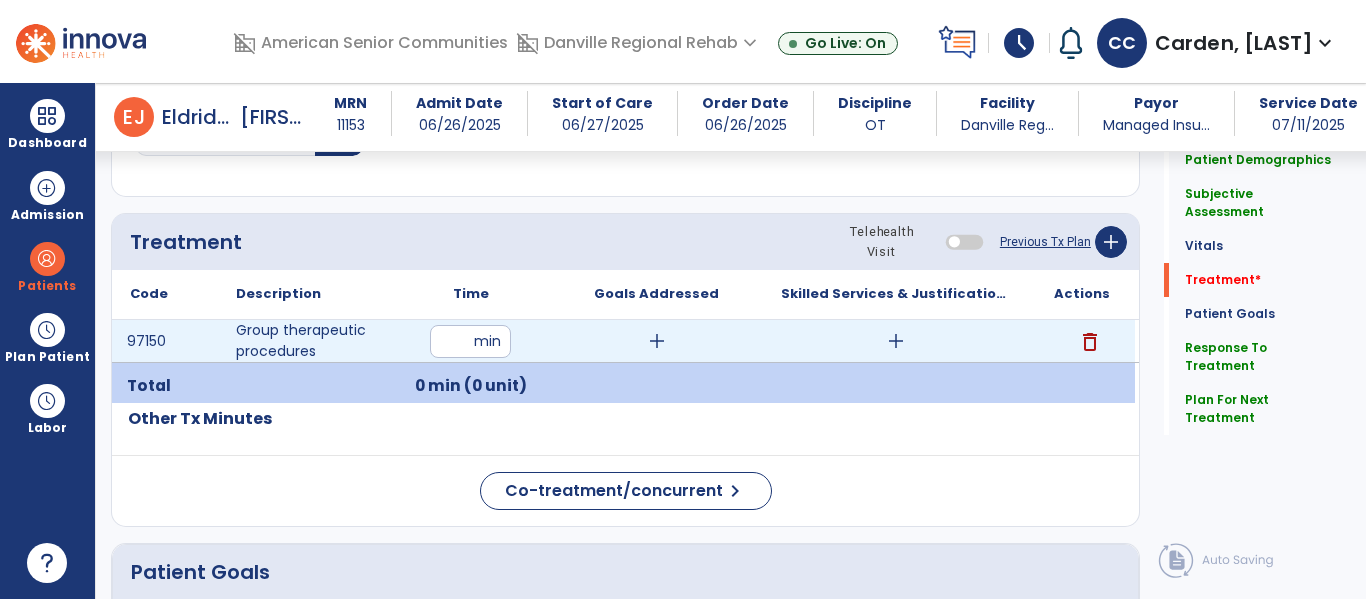 type on "**" 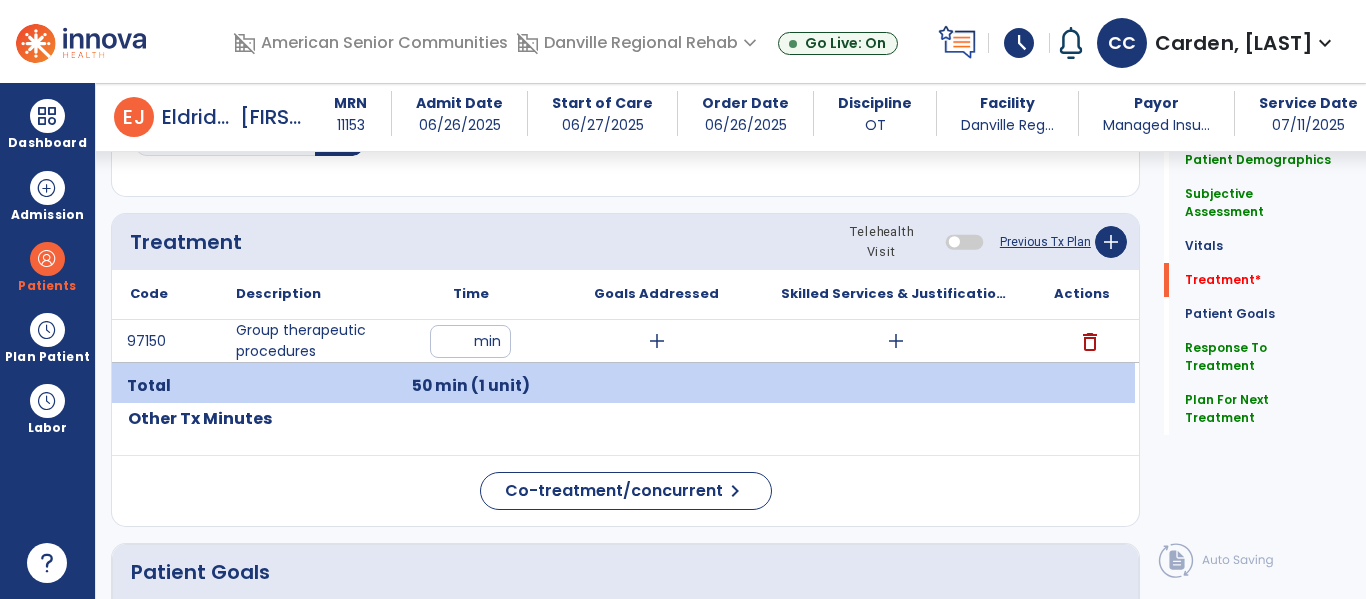 click on "add" at bounding box center (657, 341) 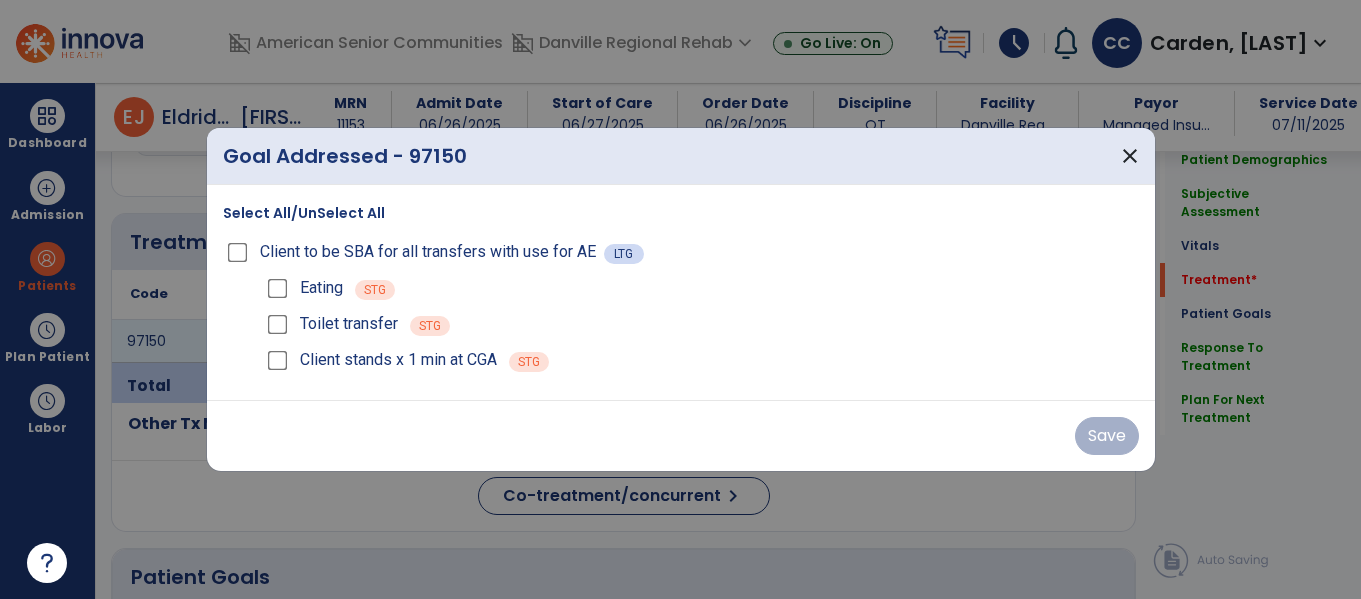 scroll, scrollTop: 1076, scrollLeft: 0, axis: vertical 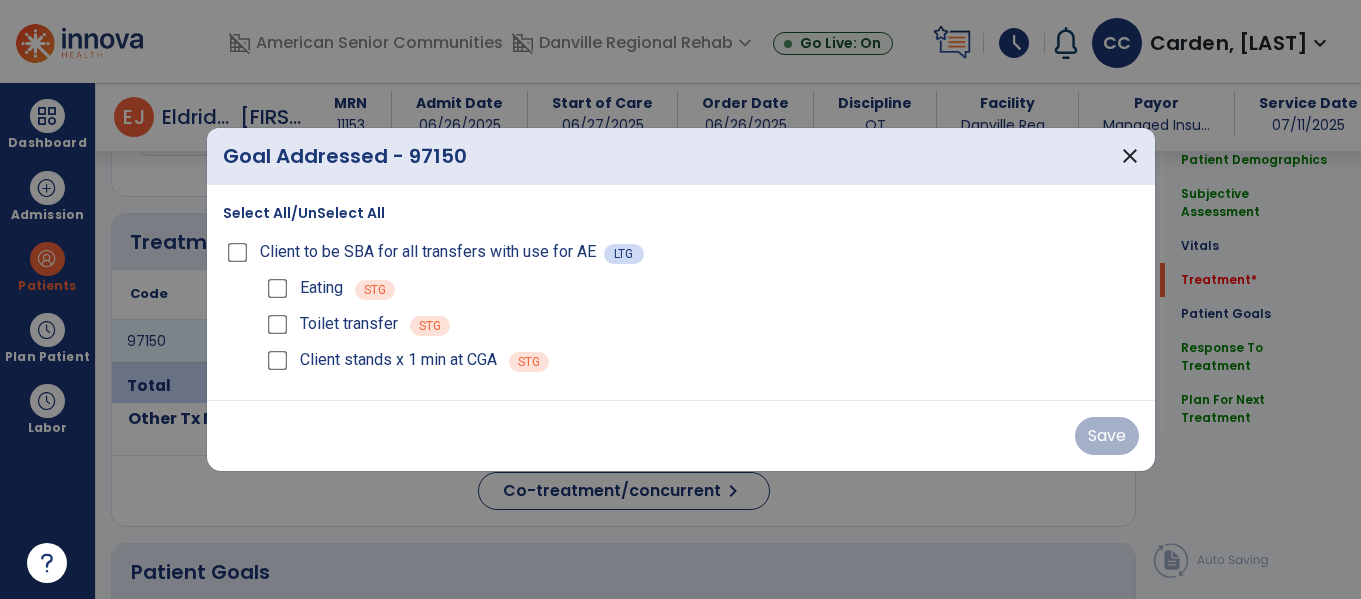 click on "Client to be SBA for all  transfers with use for AE" at bounding box center (428, 252) 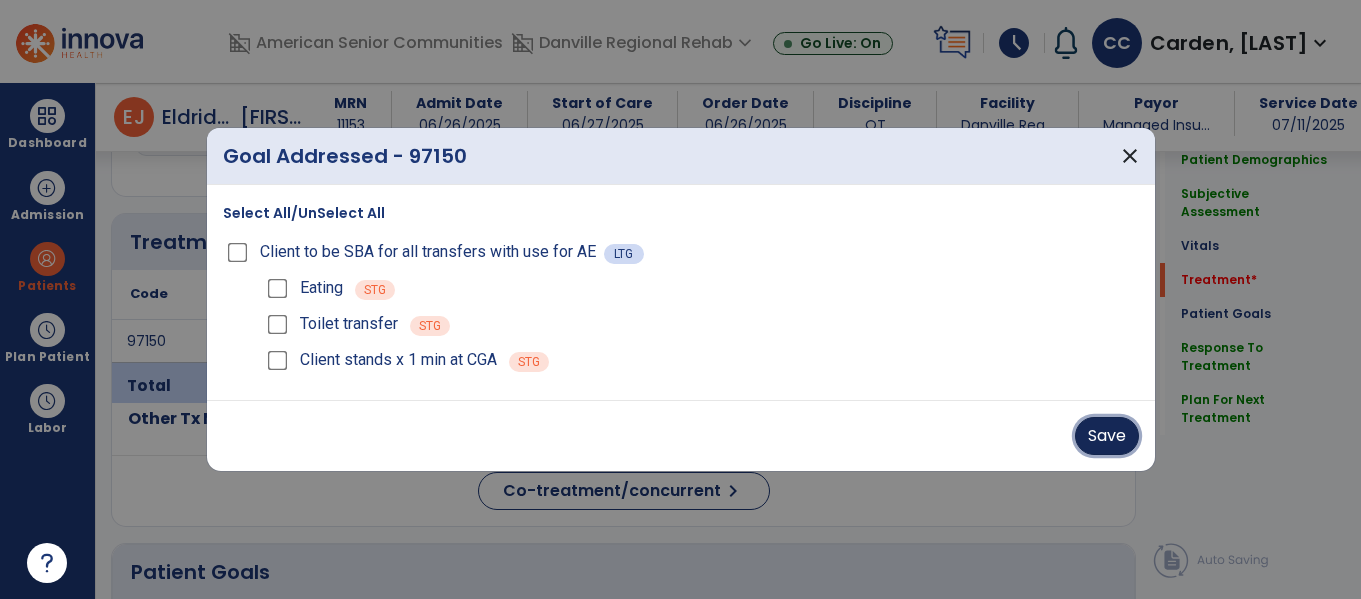 click on "Save" at bounding box center [1107, 436] 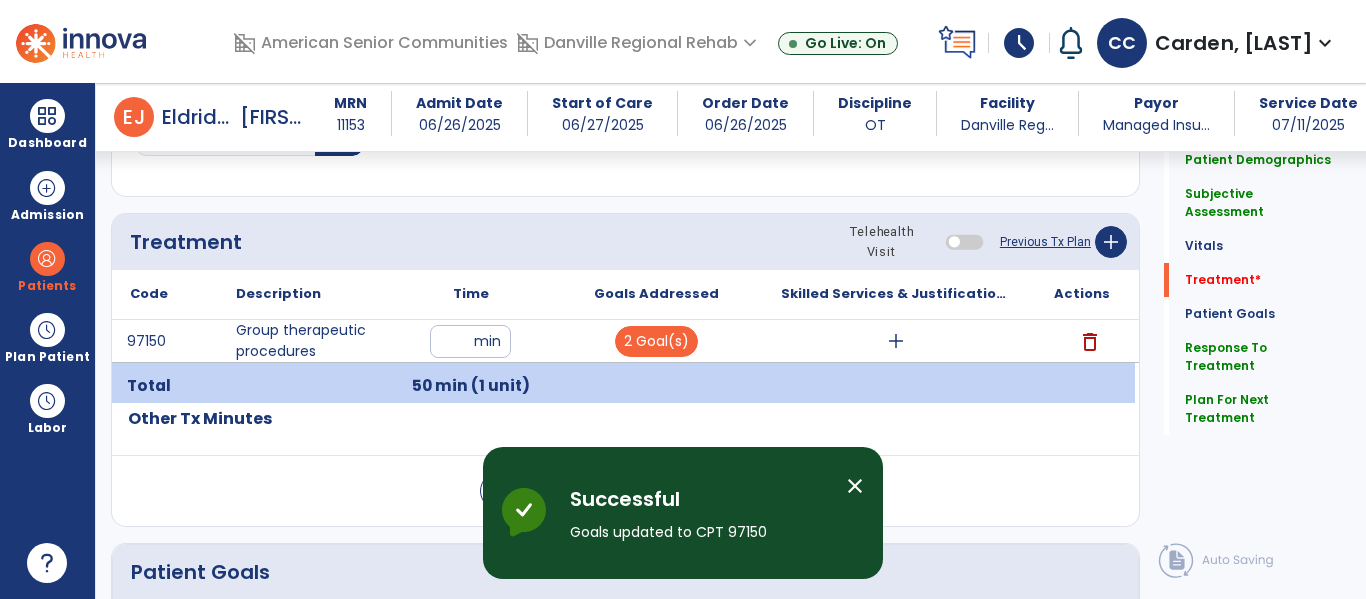 click on "add" at bounding box center (896, 341) 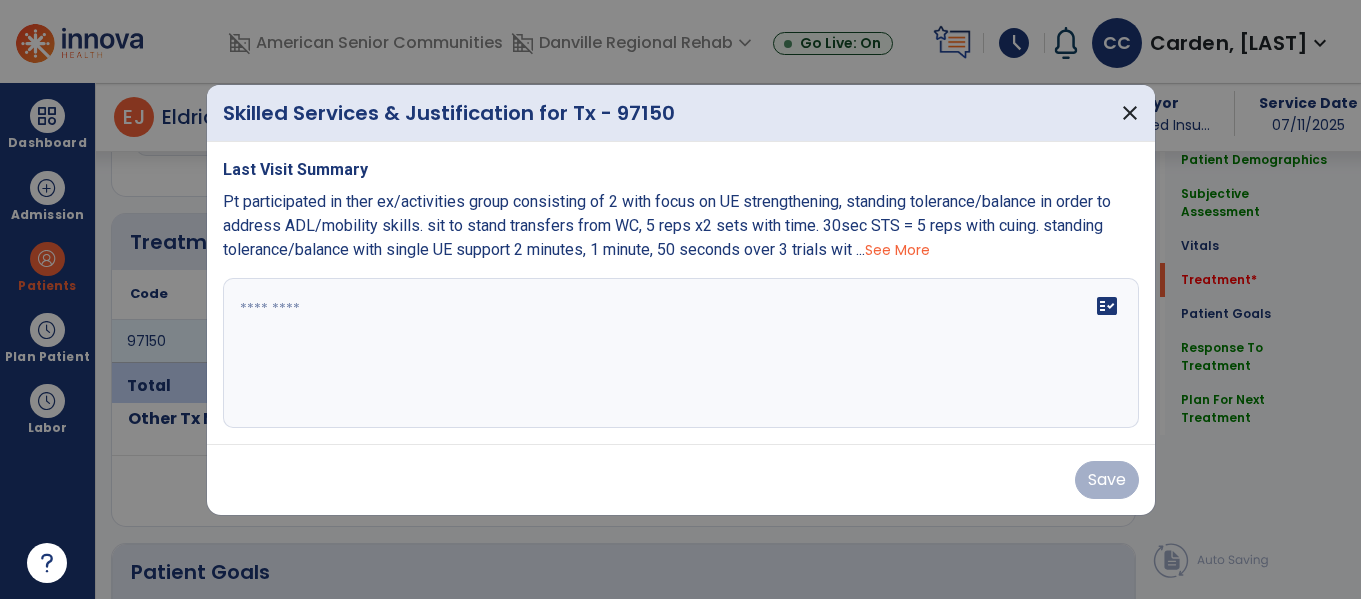 click at bounding box center [681, 353] 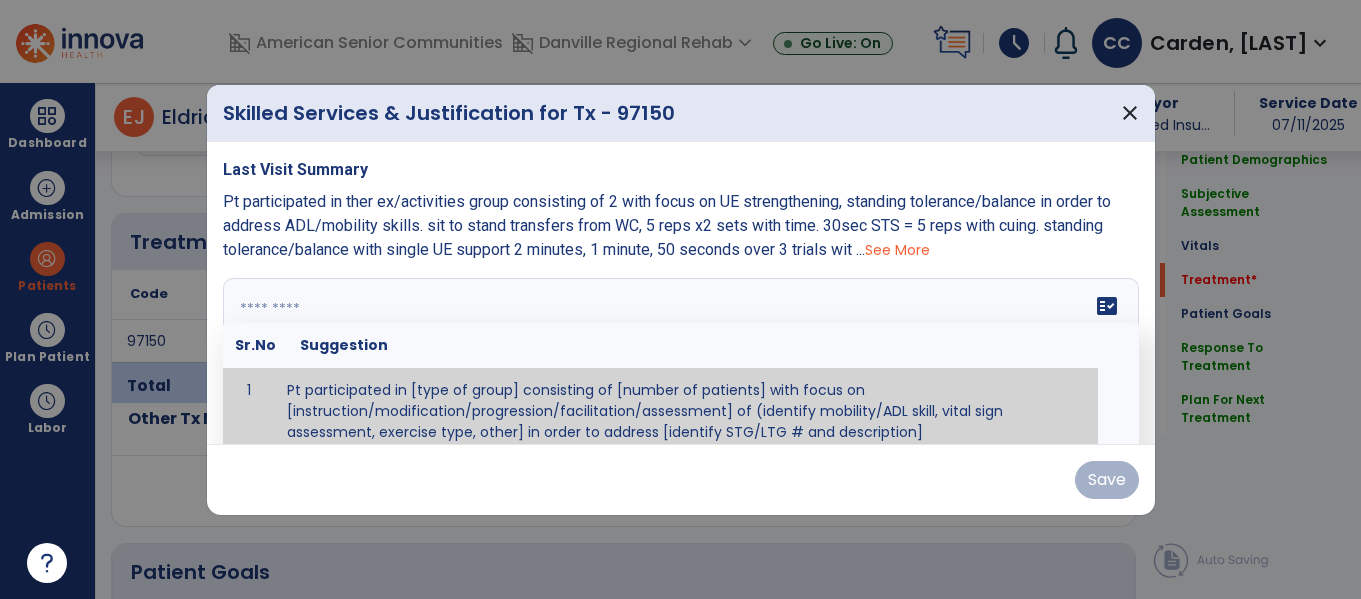 scroll, scrollTop: 1076, scrollLeft: 0, axis: vertical 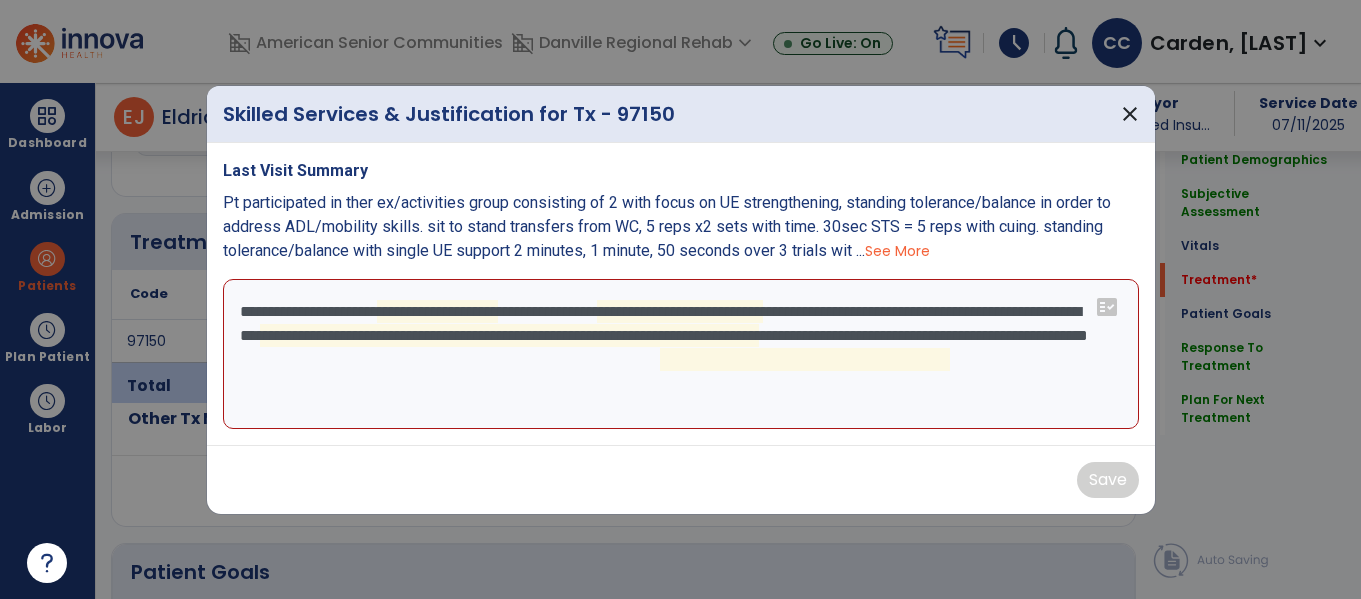 click on "**********" at bounding box center (681, 354) 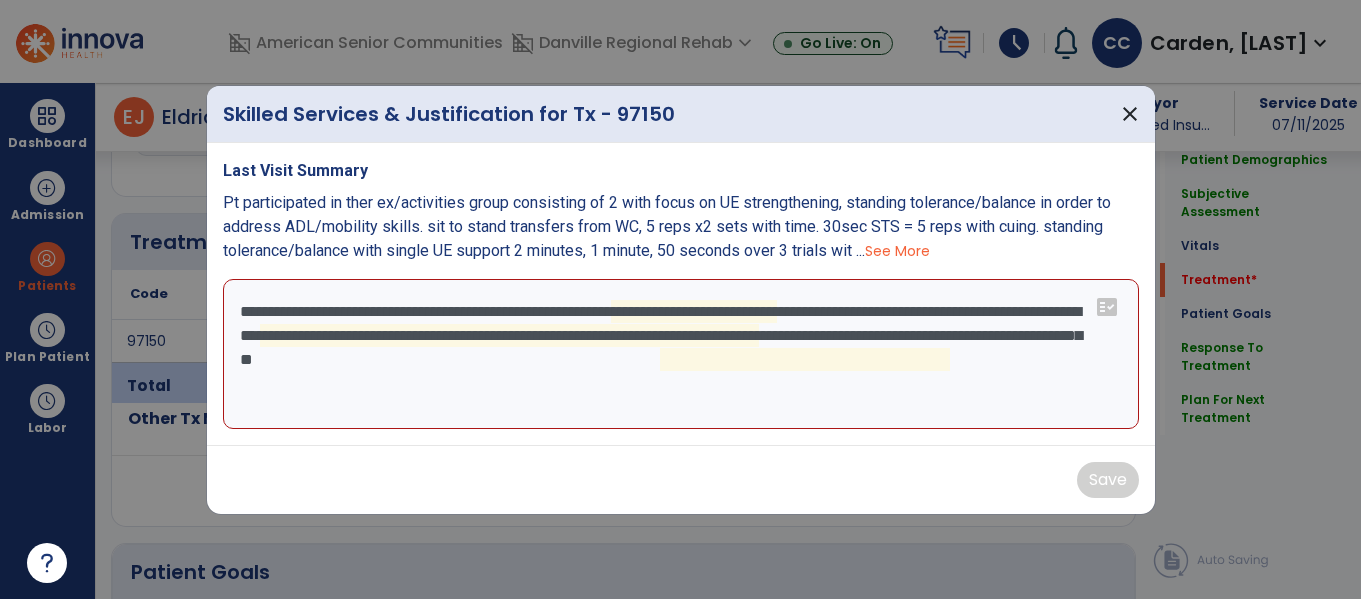 click on "**********" at bounding box center [681, 354] 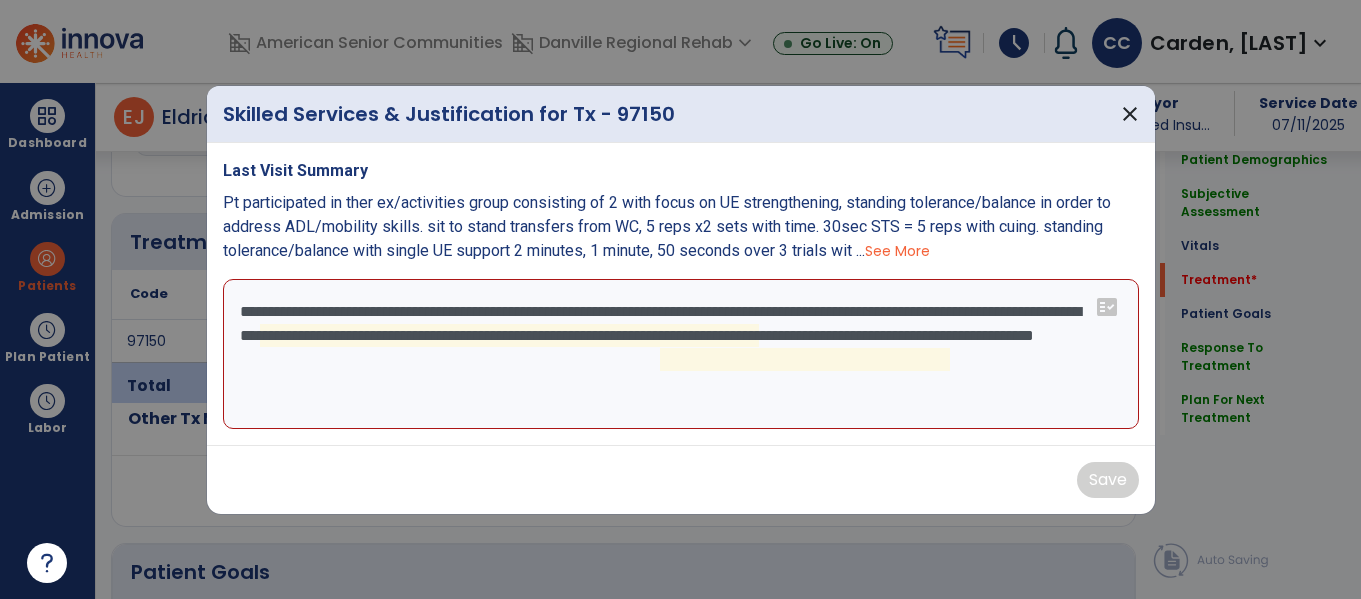 click on "**********" at bounding box center [681, 354] 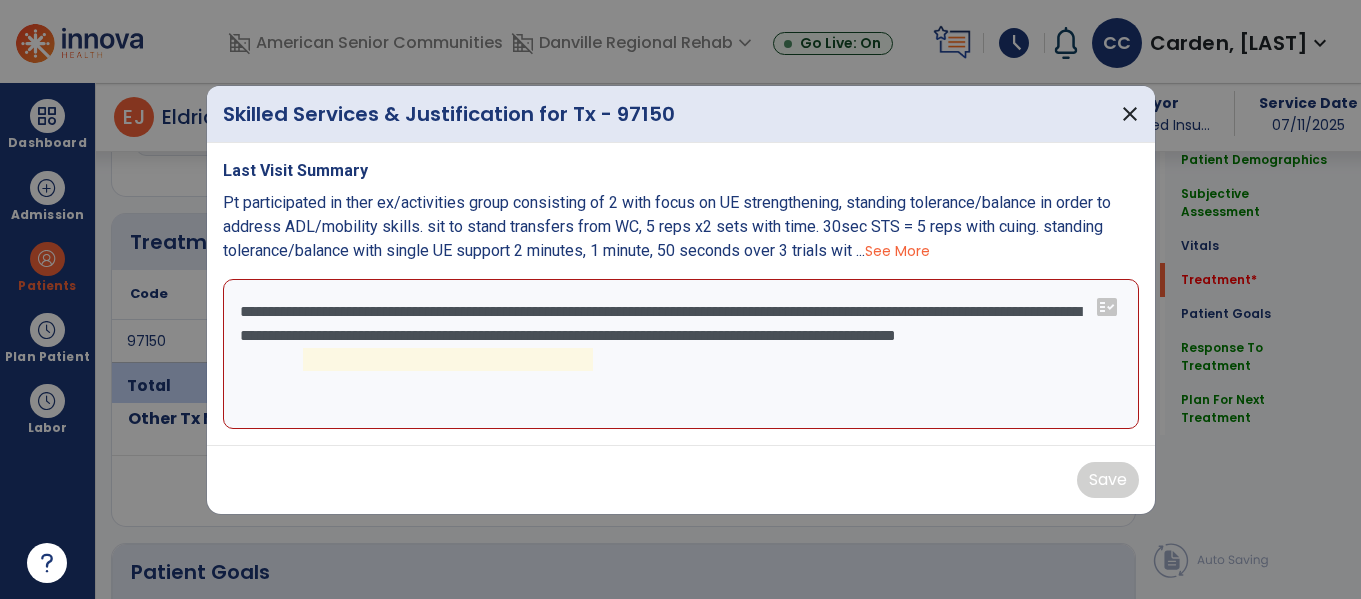 click on "**********" at bounding box center (681, 354) 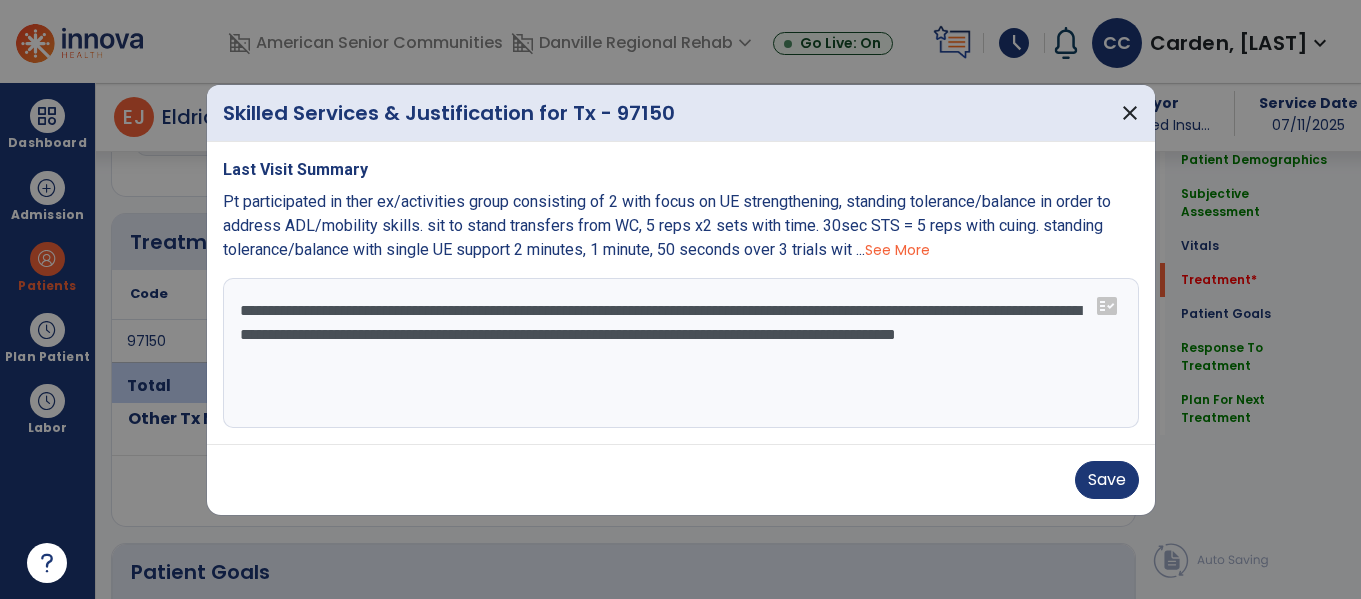 click on "**********" at bounding box center (681, 353) 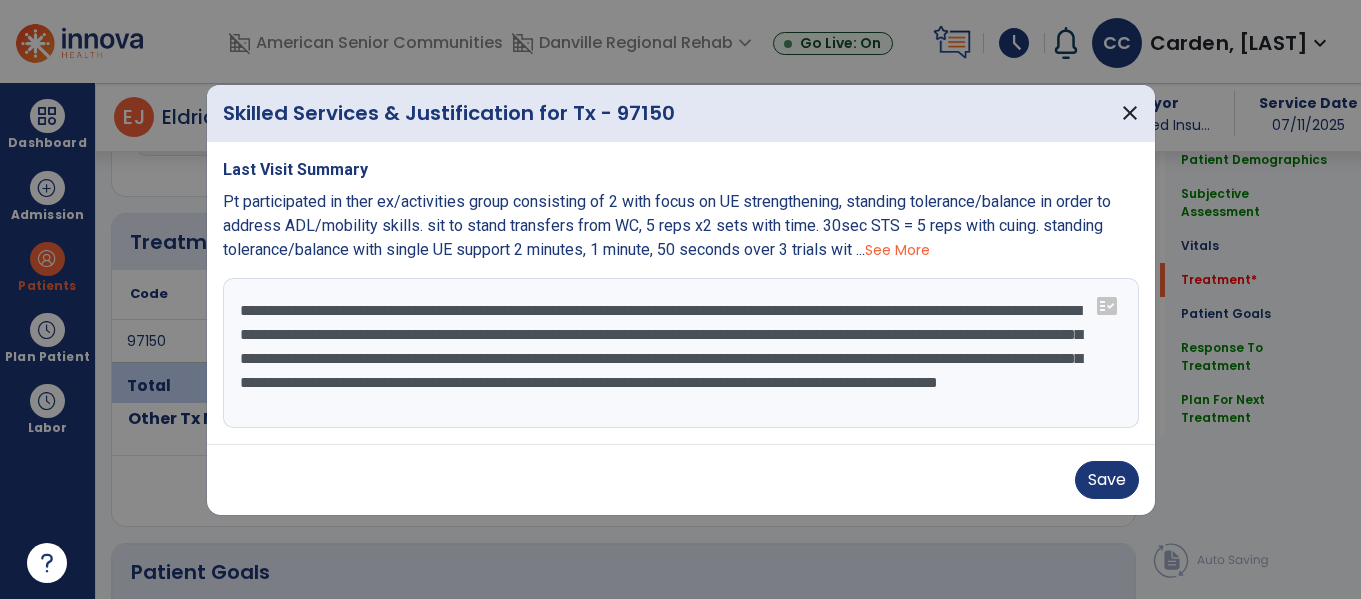 click on "**********" at bounding box center (681, 353) 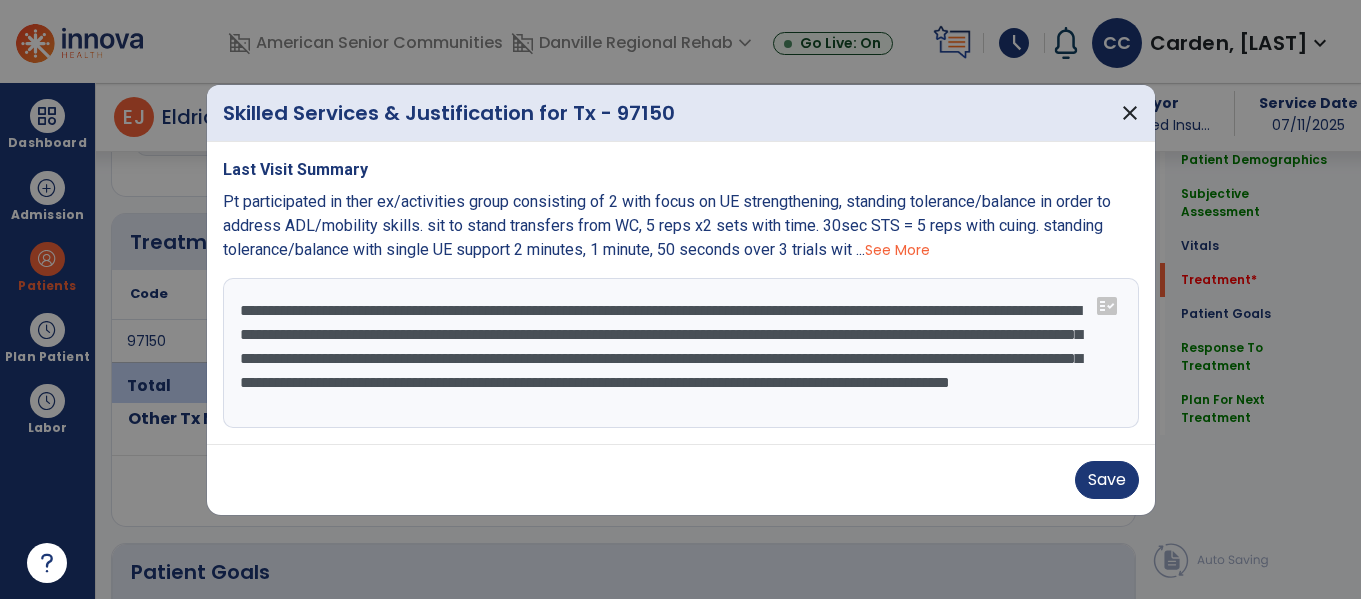 scroll, scrollTop: 16, scrollLeft: 0, axis: vertical 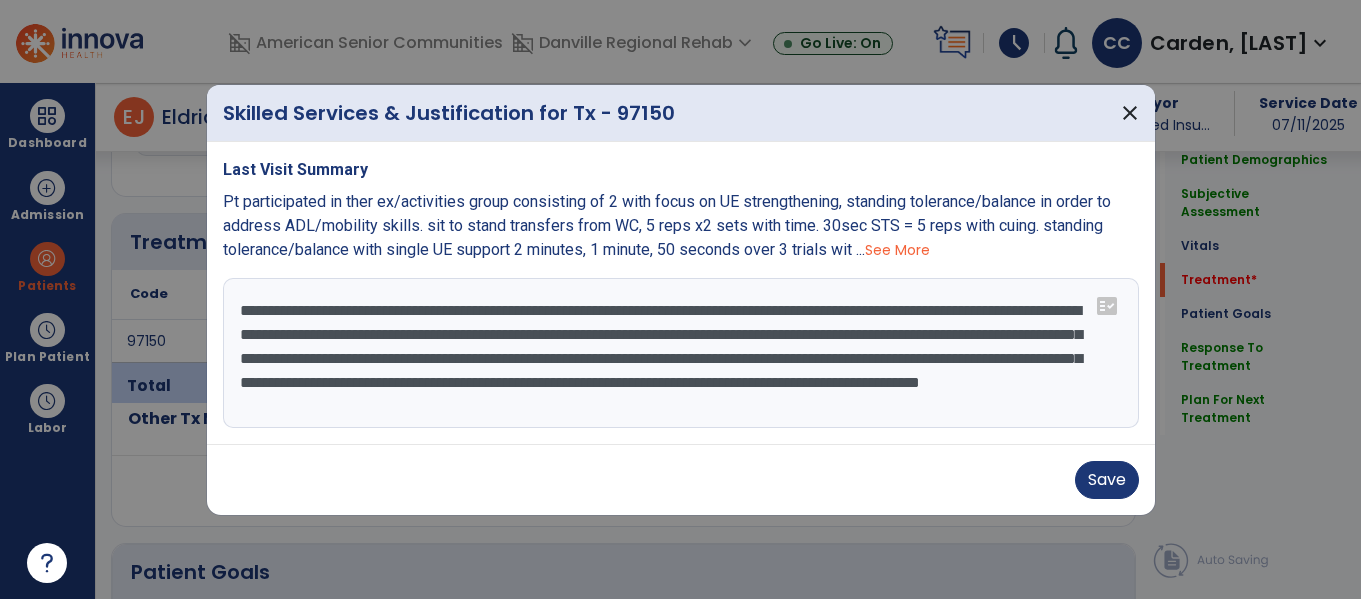 click on "See More" at bounding box center (897, 250) 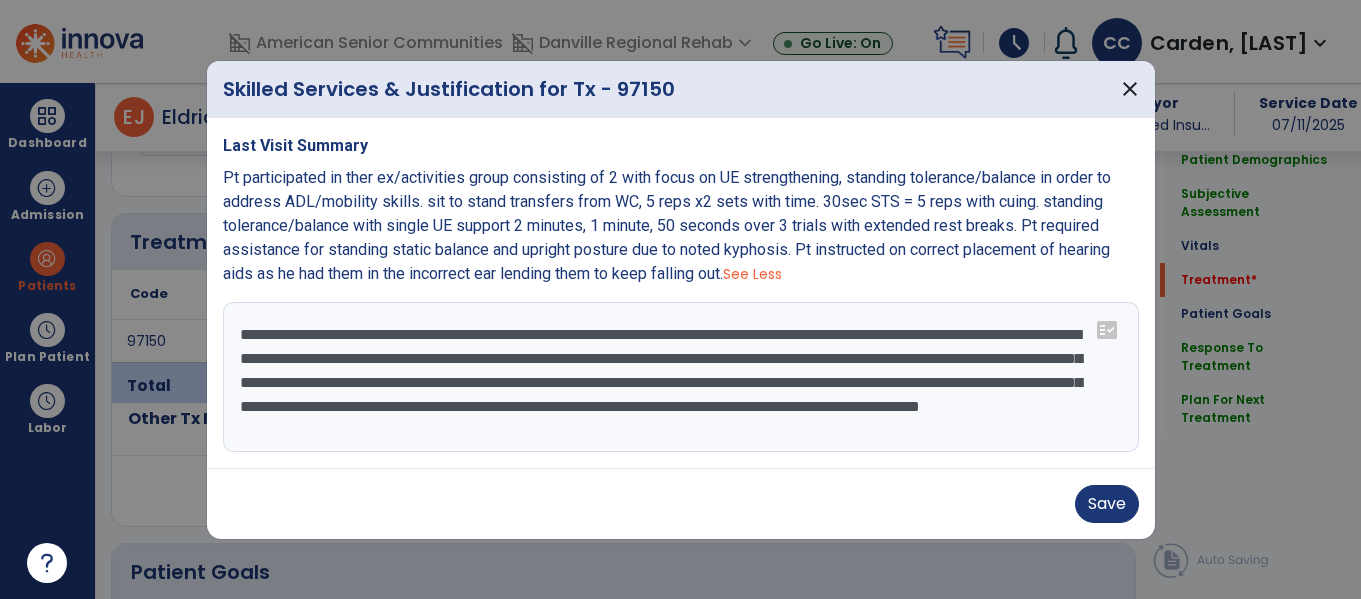 click on "**********" at bounding box center [681, 377] 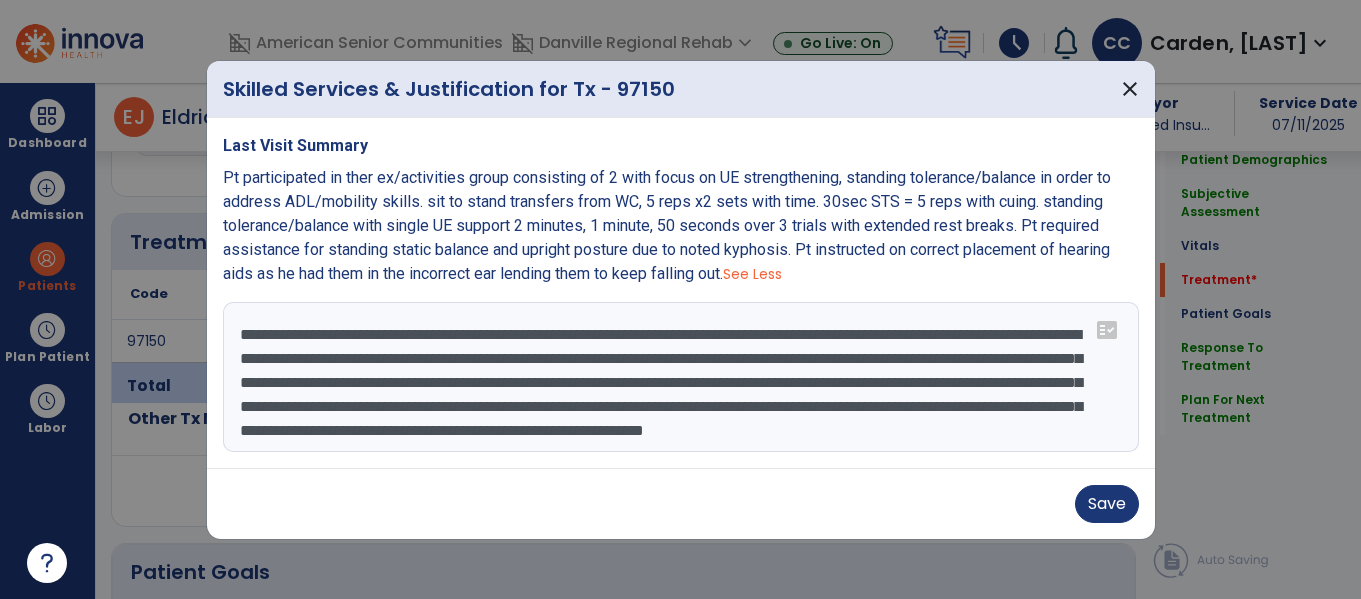 scroll, scrollTop: 40, scrollLeft: 0, axis: vertical 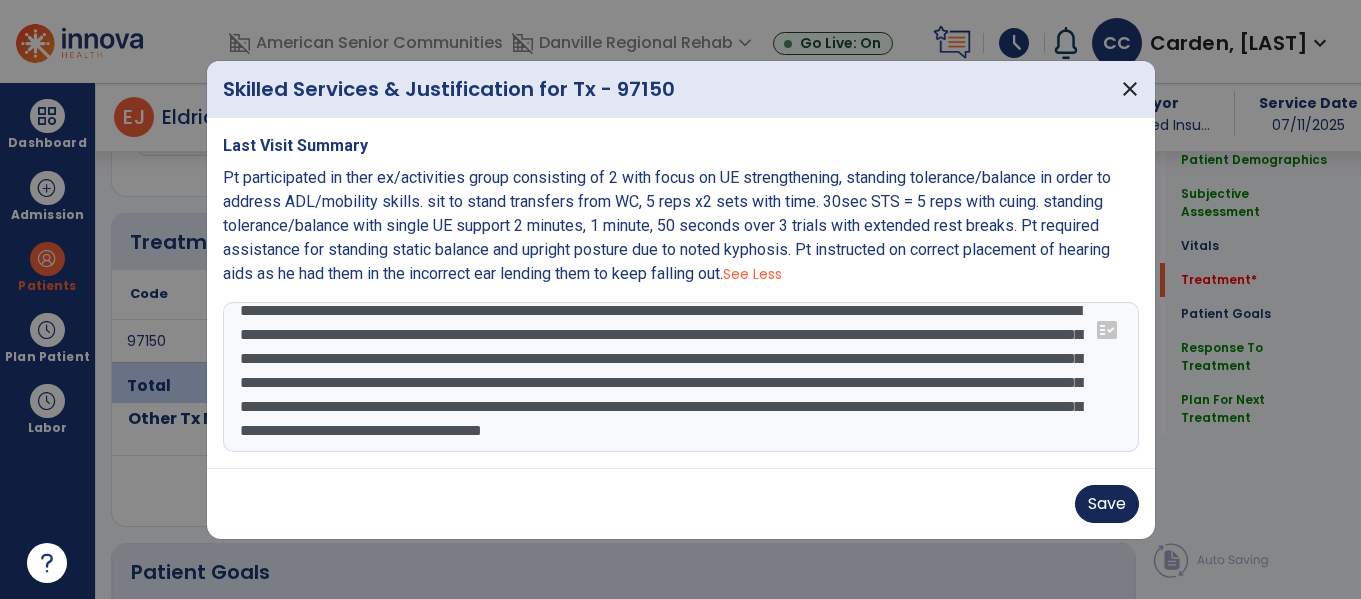 type on "**********" 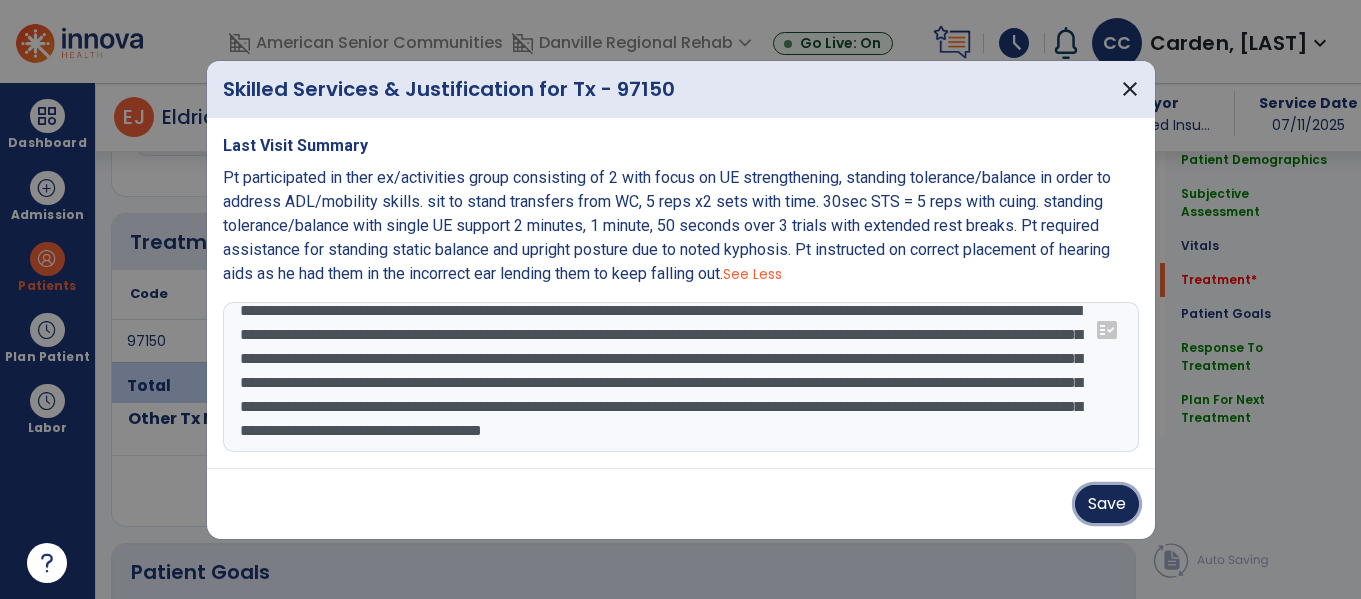 click on "Save" at bounding box center [1107, 504] 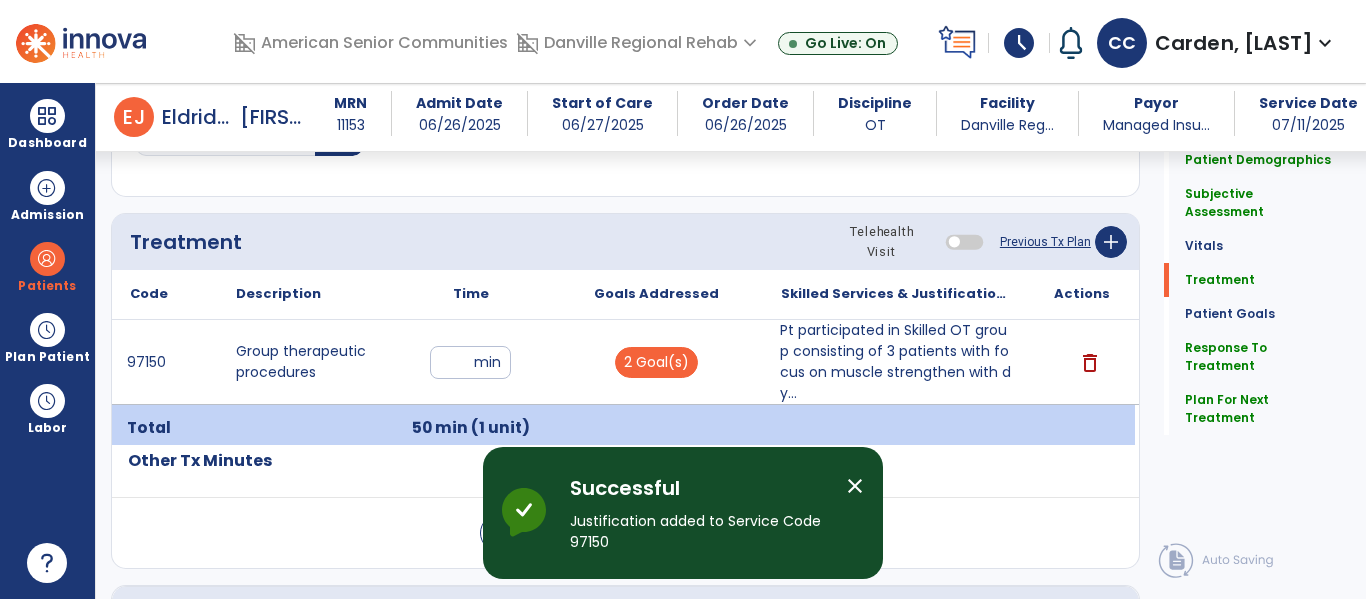 click on "Pt participated in Skilled OT group consisting of 3 patients with focus on muscle strengthen with dy..." at bounding box center [896, 362] 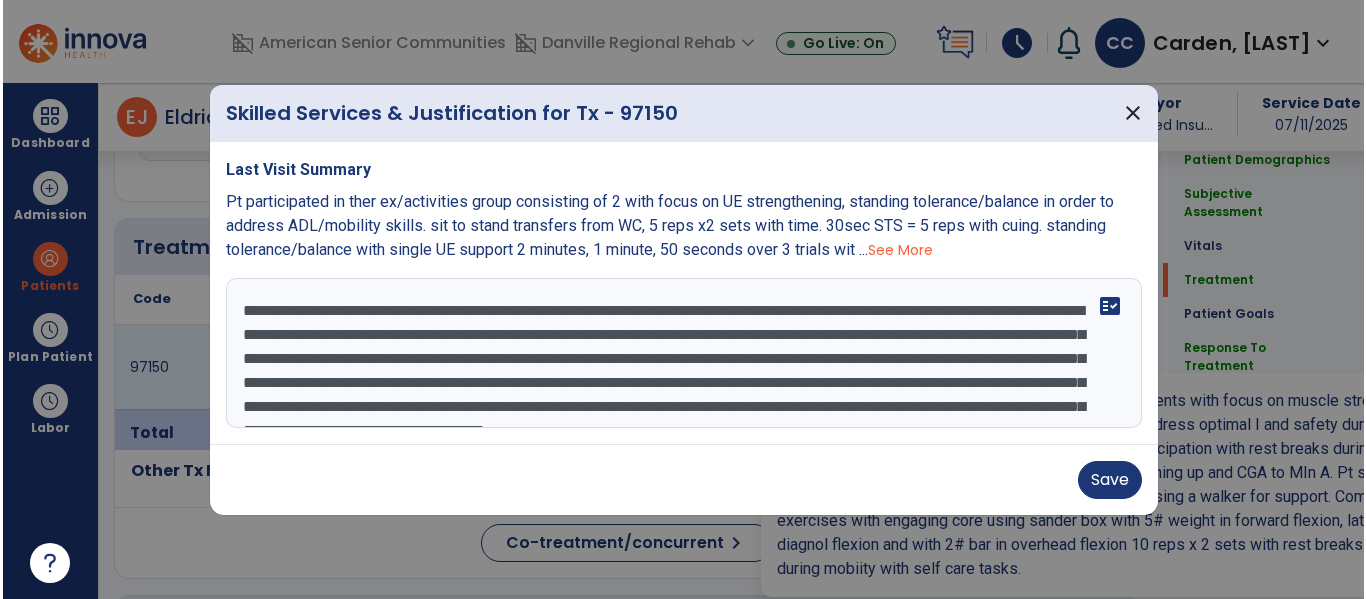 scroll, scrollTop: 1076, scrollLeft: 0, axis: vertical 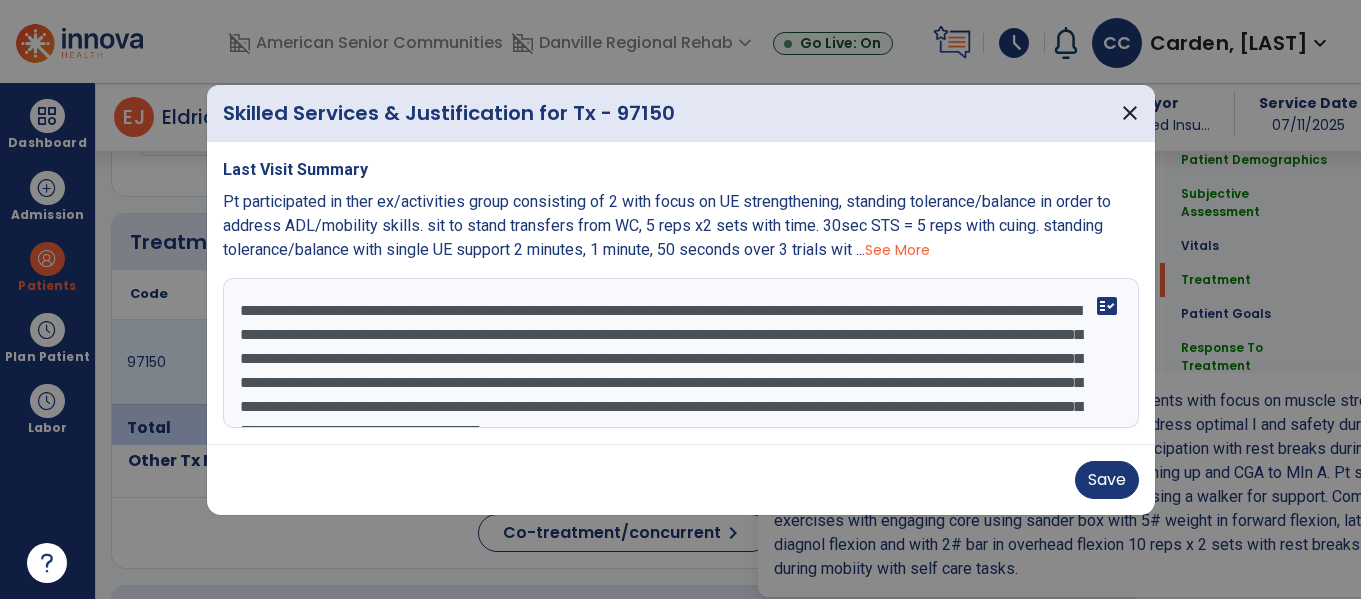 click on "**********" at bounding box center [681, 353] 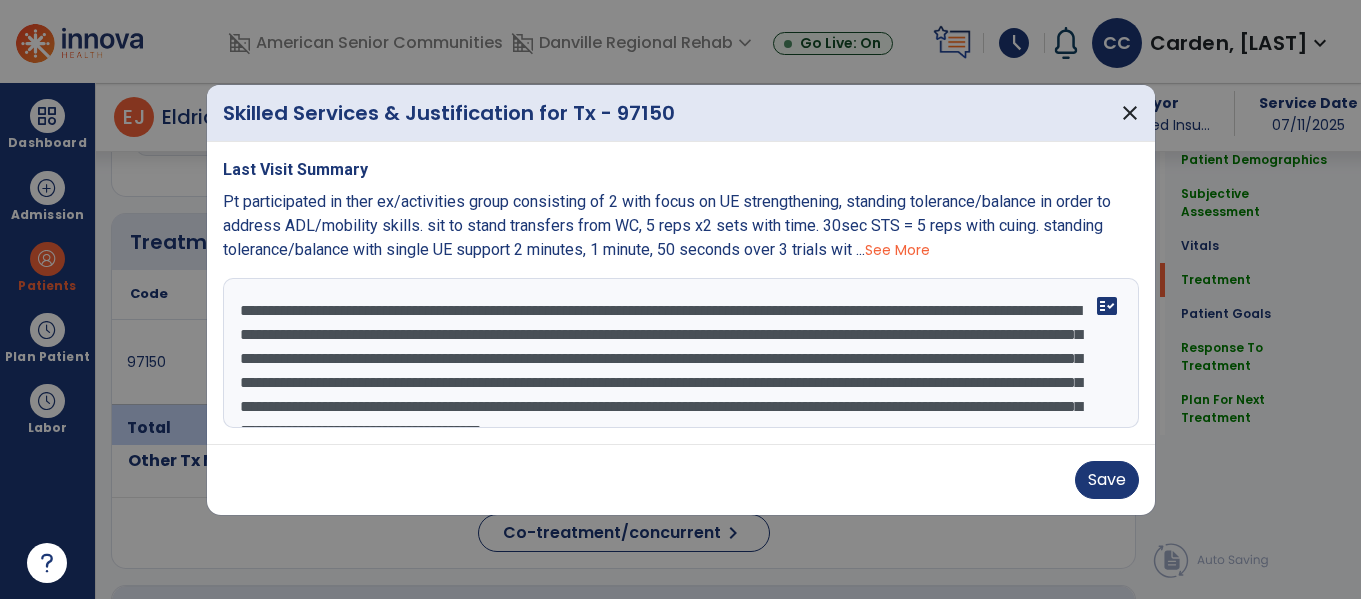 click on "**********" at bounding box center [681, 353] 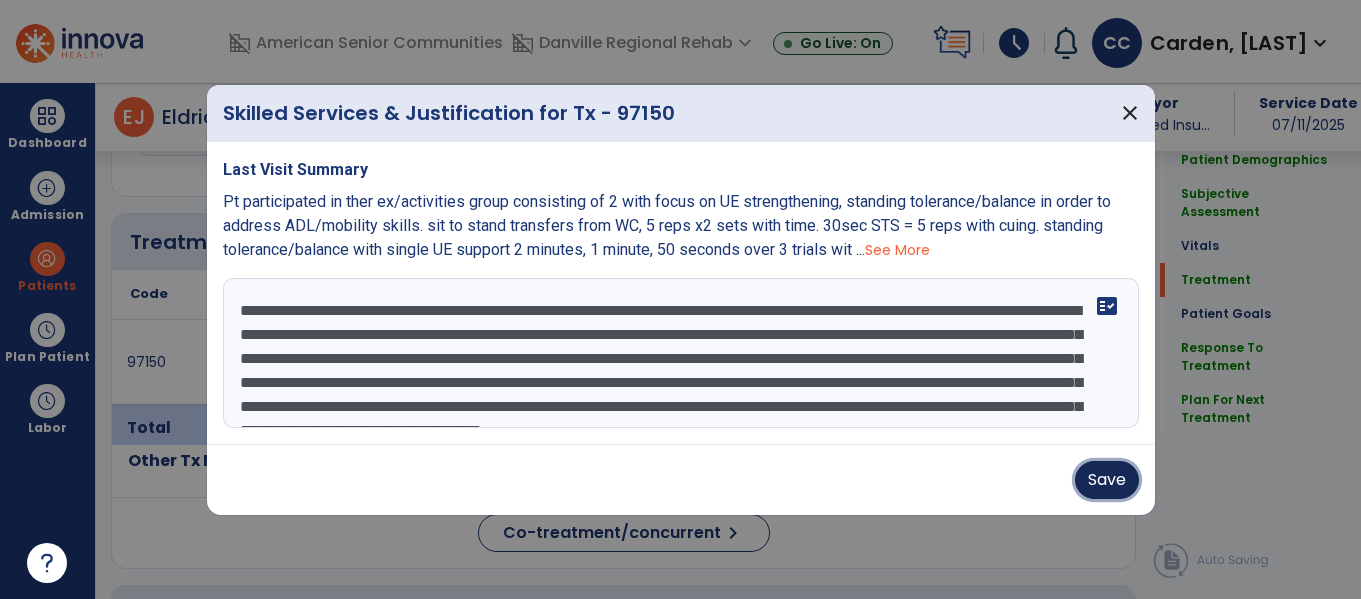 click on "Save" at bounding box center [1107, 480] 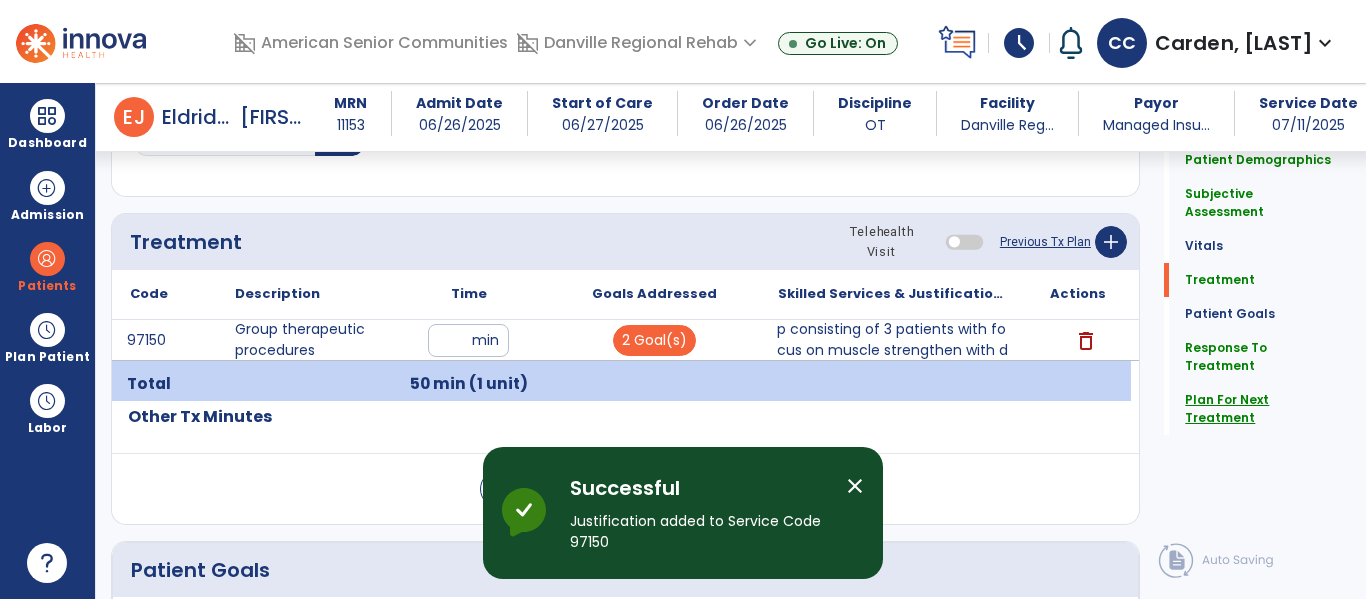 click on "Plan For Next Treatment" 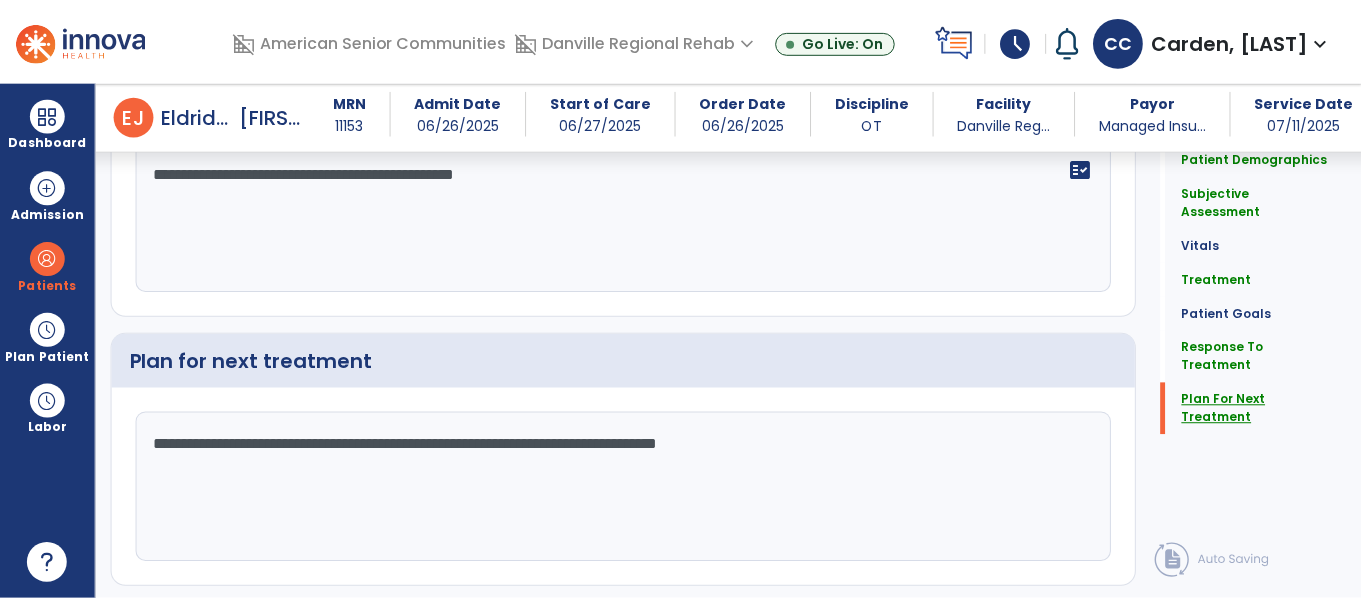 scroll, scrollTop: 2384, scrollLeft: 0, axis: vertical 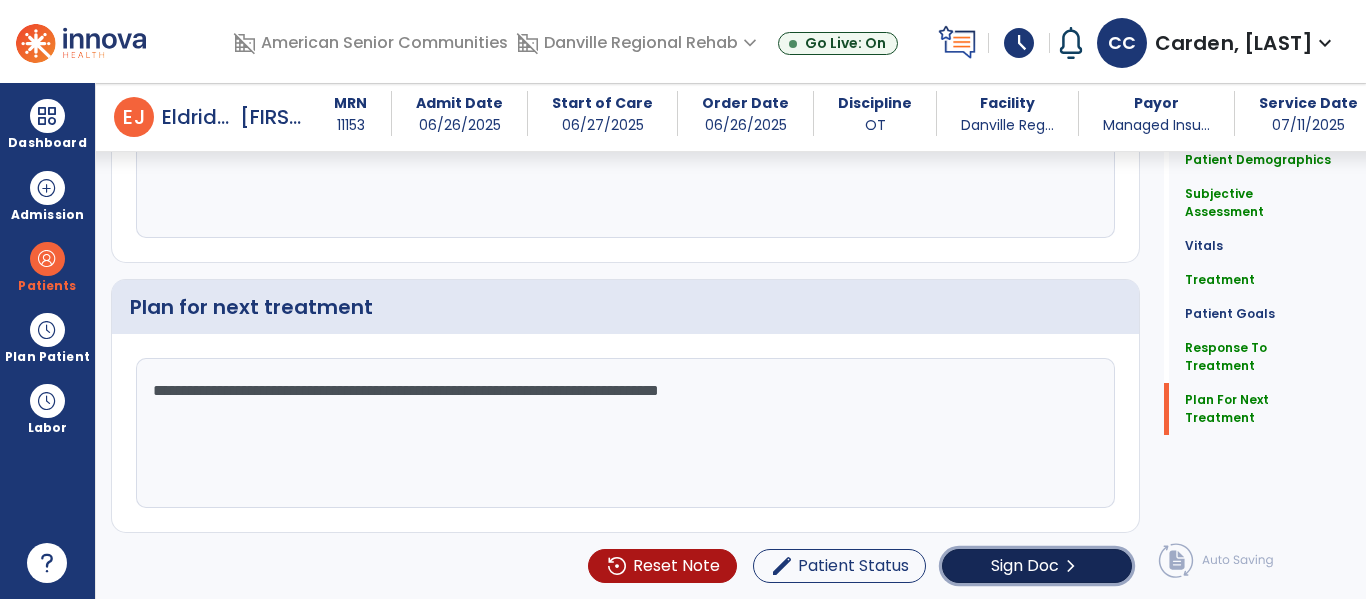 click on "Sign Doc" 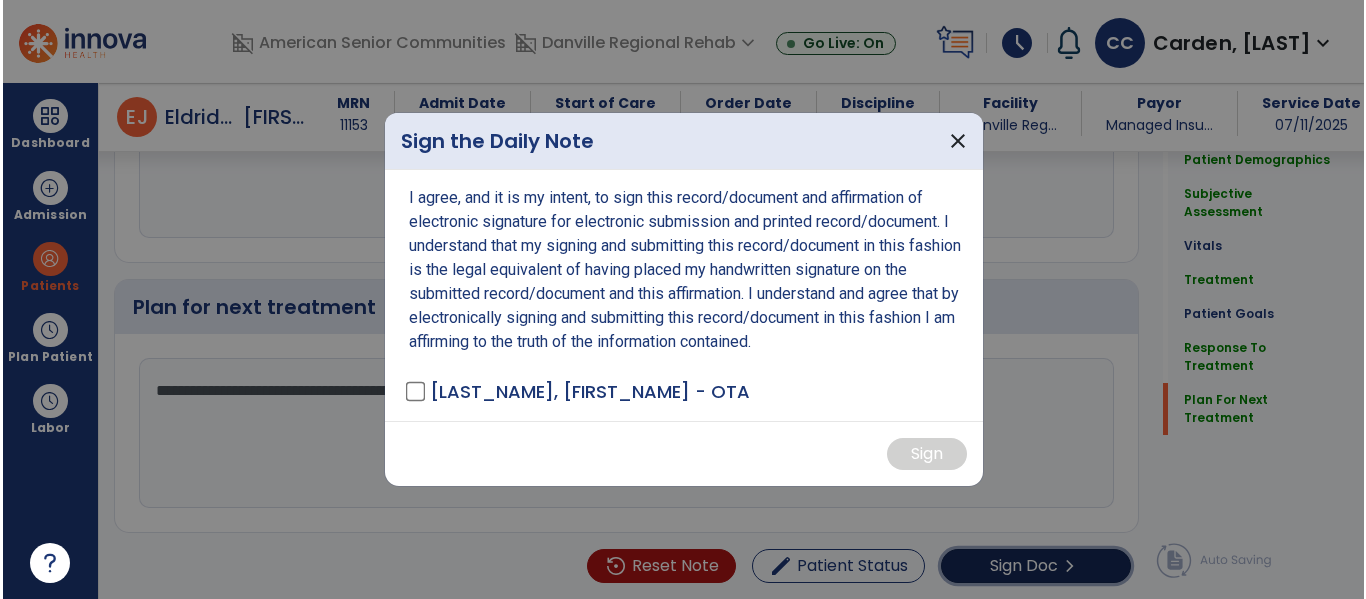 scroll, scrollTop: 2384, scrollLeft: 0, axis: vertical 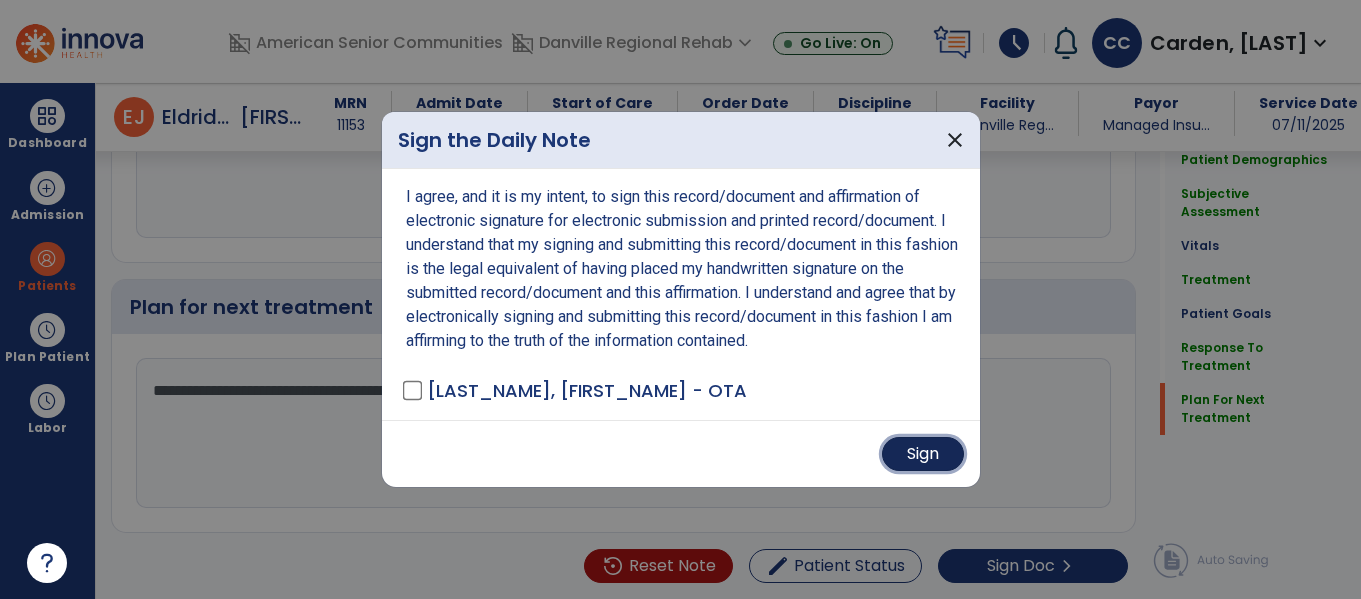 click on "Sign" at bounding box center (923, 454) 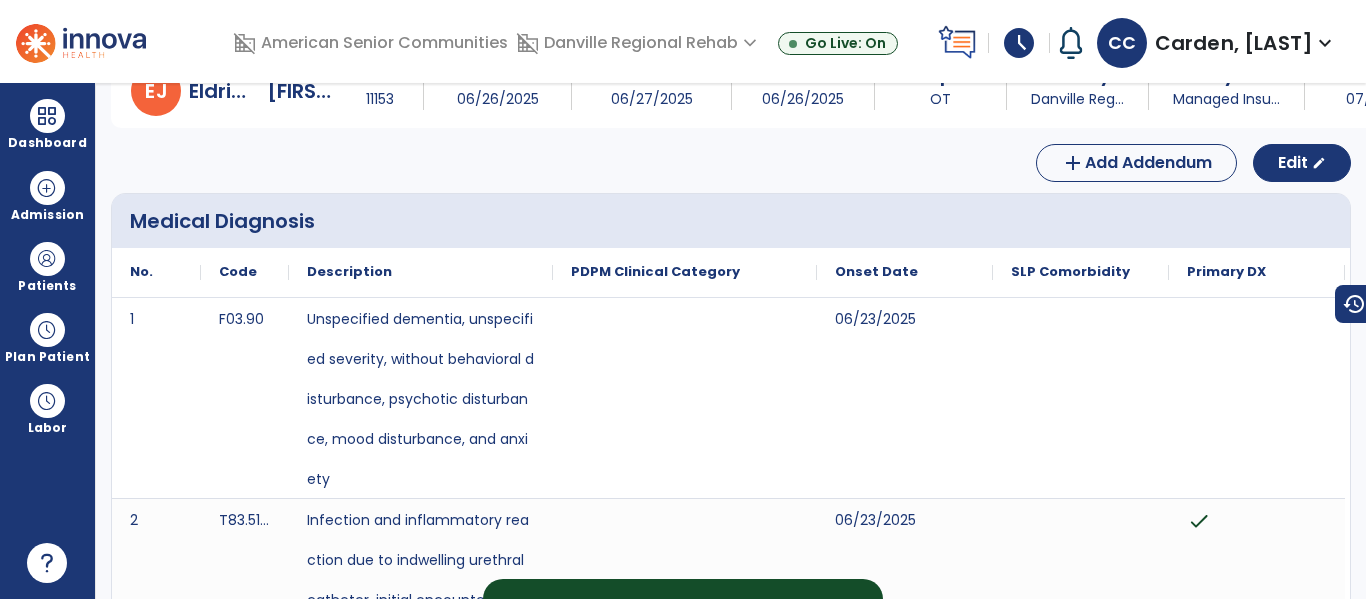 scroll, scrollTop: 0, scrollLeft: 0, axis: both 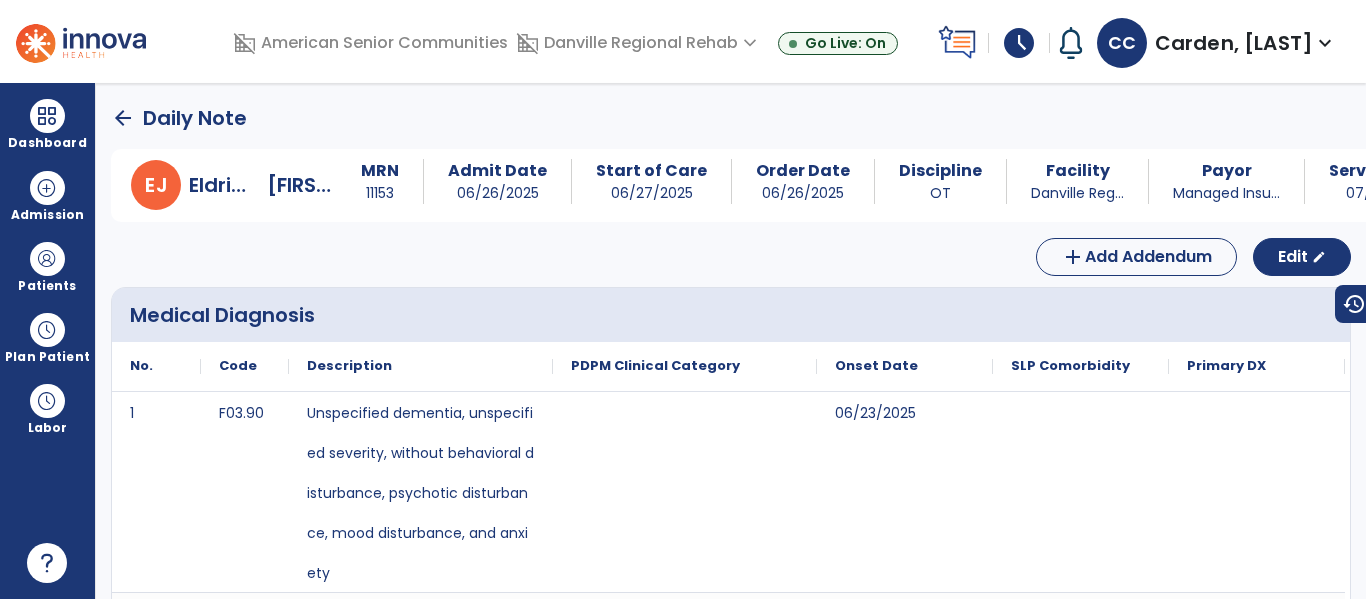 click on "arrow_back" 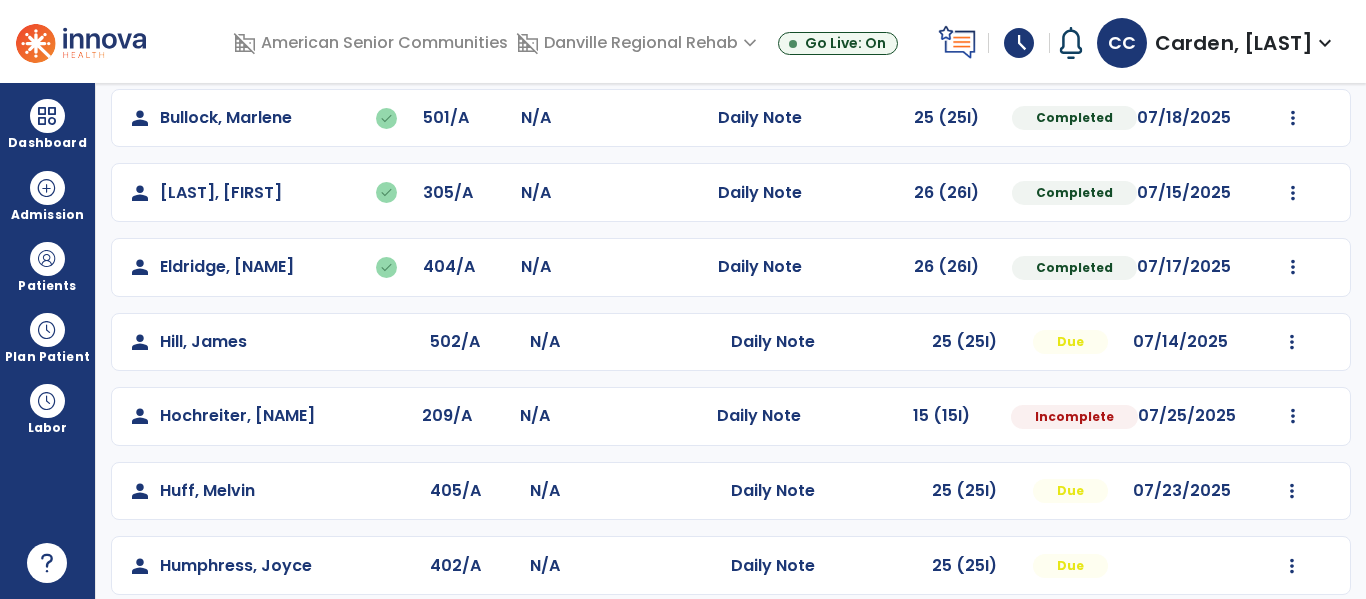 scroll, scrollTop: 342, scrollLeft: 0, axis: vertical 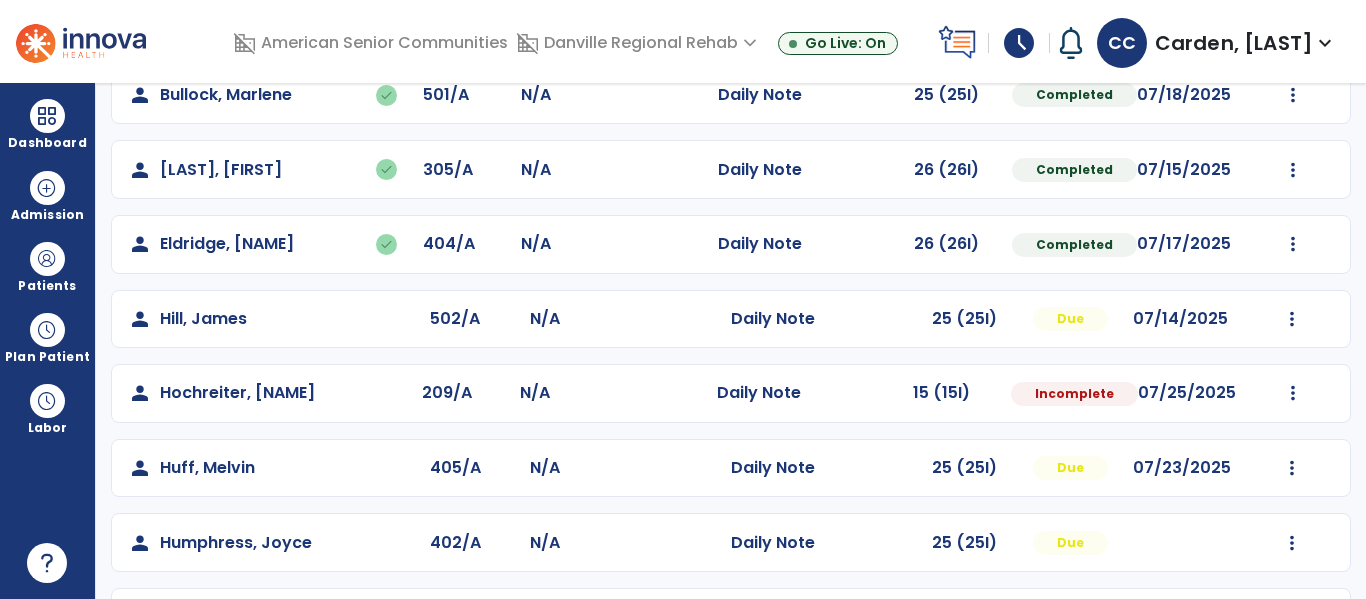 click on "Mark Visit As Complete   Reset Note   Open Document   G + C Mins" 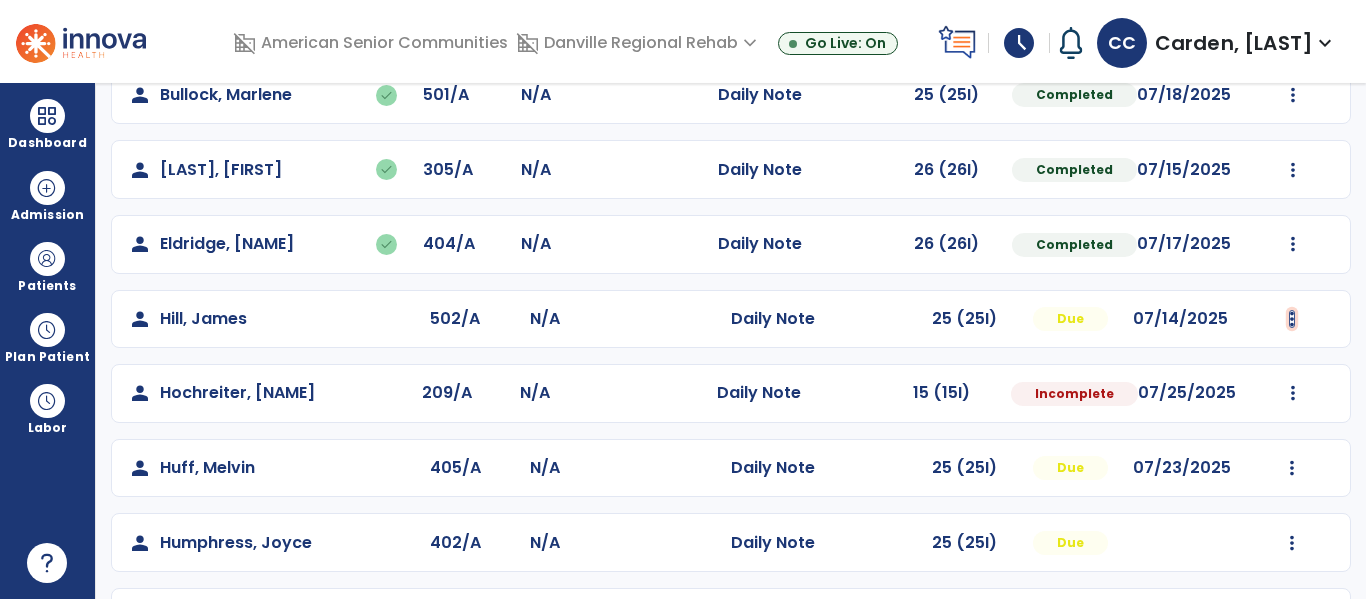 click at bounding box center (1293, -54) 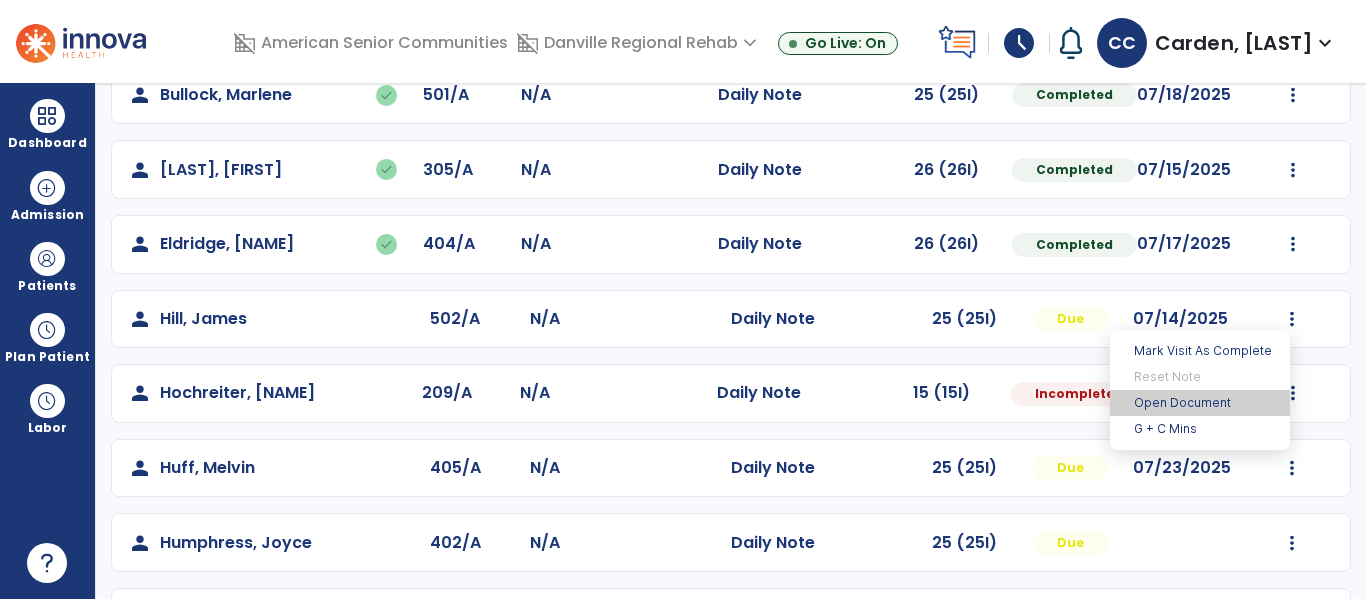 click on "Open Document" at bounding box center [1200, 403] 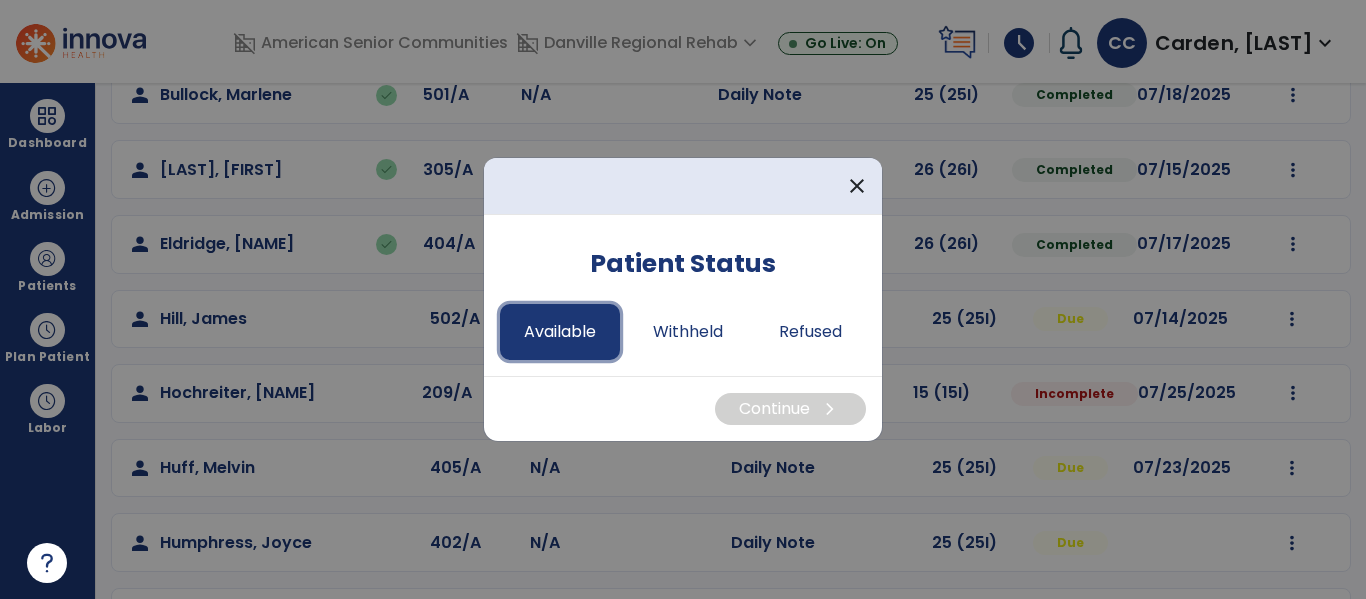 click on "Available" at bounding box center (560, 332) 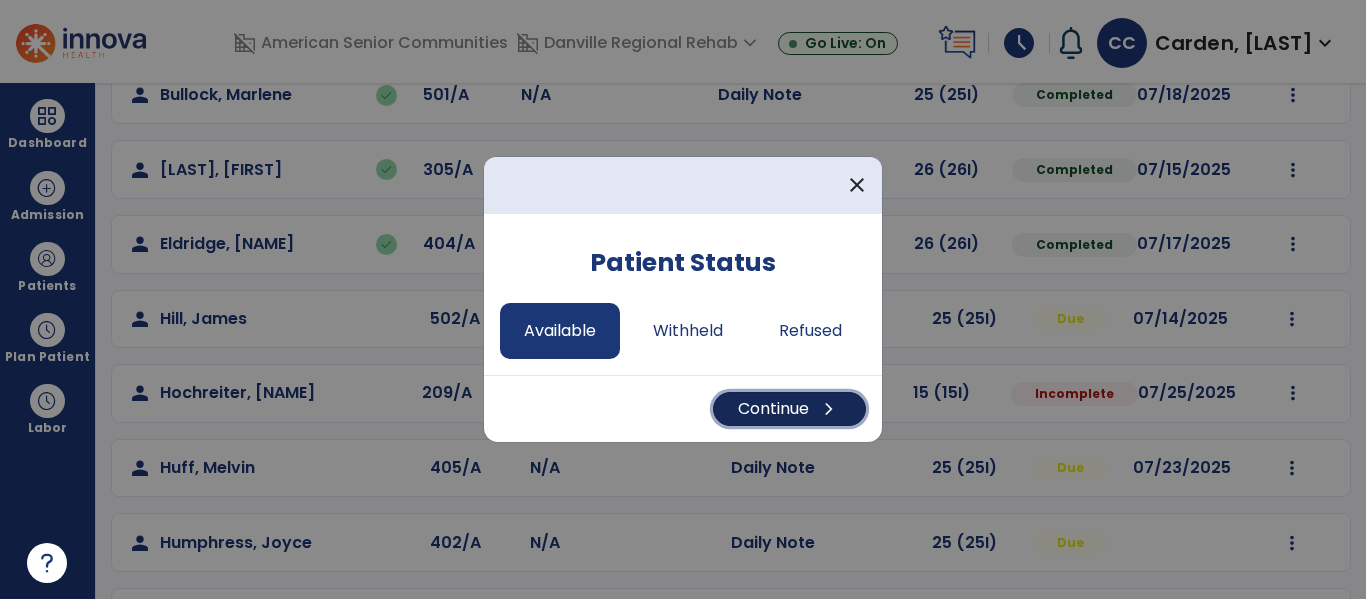 click on "Continue   chevron_right" at bounding box center (789, 409) 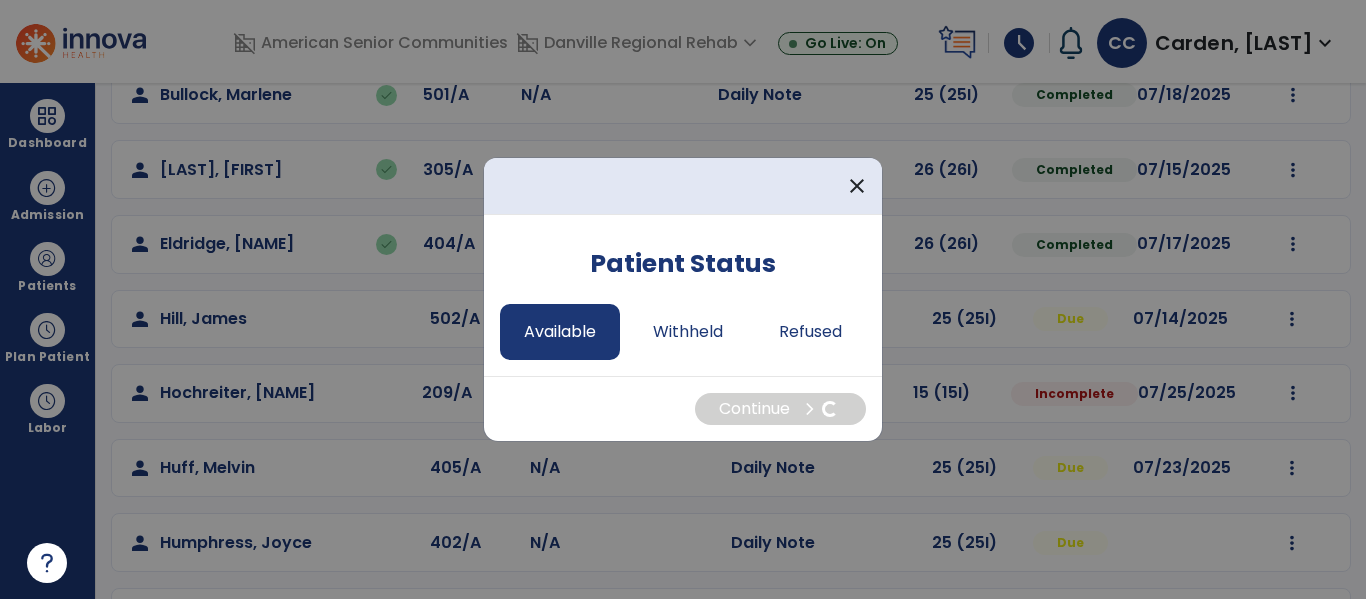 select on "*" 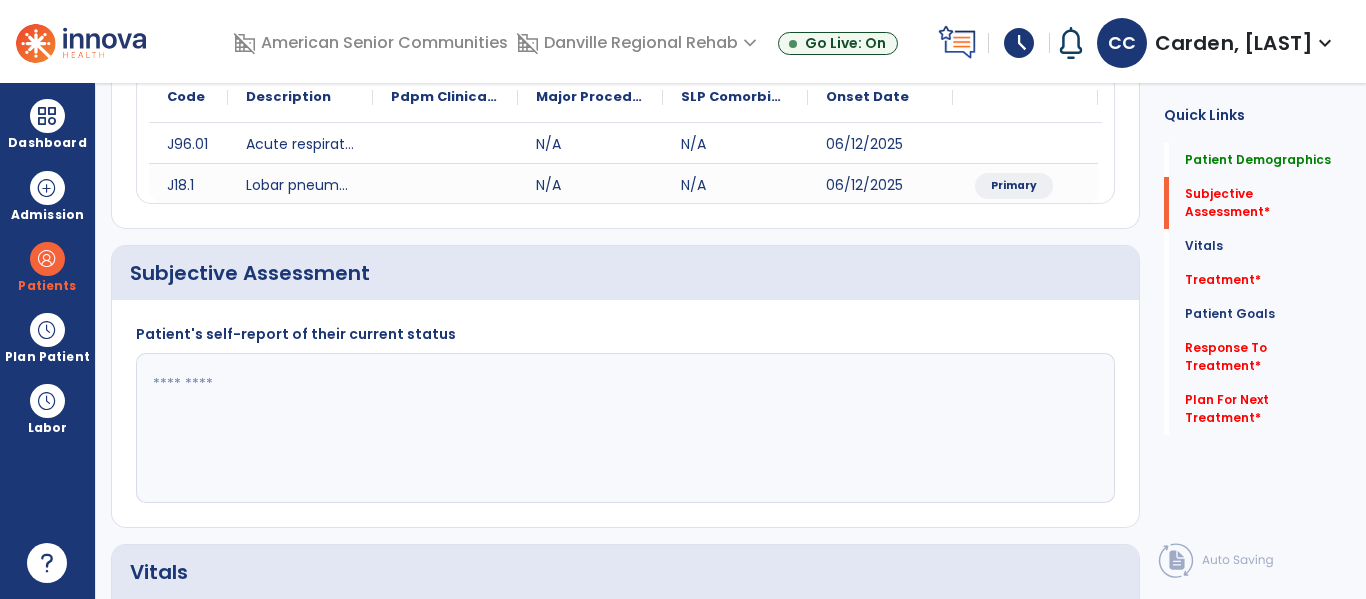 click 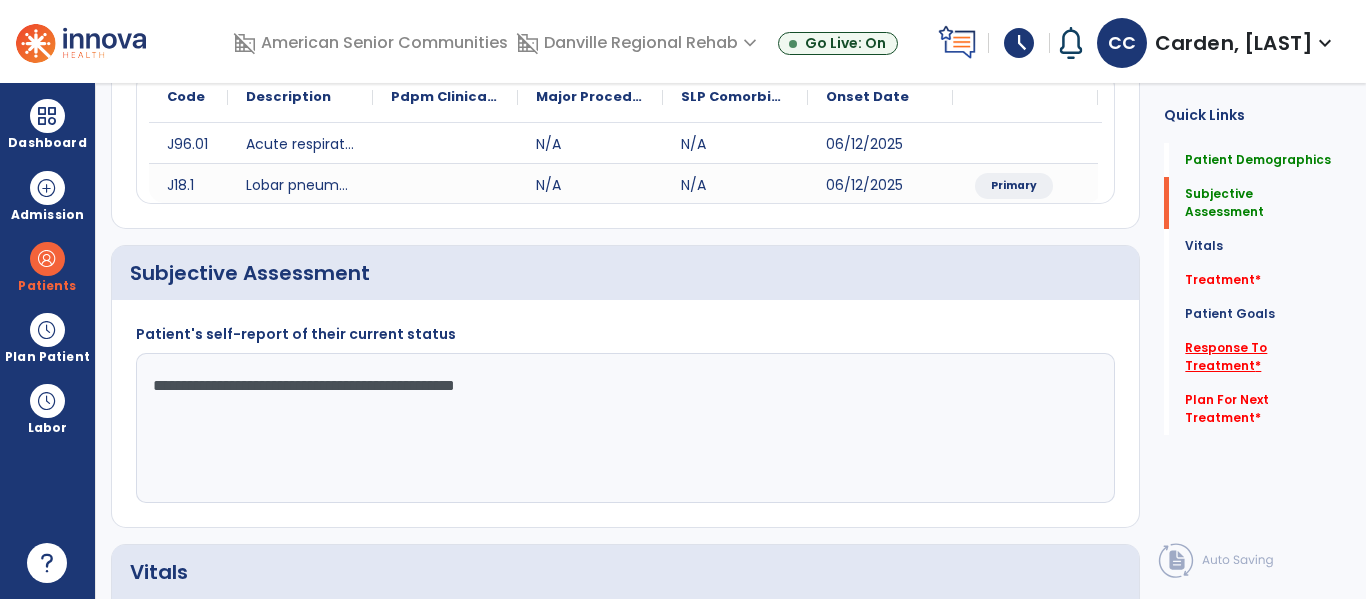 type on "**********" 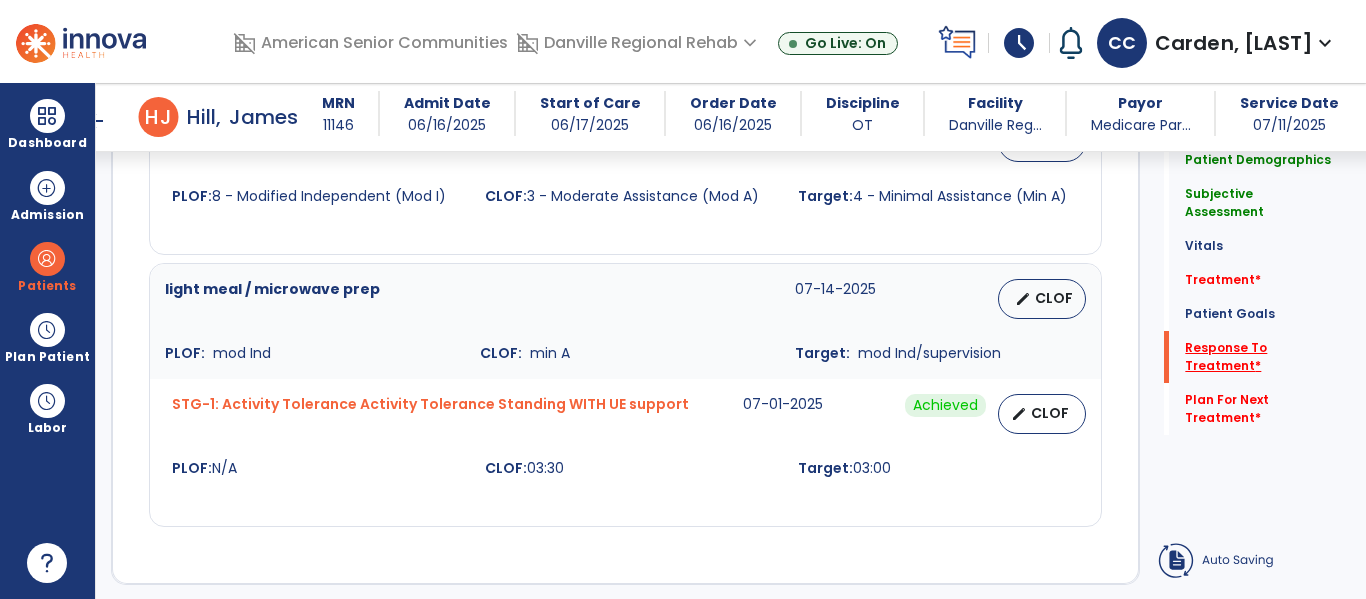 scroll, scrollTop: 2349, scrollLeft: 0, axis: vertical 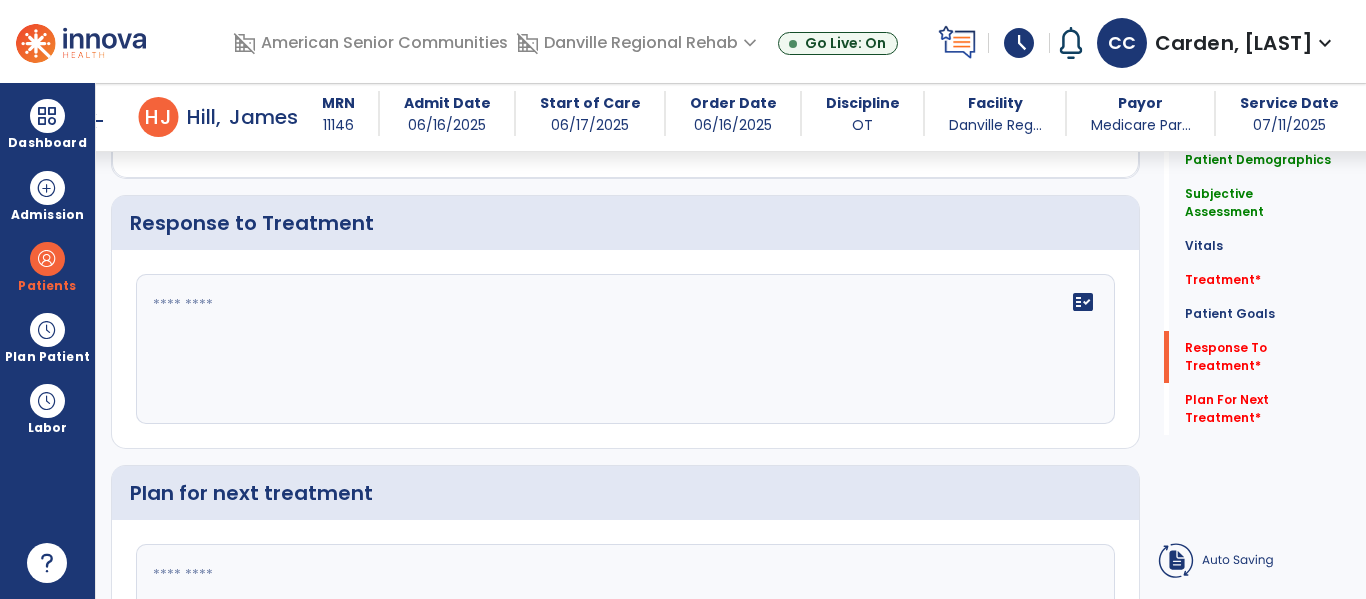 click on "fact_check" 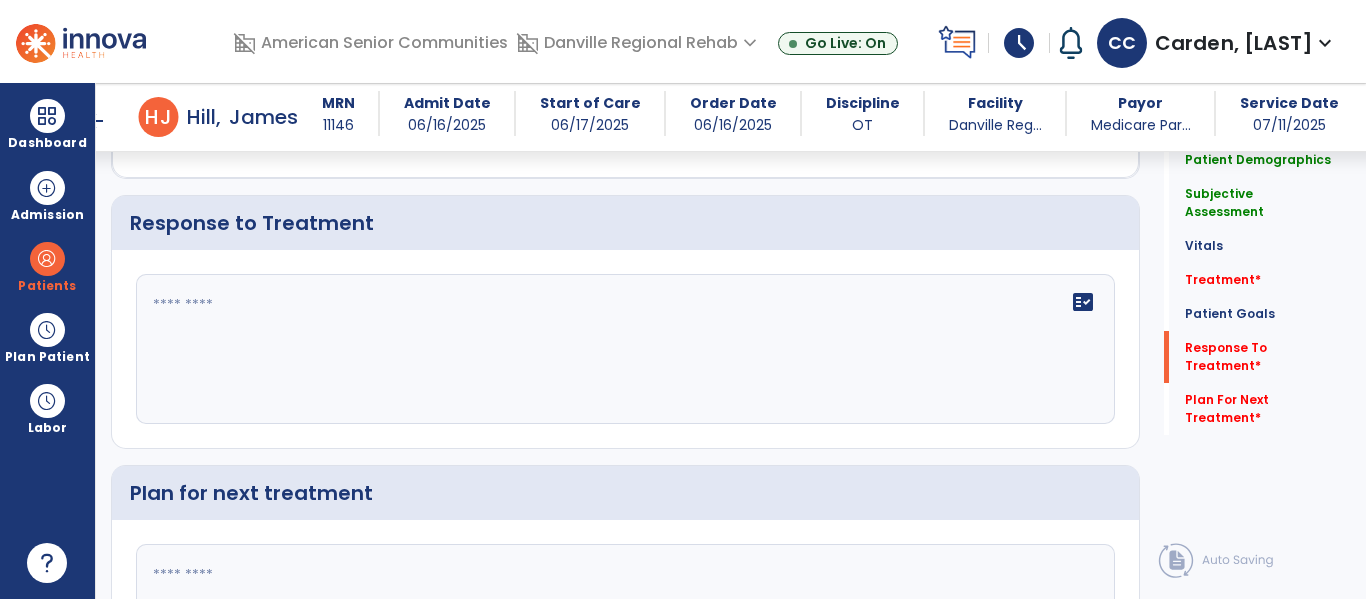 click on "fact_check" 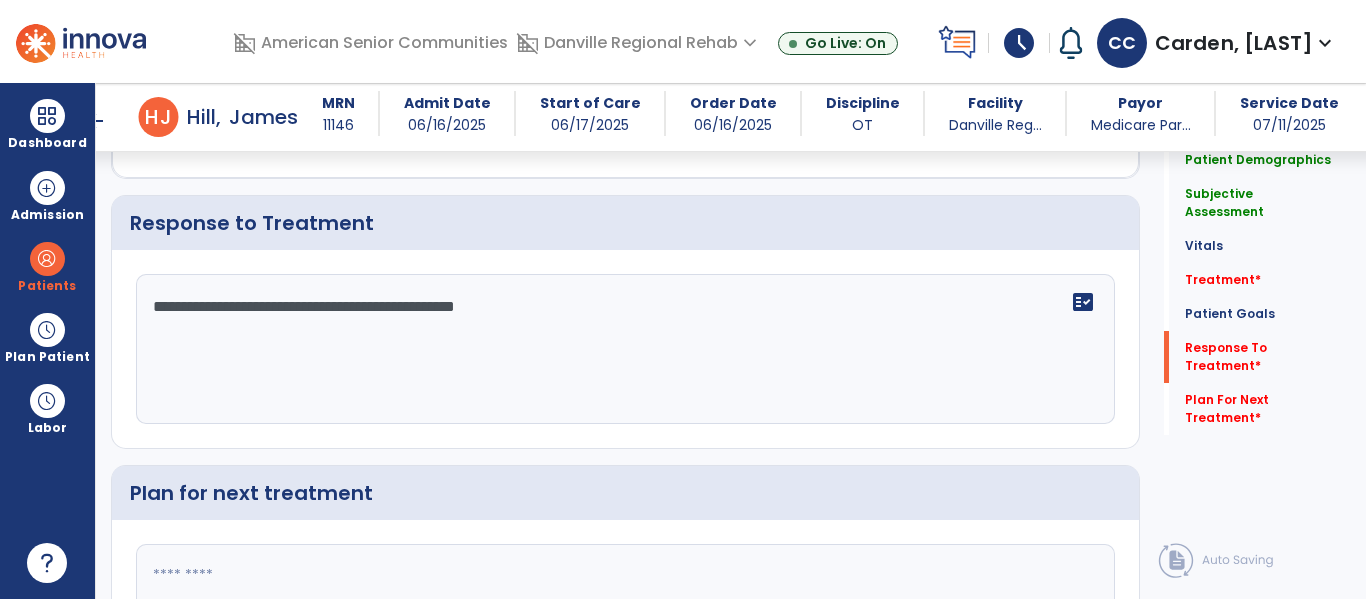 scroll, scrollTop: 2535, scrollLeft: 0, axis: vertical 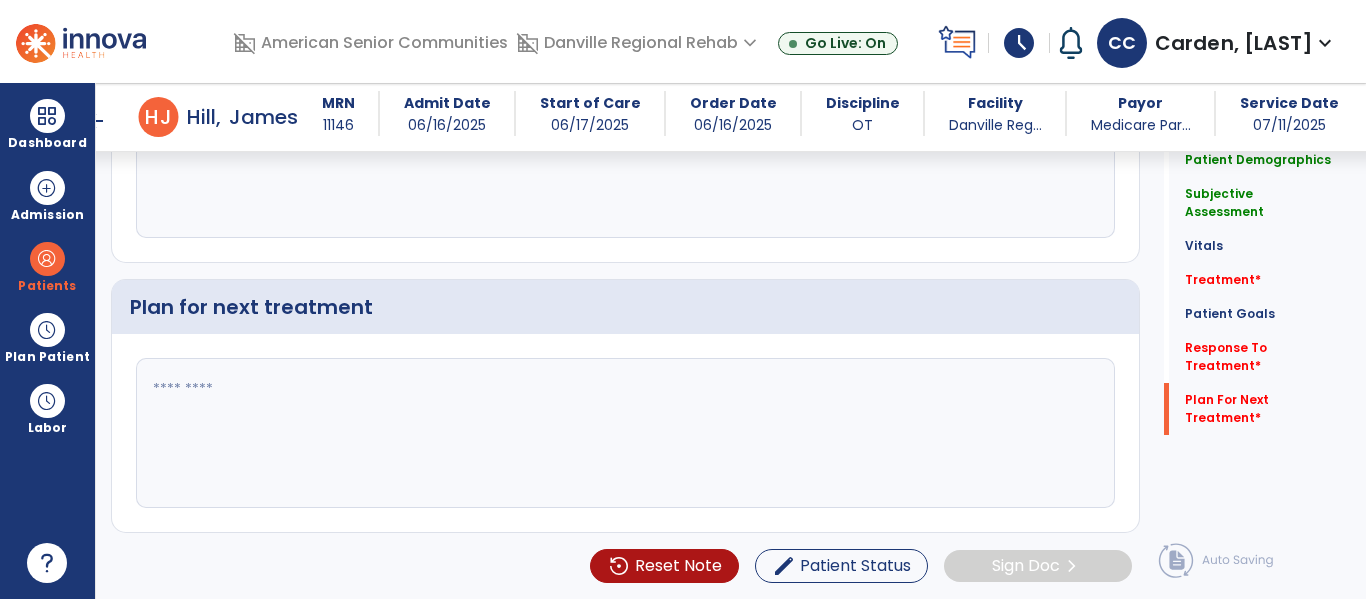 type on "**********" 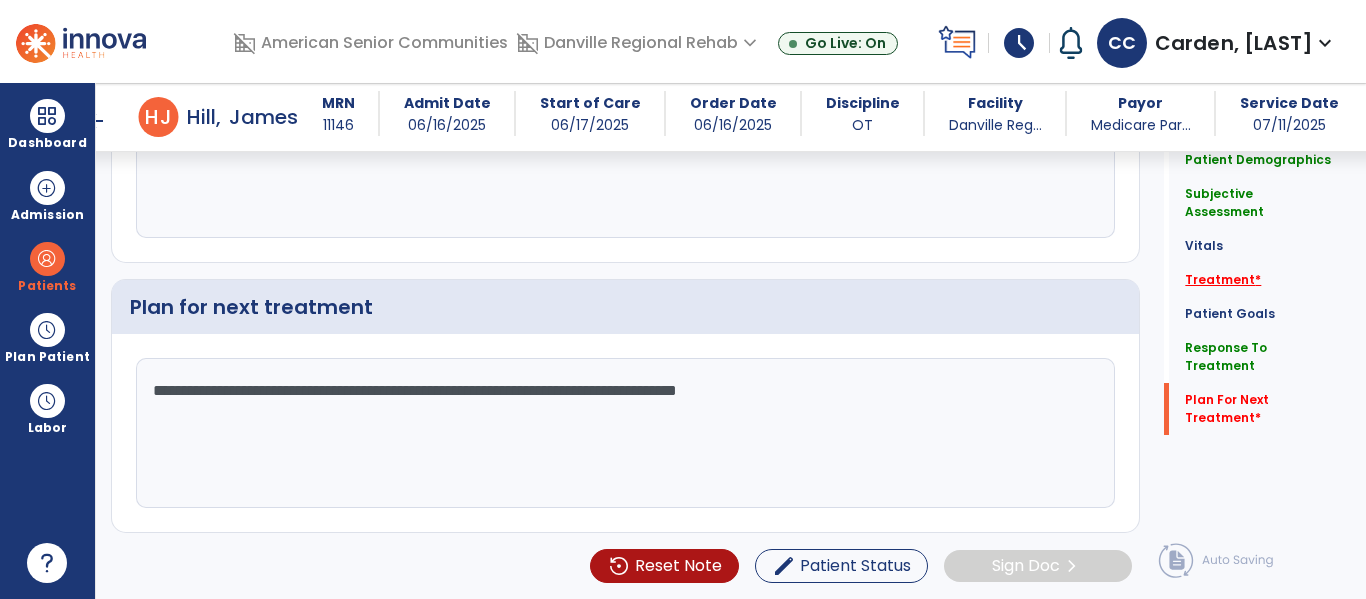 type on "**********" 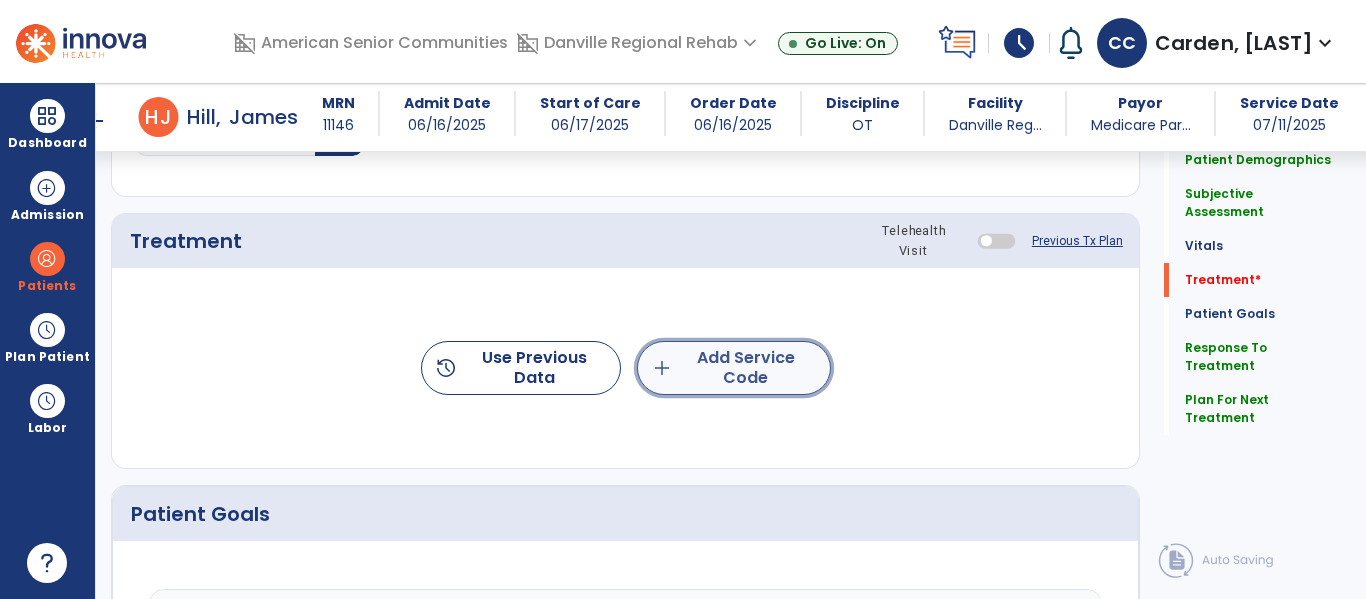 click on "add  Add Service Code" 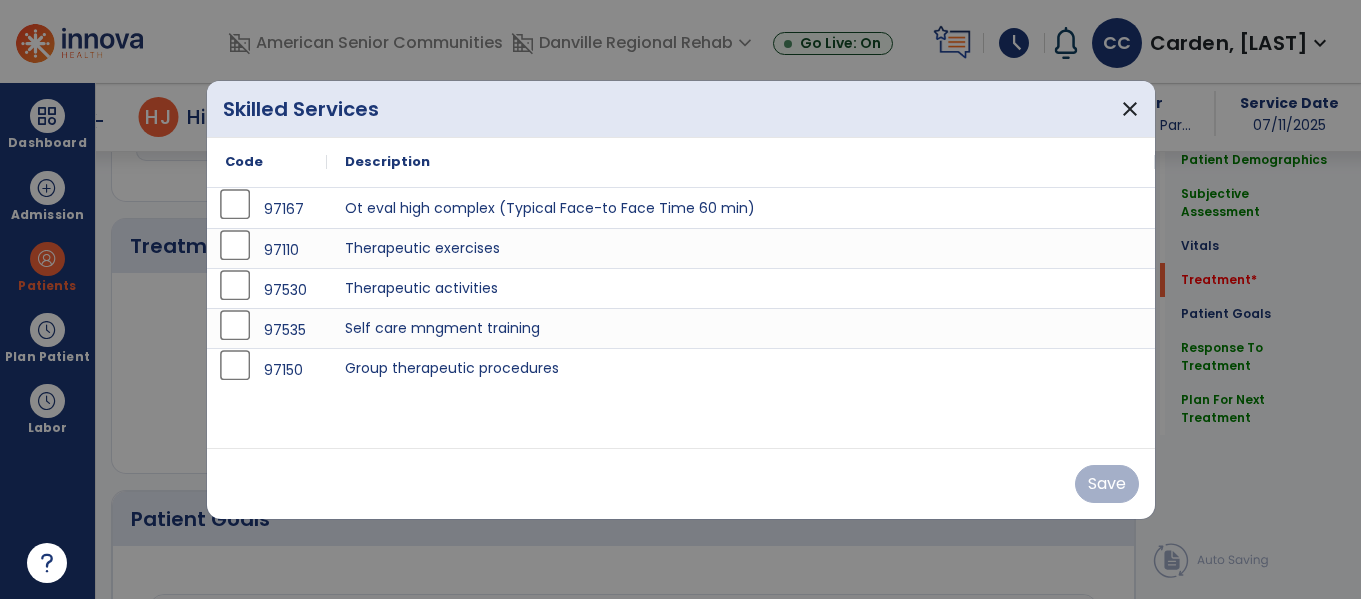 scroll, scrollTop: 1076, scrollLeft: 0, axis: vertical 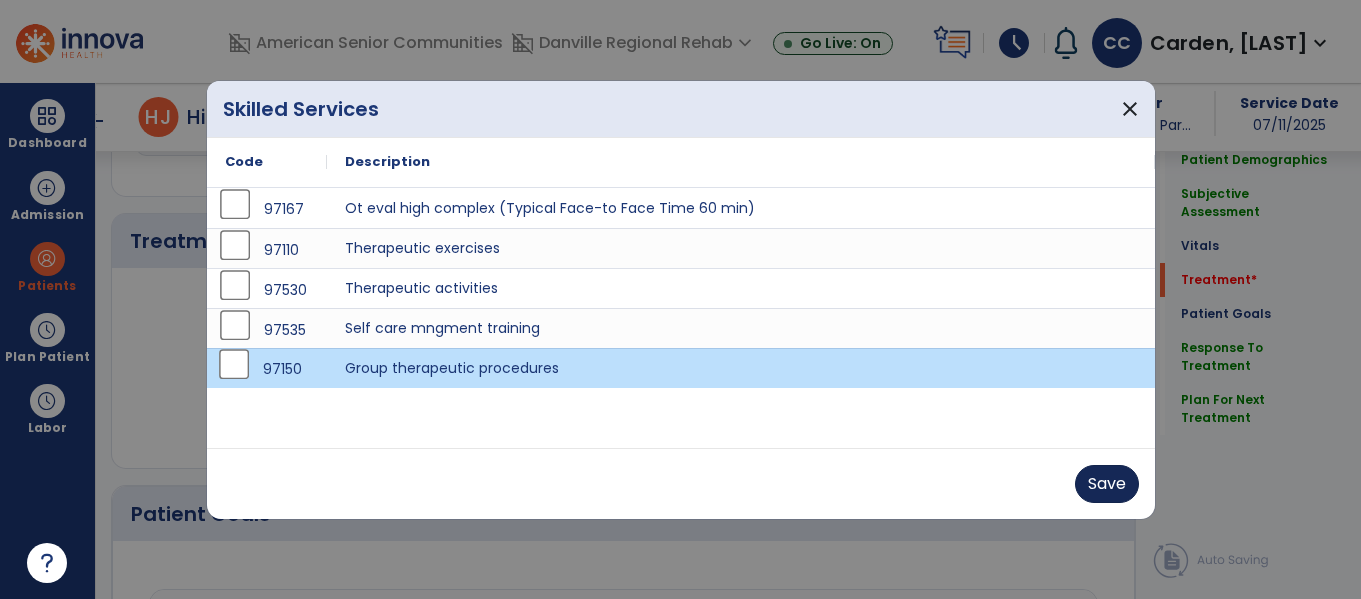 click on "Save" at bounding box center [1107, 484] 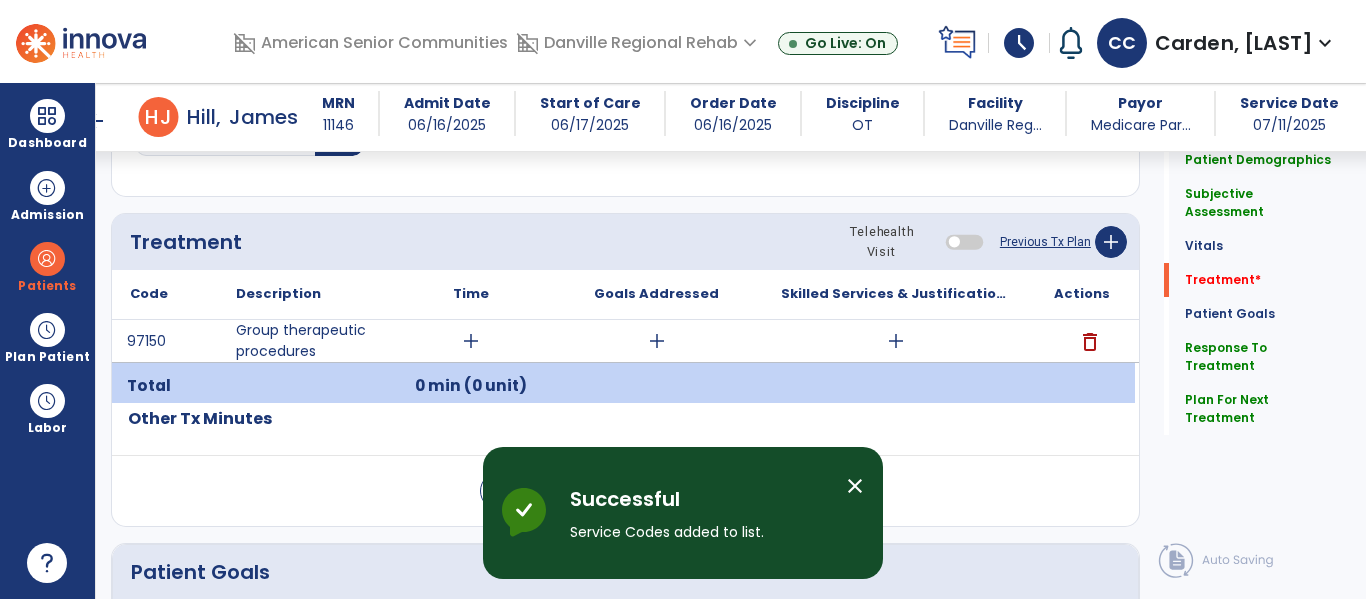 click on "add" at bounding box center (471, 341) 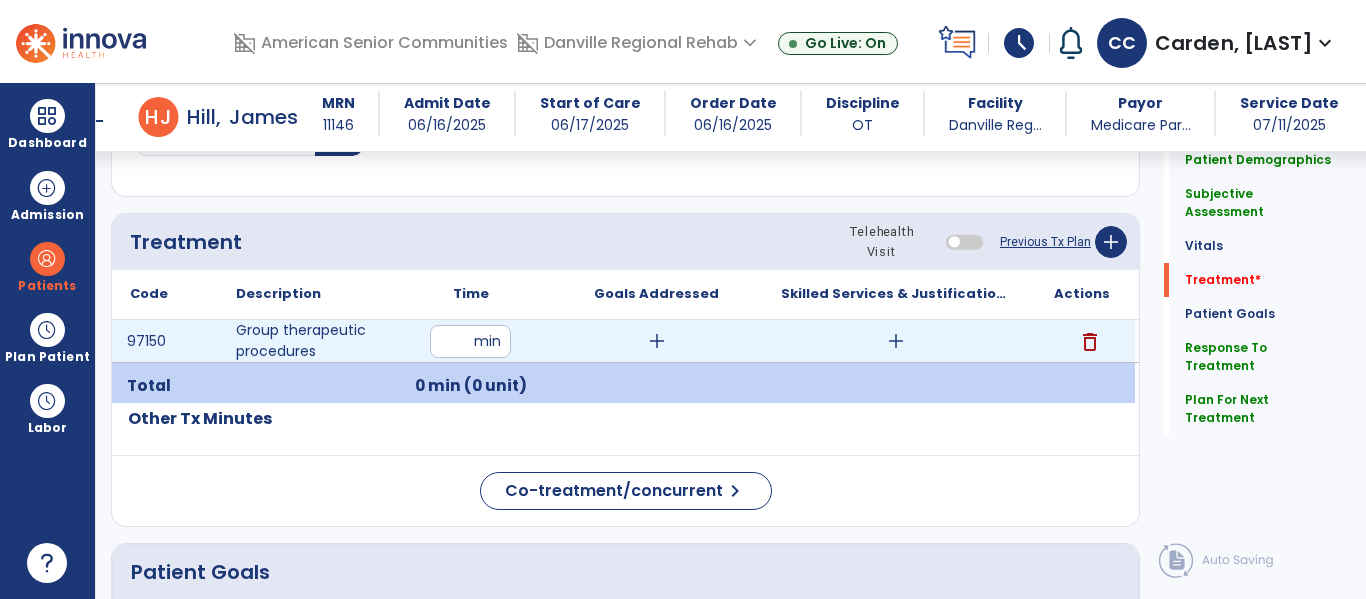 type on "**" 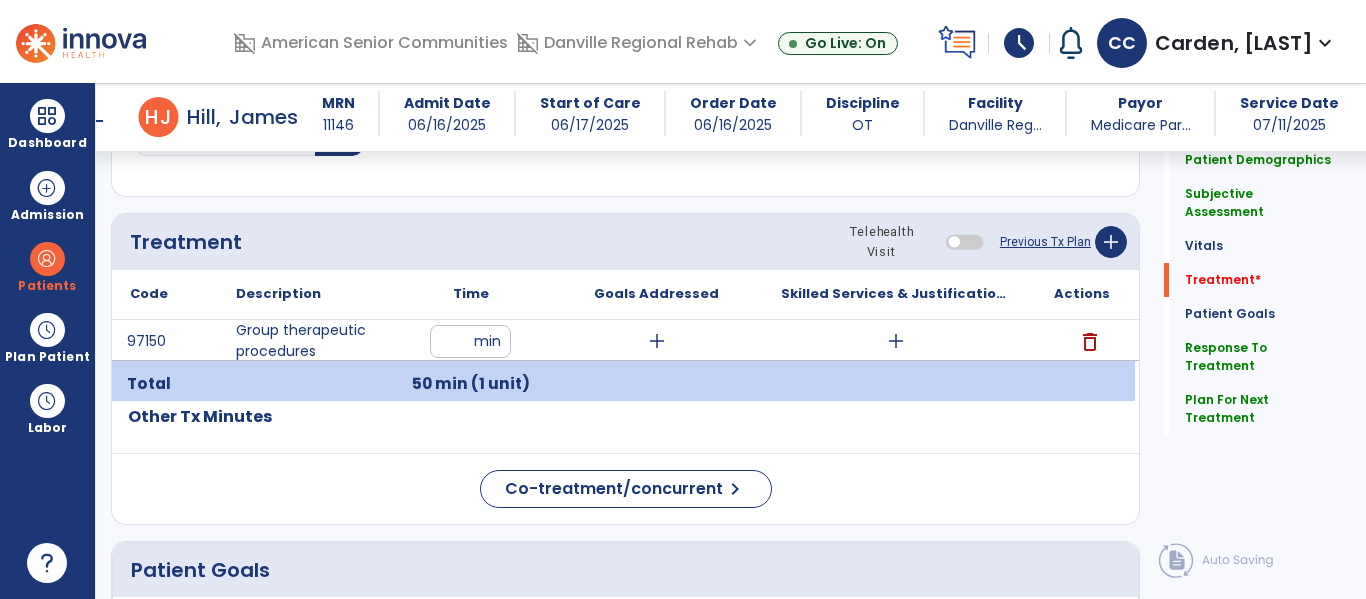 click on "add" at bounding box center [657, 341] 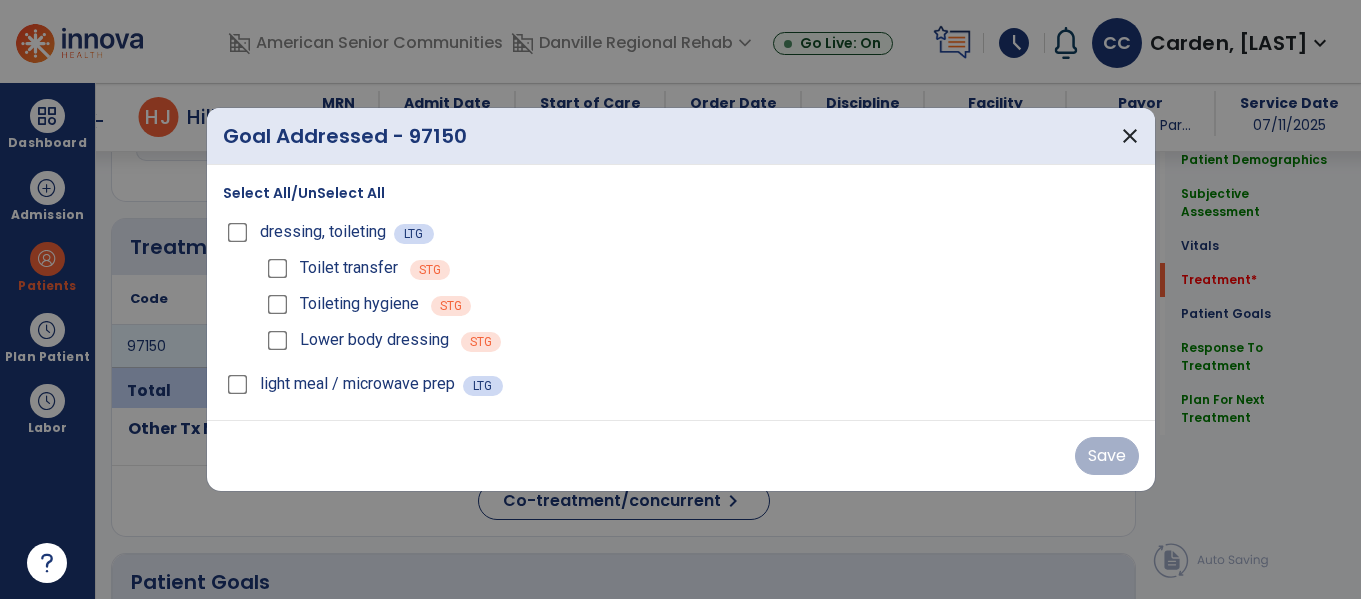 scroll, scrollTop: 1076, scrollLeft: 0, axis: vertical 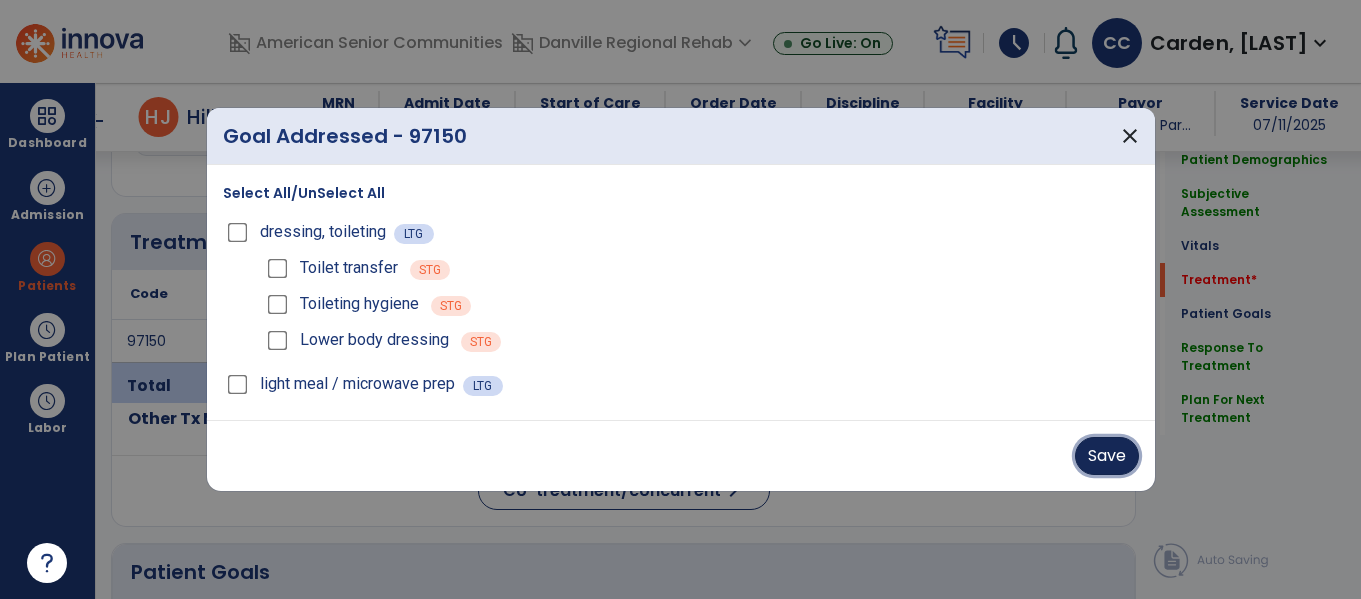 click on "Save" at bounding box center (1107, 456) 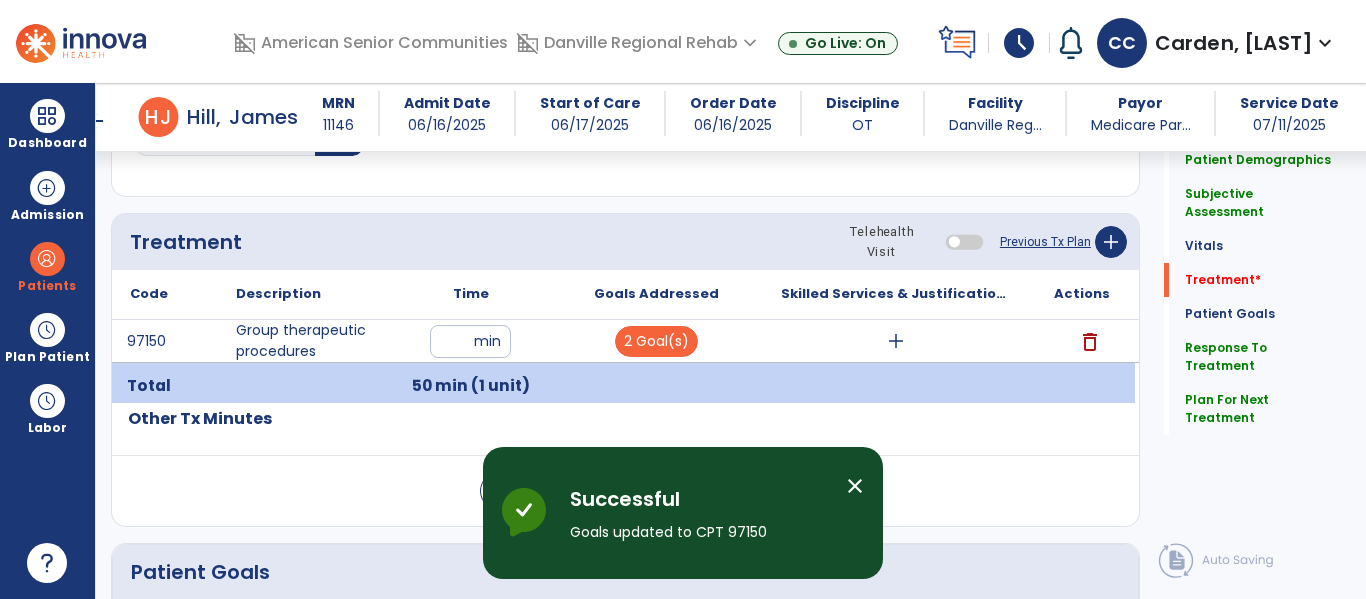 click on "add" at bounding box center (896, 341) 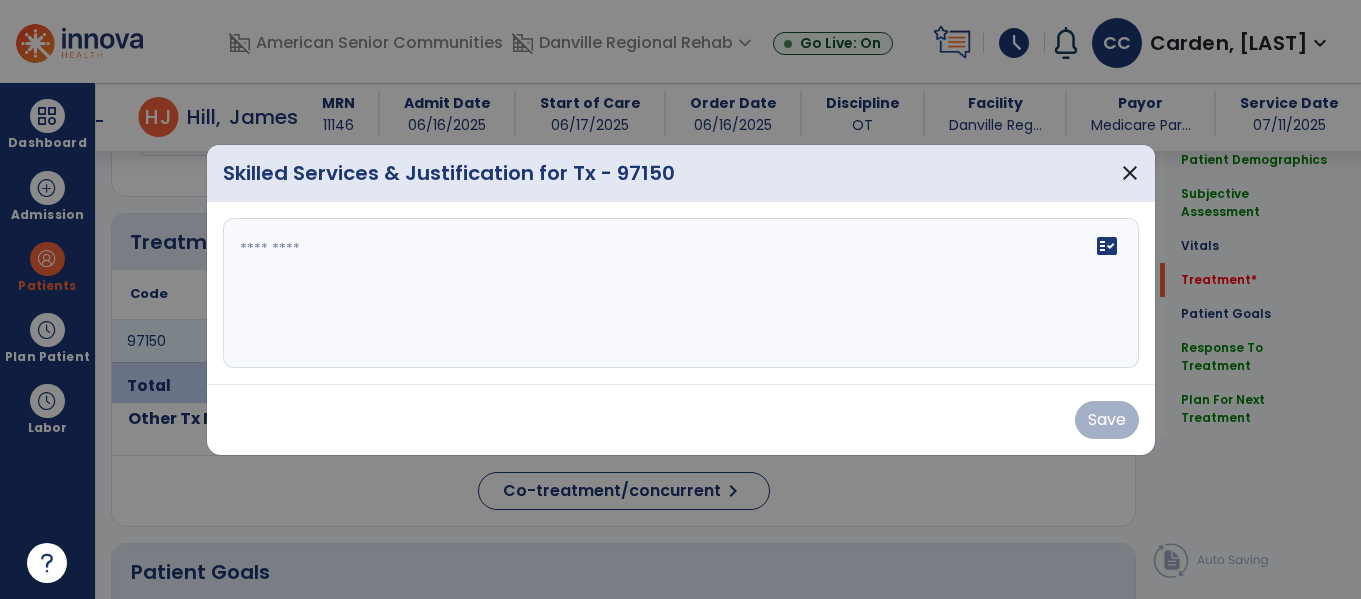 scroll, scrollTop: 1076, scrollLeft: 0, axis: vertical 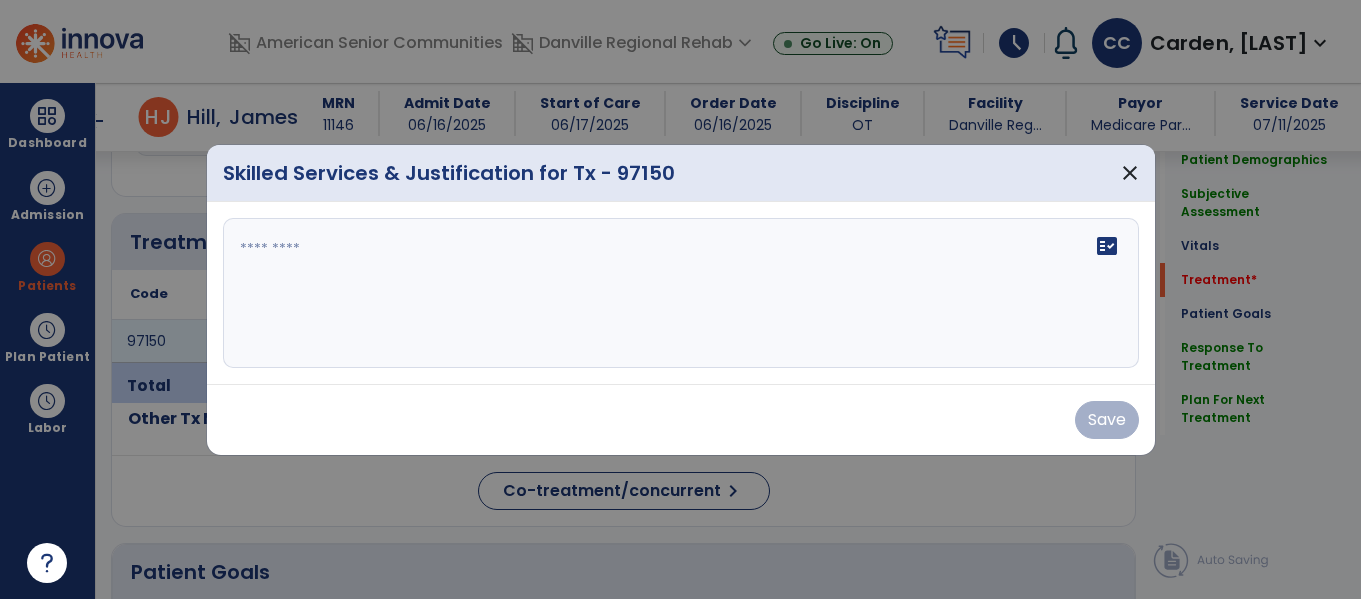 click on "fact_check" at bounding box center (681, 293) 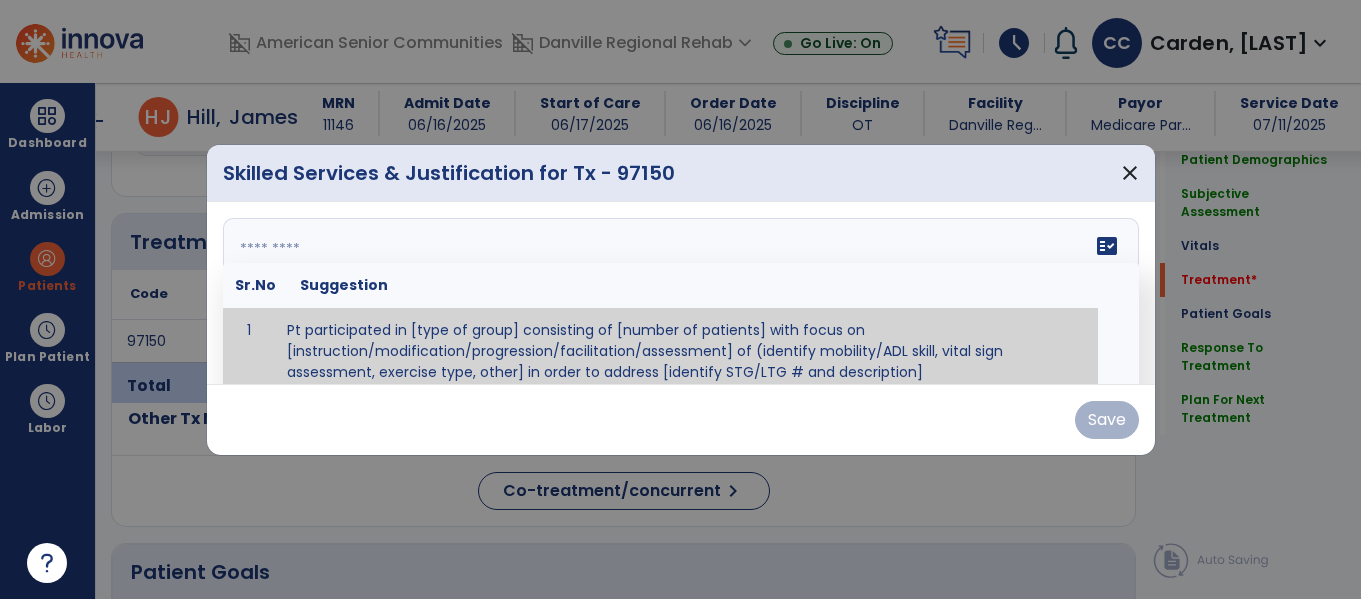 click at bounding box center (678, 293) 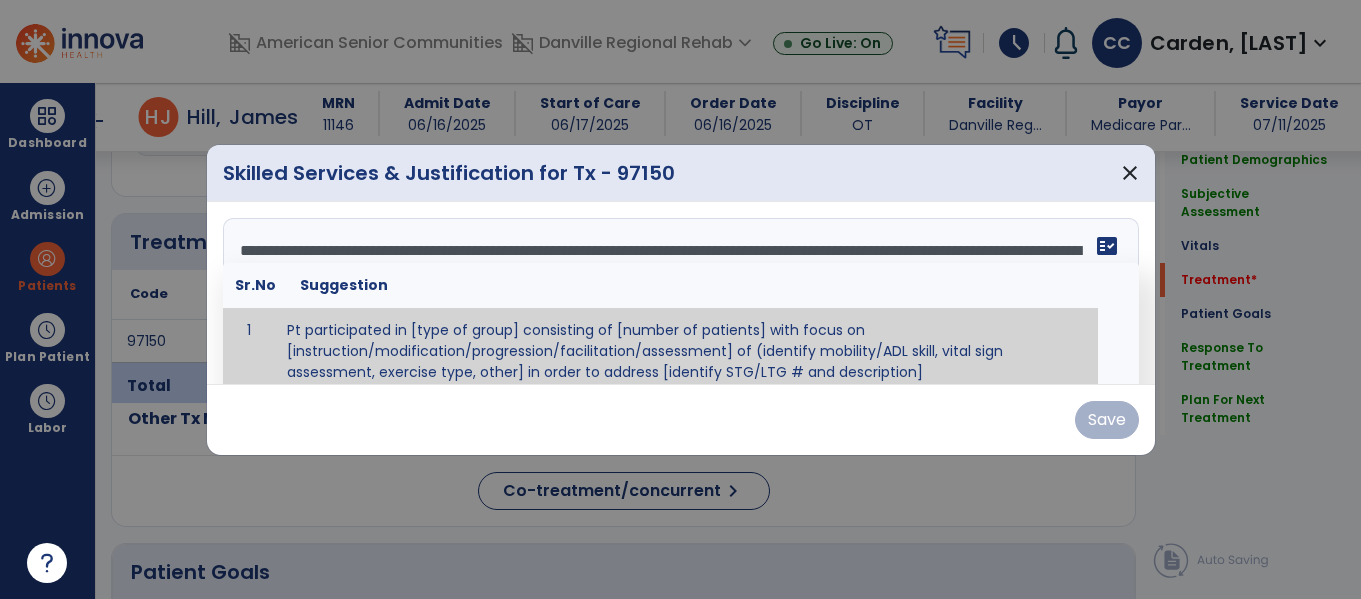 scroll, scrollTop: 64, scrollLeft: 0, axis: vertical 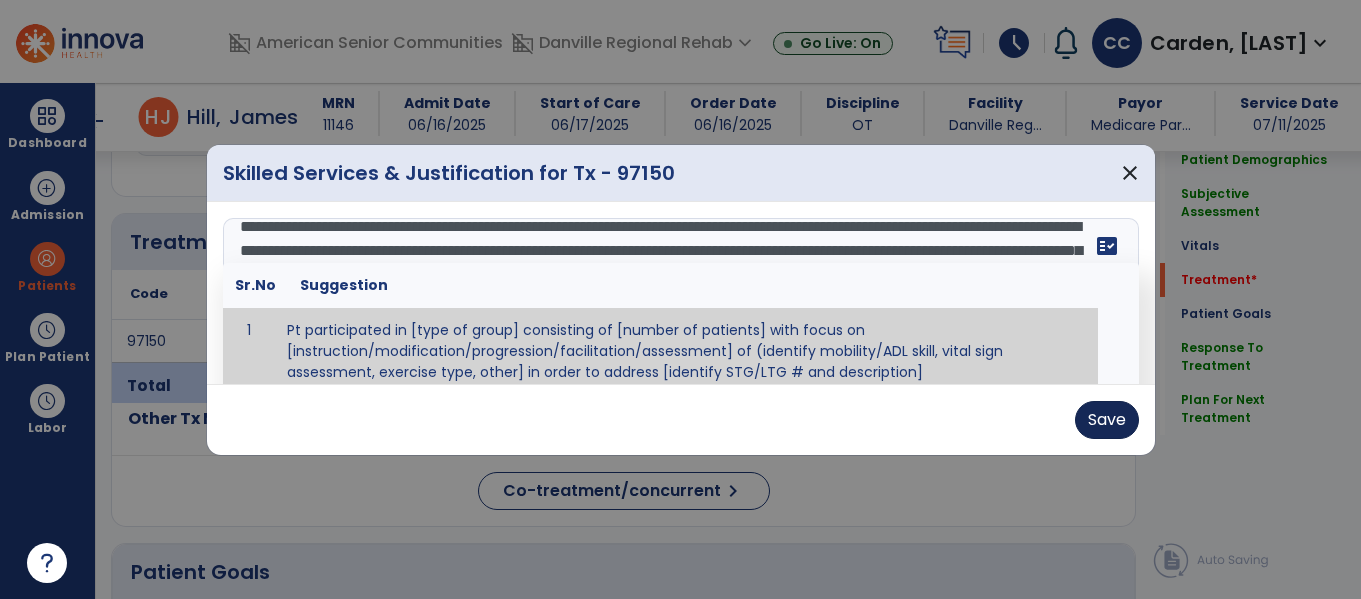 type on "**********" 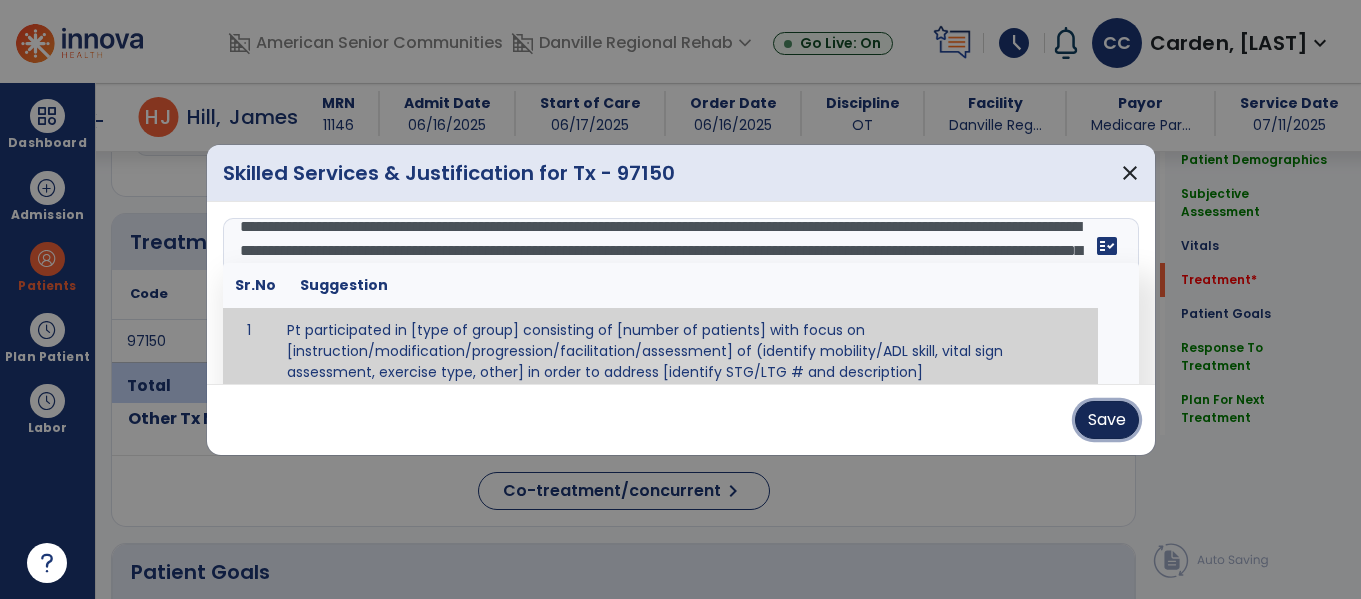 click on "Save" at bounding box center (1107, 420) 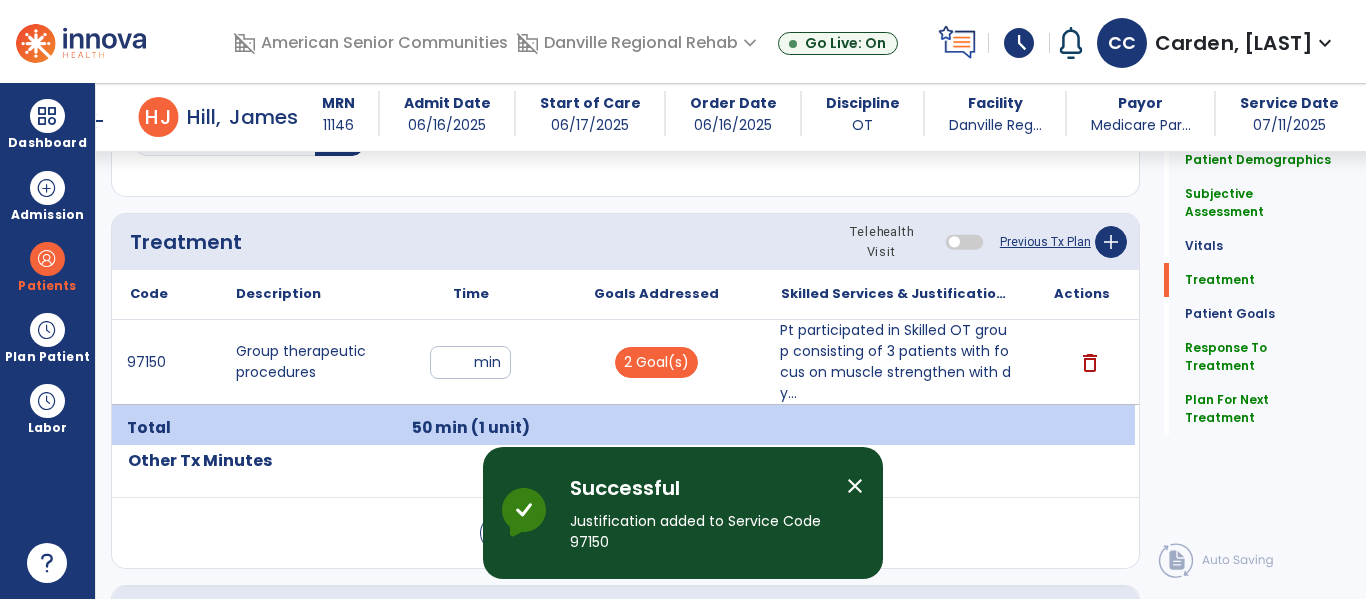 click on "Pt participated in Skilled OT group consisting of 3 patients with focus on muscle strengthen with dy..." at bounding box center [896, 362] 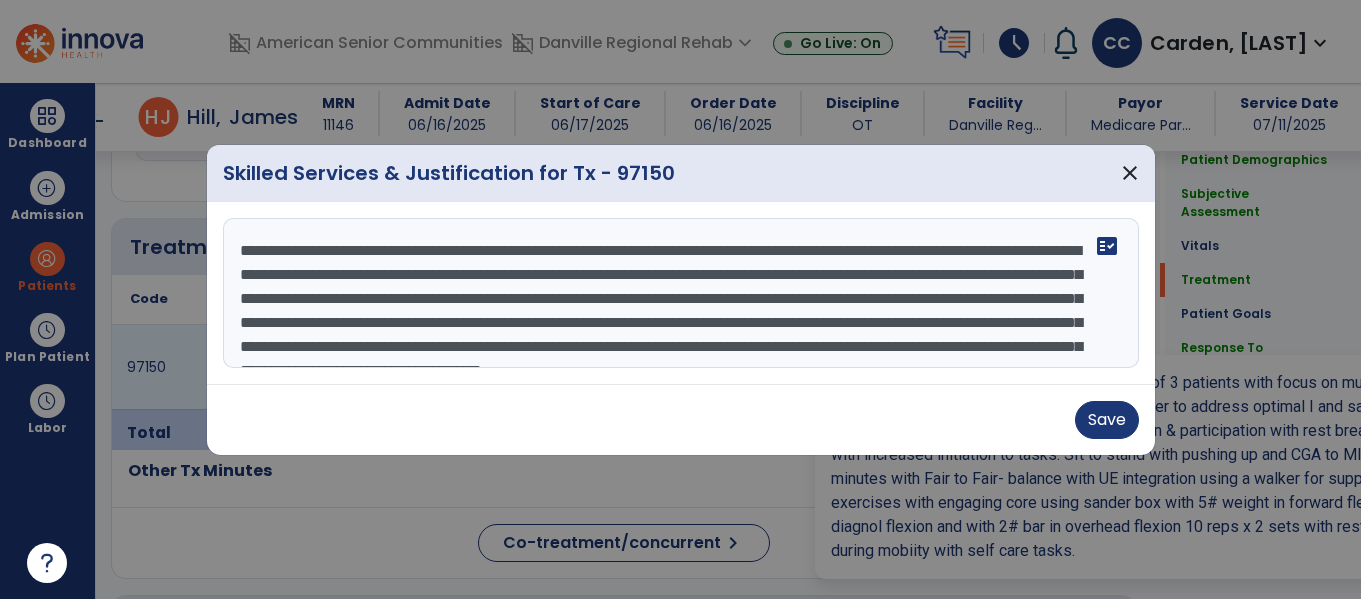 scroll, scrollTop: 1076, scrollLeft: 0, axis: vertical 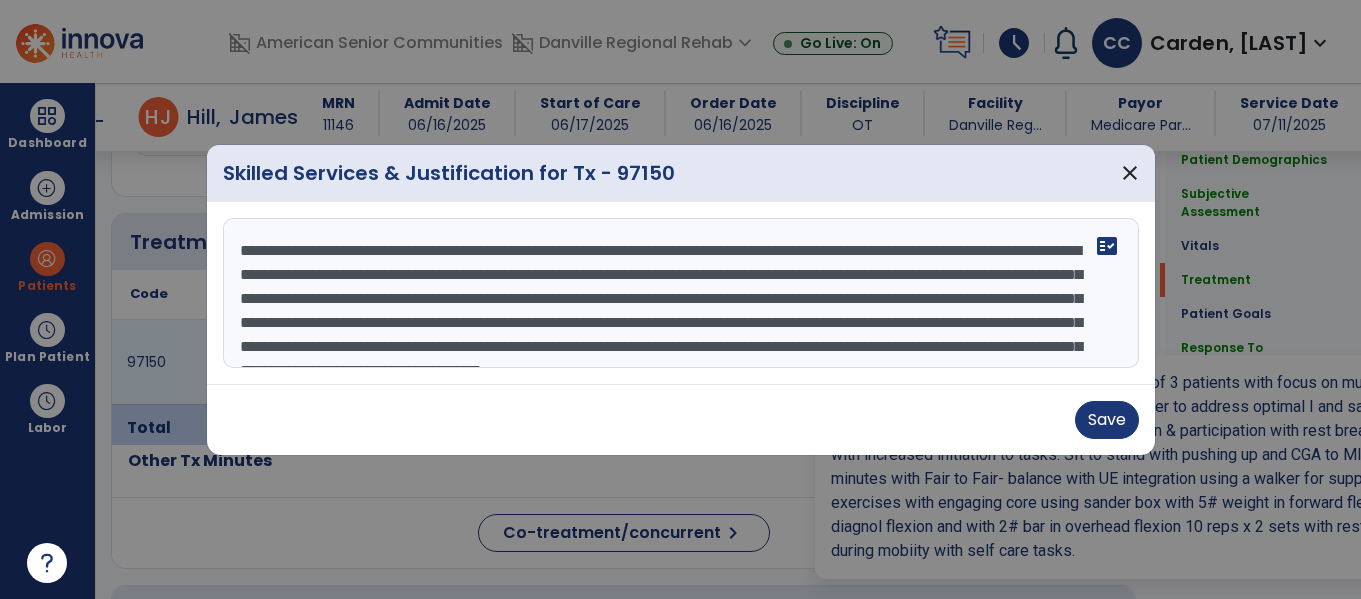 click on "**********" at bounding box center [681, 293] 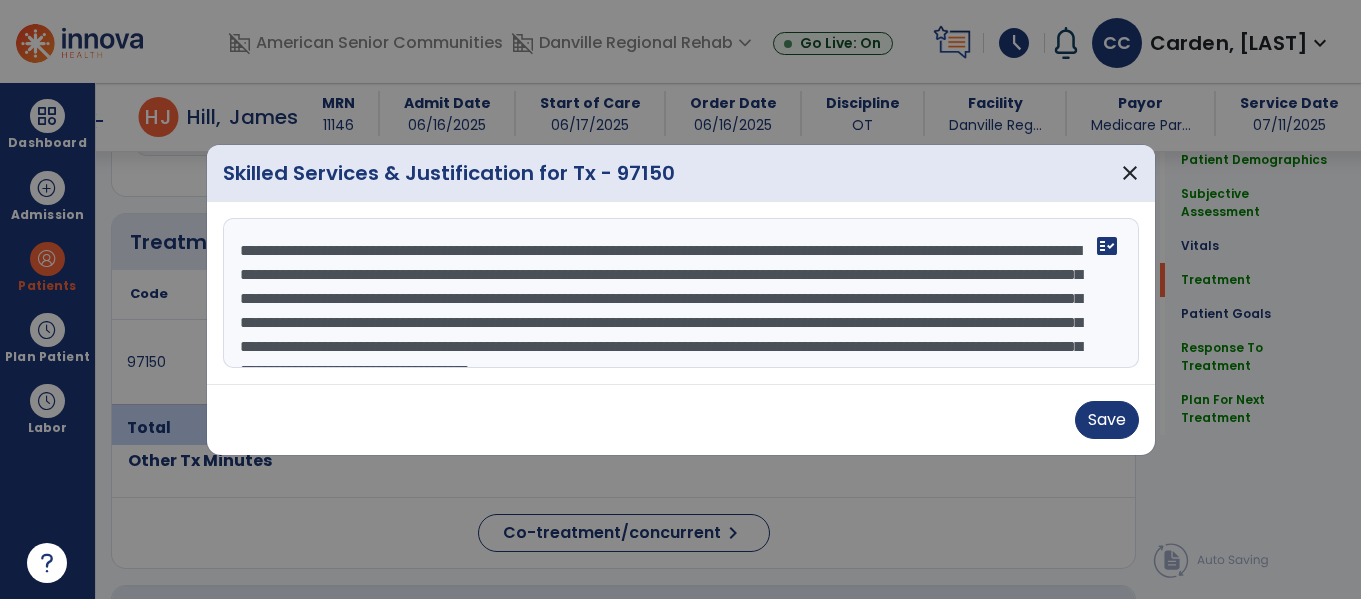 scroll, scrollTop: 52, scrollLeft: 0, axis: vertical 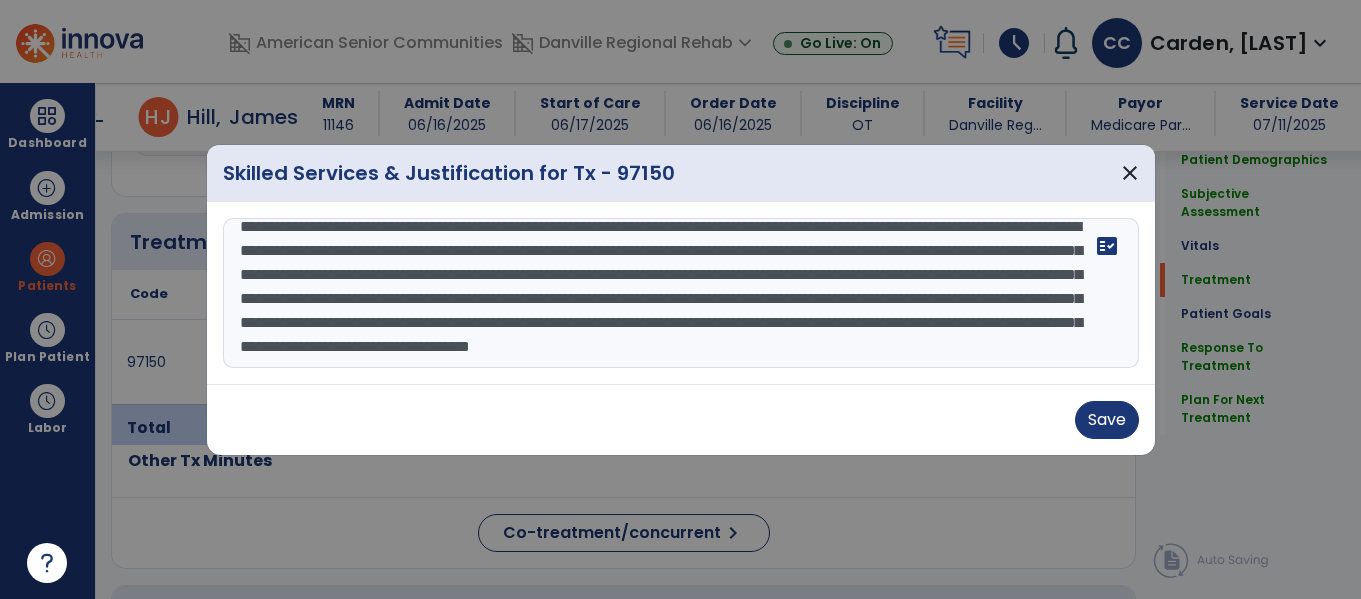 click on "**********" at bounding box center [681, 293] 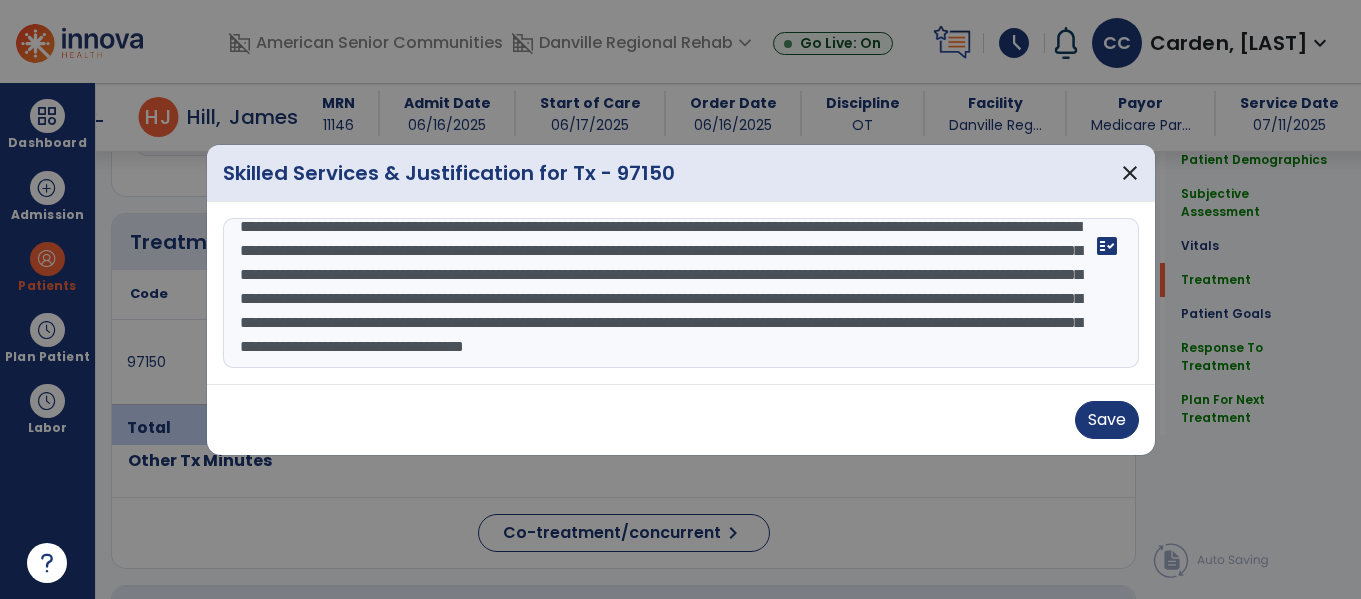 scroll, scrollTop: 48, scrollLeft: 0, axis: vertical 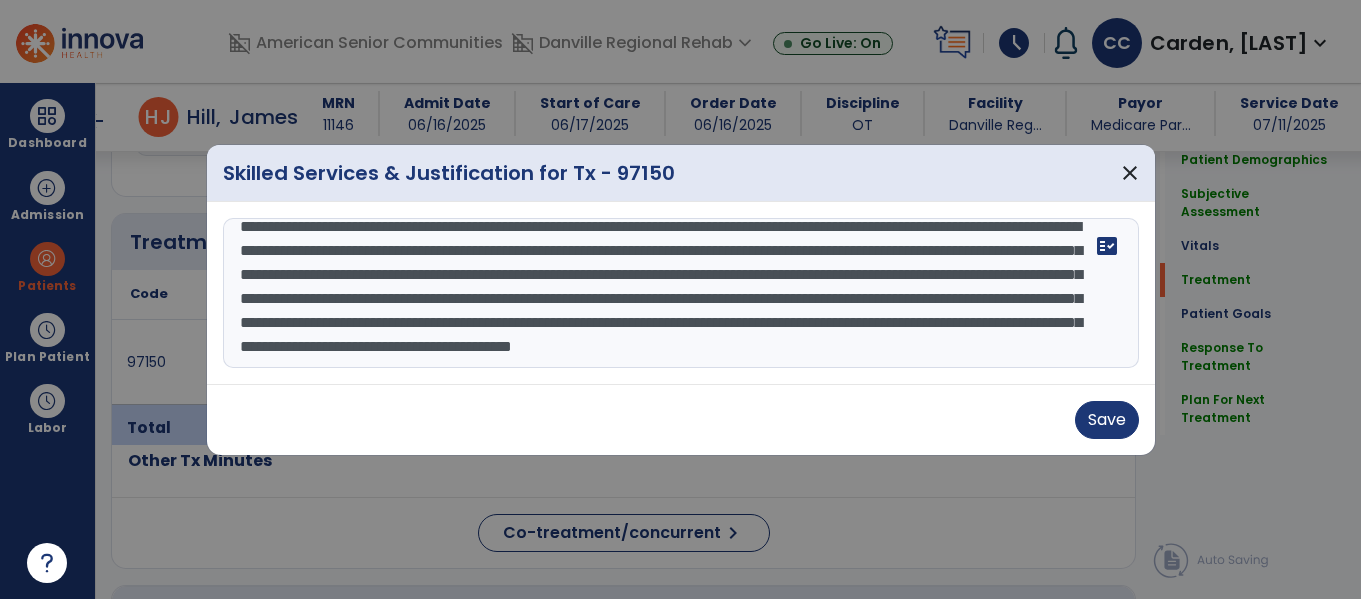 click on "**********" at bounding box center (681, 293) 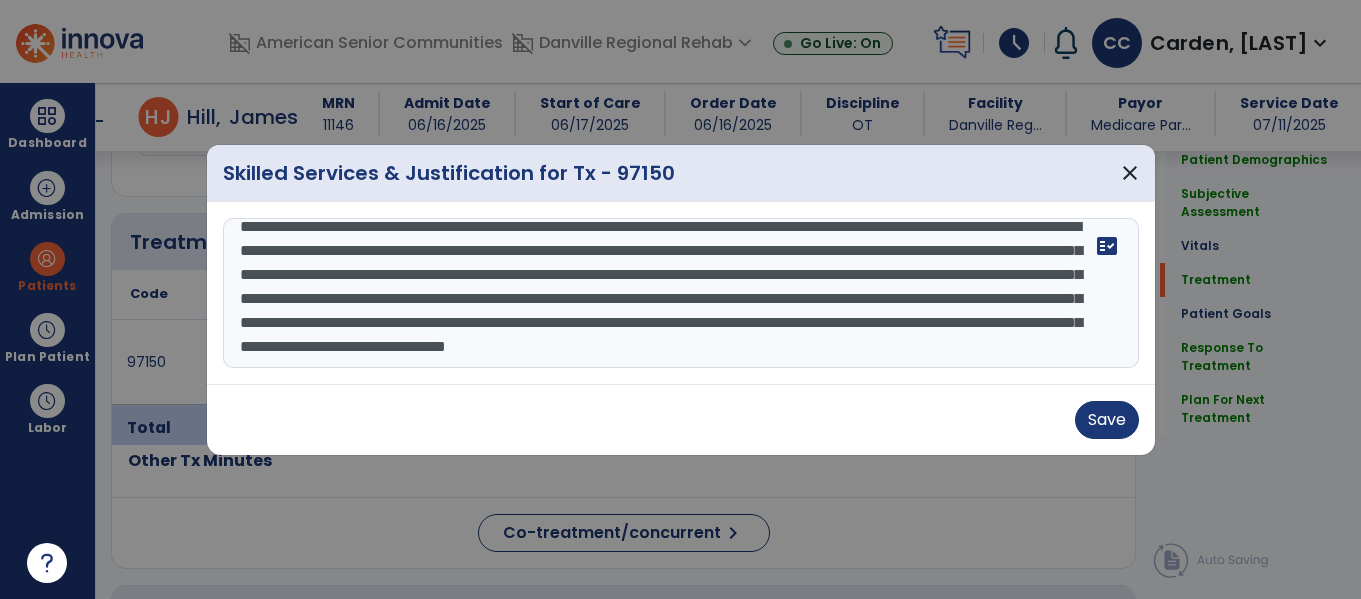 scroll, scrollTop: 48, scrollLeft: 0, axis: vertical 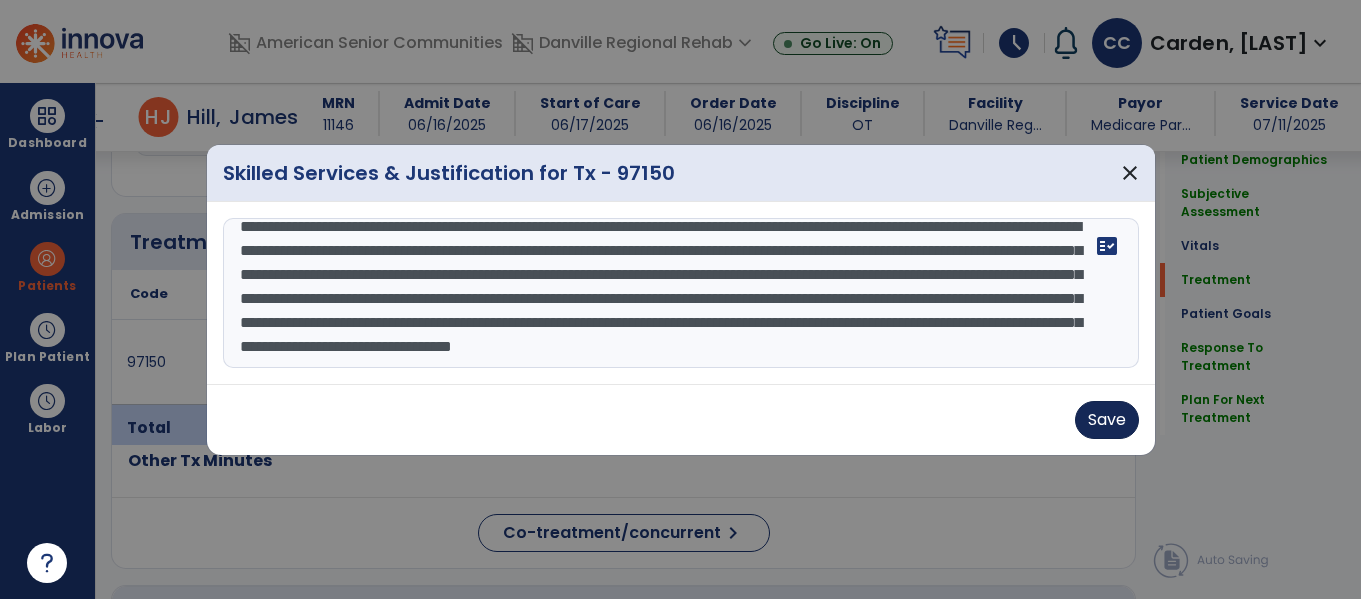 type on "**********" 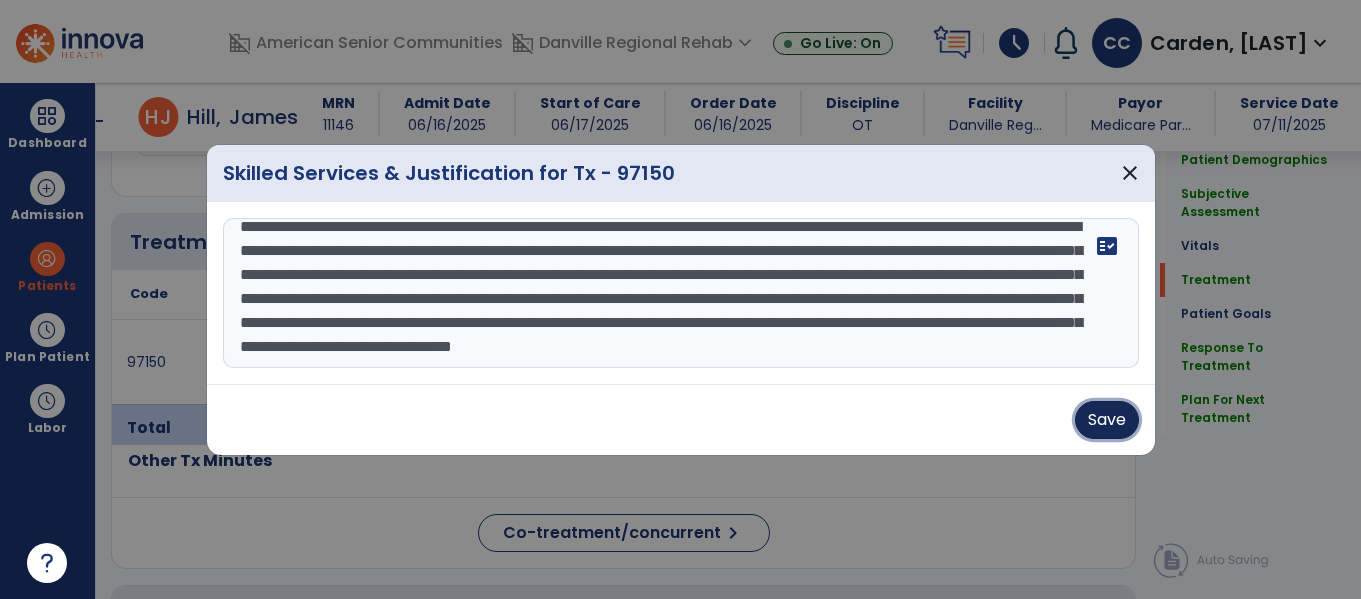 click on "Save" at bounding box center [1107, 420] 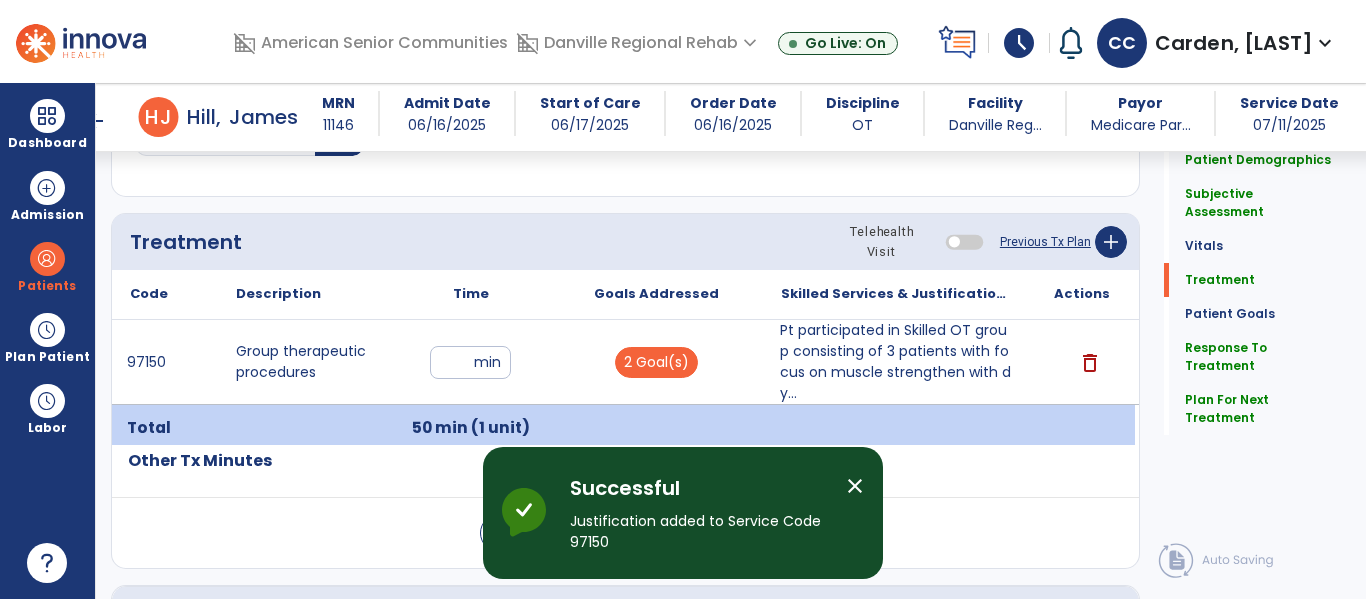 click on "Pt participated in Skilled OT group consisting of 3 patients with focus on muscle strengthen with dy..." at bounding box center (896, 362) 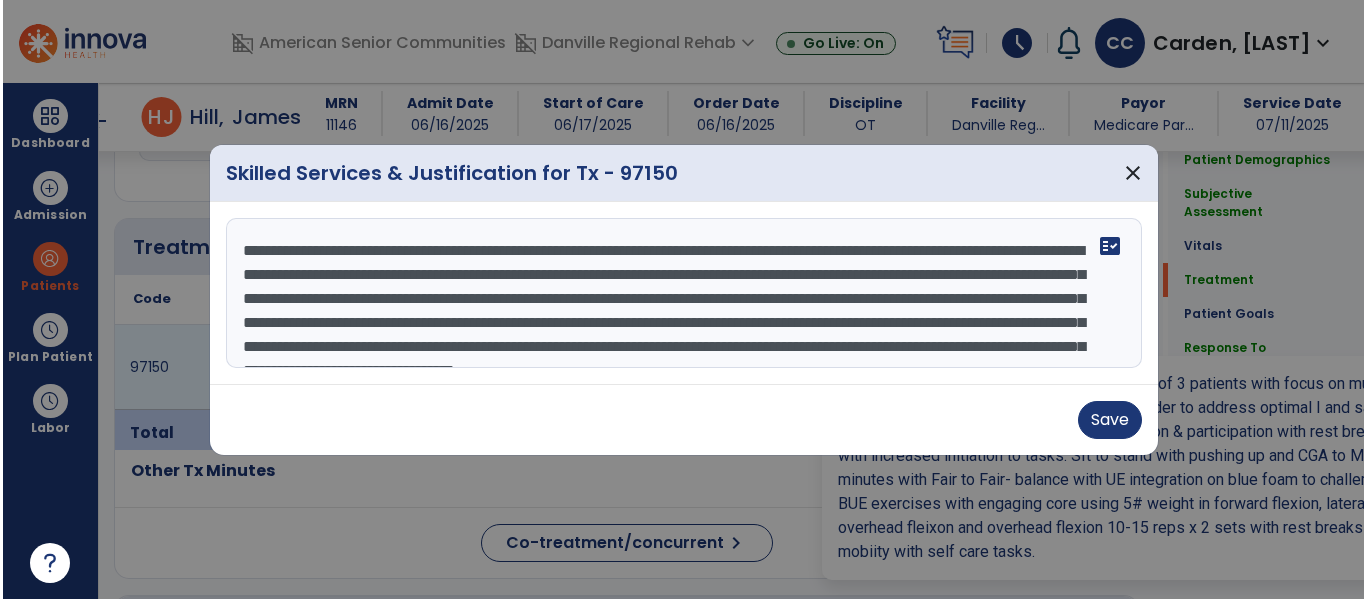 scroll, scrollTop: 1076, scrollLeft: 0, axis: vertical 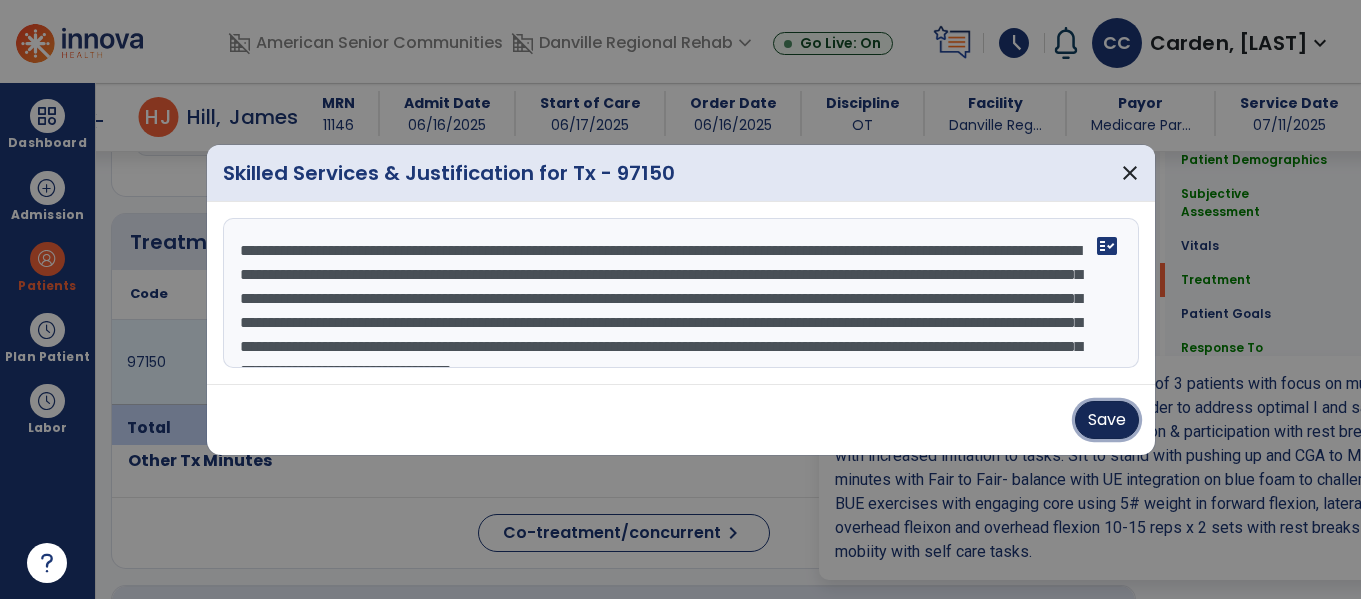 click on "Save" at bounding box center [1107, 420] 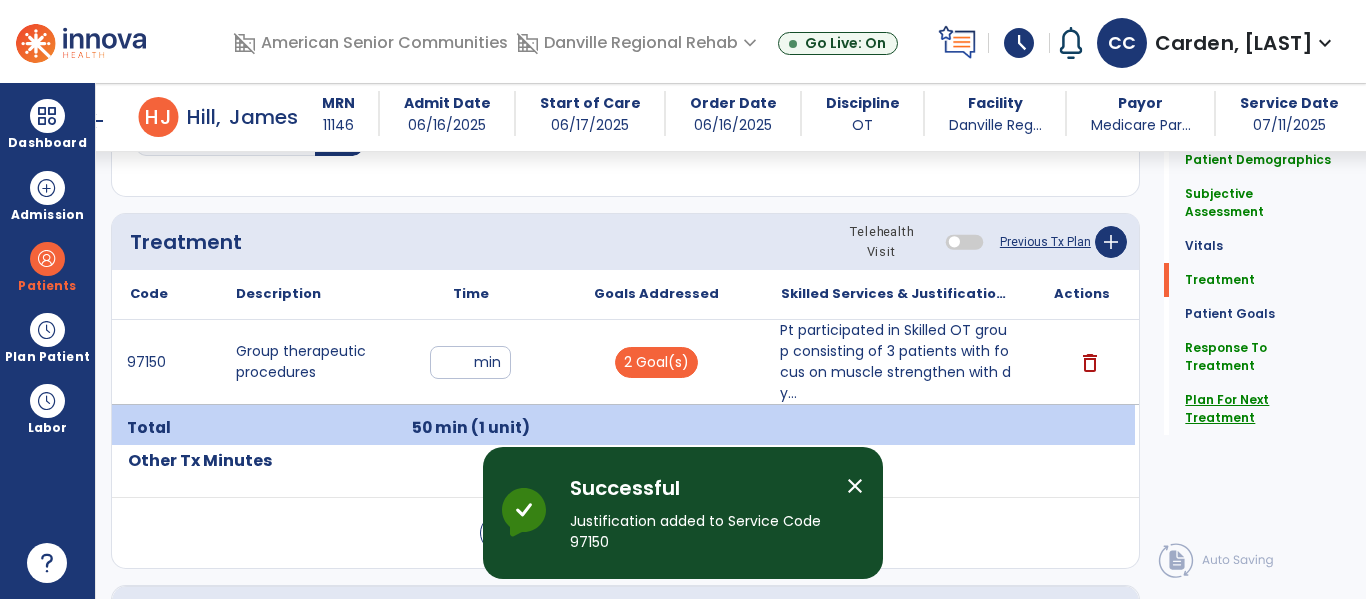 click on "Plan For Next Treatment" 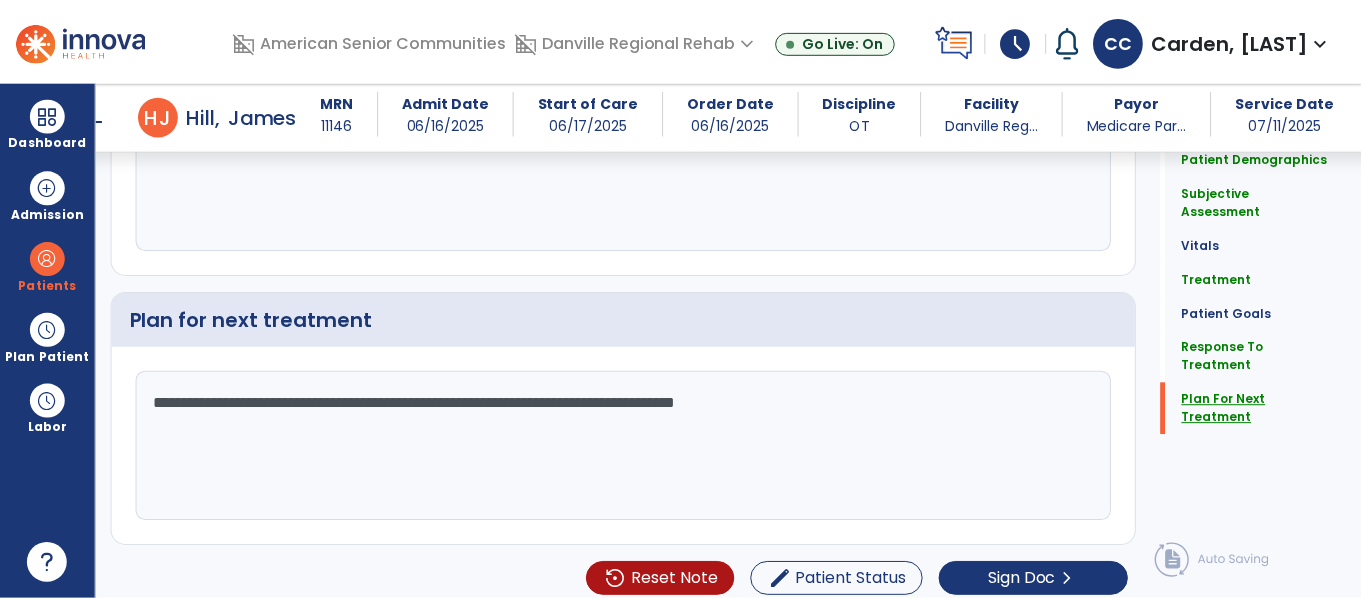 scroll, scrollTop: 2635, scrollLeft: 0, axis: vertical 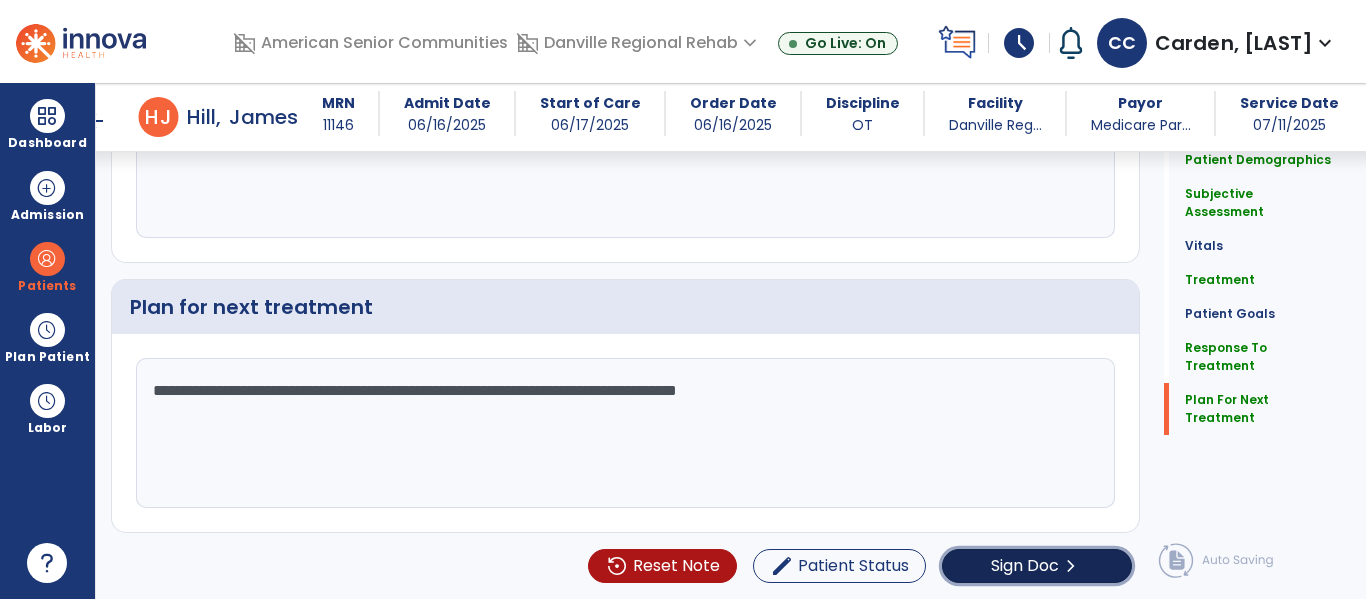click on "Sign Doc  chevron_right" 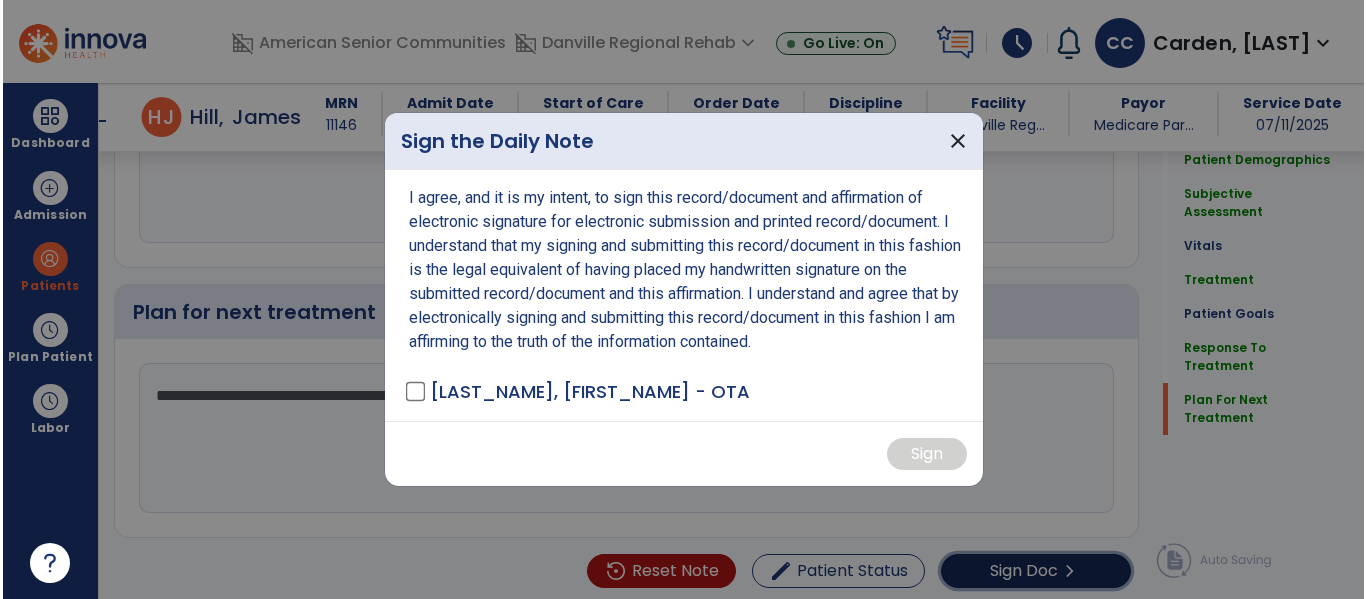 scroll, scrollTop: 2635, scrollLeft: 0, axis: vertical 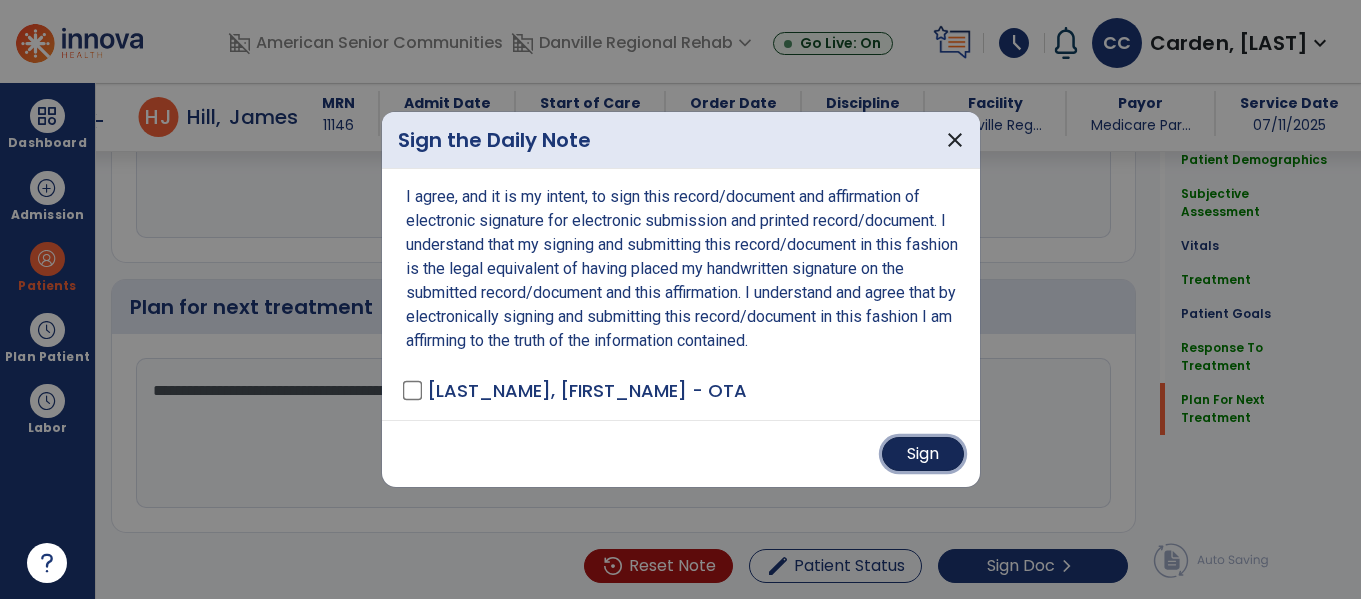 click on "Sign" at bounding box center (923, 454) 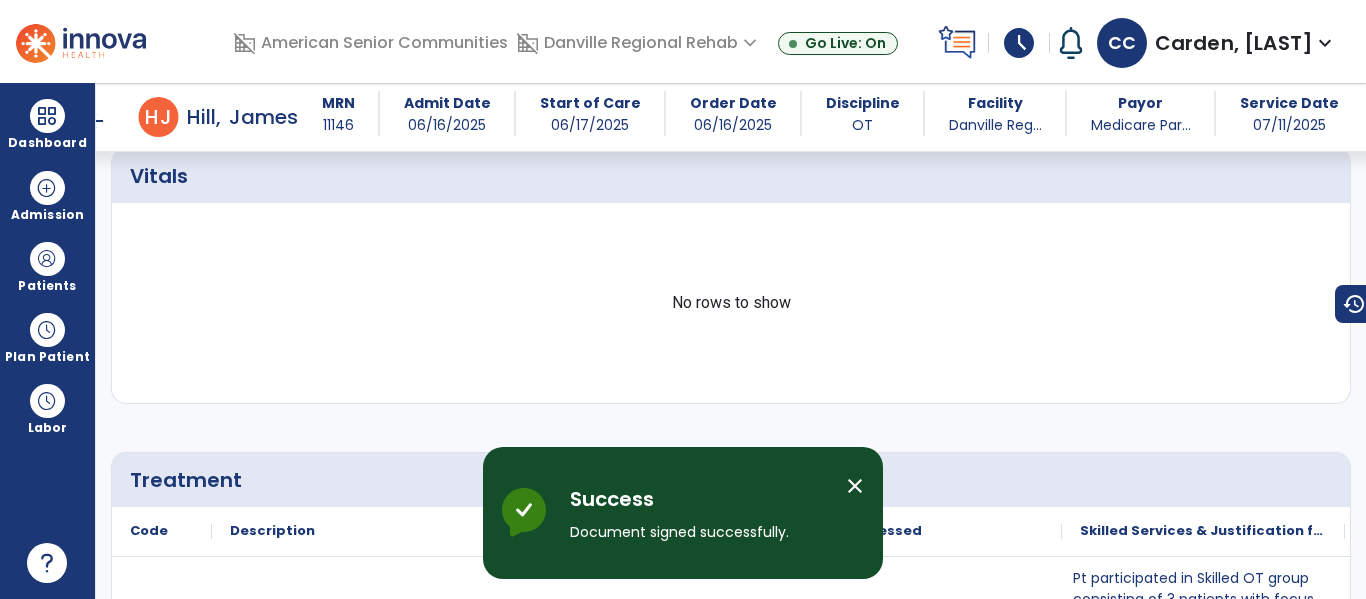 scroll, scrollTop: 0, scrollLeft: 0, axis: both 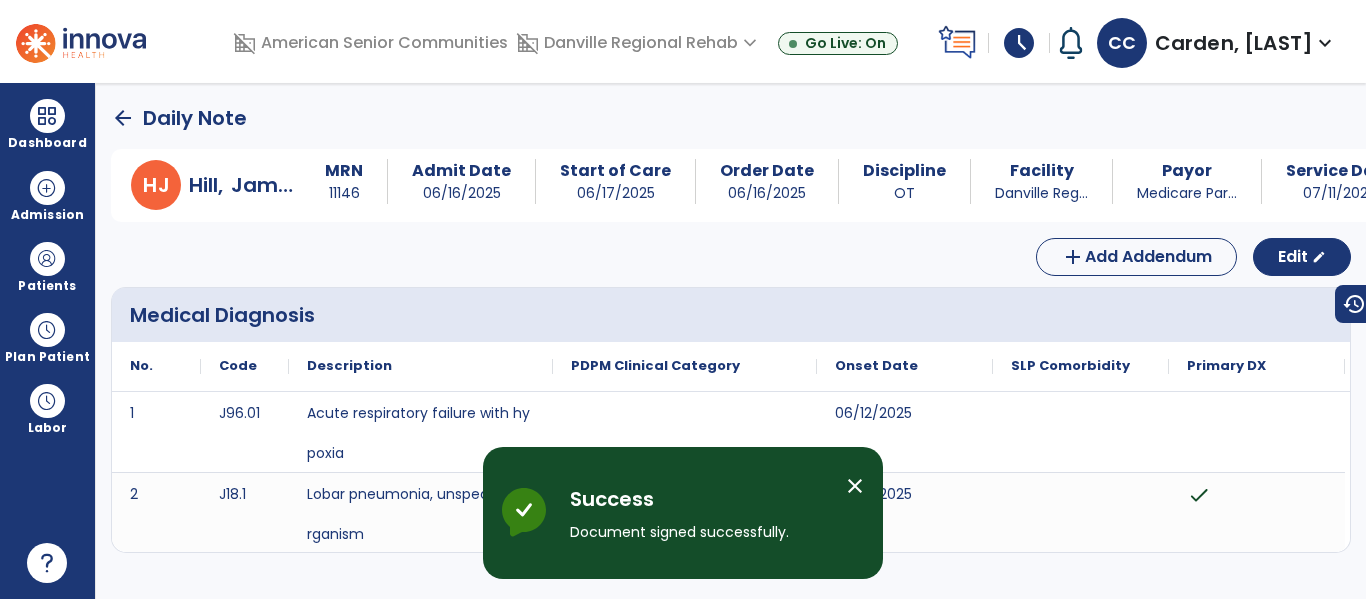 click on "arrow_back" 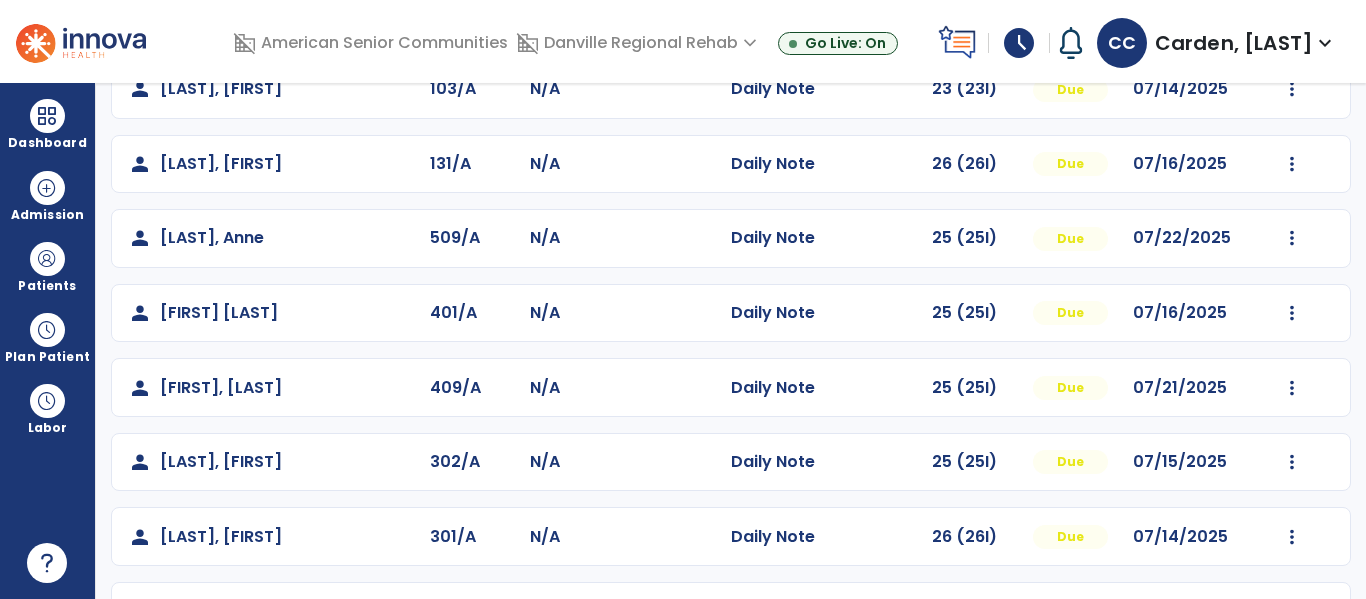 scroll, scrollTop: 1084, scrollLeft: 0, axis: vertical 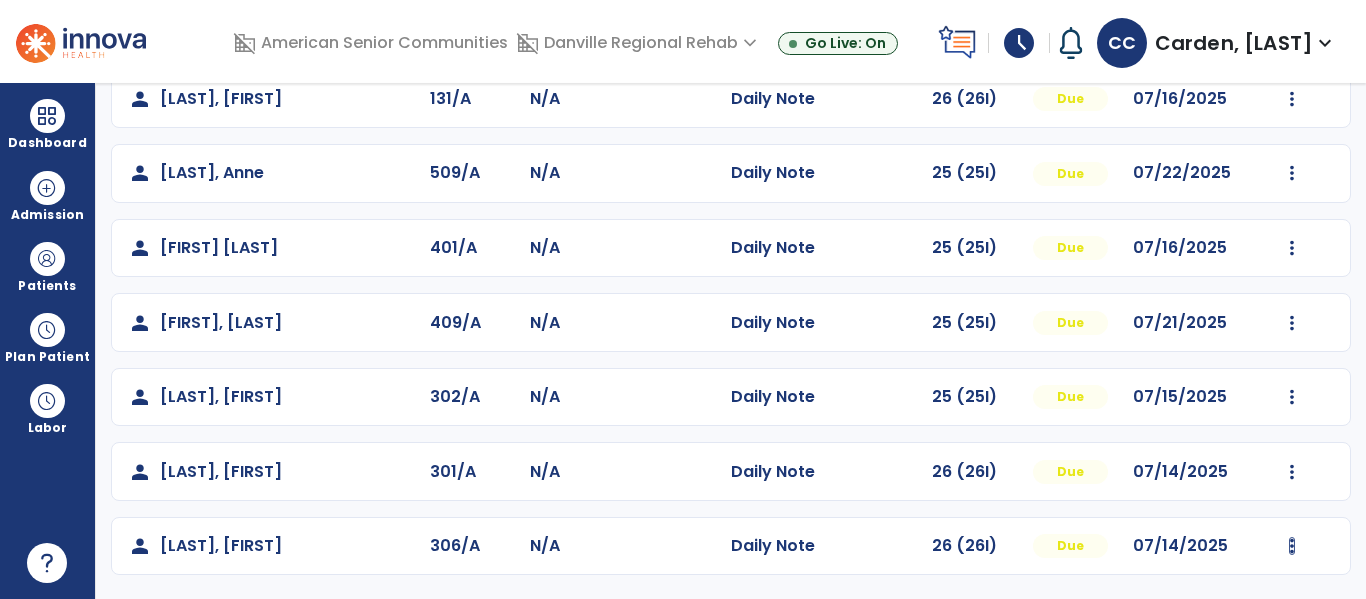 click at bounding box center [1293, -796] 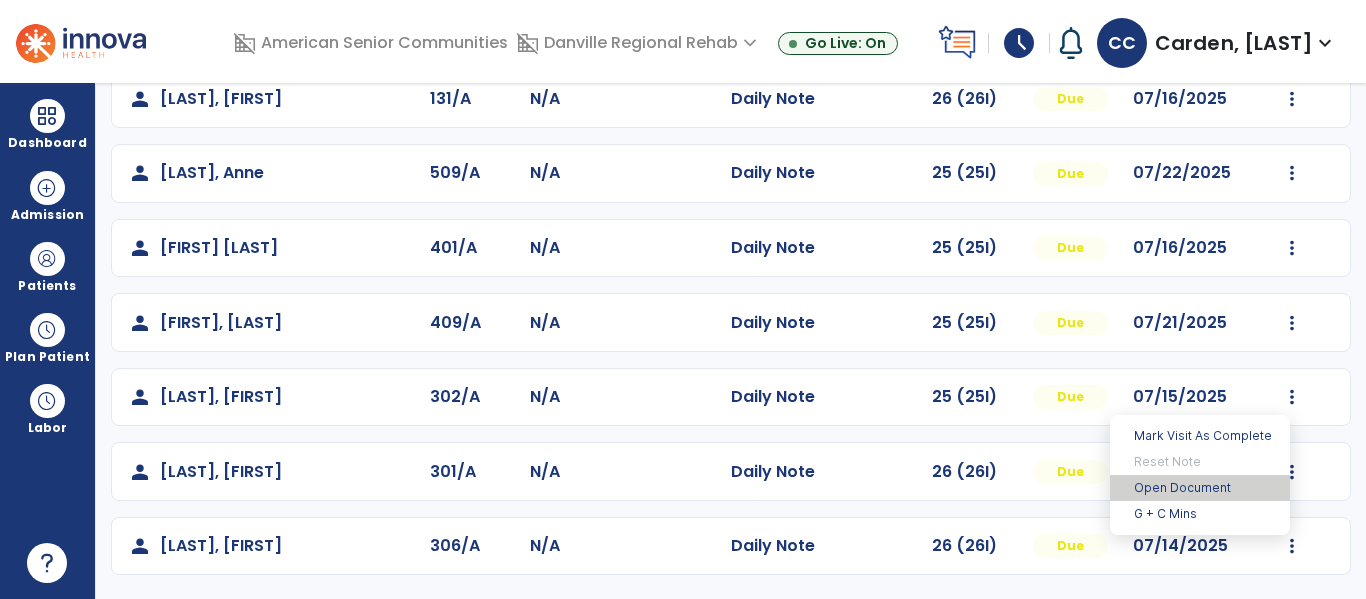 click on "Open Document" at bounding box center [1200, 488] 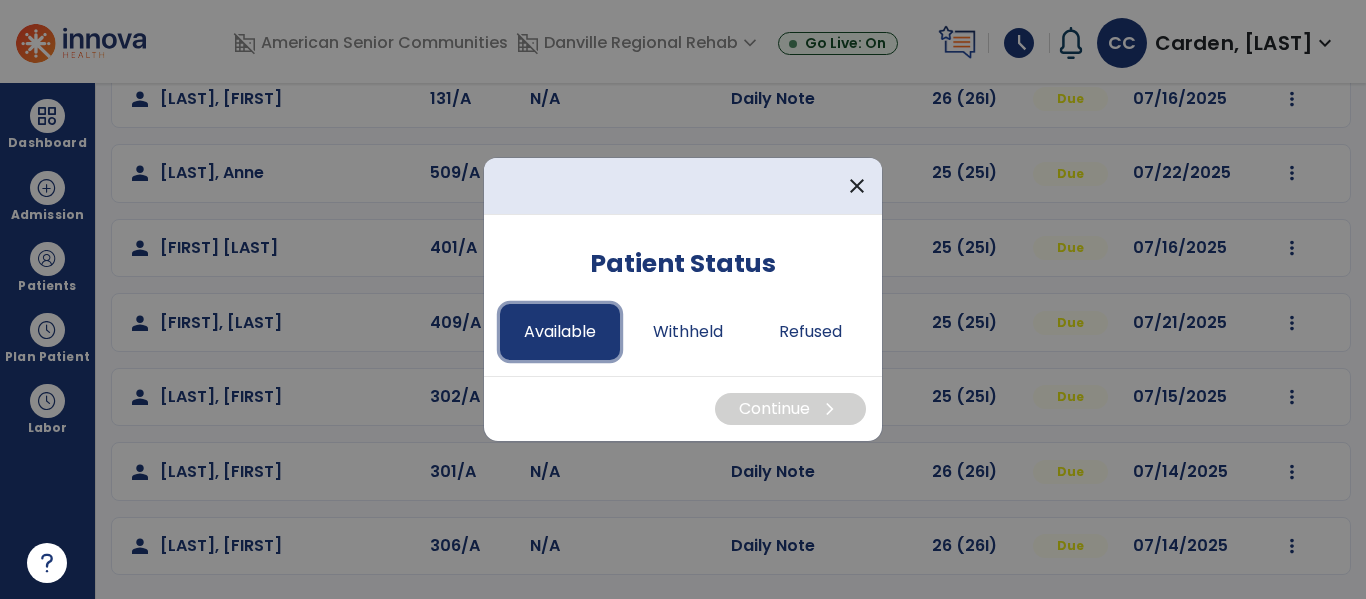 click on "Available" at bounding box center (560, 332) 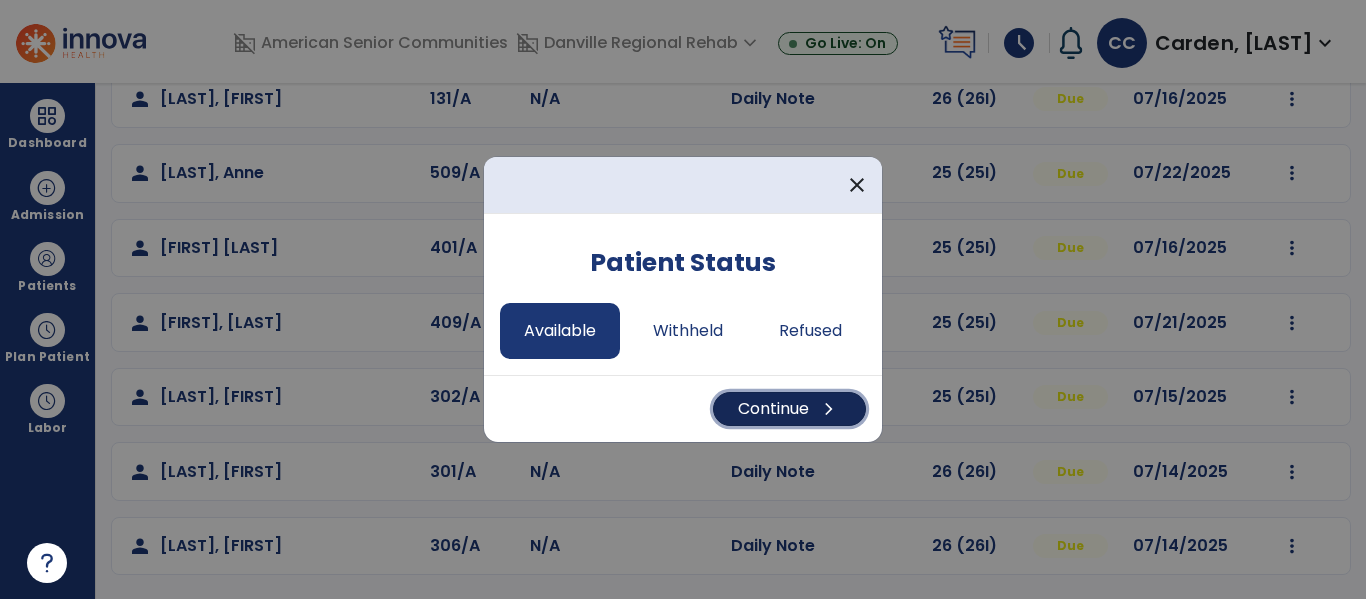 click on "Continue   chevron_right" at bounding box center (789, 409) 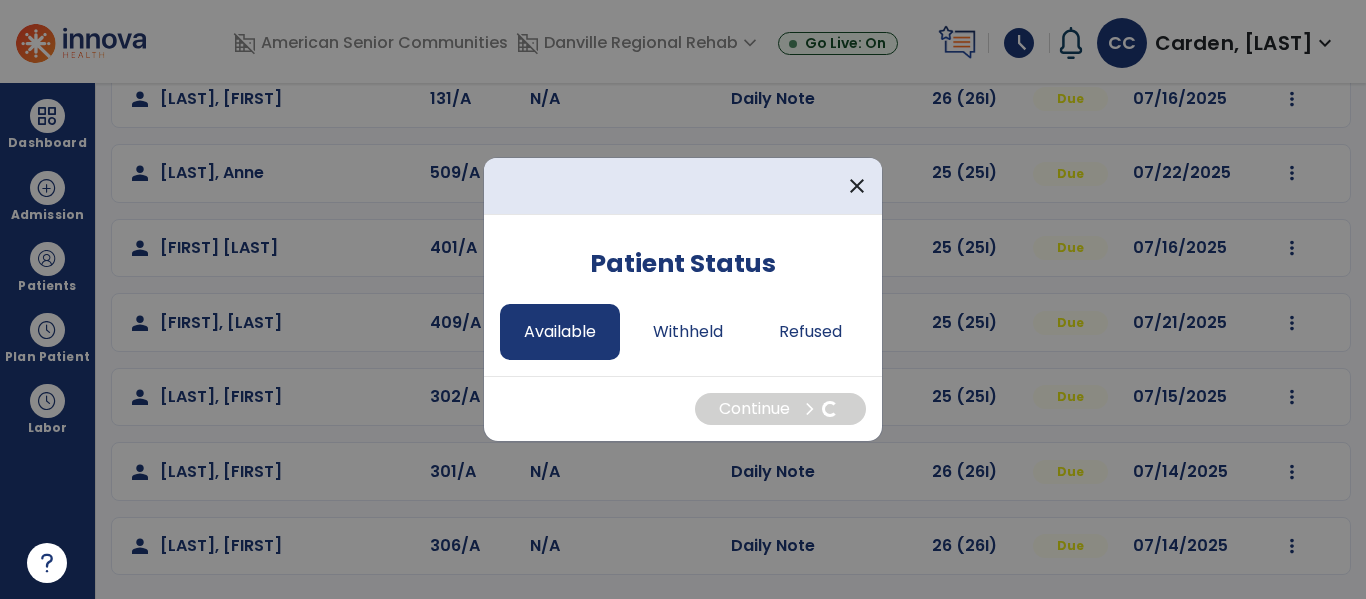 select on "*" 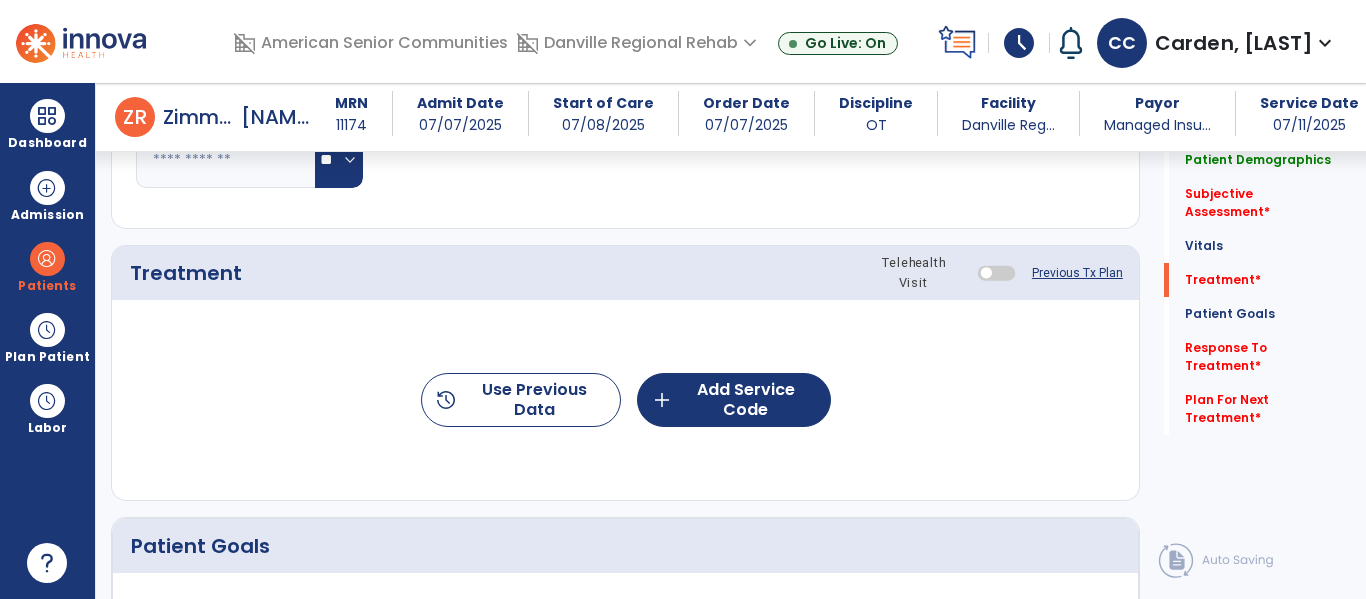 scroll, scrollTop: 1079, scrollLeft: 0, axis: vertical 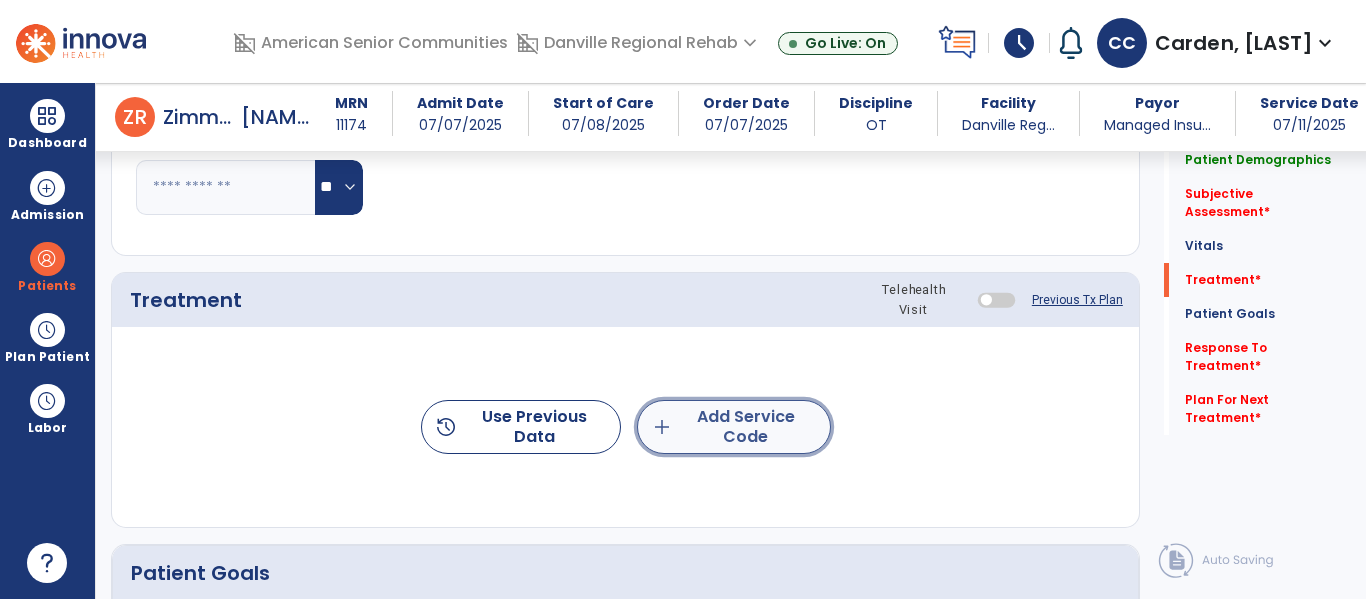 click on "add  Add Service Code" 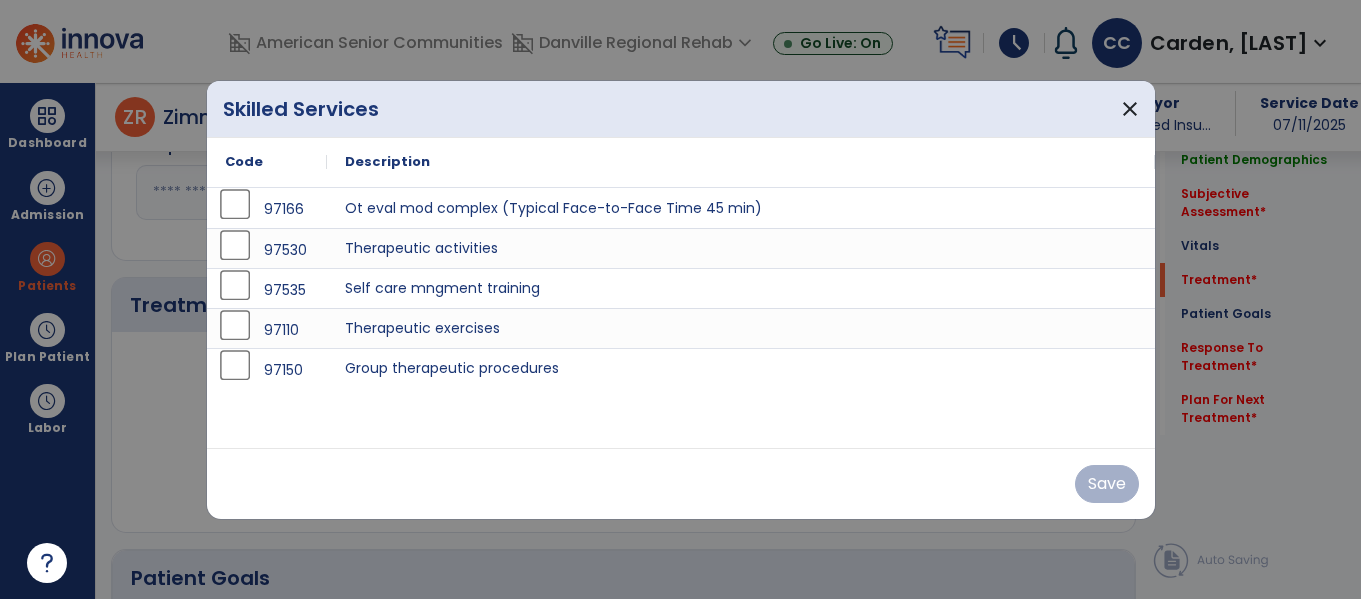 scroll, scrollTop: 1057, scrollLeft: 0, axis: vertical 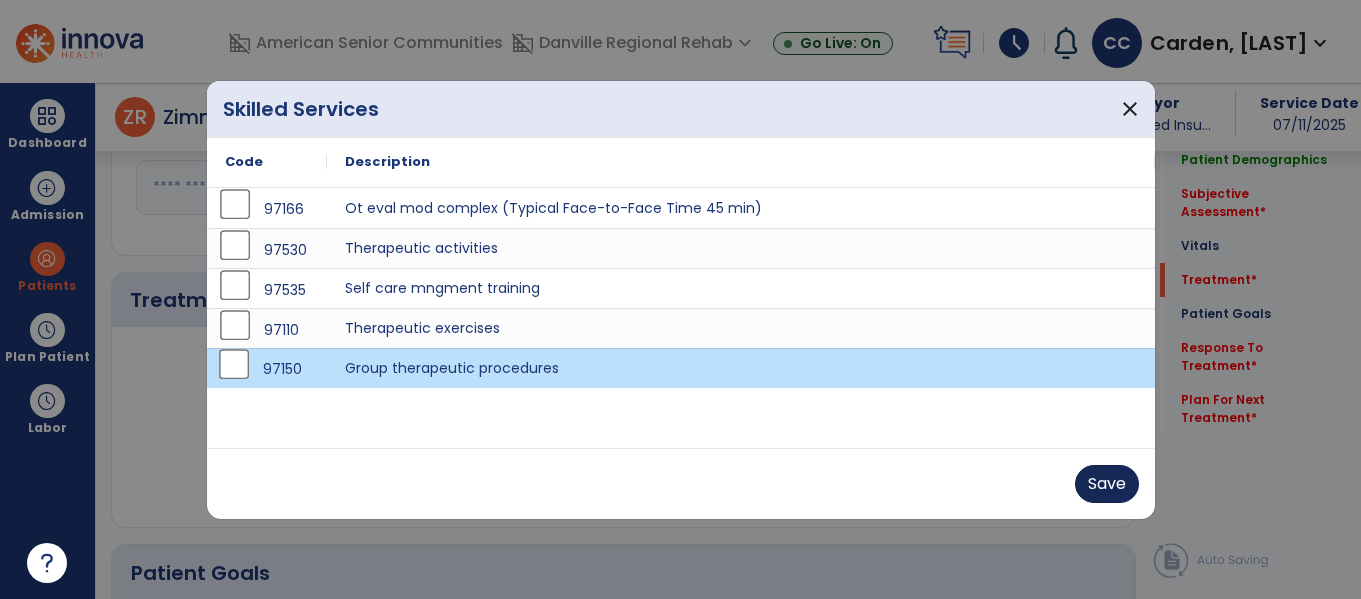 click on "Save" at bounding box center (1107, 484) 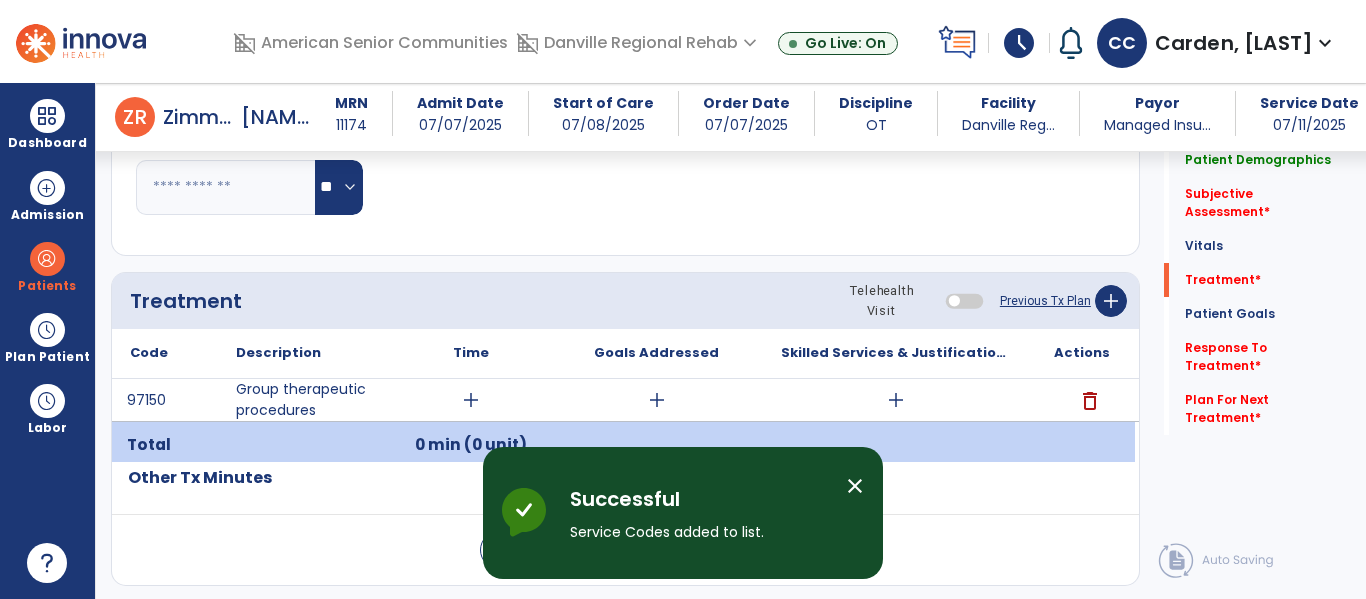 click on "add" at bounding box center [470, 400] 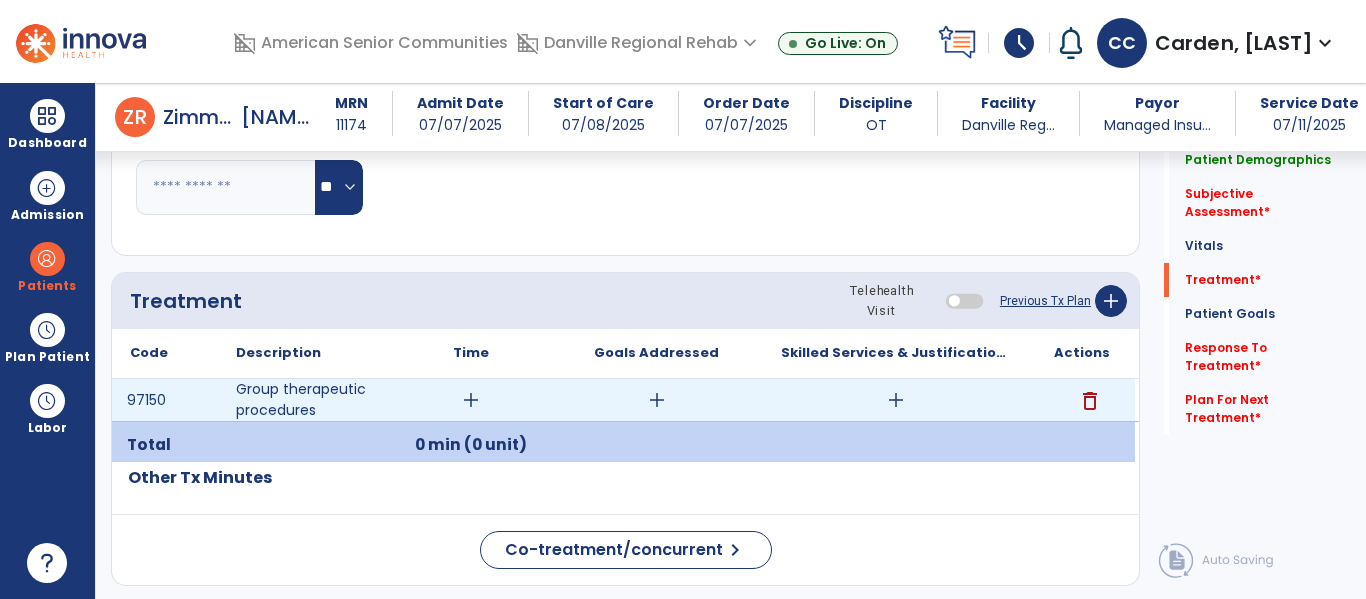 click on "add" at bounding box center [471, 400] 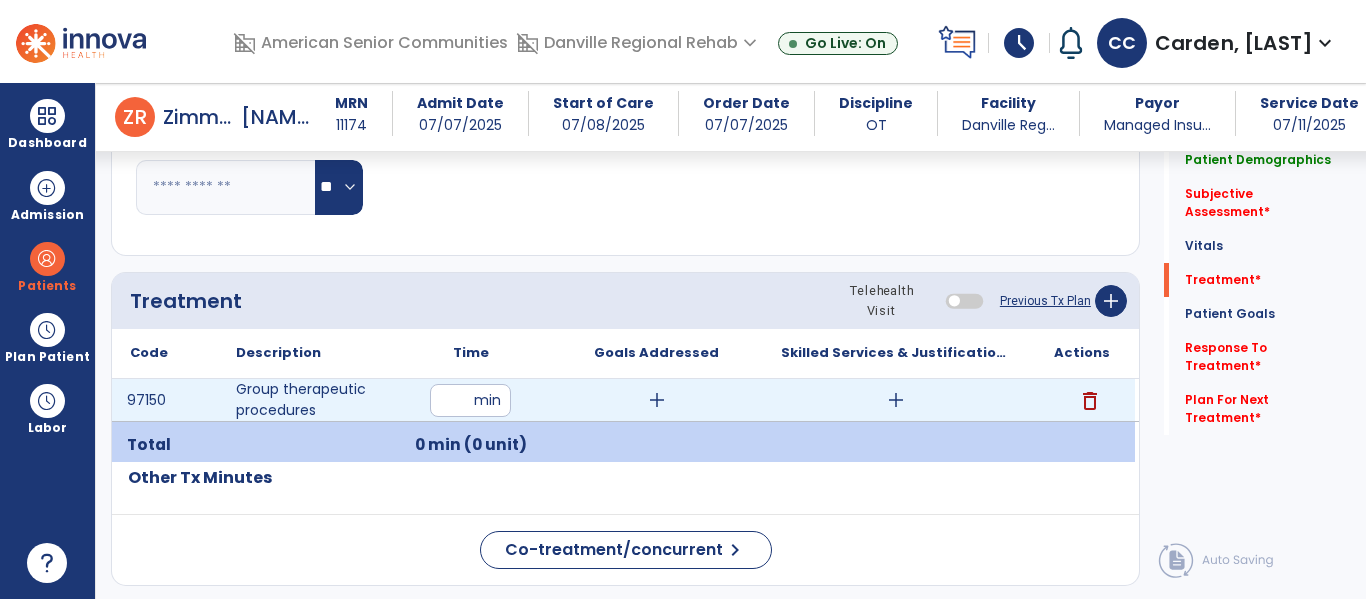 type on "**" 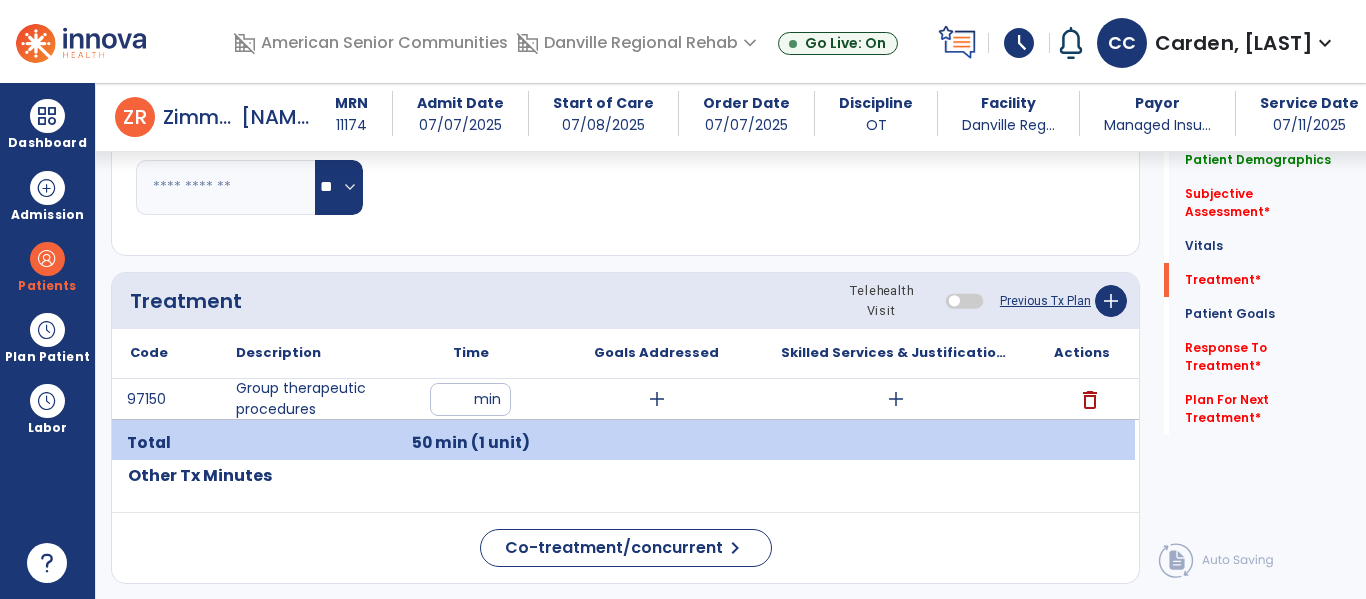 click on "add" at bounding box center (657, 399) 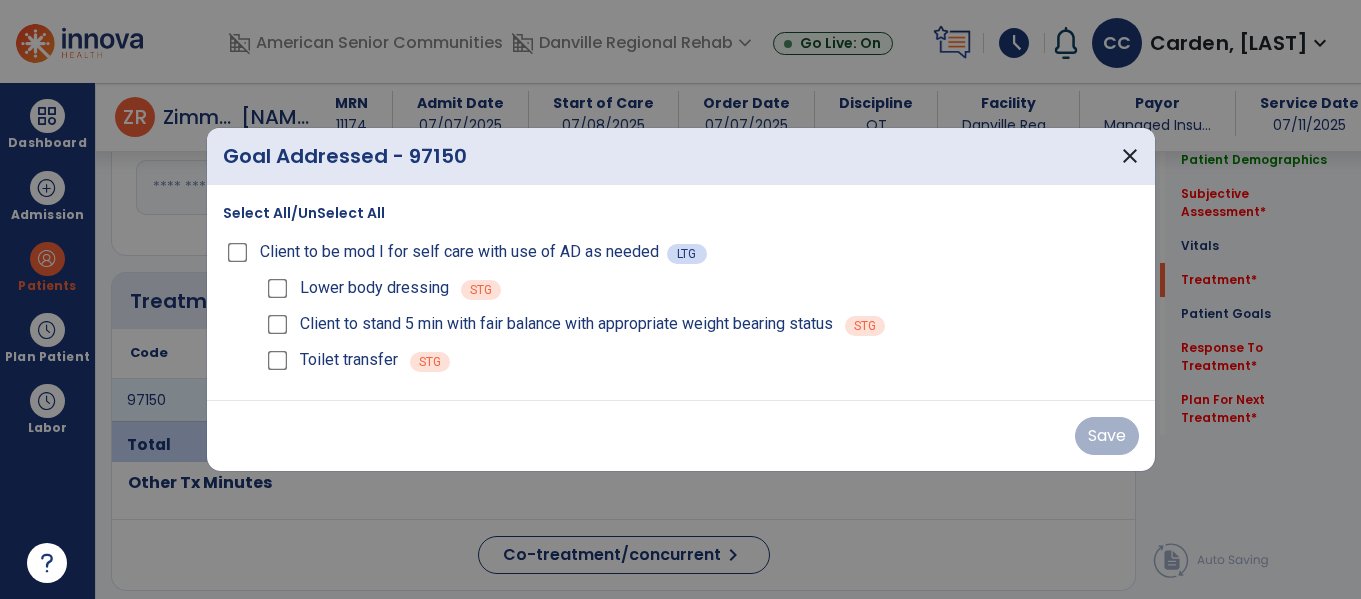 scroll, scrollTop: 1057, scrollLeft: 0, axis: vertical 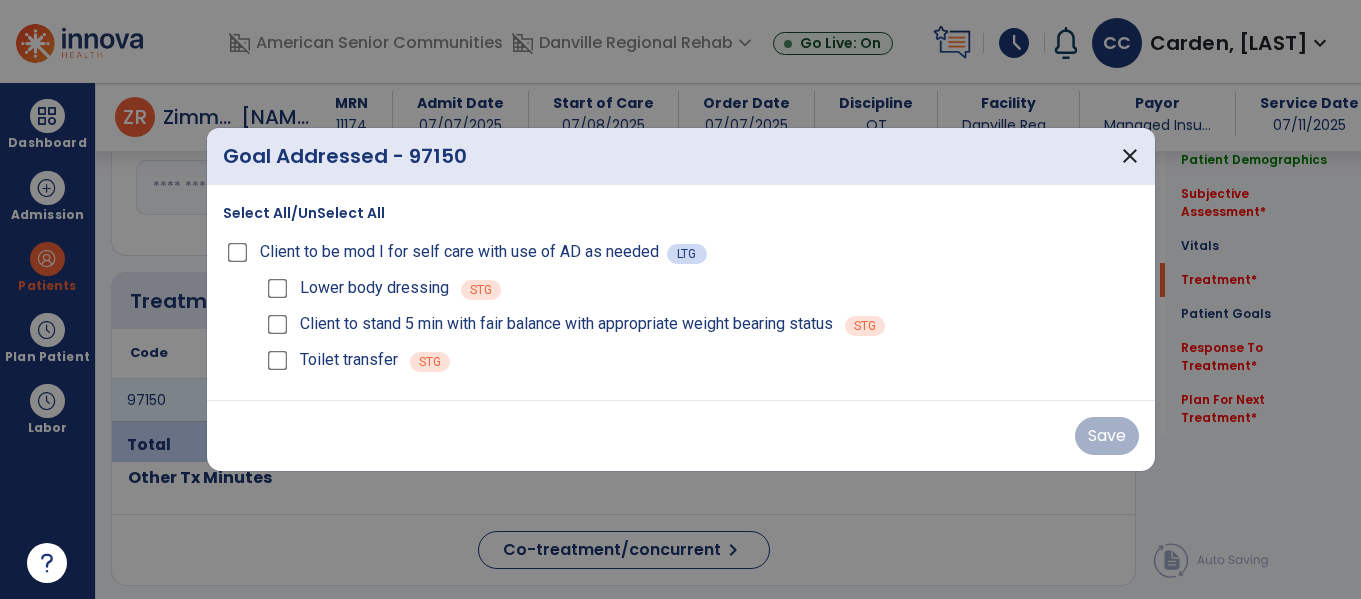 click at bounding box center (680, 299) 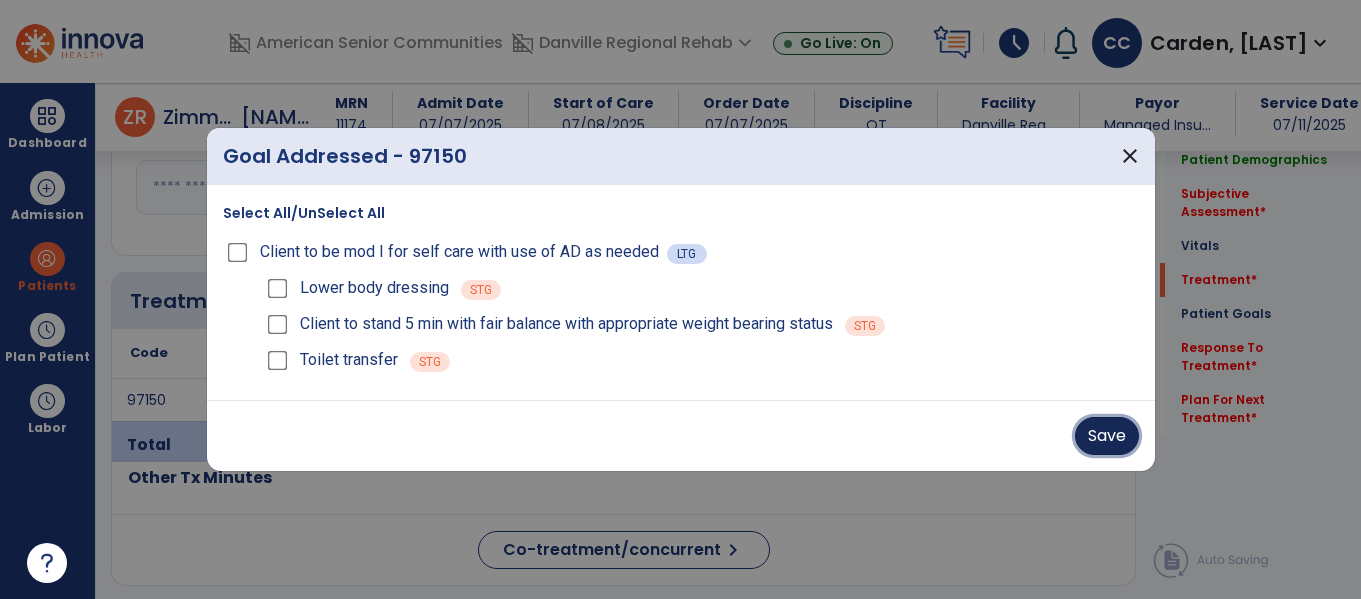 click on "Save" at bounding box center [1107, 436] 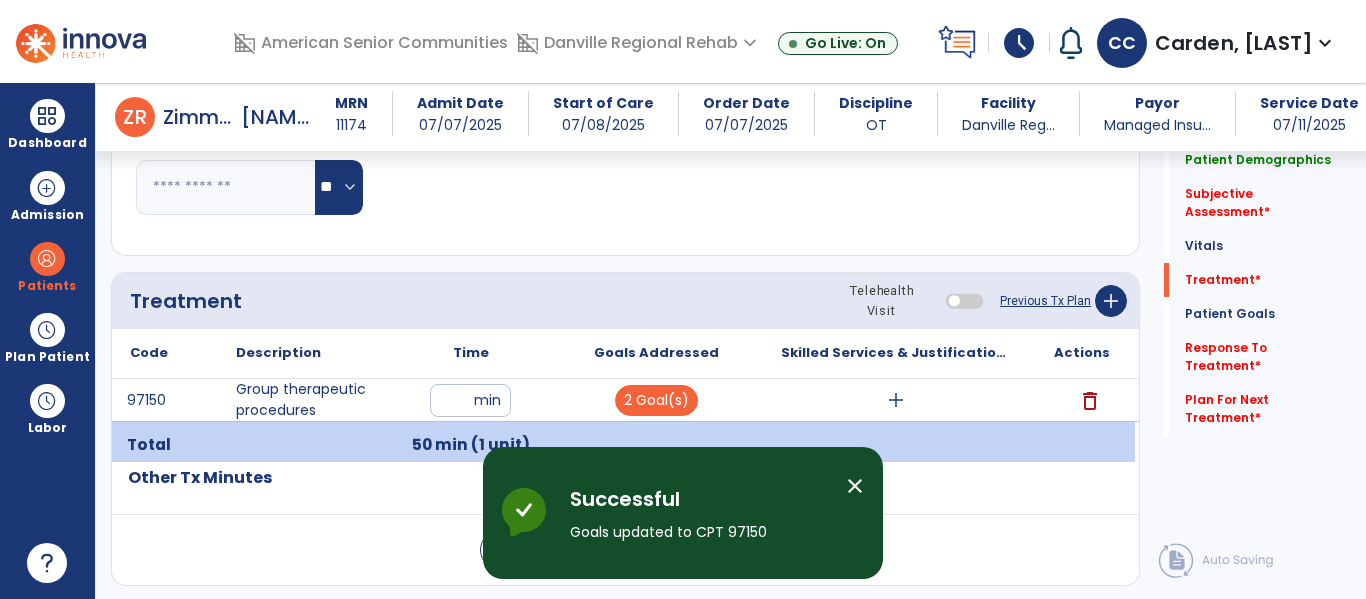 click on "add" at bounding box center (896, 400) 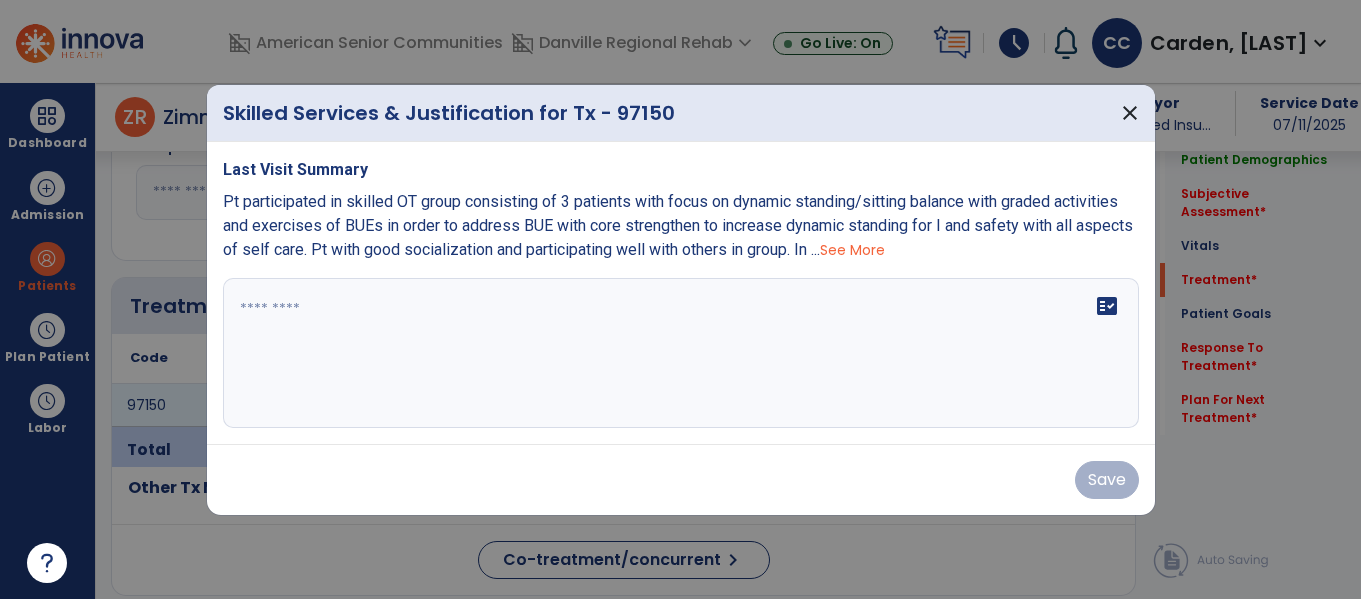 scroll, scrollTop: 1057, scrollLeft: 0, axis: vertical 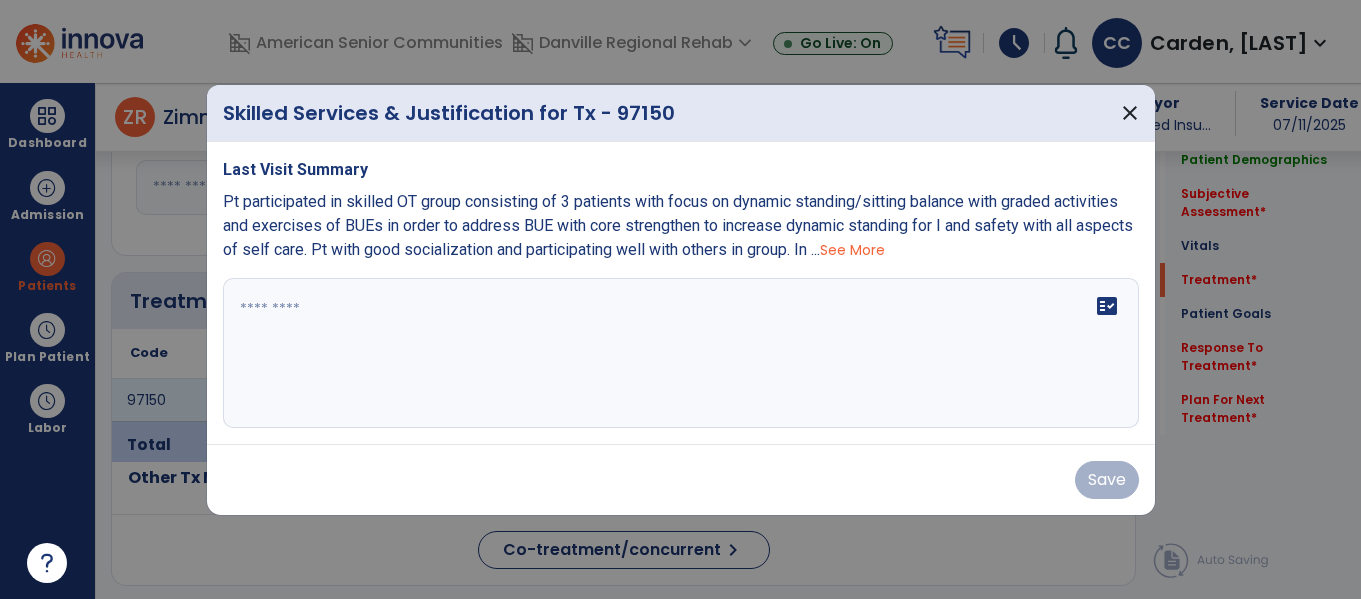 click on "fact_check" at bounding box center (681, 353) 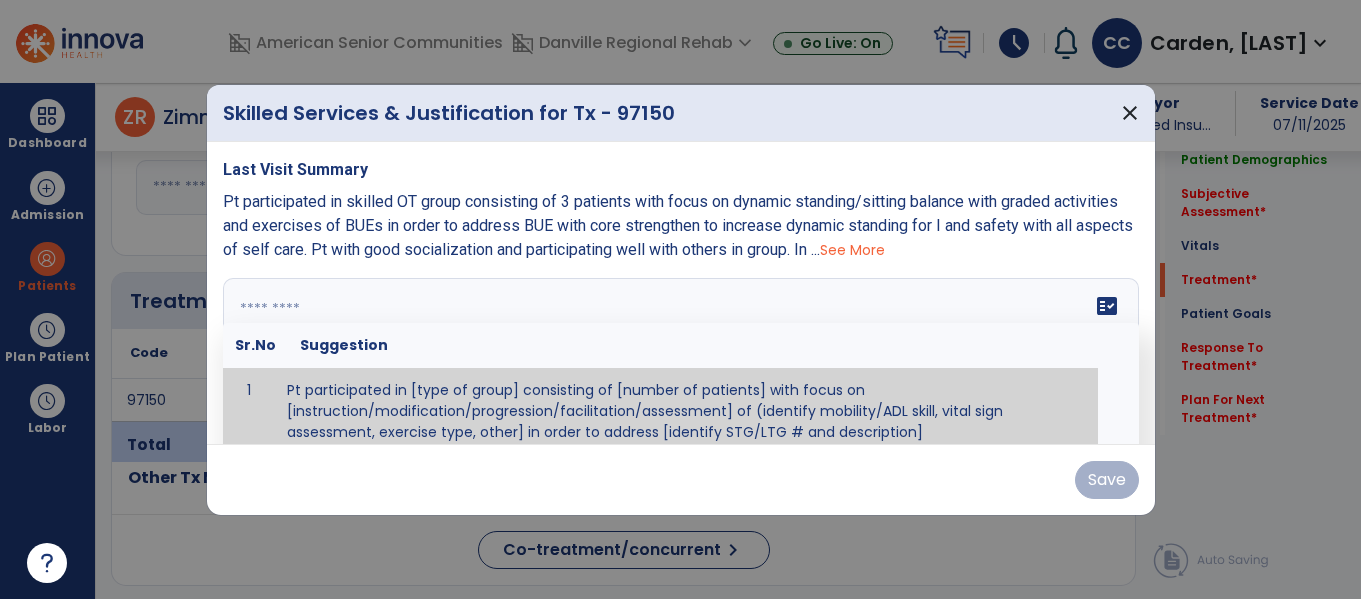 click at bounding box center (678, 353) 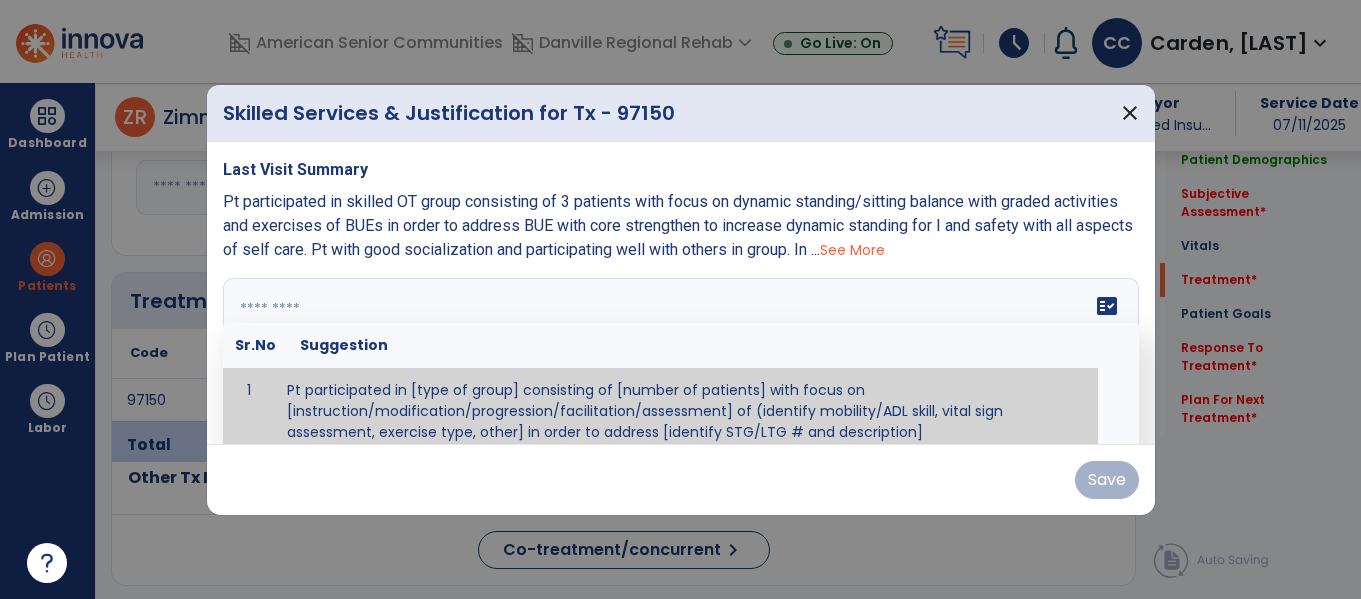 paste on "**********" 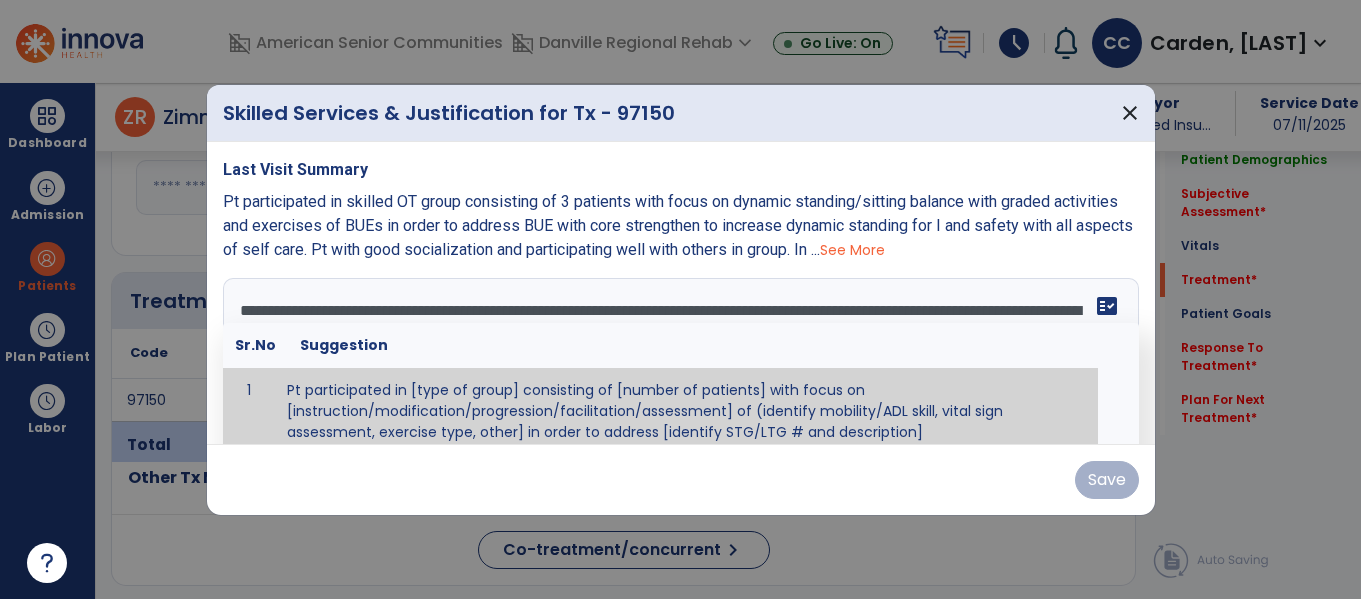 scroll, scrollTop: 64, scrollLeft: 0, axis: vertical 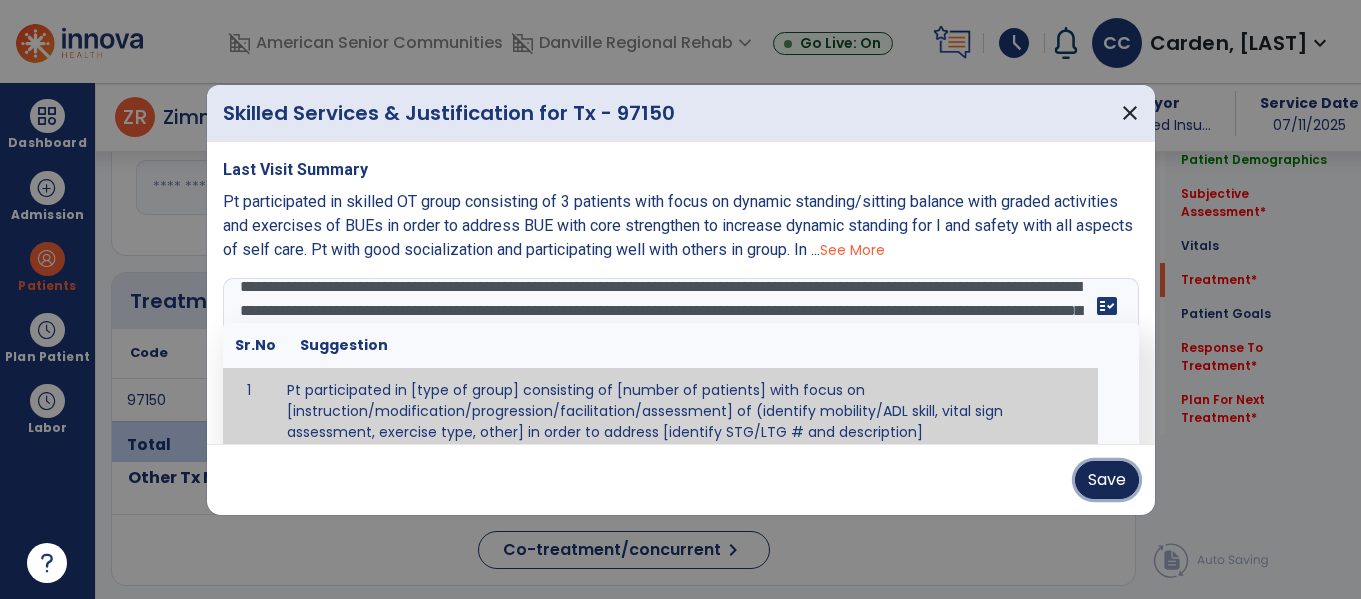 click on "Save" at bounding box center (1107, 480) 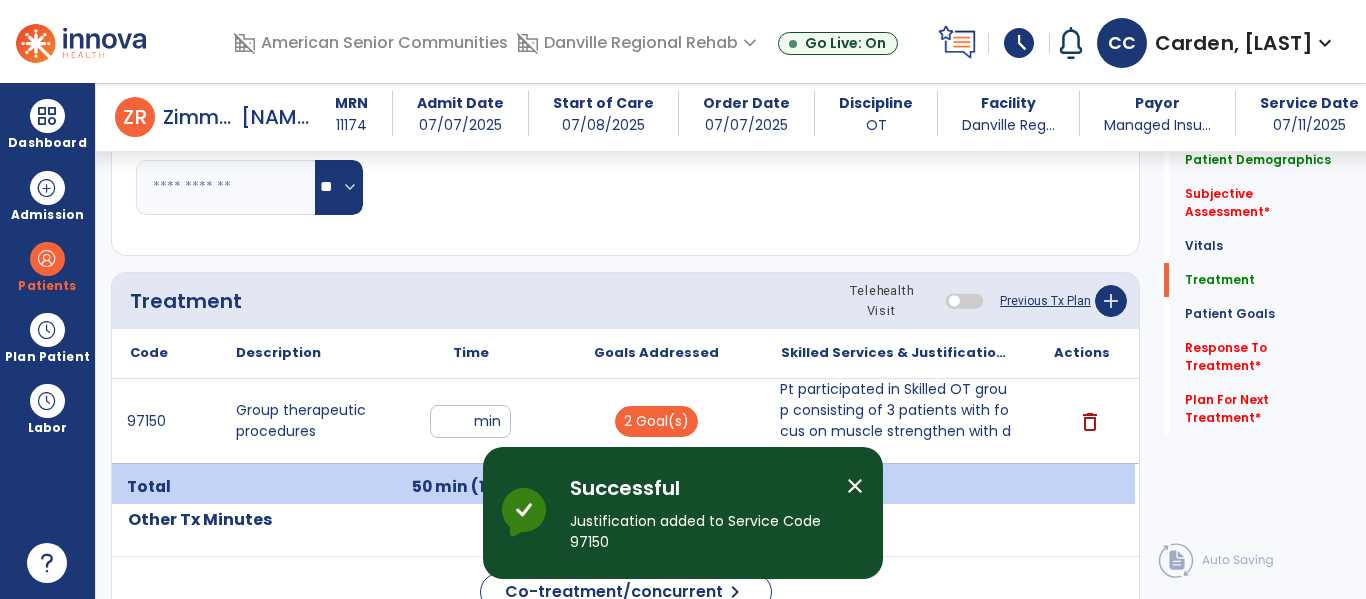 click on "Pt participated in Skilled OT group consisting of 3 patients with focus on muscle strengthen with dy..." at bounding box center [896, 421] 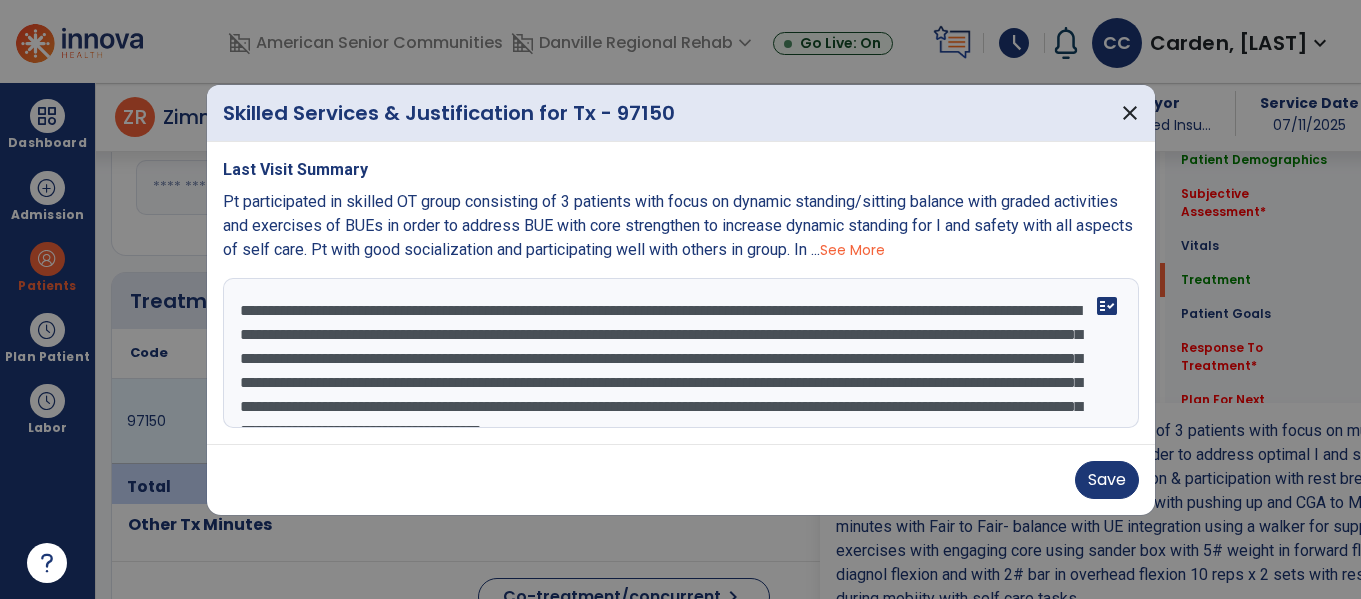 scroll, scrollTop: 1057, scrollLeft: 0, axis: vertical 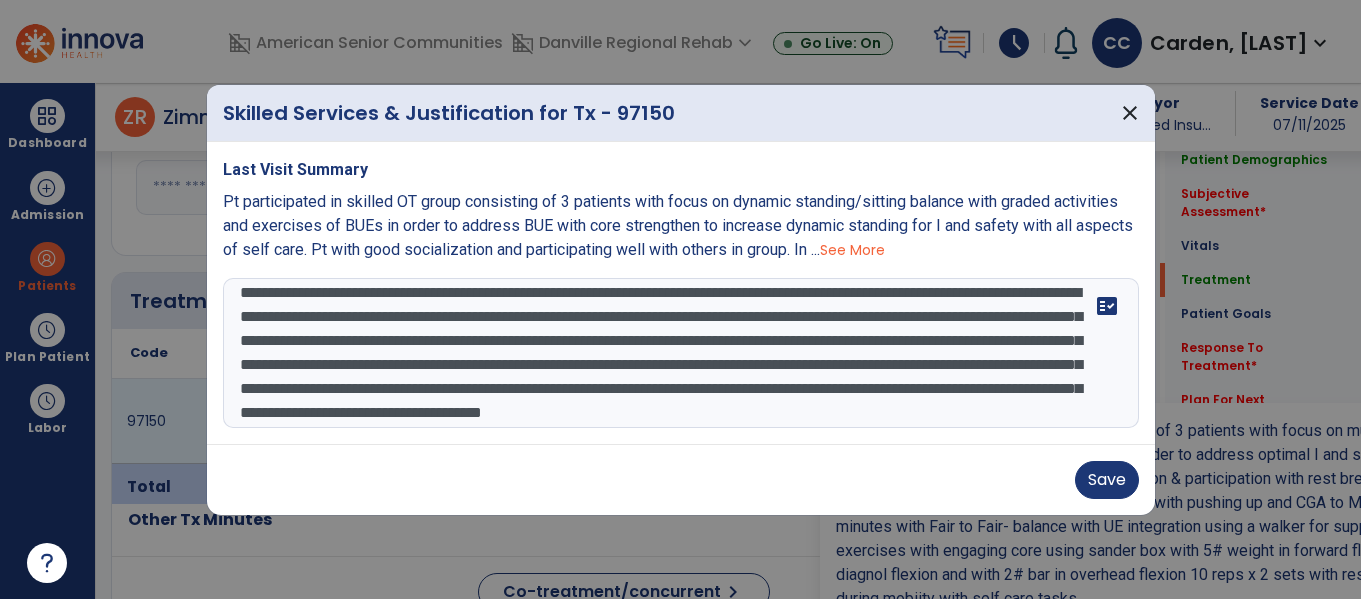 click on "**********" at bounding box center (681, 353) 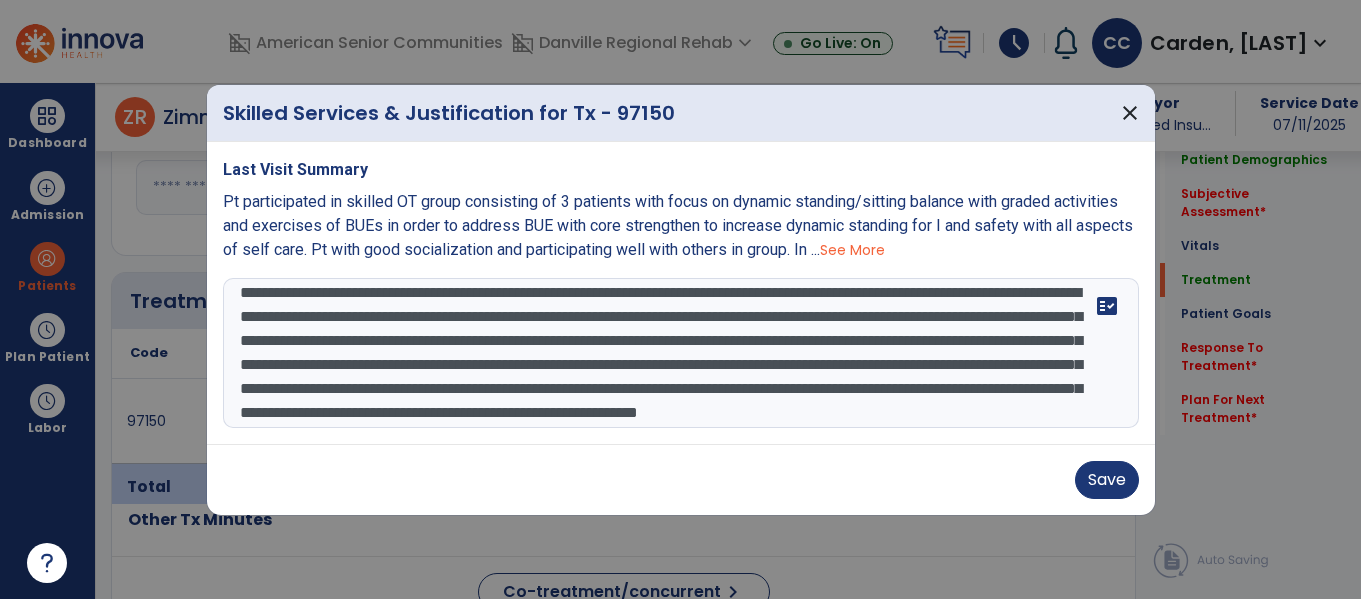 scroll, scrollTop: 42, scrollLeft: 0, axis: vertical 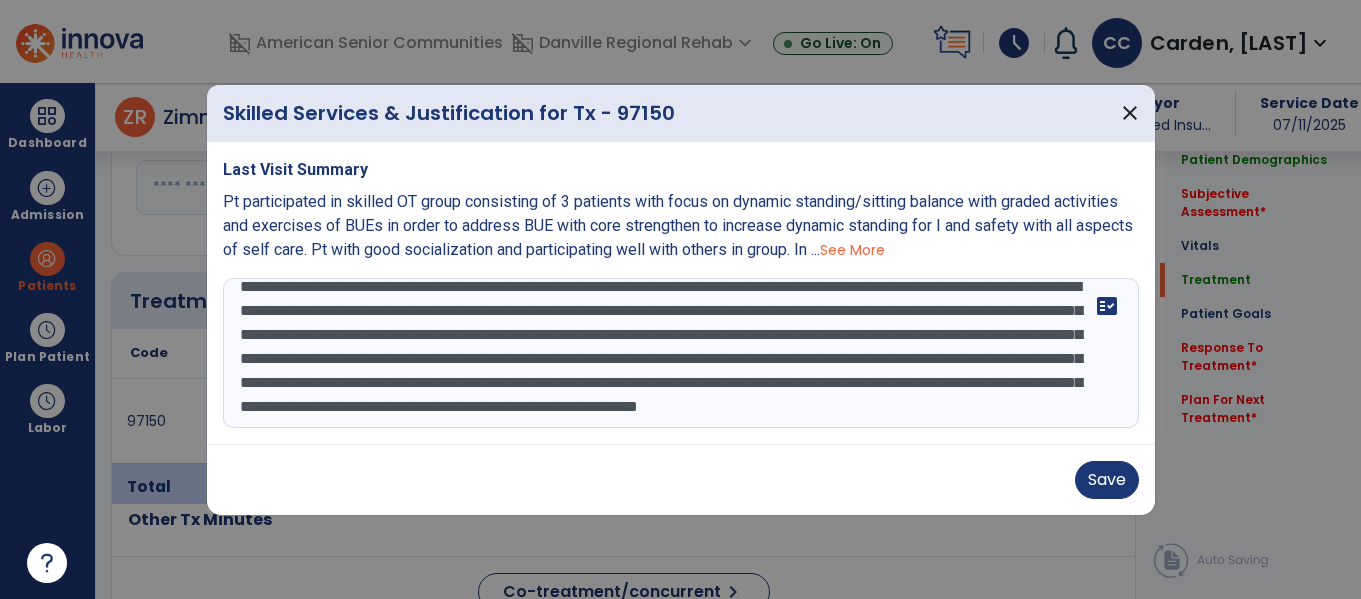 click on "**********" at bounding box center (681, 353) 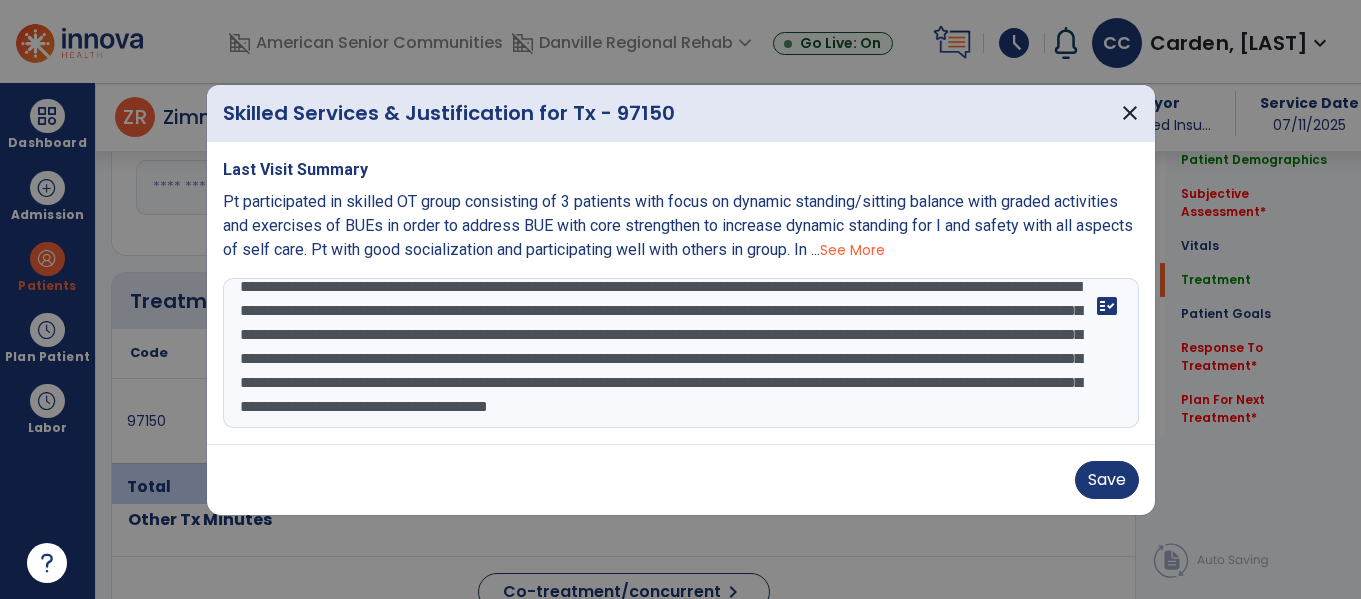 scroll, scrollTop: 48, scrollLeft: 0, axis: vertical 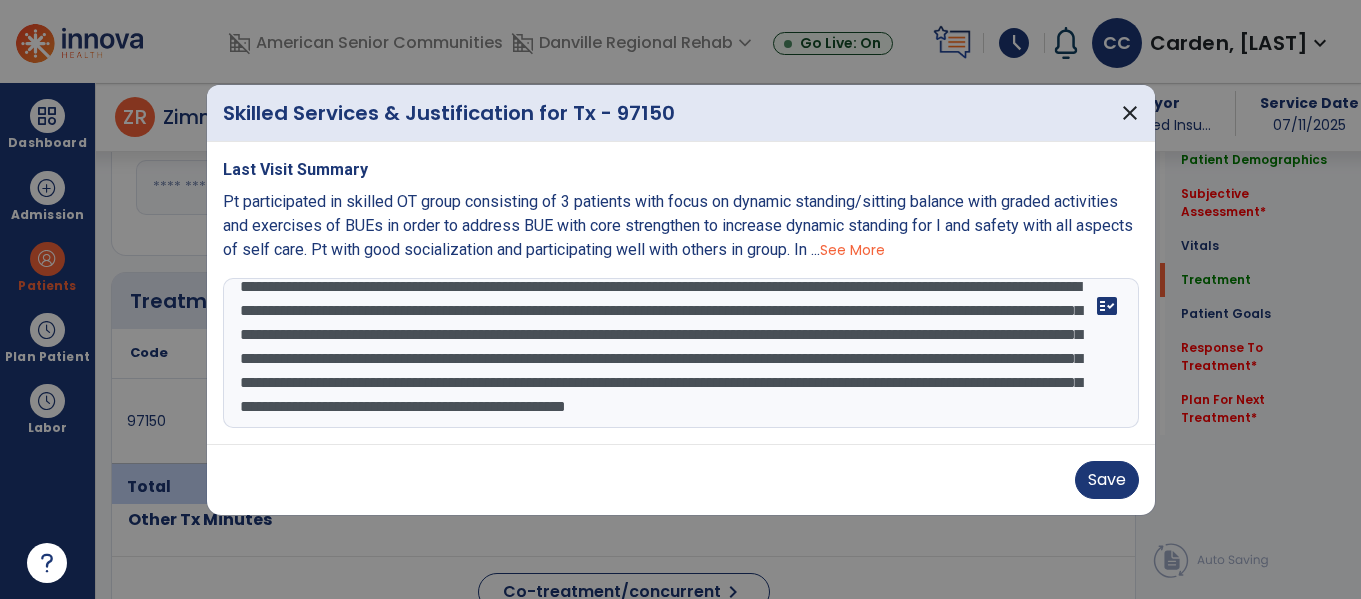 click on "**********" at bounding box center [681, 353] 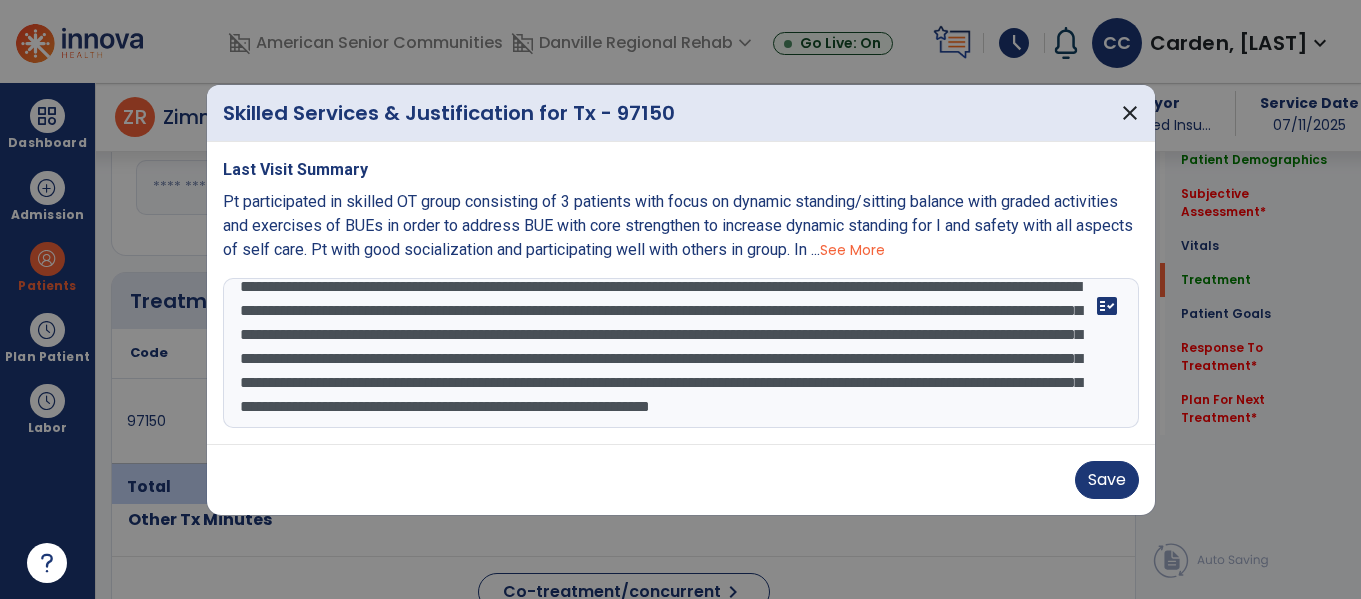 scroll, scrollTop: 72, scrollLeft: 0, axis: vertical 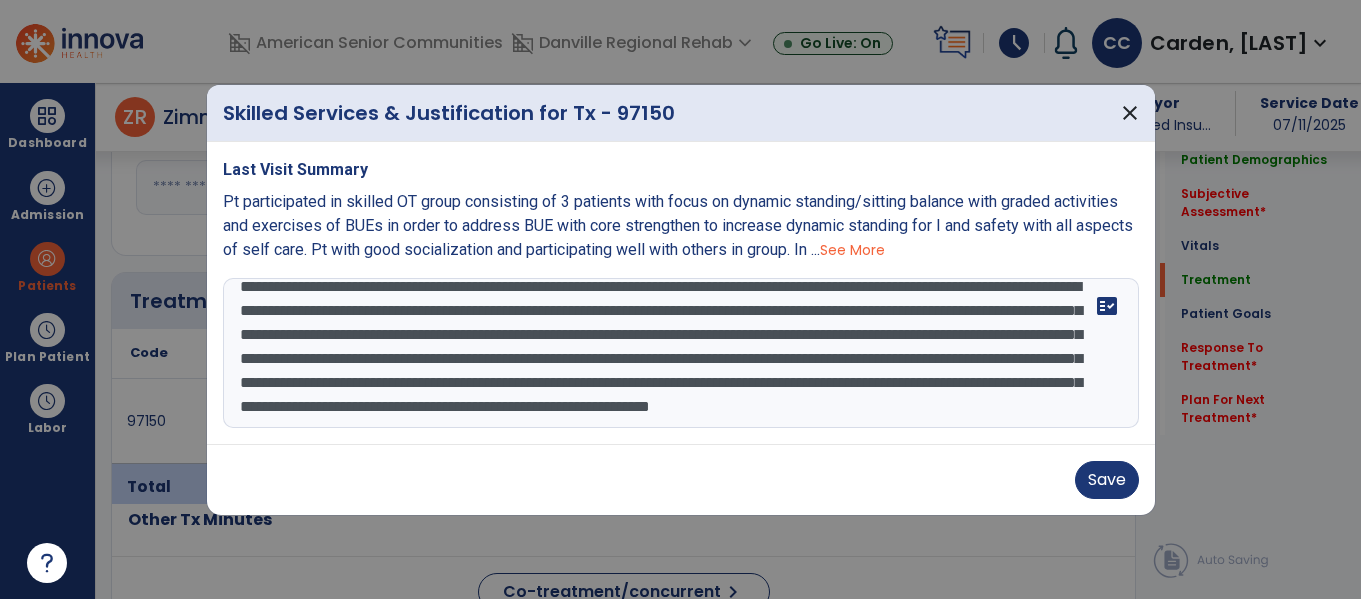 click on "**********" at bounding box center (681, 353) 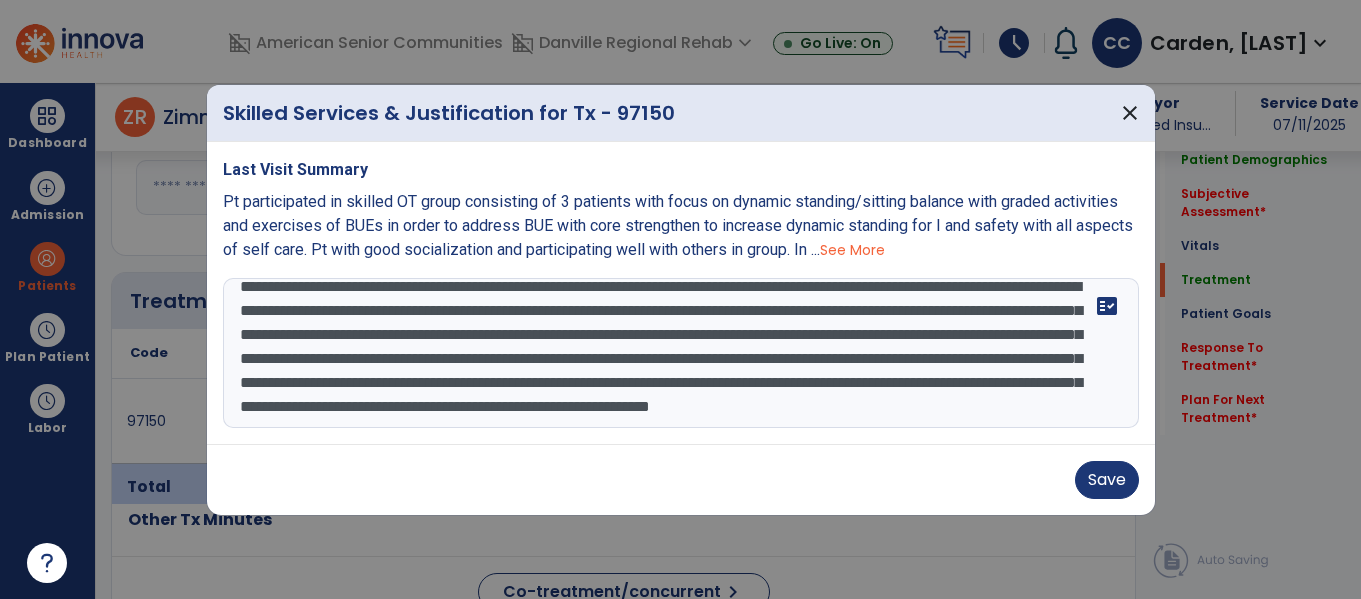 click on "**********" at bounding box center (681, 353) 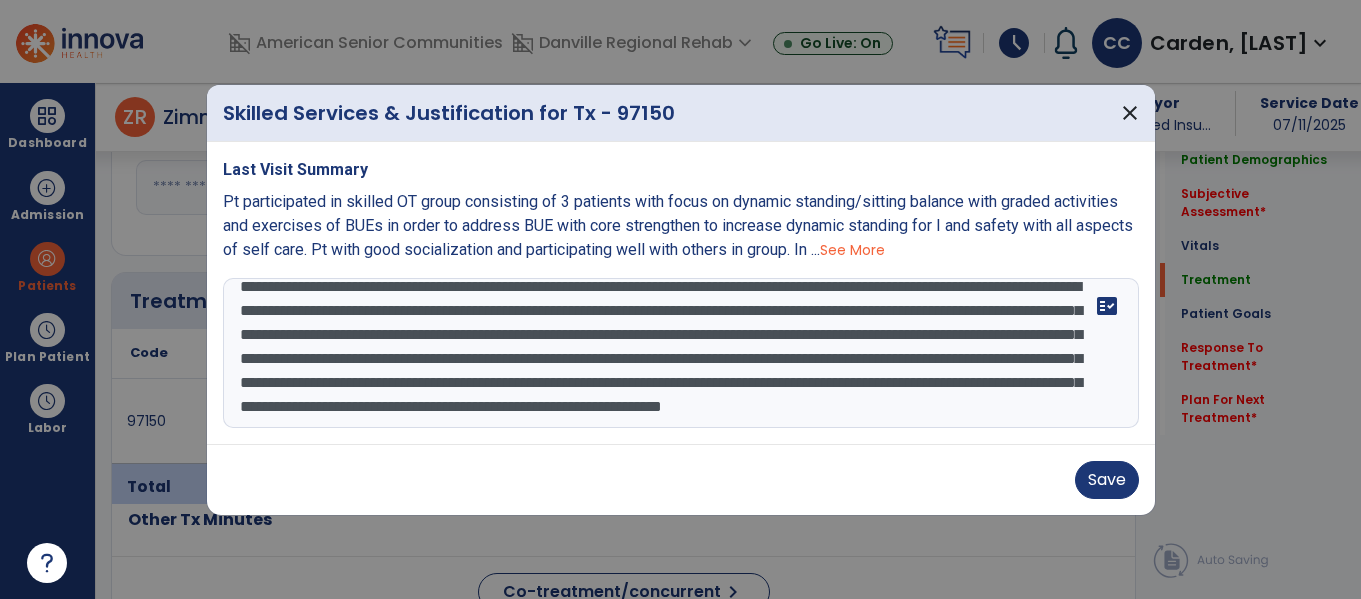 click on "Save" at bounding box center [681, 479] 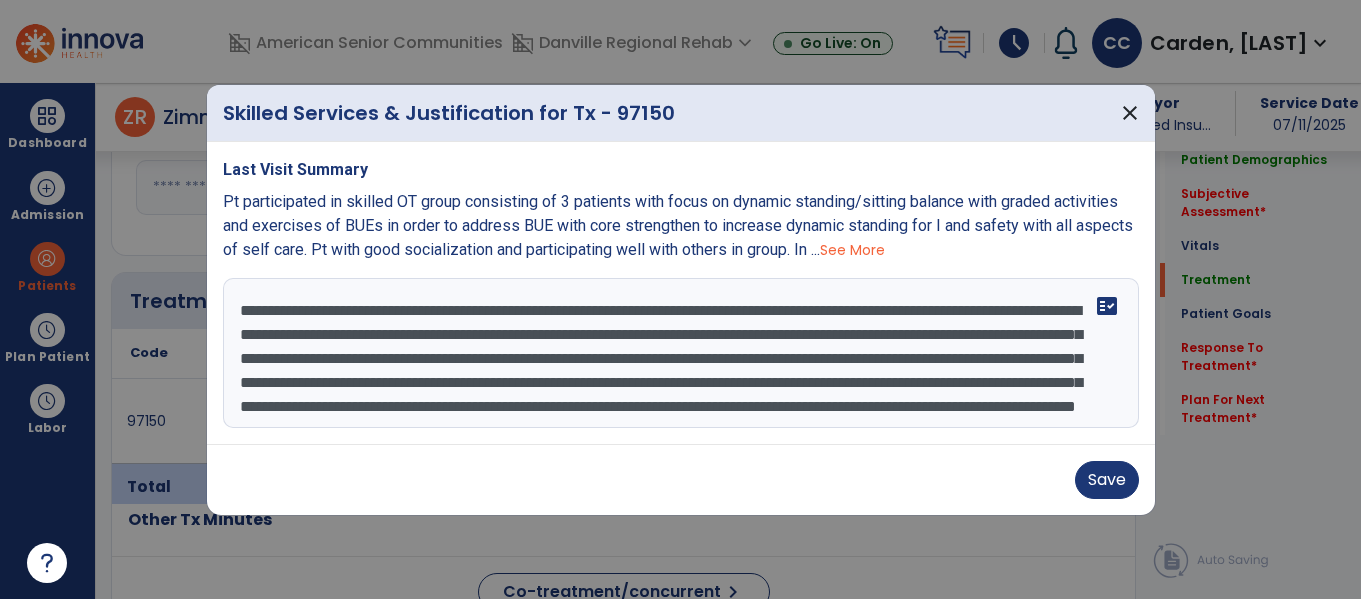 scroll, scrollTop: 48, scrollLeft: 0, axis: vertical 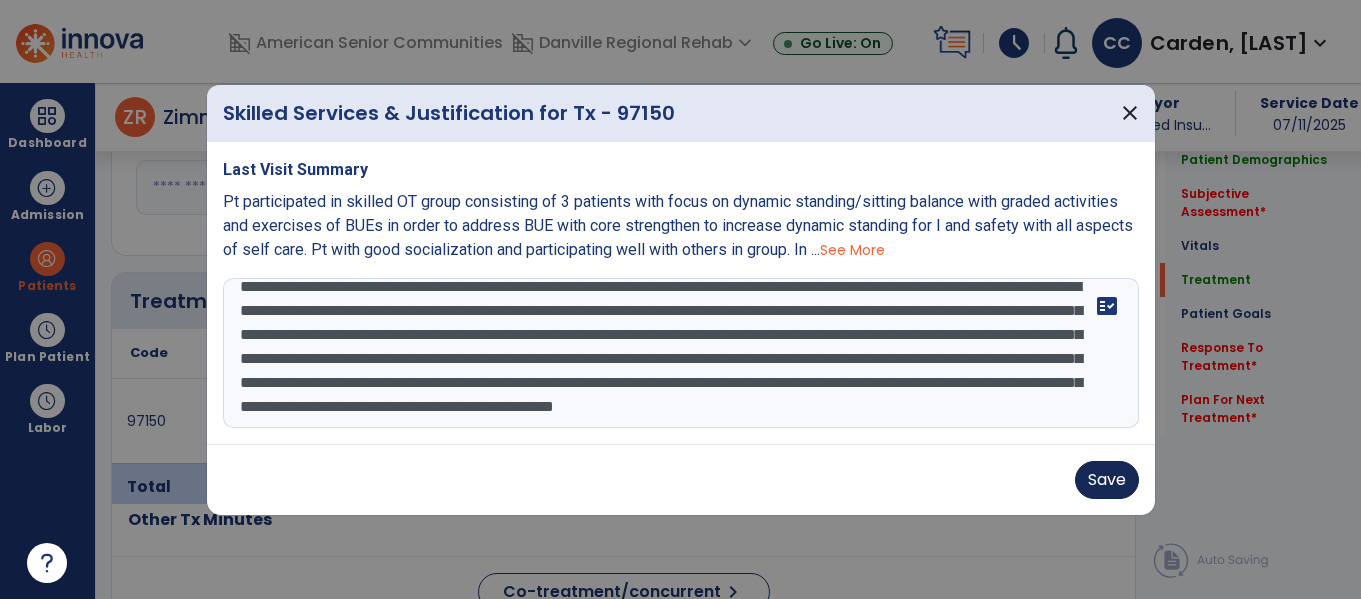 type on "**********" 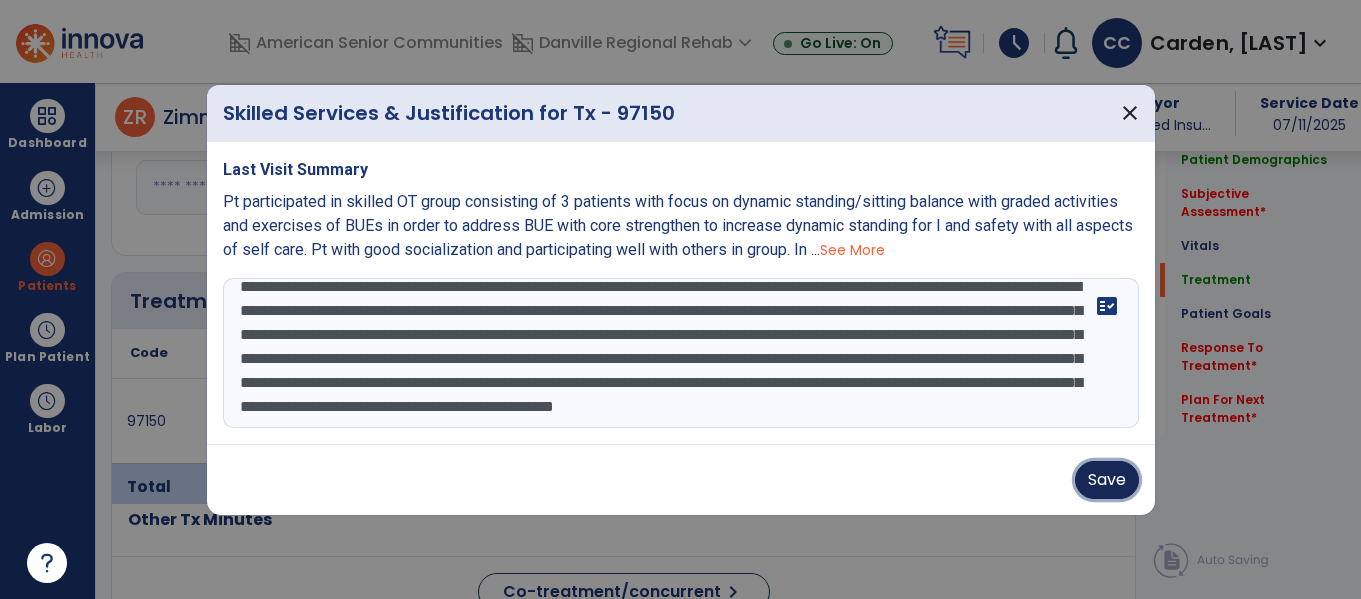 click on "Save" at bounding box center (1107, 480) 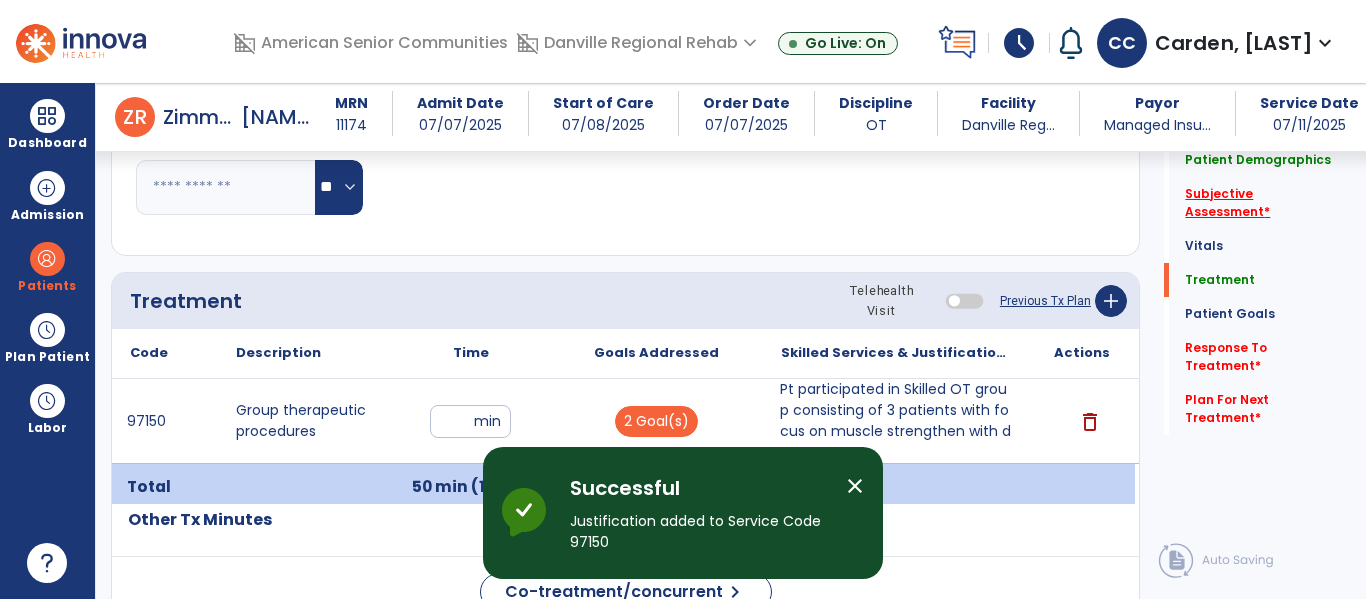 click on "Subjective Assessment   *" 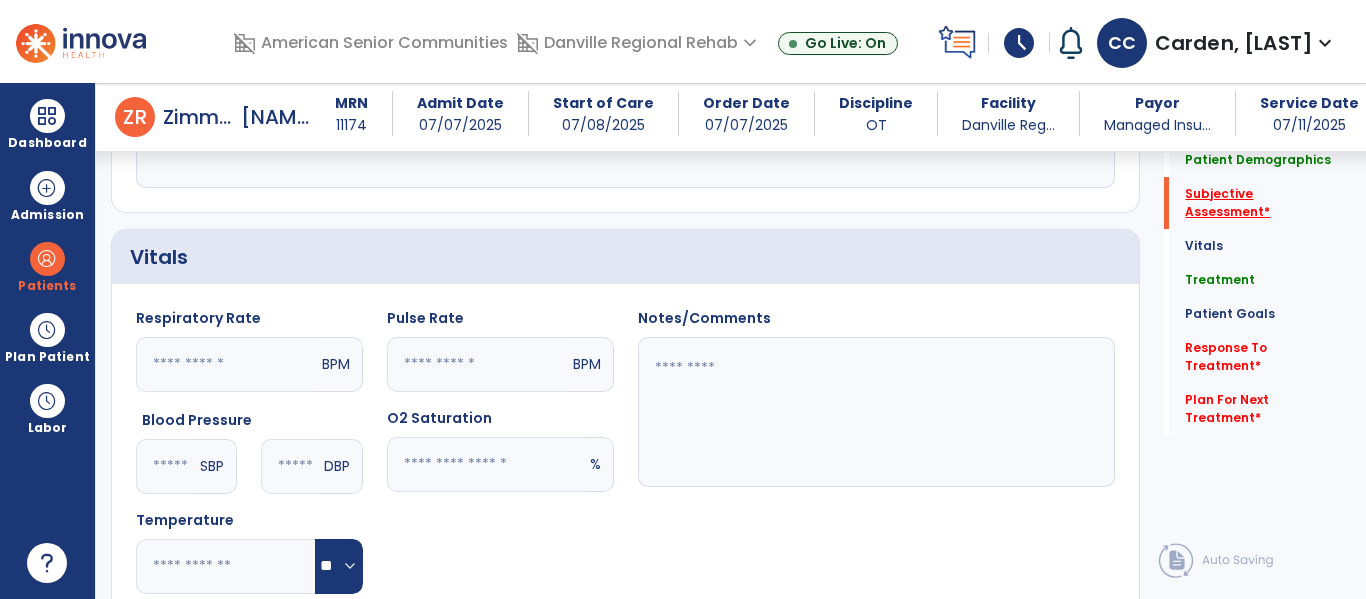 scroll, scrollTop: 408, scrollLeft: 0, axis: vertical 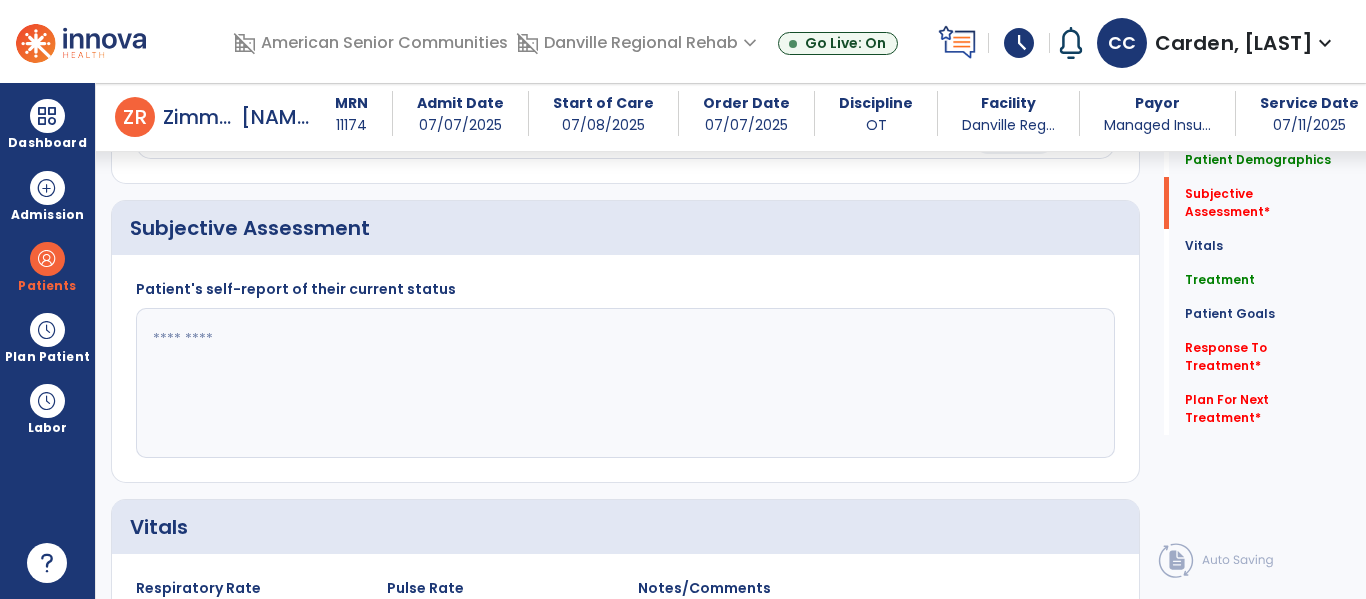 click 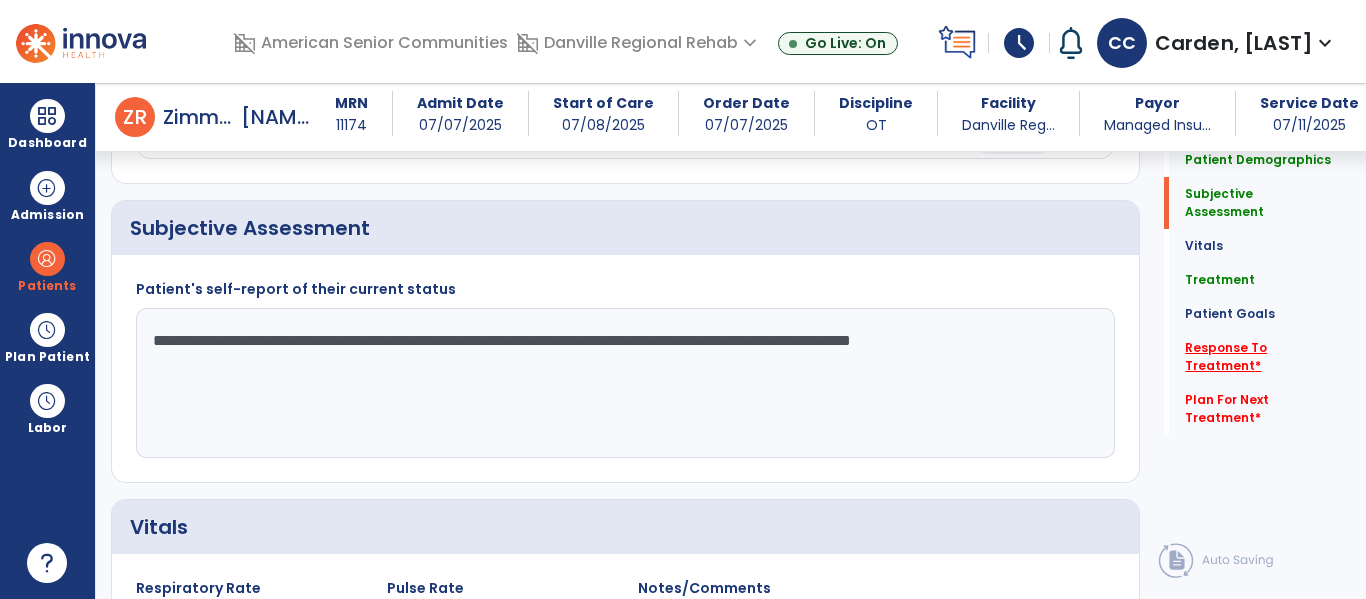 type on "**********" 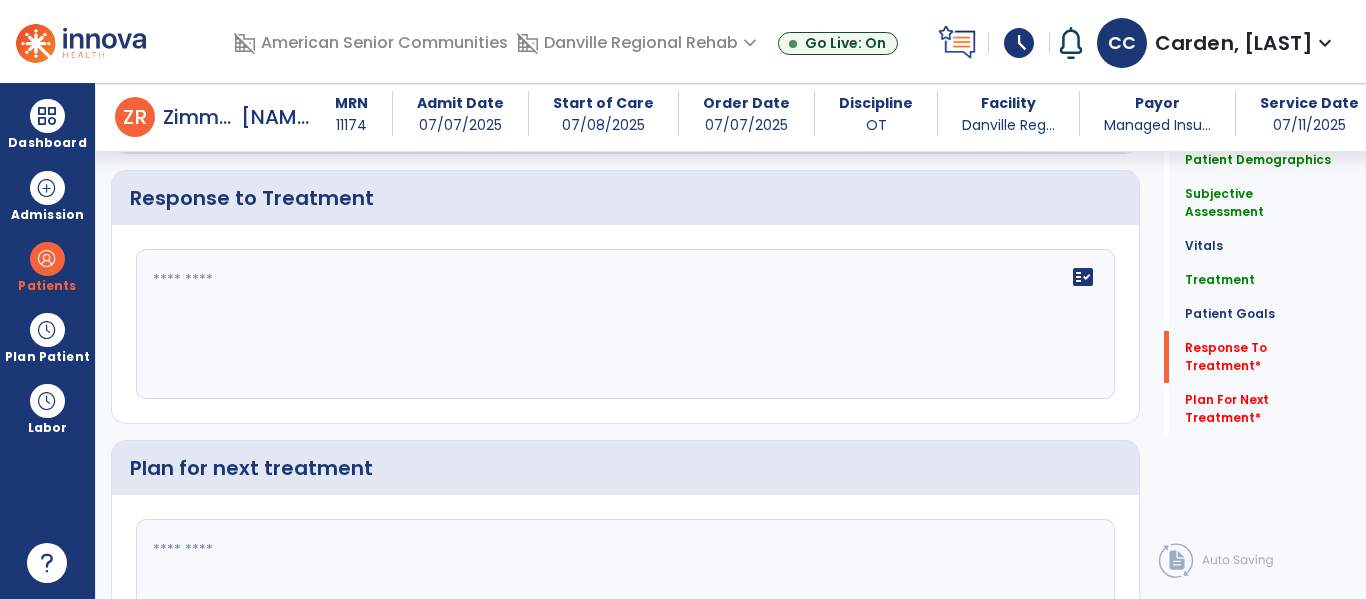click on "fact_check" 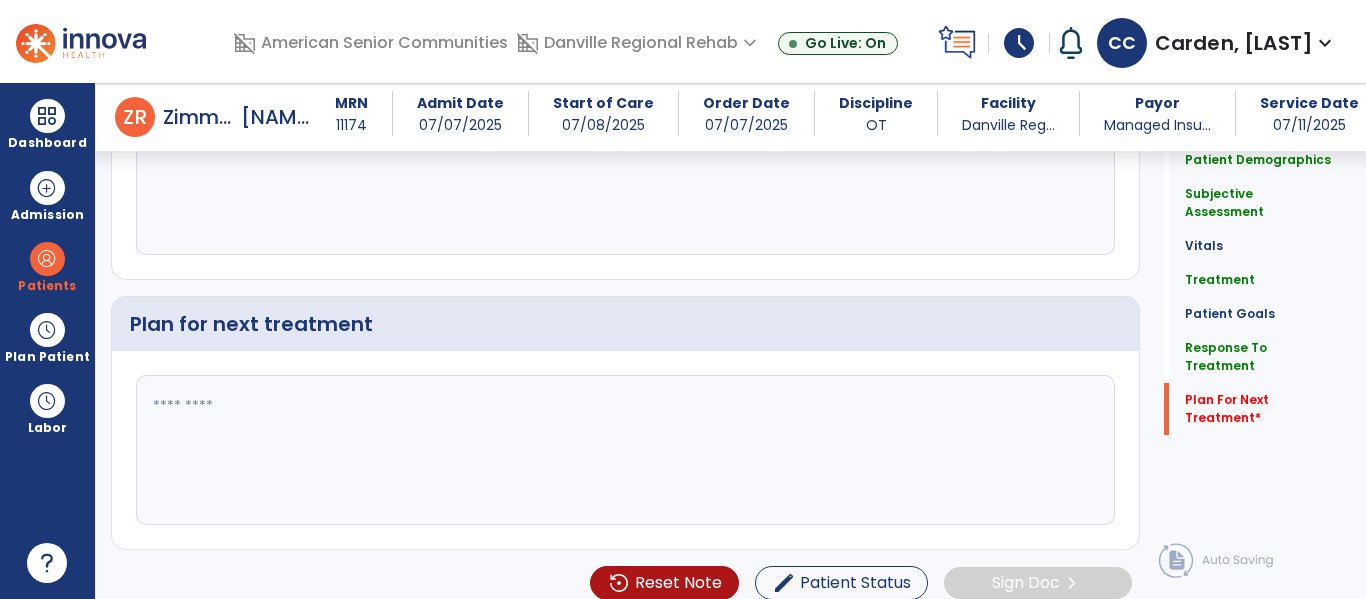 scroll, scrollTop: 2384, scrollLeft: 0, axis: vertical 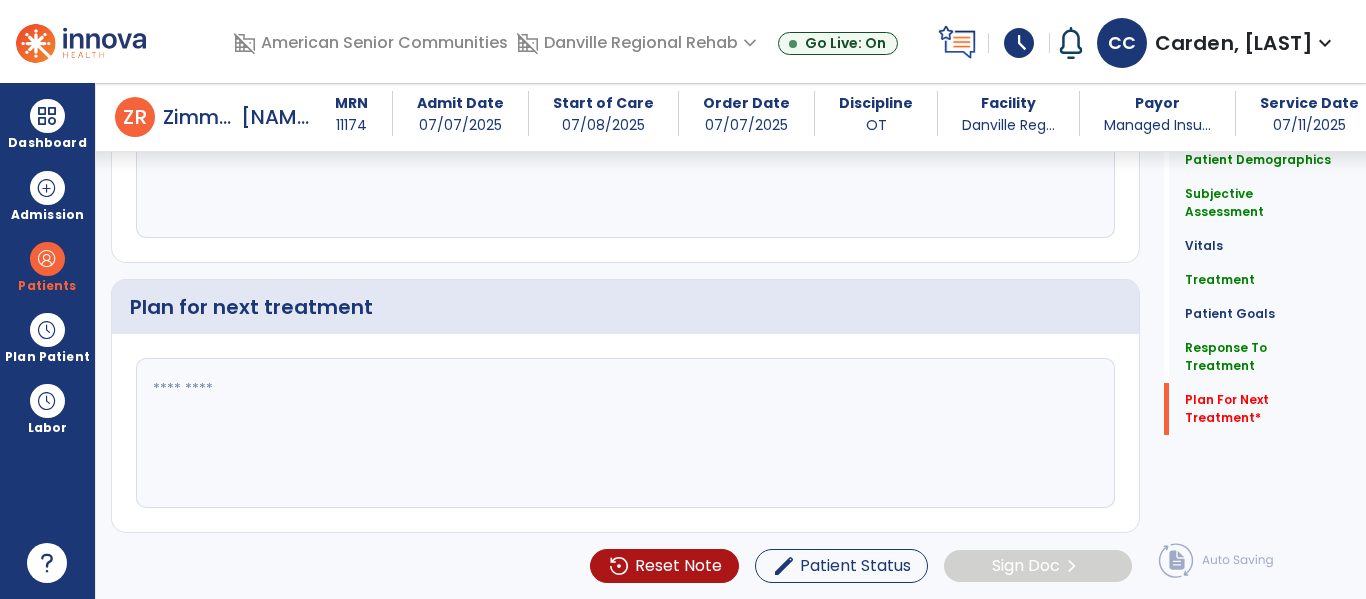 type on "**********" 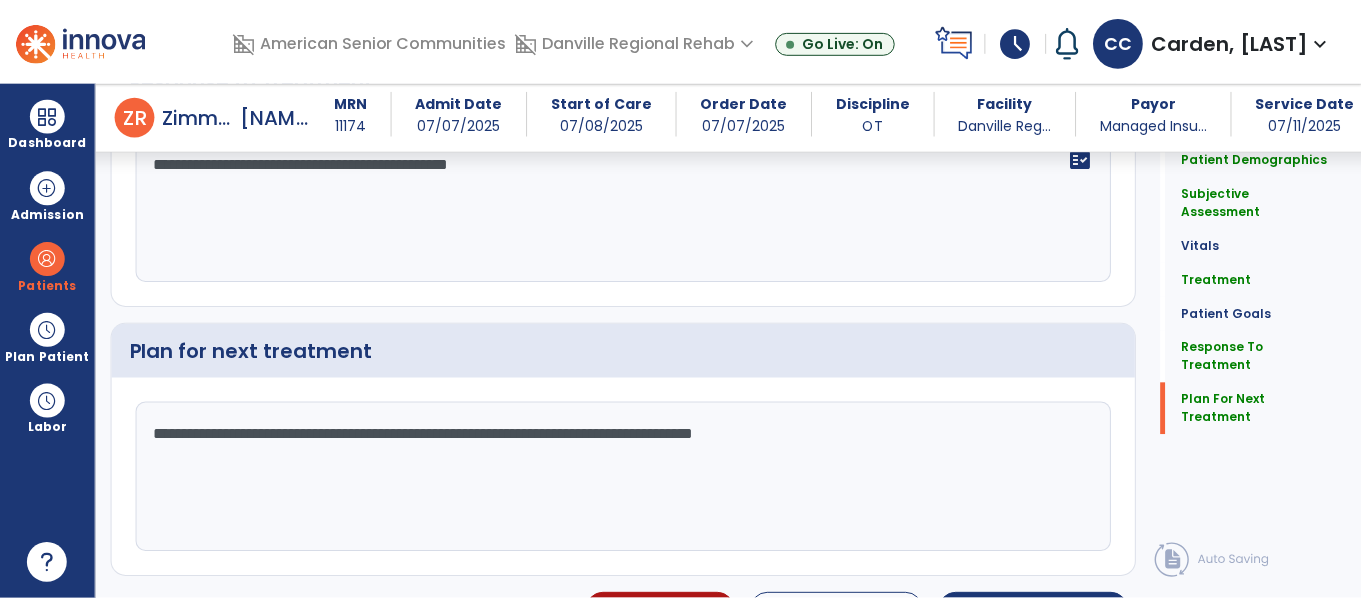 scroll, scrollTop: 2384, scrollLeft: 0, axis: vertical 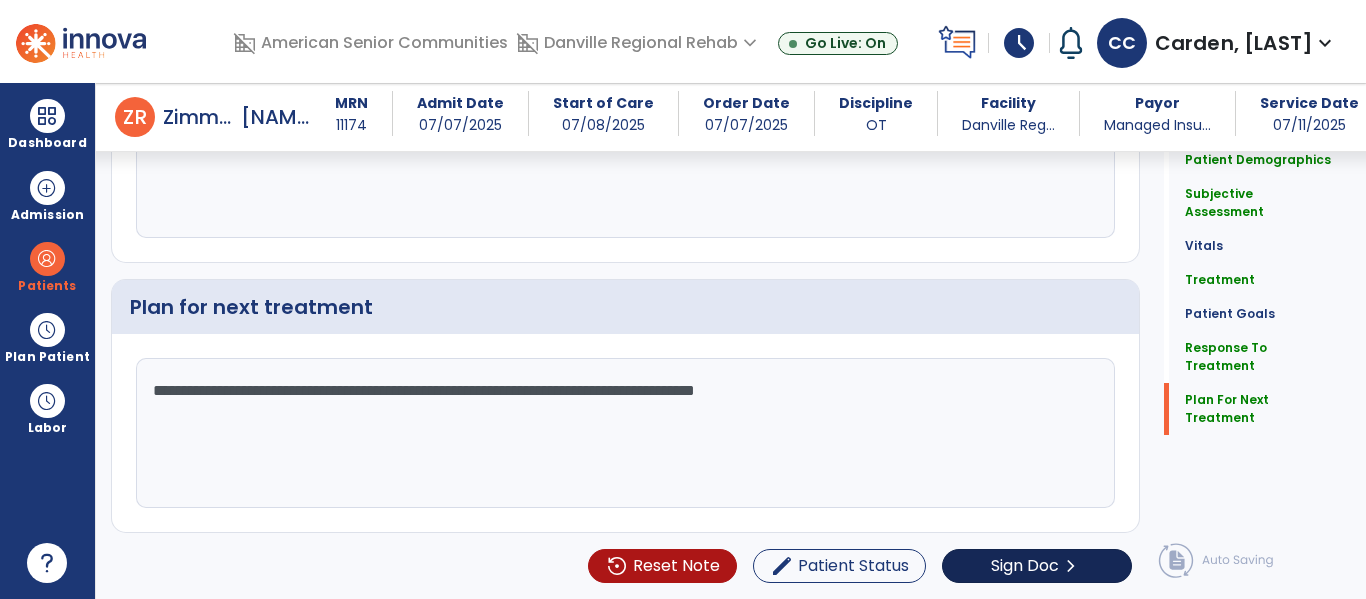 type on "**********" 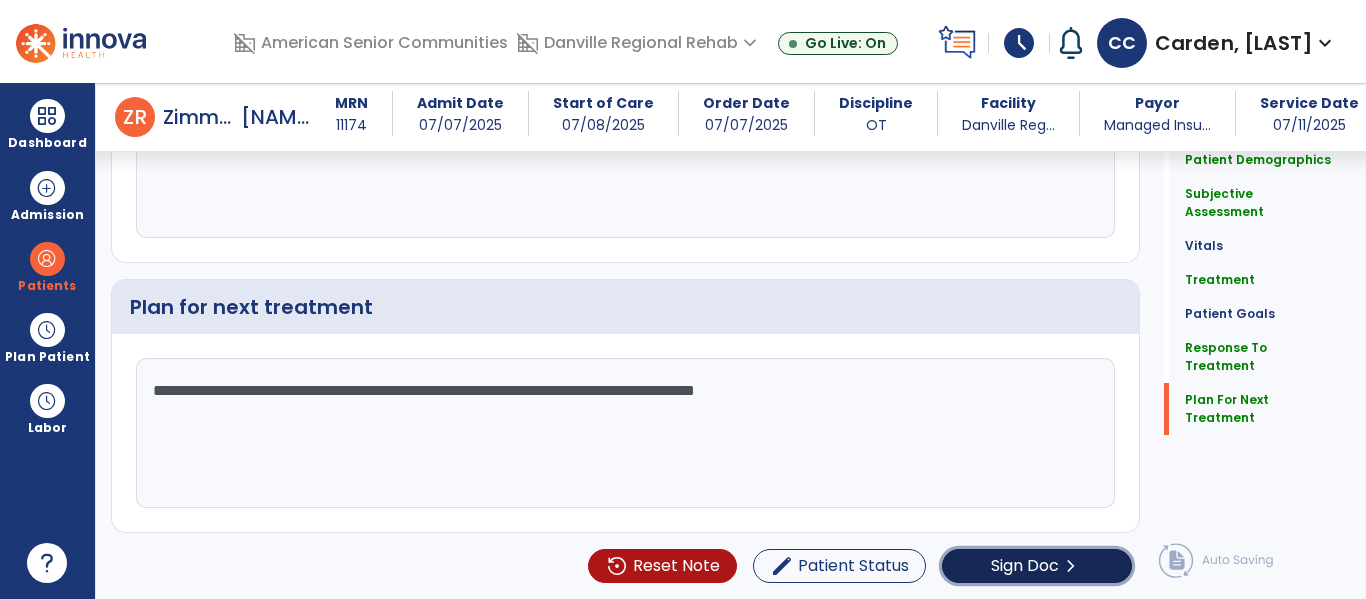 click on "chevron_right" 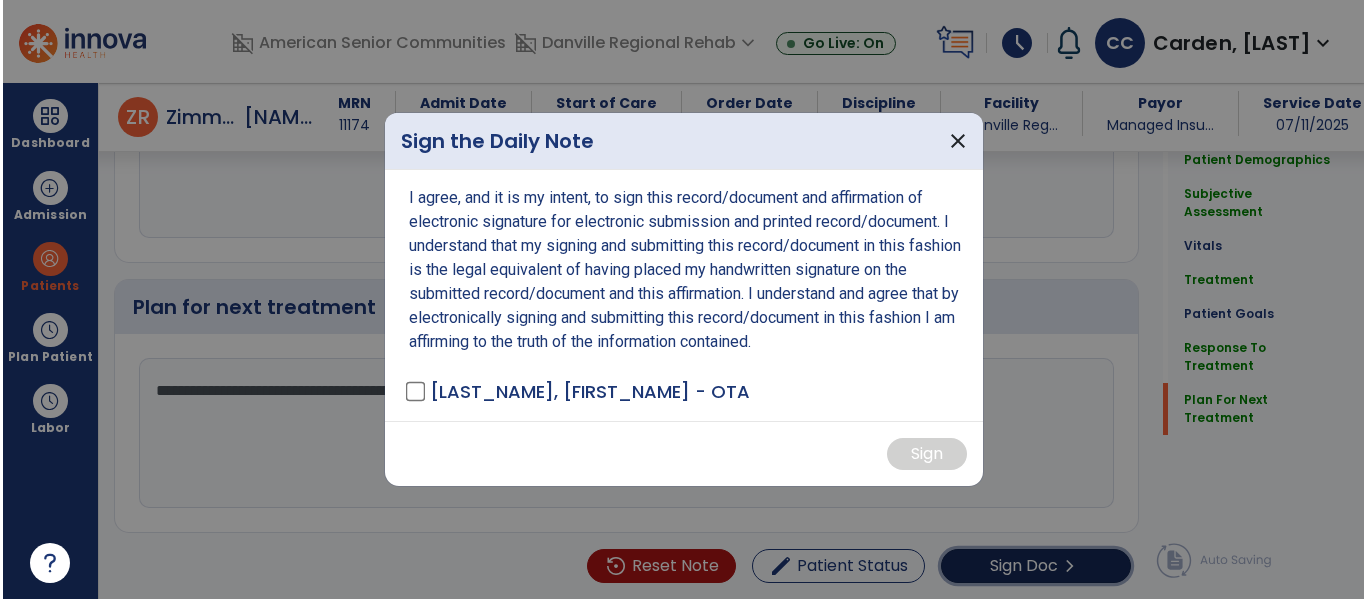 scroll, scrollTop: 2384, scrollLeft: 0, axis: vertical 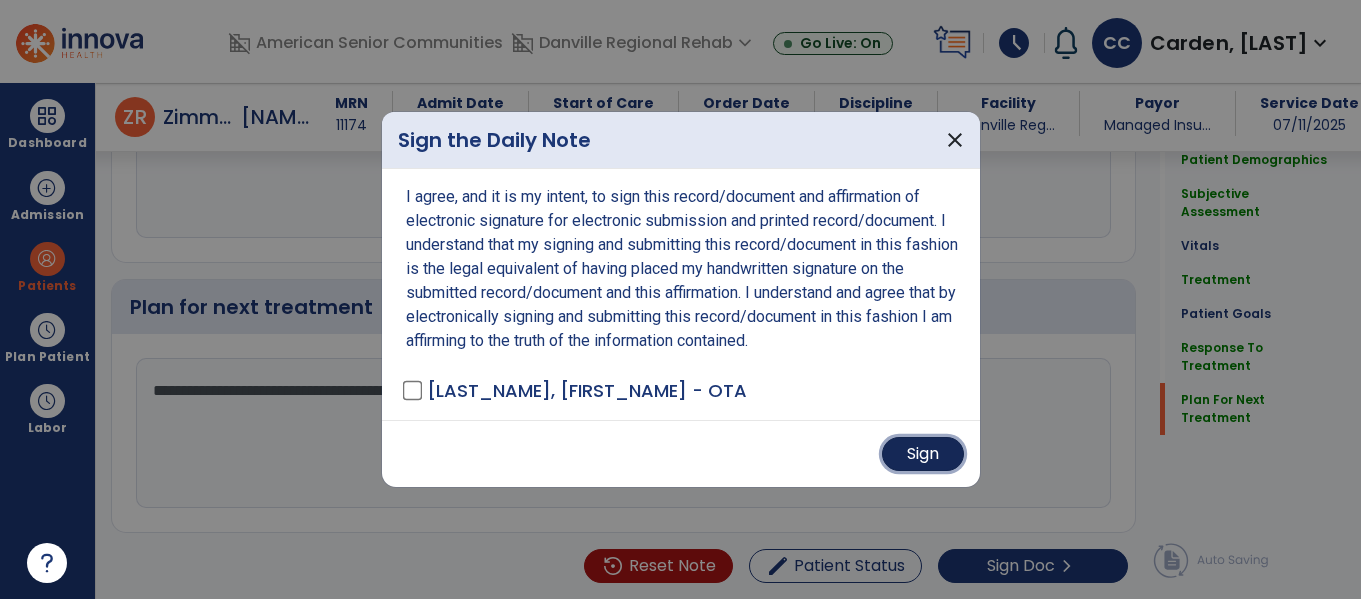 click on "Sign" at bounding box center (923, 454) 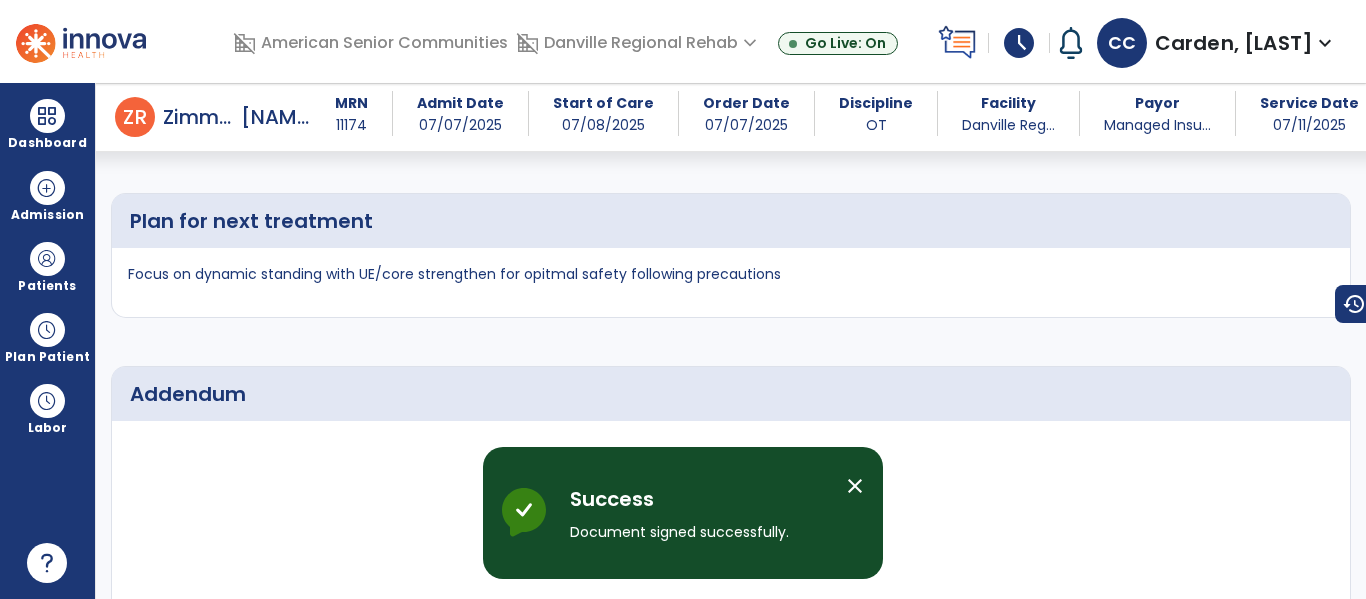 scroll, scrollTop: 0, scrollLeft: 0, axis: both 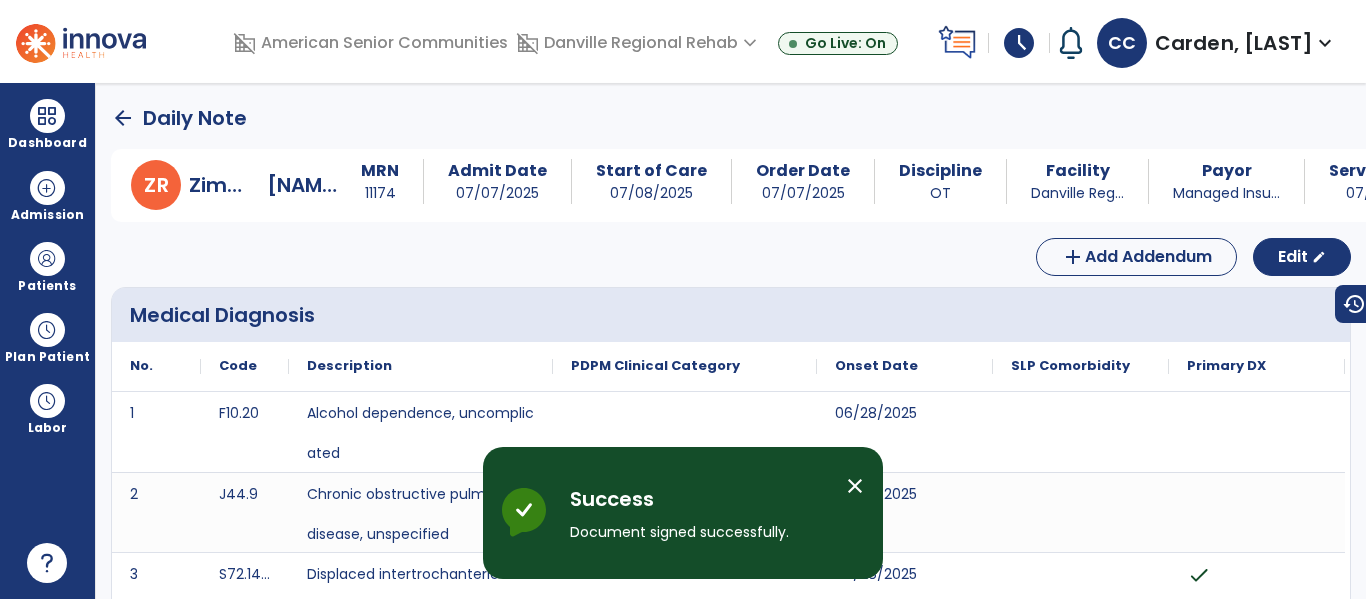 click on "arrow_back" 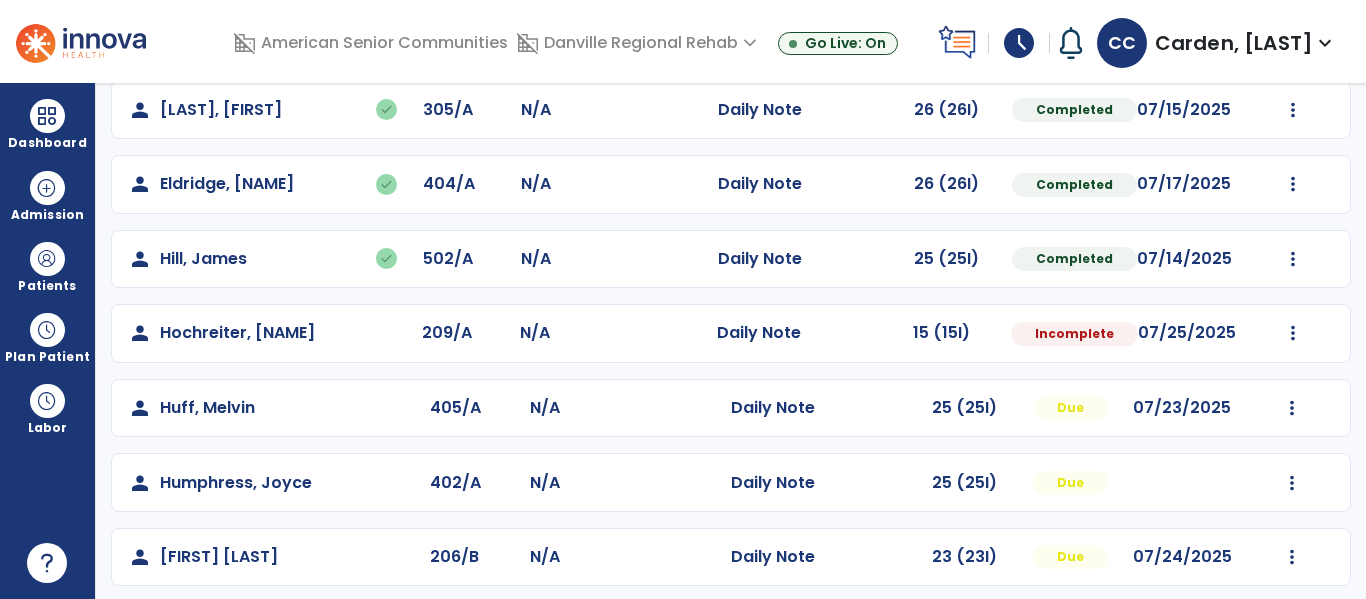scroll, scrollTop: 400, scrollLeft: 0, axis: vertical 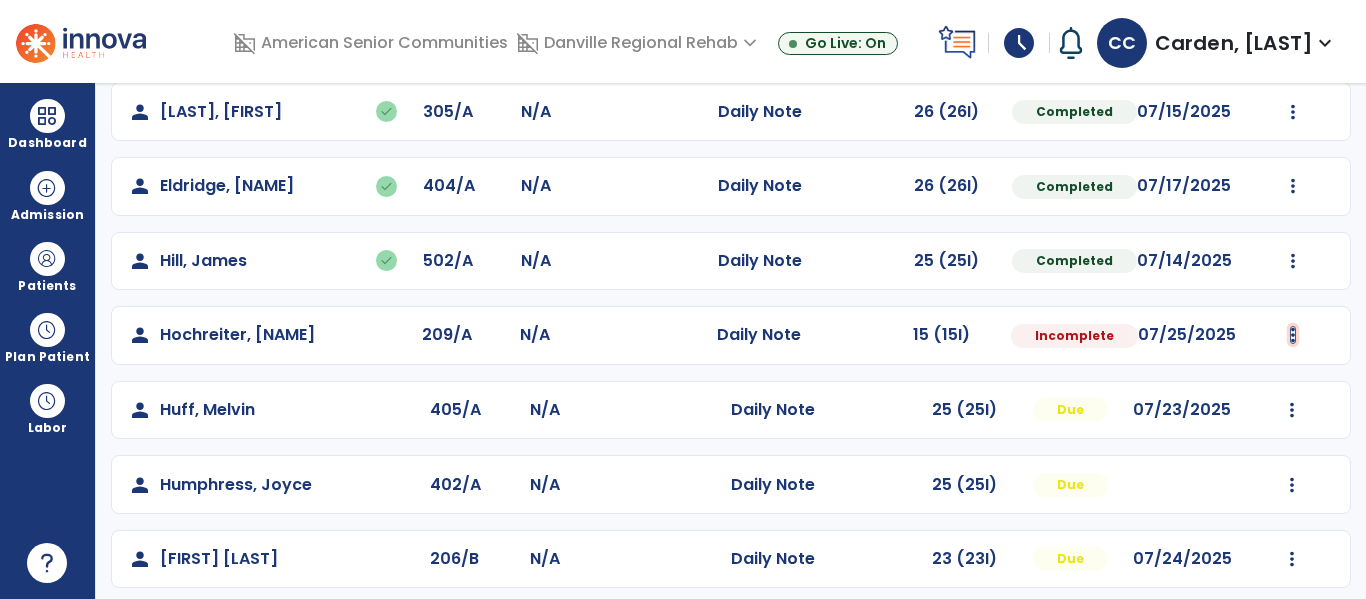 click at bounding box center (1293, -112) 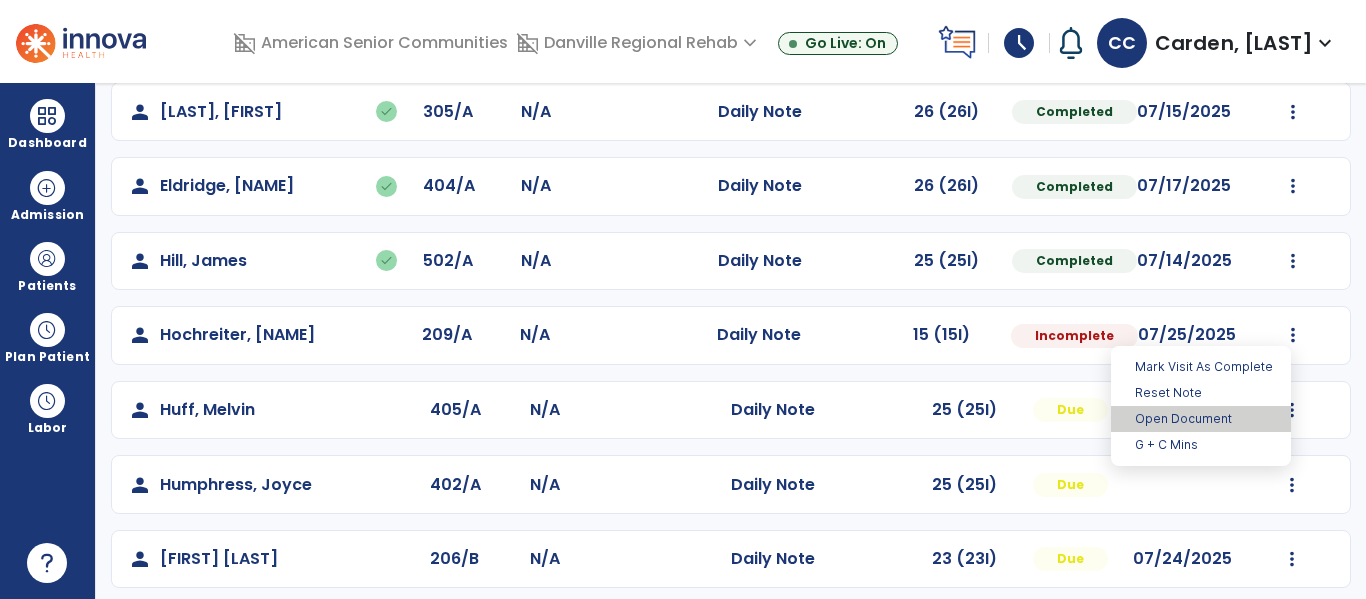click on "Open Document" at bounding box center (1201, 419) 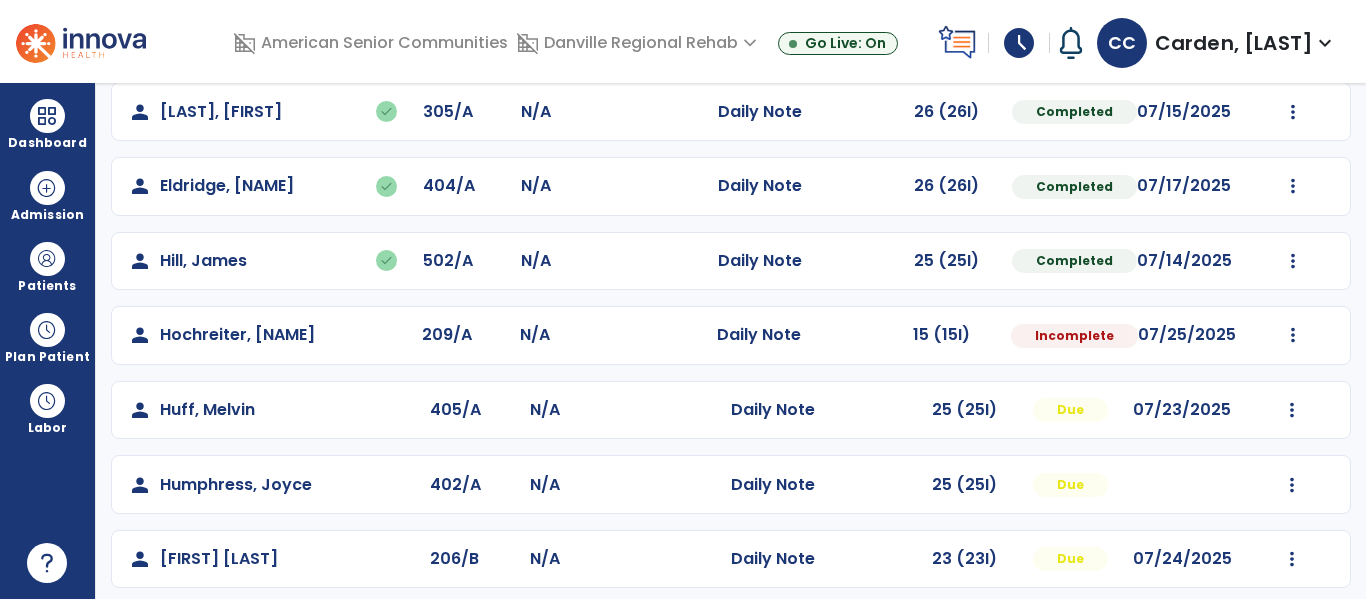 select on "*" 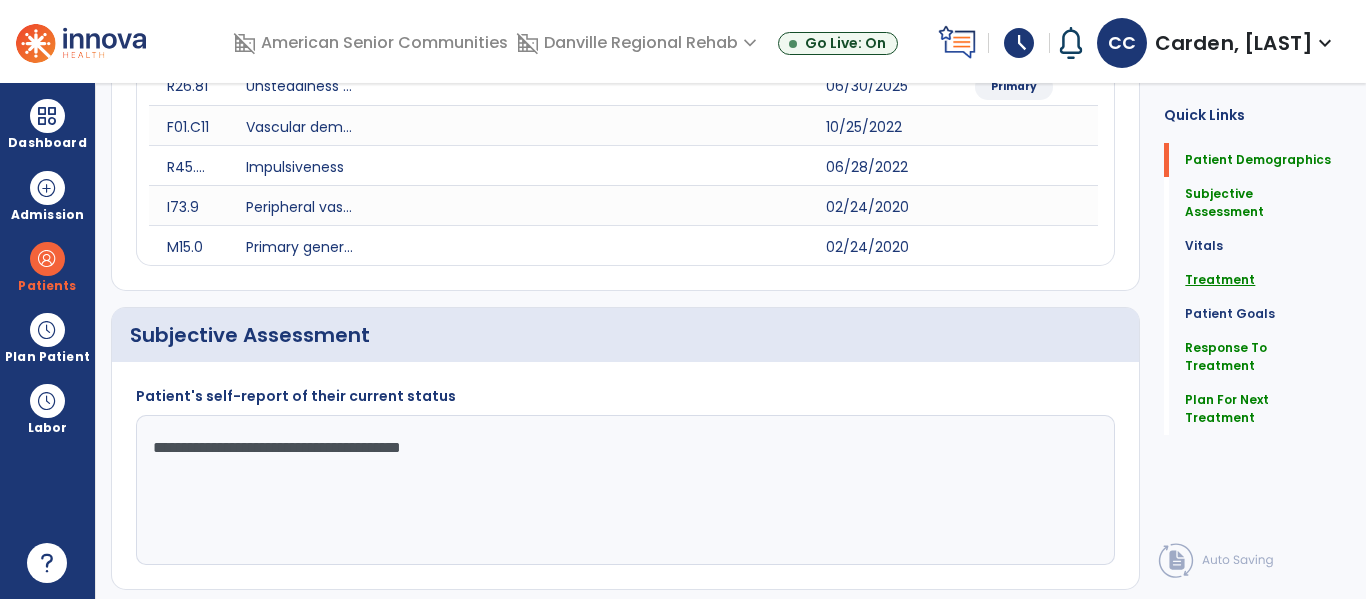 click on "Treatment" 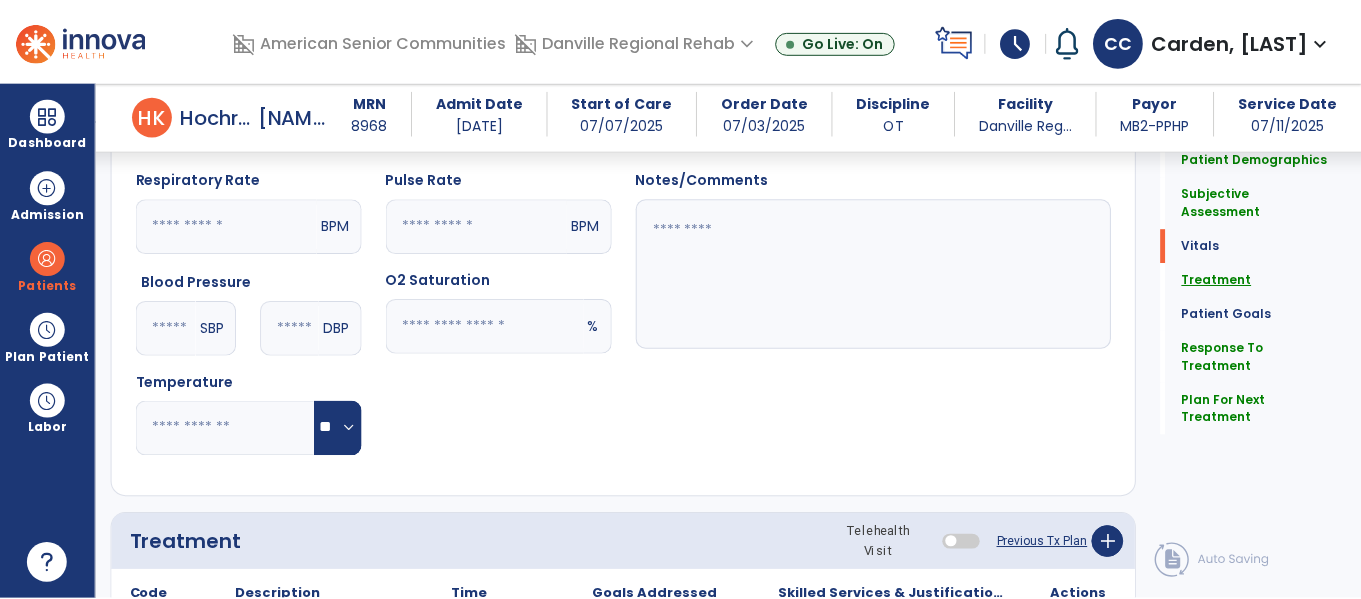 scroll, scrollTop: 1254, scrollLeft: 0, axis: vertical 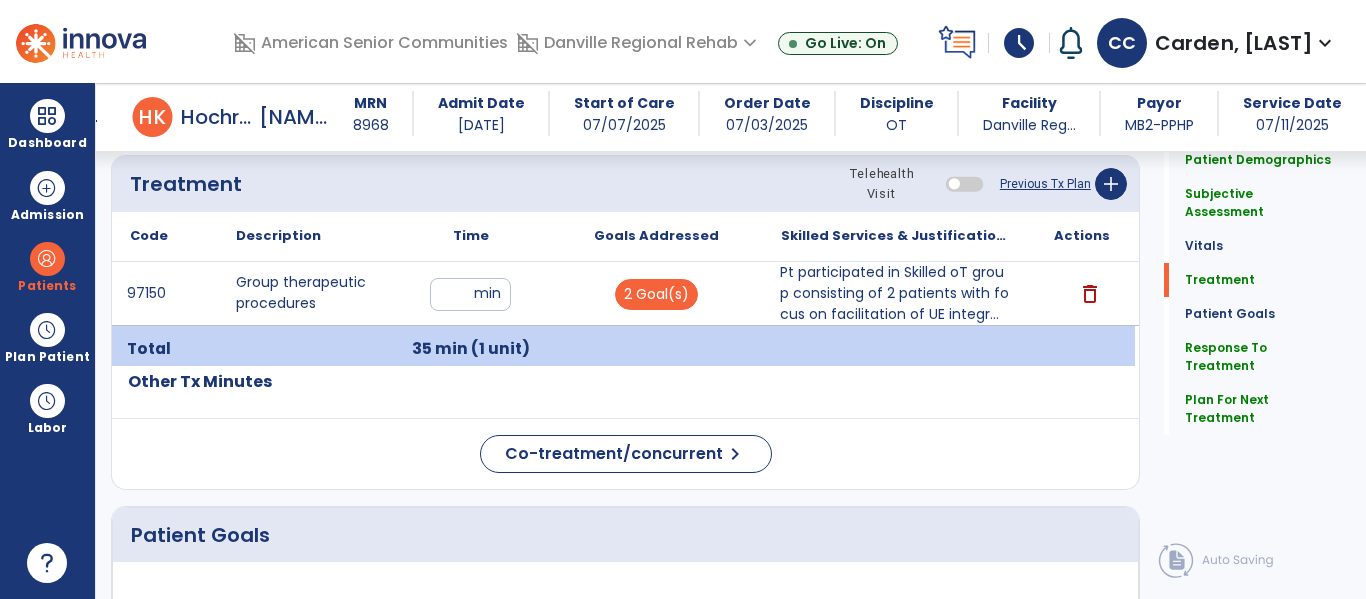 click on "Pt participated in Skilled oT group consisting of 2 patients with focus on facilitation of UE integr..." at bounding box center [896, 293] 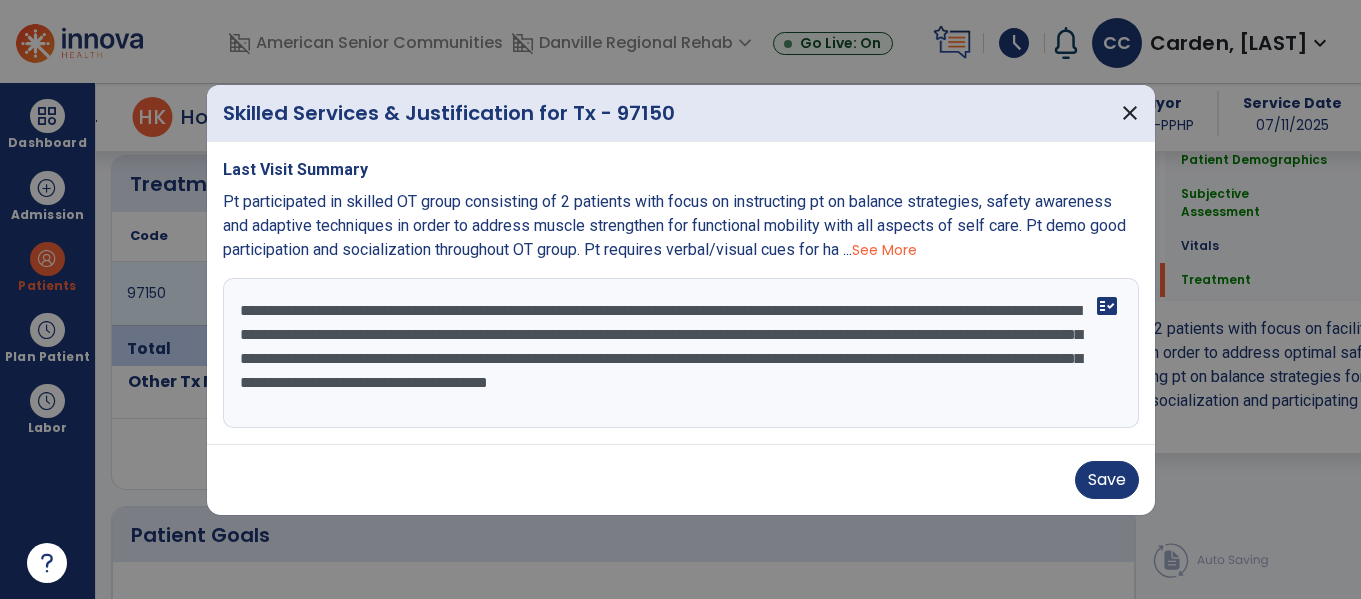 scroll, scrollTop: 1254, scrollLeft: 0, axis: vertical 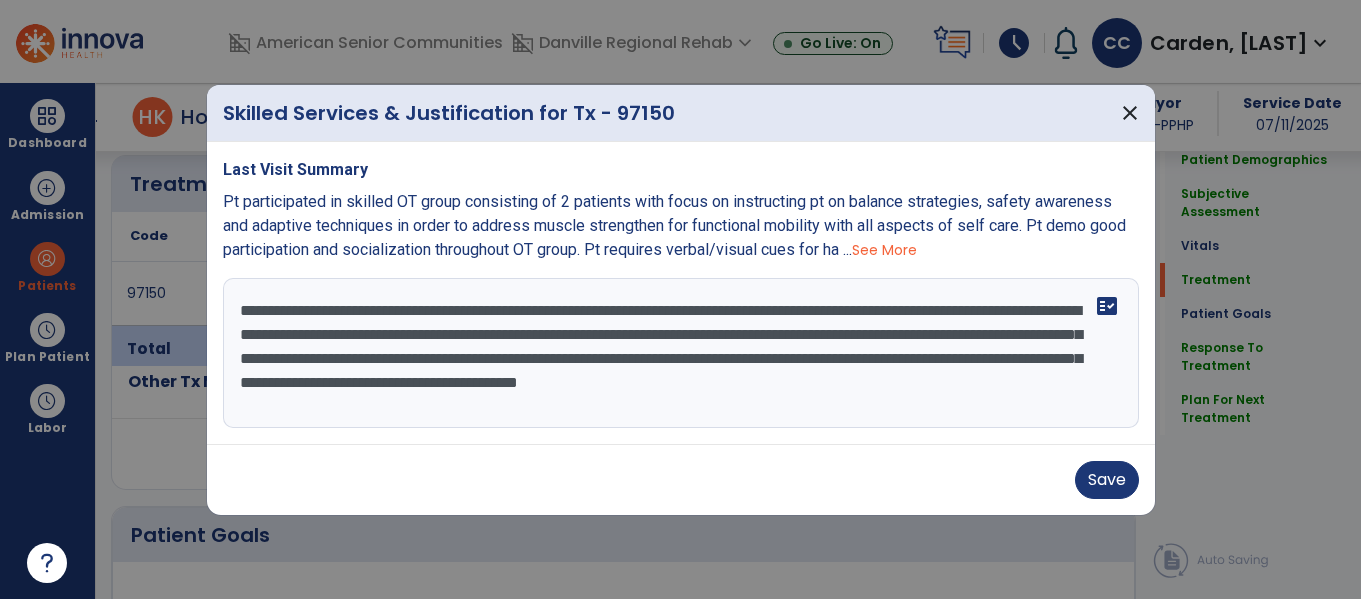 click on "See More" at bounding box center [884, 250] 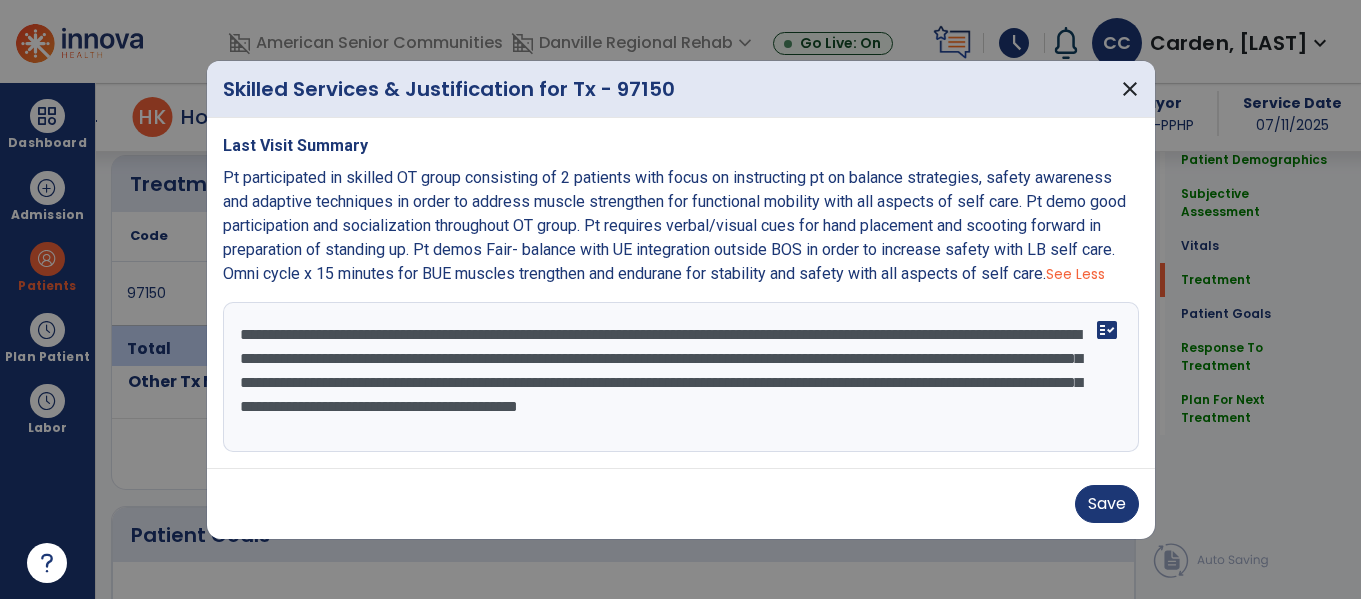 click on "**********" at bounding box center (681, 377) 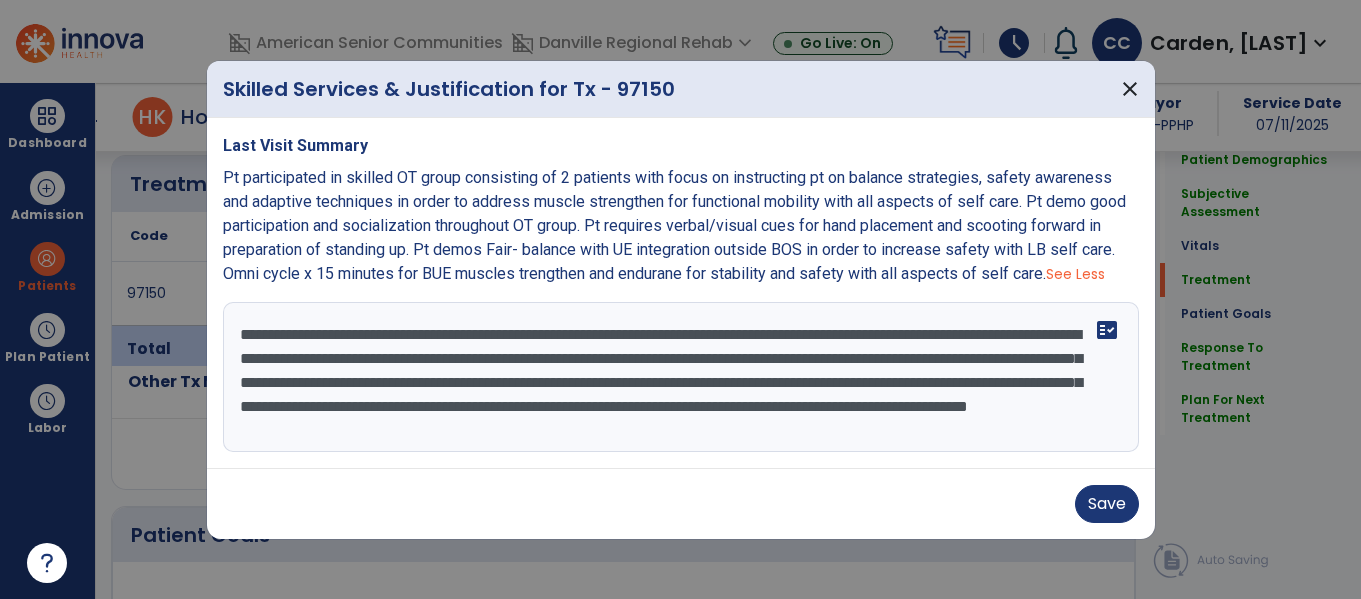 scroll, scrollTop: 16, scrollLeft: 0, axis: vertical 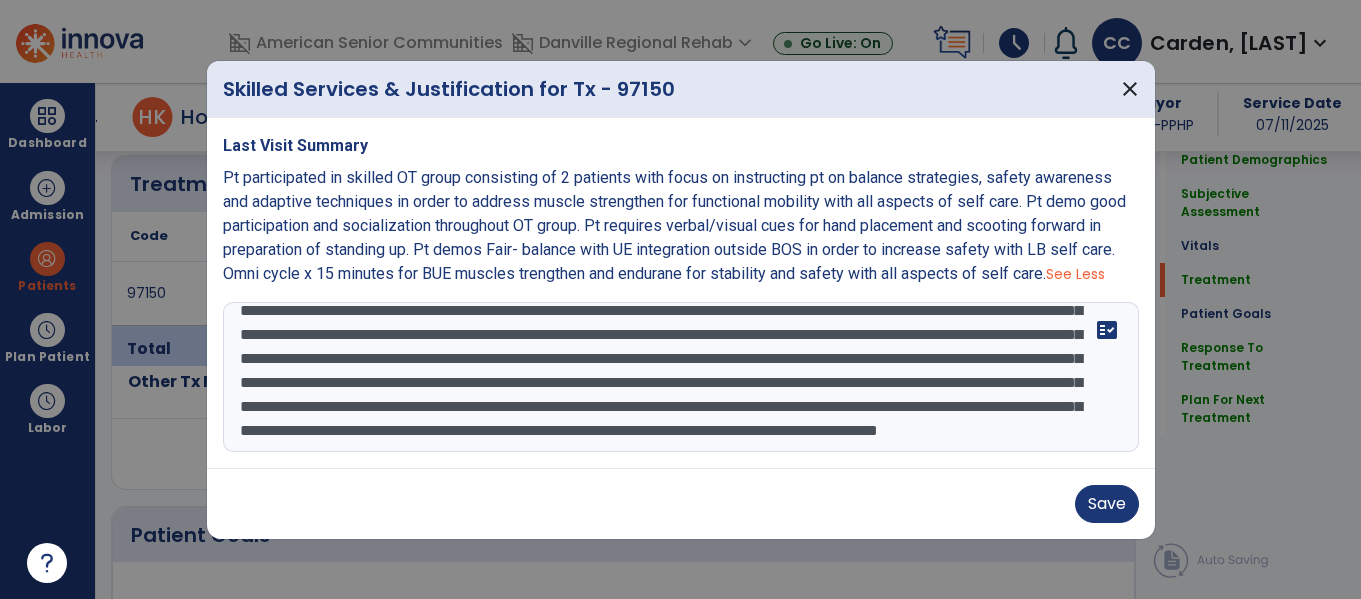 click on "**********" at bounding box center [681, 377] 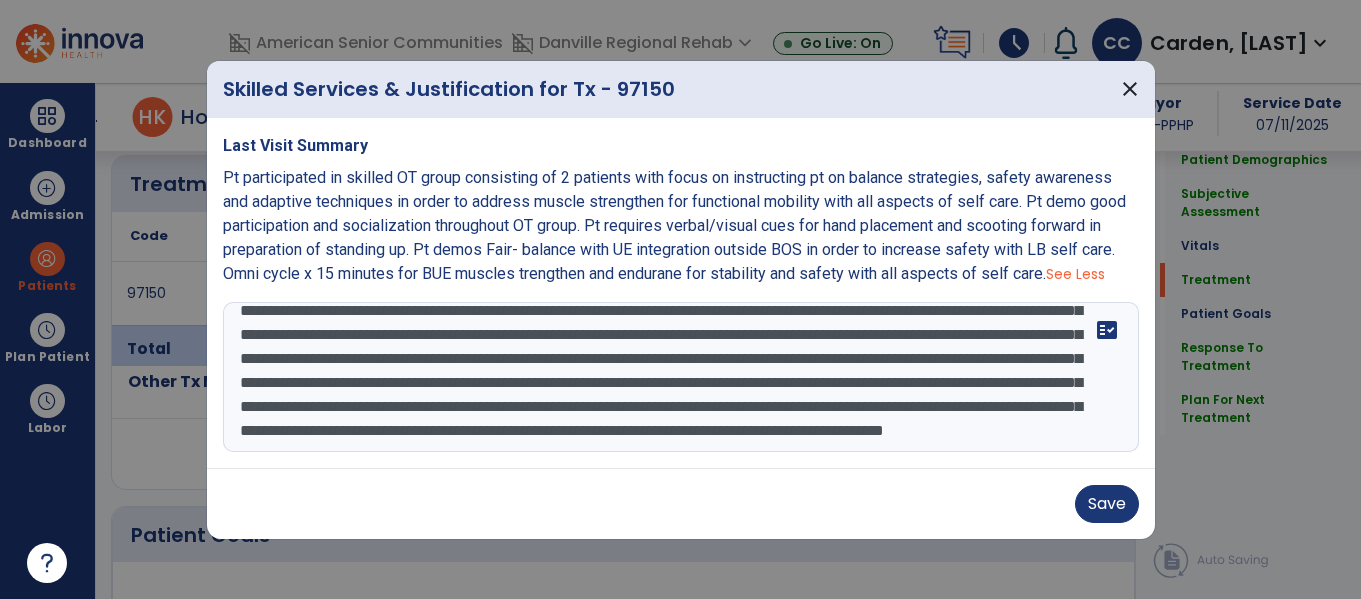 click on "Save" at bounding box center [681, 503] 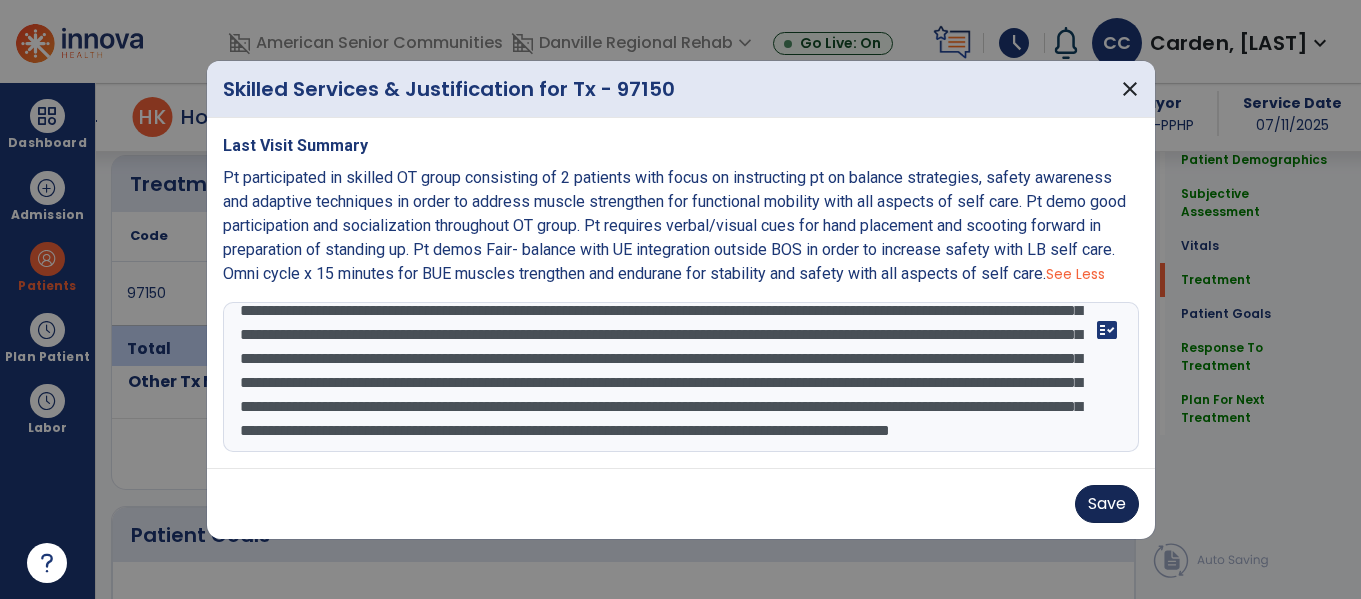 type on "**********" 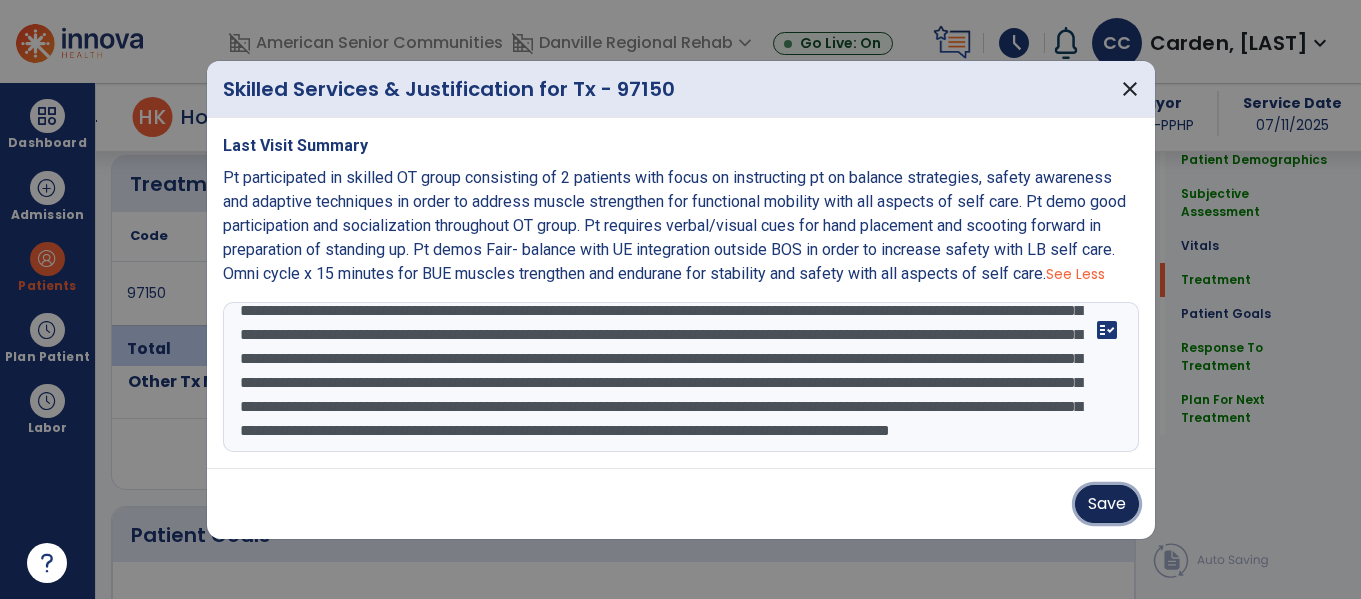 click on "Save" at bounding box center [1107, 504] 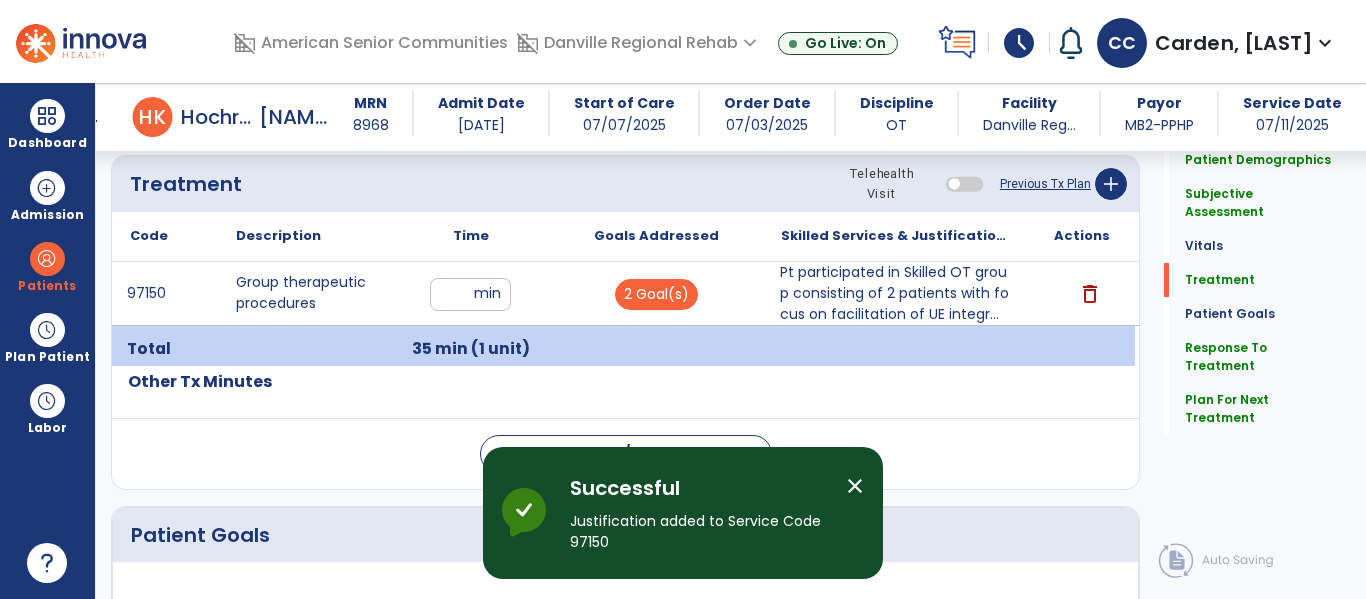 click on "Pt participated in Skilled OT group consisting of 2 patients with focus on facilitation of UE integr..." at bounding box center (896, 293) 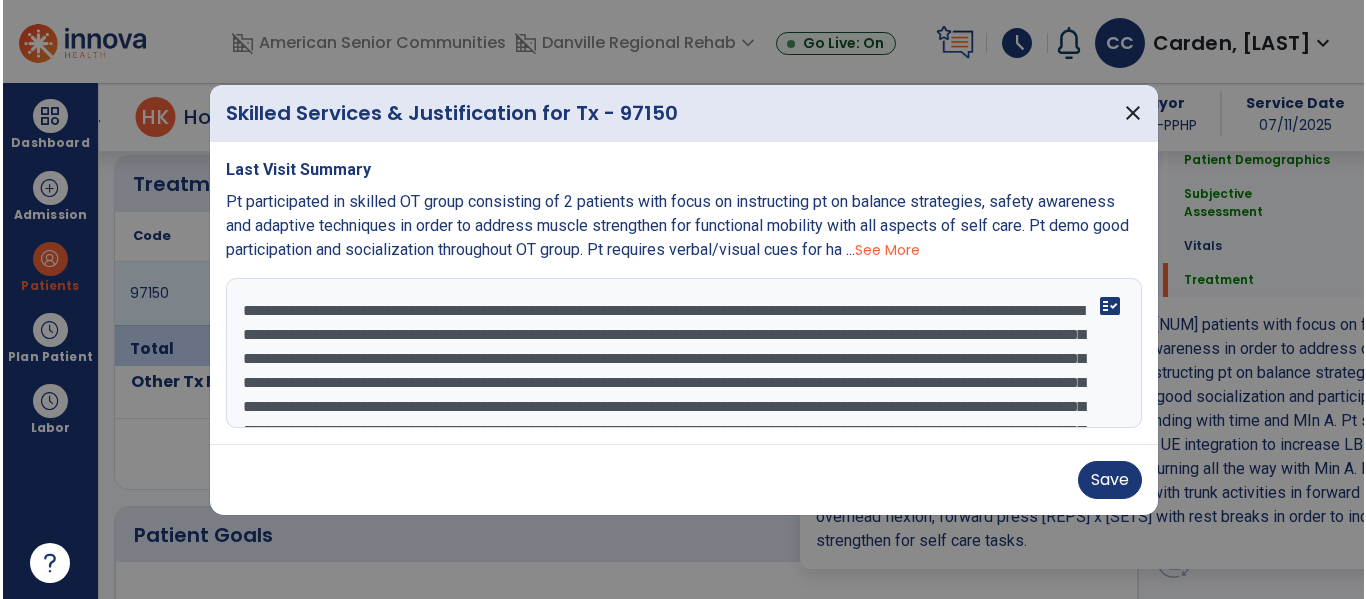 scroll, scrollTop: 1254, scrollLeft: 0, axis: vertical 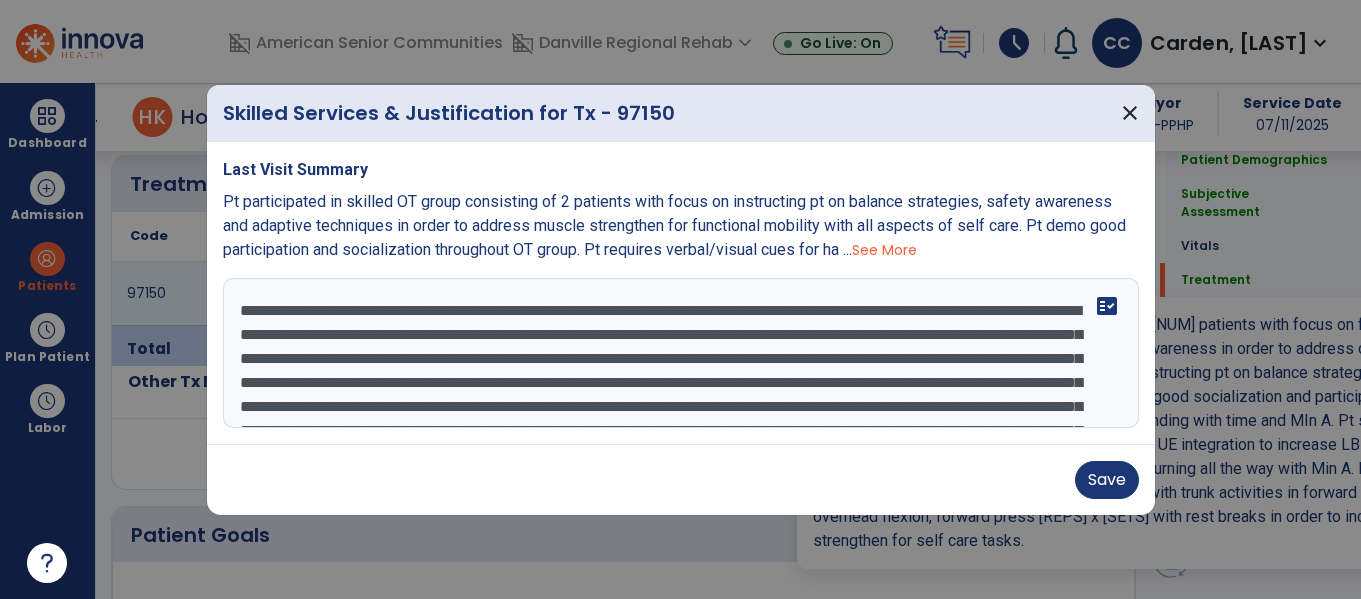 click on "**********" at bounding box center (681, 353) 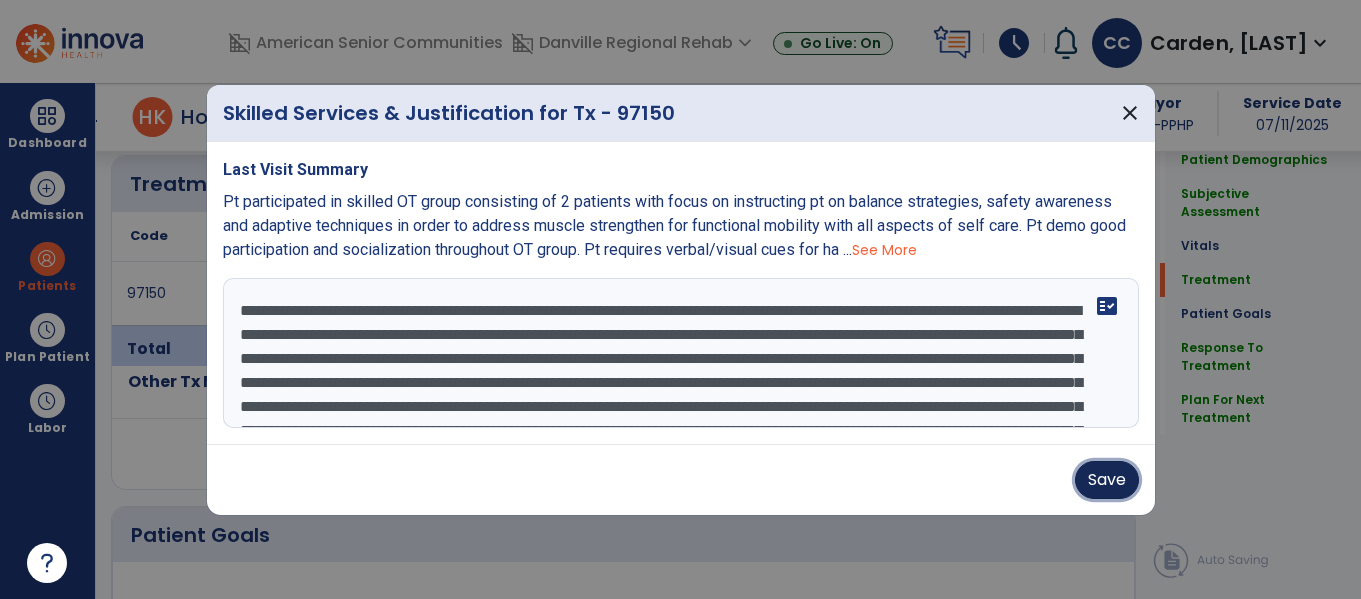 click on "Save" at bounding box center (1107, 480) 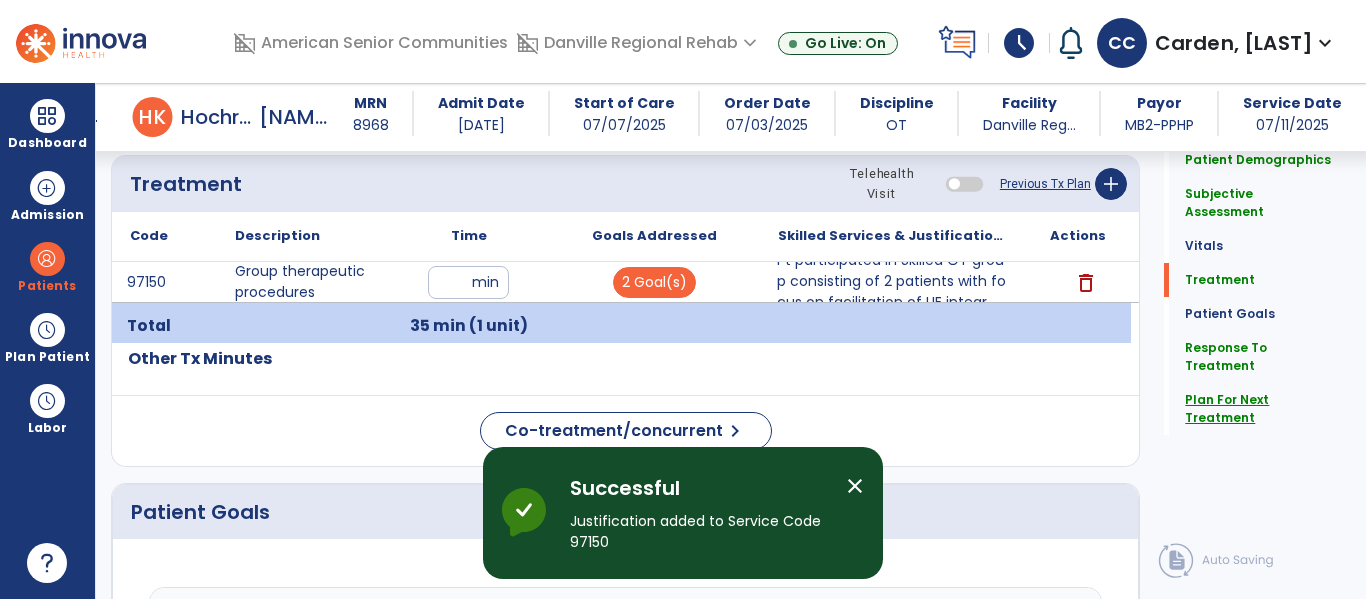 click on "Plan For Next Treatment" 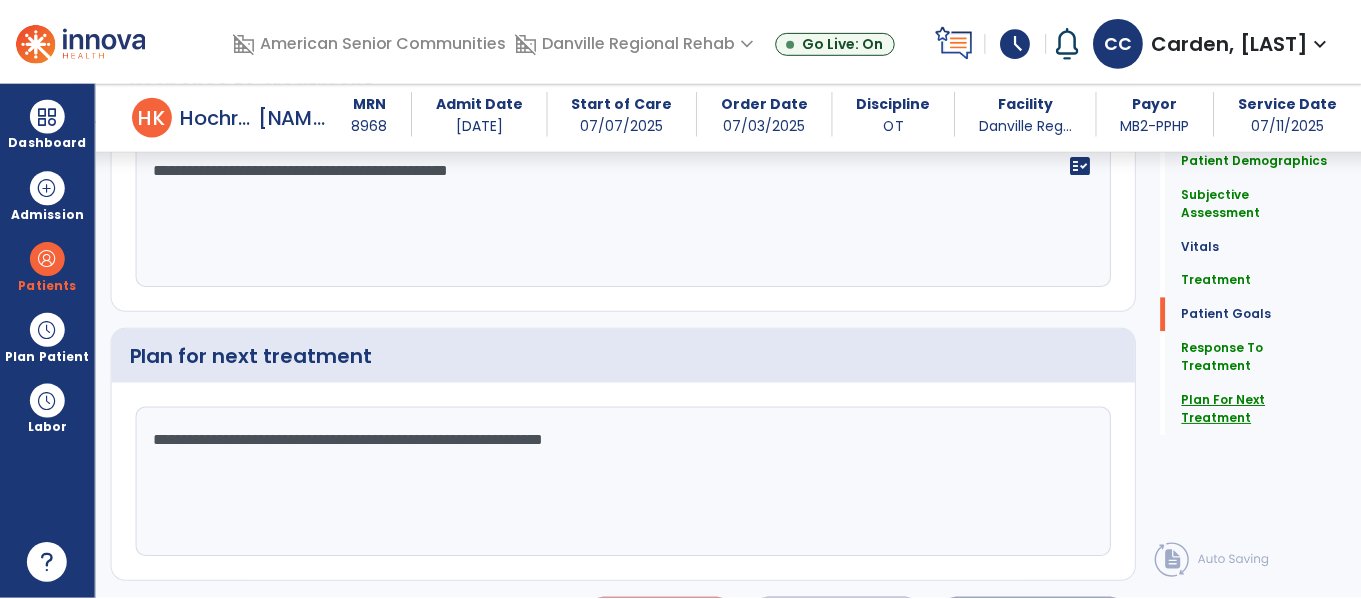 scroll, scrollTop: 2439, scrollLeft: 0, axis: vertical 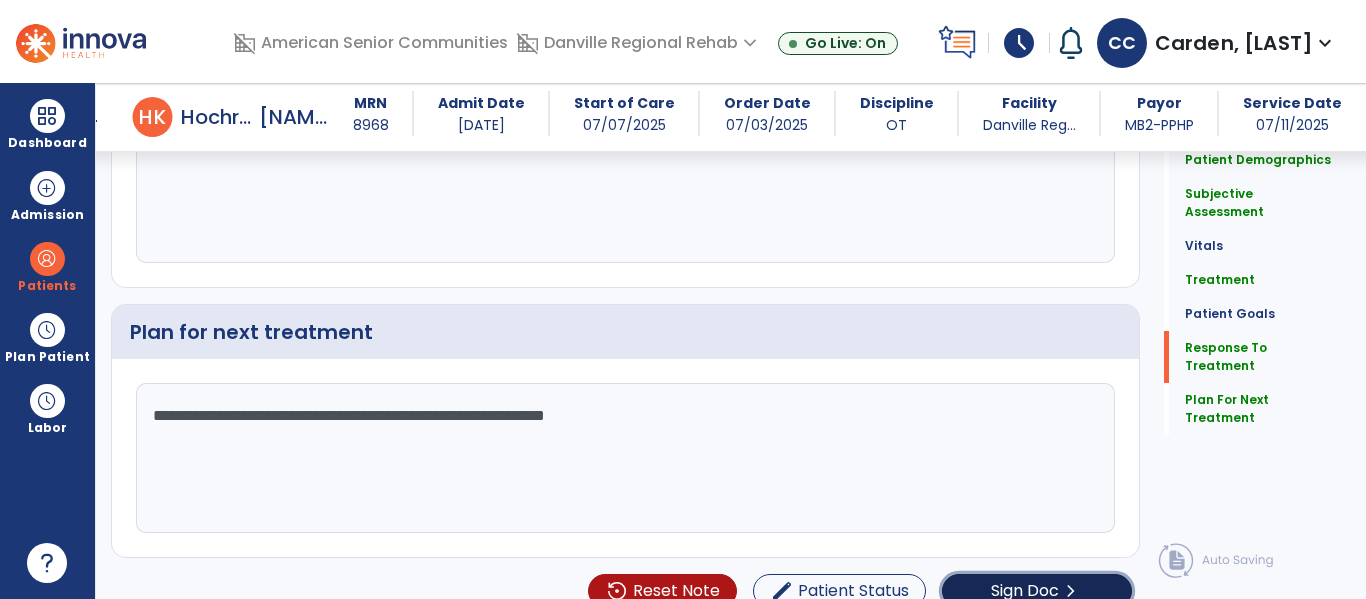 click on "Sign Doc  chevron_right" 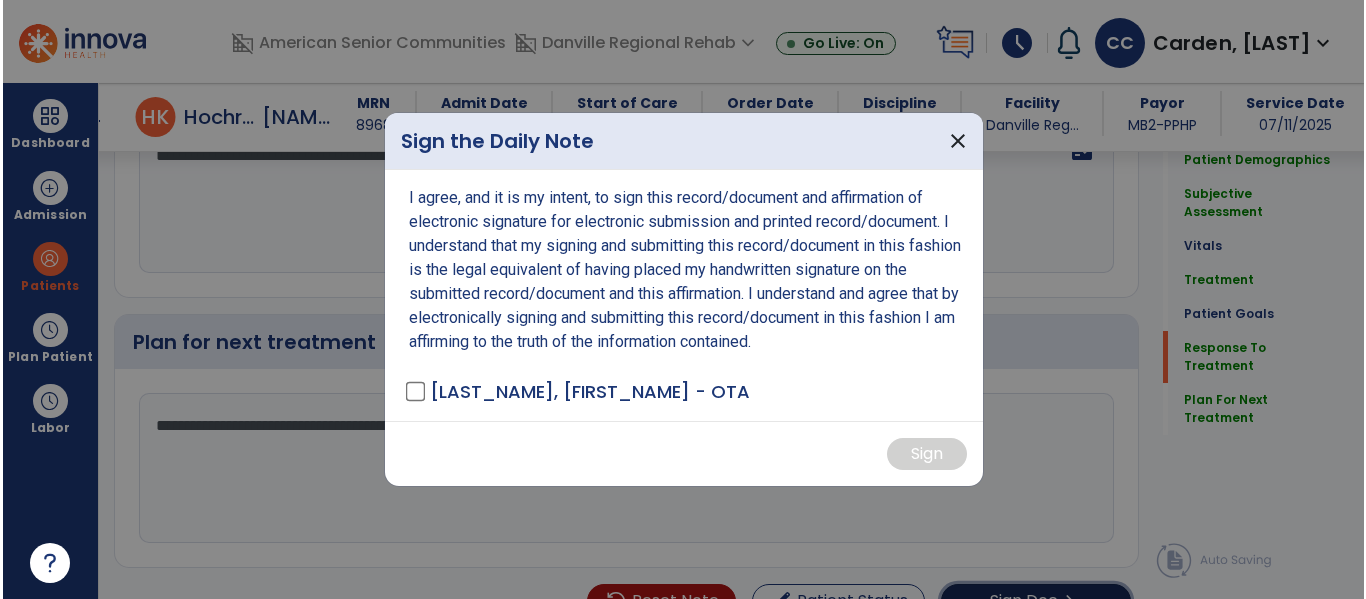 scroll, scrollTop: 2439, scrollLeft: 0, axis: vertical 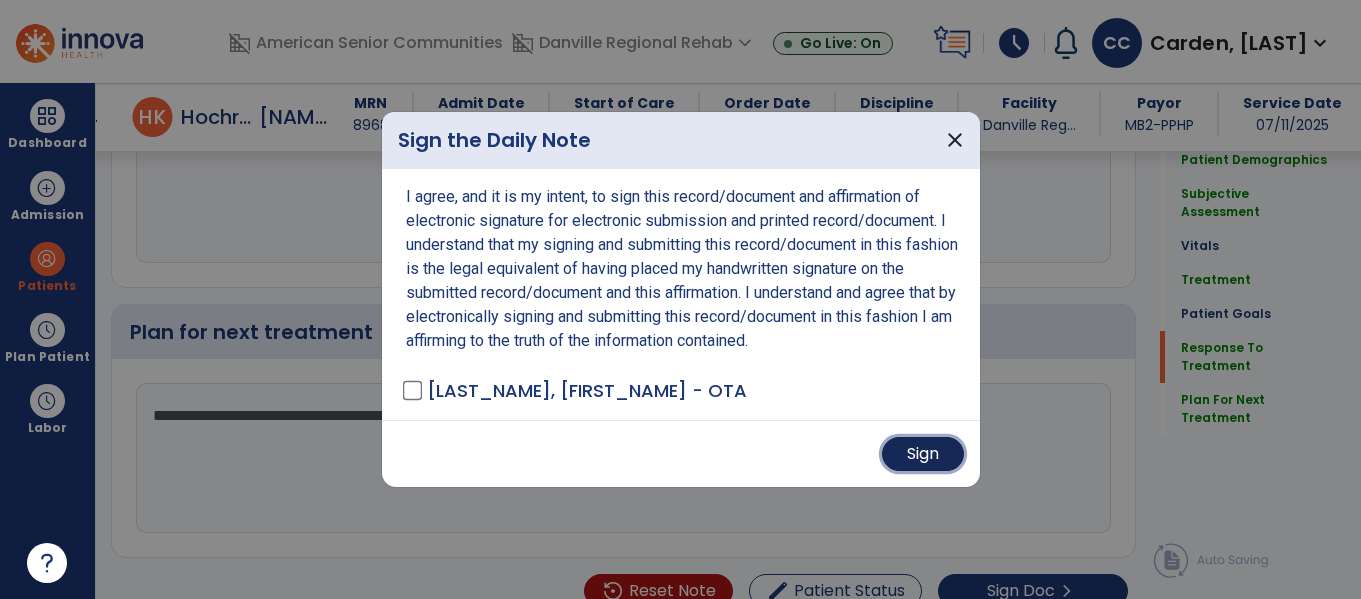 click on "Sign" at bounding box center (923, 454) 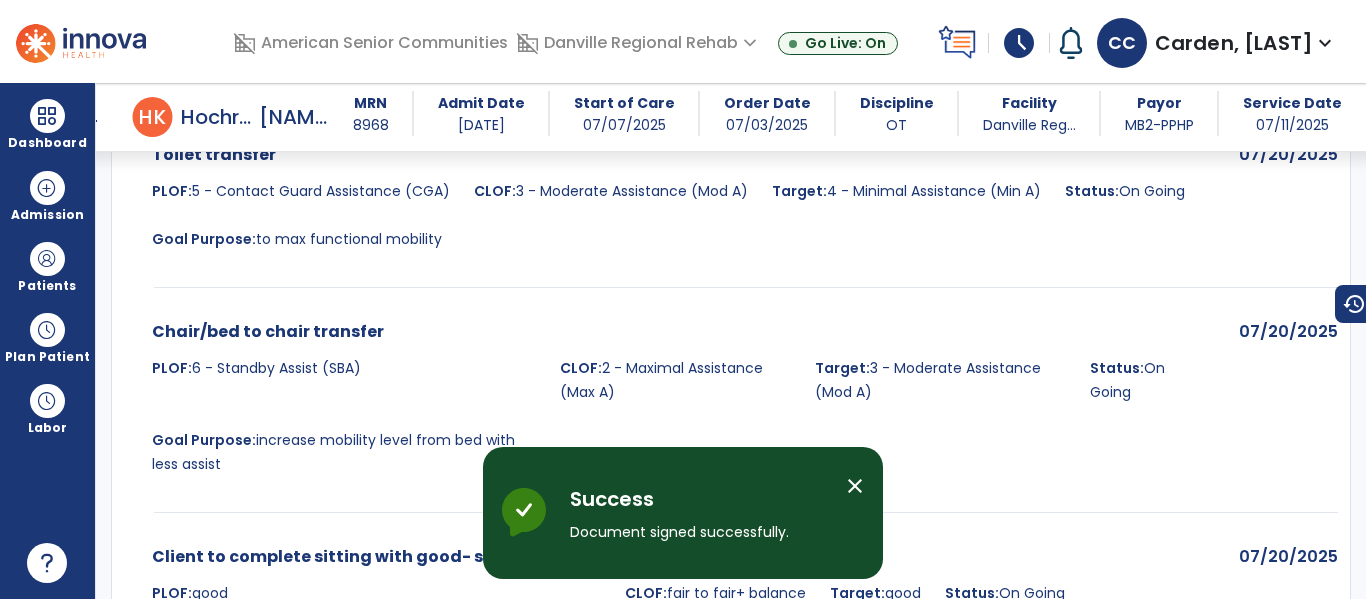 scroll, scrollTop: 0, scrollLeft: 0, axis: both 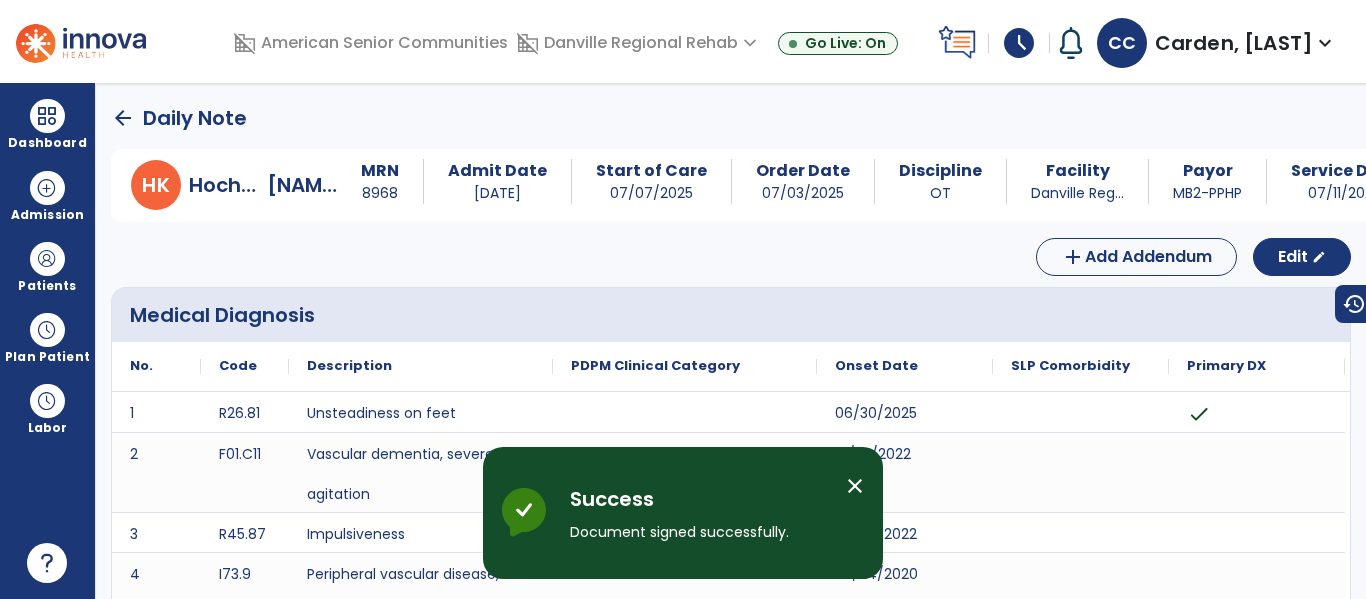 click on "arrow_back" 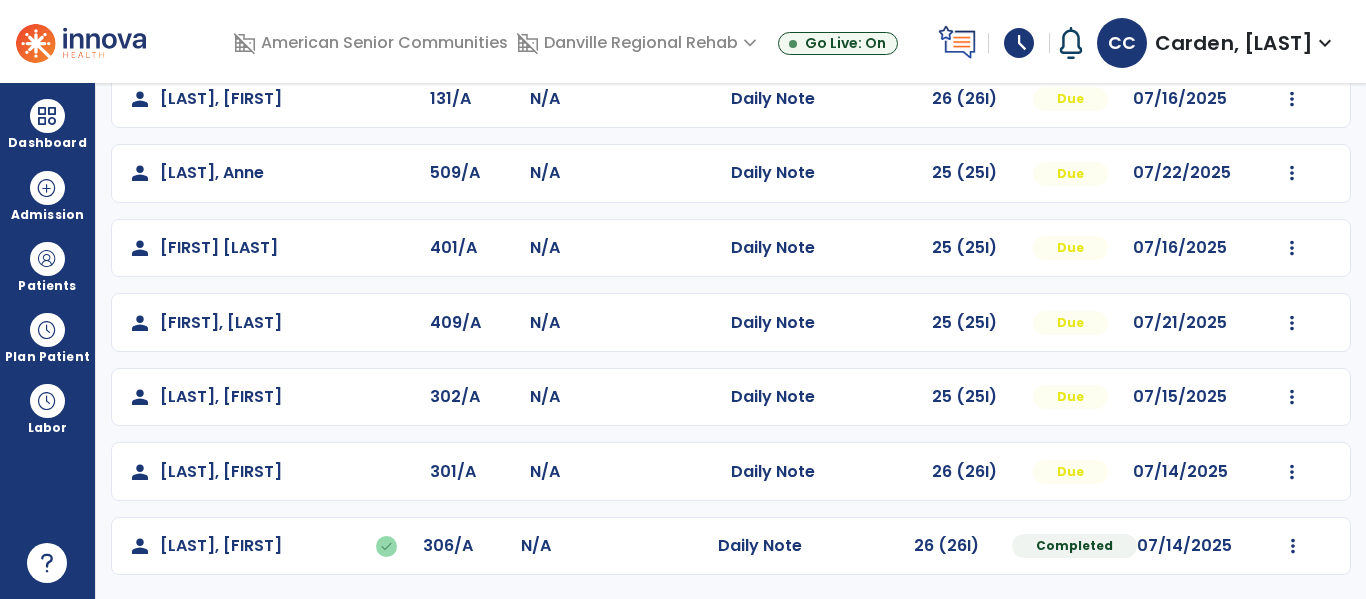 scroll, scrollTop: 1083, scrollLeft: 0, axis: vertical 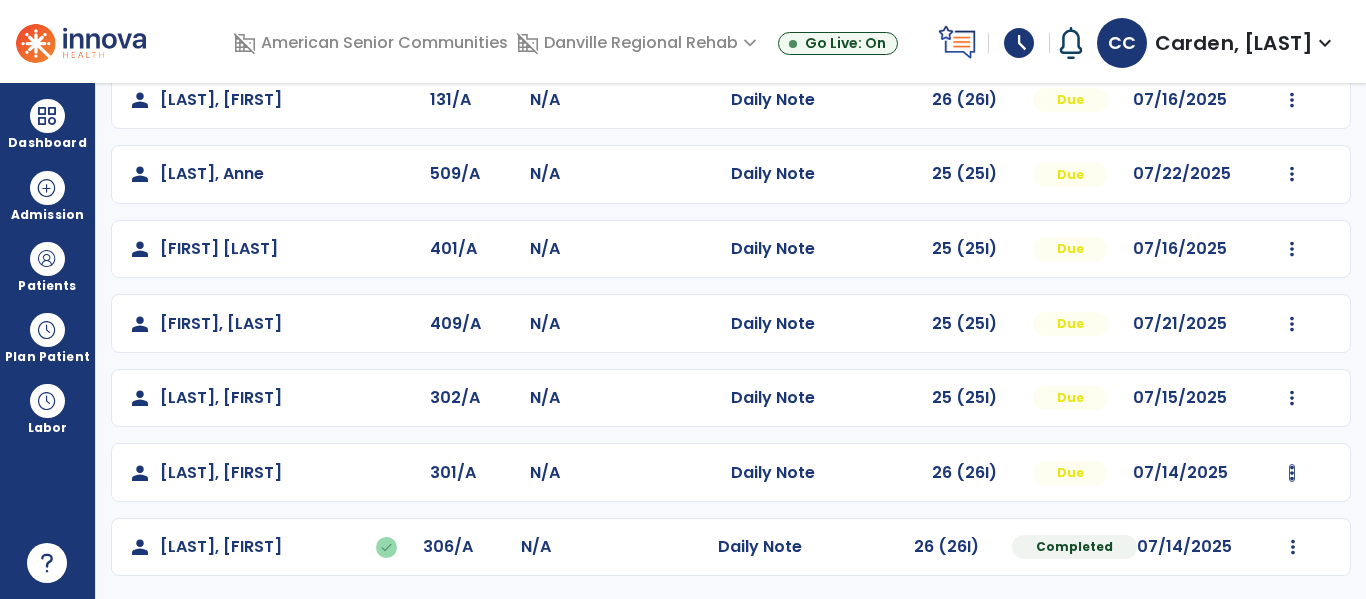 click at bounding box center (1293, -795) 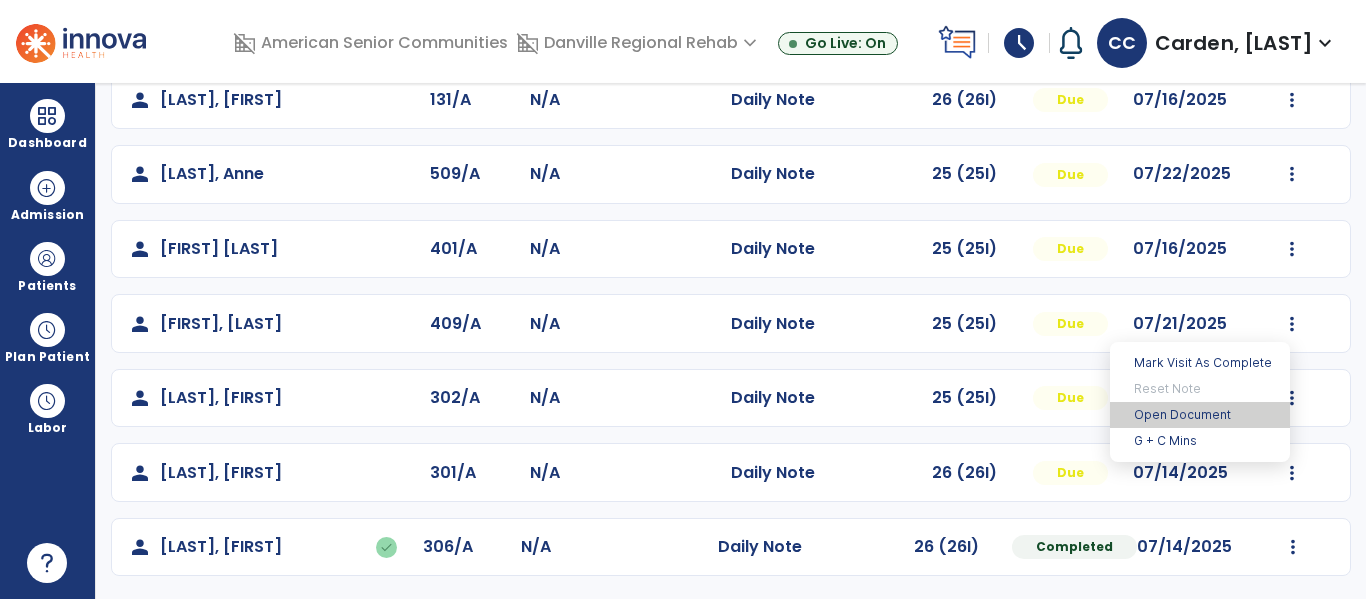click on "Open Document" at bounding box center [1200, 415] 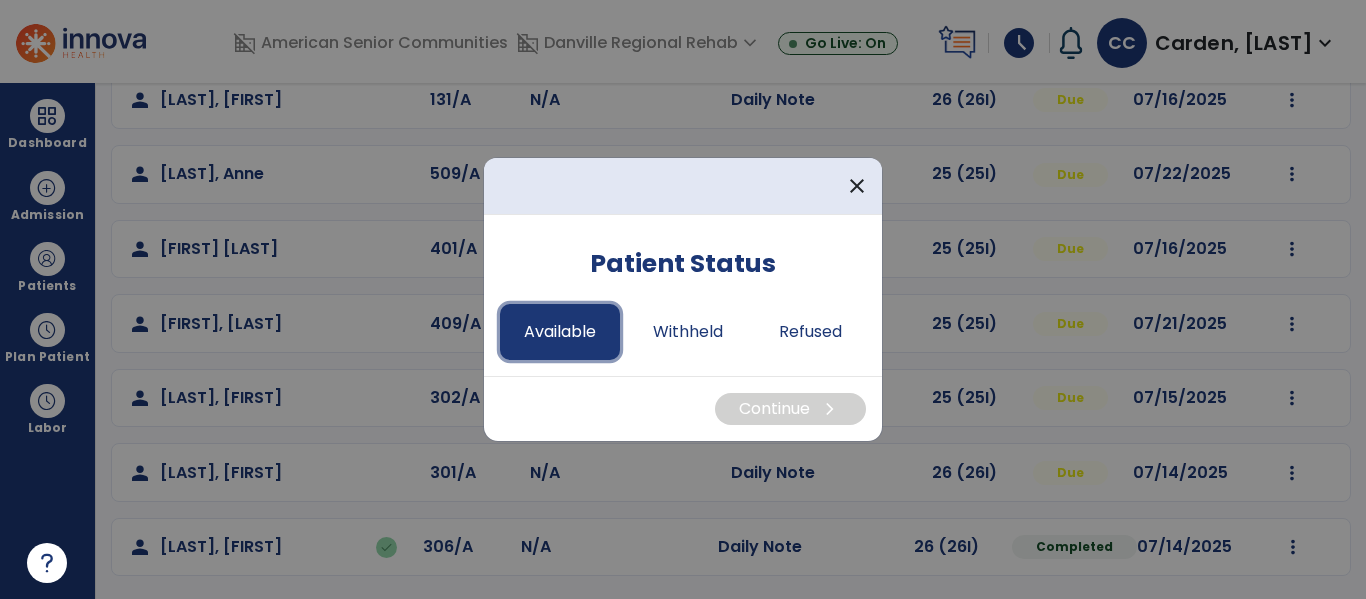 click on "Available" at bounding box center (560, 332) 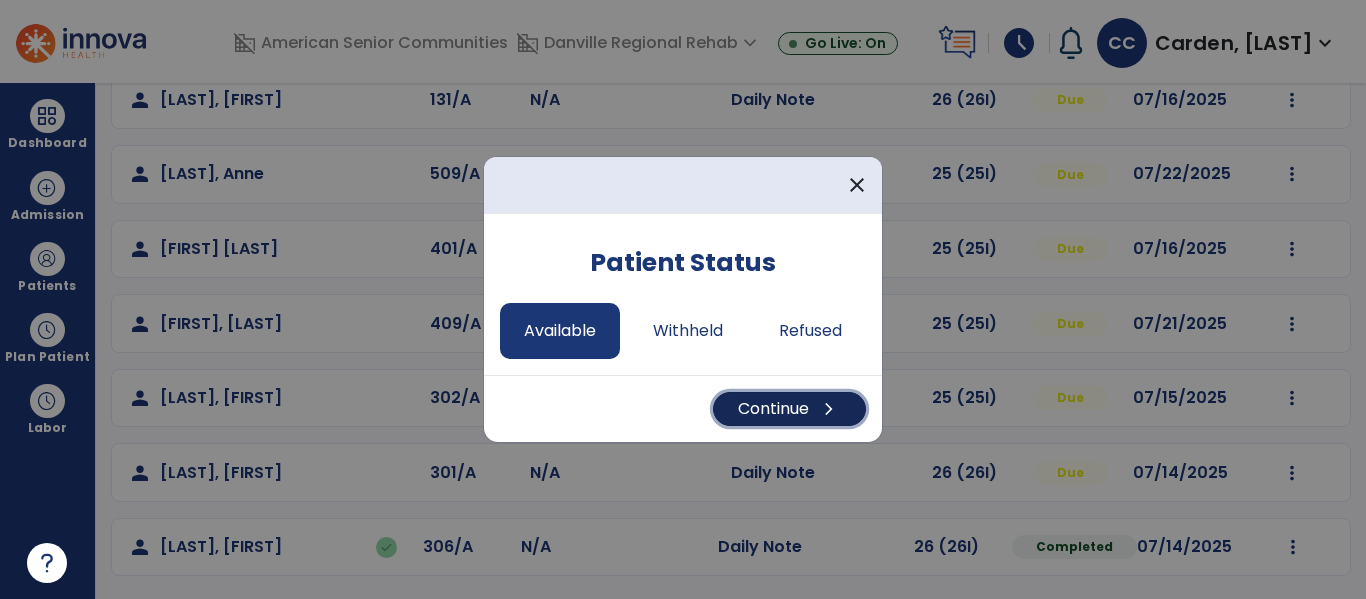 click on "chevron_right" at bounding box center [829, 409] 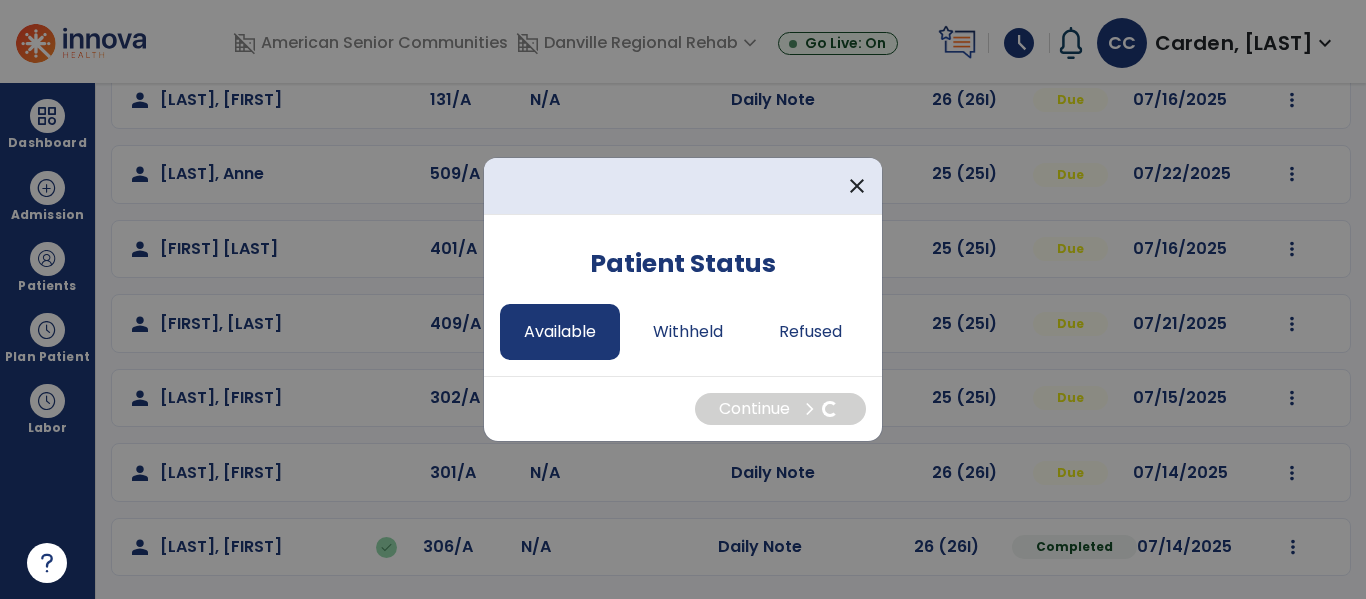 select on "*" 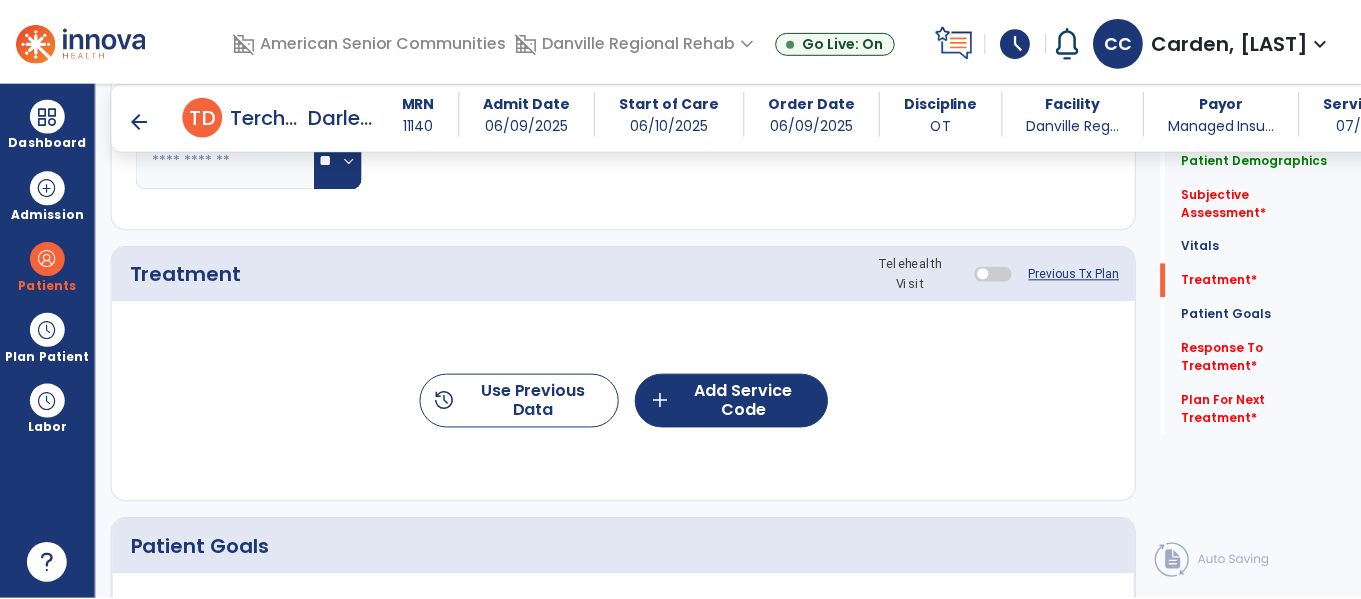 scroll, scrollTop: 1078, scrollLeft: 0, axis: vertical 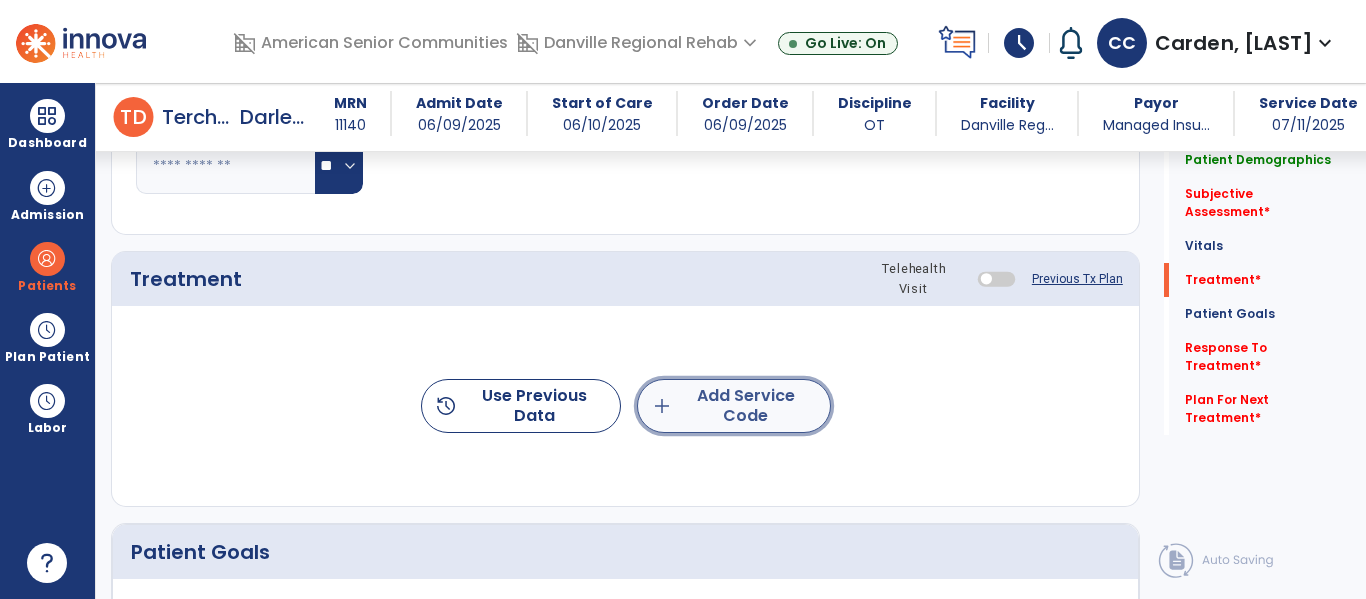 click on "add  Add Service Code" 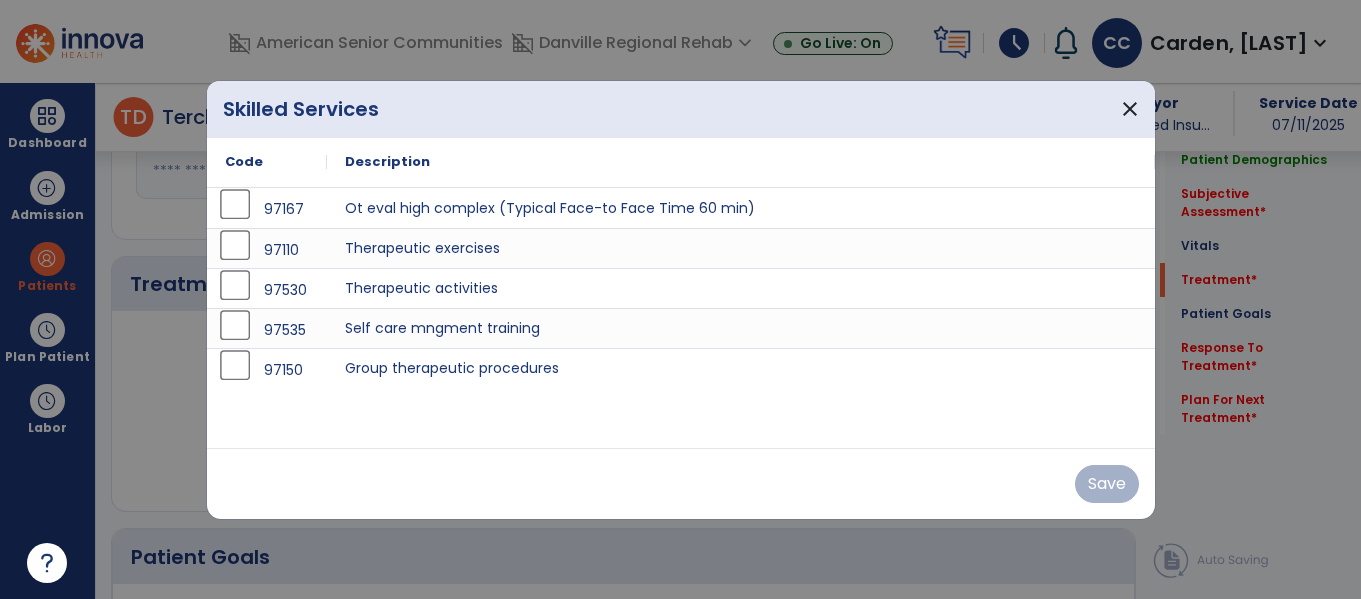scroll, scrollTop: 1078, scrollLeft: 0, axis: vertical 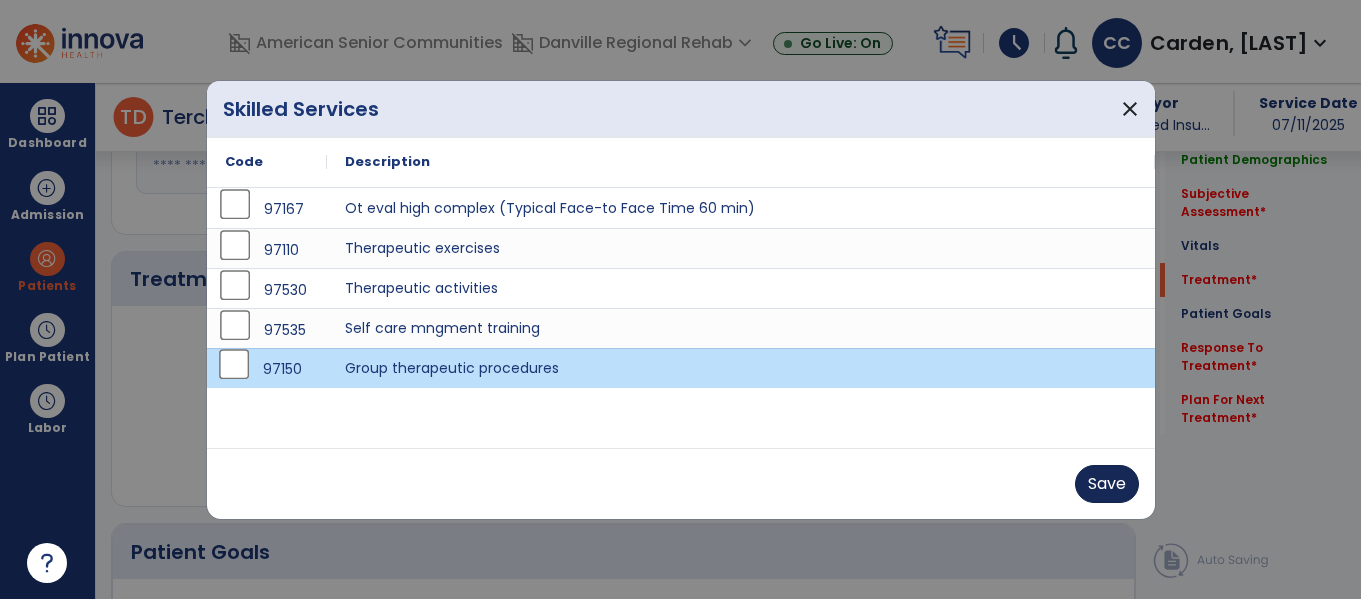 click on "Save" at bounding box center (1107, 484) 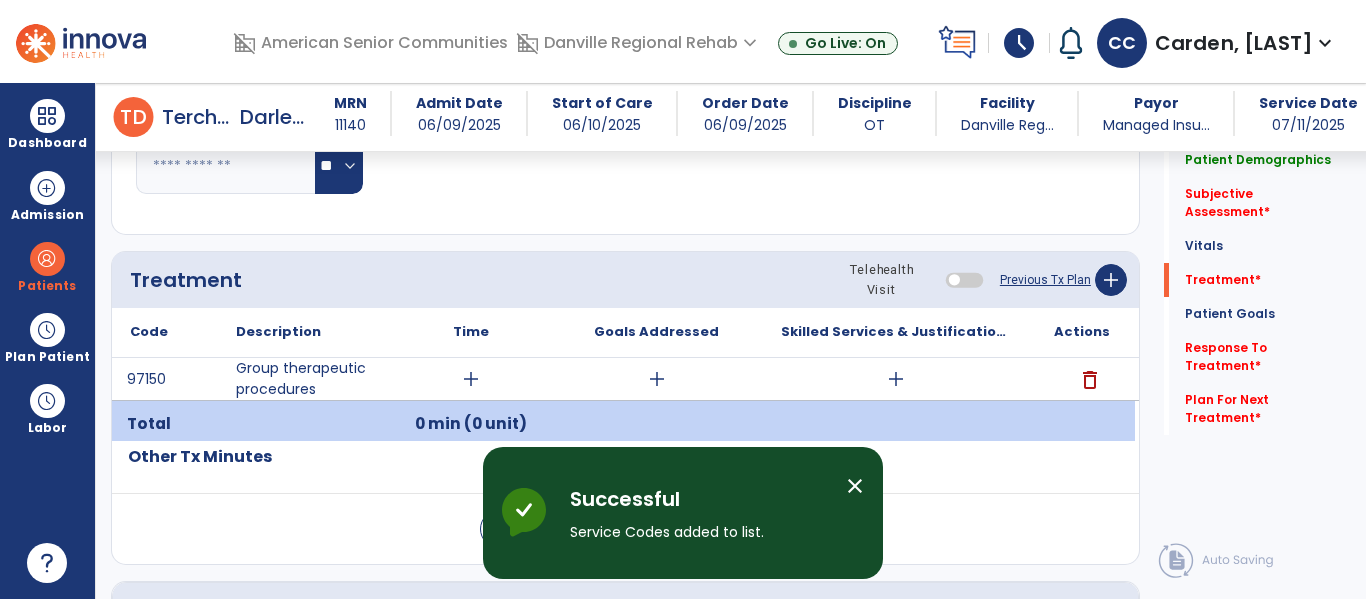 click on "add" at bounding box center [471, 379] 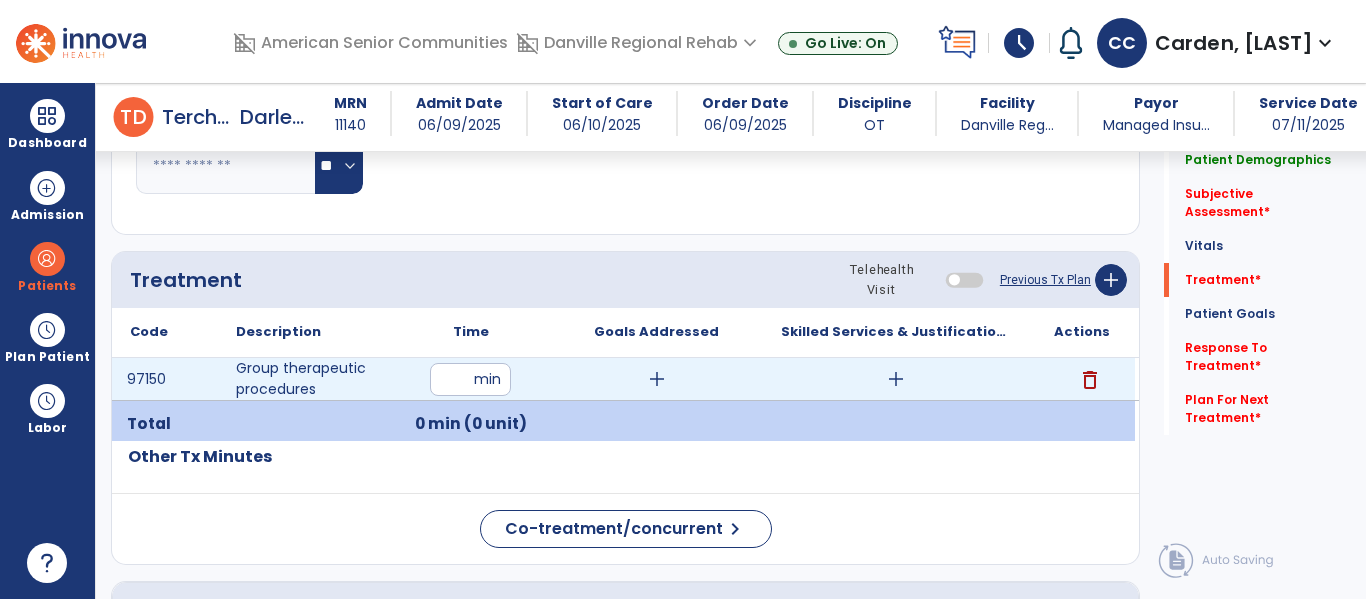 type on "**" 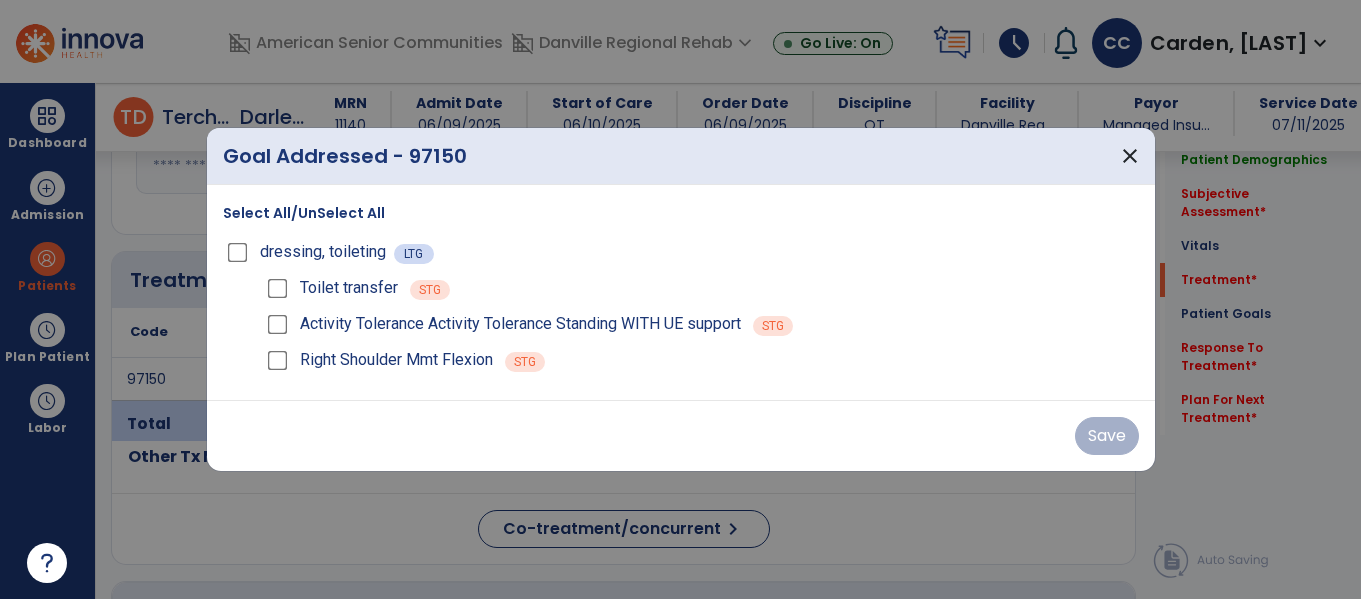 scroll, scrollTop: 1078, scrollLeft: 0, axis: vertical 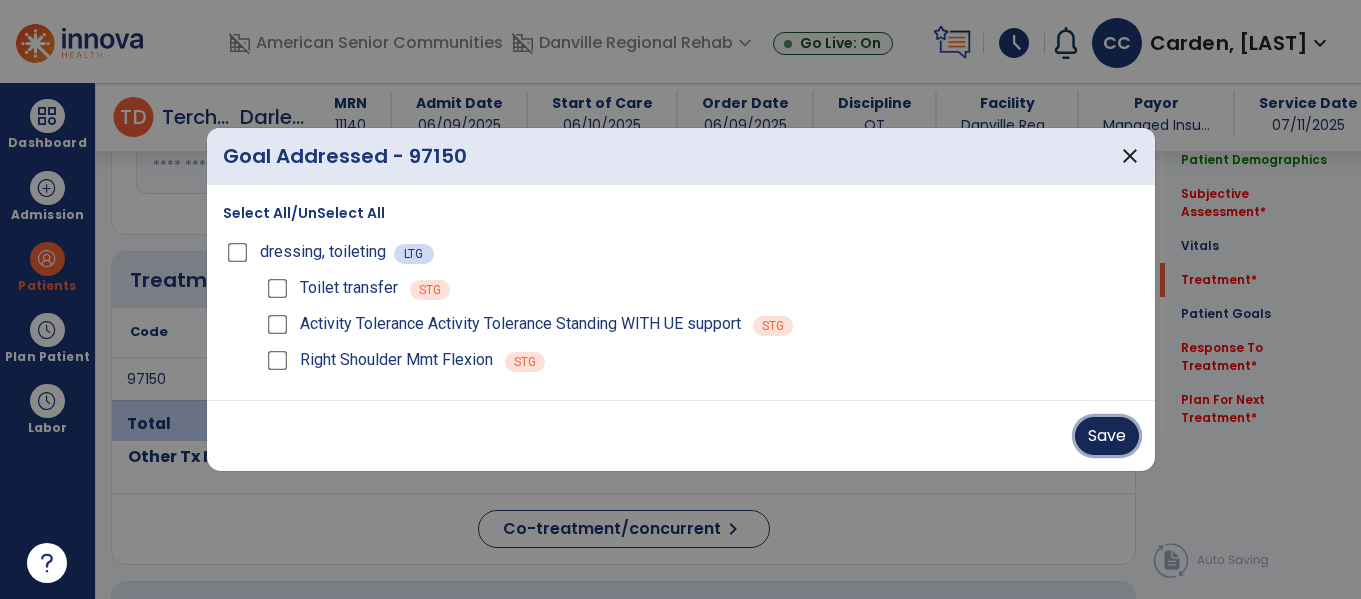 click on "Save" at bounding box center [1107, 436] 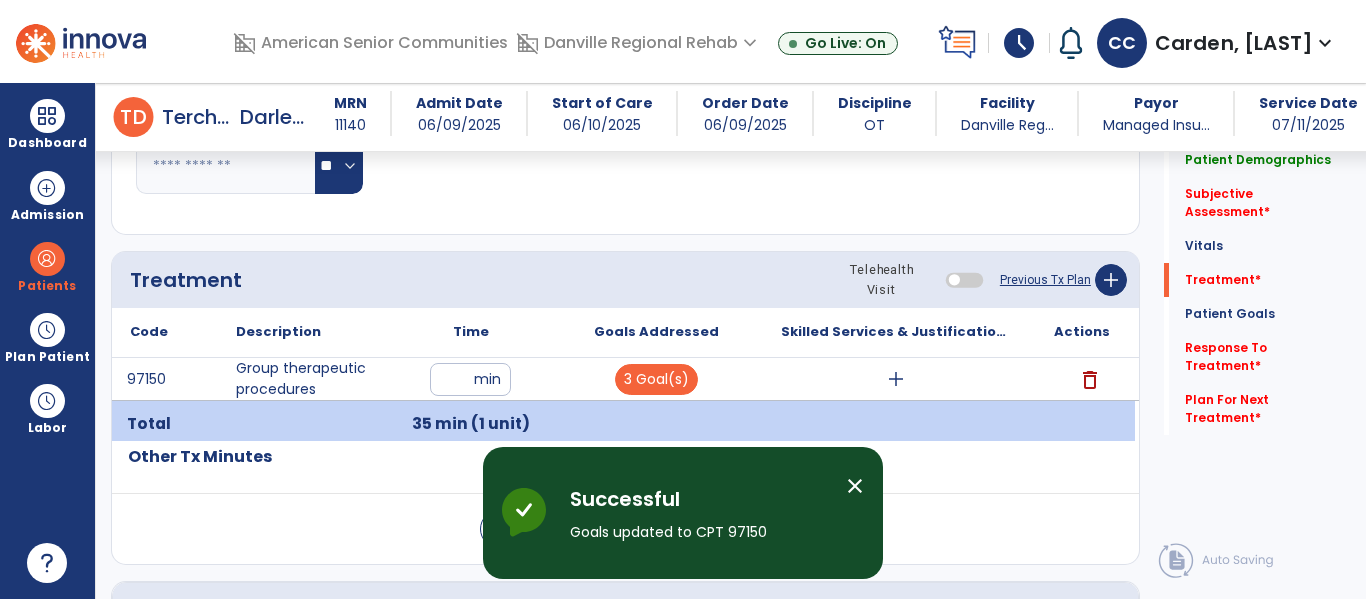 click on "add" at bounding box center [896, 379] 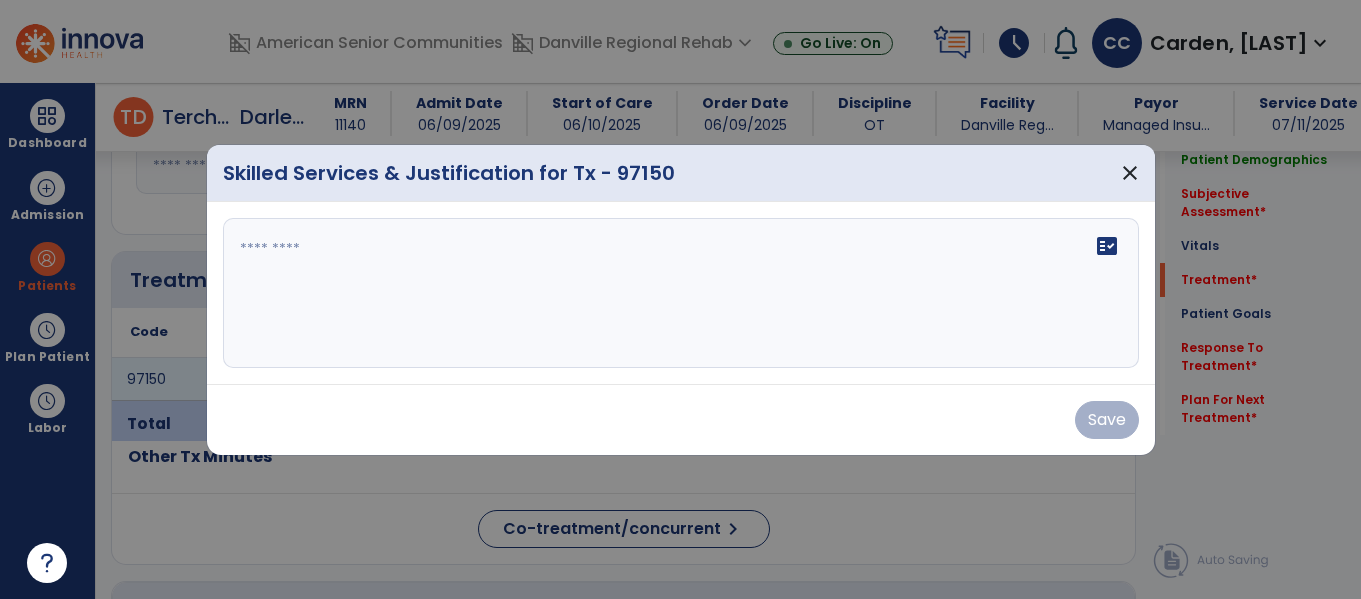 scroll, scrollTop: 1078, scrollLeft: 0, axis: vertical 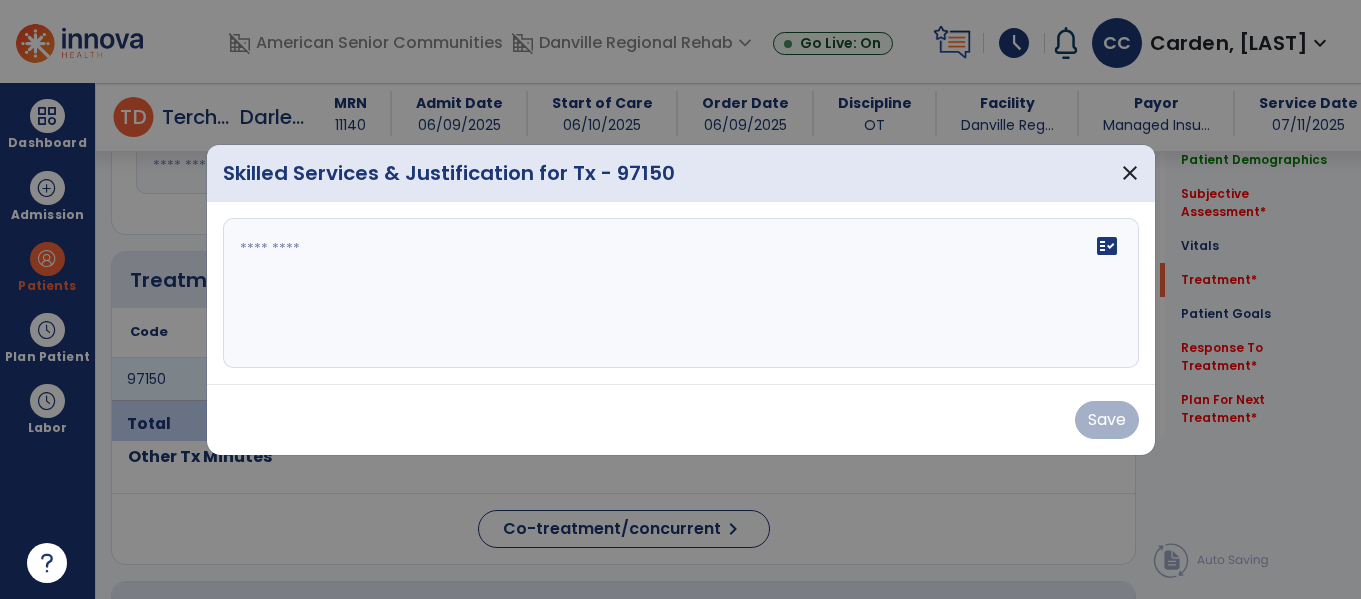 click on "fact_check" at bounding box center [681, 293] 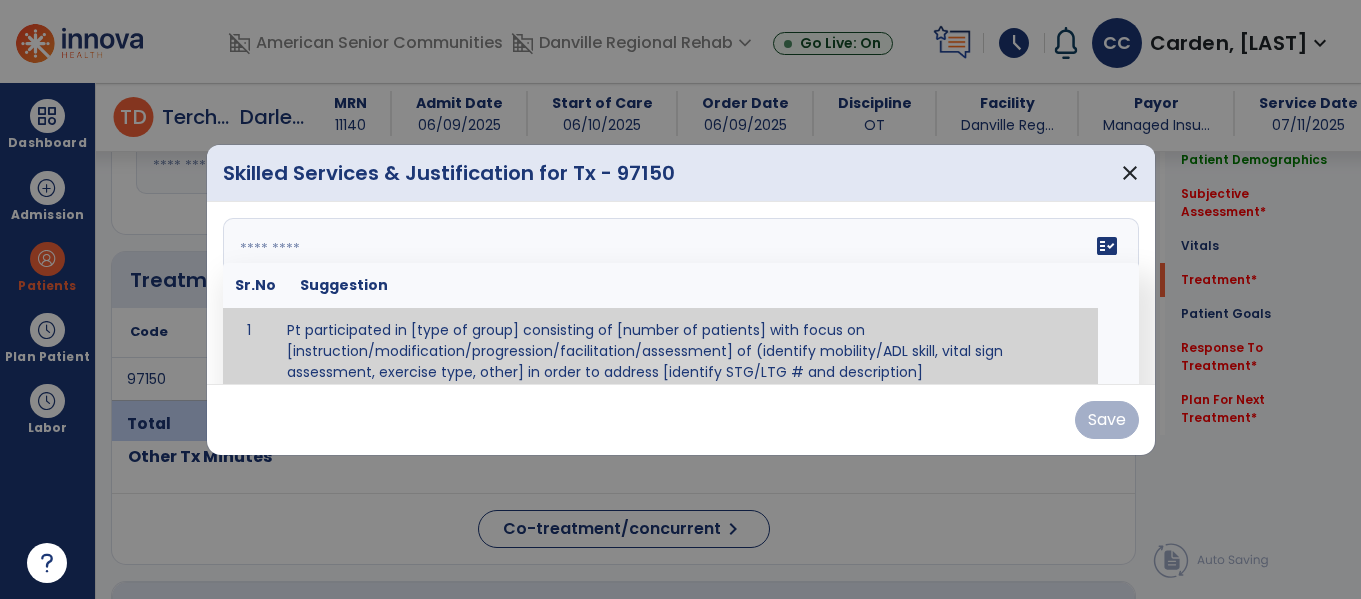click at bounding box center (678, 293) 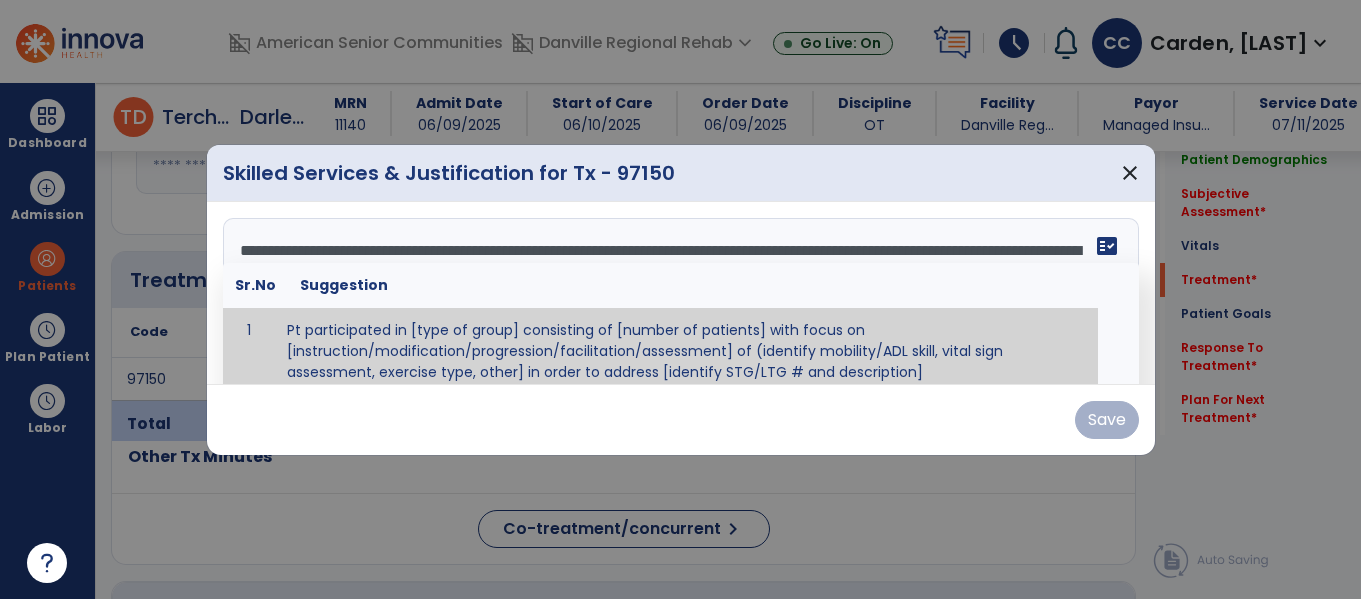 scroll, scrollTop: 112, scrollLeft: 0, axis: vertical 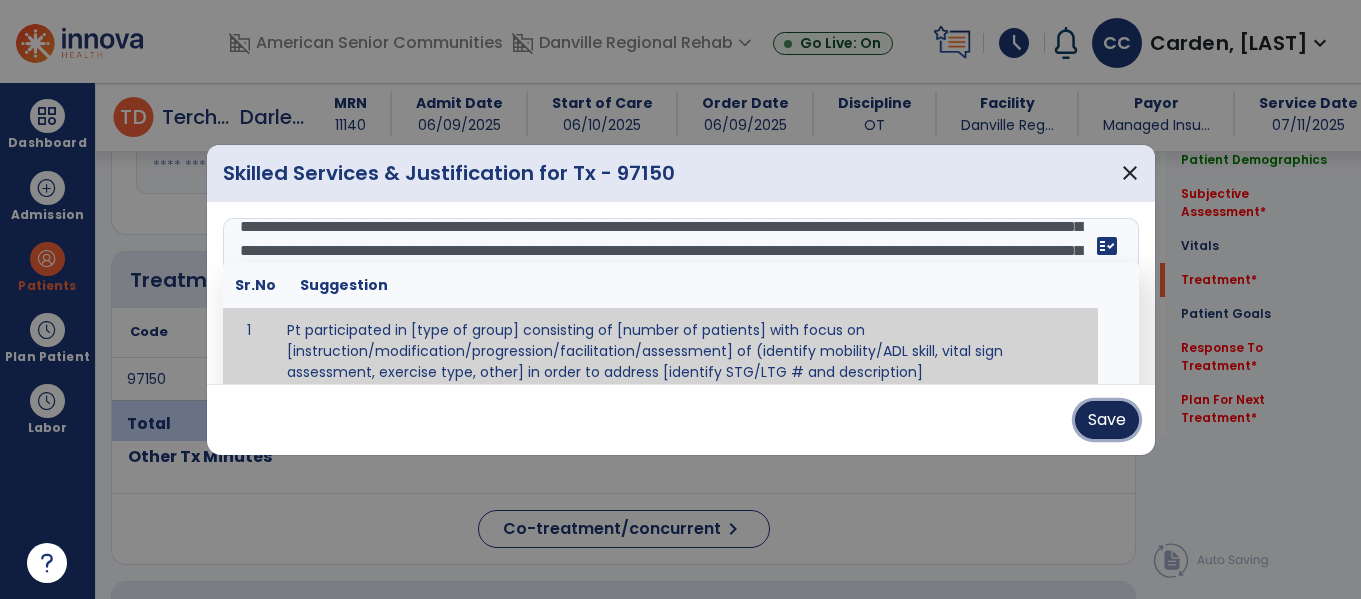 click on "Save" at bounding box center [1107, 420] 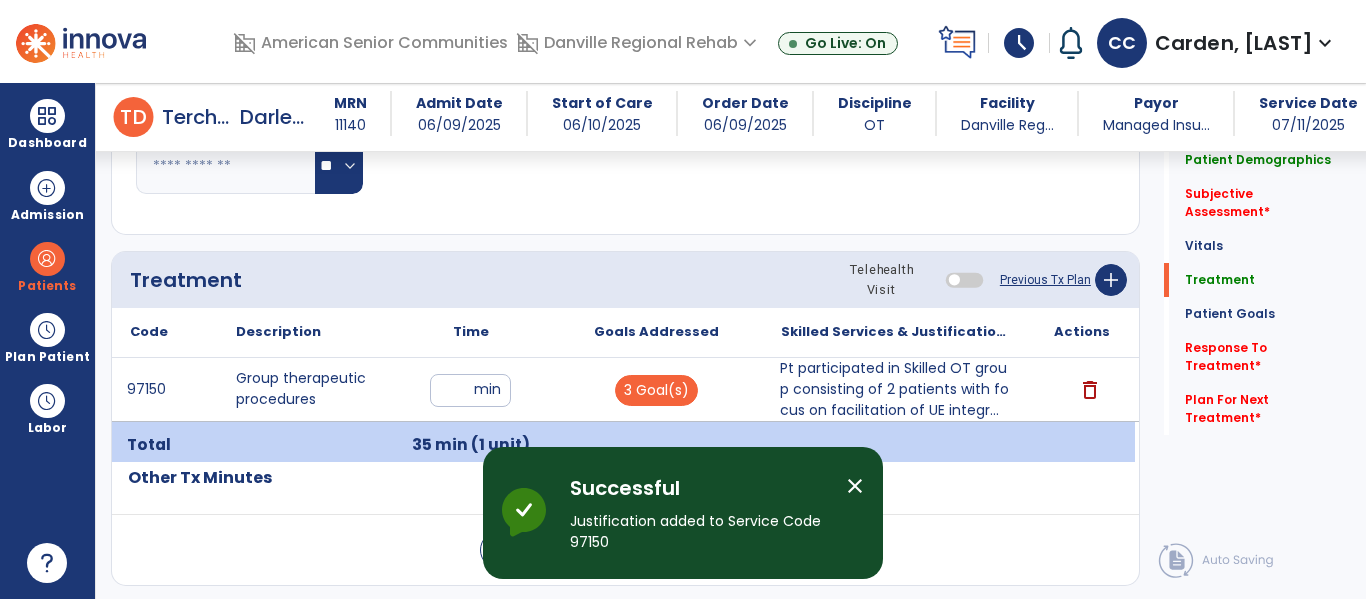 click on "Pt participated in Skilled OT group consisting of 2 patients with focus on facilitation of UE integr..." at bounding box center [896, 389] 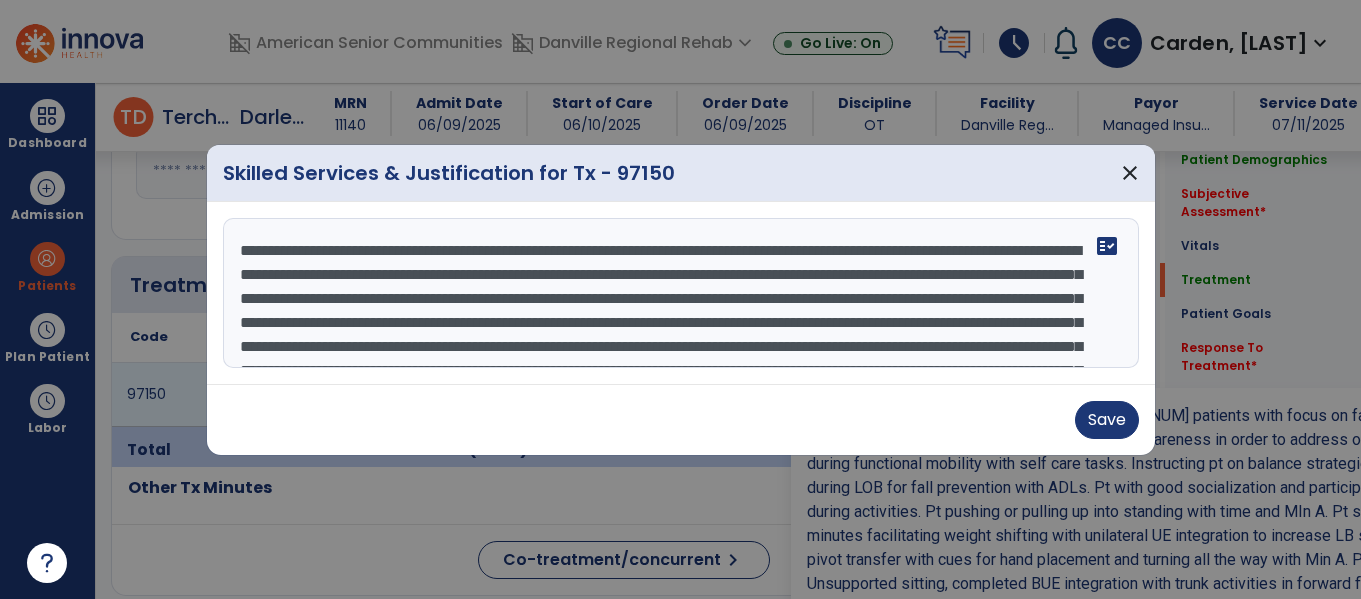 scroll, scrollTop: 1078, scrollLeft: 0, axis: vertical 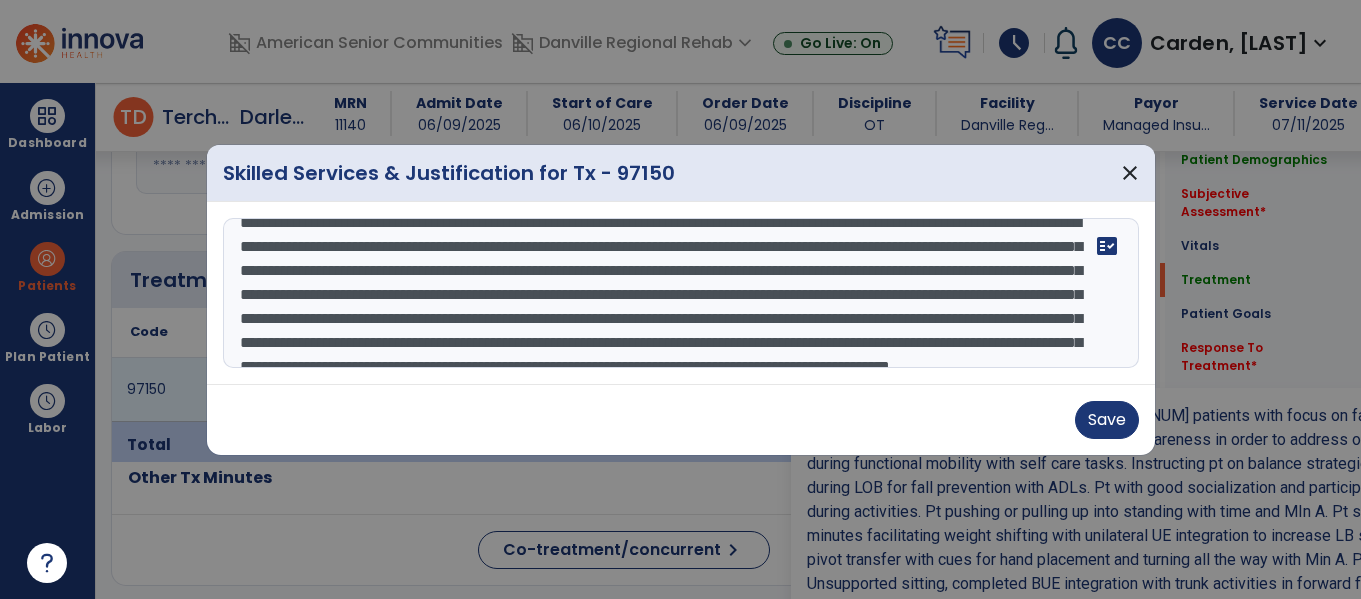click on "**********" at bounding box center (681, 293) 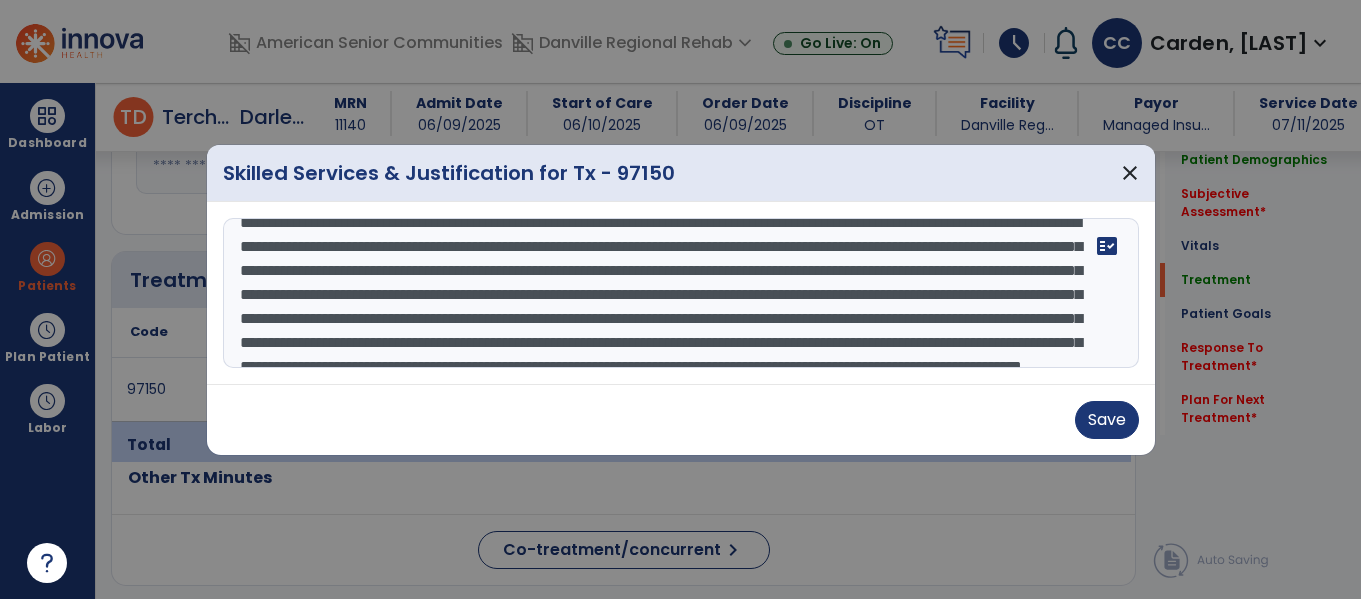 scroll, scrollTop: 62, scrollLeft: 0, axis: vertical 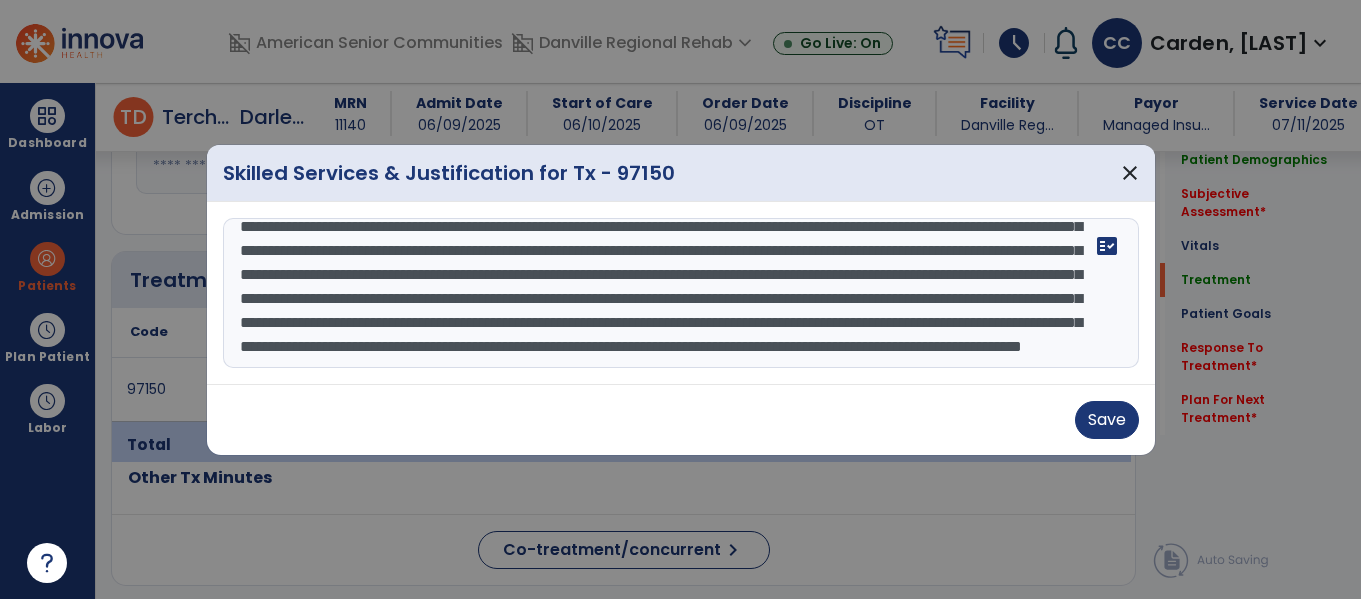 click on "**********" at bounding box center (681, 293) 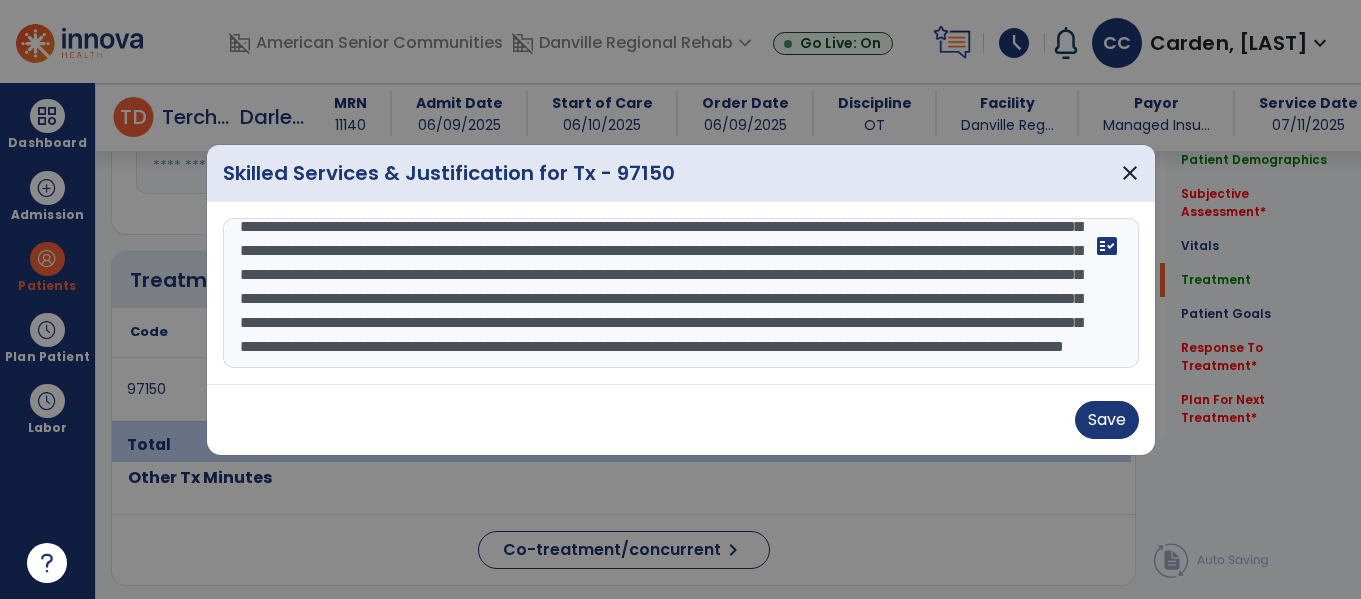 click on "**********" at bounding box center (681, 293) 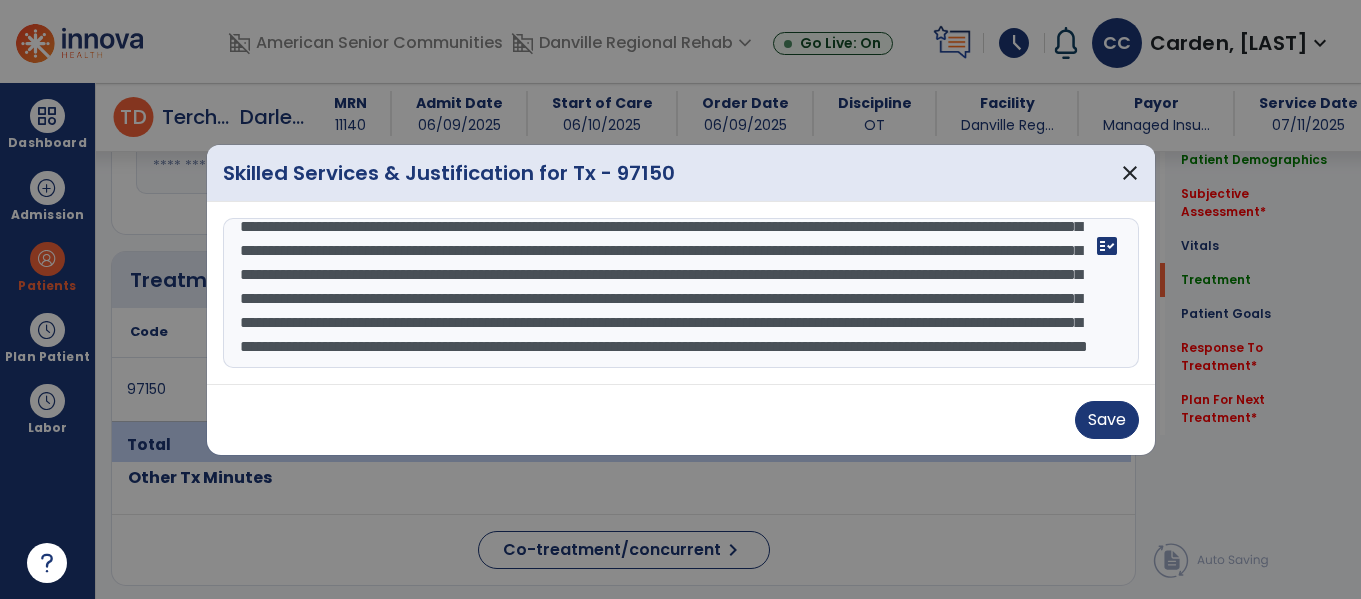 scroll, scrollTop: 64, scrollLeft: 0, axis: vertical 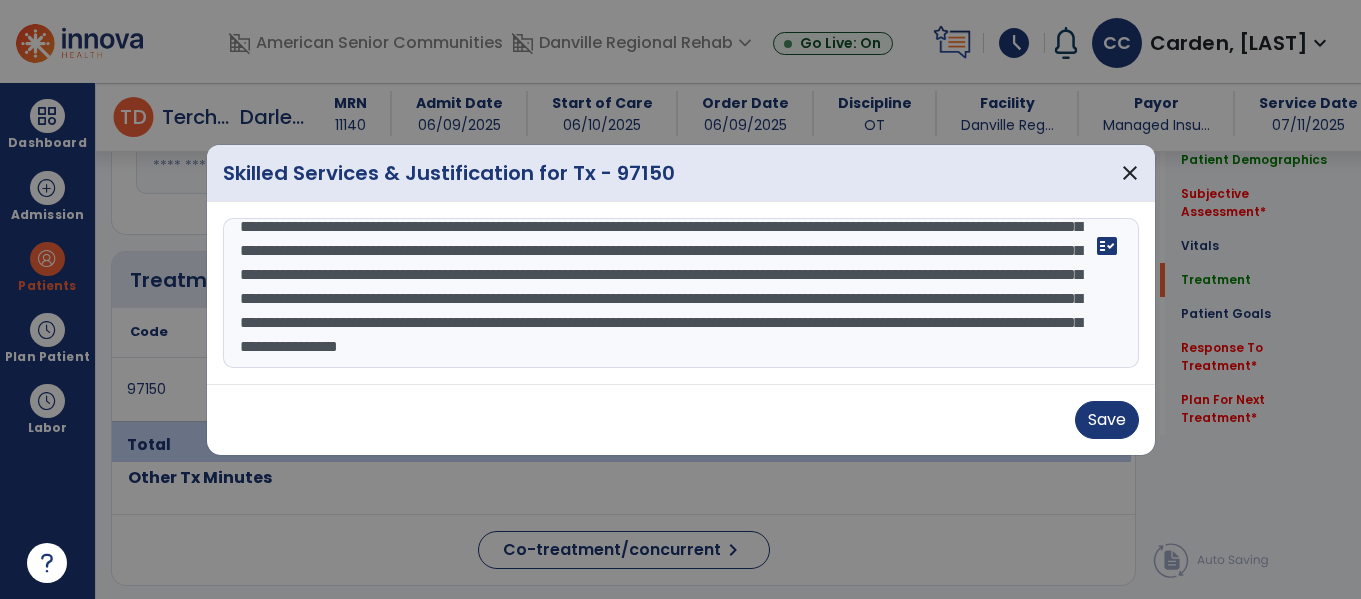 click on "**********" at bounding box center [681, 293] 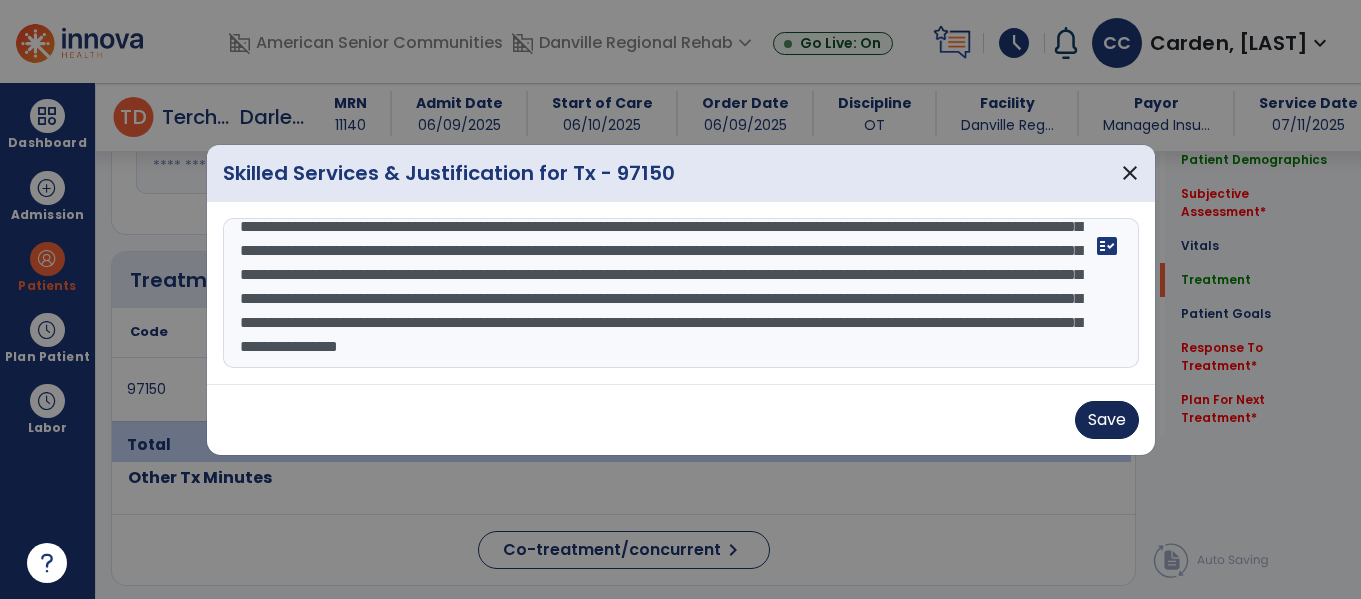 type on "**********" 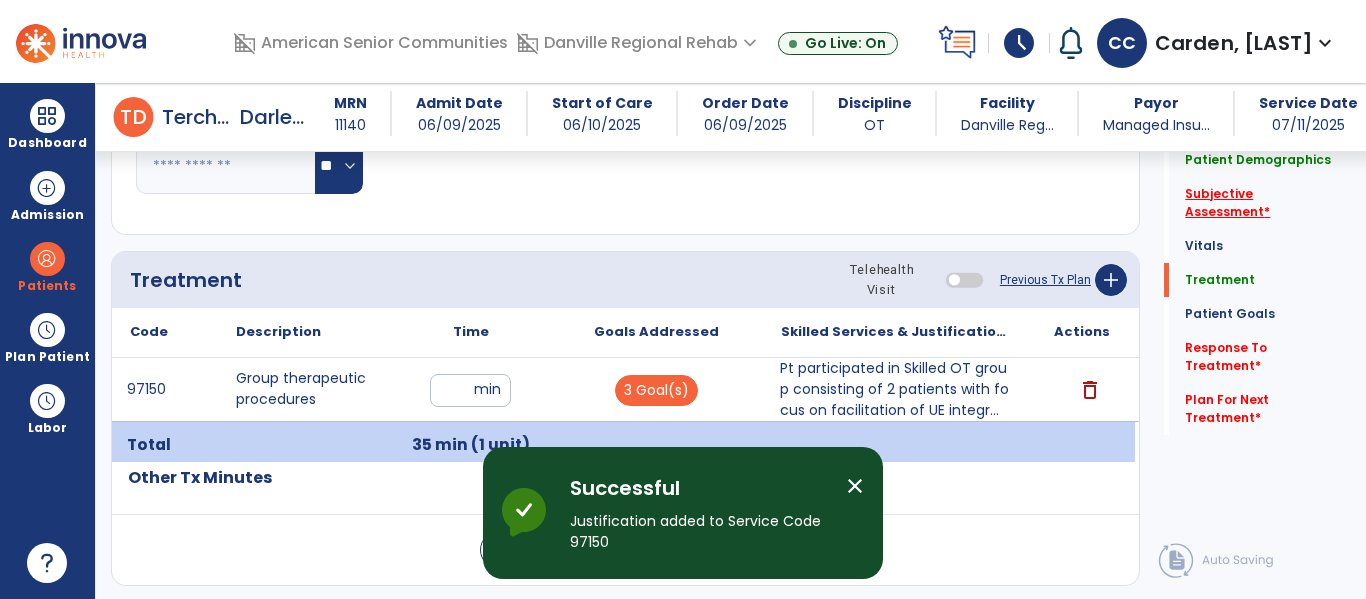 click on "Subjective Assessment   *" 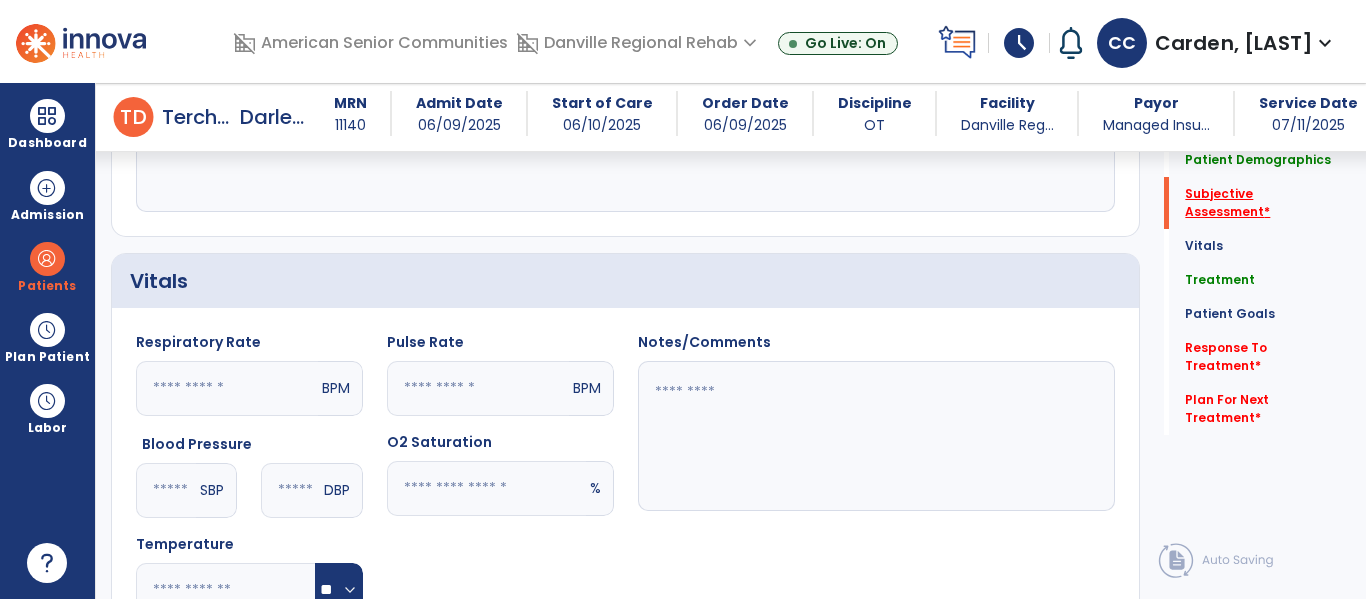 scroll, scrollTop: 408, scrollLeft: 0, axis: vertical 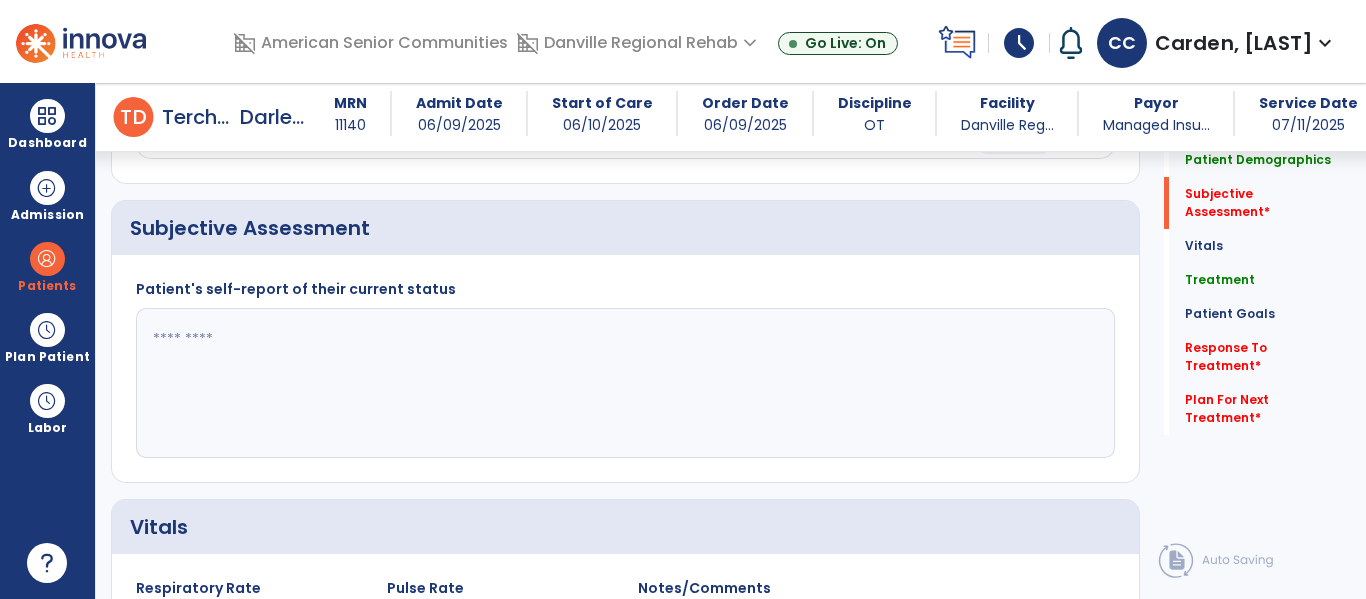 click 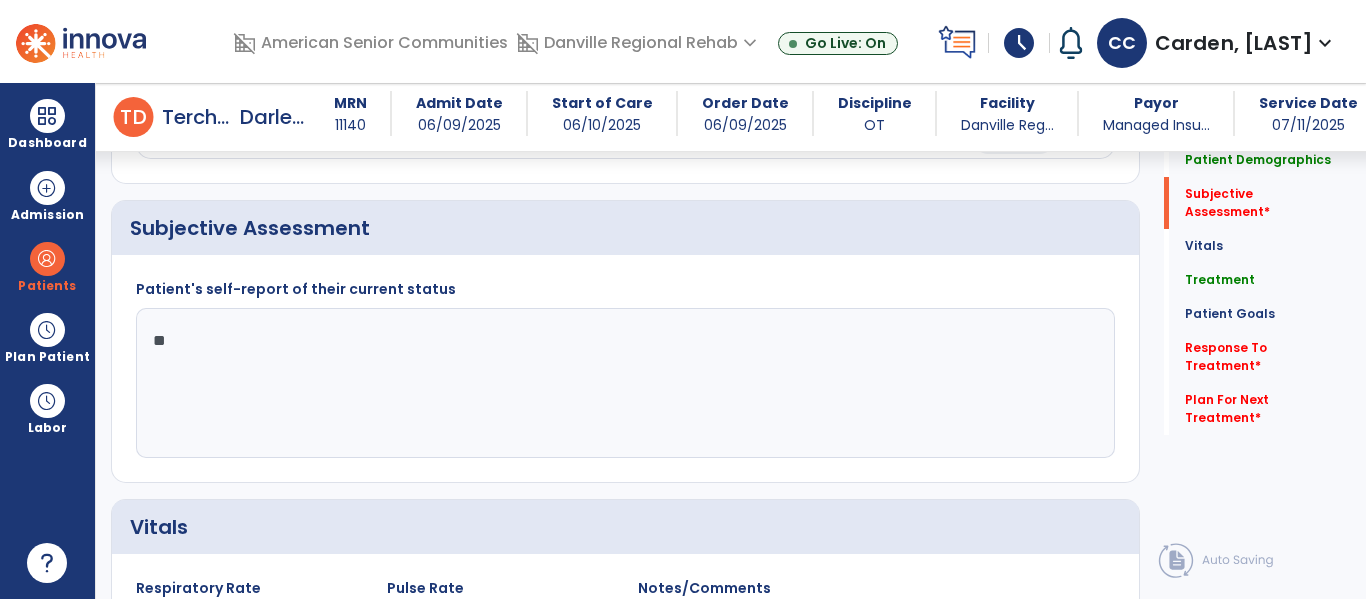 type on "*" 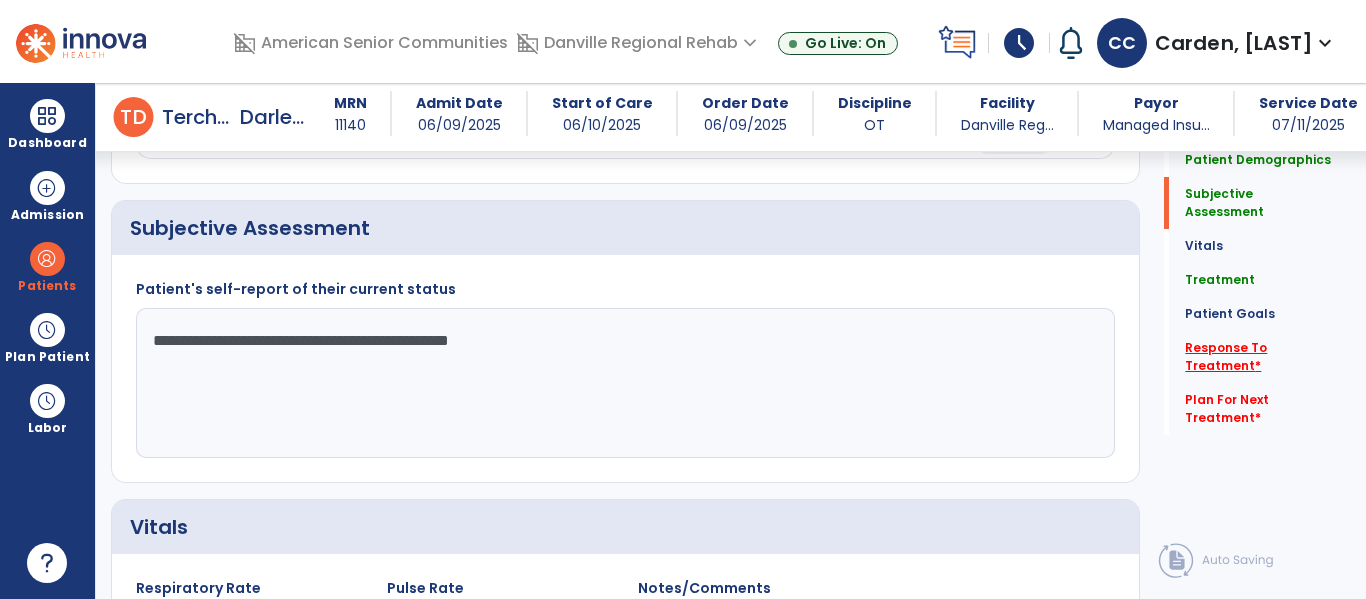 type on "**********" 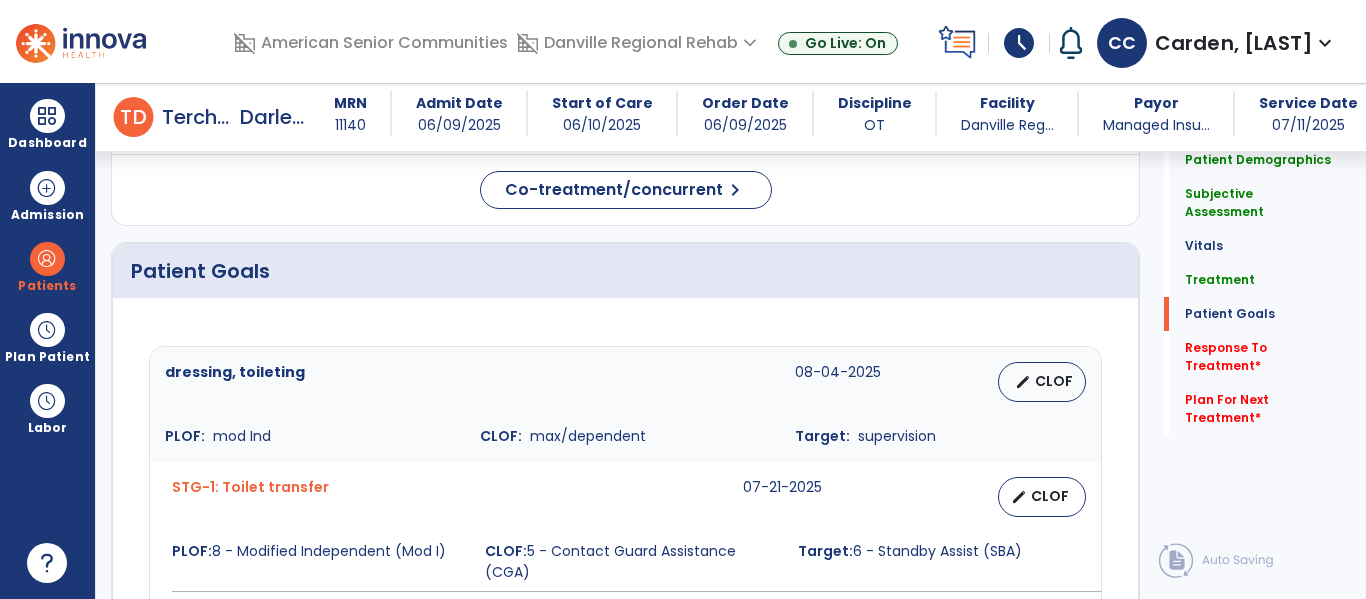click on "fact_check" 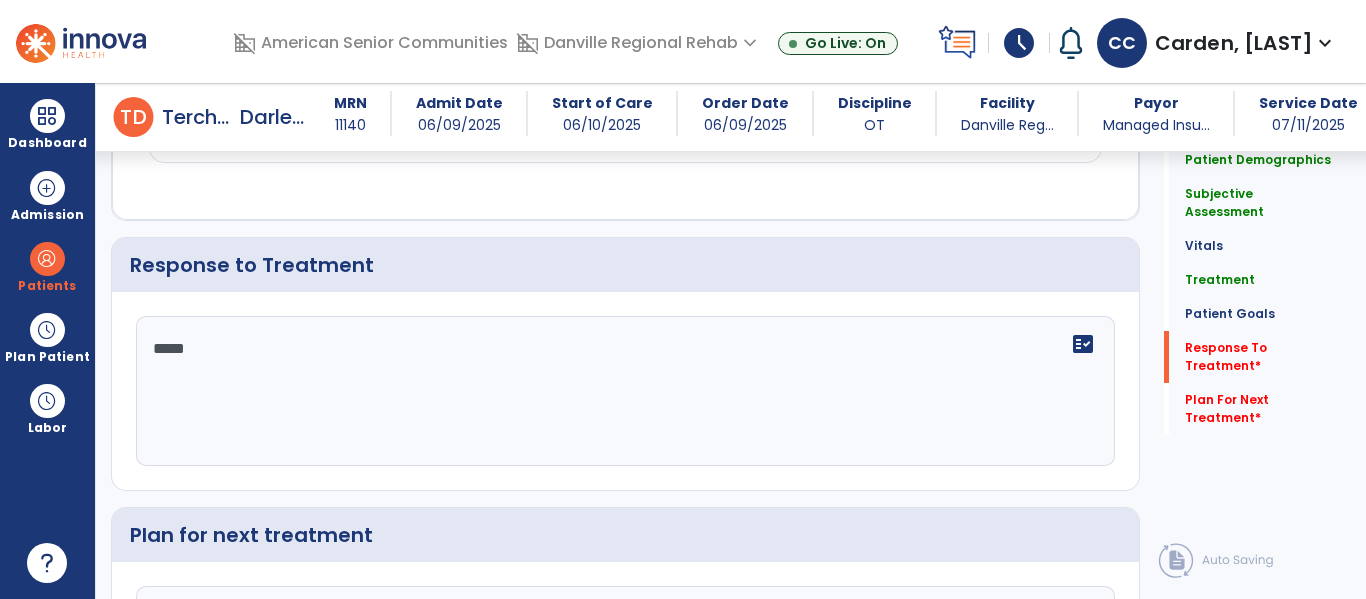 scroll, scrollTop: 2322, scrollLeft: 0, axis: vertical 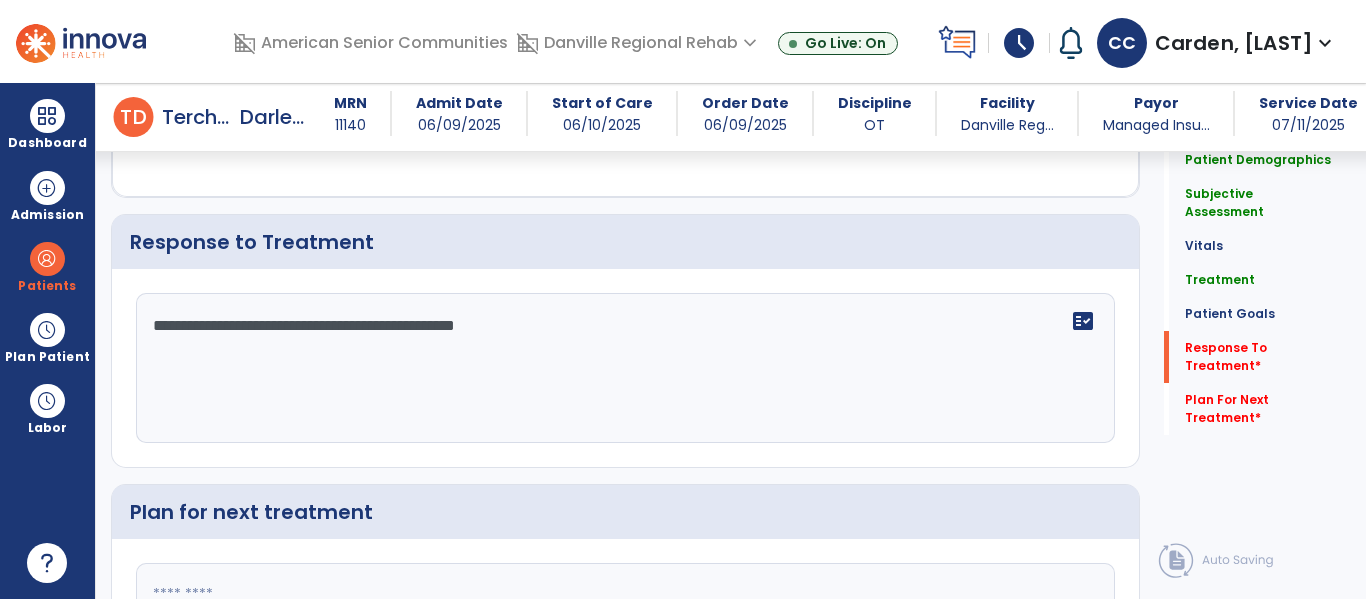 click on "**********" 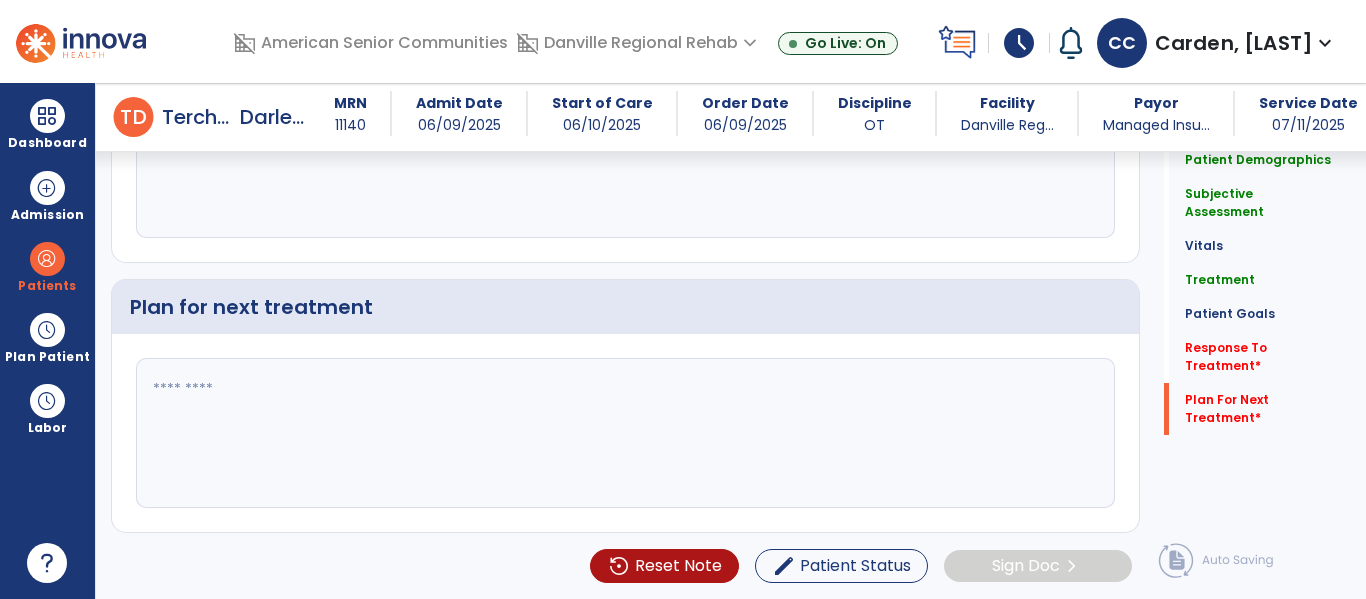type on "**********" 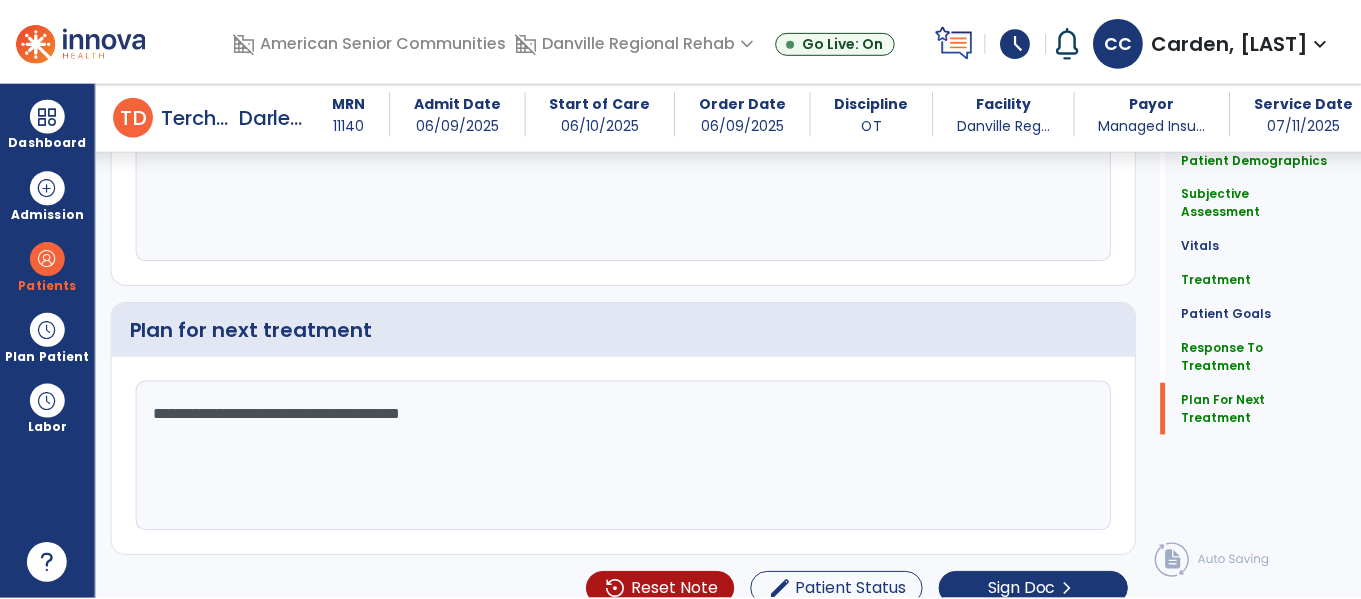 scroll, scrollTop: 2527, scrollLeft: 0, axis: vertical 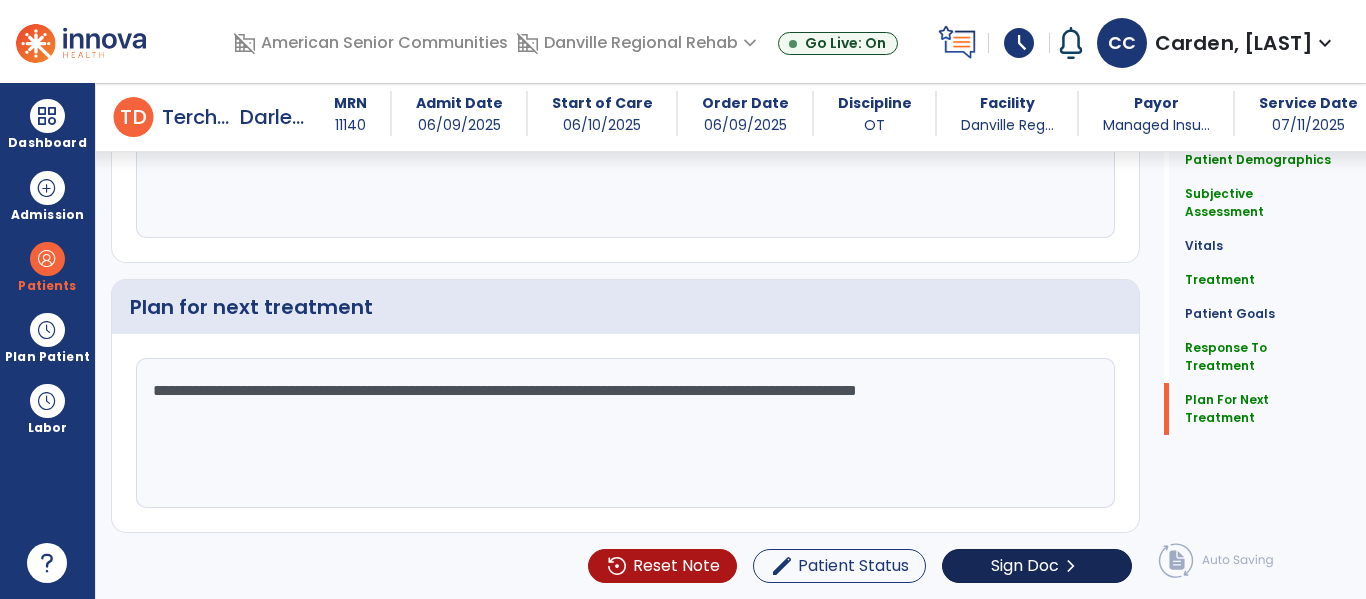 type on "**********" 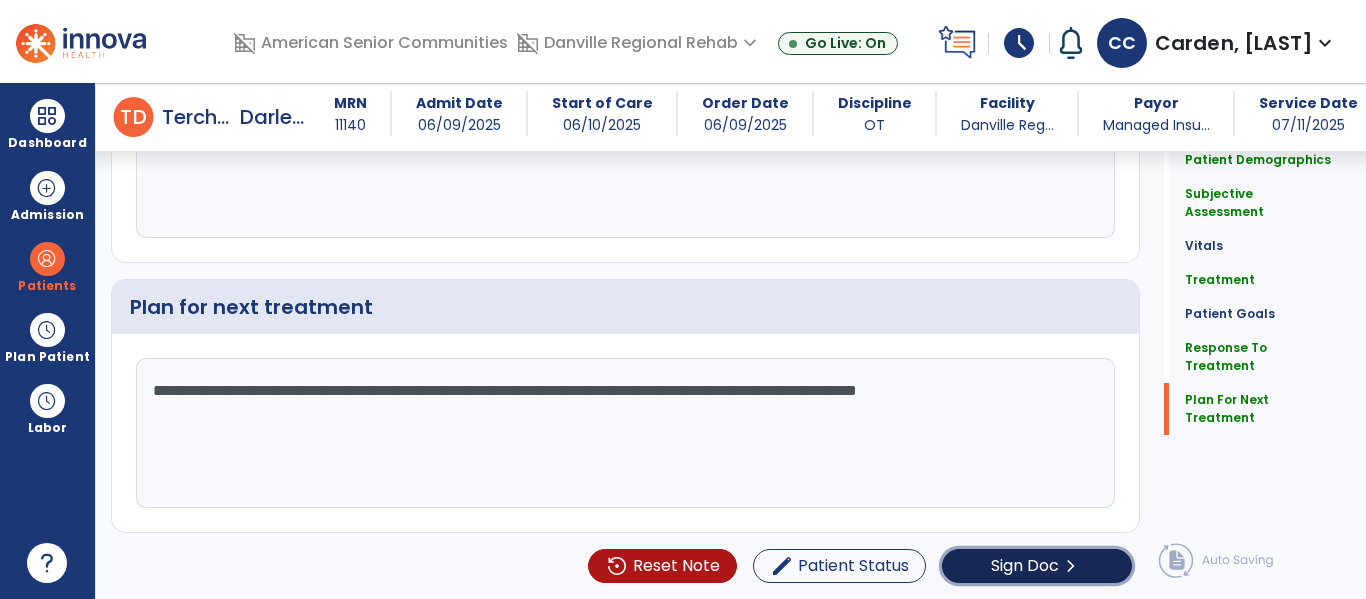 click on "chevron_right" 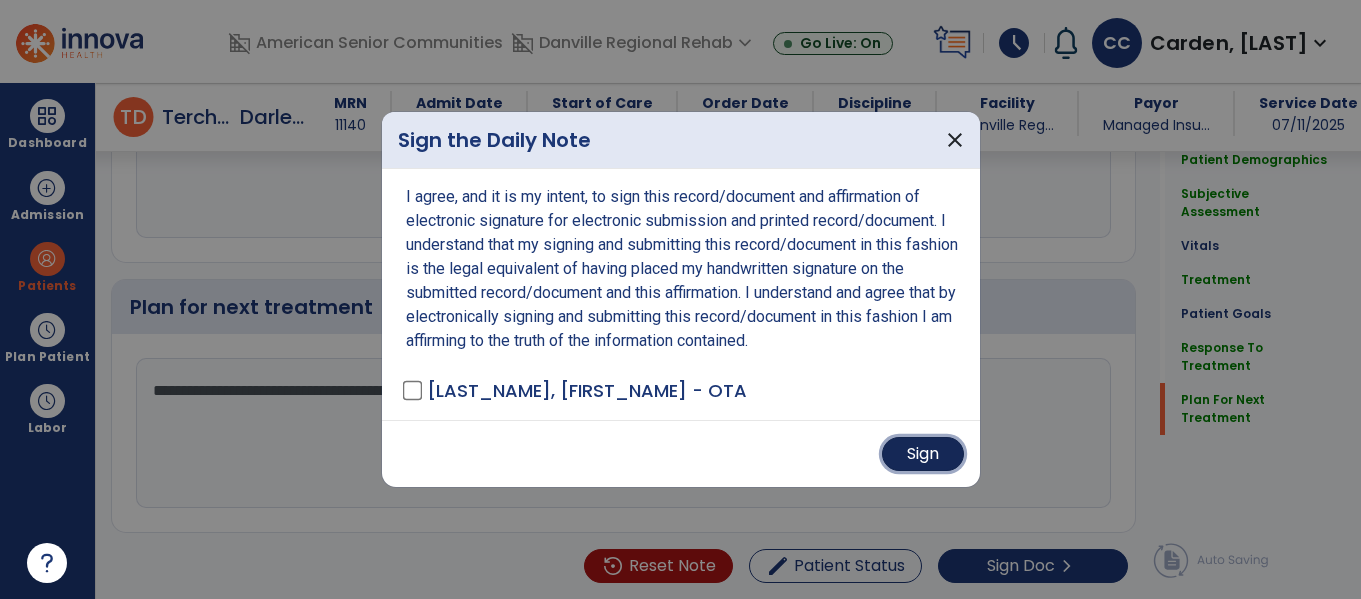 click on "Sign" at bounding box center (923, 454) 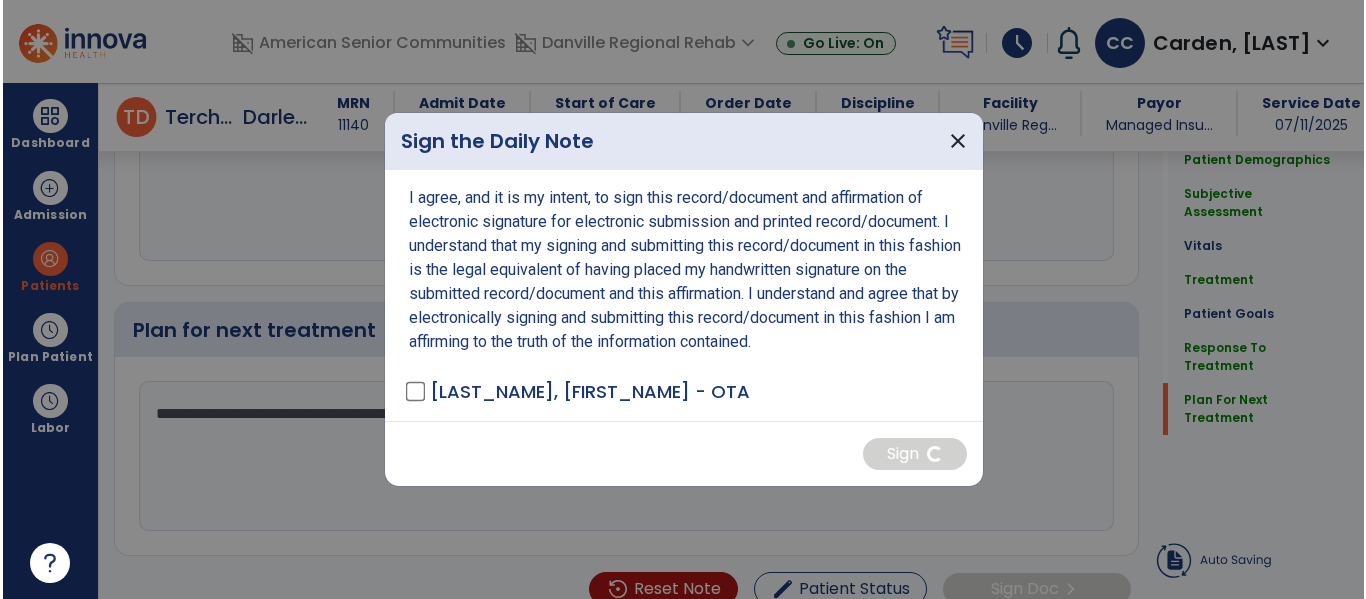scroll, scrollTop: 2527, scrollLeft: 0, axis: vertical 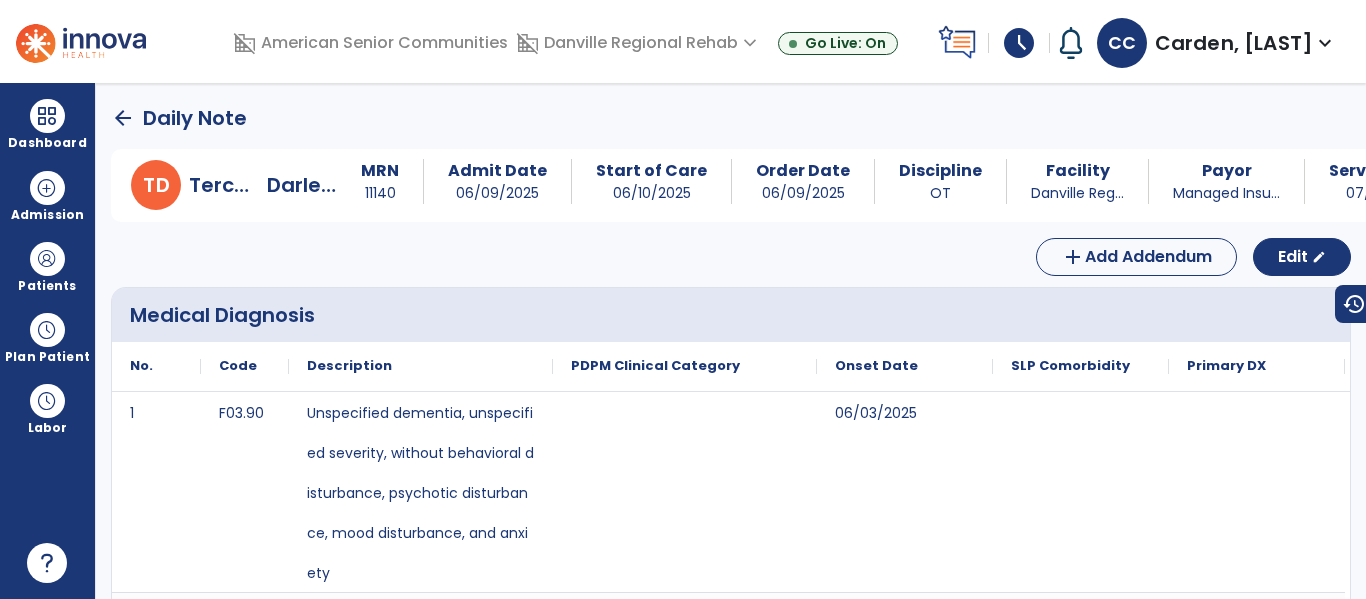 click on "arrow_back" 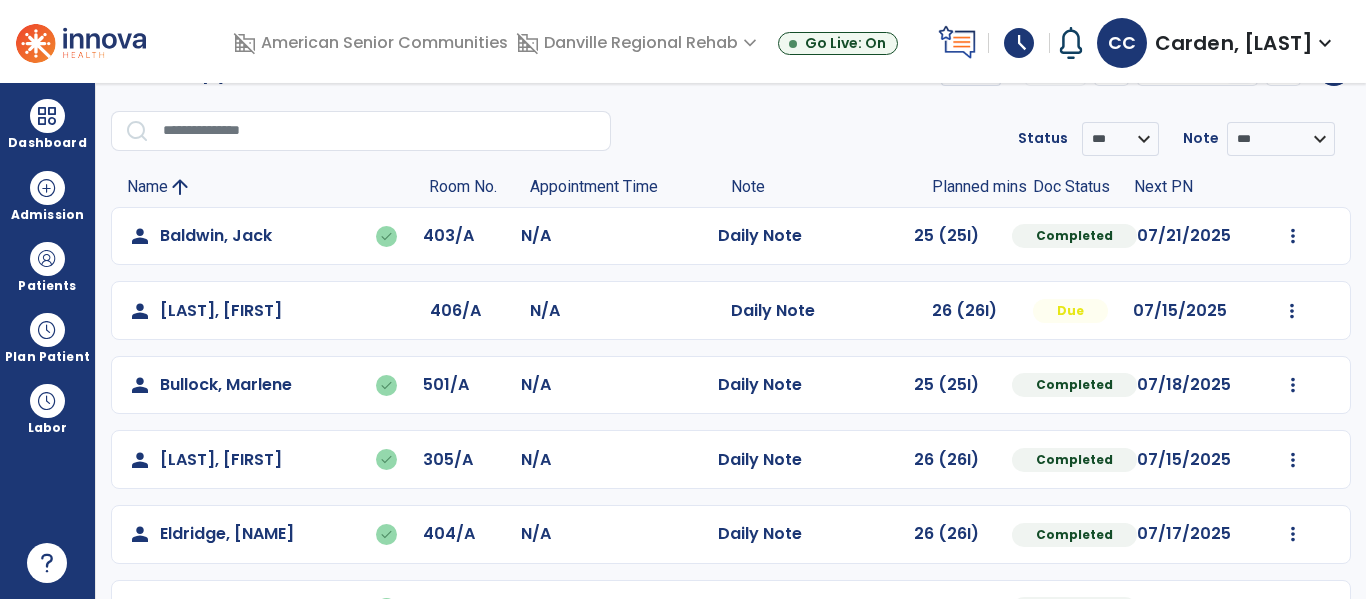 scroll, scrollTop: 0, scrollLeft: 0, axis: both 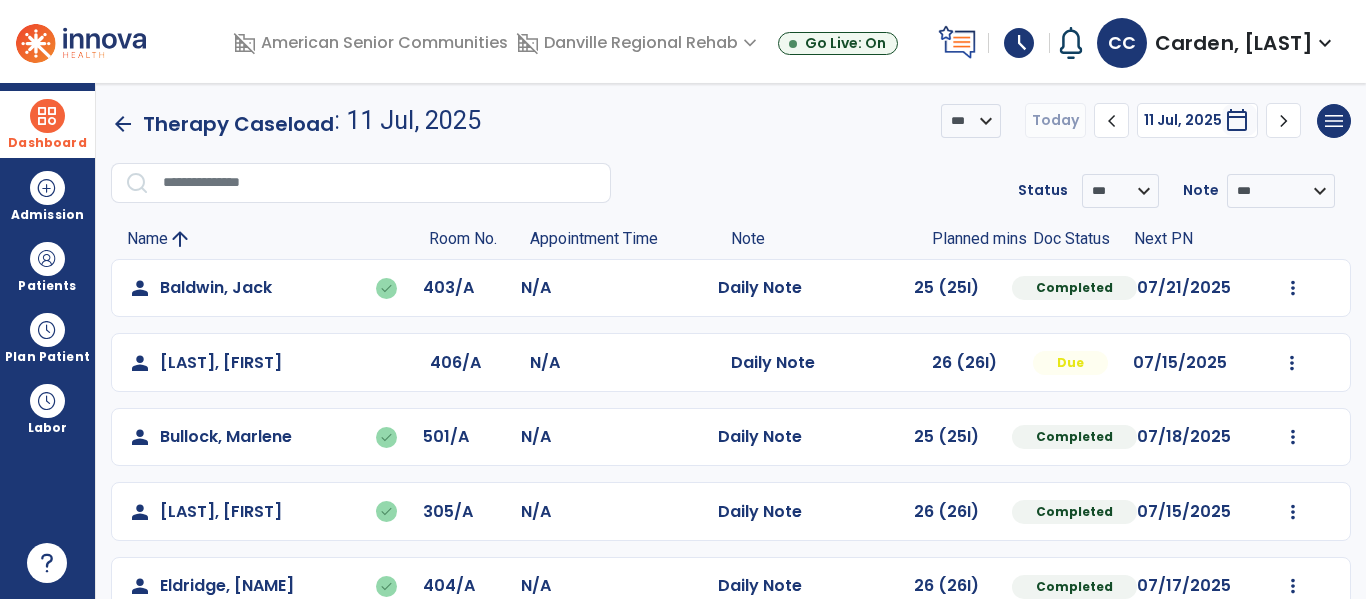 click at bounding box center [47, 116] 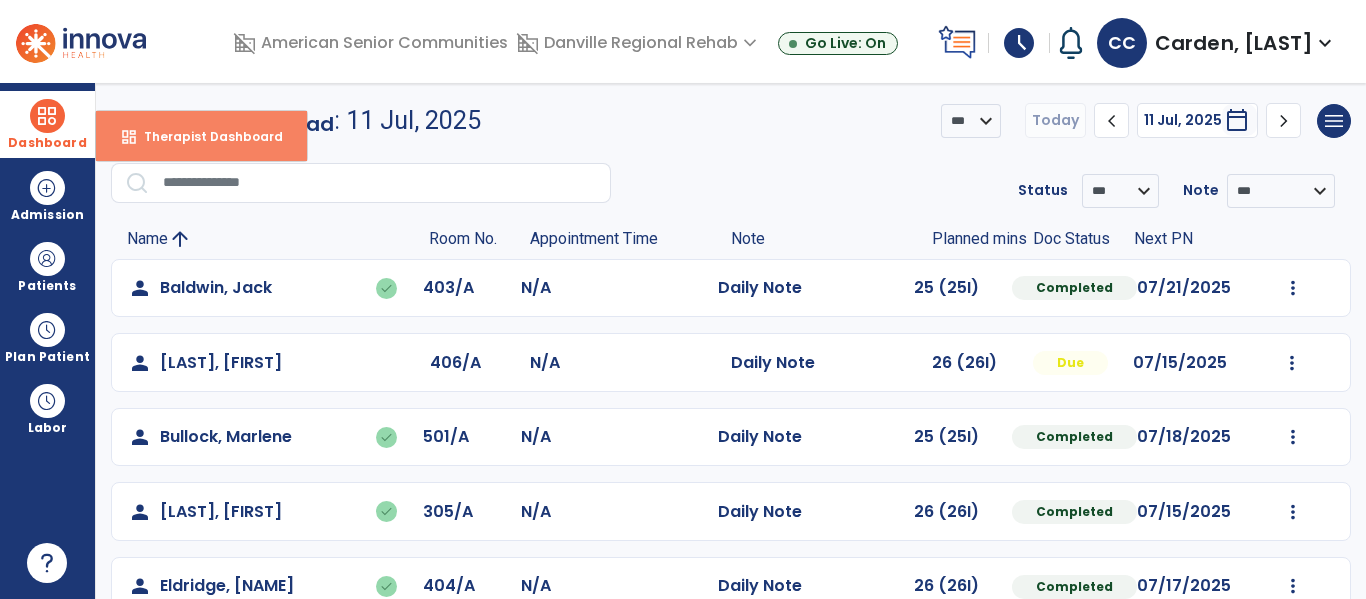click on "dashboard  Therapist Dashboard" at bounding box center [201, 136] 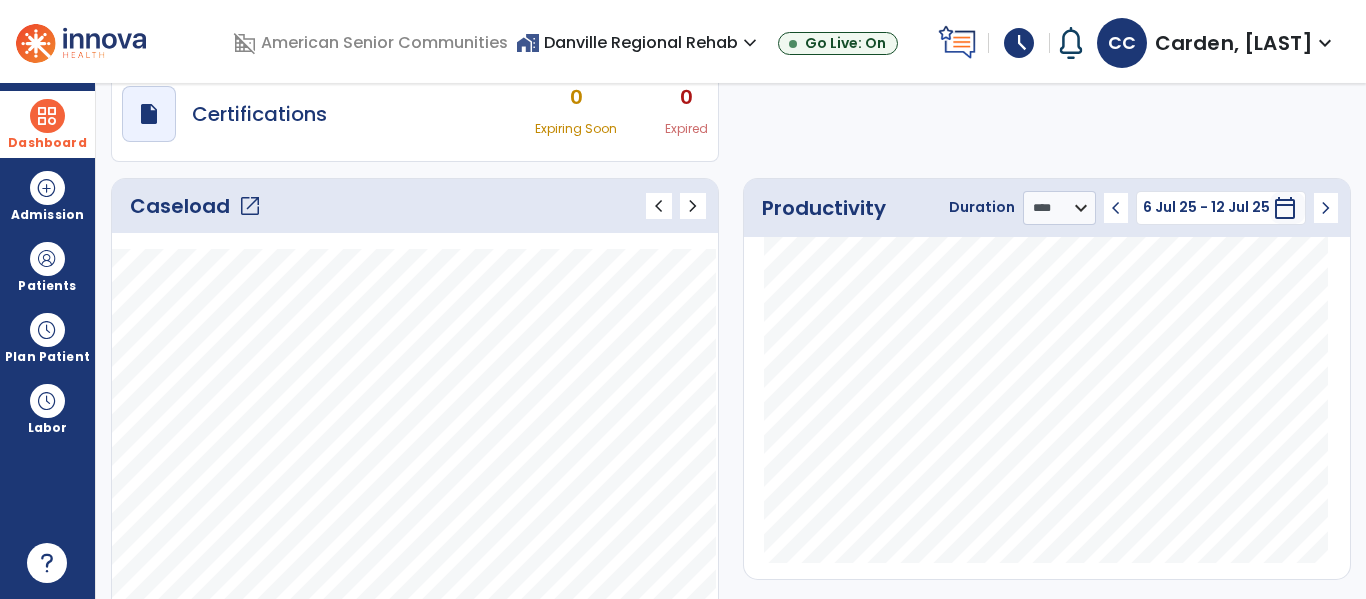 scroll, scrollTop: 187, scrollLeft: 0, axis: vertical 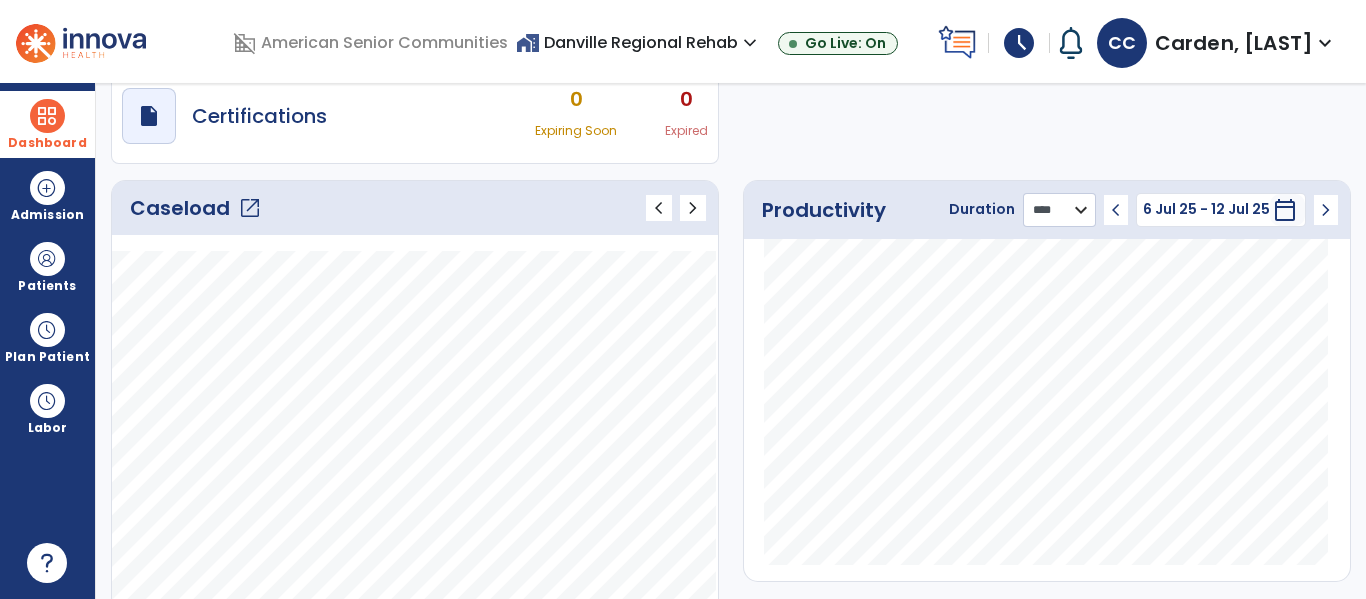 click on "******** **** ***" 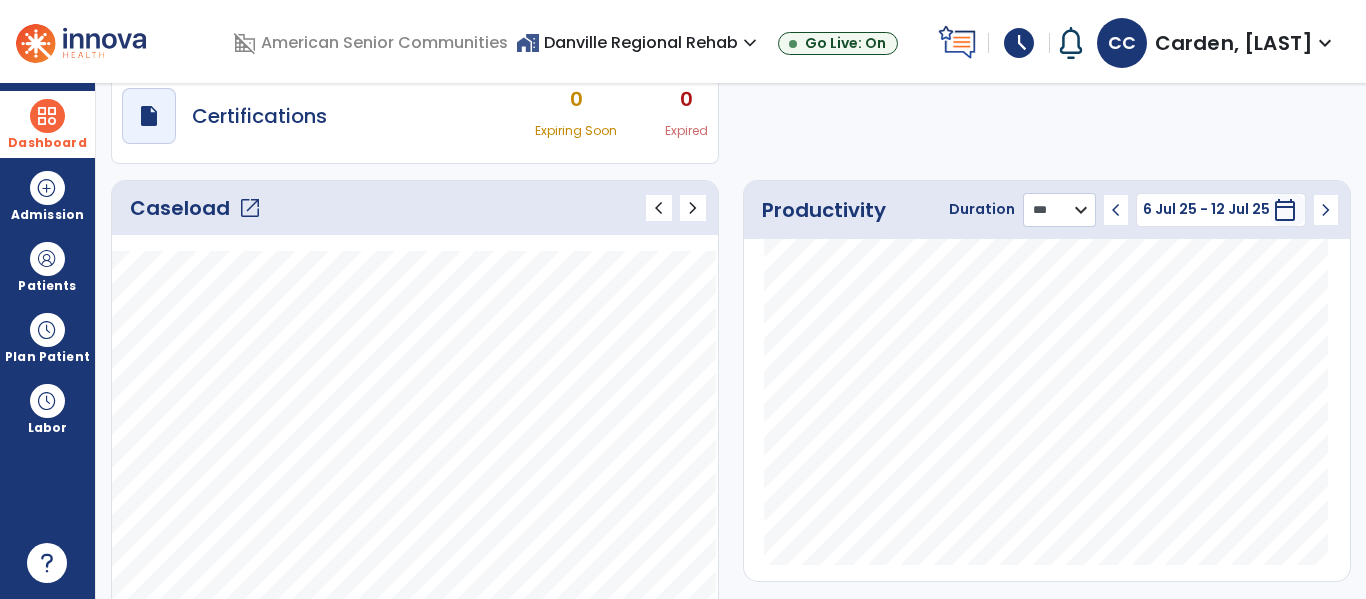 click on "******** **** ***" 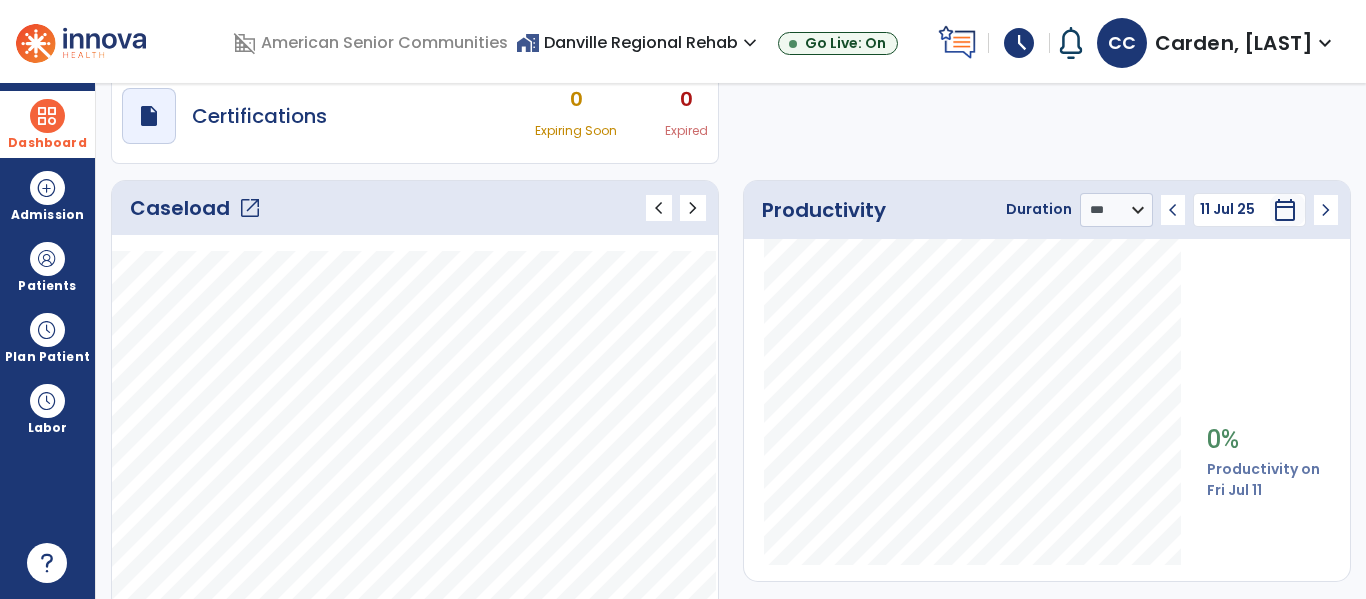 click on "open_in_new" 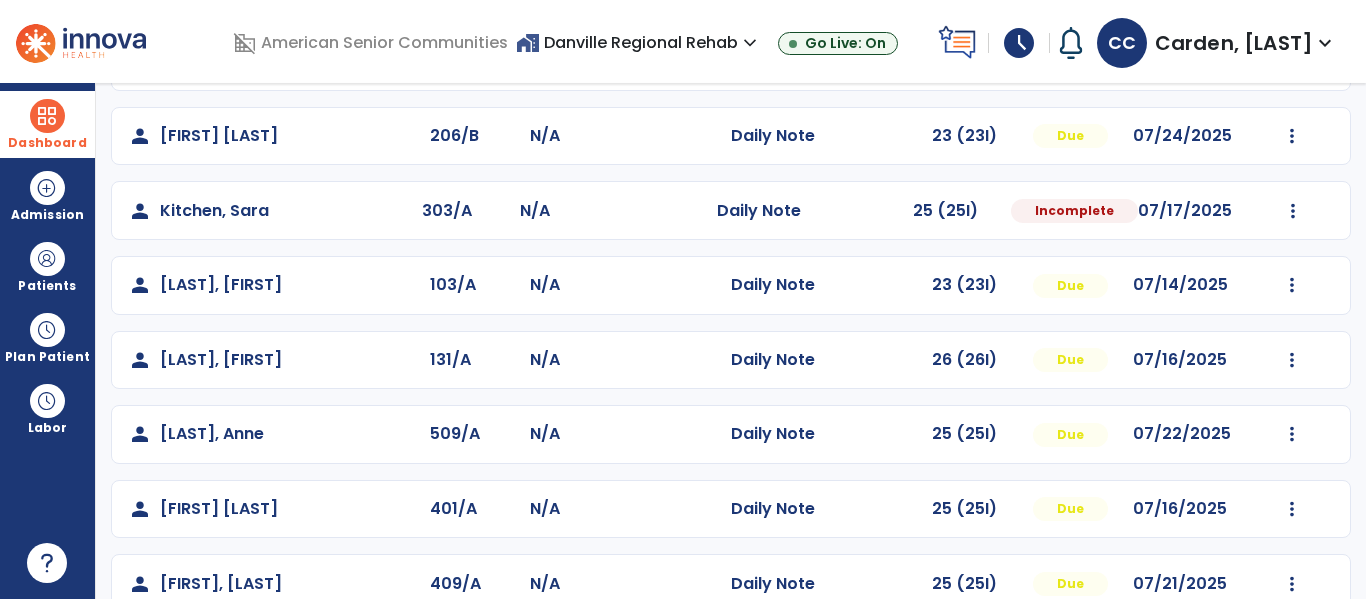 scroll, scrollTop: 827, scrollLeft: 0, axis: vertical 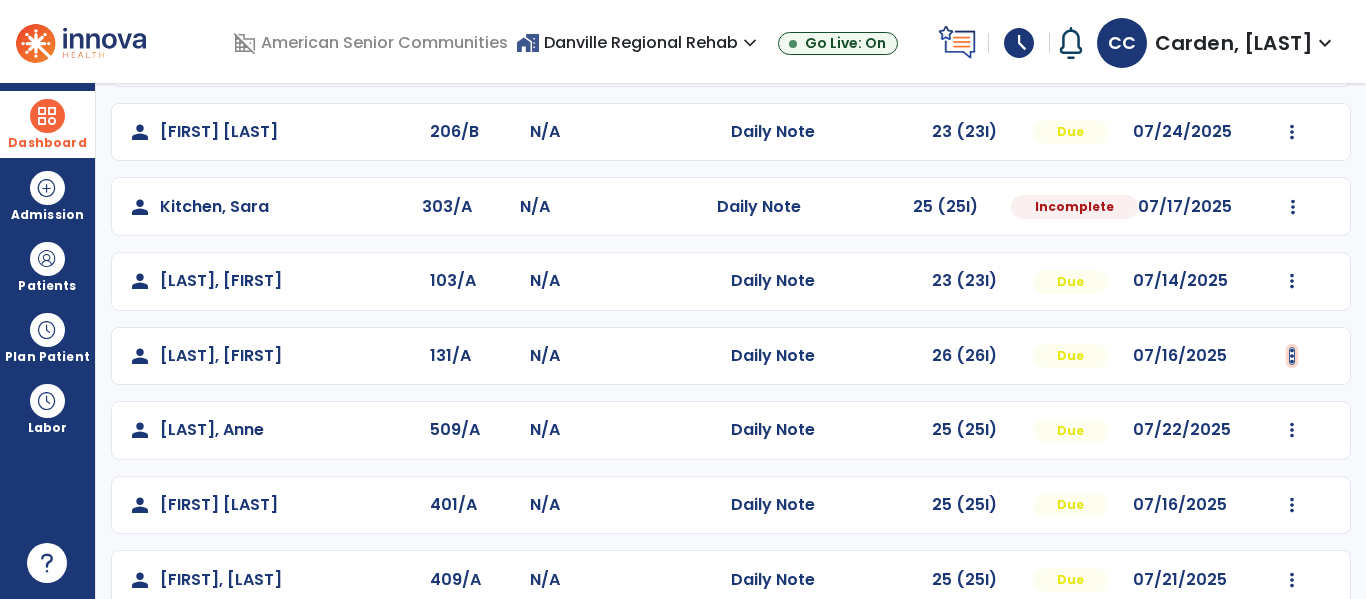 click at bounding box center [1293, -539] 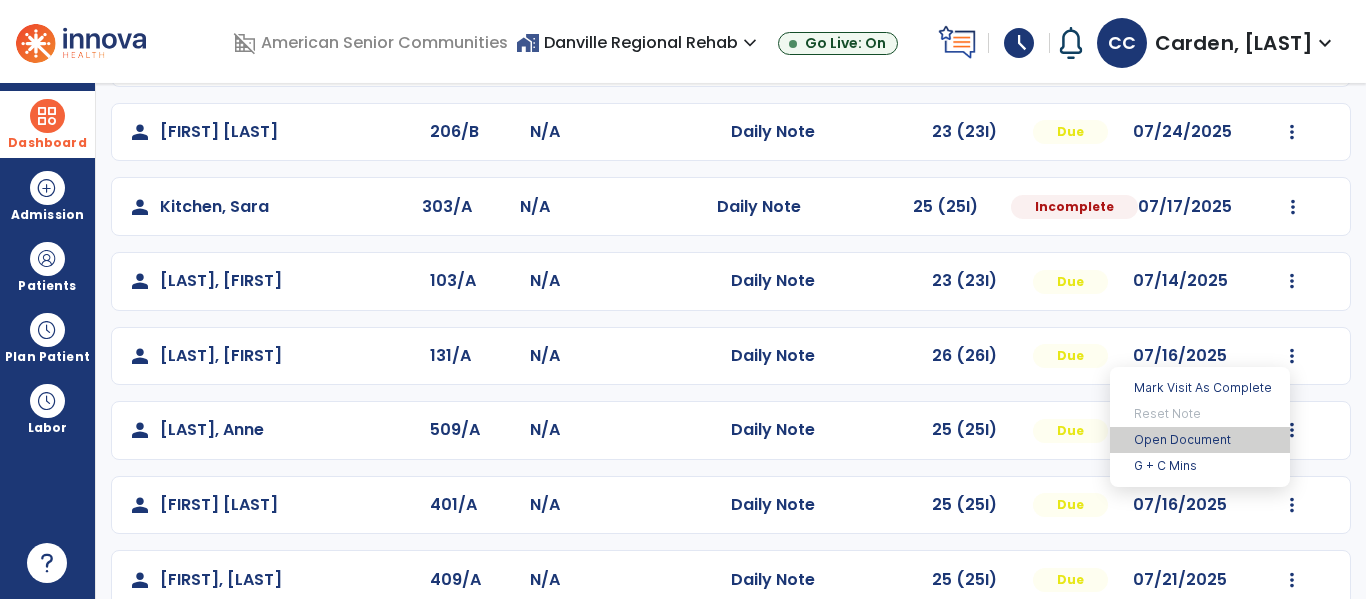 click on "Open Document" at bounding box center (1200, 440) 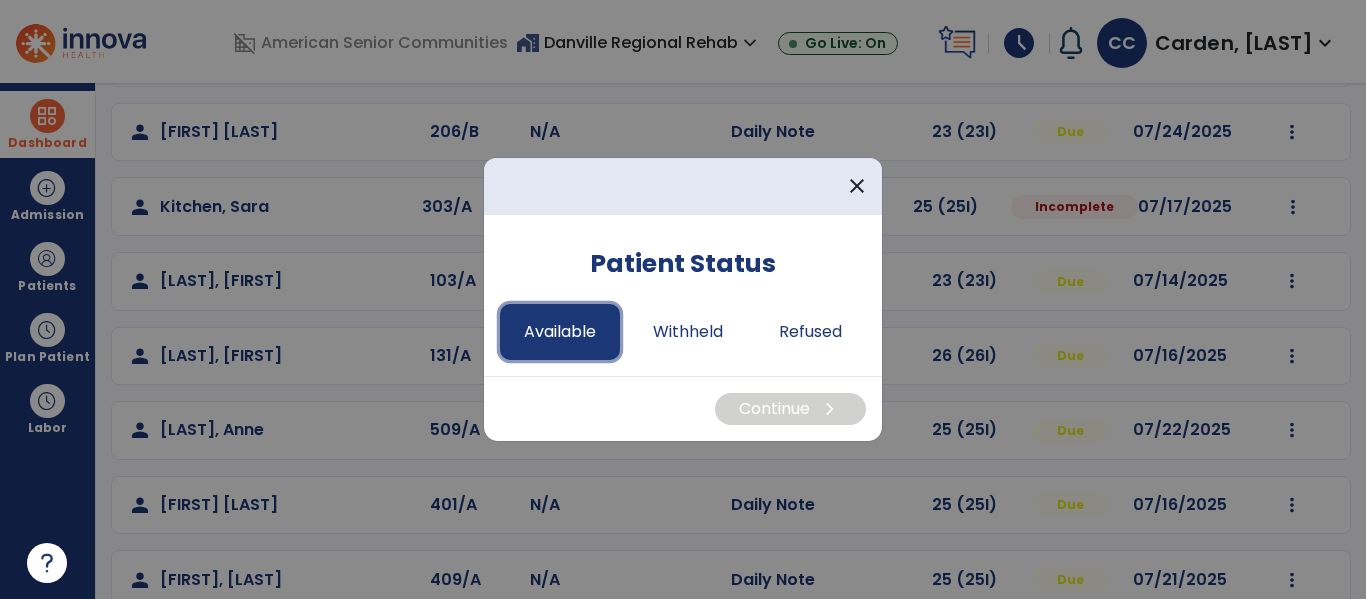 click on "Available" at bounding box center [560, 332] 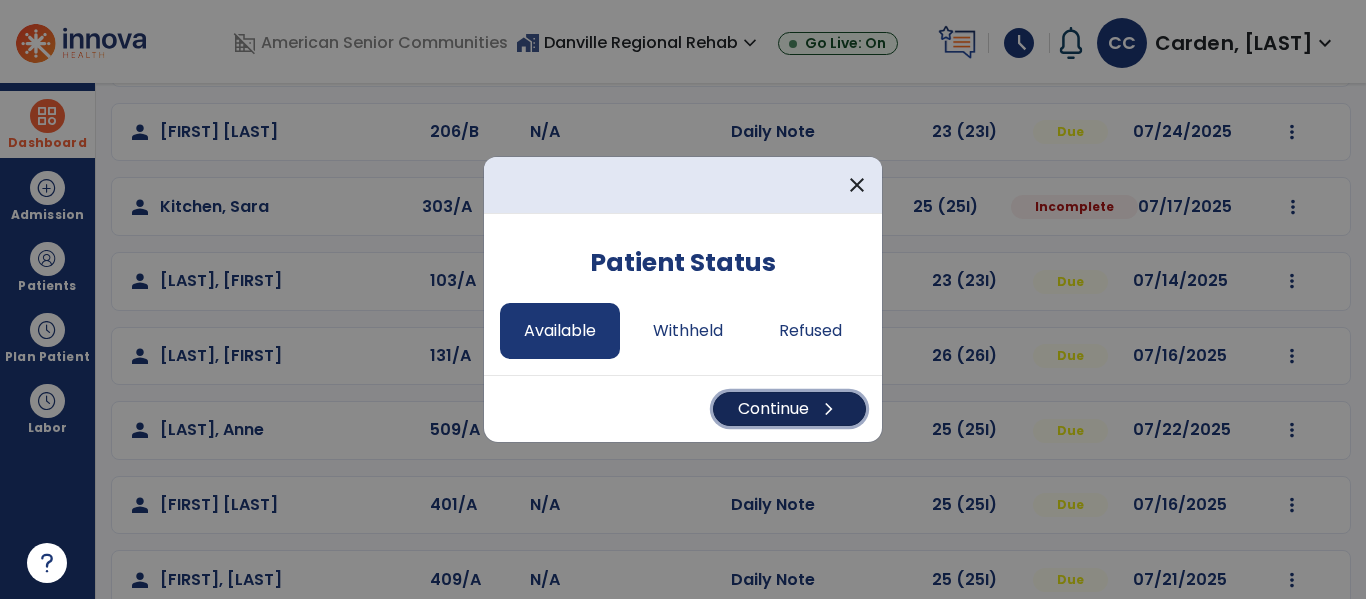 click on "Continue   chevron_right" at bounding box center [789, 409] 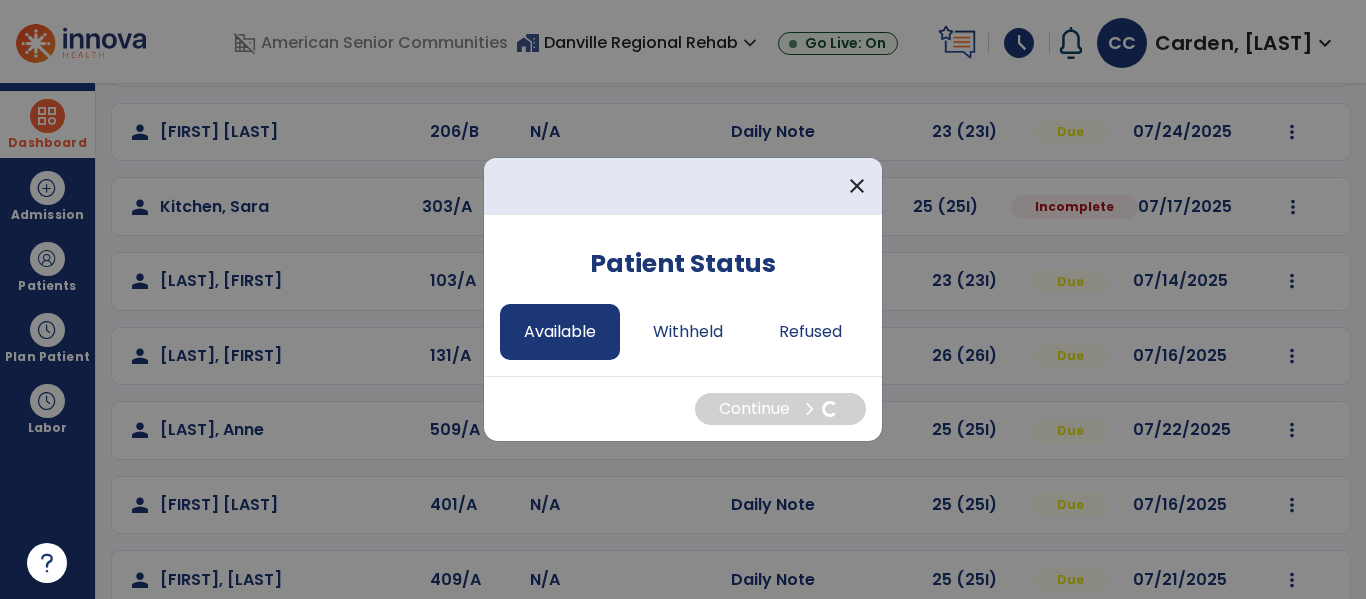 select on "*" 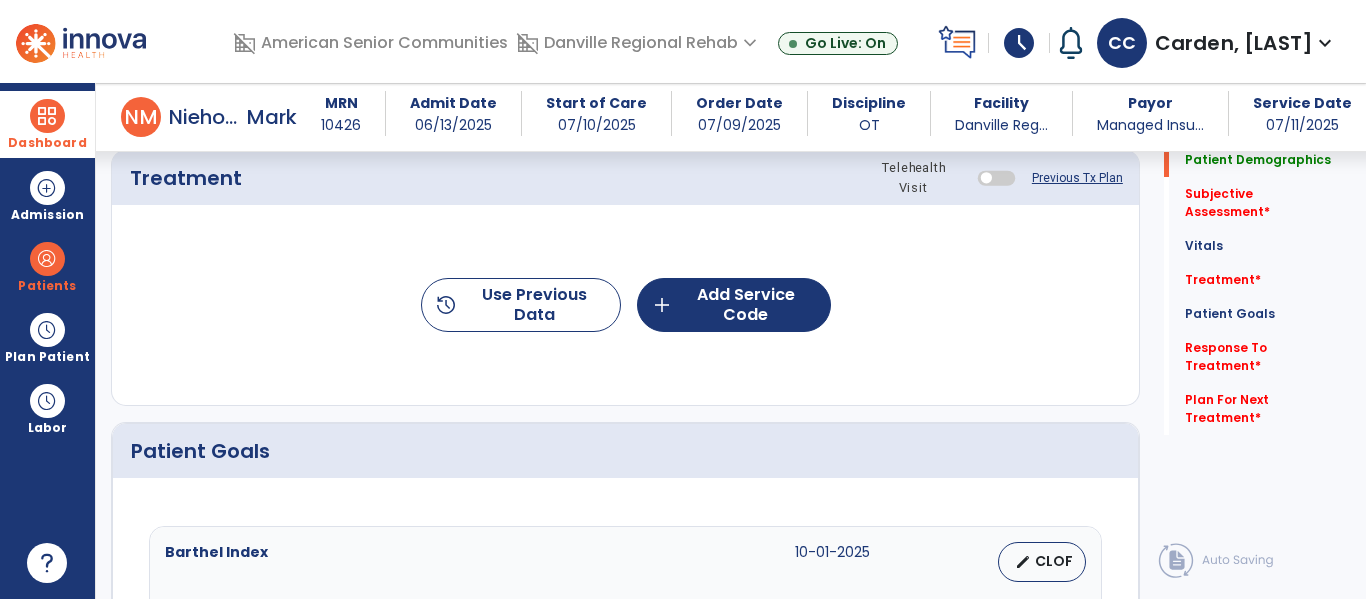 scroll, scrollTop: 0, scrollLeft: 0, axis: both 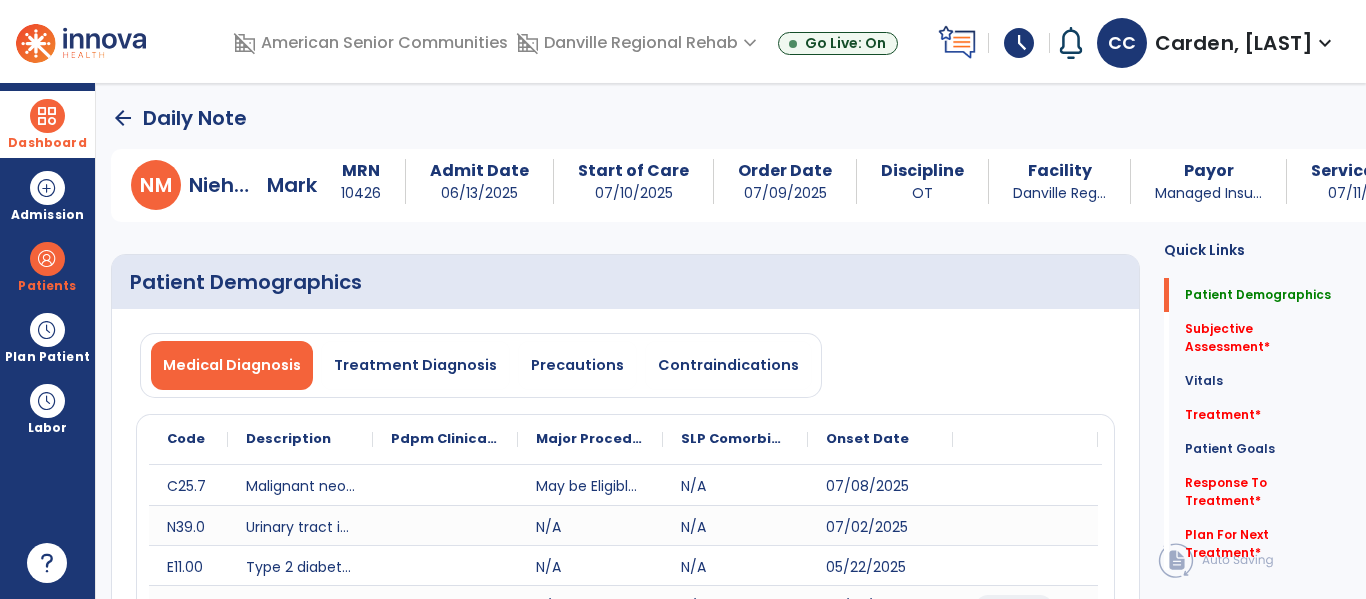 click on "Dashboard" at bounding box center [47, 124] 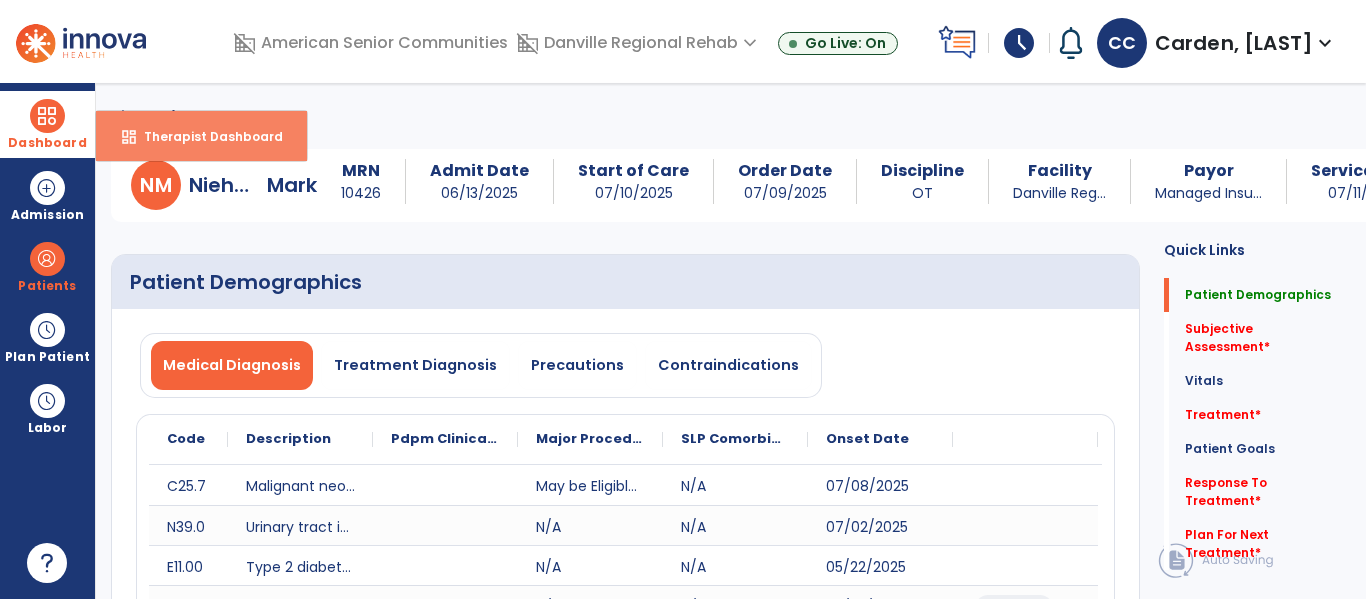 click on "dashboard  Therapist Dashboard" at bounding box center [201, 136] 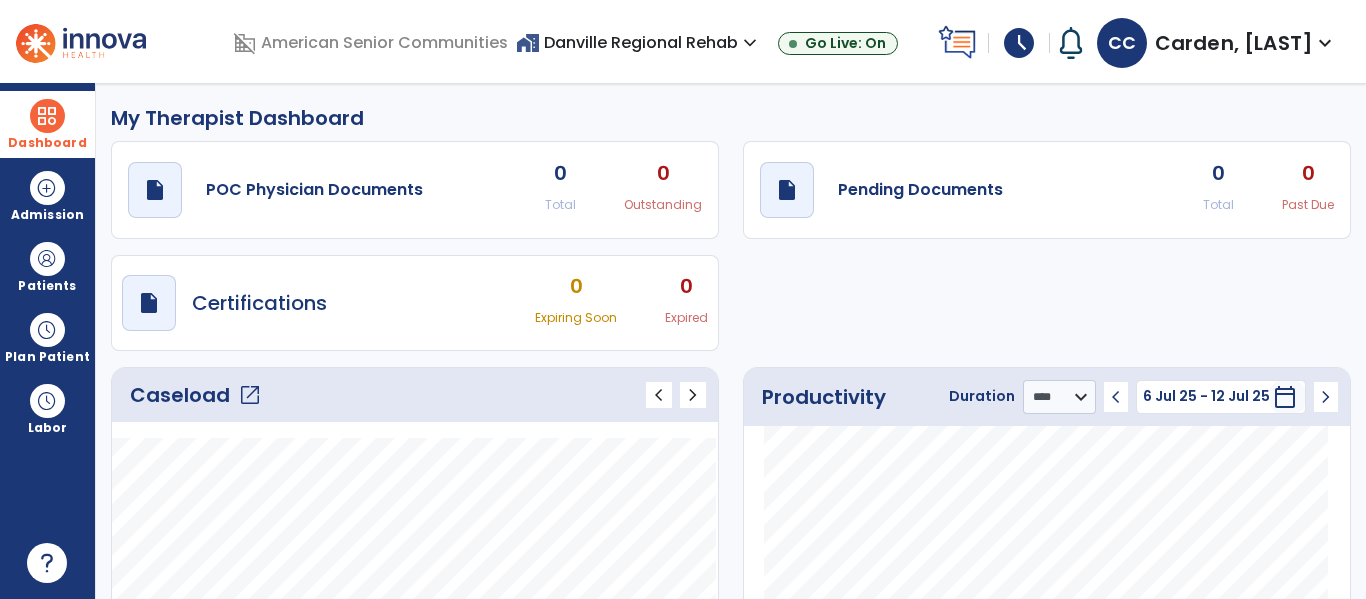 click on "open_in_new" 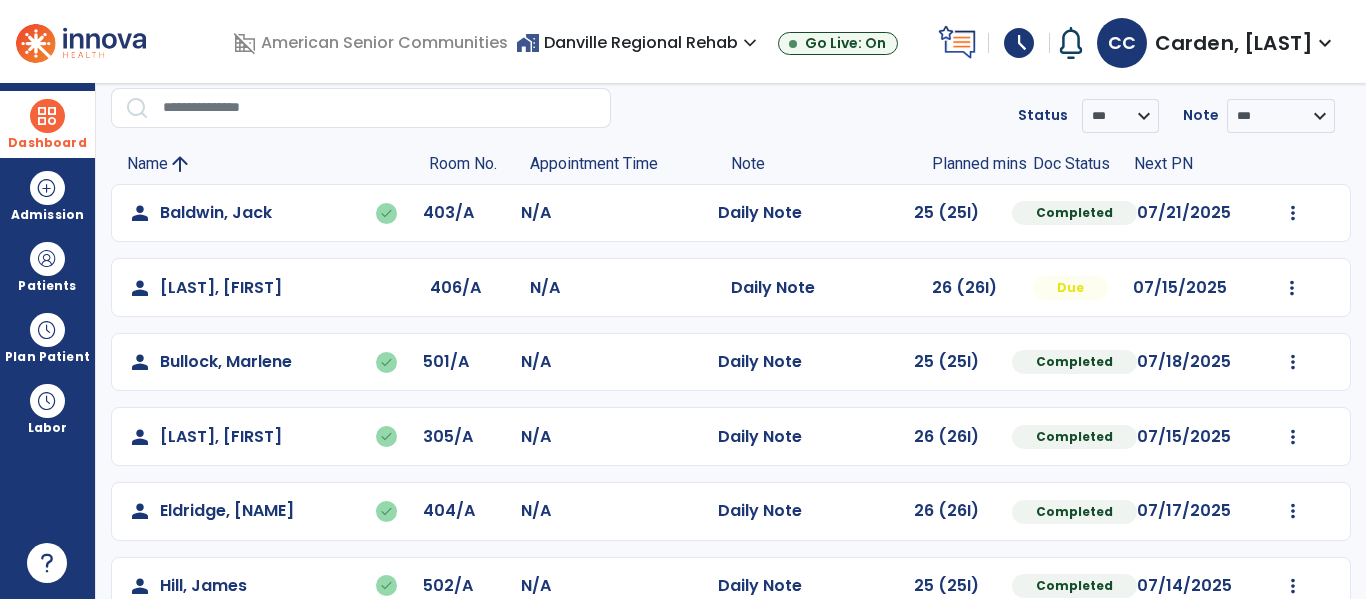 scroll, scrollTop: 253, scrollLeft: 0, axis: vertical 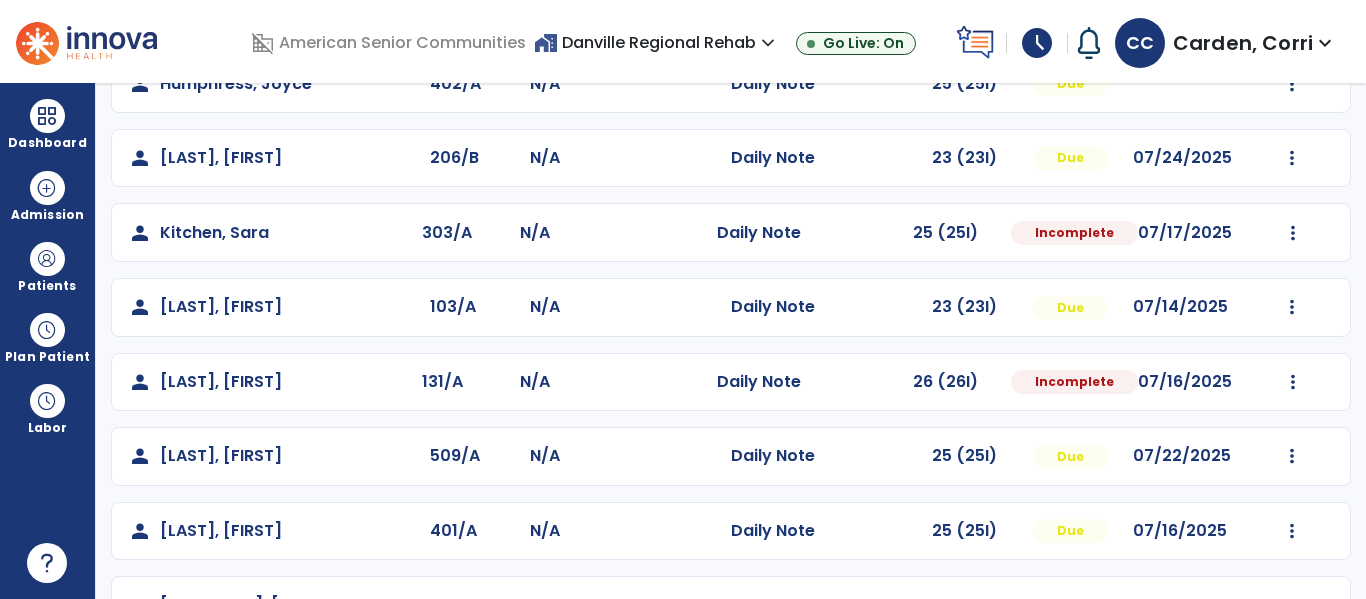 click on "person   [LAST], [FIRST]   done  403/A N/A  Daily Note   25 (25I)  Completed 07/21/2025  Undo Visit Status   Reset Note   Open Document   G + C Mins   person   [LAST], [FIRST]  406/A N/A  Daily Note   26 (26I)  Due 07/15/2025  Mark Visit As Complete   Reset Note   Open Document   G + C Mins   person   [LAST], [FIRST]   done  501/A N/A  Daily Note   25 (25I)  Completed 07/18/2025  Undo Visit Status   Reset Note   Open Document   G + C Mins   person   [LAST], [FIRST]   done  305/A N/A  Daily Note   26 (26I)  Completed 07/15/2025  Undo Visit Status   Reset Note   Open Document   G + C Mins   person   [LAST], [FIRST]   done  404/A N/A  Daily Note   26 (26I)  Completed 07/17/2025  Undo Visit Status   Reset Note   Open Document   G + C Mins   person   [LAST], [FIRST]   done  502/A N/A  Daily Note   25 (25I)  Completed 07/14/2025  Undo Visit Status   Reset Note   Open Document   G + C Mins   person   [LAST], [FIRST]   done  209/A N/A  Daily Note   15 (15I)  Completed 07/25/2025  Undo Visit Status   Reset Note  N/A" 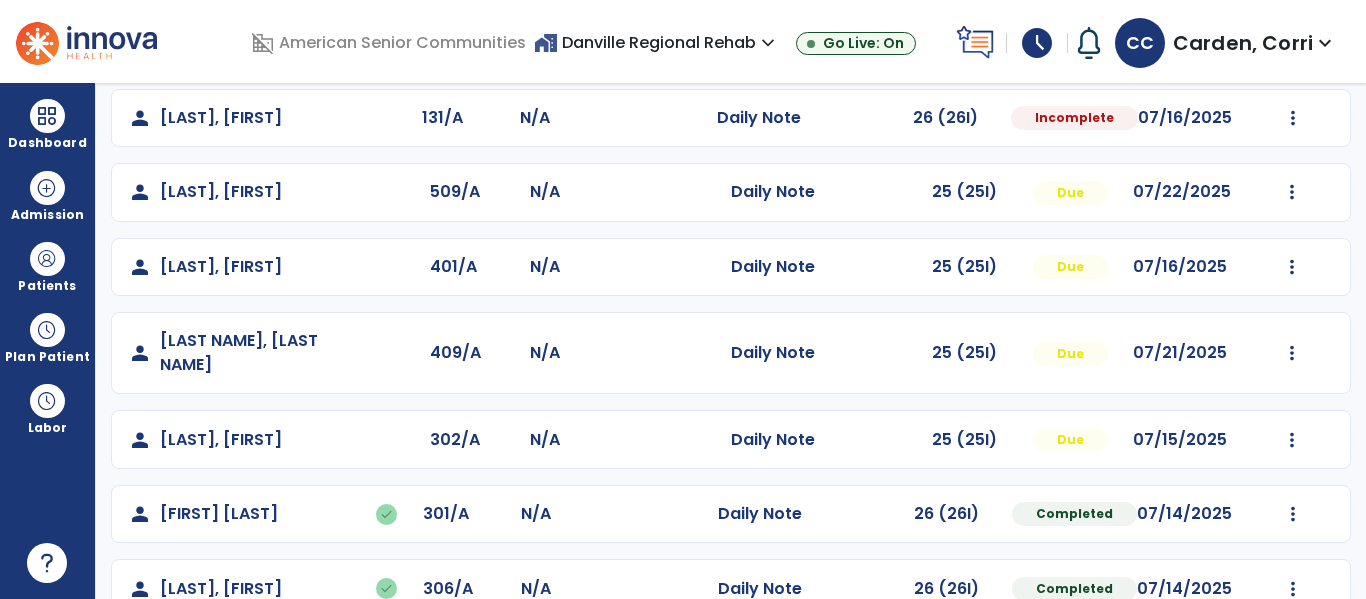scroll, scrollTop: 1084, scrollLeft: 0, axis: vertical 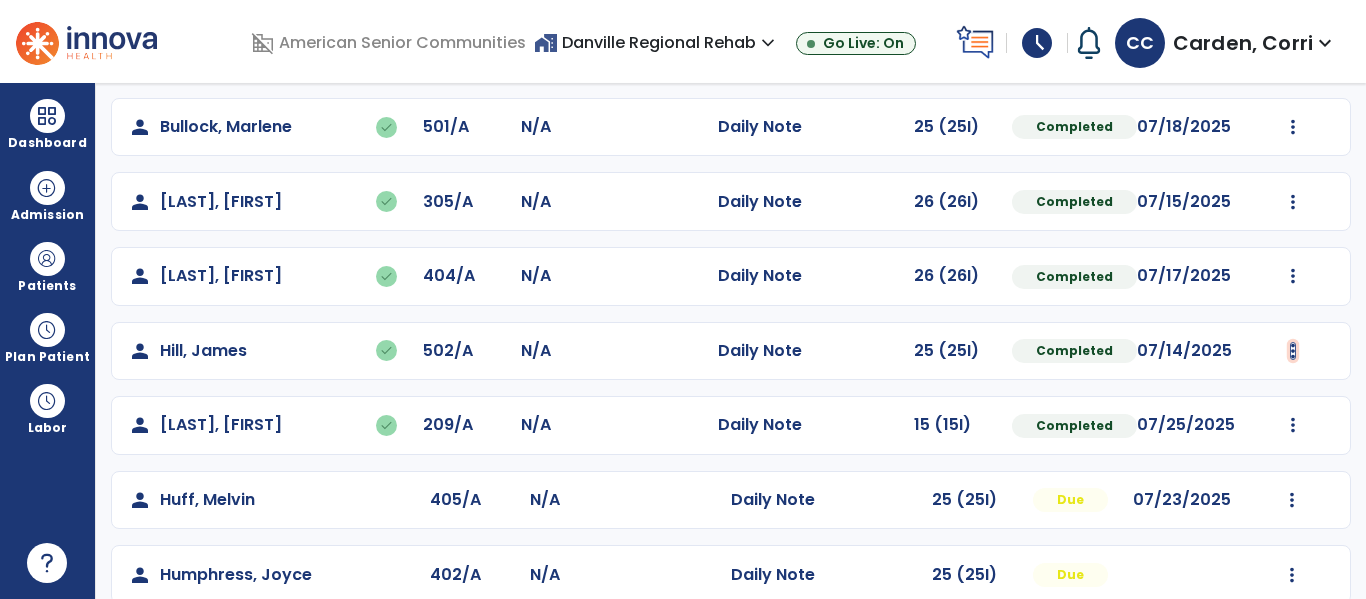 click at bounding box center (1293, -22) 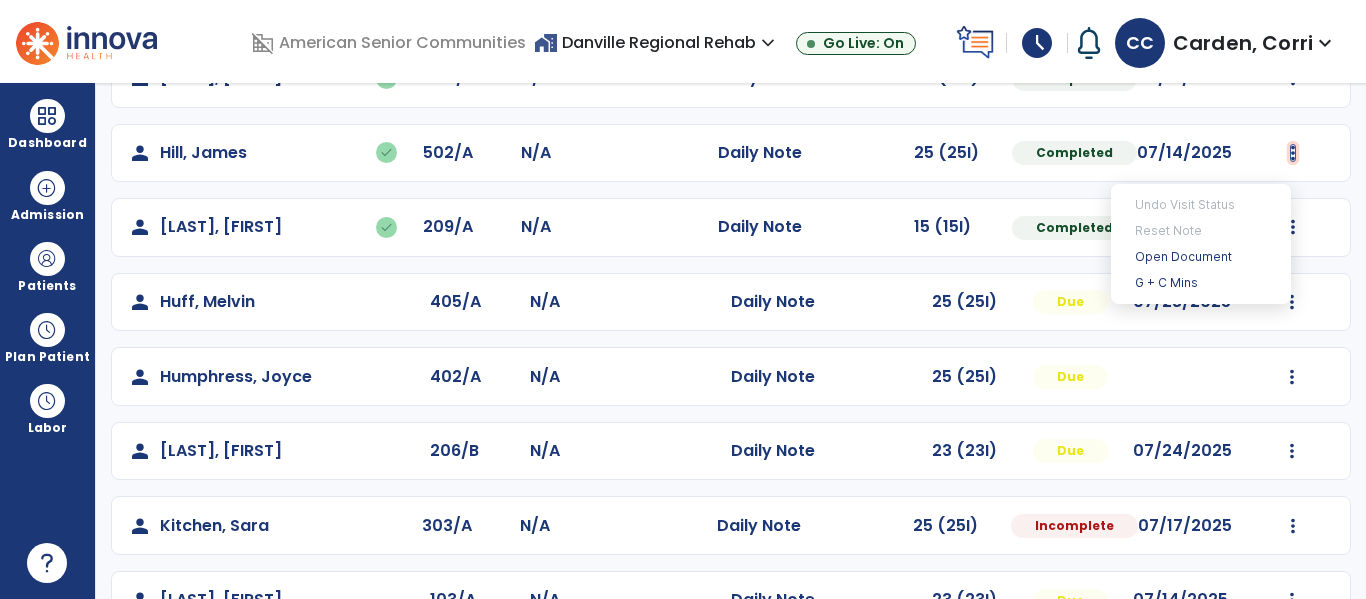 scroll, scrollTop: 509, scrollLeft: 0, axis: vertical 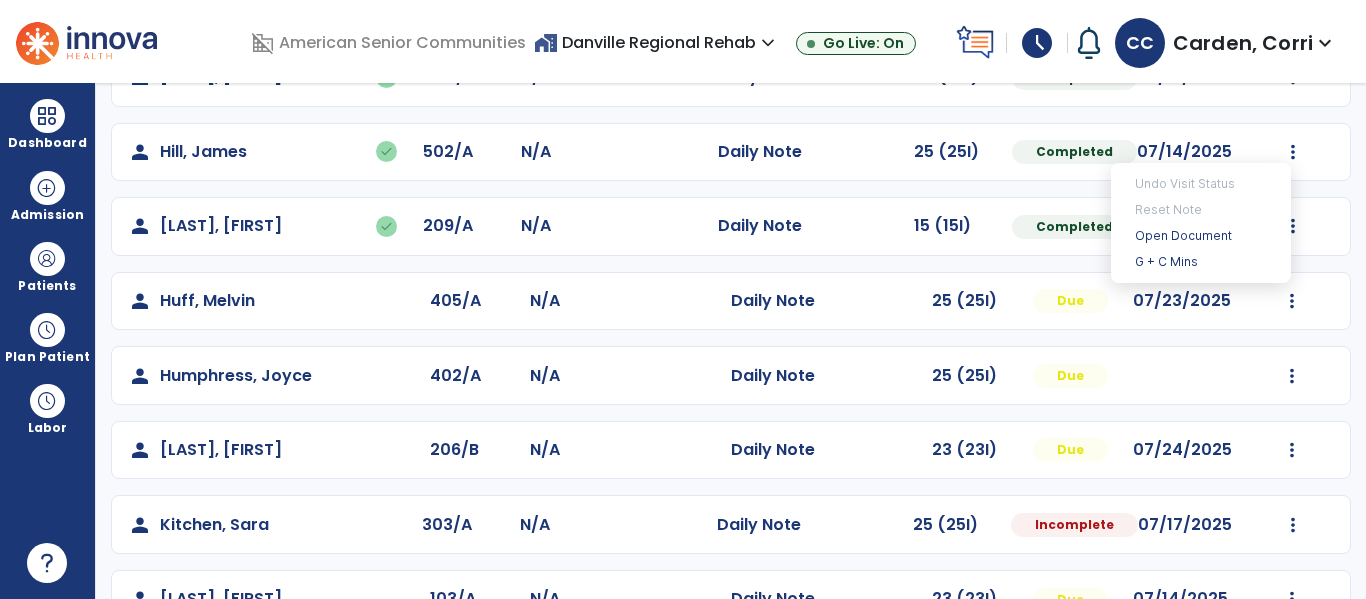 click on "person [FIRST] [LAST] 206/B N/A Daily Note 23 (23I) Due 07/24/2025 Mark Visit As Complete Reset Note Open Document G + C Mins" 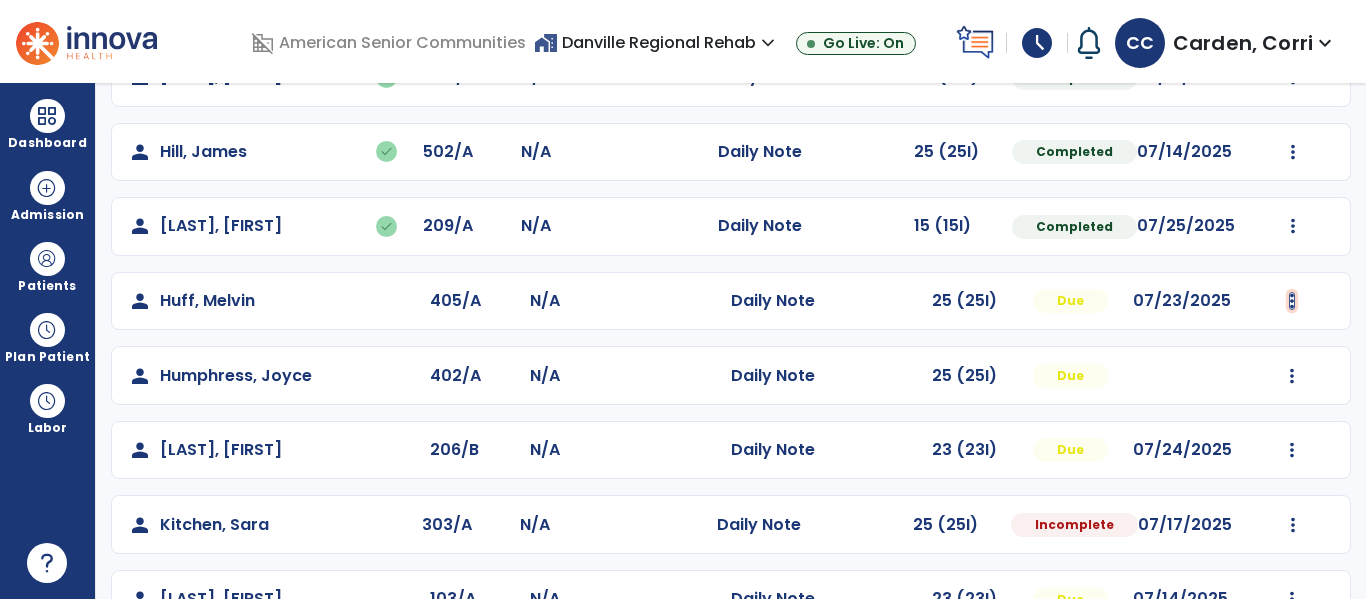 click at bounding box center [1293, -221] 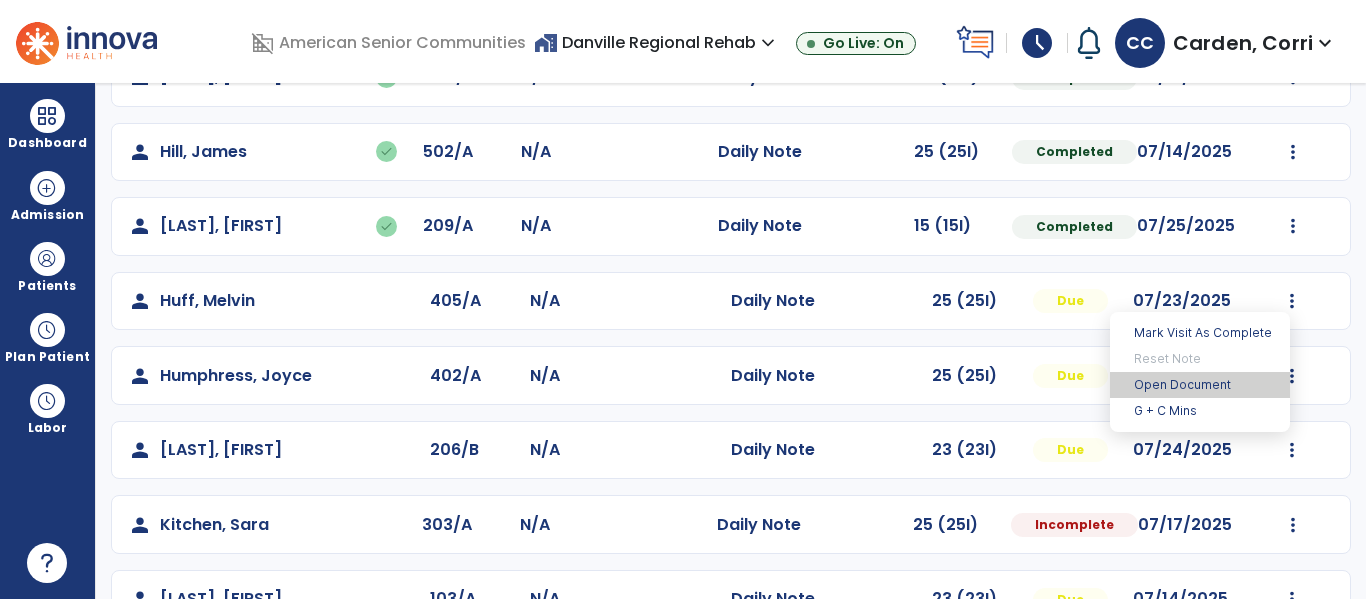 click on "Open Document" at bounding box center (1200, 385) 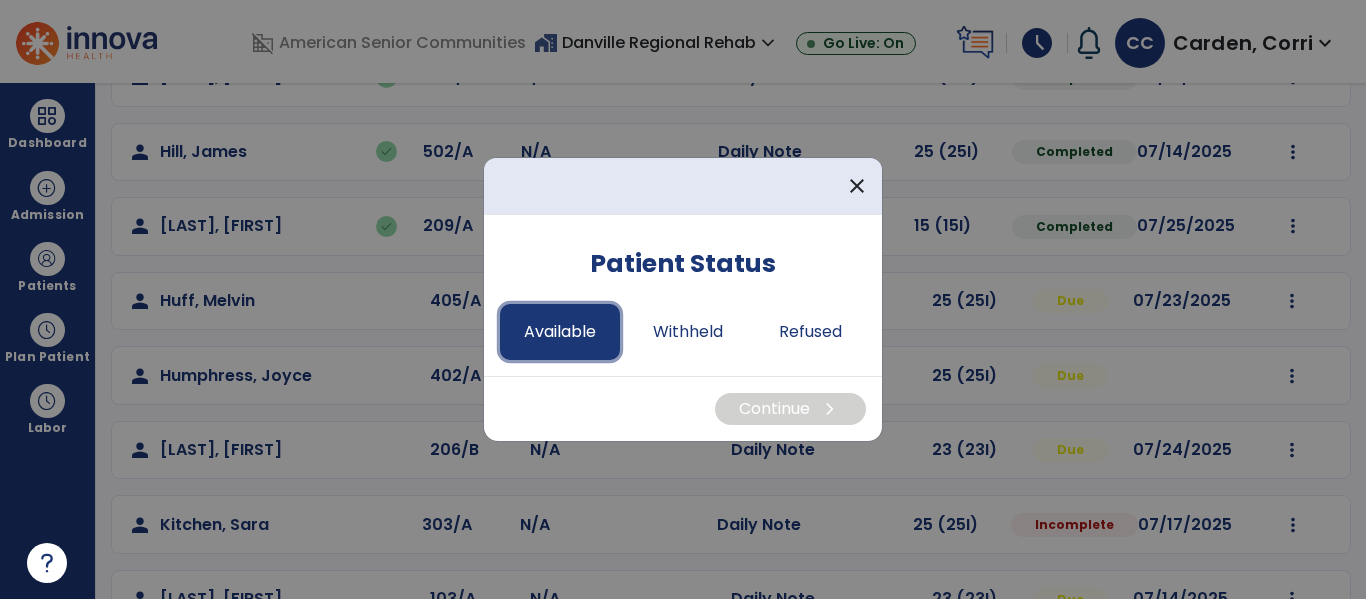 click on "Available" at bounding box center [560, 332] 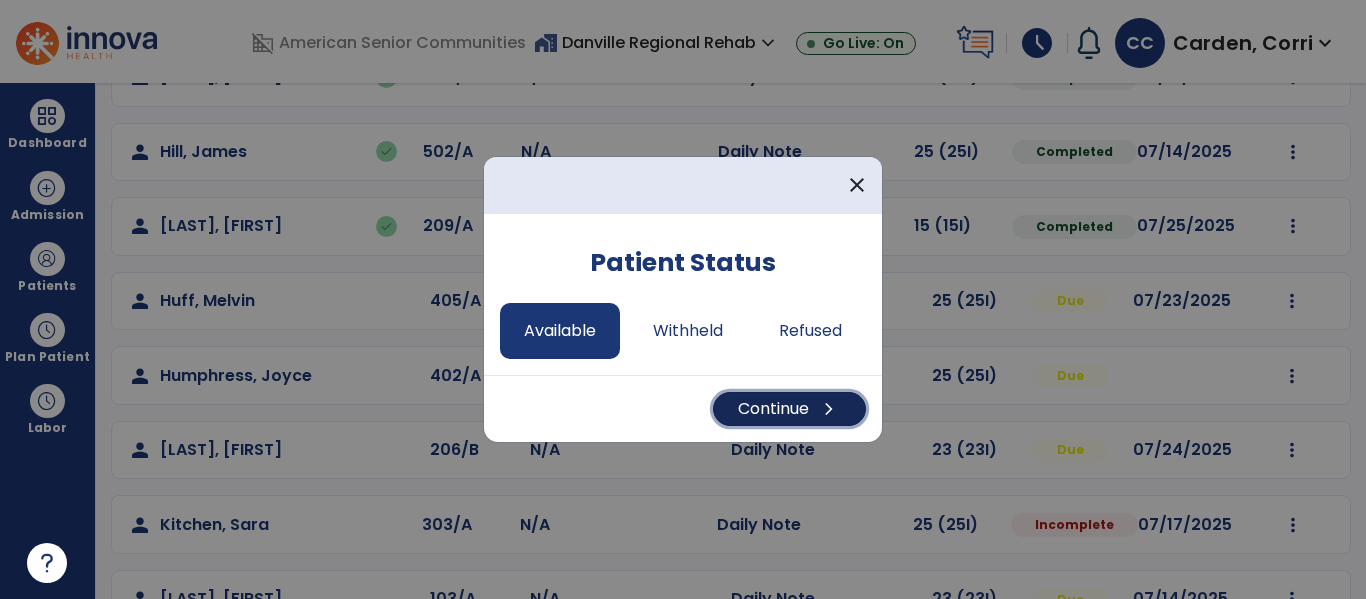click on "Continue   chevron_right" at bounding box center (789, 409) 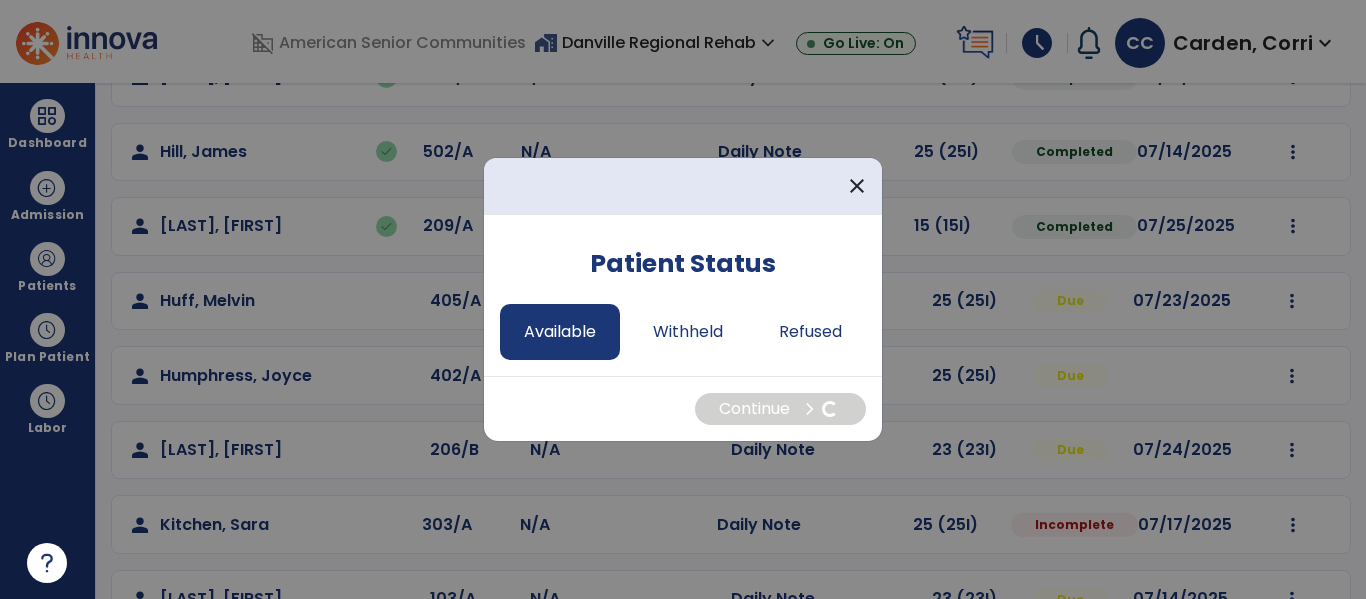 select on "*" 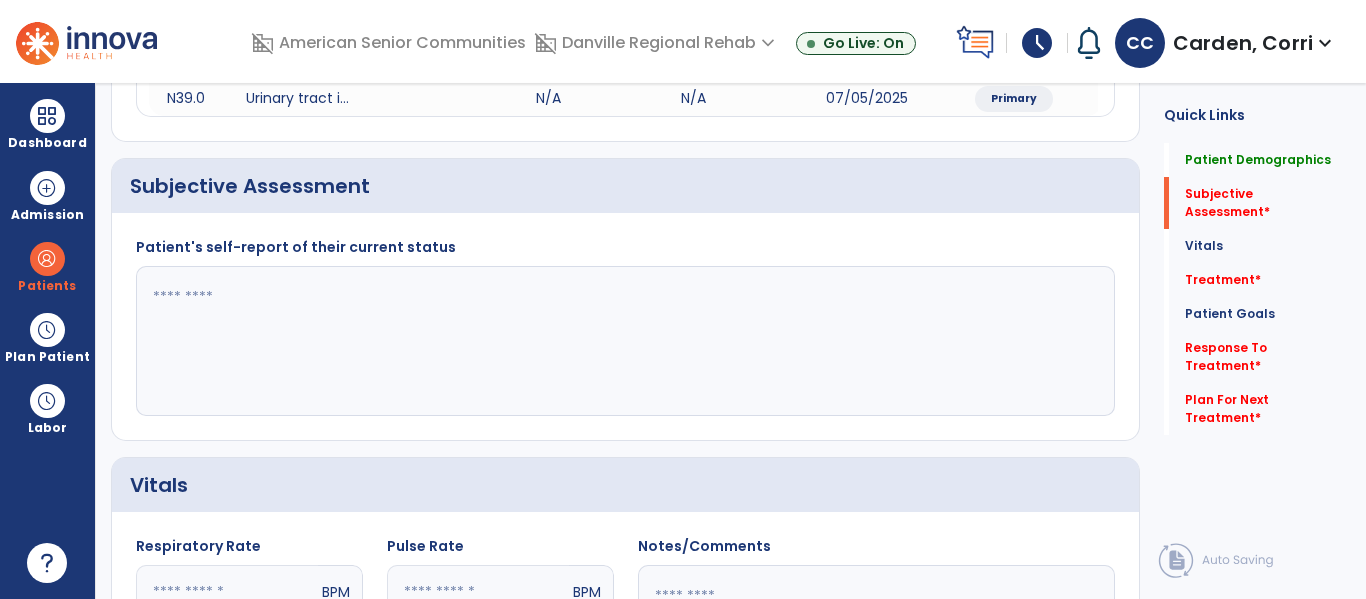 click 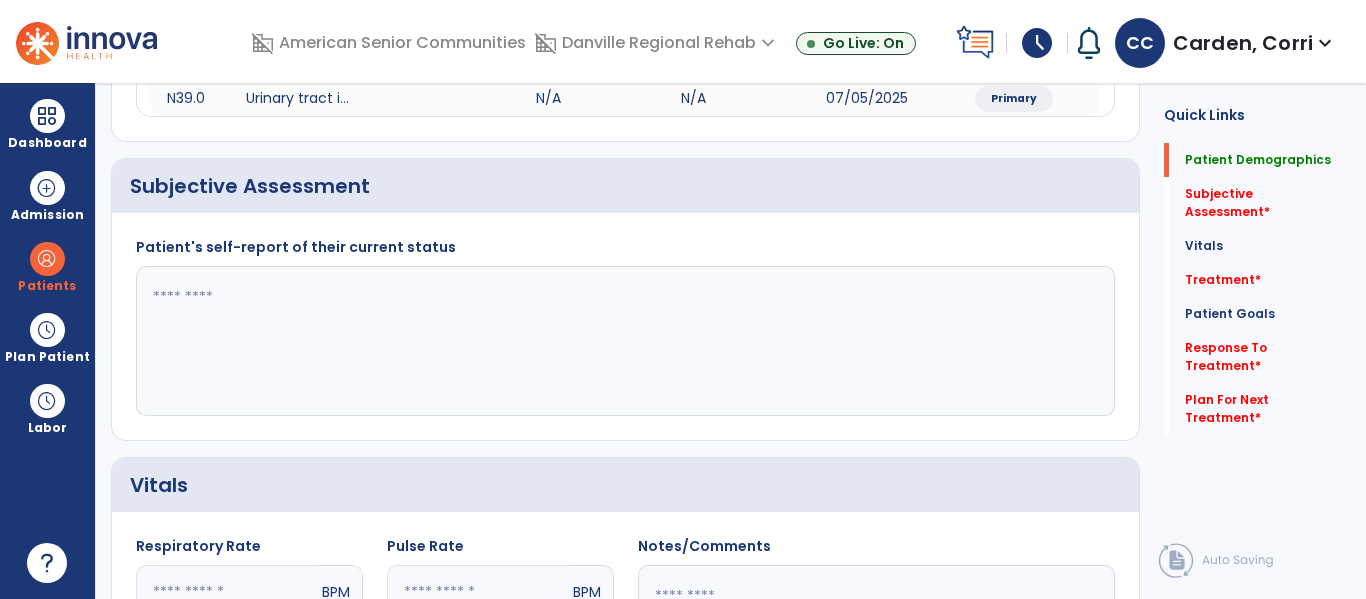 scroll, scrollTop: 0, scrollLeft: 0, axis: both 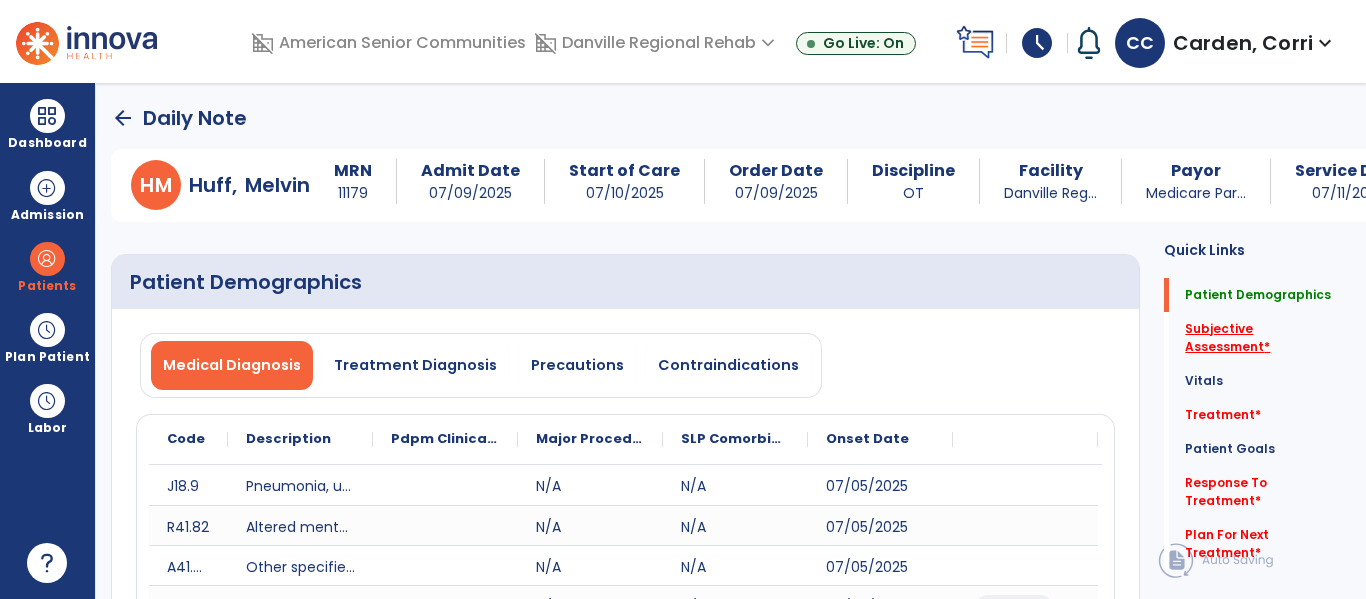 click on "Subjective Assessment   *" 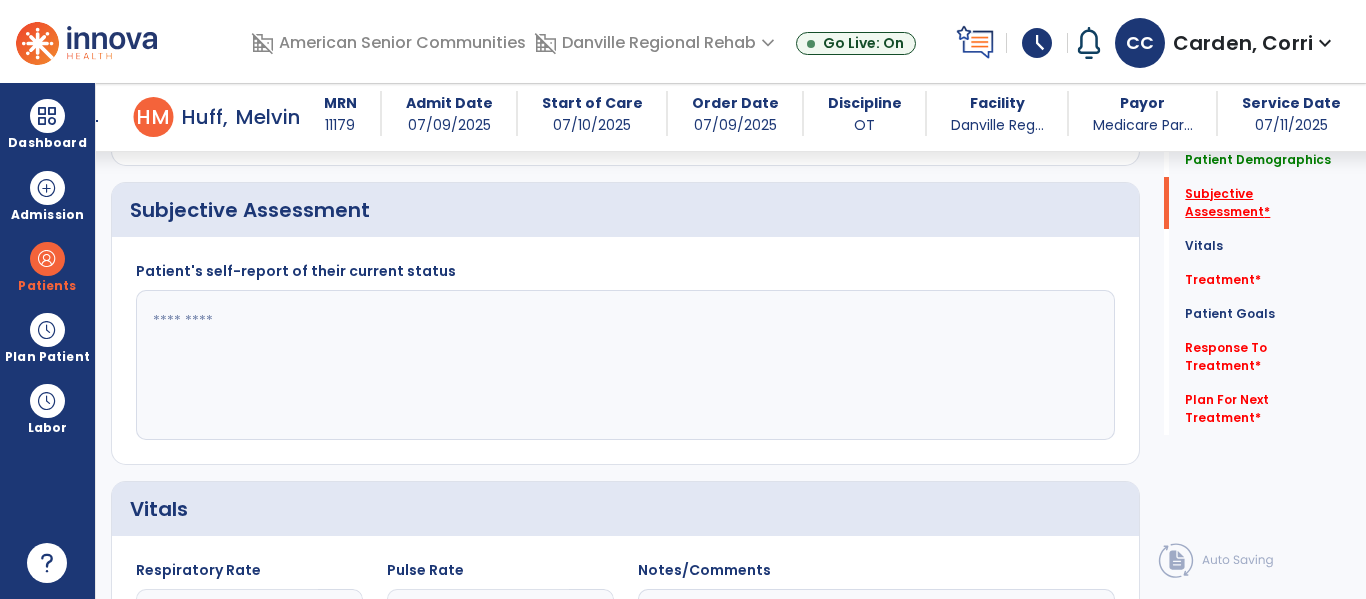 scroll, scrollTop: 467, scrollLeft: 0, axis: vertical 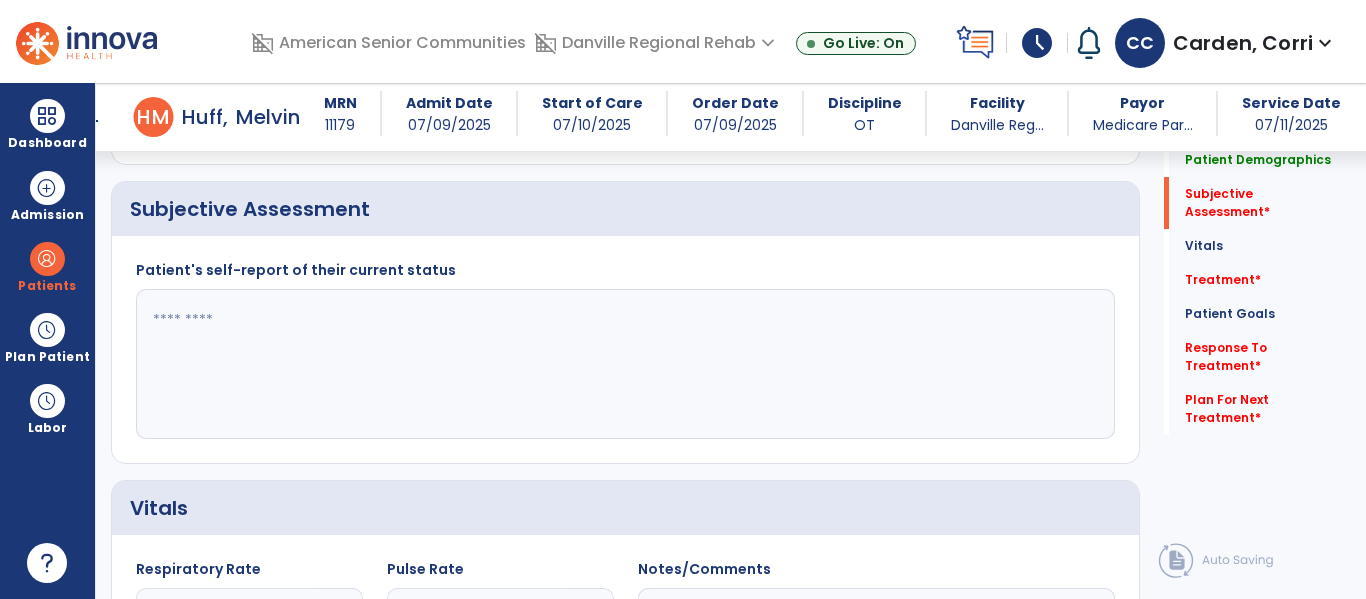 click 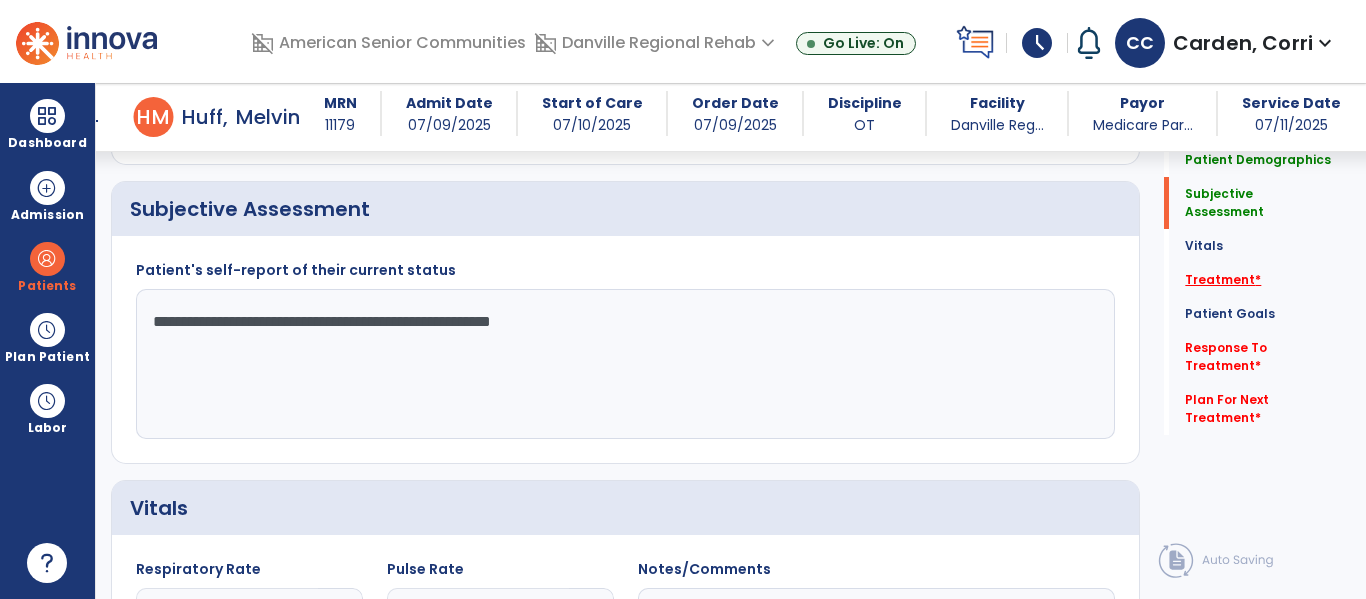 type on "**********" 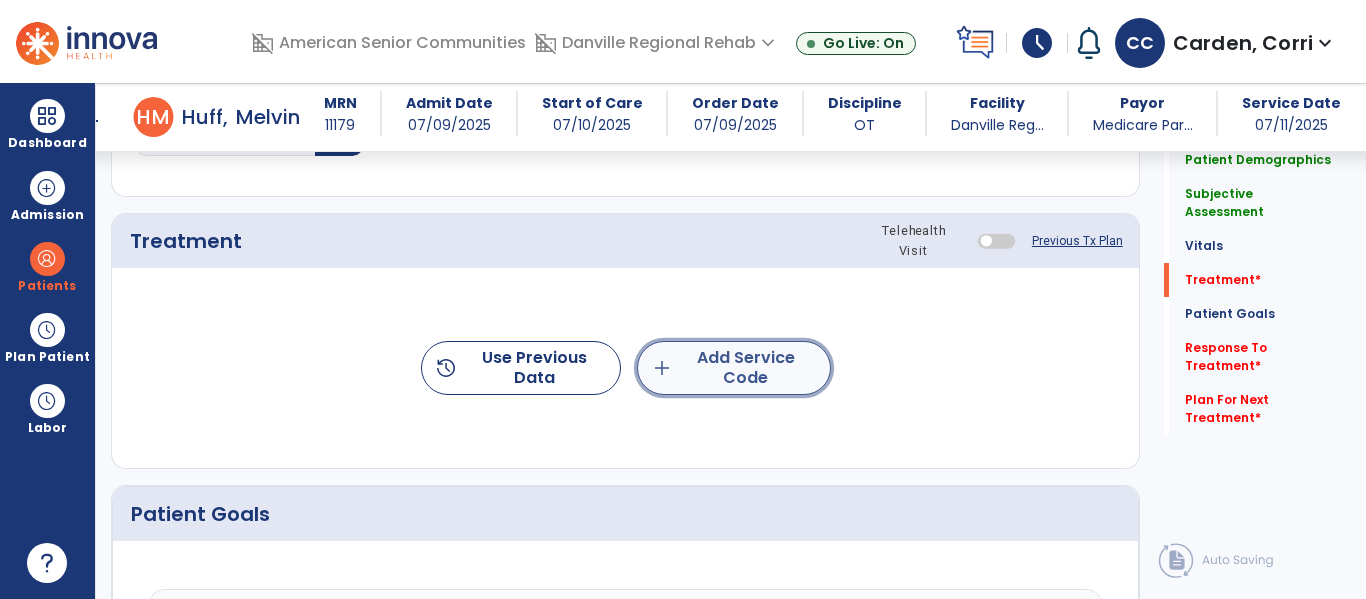 click on "add  Add Service Code" 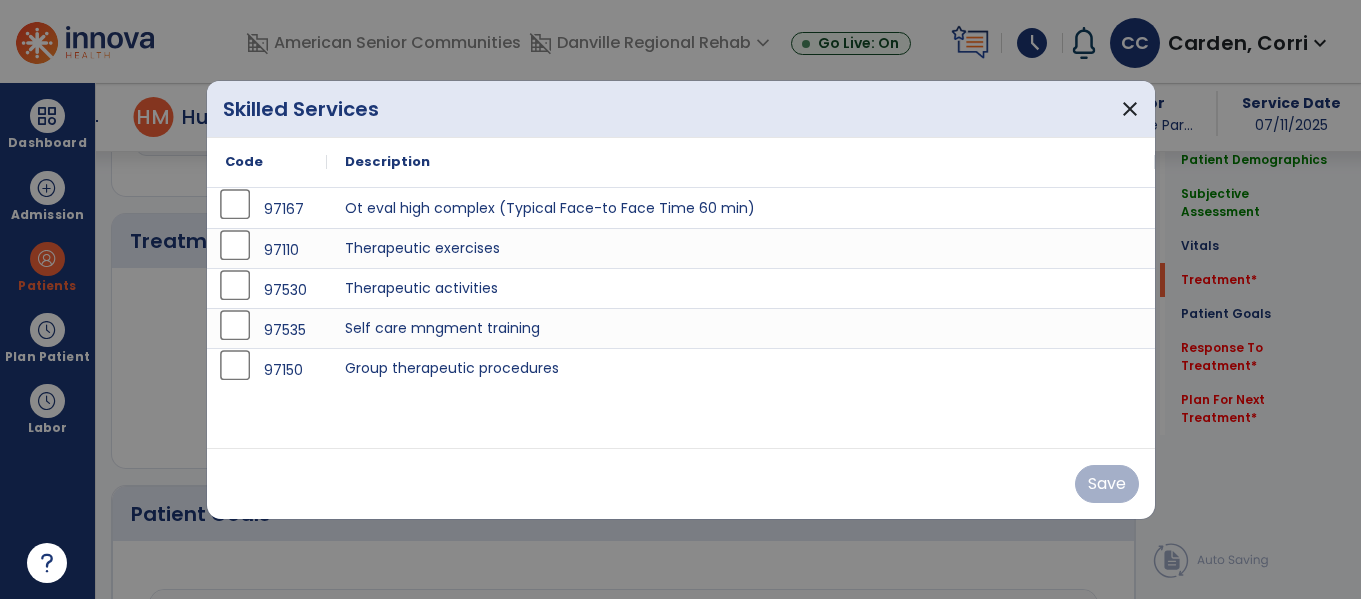 scroll, scrollTop: 1156, scrollLeft: 0, axis: vertical 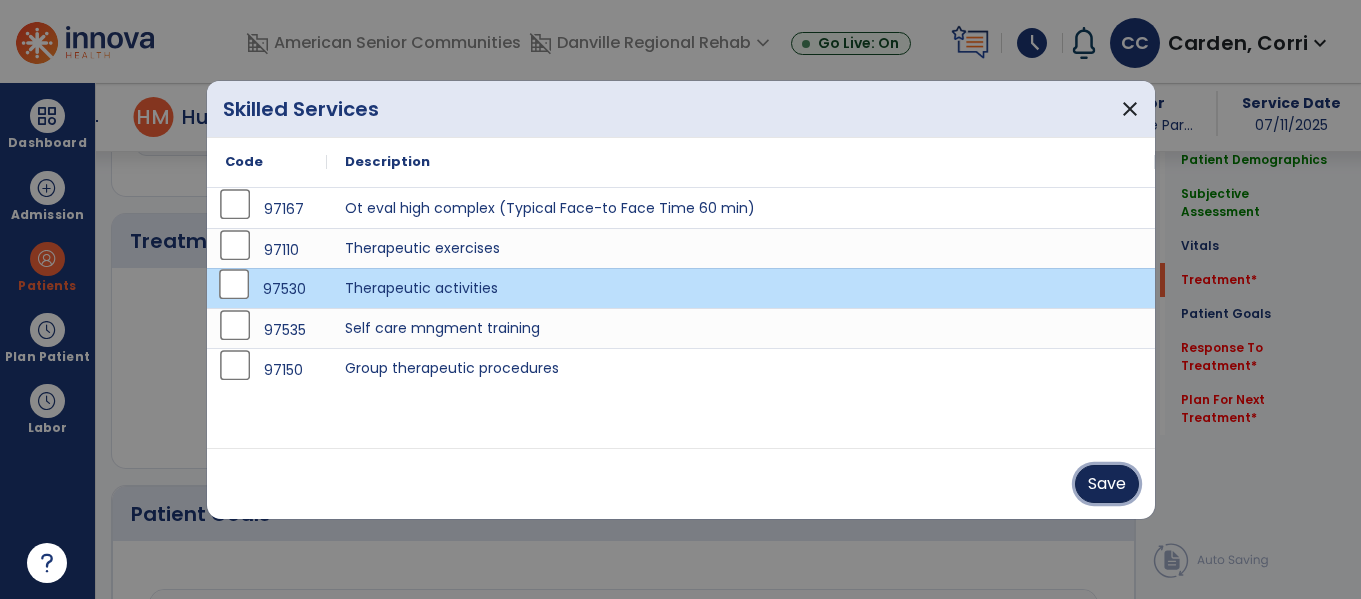 click on "Save" at bounding box center [1107, 484] 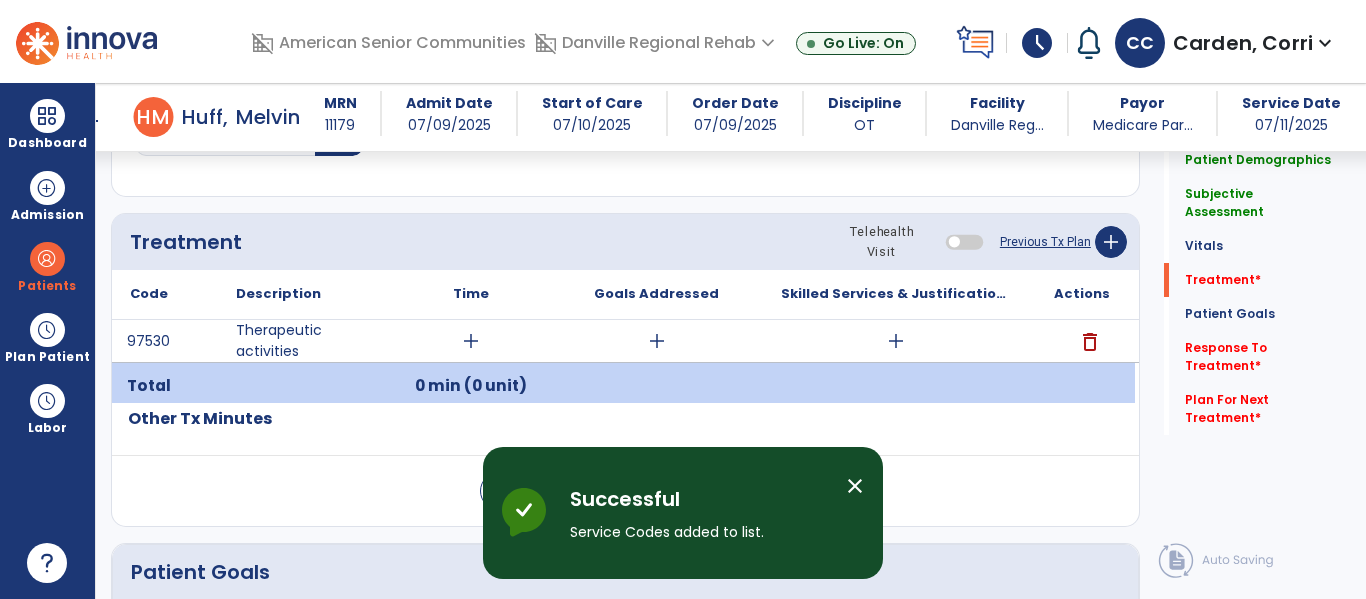 click on "add" at bounding box center (471, 341) 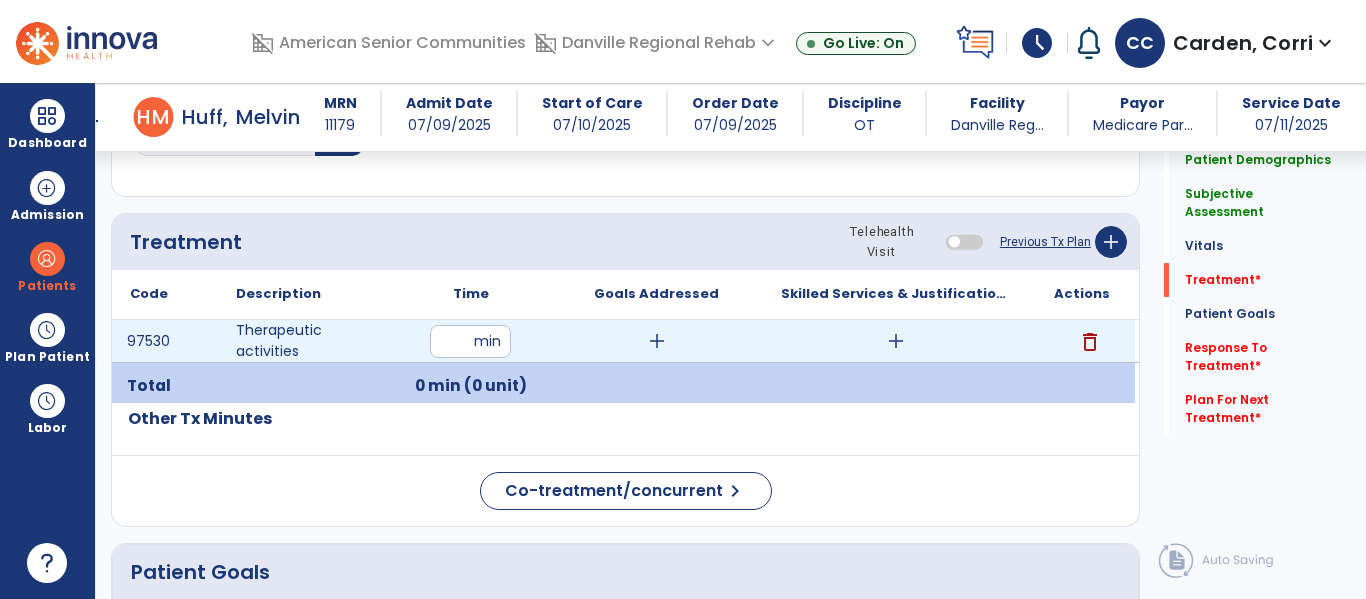 type on "**" 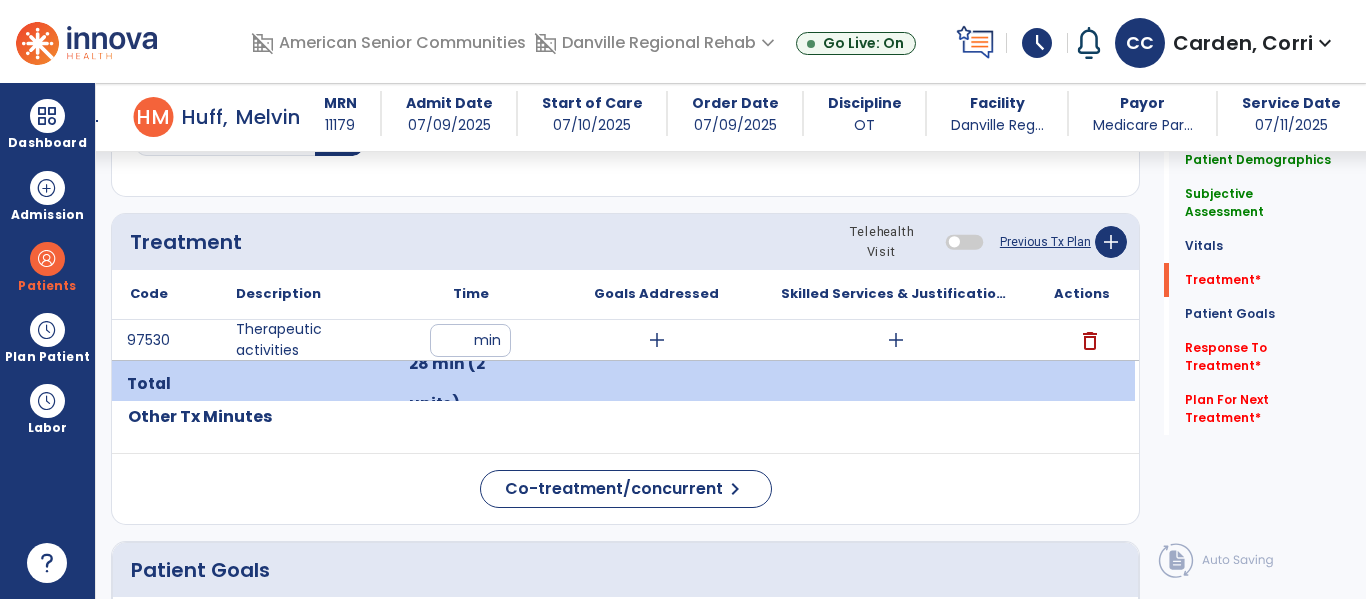 click on "add" at bounding box center (896, 340) 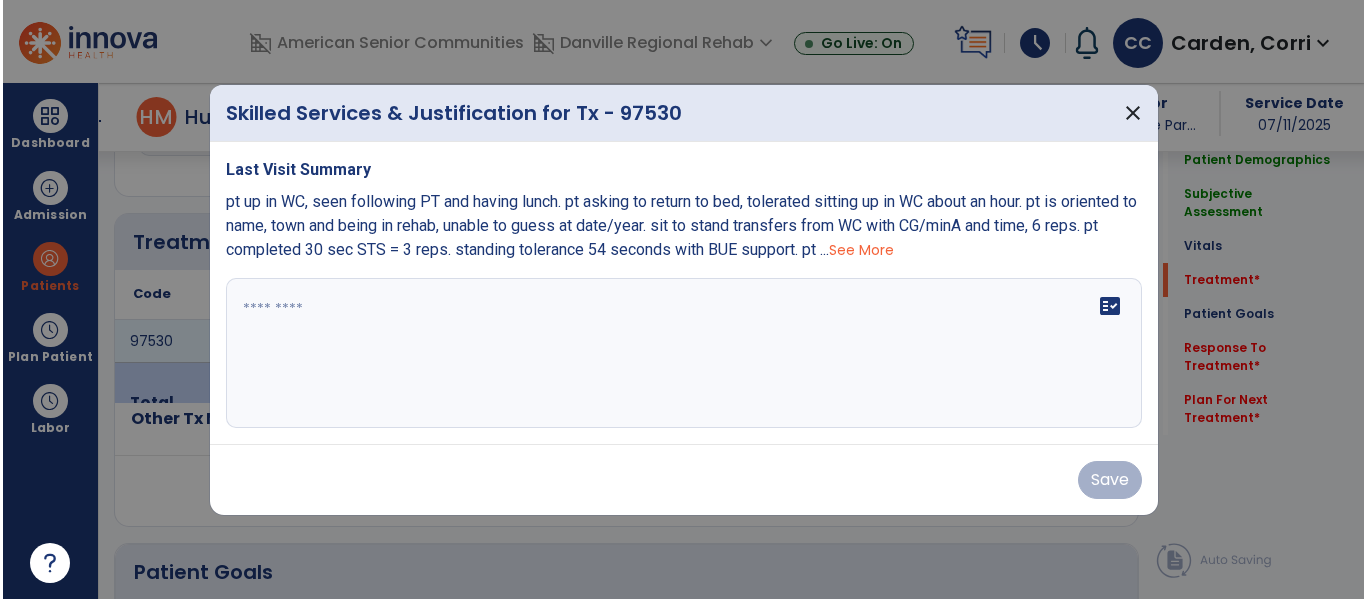 scroll, scrollTop: 1156, scrollLeft: 0, axis: vertical 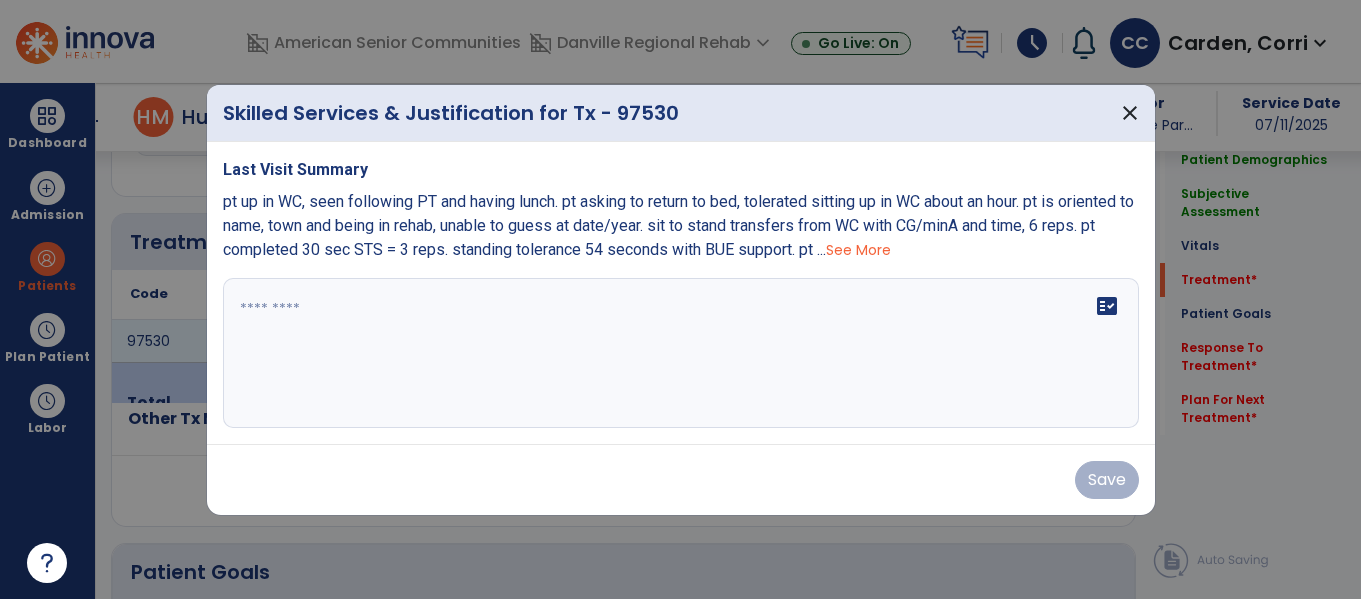click on "fact_check" at bounding box center [681, 353] 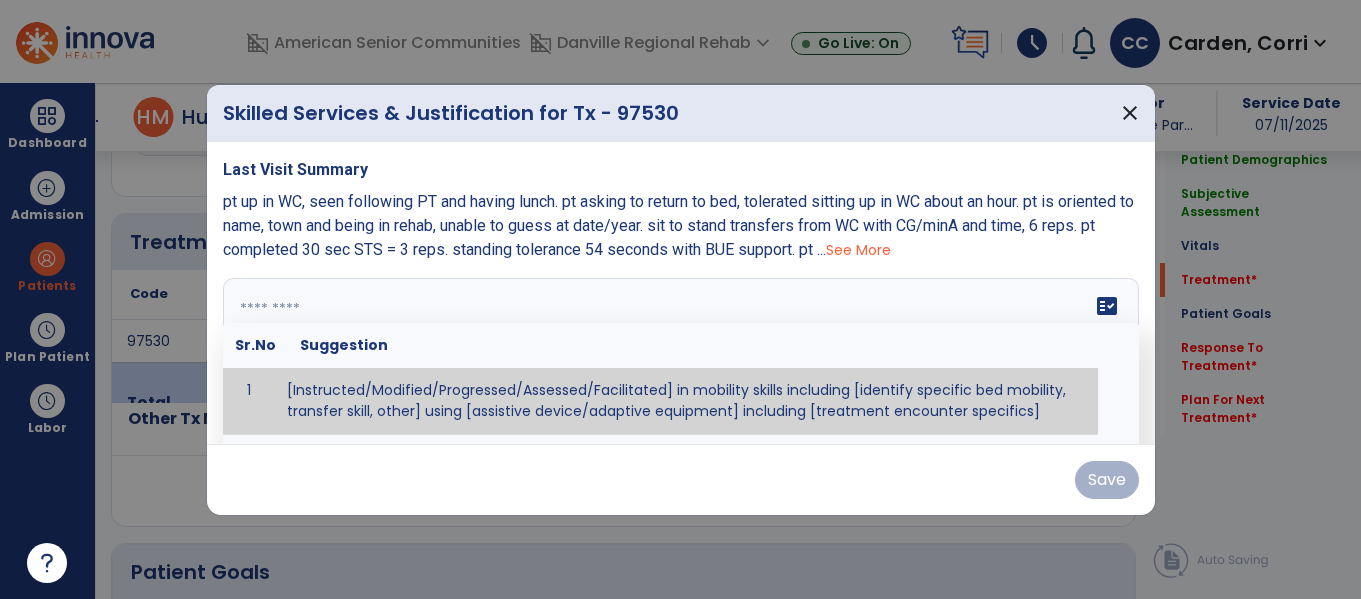 click at bounding box center [680, 299] 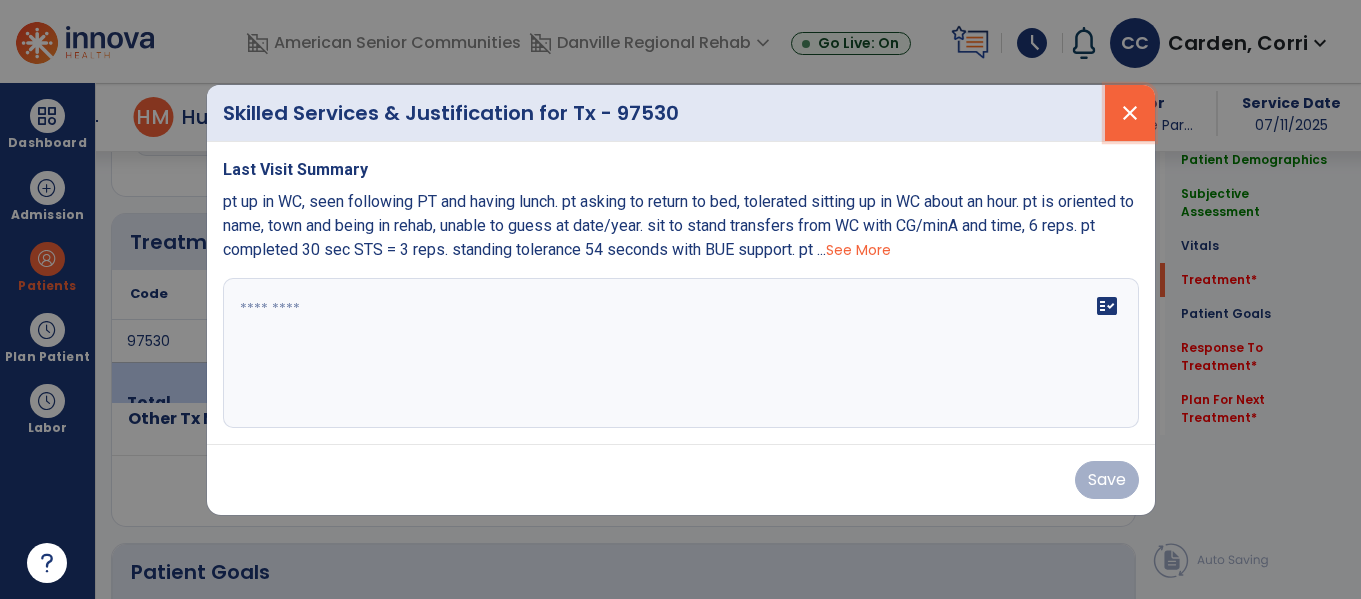 click on "close" at bounding box center [1130, 113] 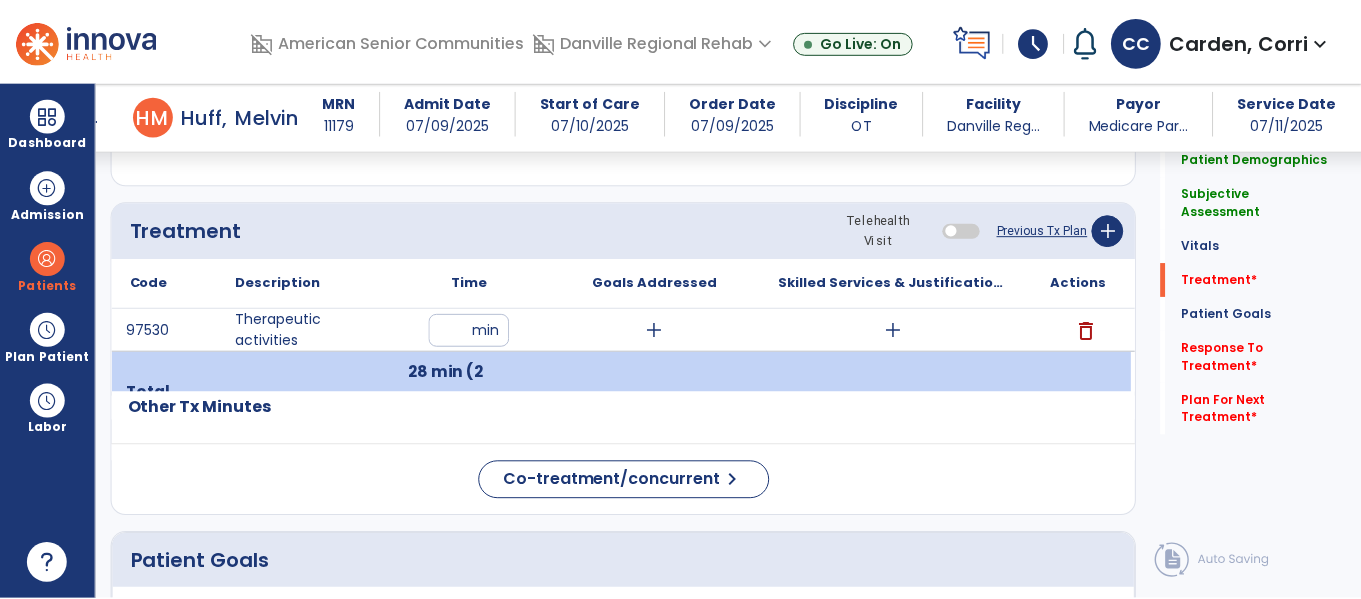 scroll, scrollTop: 1166, scrollLeft: 0, axis: vertical 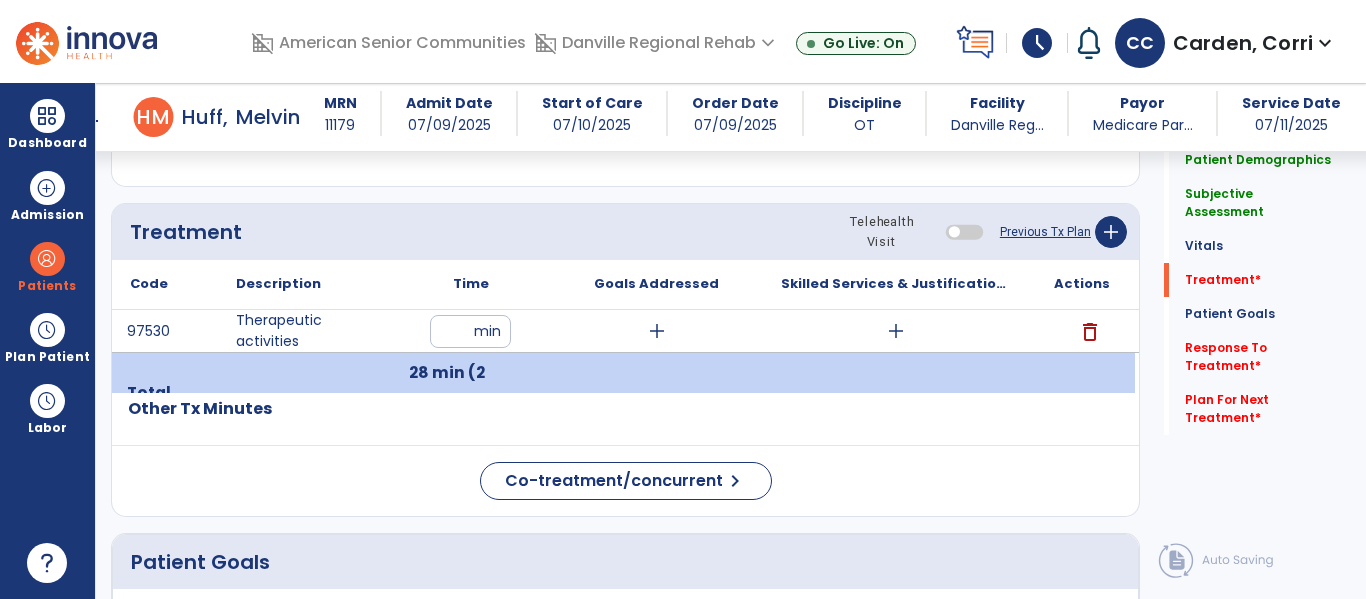 click on "add" at bounding box center (896, 331) 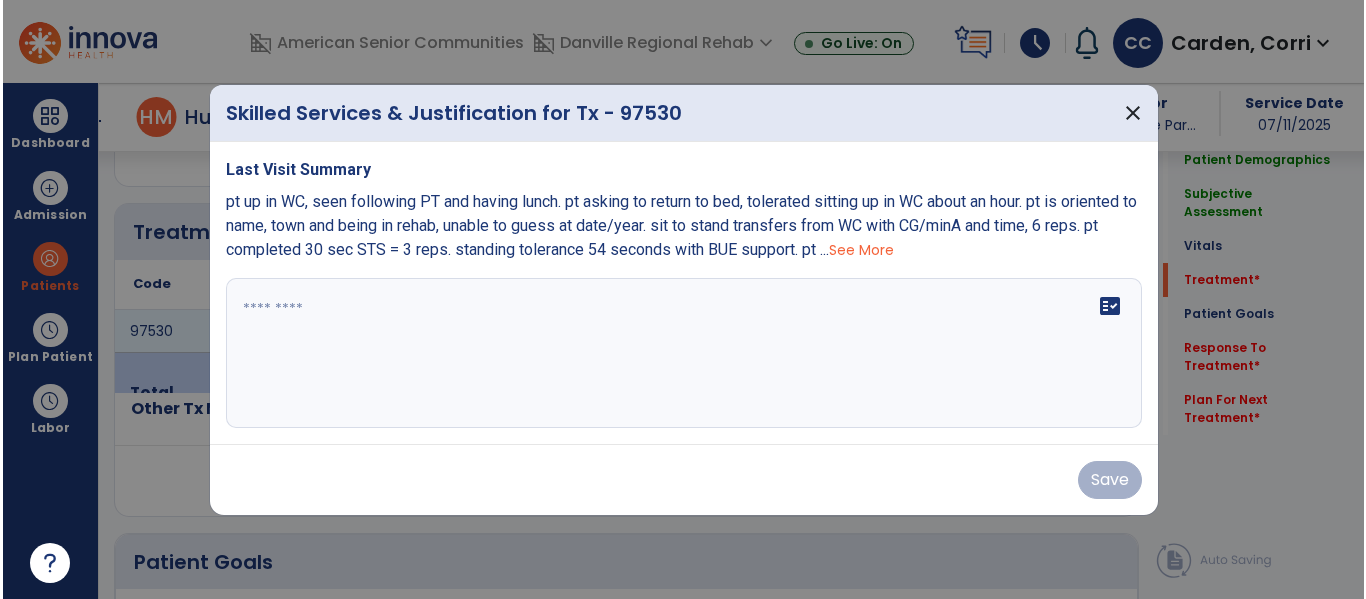 scroll, scrollTop: 1166, scrollLeft: 0, axis: vertical 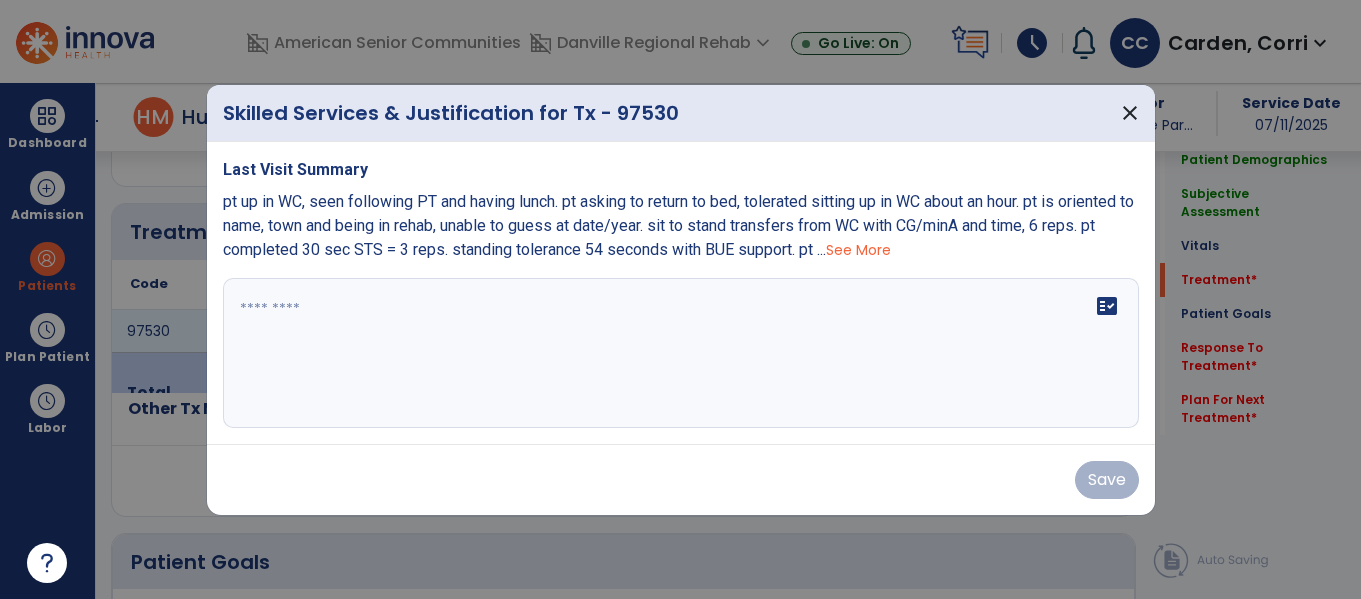 click on "fact_check" at bounding box center [681, 353] 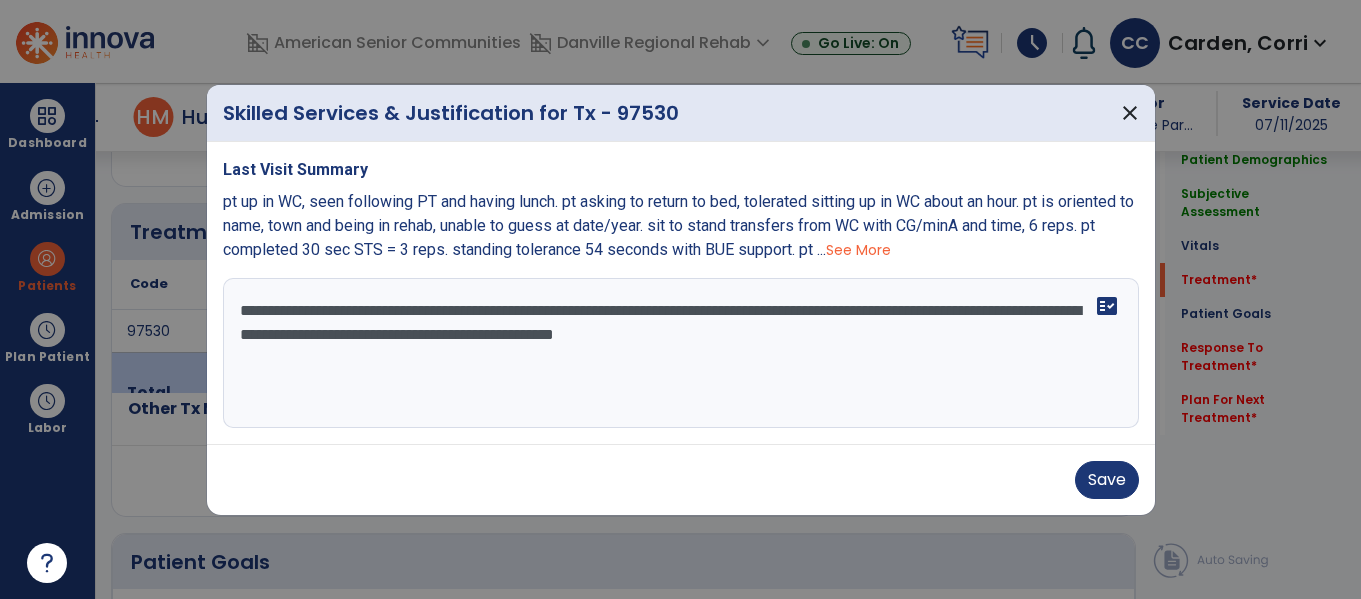 click on "**********" at bounding box center [681, 353] 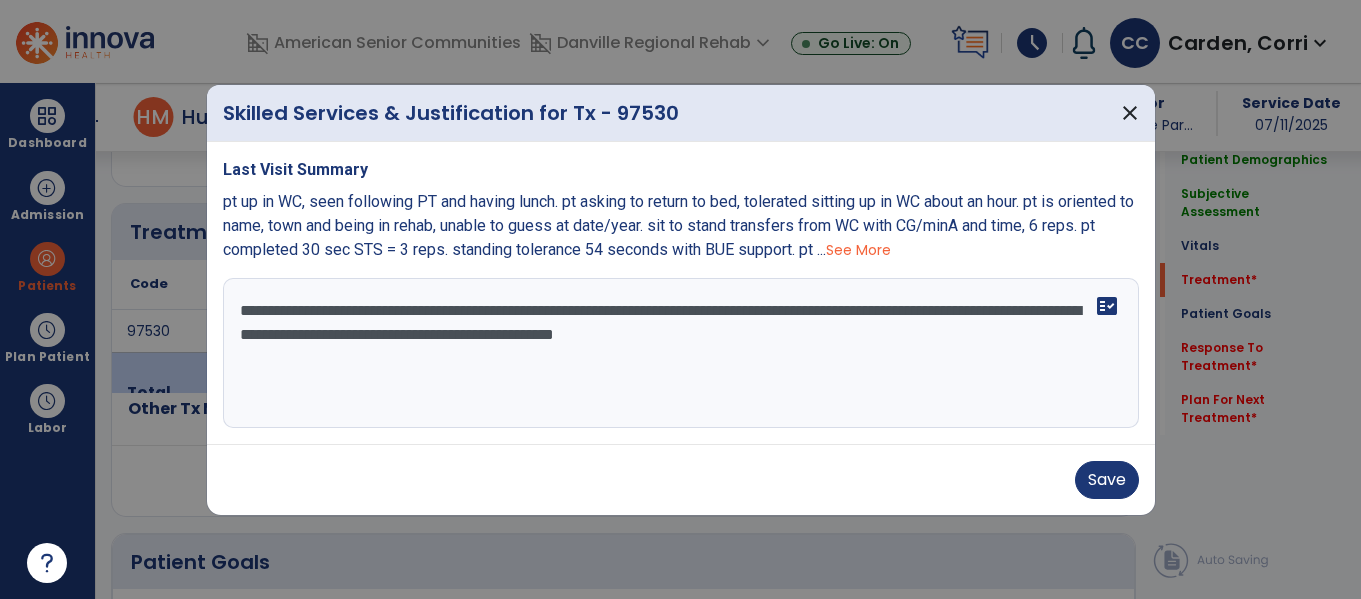 click on "**********" at bounding box center (681, 353) 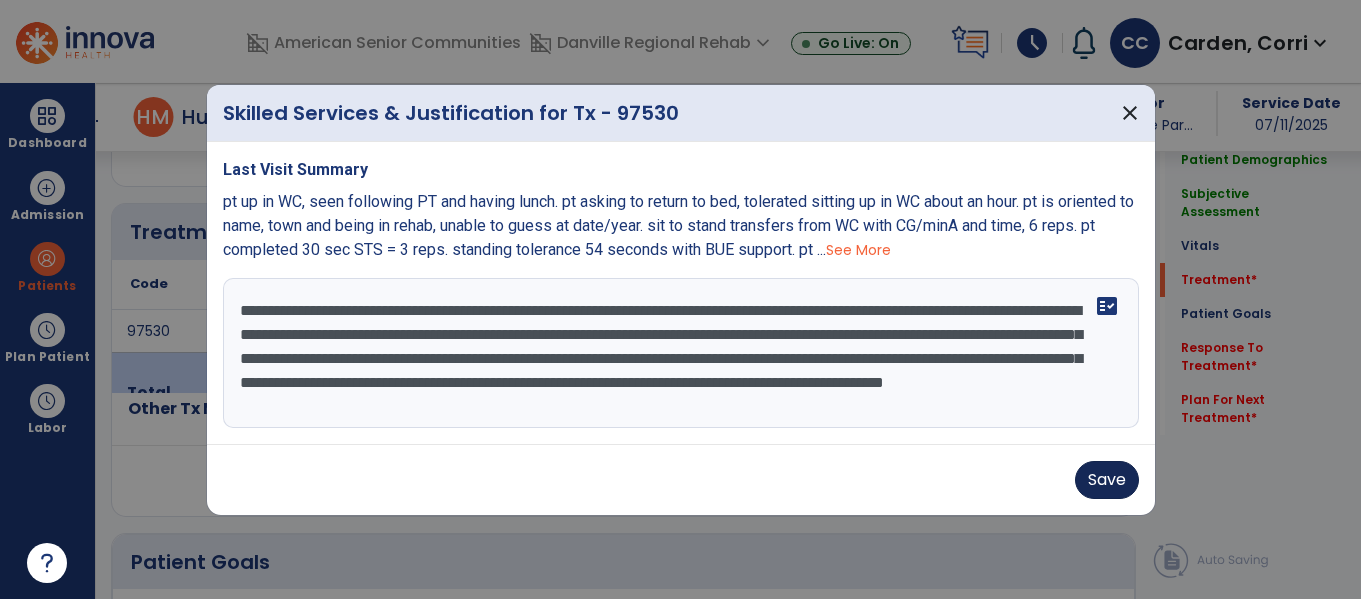 type on "**********" 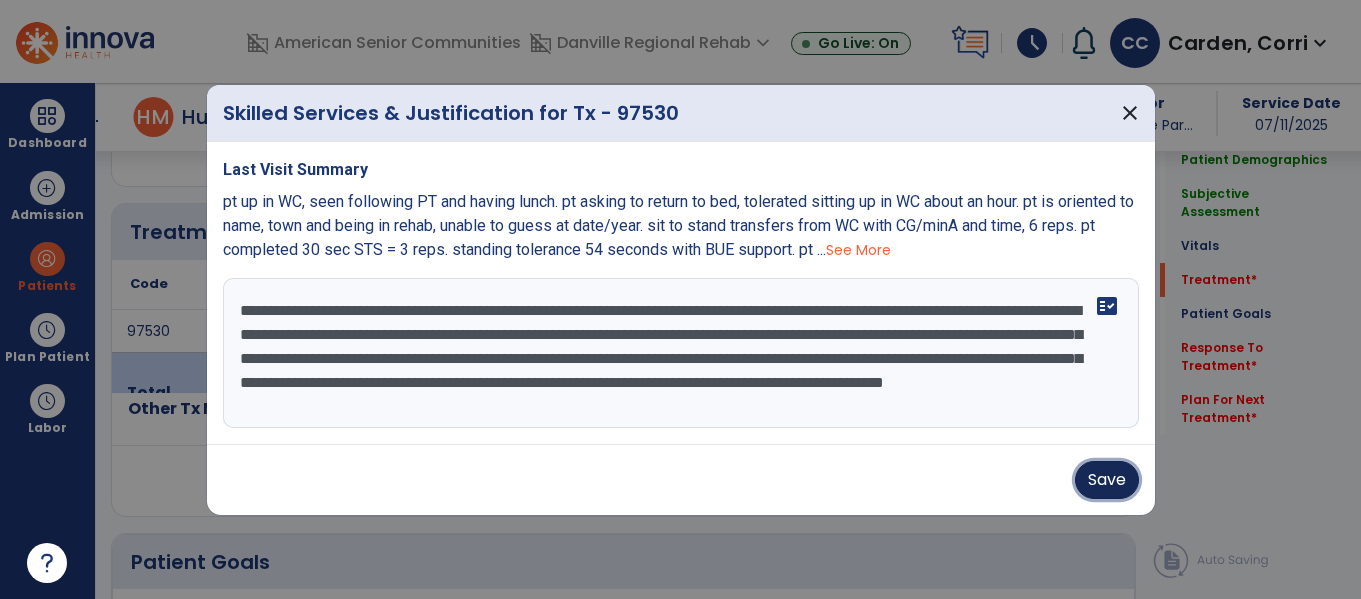 click on "Save" at bounding box center [1107, 480] 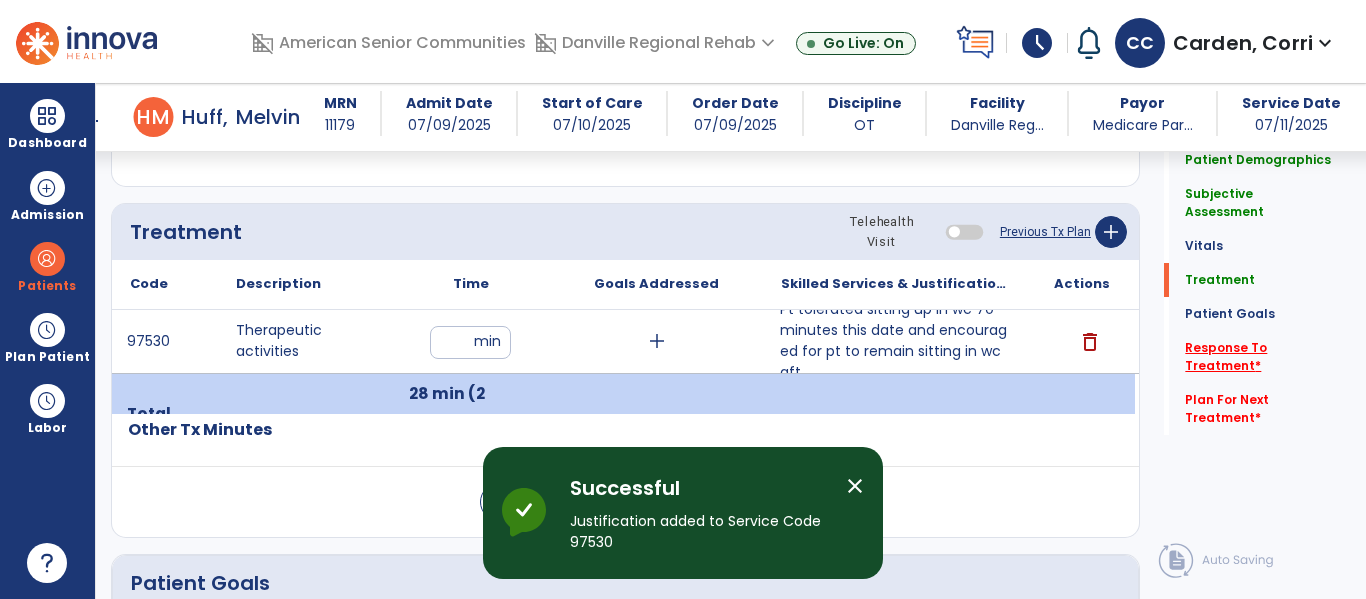 click on "Response To Treatment   *" 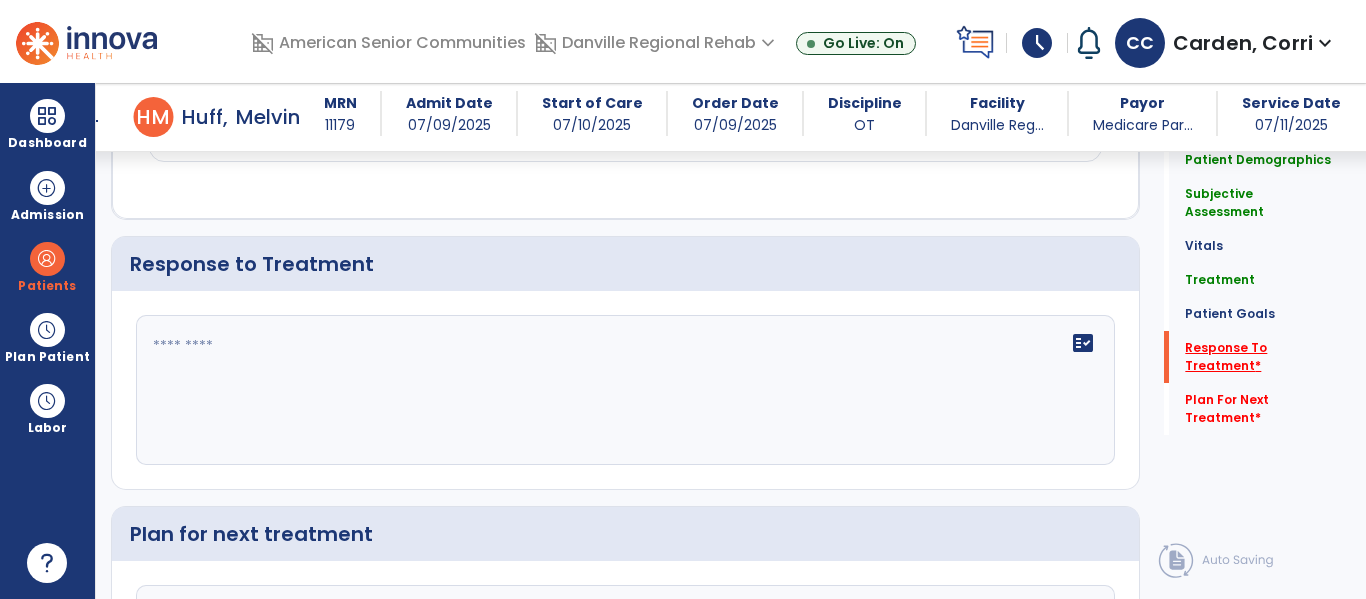 scroll, scrollTop: 2362, scrollLeft: 0, axis: vertical 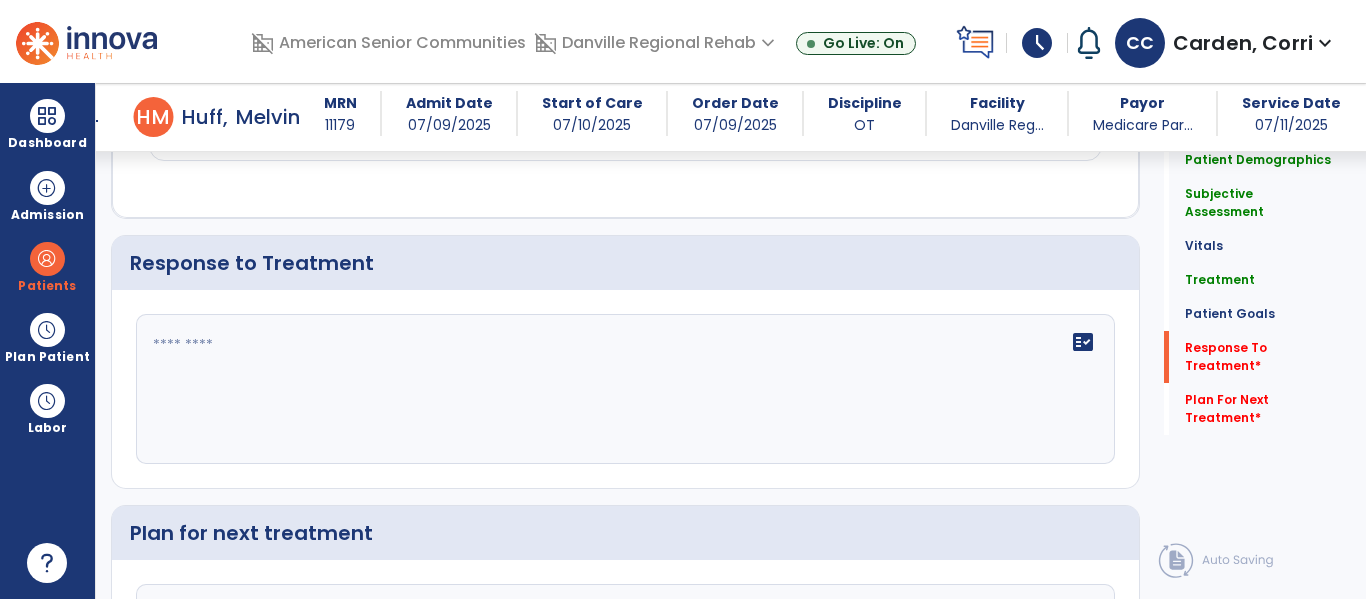 click on "fact_check" 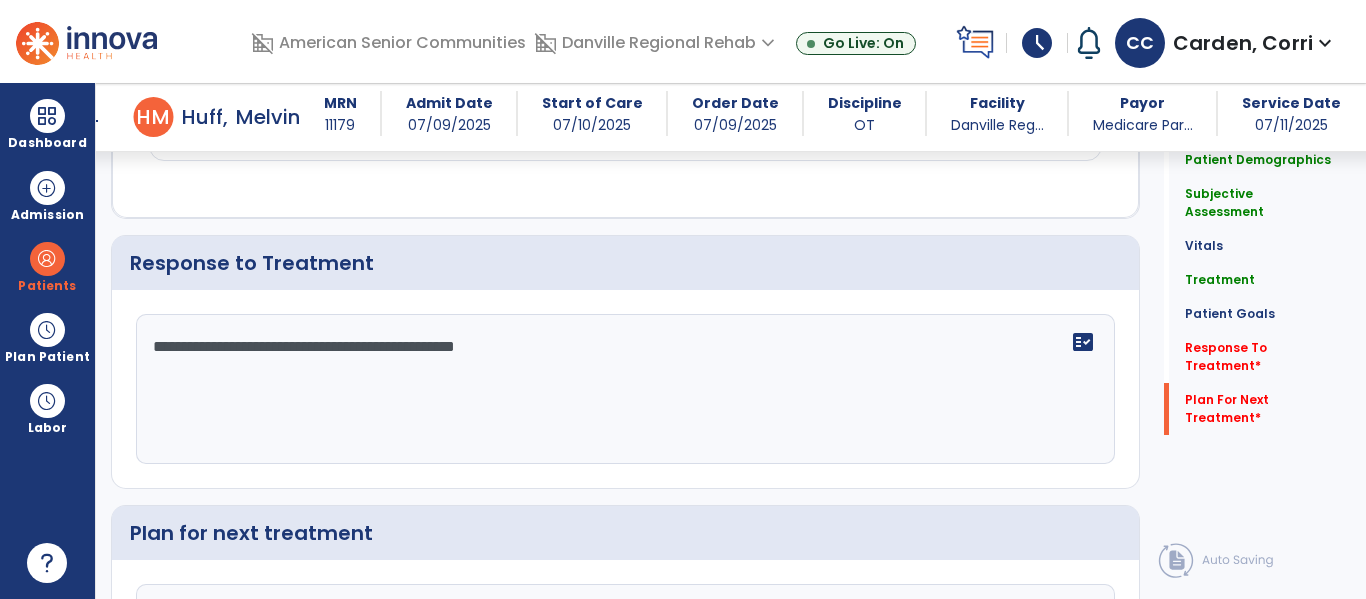 scroll, scrollTop: 2567, scrollLeft: 0, axis: vertical 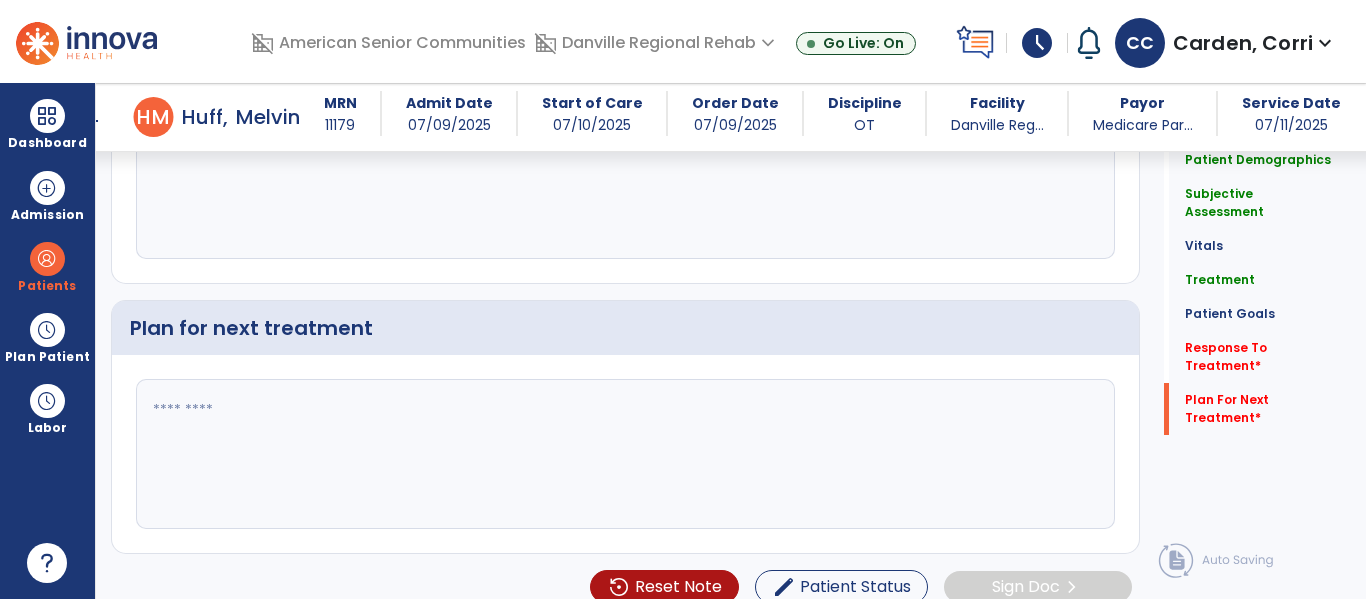 type on "**********" 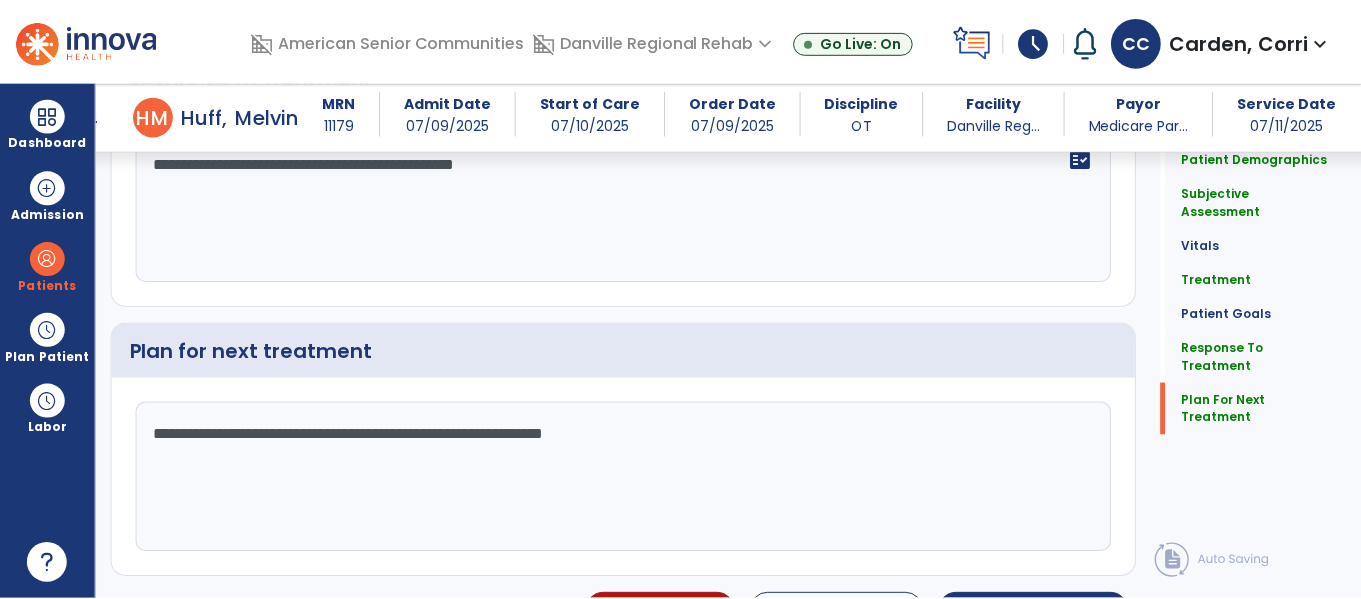 scroll, scrollTop: 2567, scrollLeft: 0, axis: vertical 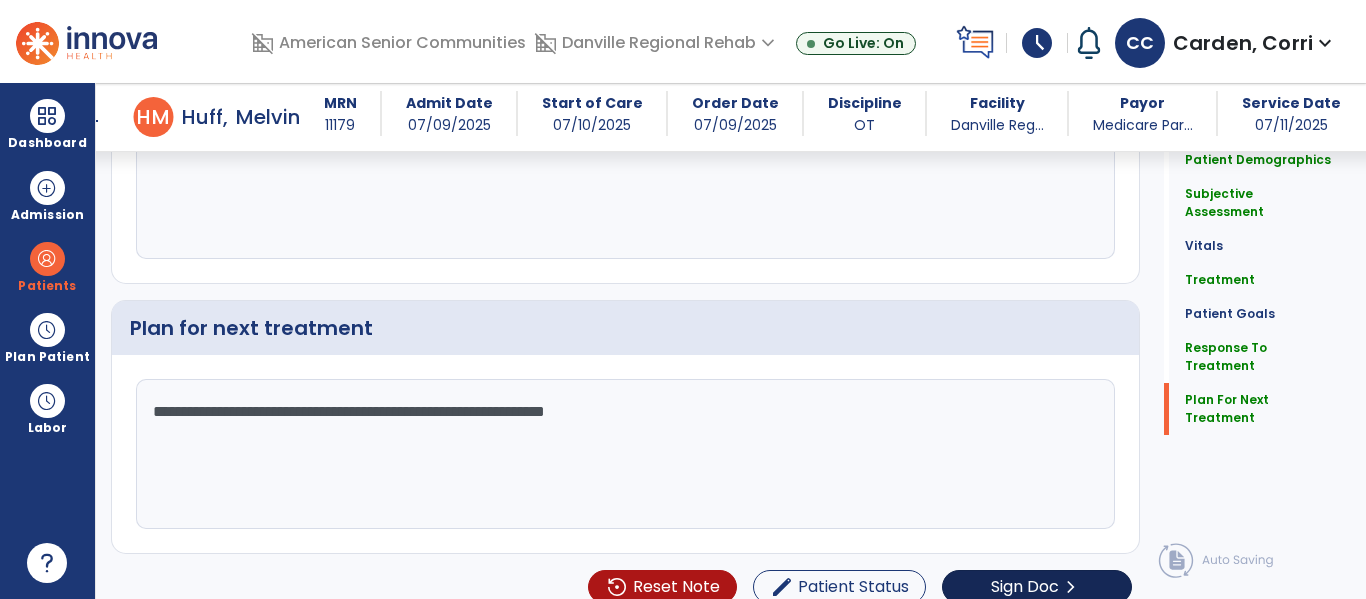 type on "**********" 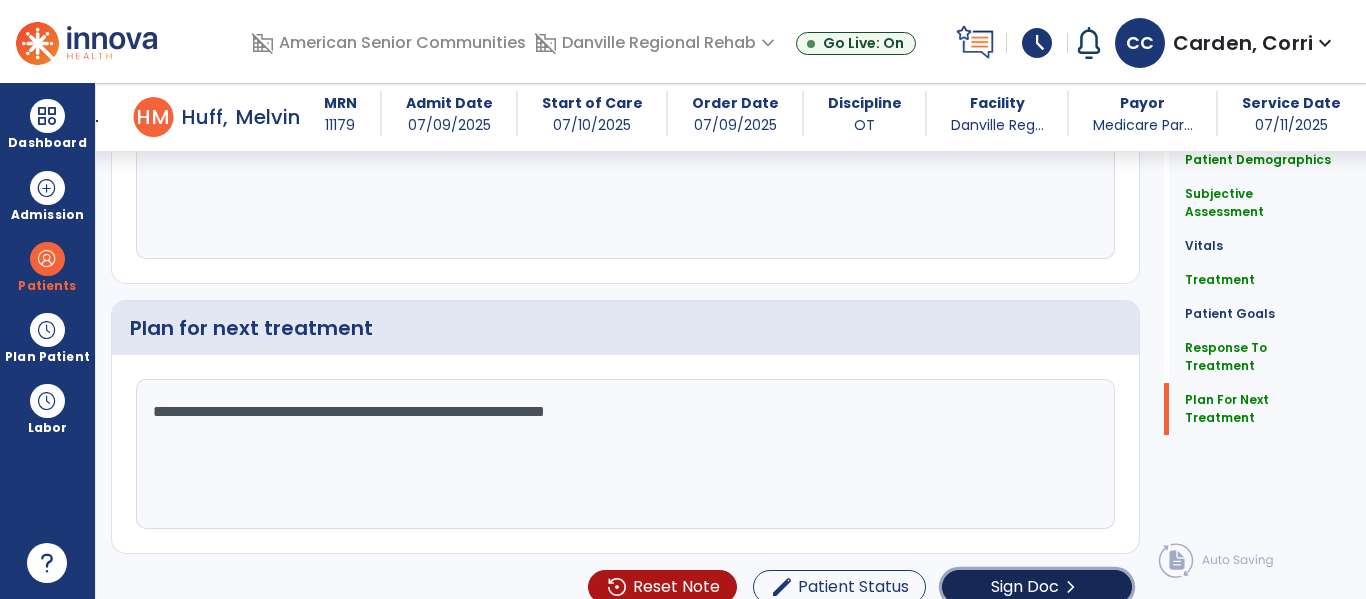 click on "Sign Doc" 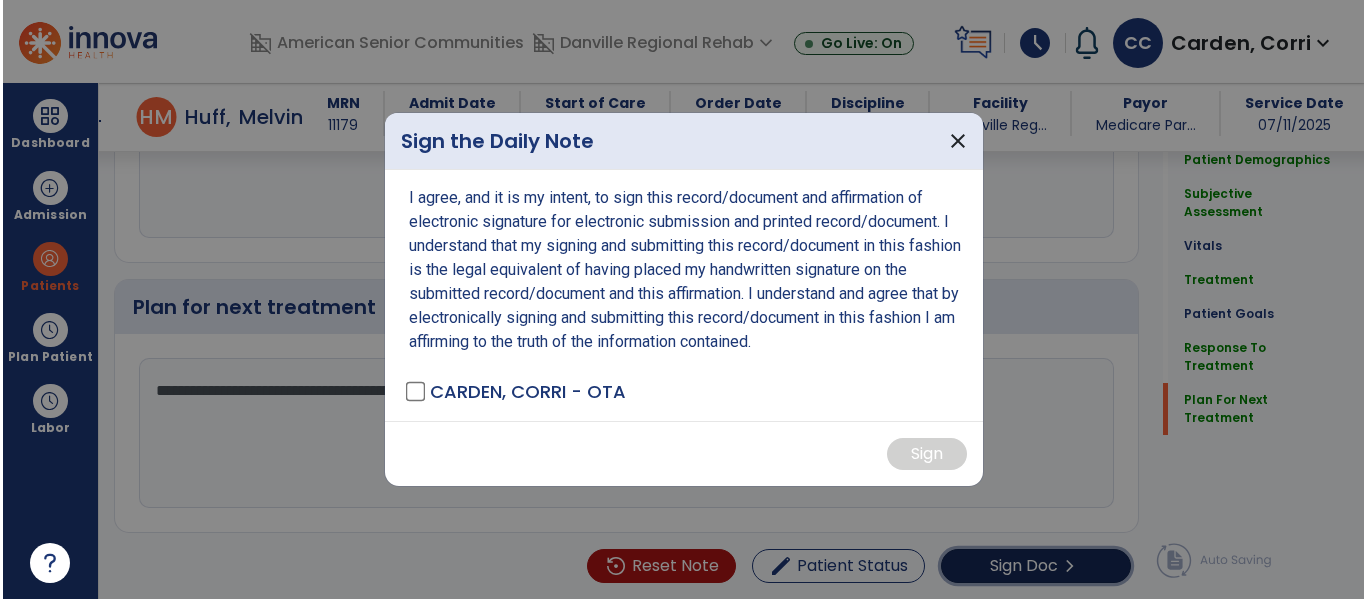 scroll, scrollTop: 2588, scrollLeft: 0, axis: vertical 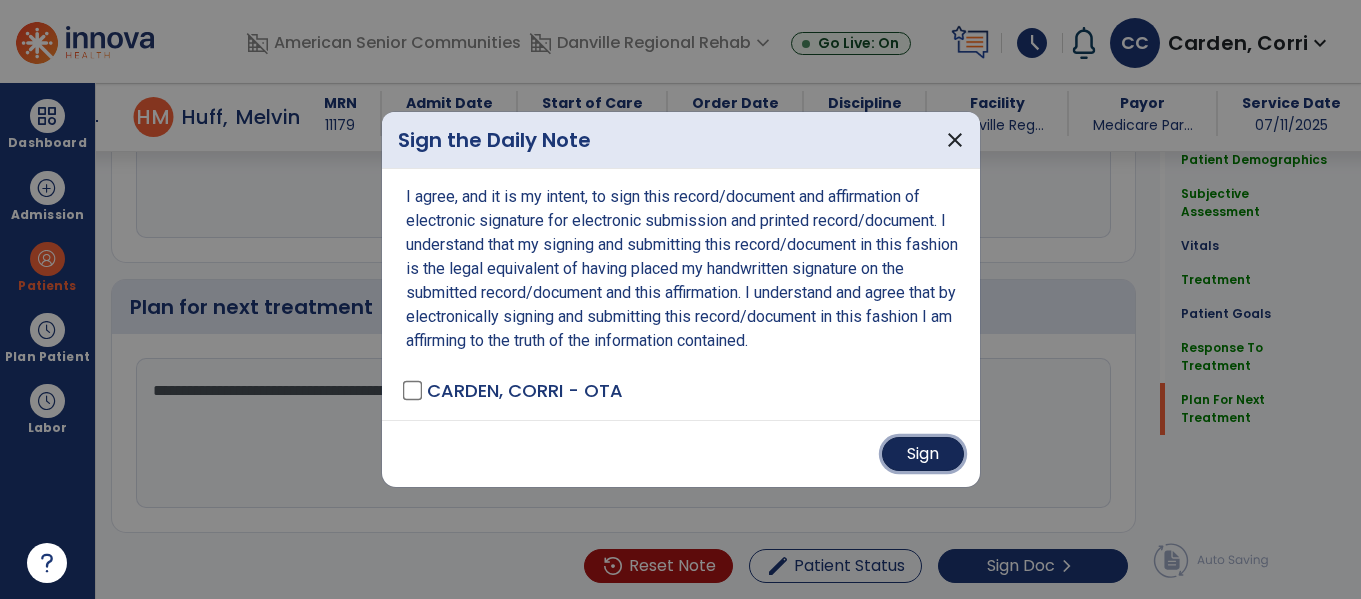 click on "Sign" at bounding box center [923, 454] 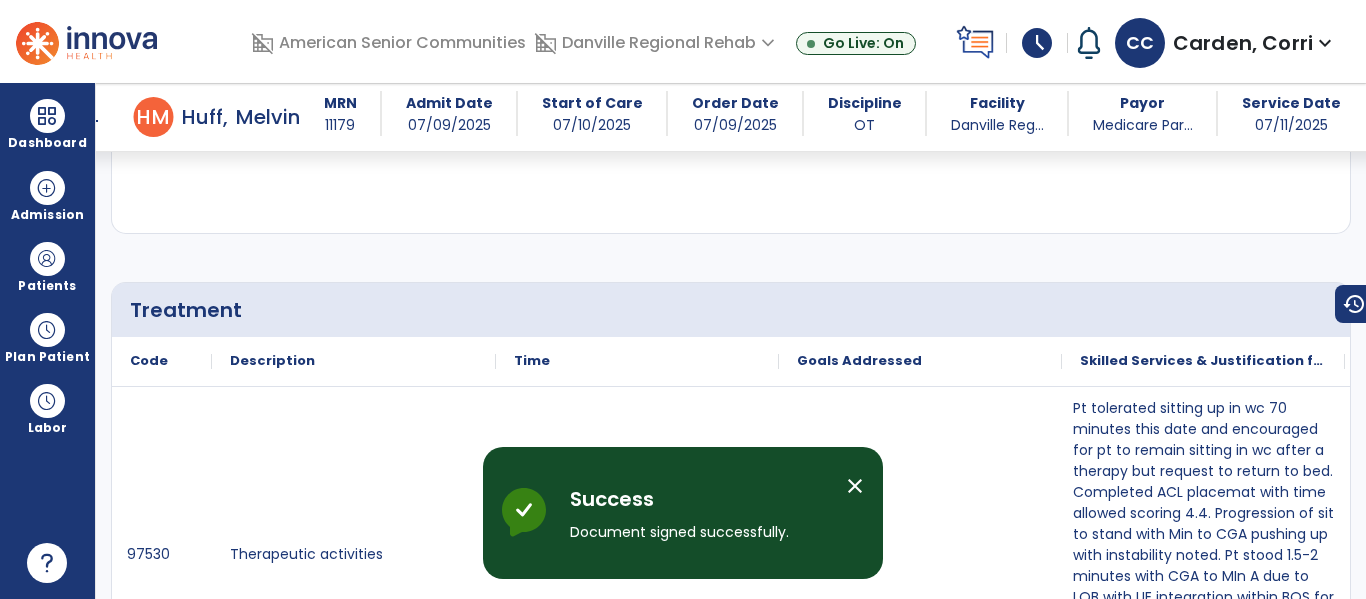 scroll, scrollTop: 0, scrollLeft: 0, axis: both 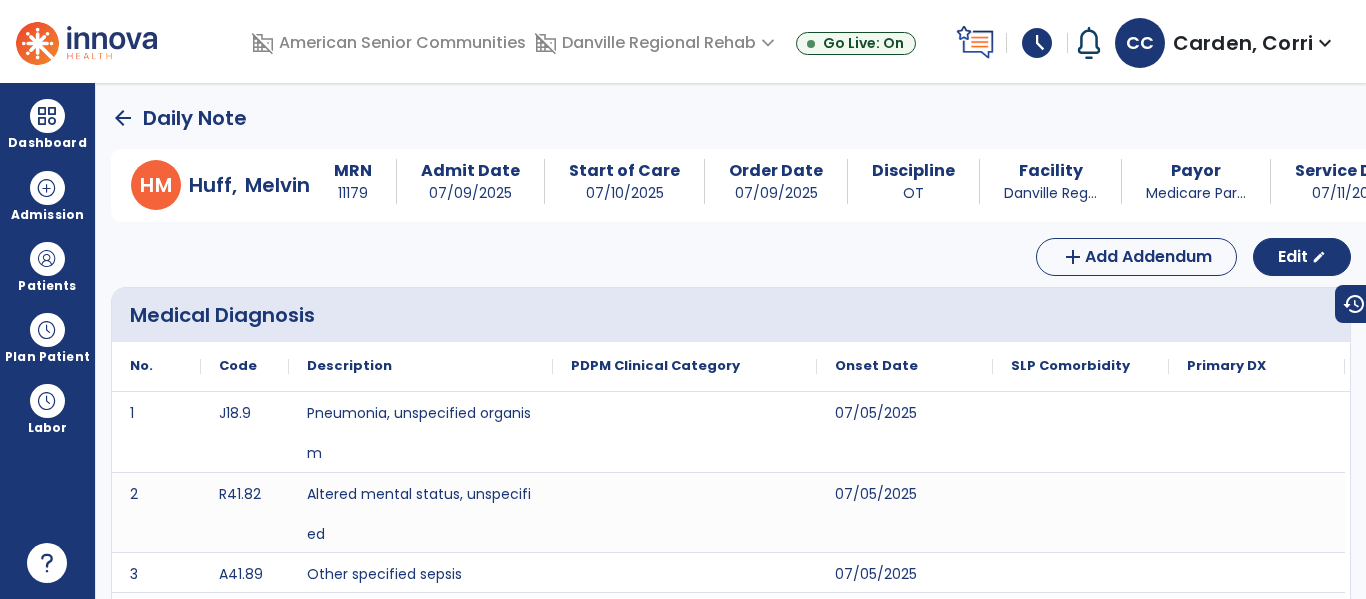 click on "arrow_back" 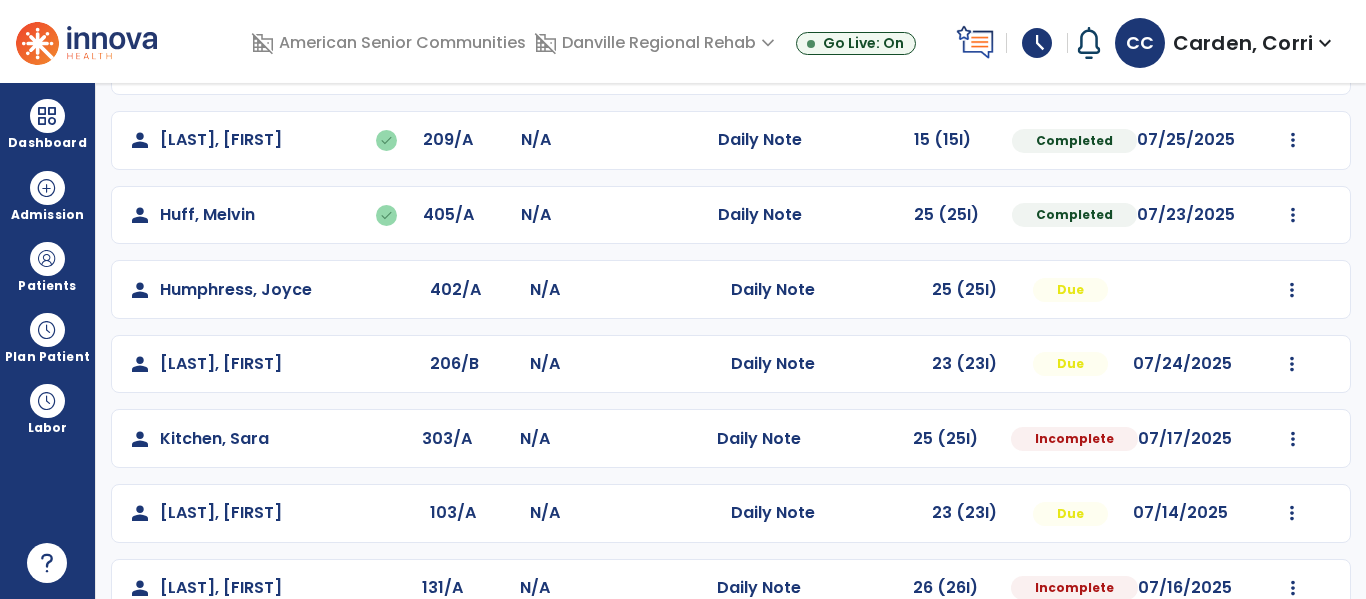 scroll, scrollTop: 602, scrollLeft: 0, axis: vertical 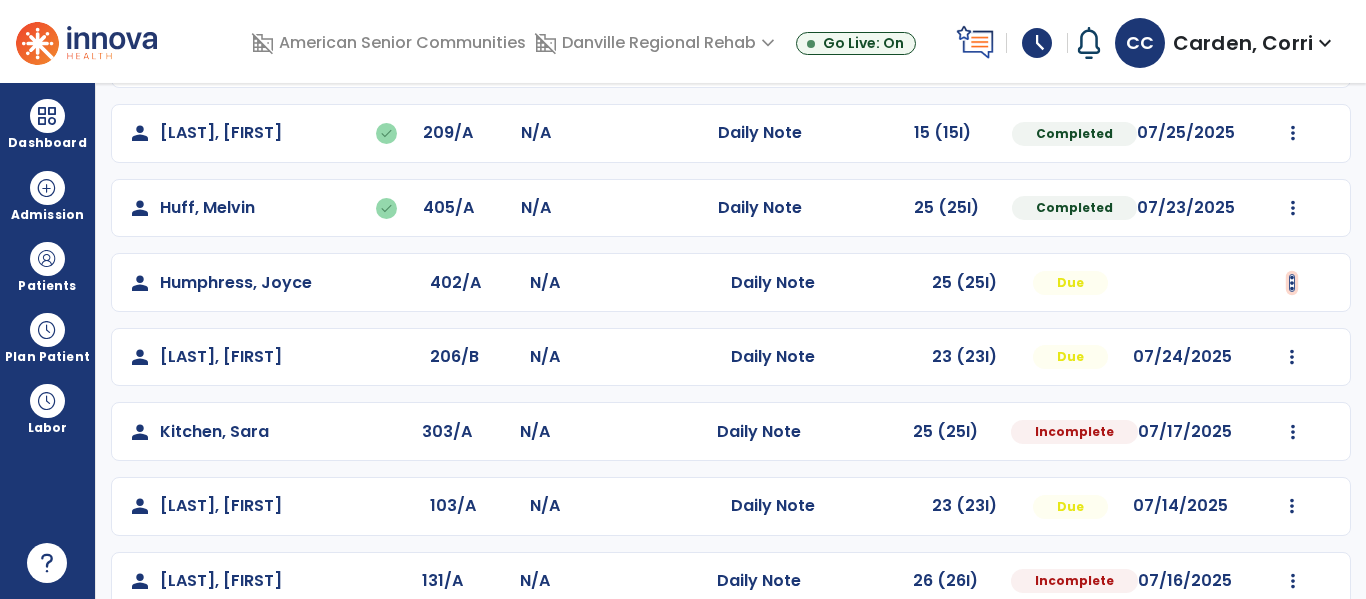 click at bounding box center [1293, -314] 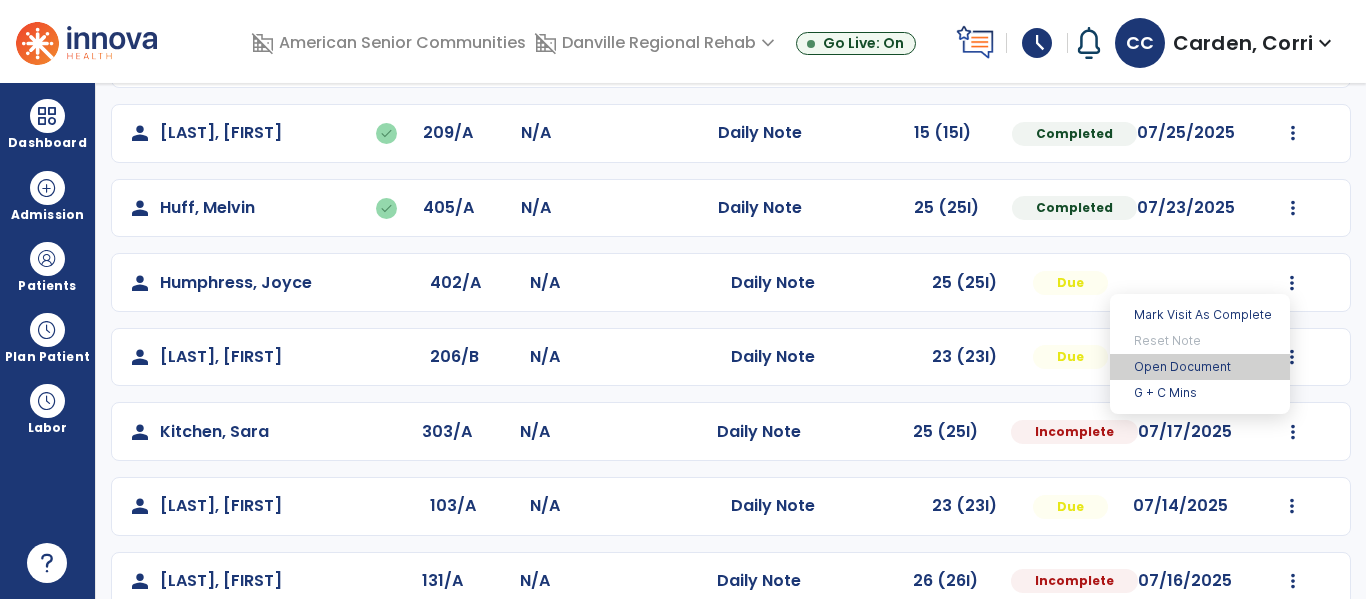 click on "Open Document" at bounding box center (1200, 367) 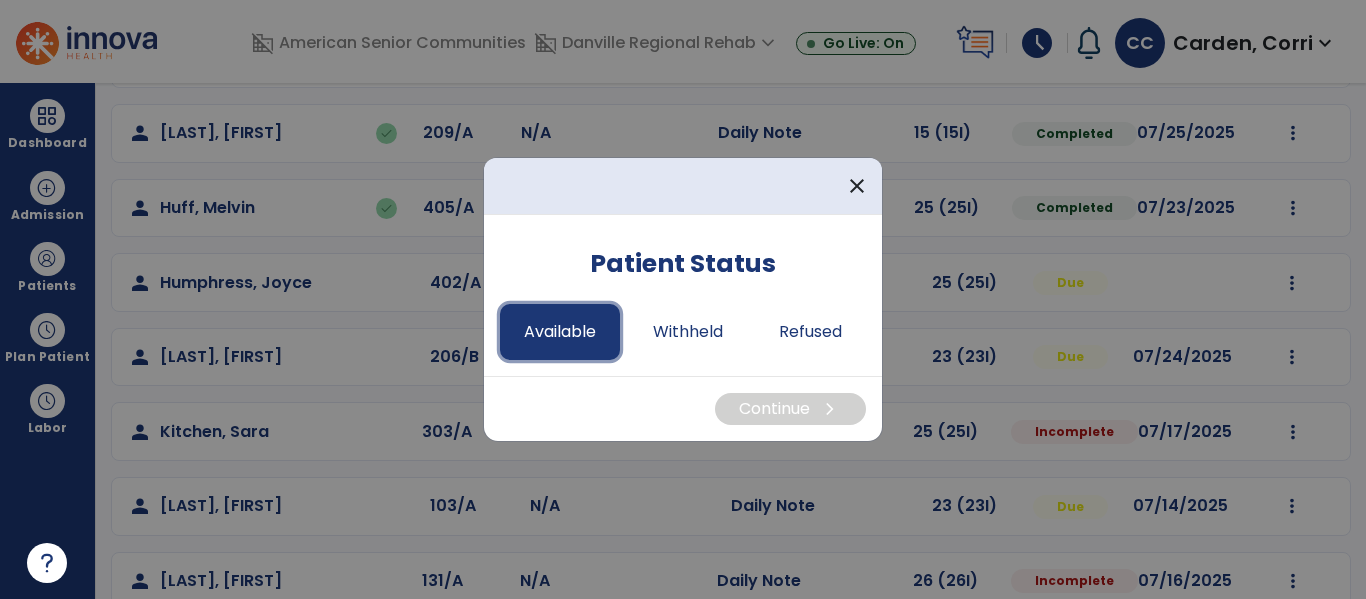 click on "Available" at bounding box center (560, 332) 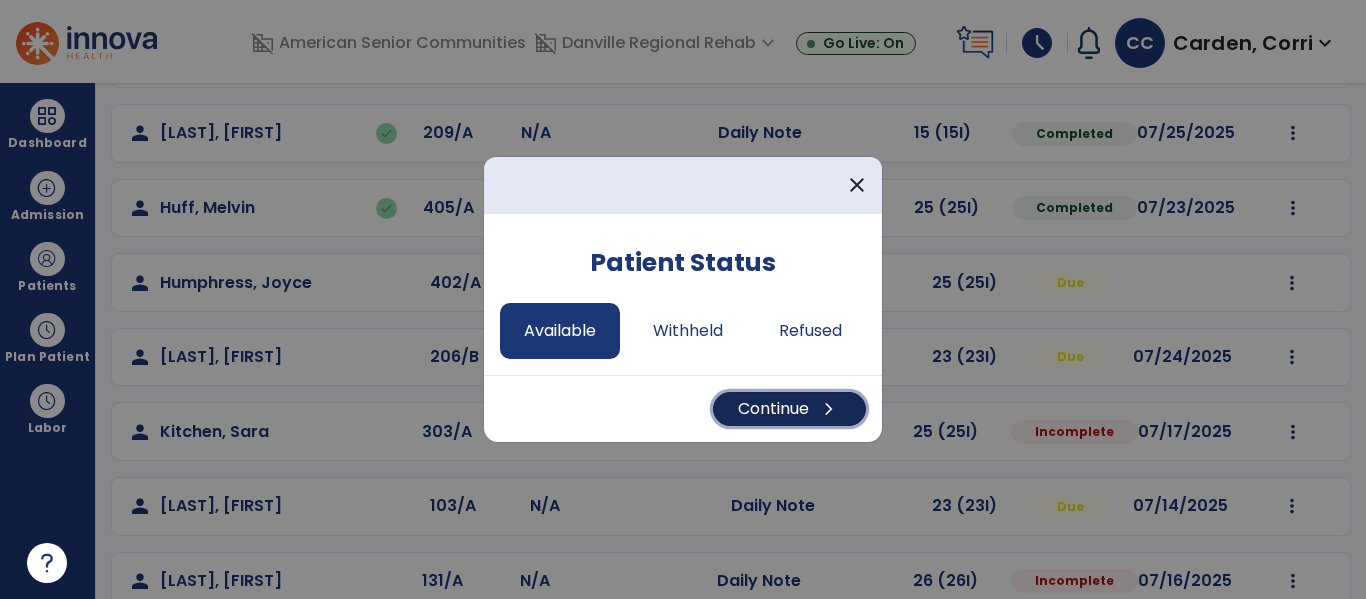 click on "Continue   chevron_right" at bounding box center [789, 409] 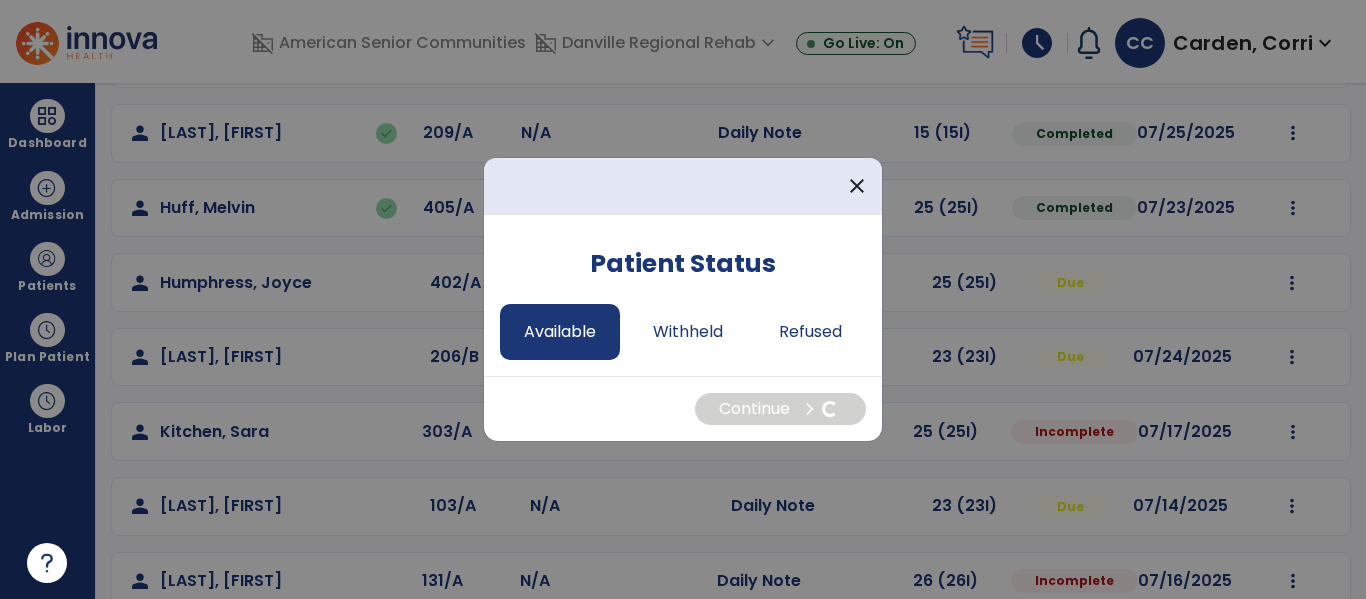 select on "*" 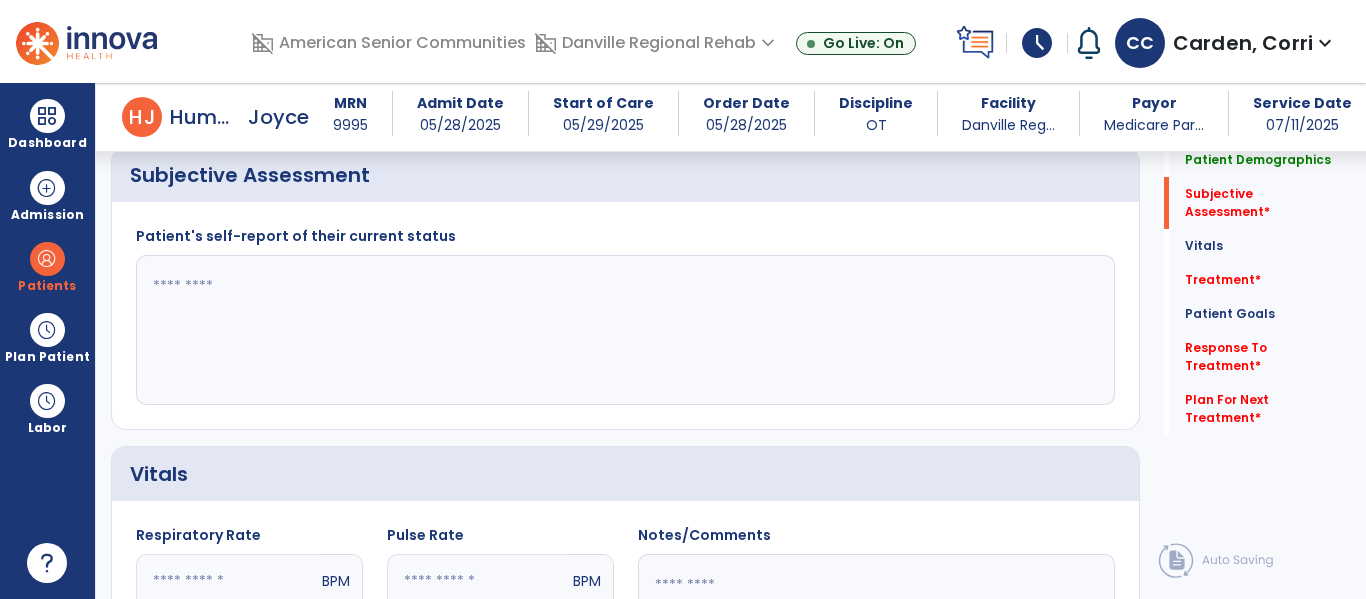scroll, scrollTop: 435, scrollLeft: 0, axis: vertical 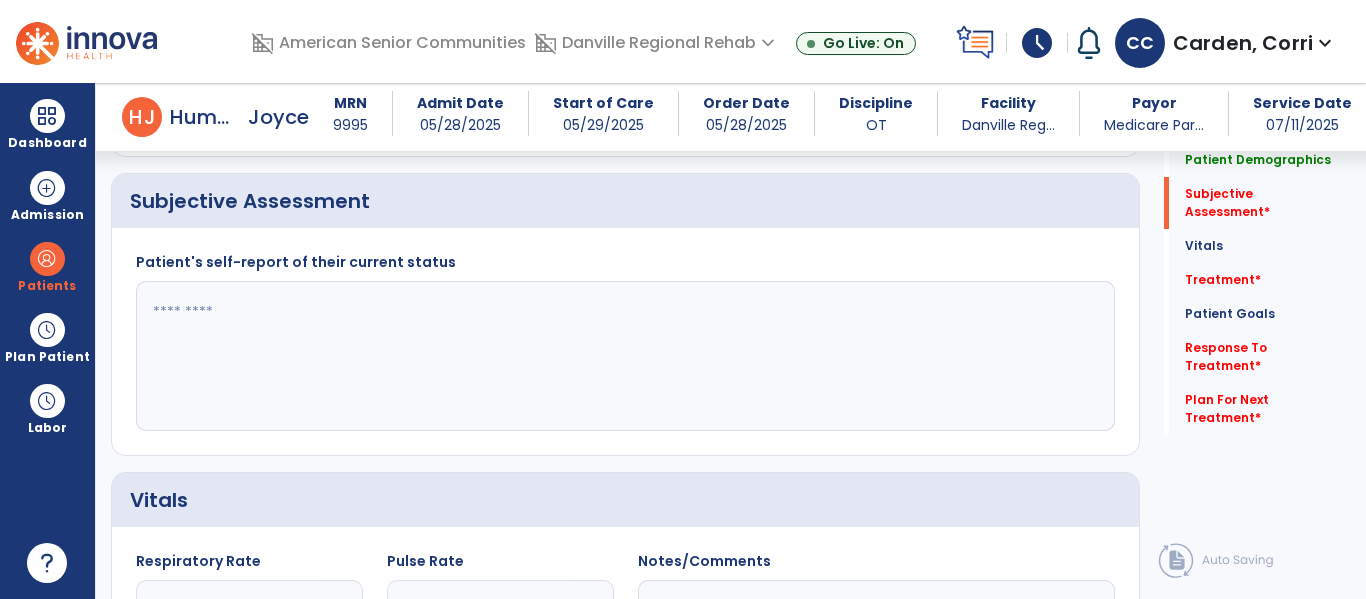 click 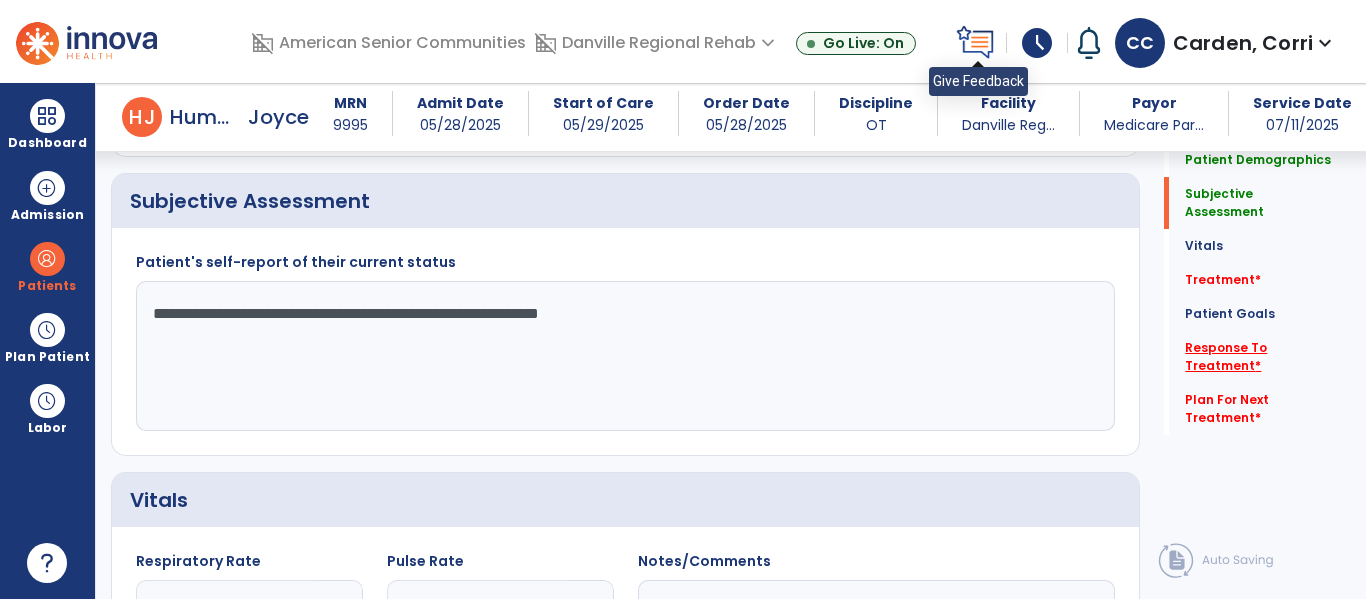 type on "**********" 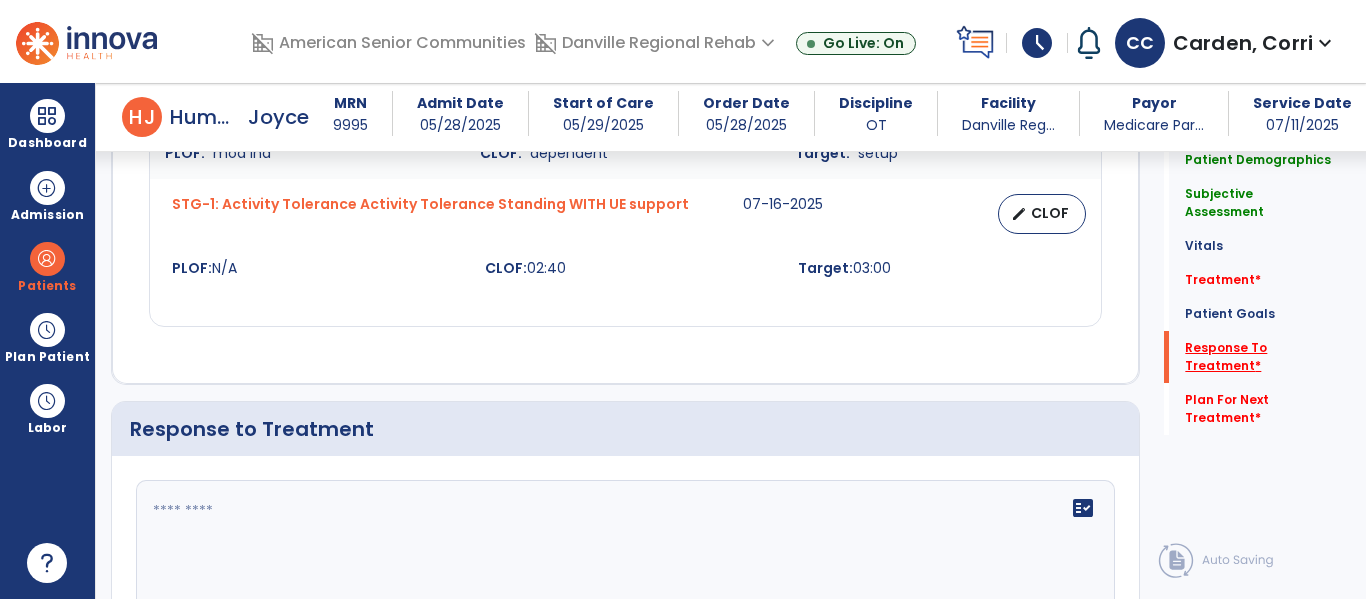 scroll, scrollTop: 2391, scrollLeft: 0, axis: vertical 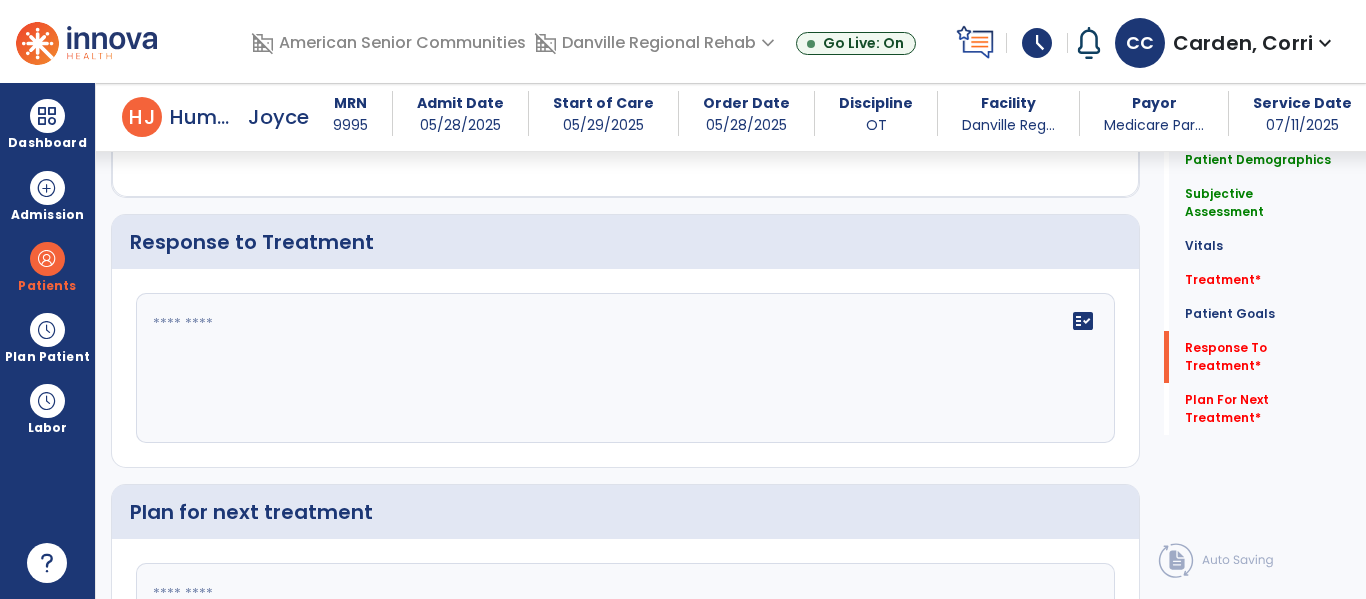 click on "fact_check" 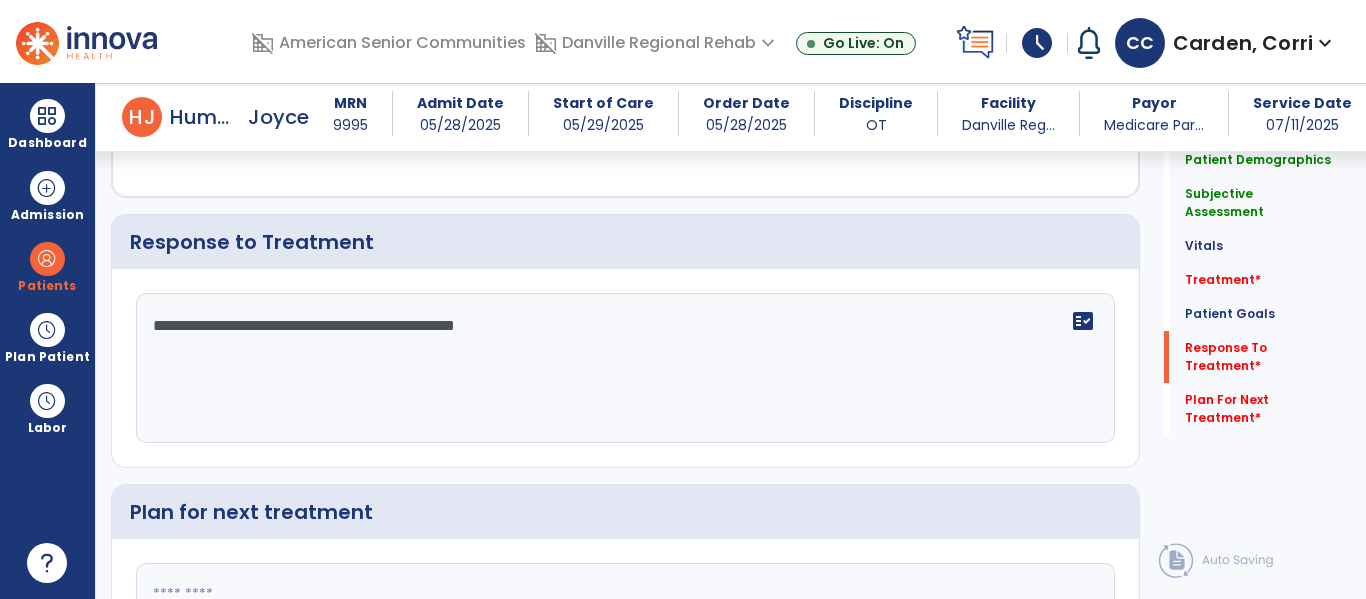 scroll, scrollTop: 2596, scrollLeft: 0, axis: vertical 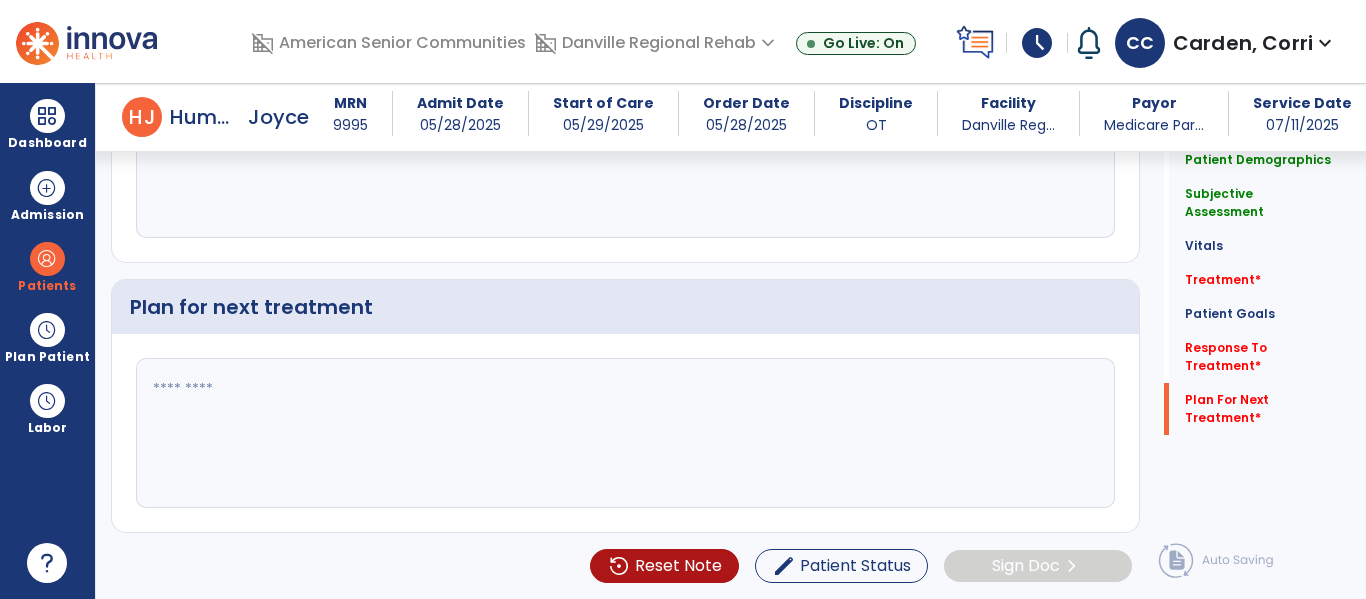 type on "**********" 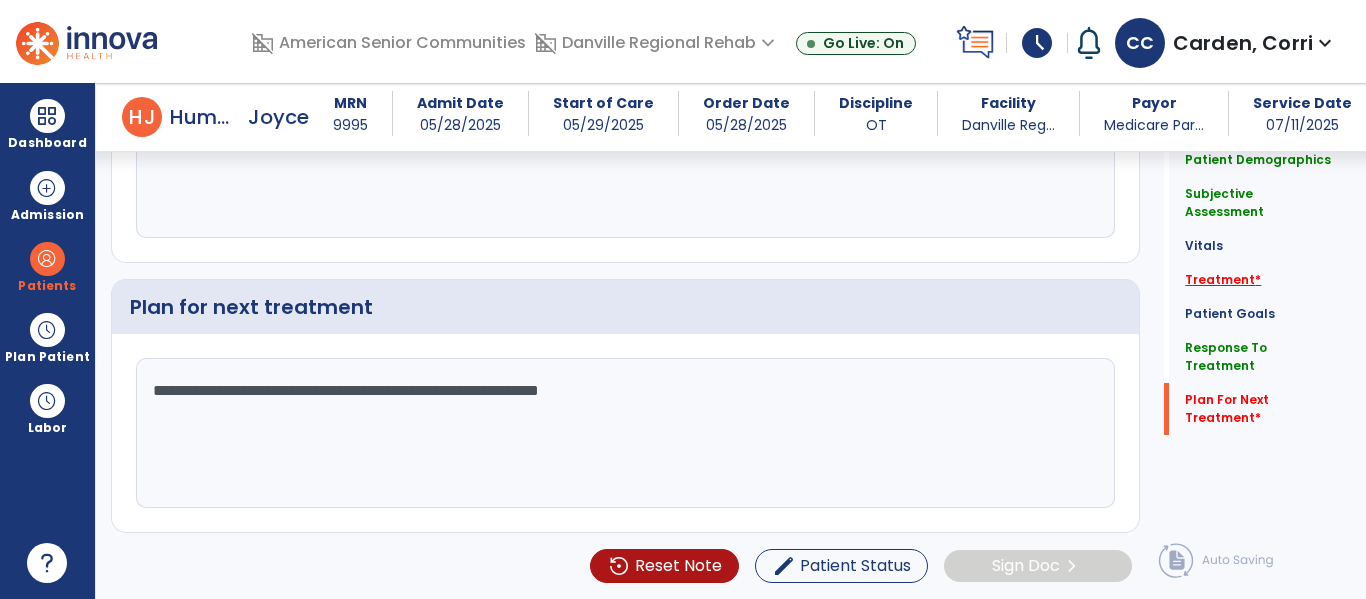 type on "**********" 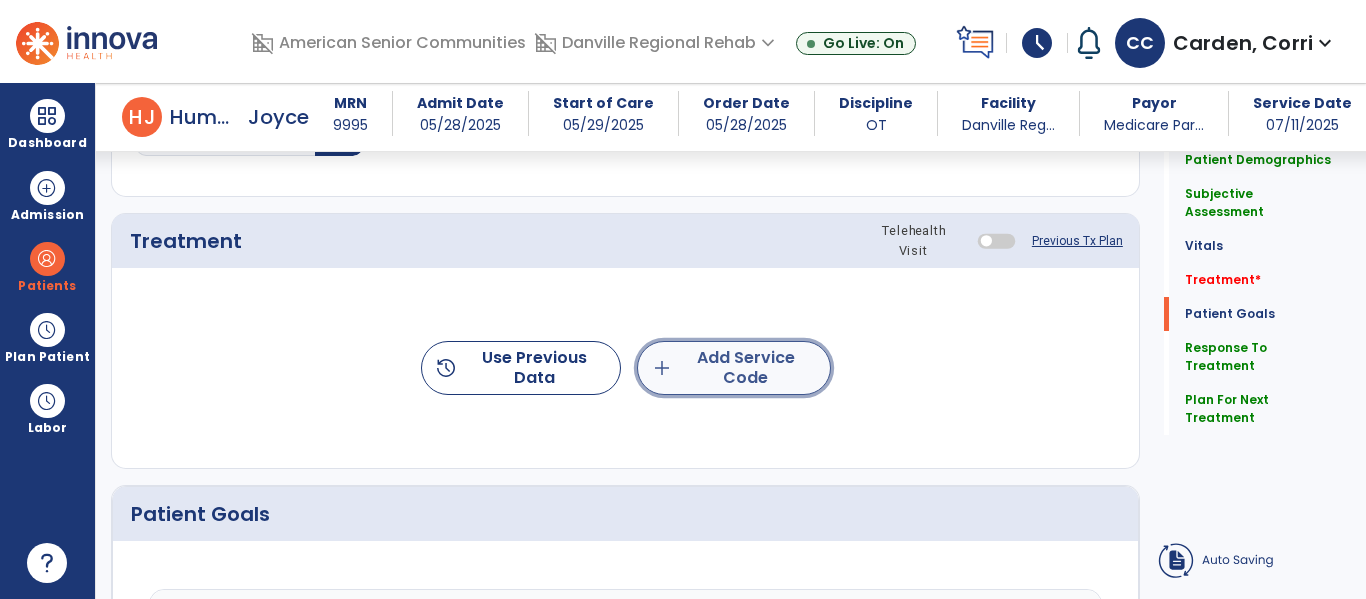 click on "add  Add Service Code" 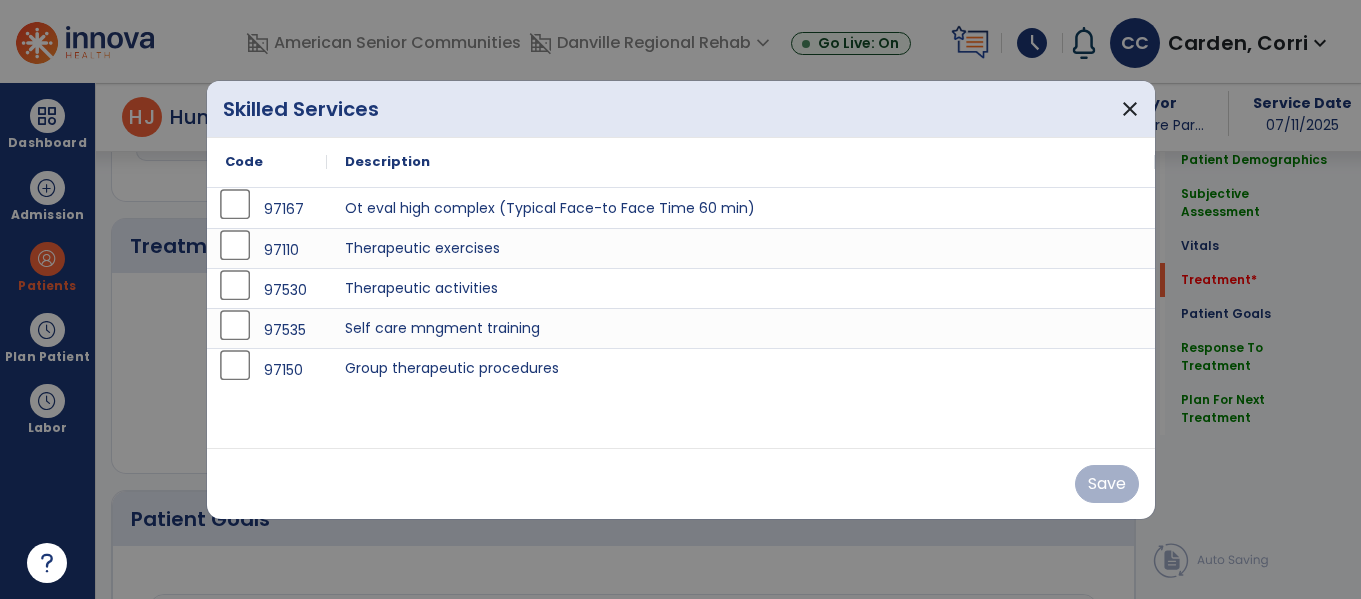 scroll, scrollTop: 1116, scrollLeft: 0, axis: vertical 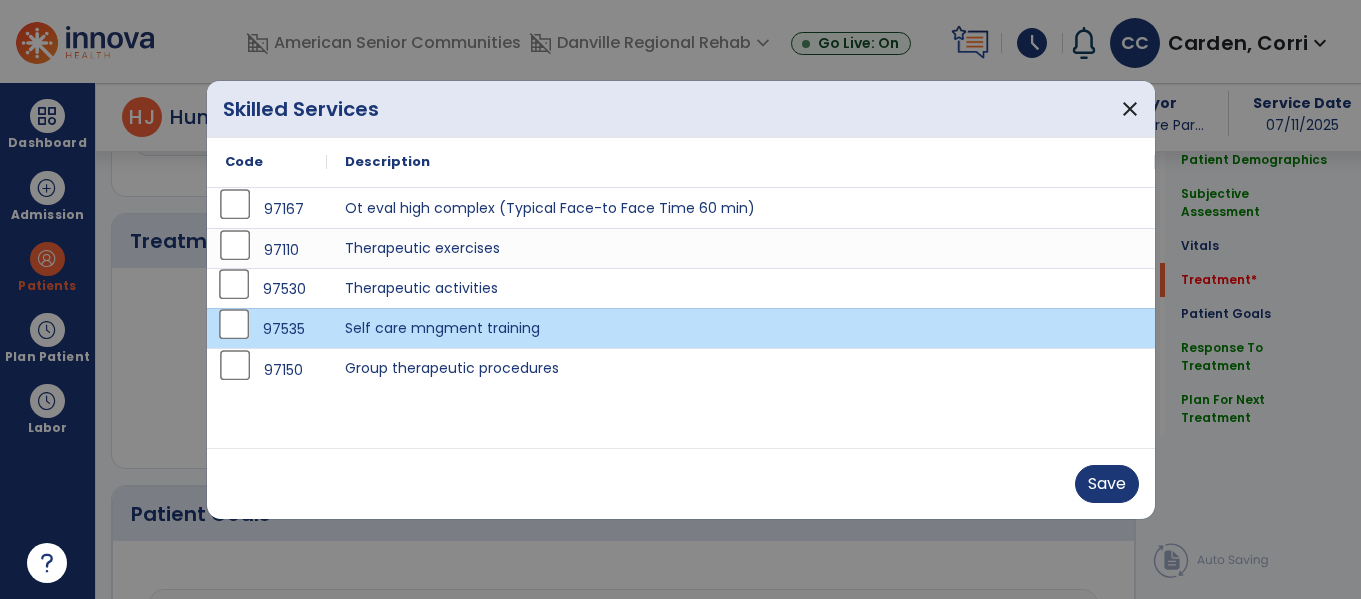 click on "97530" at bounding box center (284, 289) 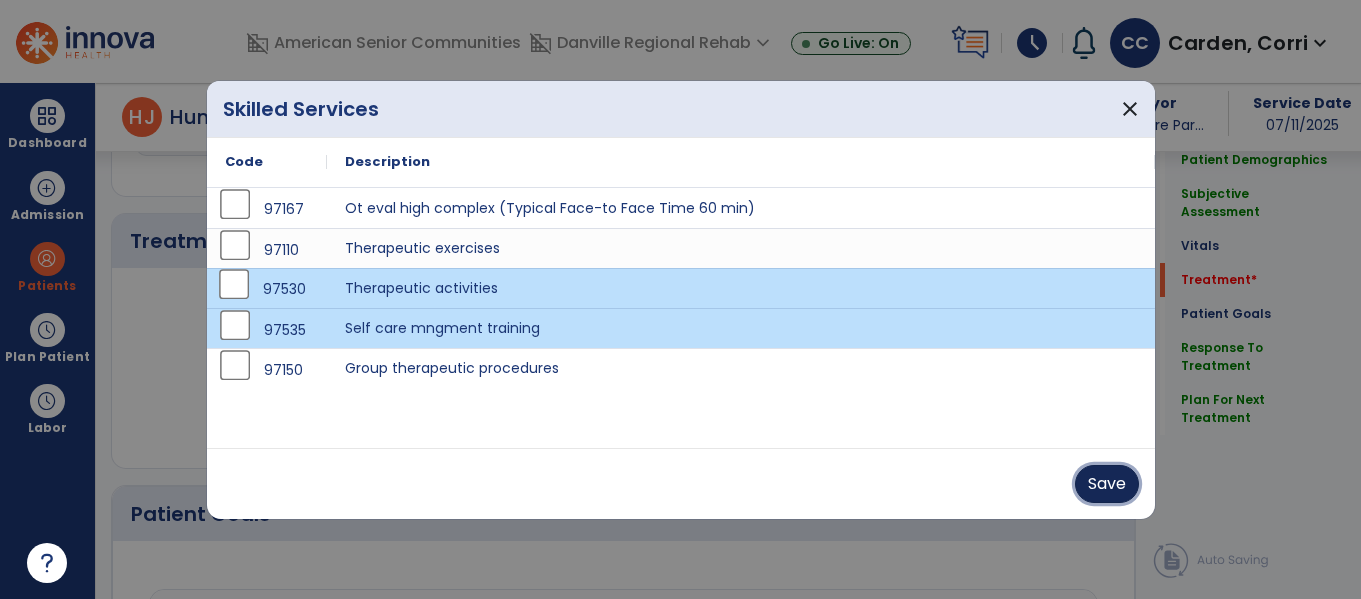 click on "Save" at bounding box center (1107, 484) 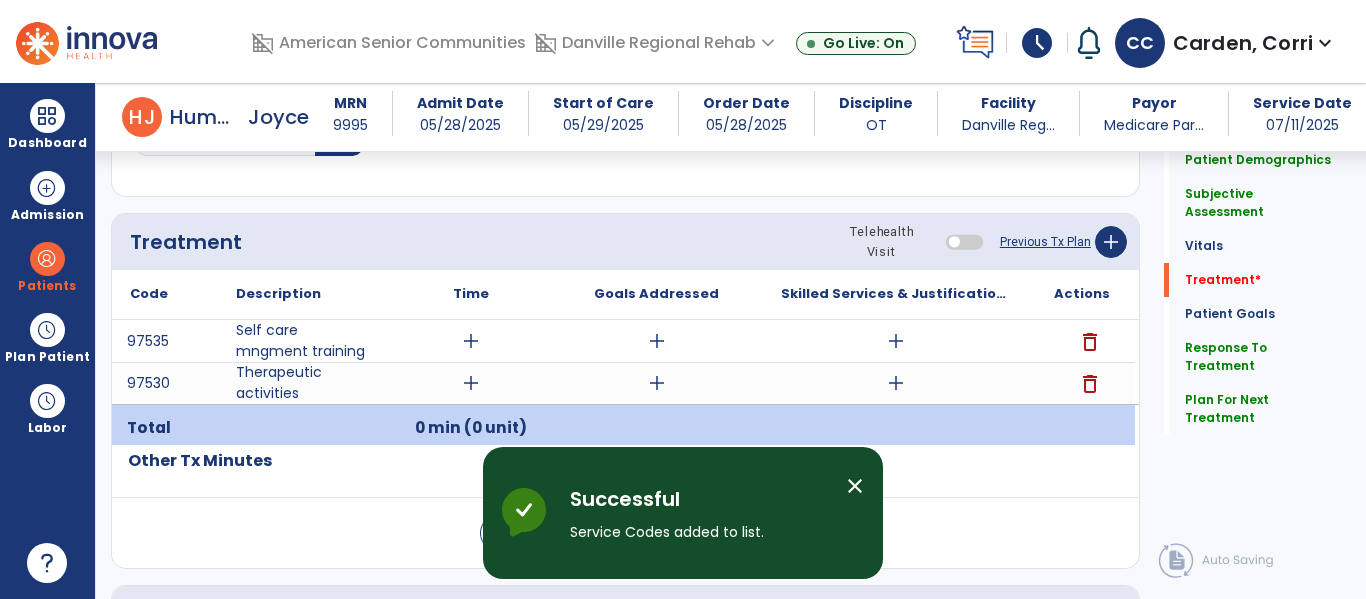 click on "add" at bounding box center [471, 341] 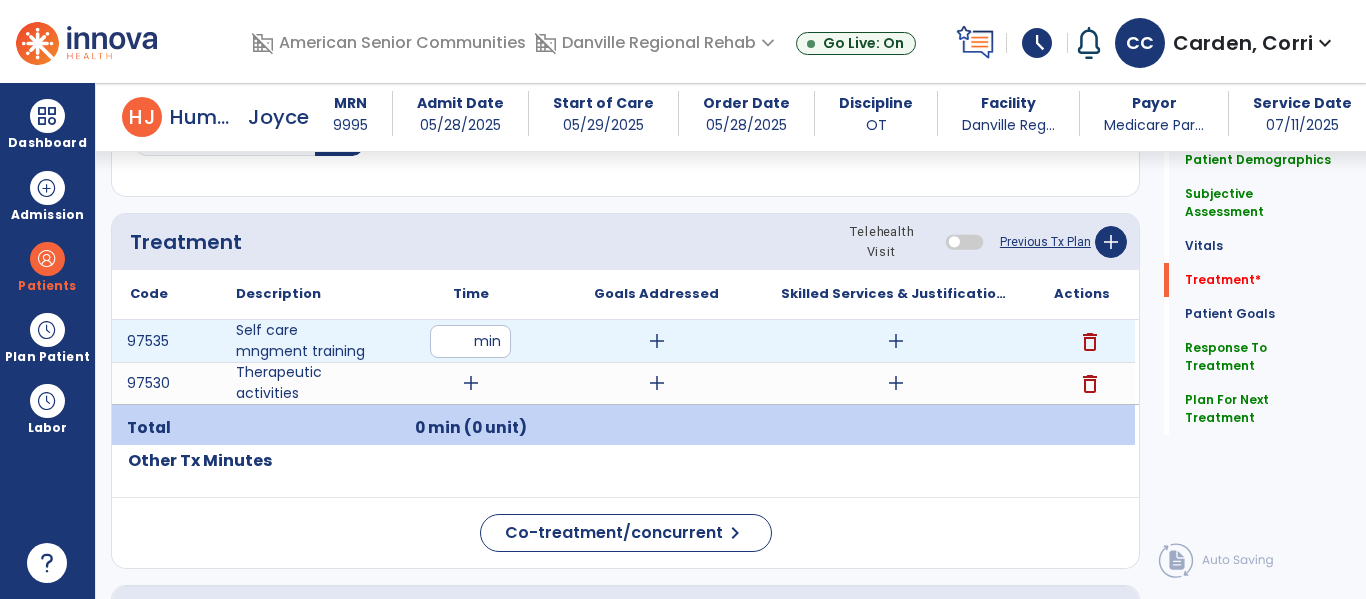 type on "**" 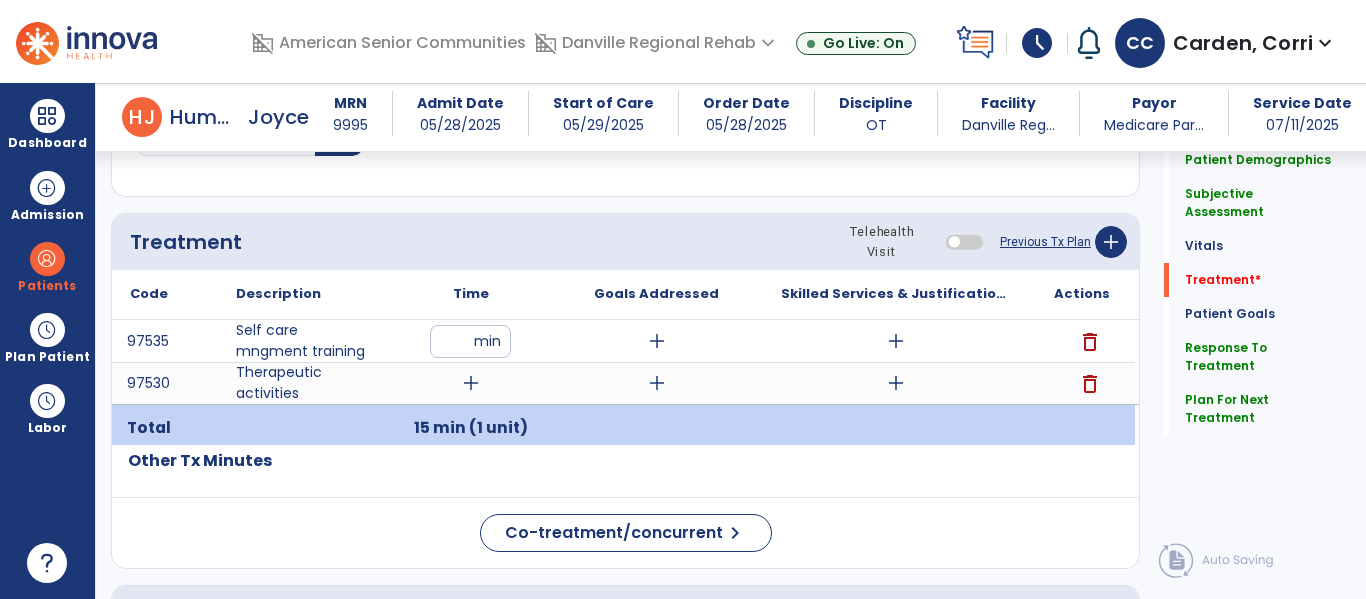 click on "add" at bounding box center [471, 383] 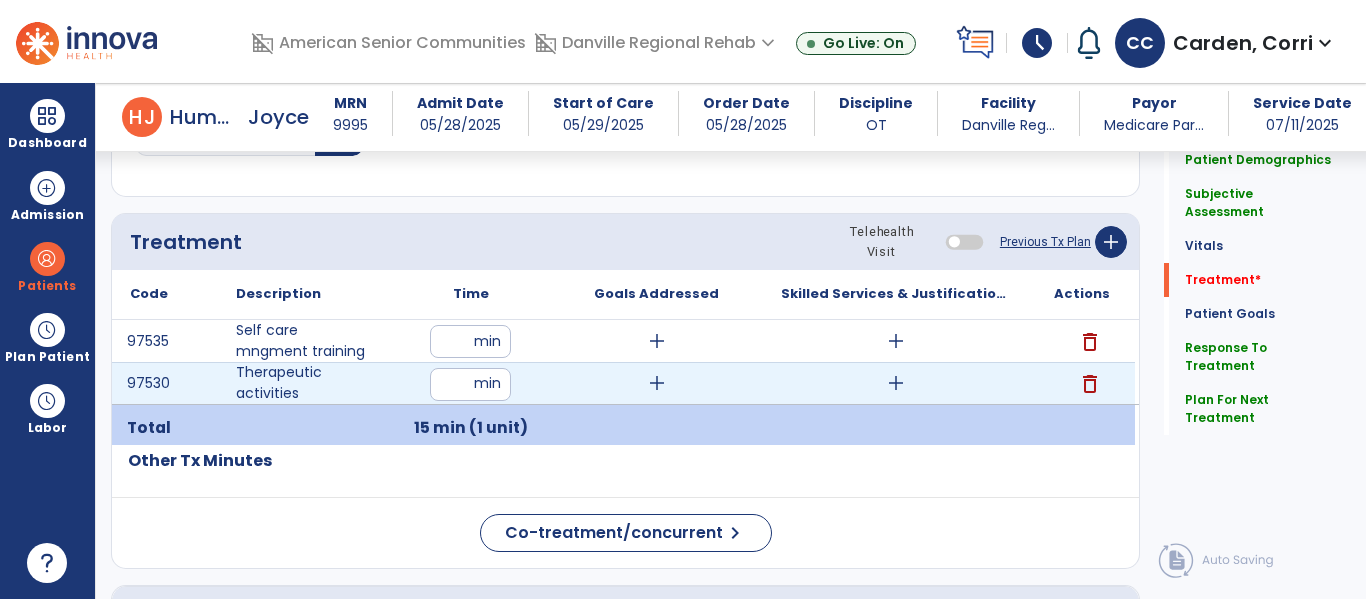 type on "**" 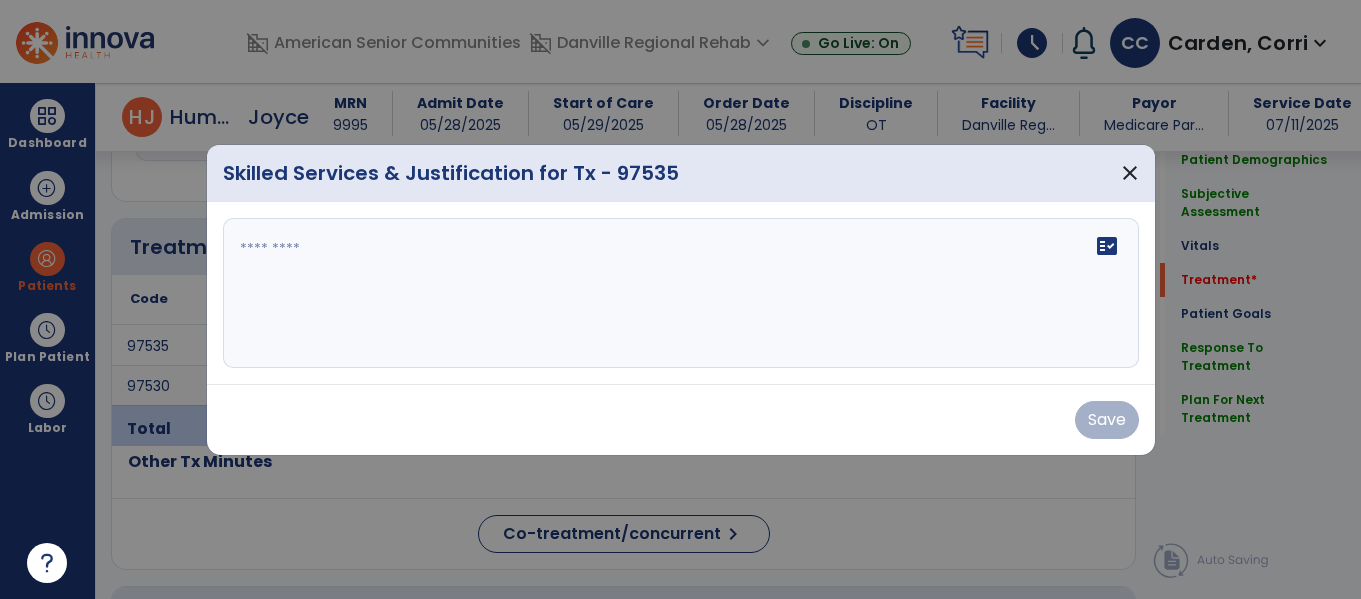 scroll, scrollTop: 1116, scrollLeft: 0, axis: vertical 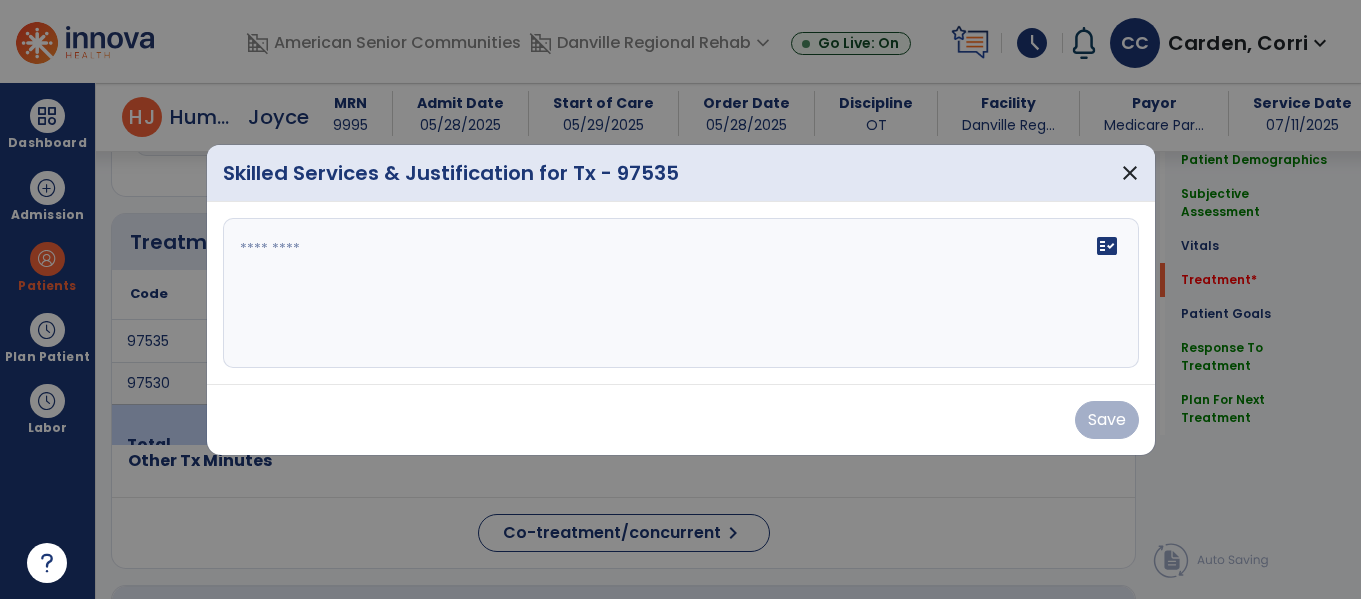 click on "fact_check" at bounding box center (681, 293) 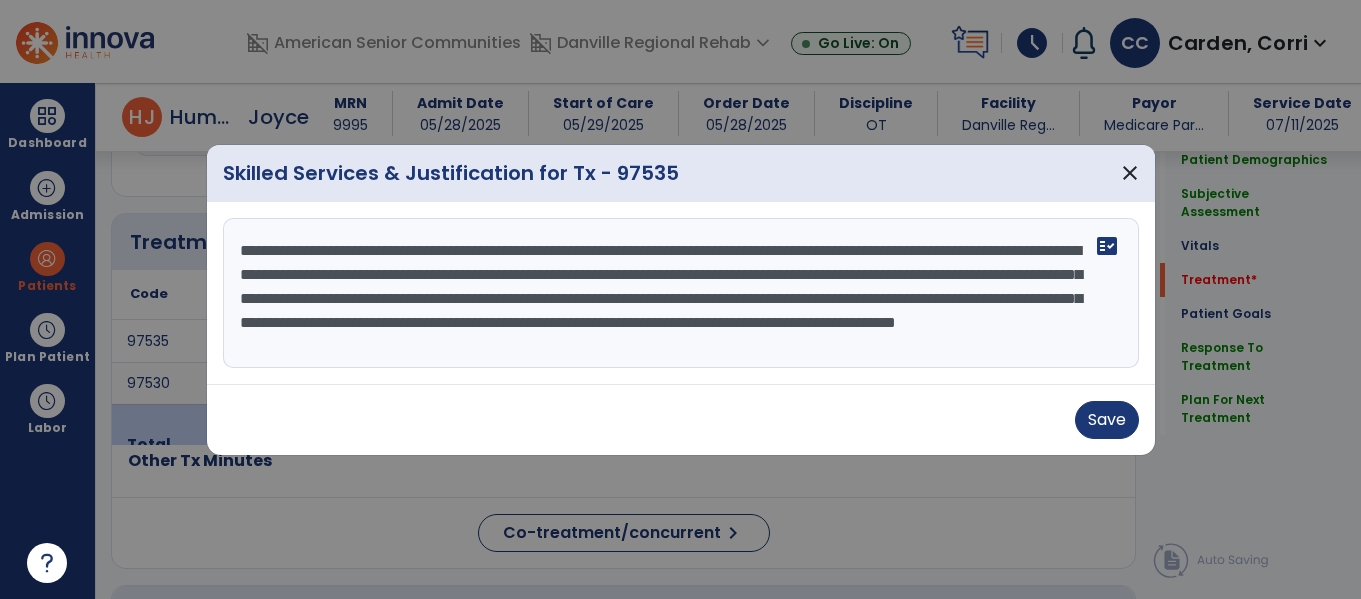scroll, scrollTop: 16, scrollLeft: 0, axis: vertical 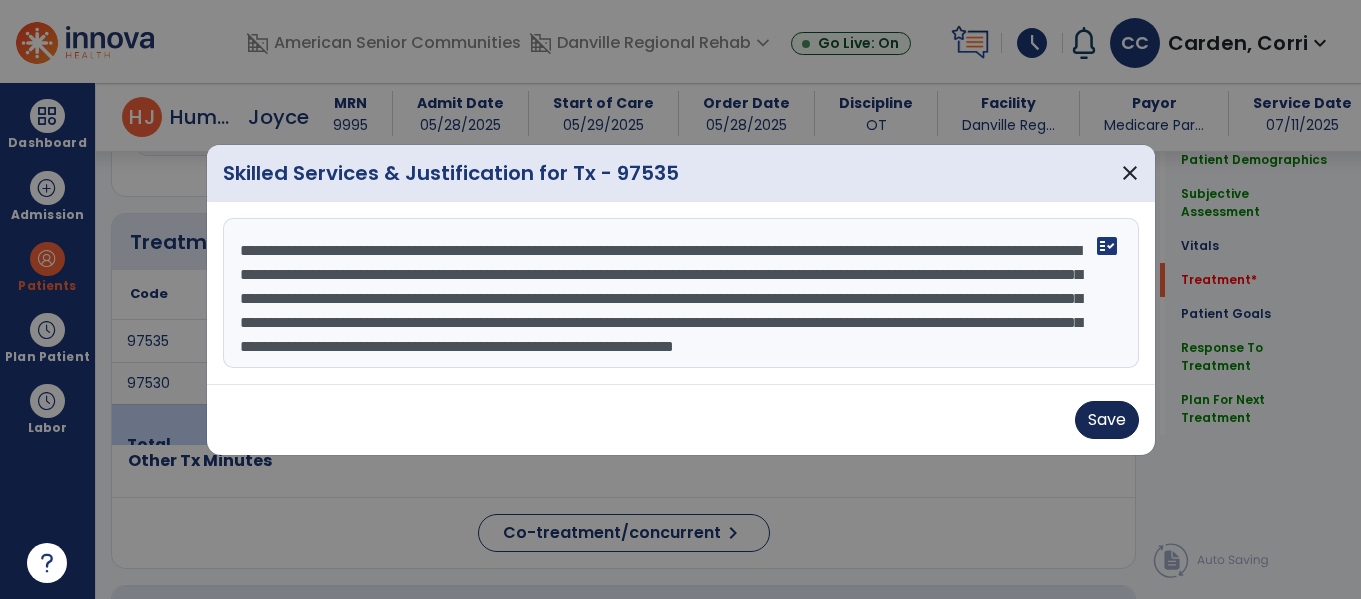 type on "**********" 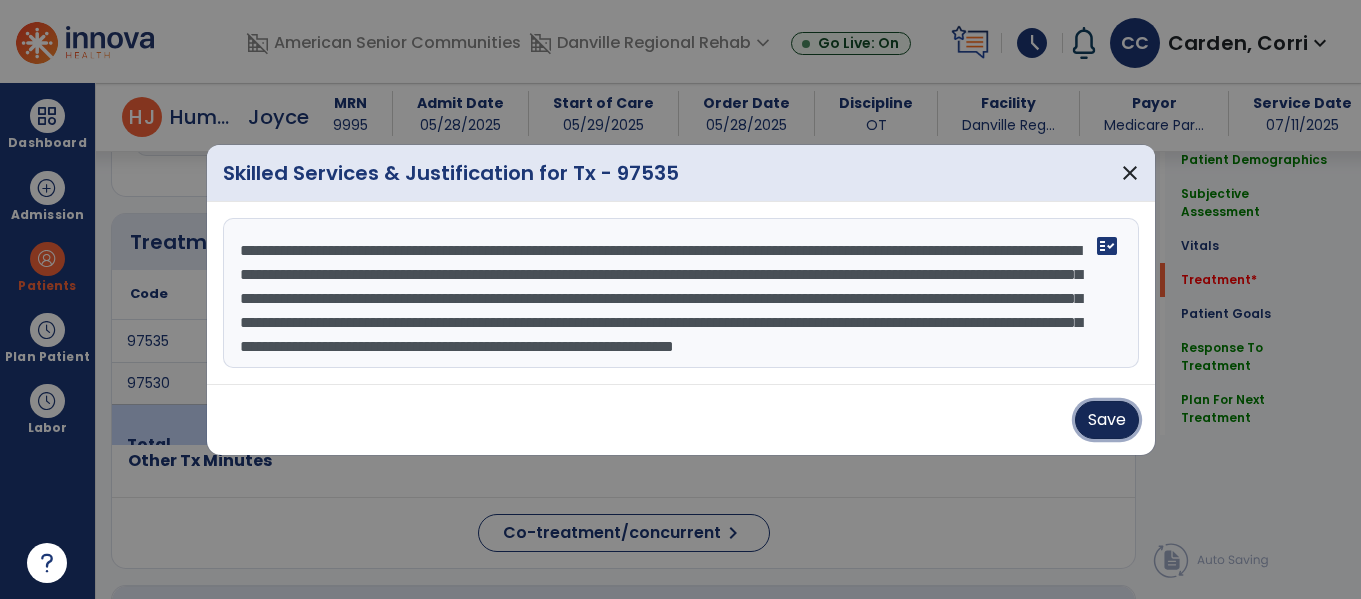 click on "Save" at bounding box center (1107, 420) 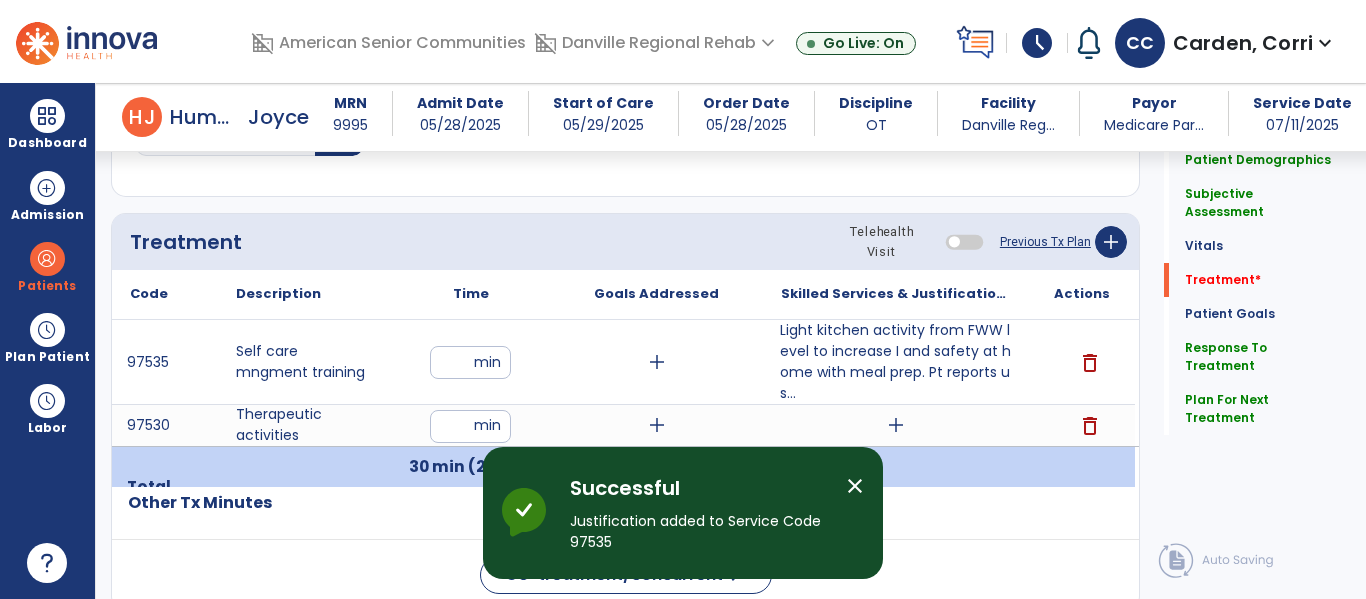 click on "add" at bounding box center [896, 425] 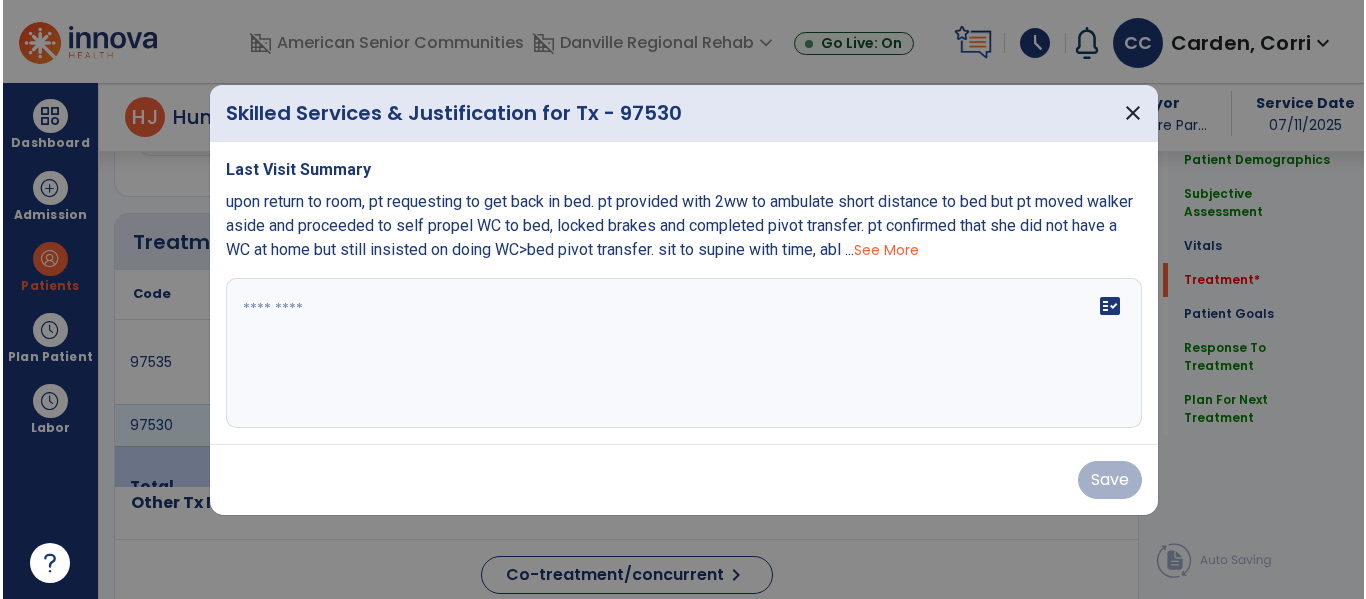 scroll, scrollTop: 1116, scrollLeft: 0, axis: vertical 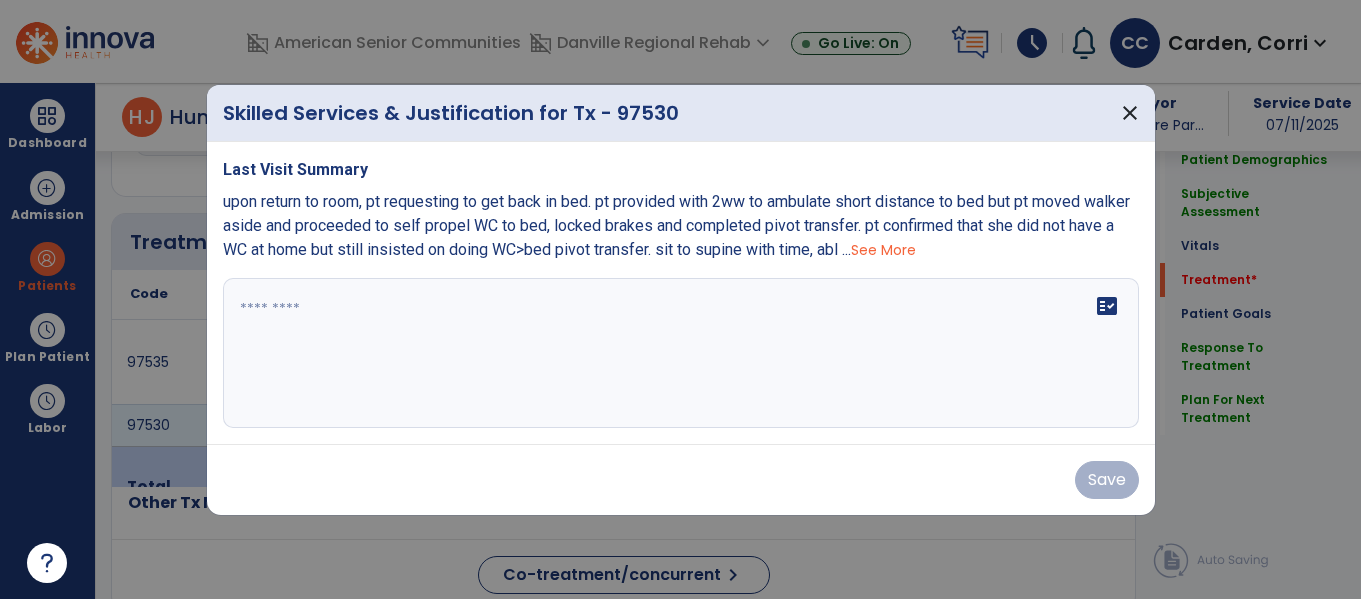 click on "fact_check" at bounding box center (681, 353) 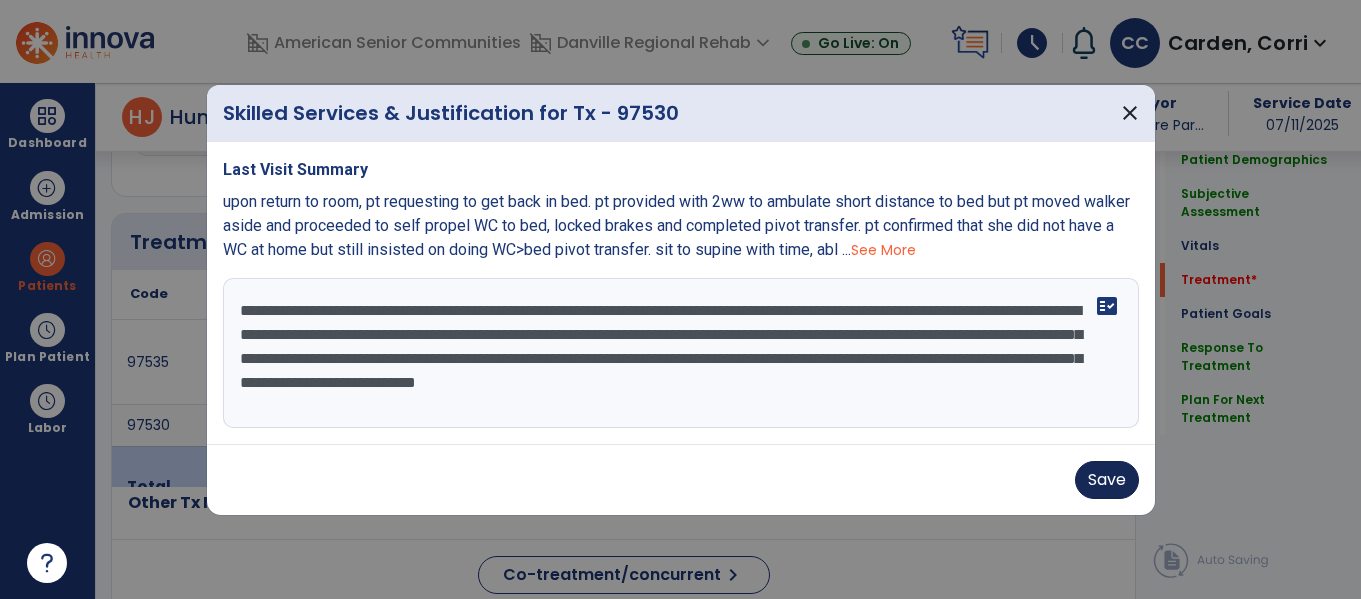 type on "**********" 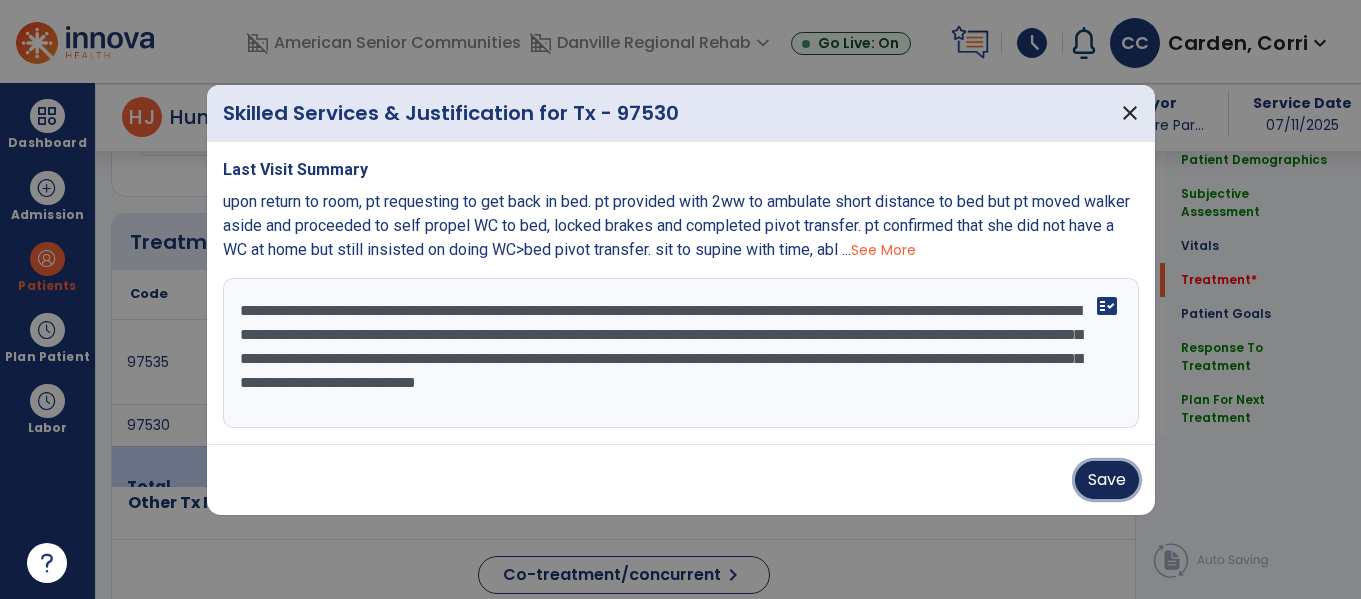 click on "Save" at bounding box center (1107, 480) 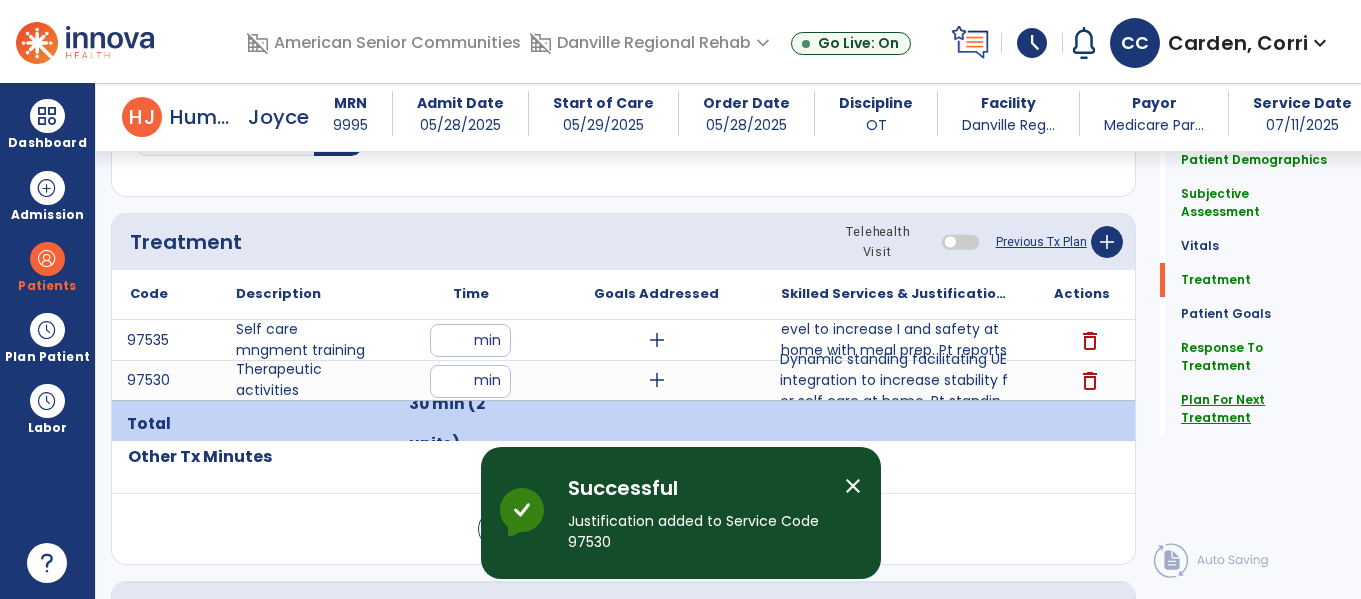 click on "Plan For Next Treatment" 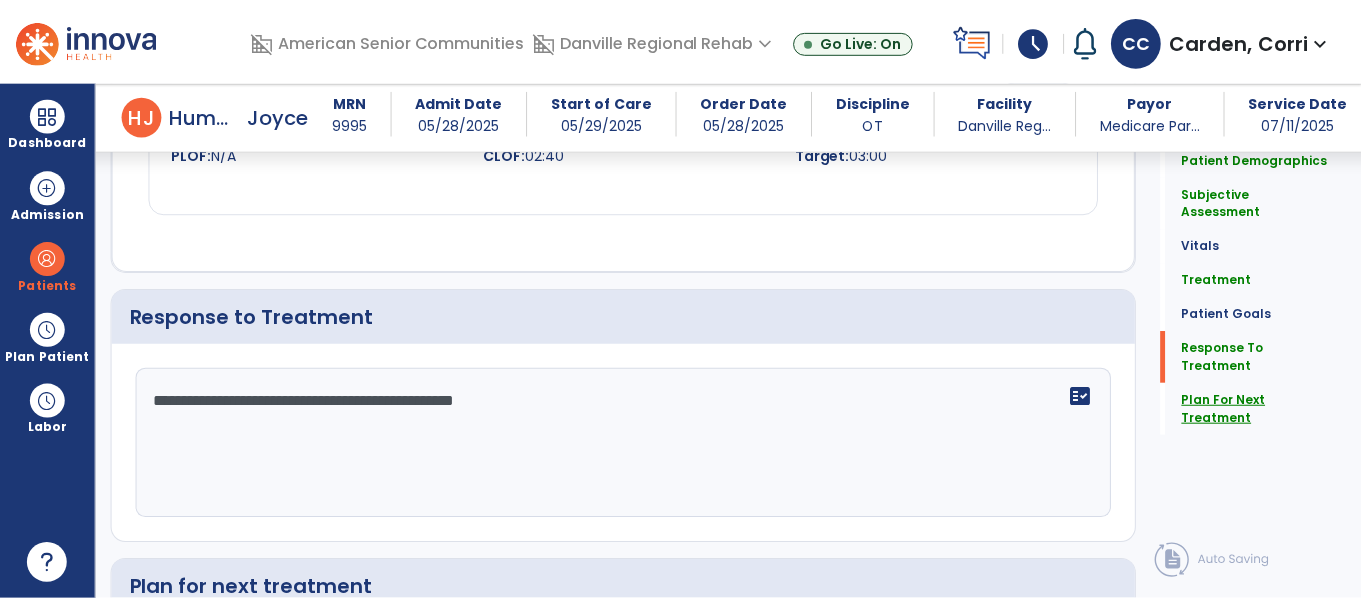scroll, scrollTop: 2759, scrollLeft: 0, axis: vertical 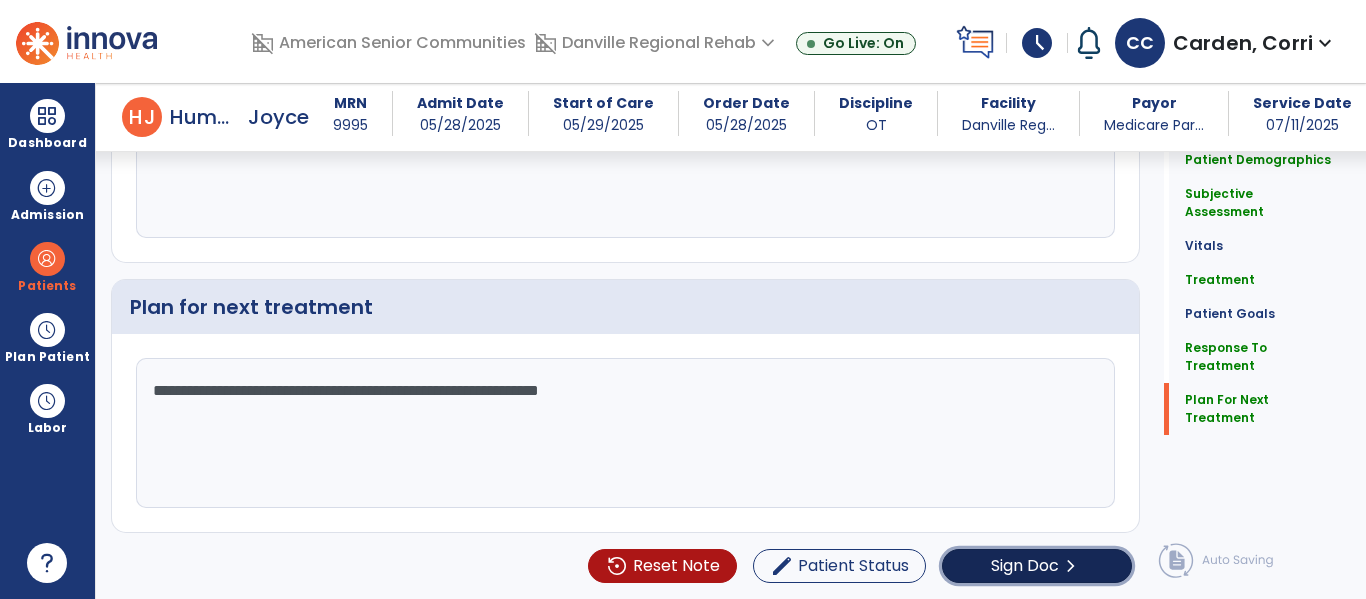 click on "Sign Doc  chevron_right" 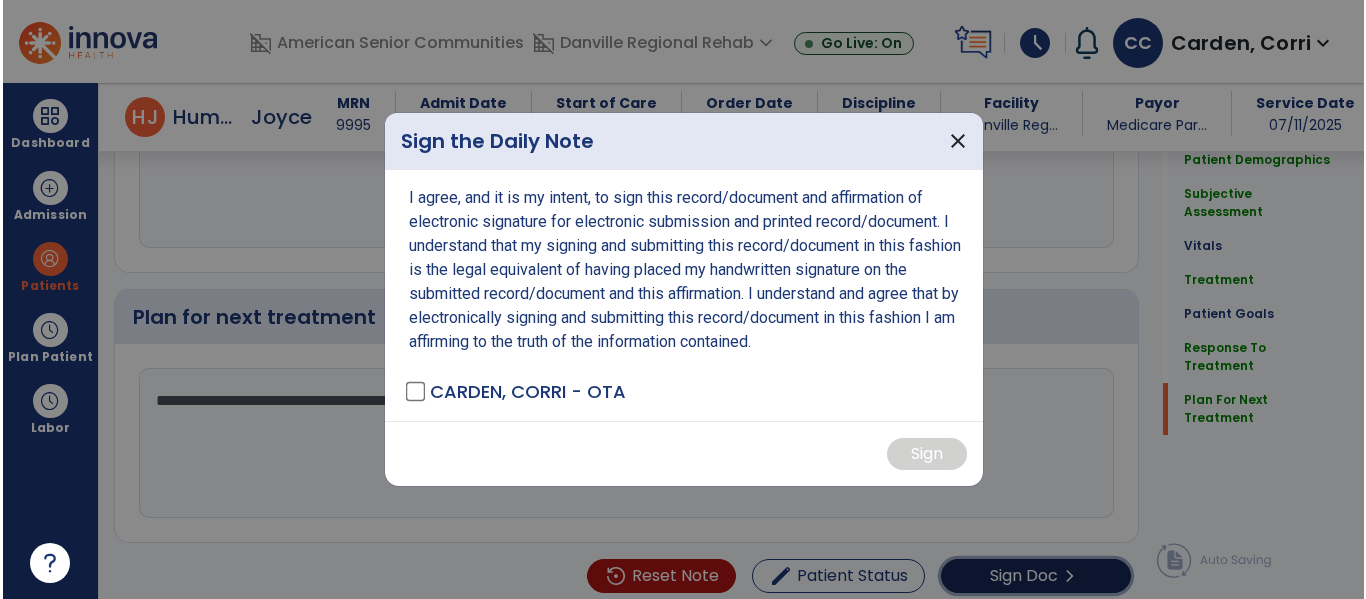 scroll, scrollTop: 2759, scrollLeft: 0, axis: vertical 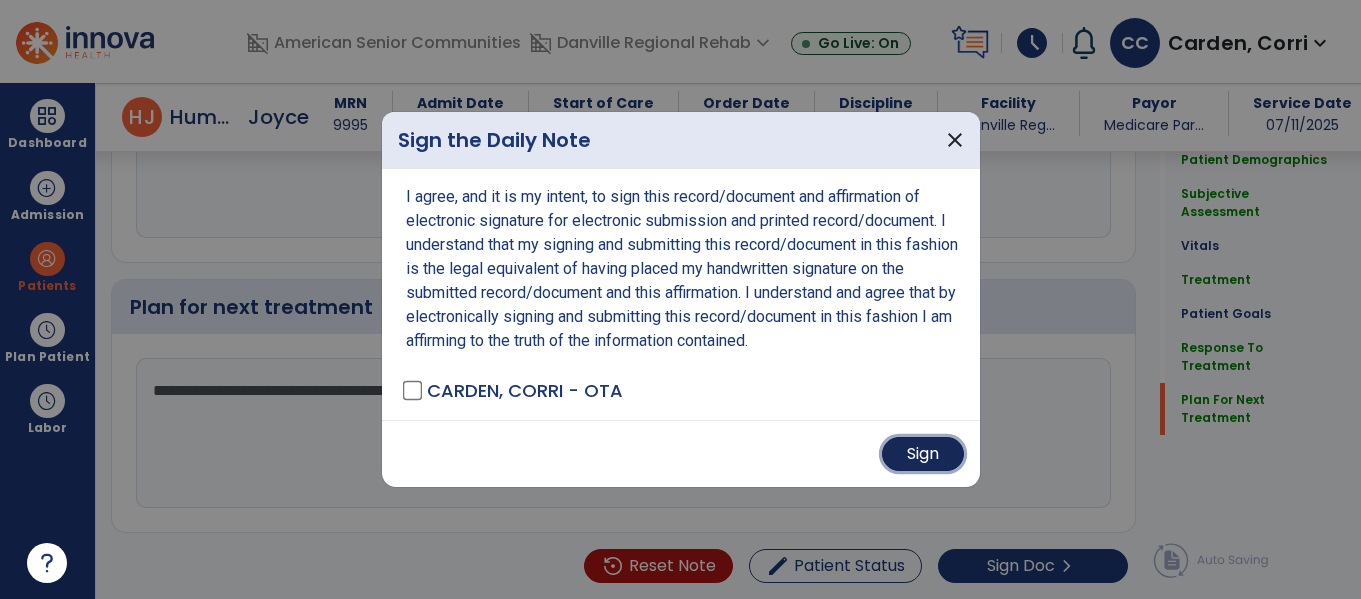 click on "Sign" at bounding box center (923, 454) 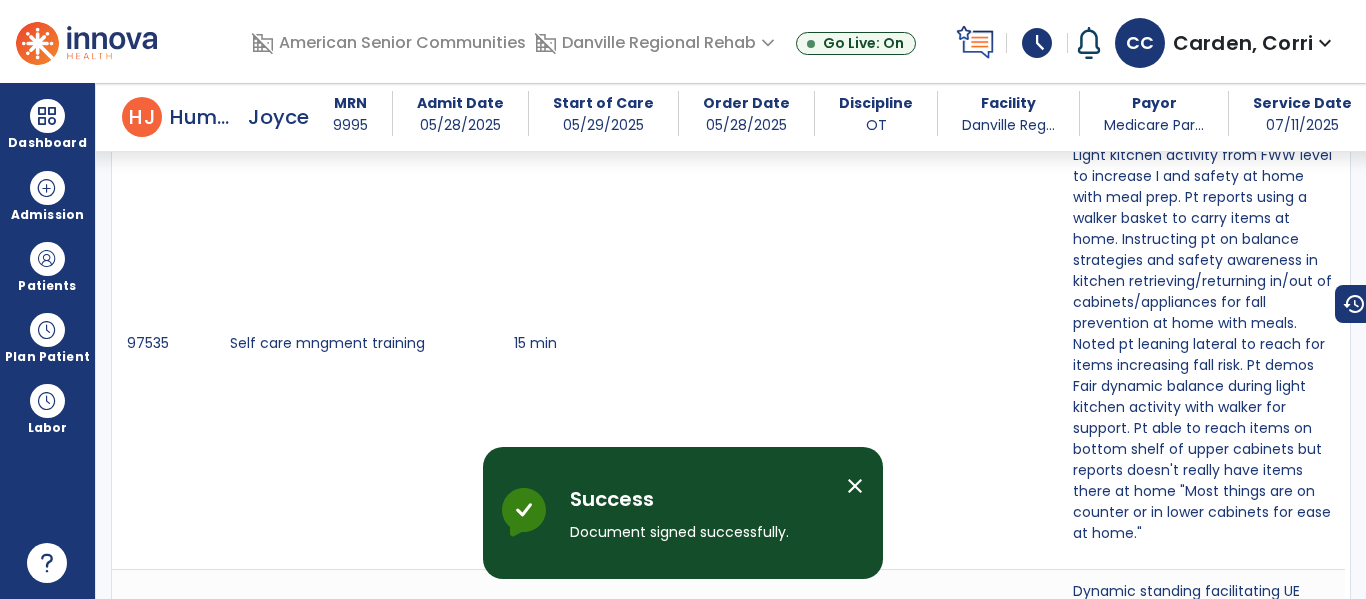 scroll, scrollTop: 0, scrollLeft: 0, axis: both 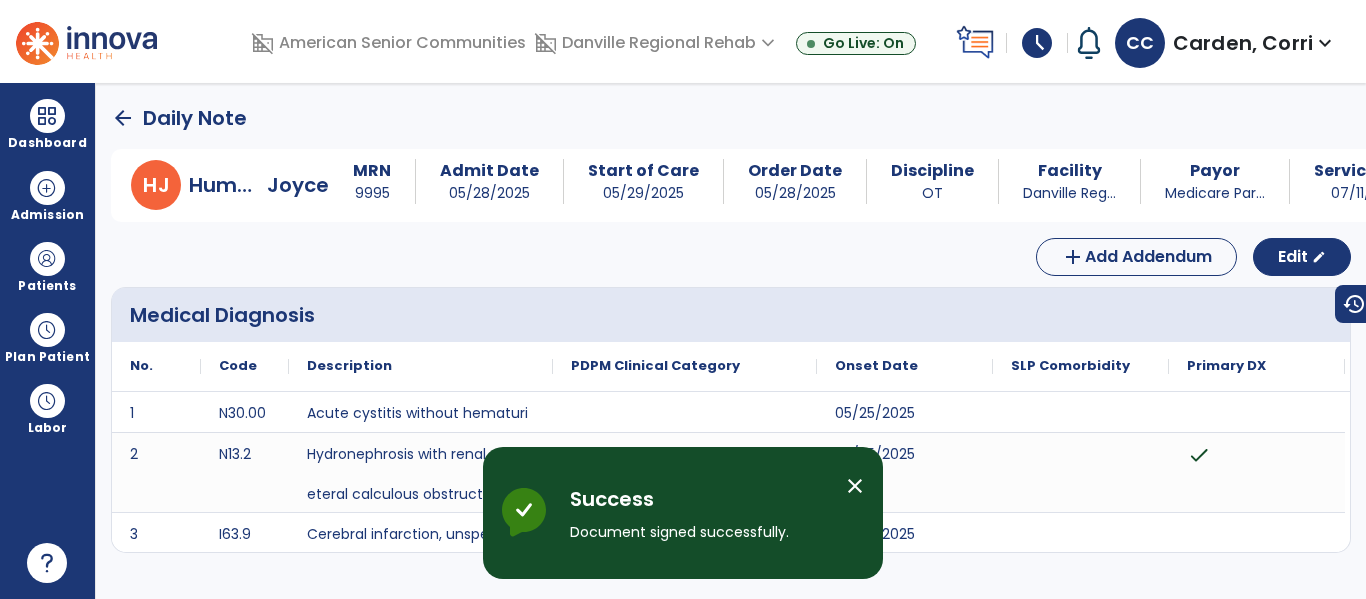 click on "arrow_back" 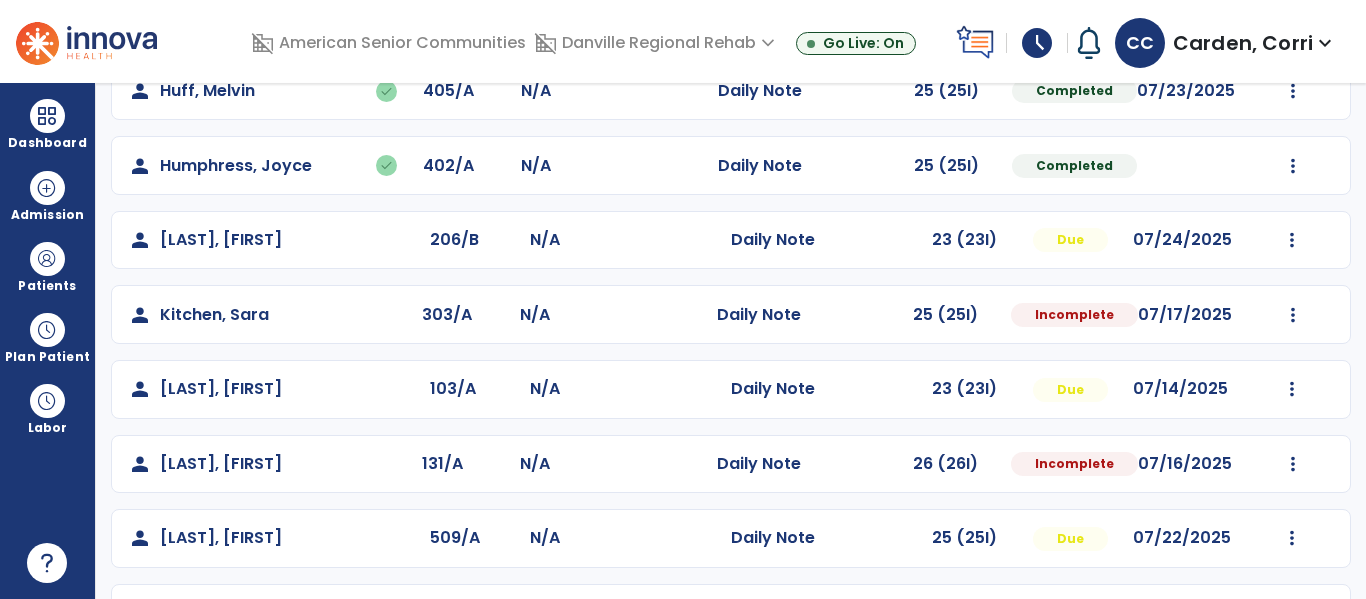 scroll, scrollTop: 754, scrollLeft: 0, axis: vertical 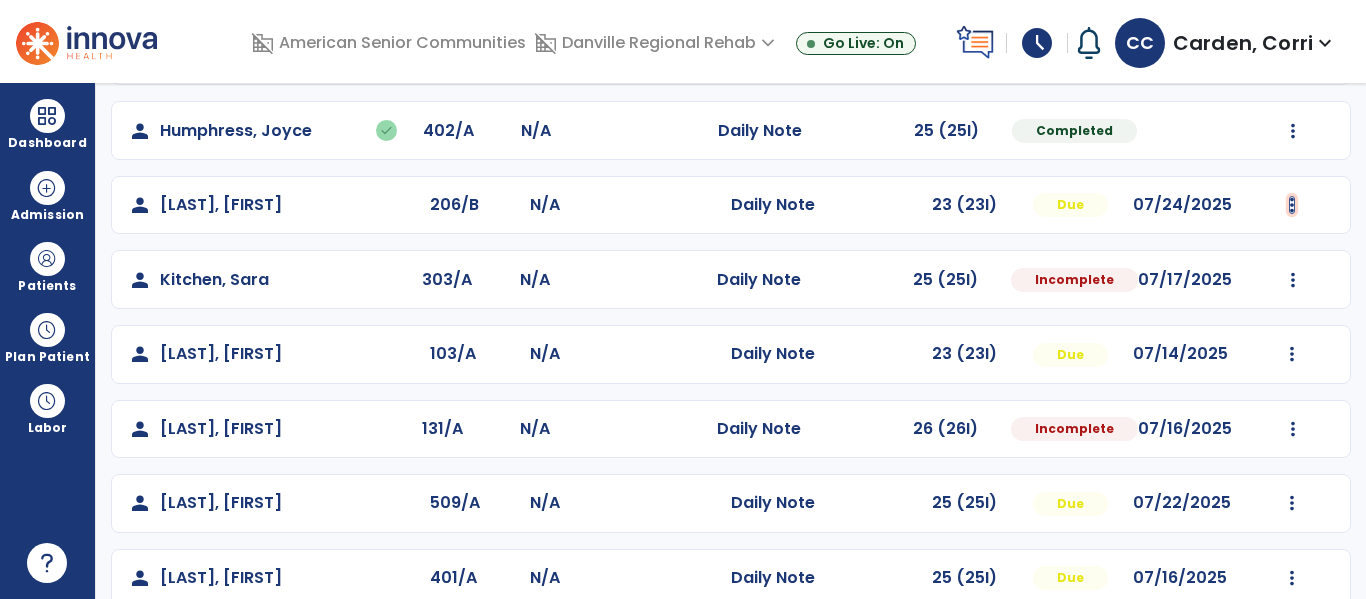click at bounding box center (1293, -466) 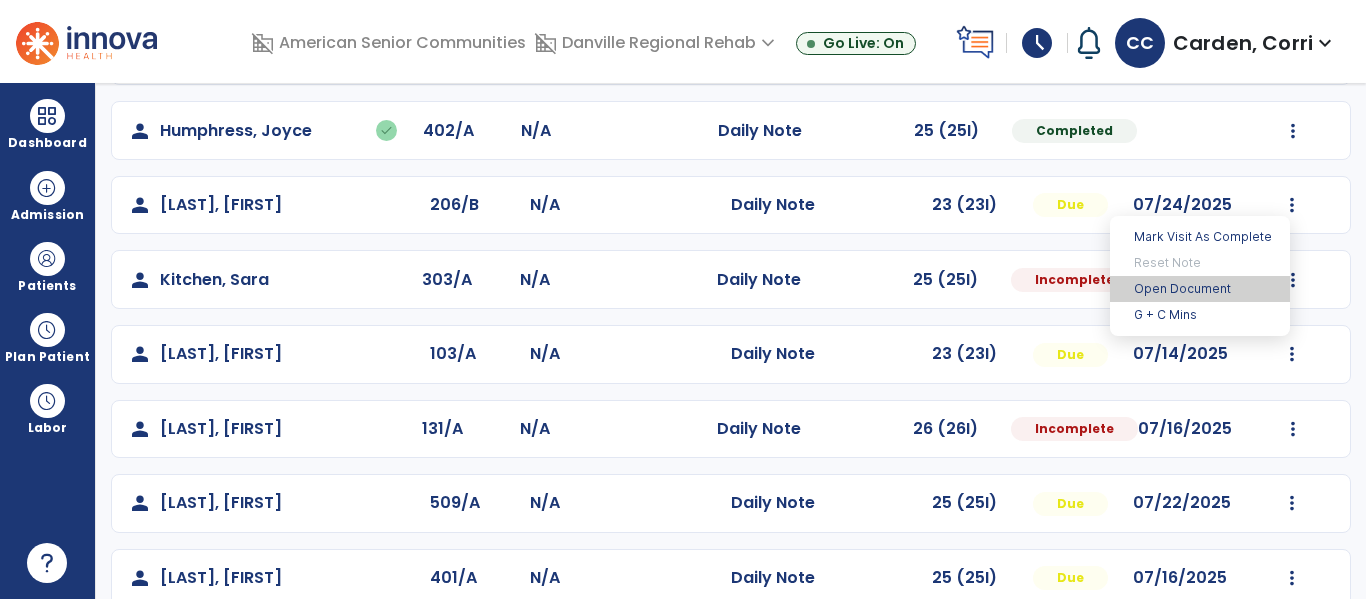 click on "Open Document" at bounding box center (1200, 289) 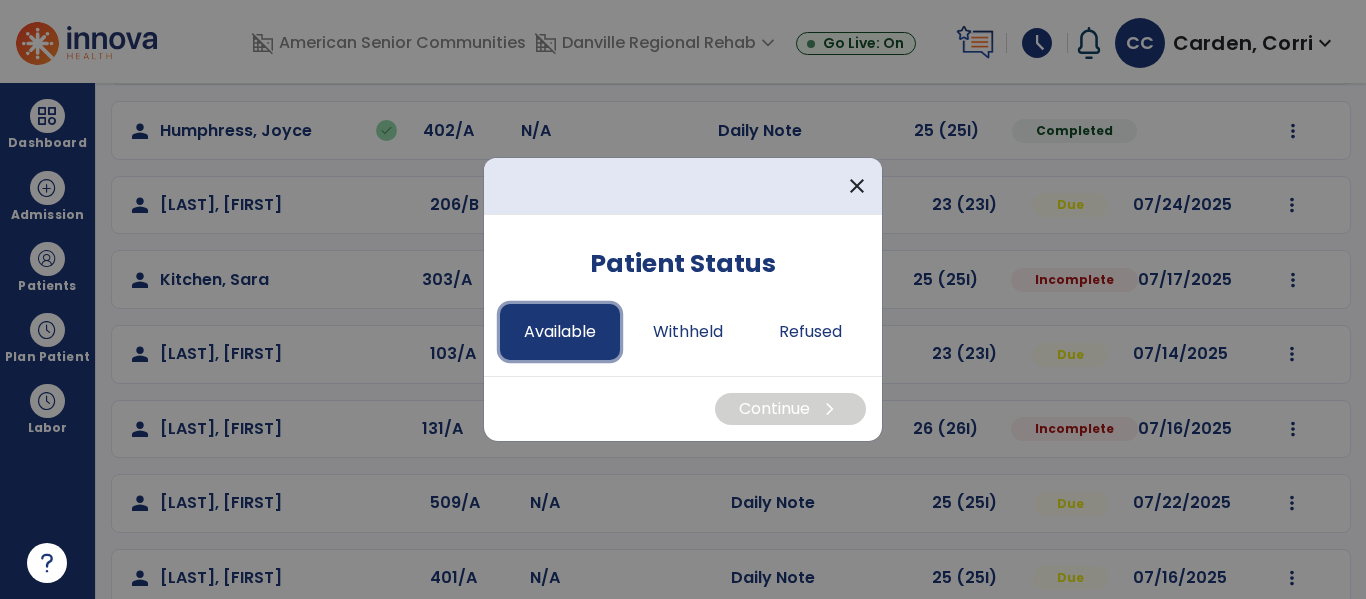 click on "Available" at bounding box center [560, 332] 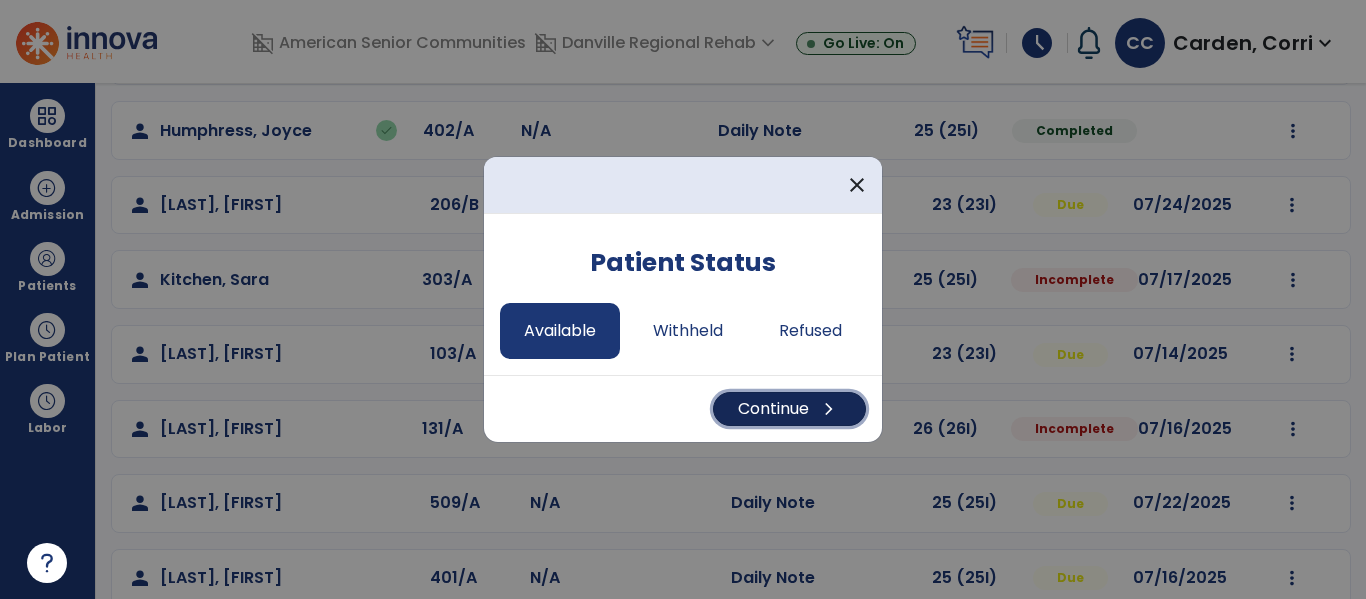 click on "chevron_right" at bounding box center (829, 409) 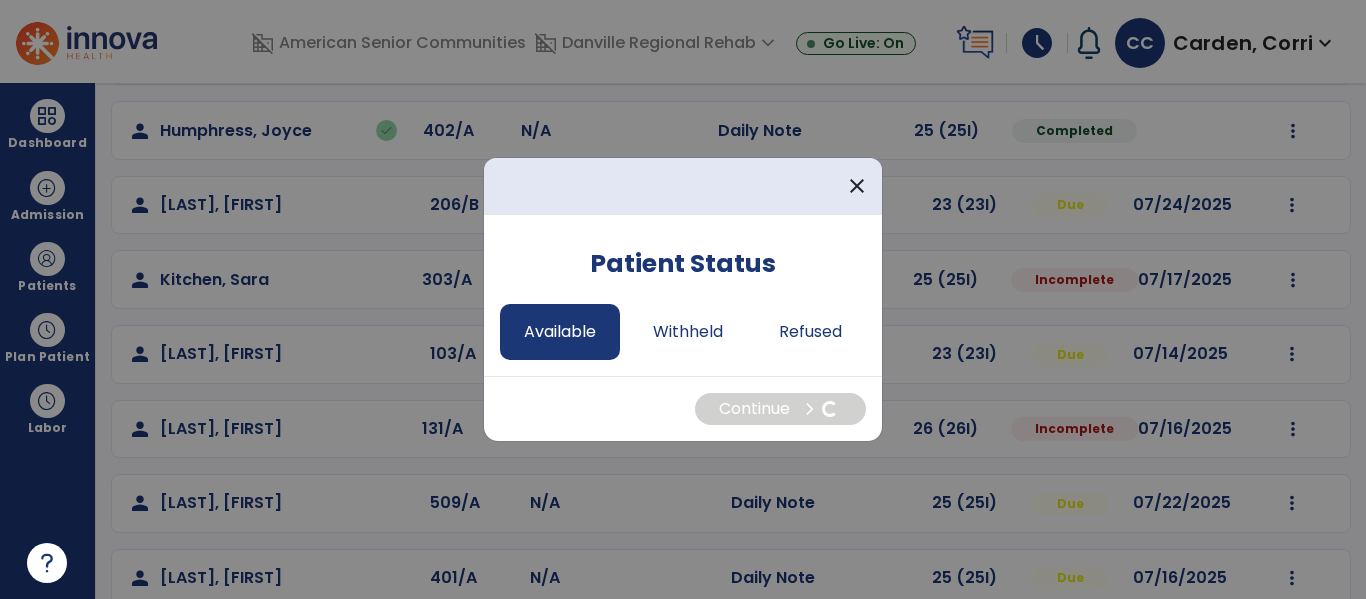 select on "*" 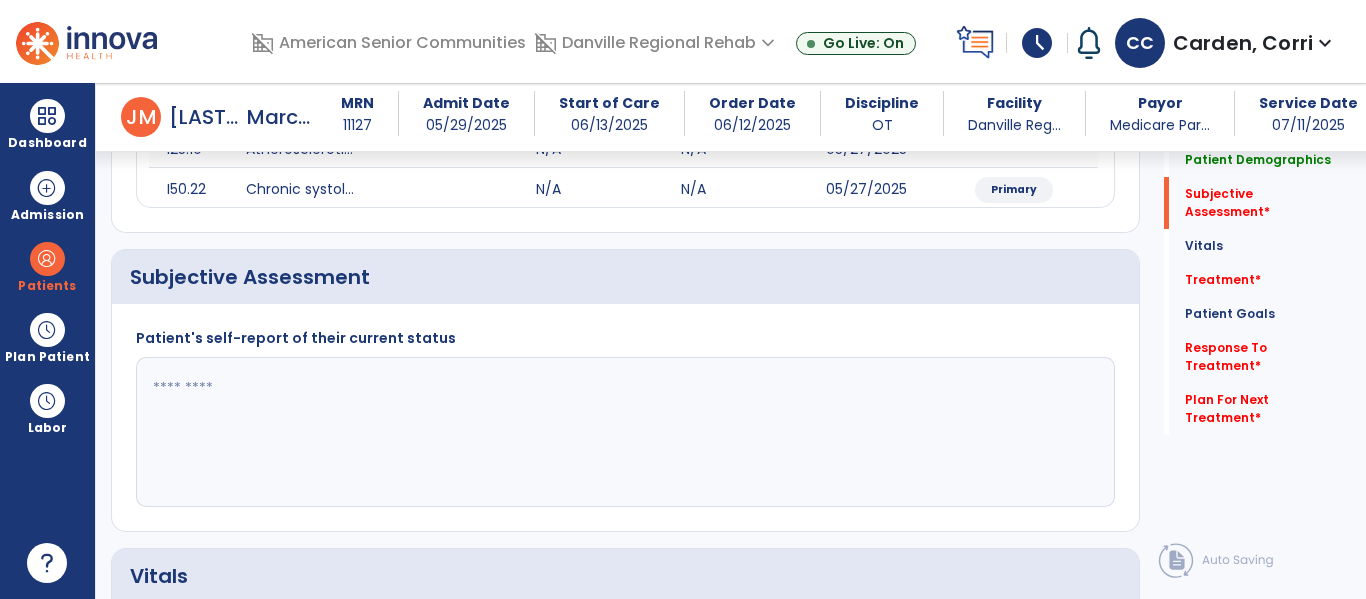 scroll, scrollTop: 363, scrollLeft: 0, axis: vertical 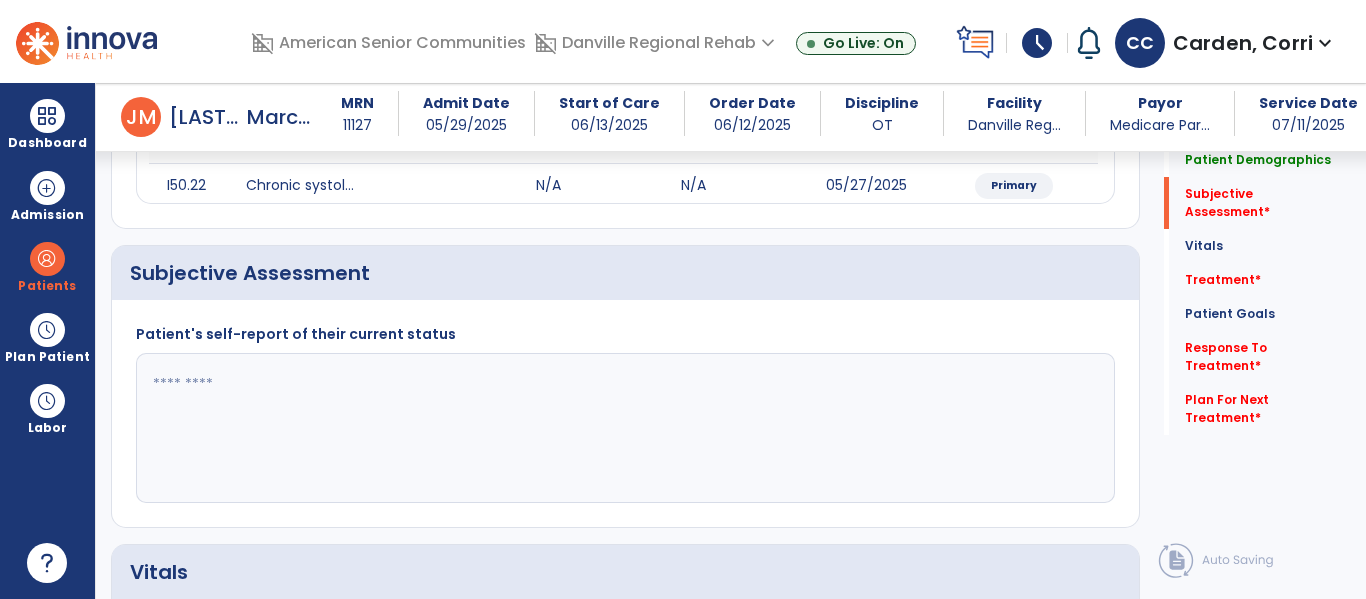 click 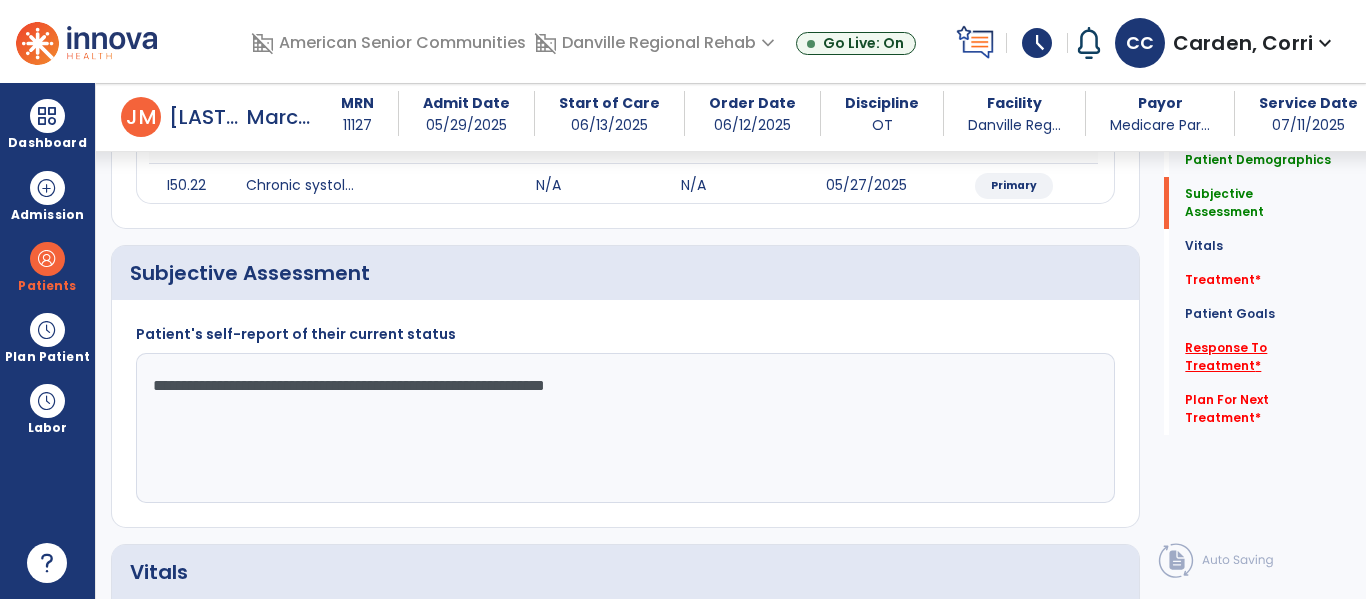 type on "**********" 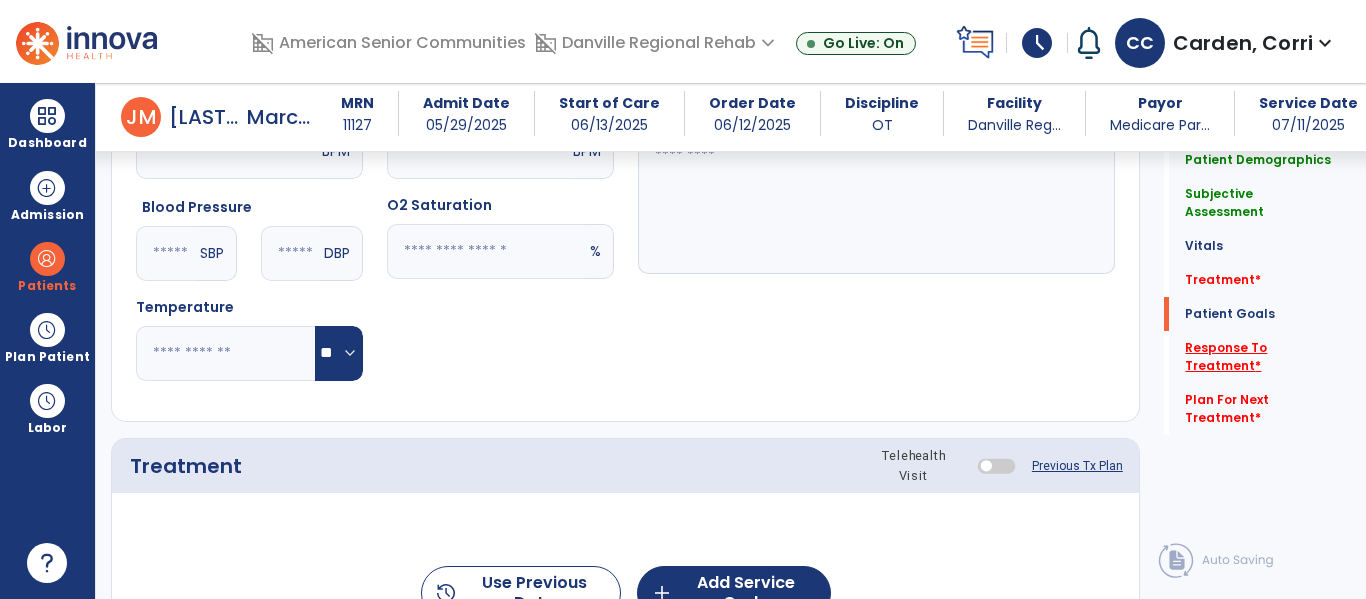 scroll, scrollTop: 1892, scrollLeft: 0, axis: vertical 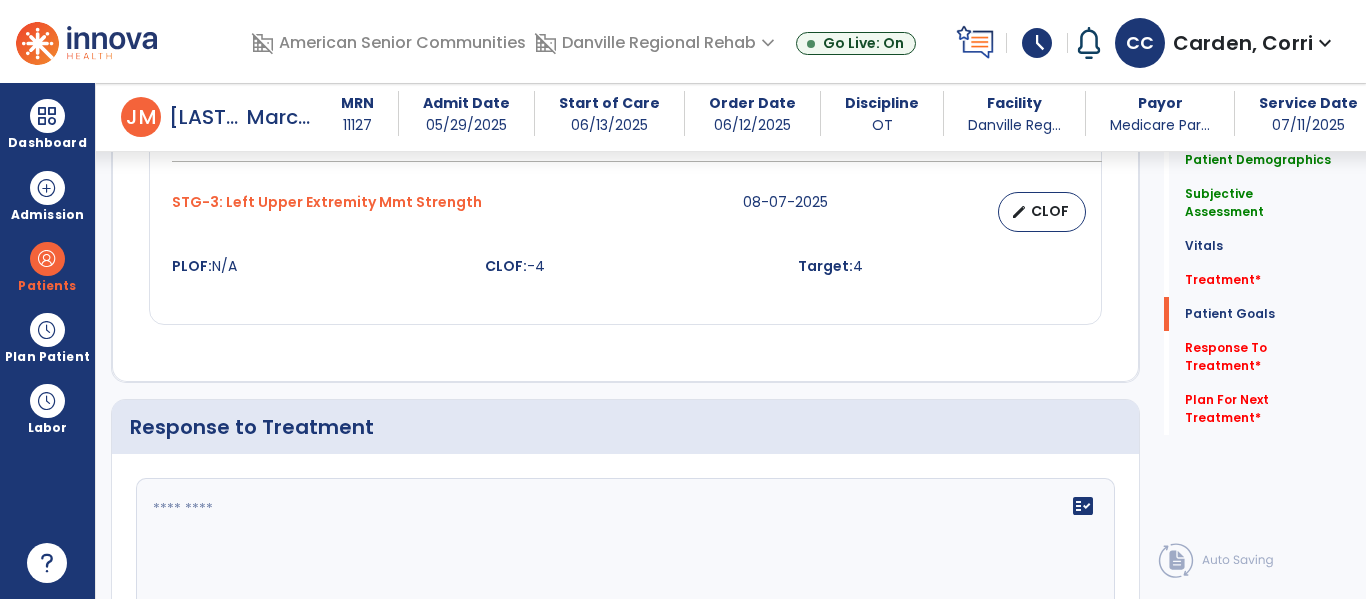 click on "Response to Treatment" 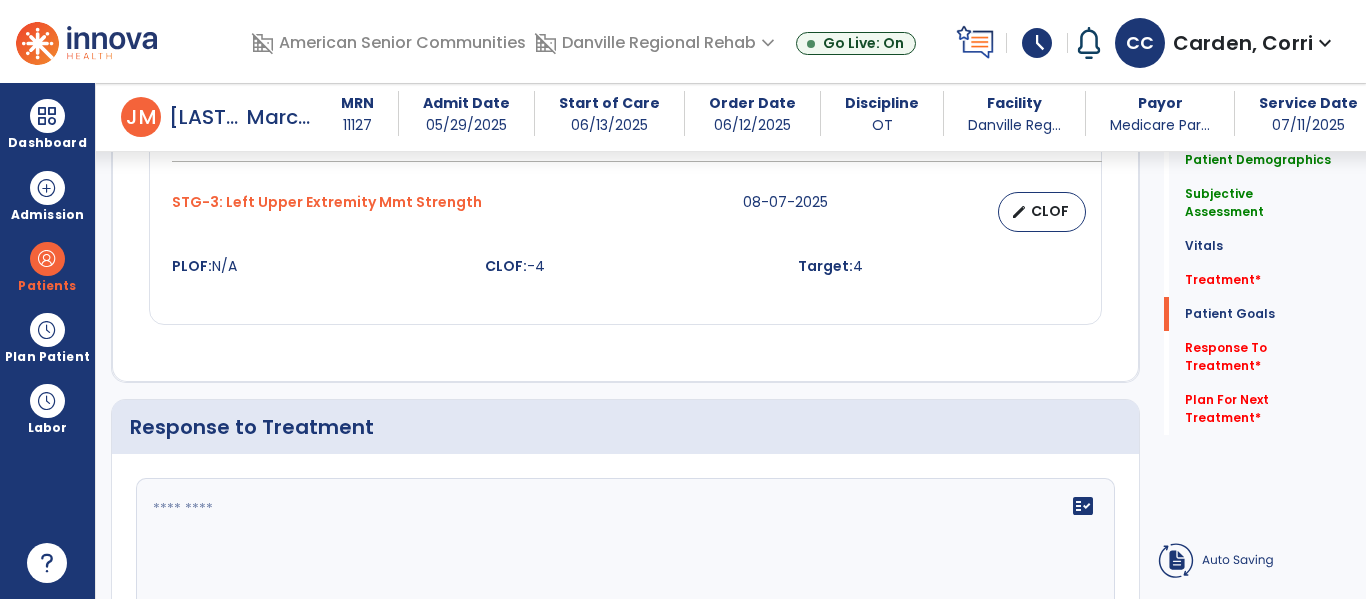 scroll, scrollTop: 2077, scrollLeft: 0, axis: vertical 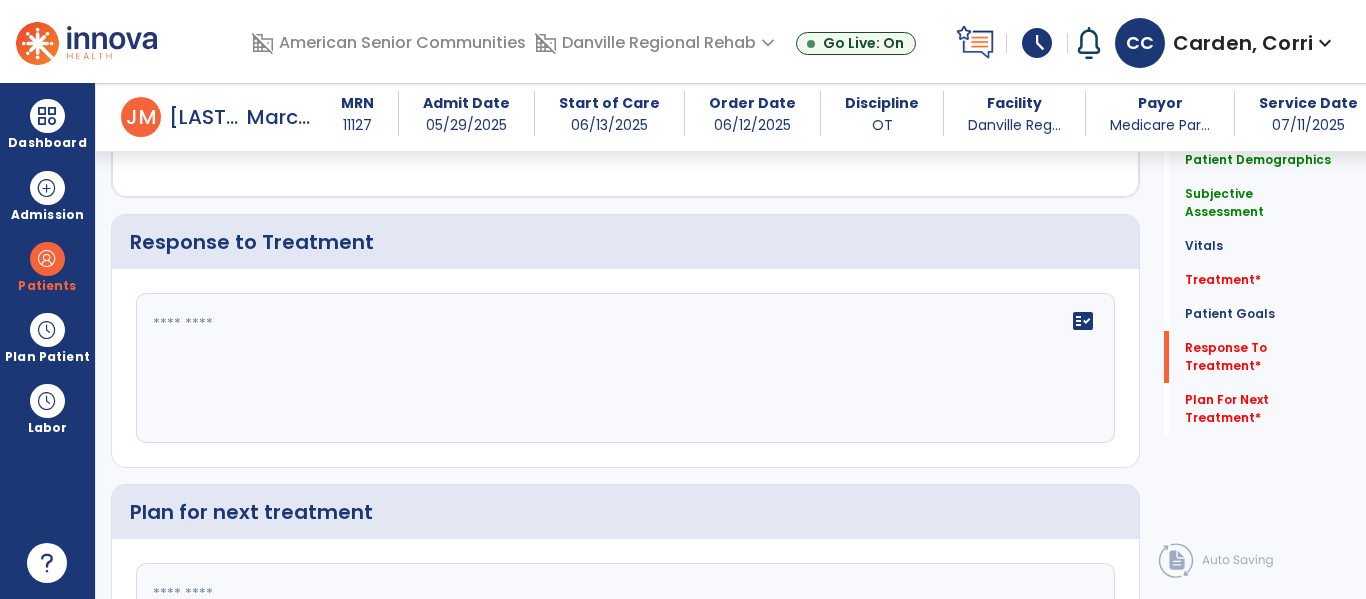 click on "fact_check" 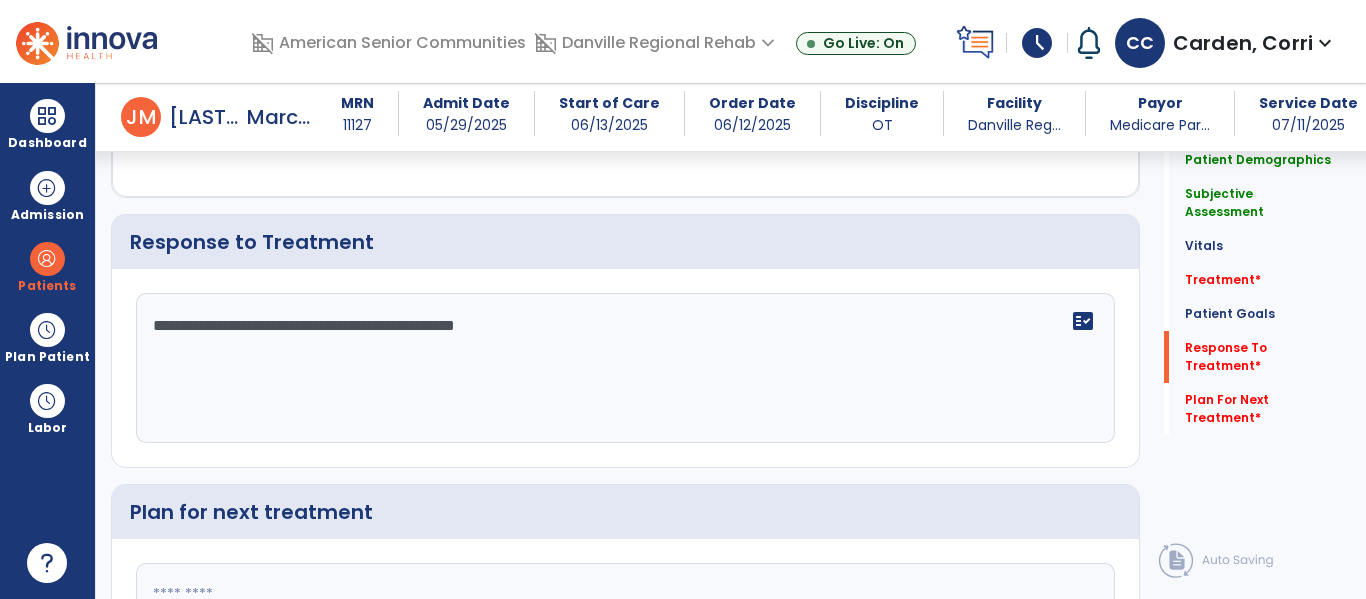 scroll, scrollTop: 2282, scrollLeft: 0, axis: vertical 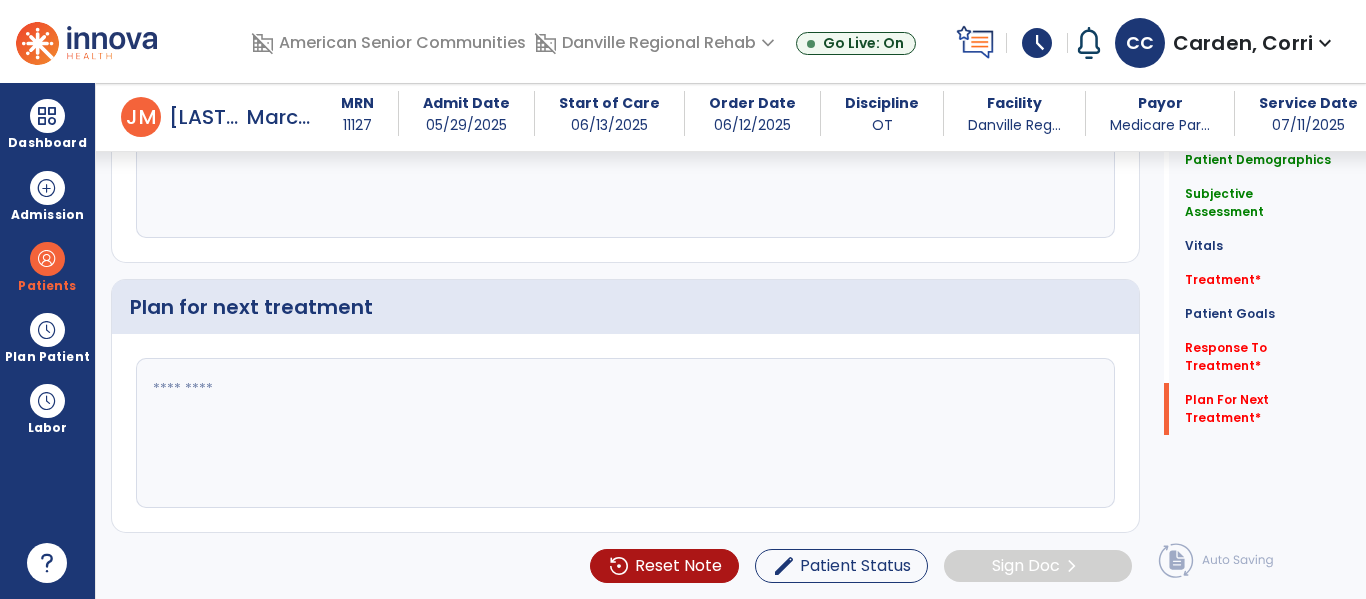 type on "**********" 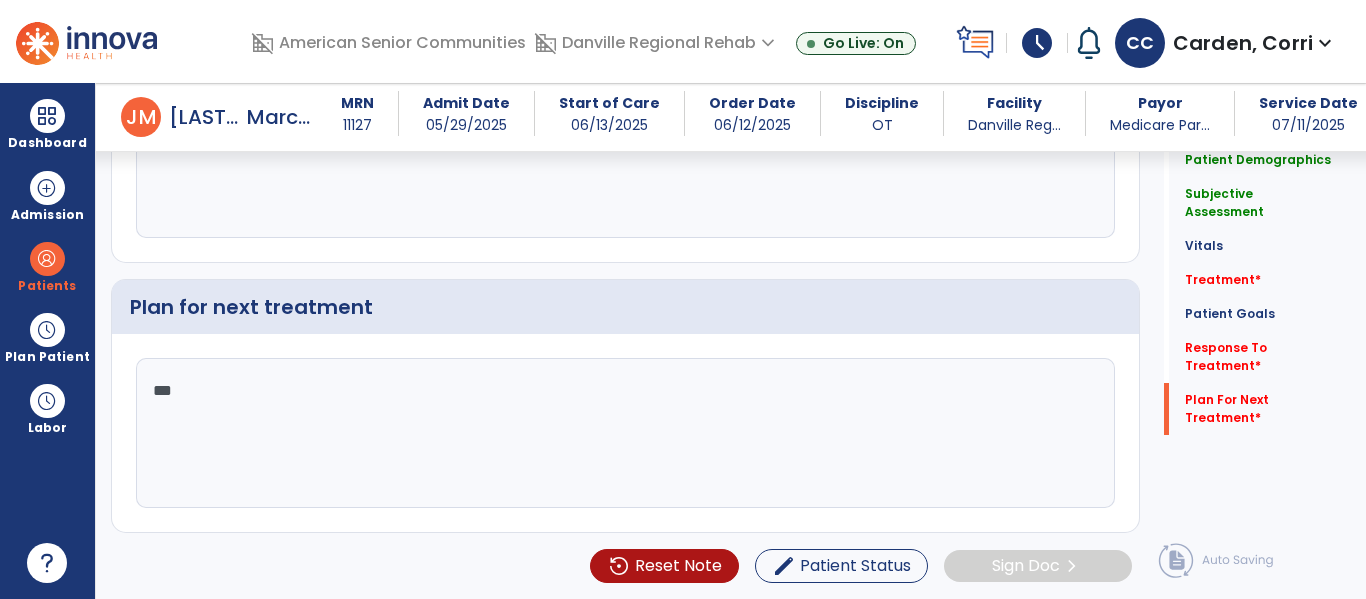 type on "****" 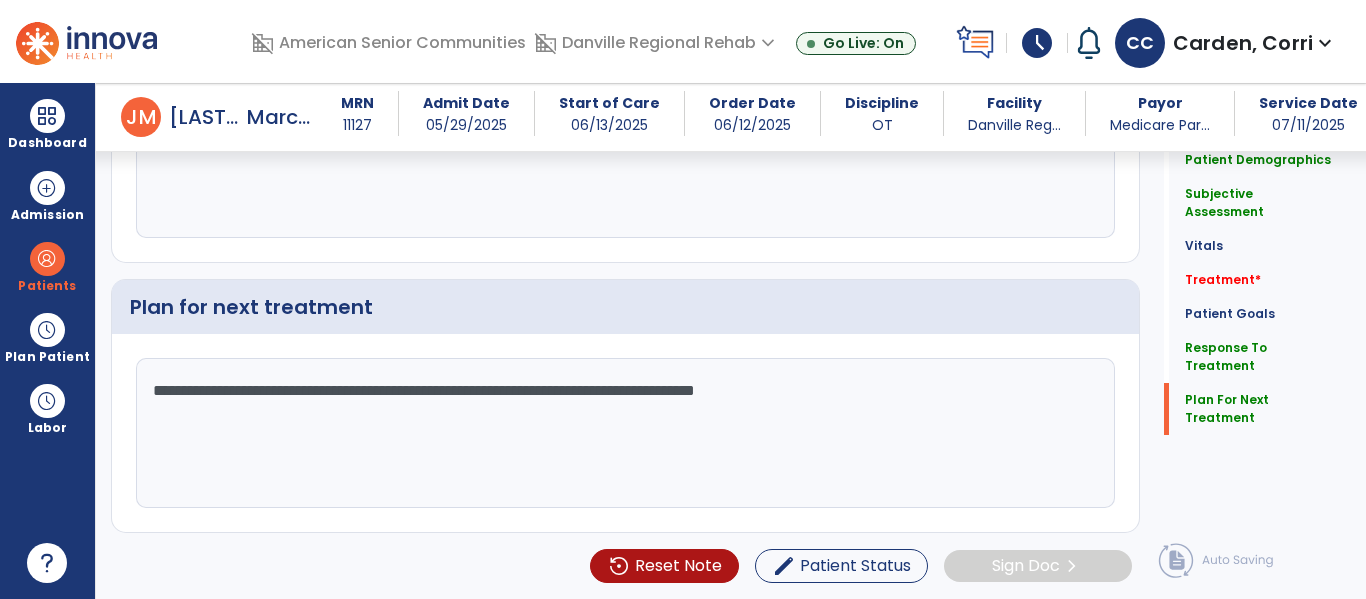 click on "**********" 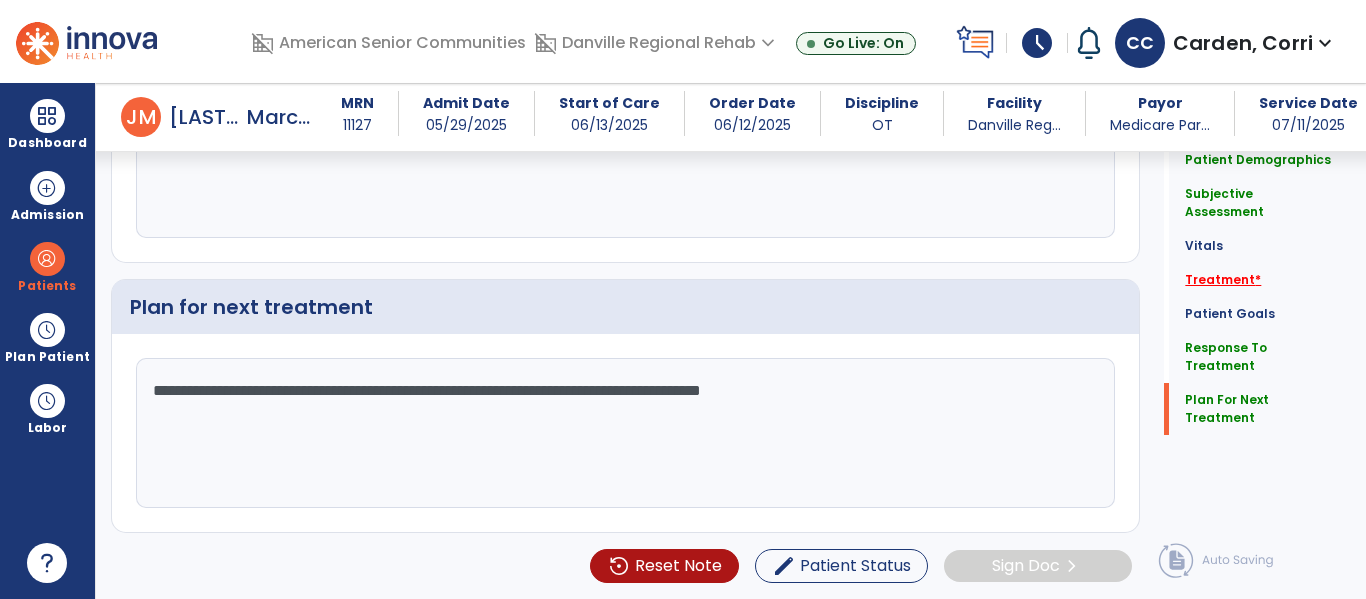 type on "**********" 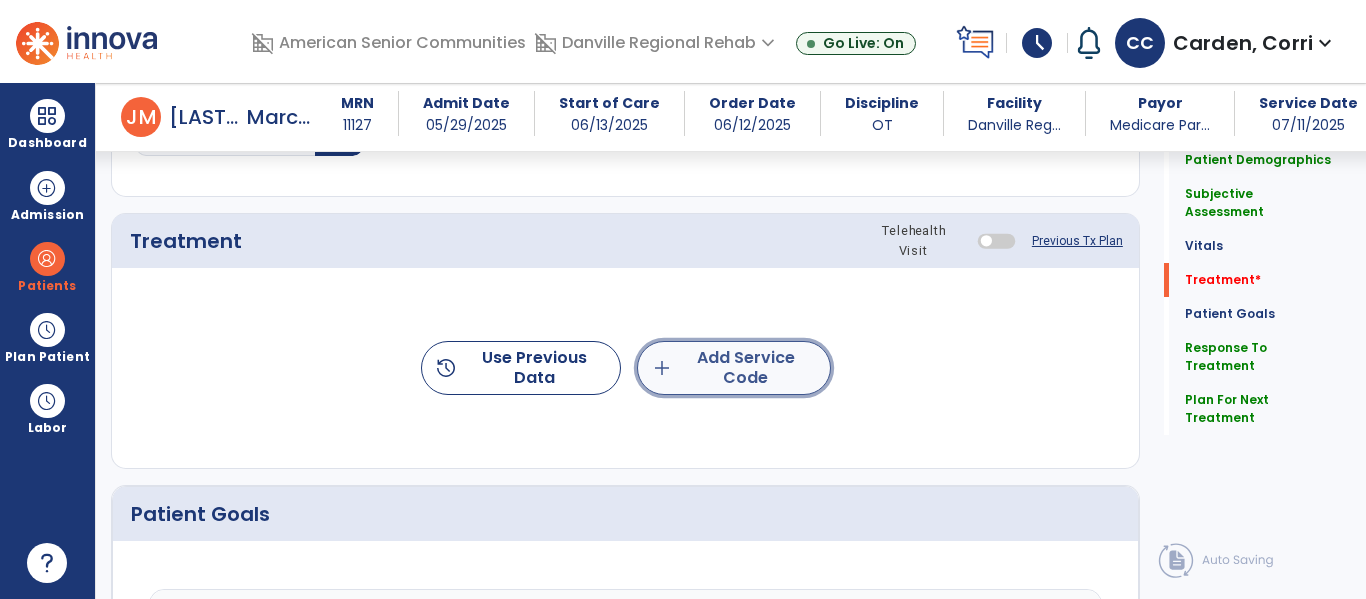 click on "add  Add Service Code" 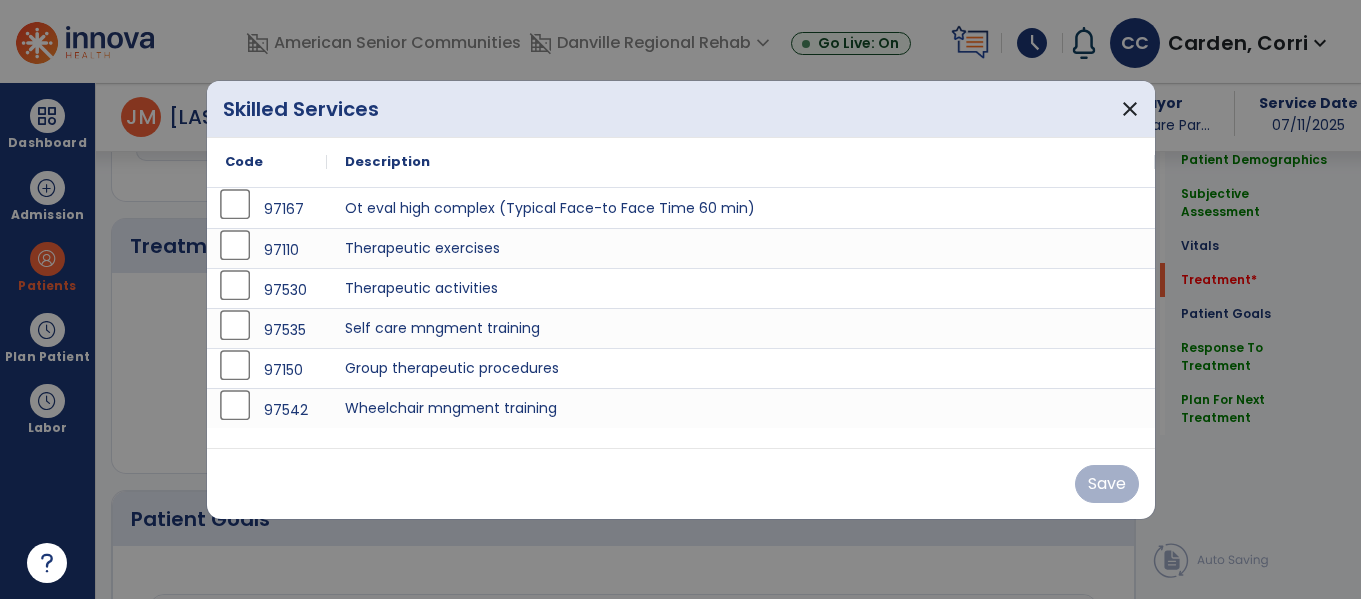 scroll, scrollTop: 1116, scrollLeft: 0, axis: vertical 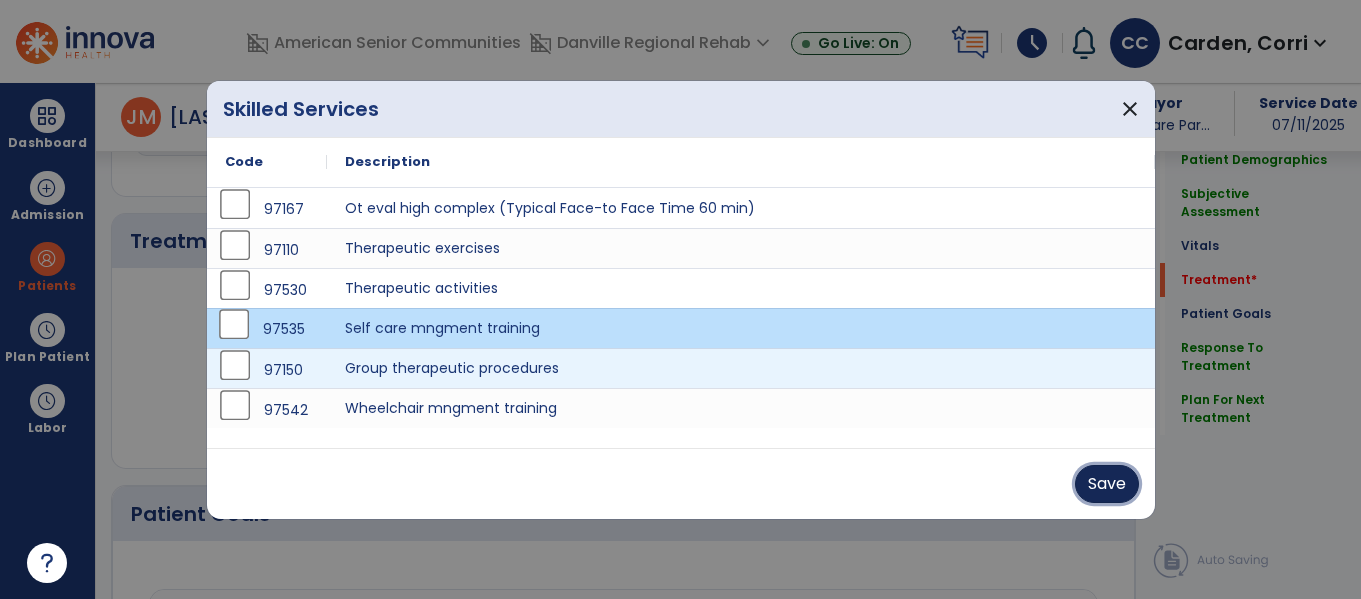 click on "Save" at bounding box center [1107, 484] 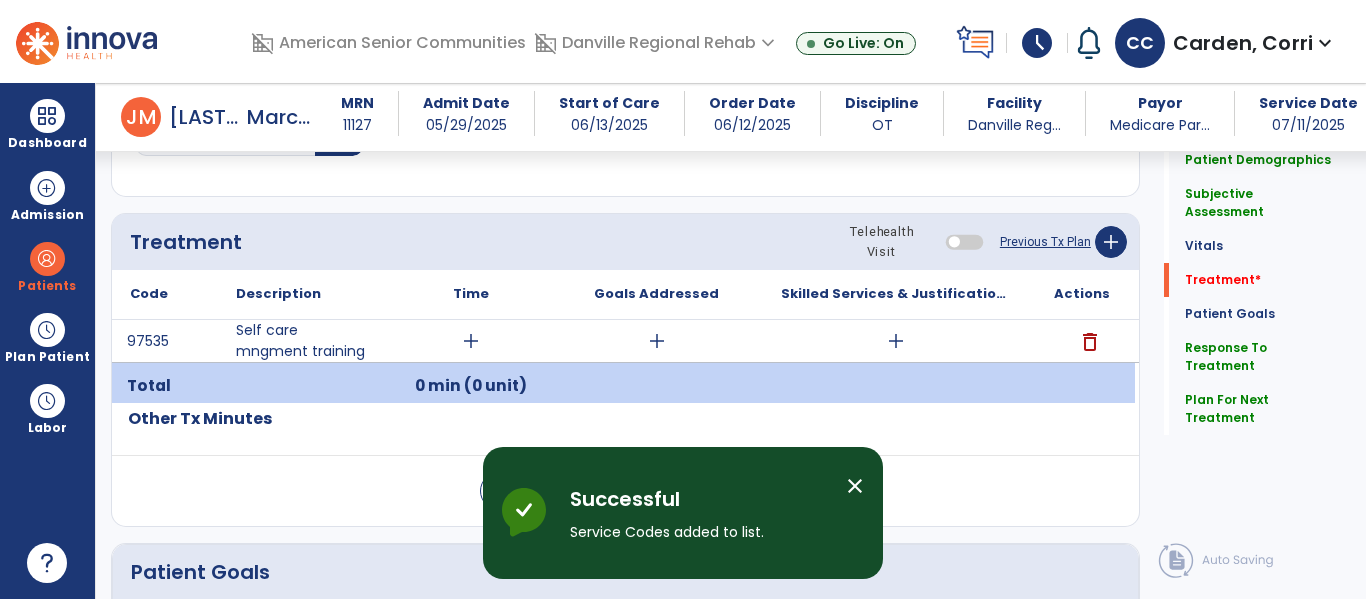 click on "add" at bounding box center [471, 341] 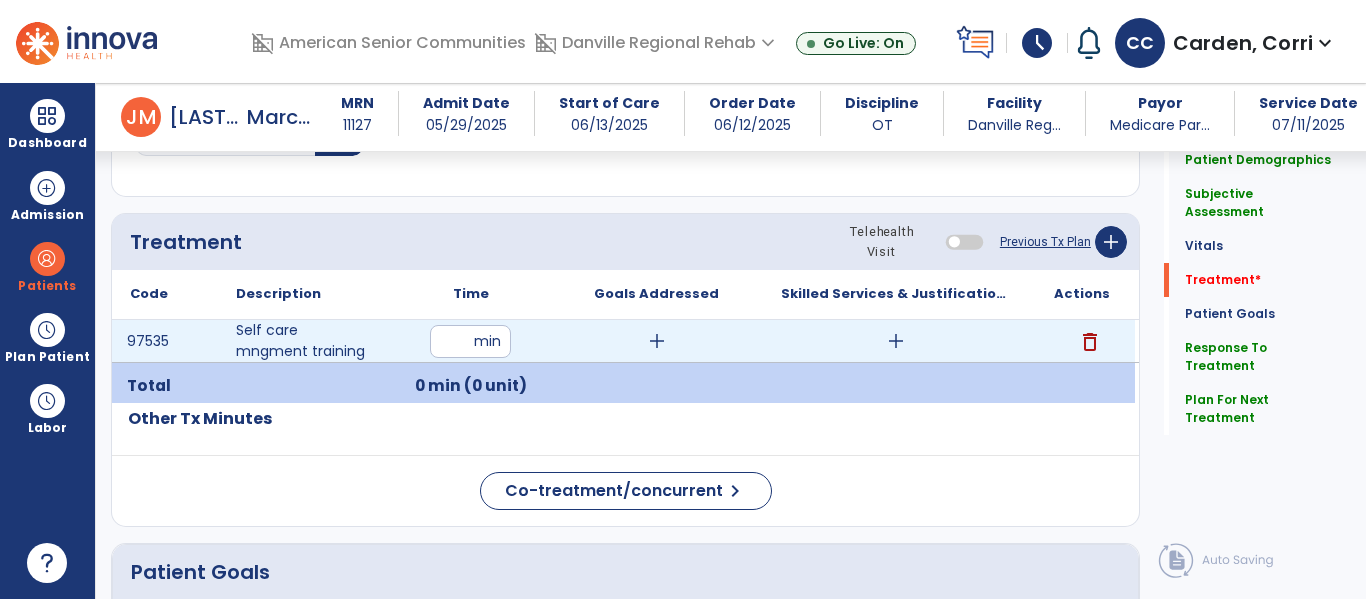 type on "**" 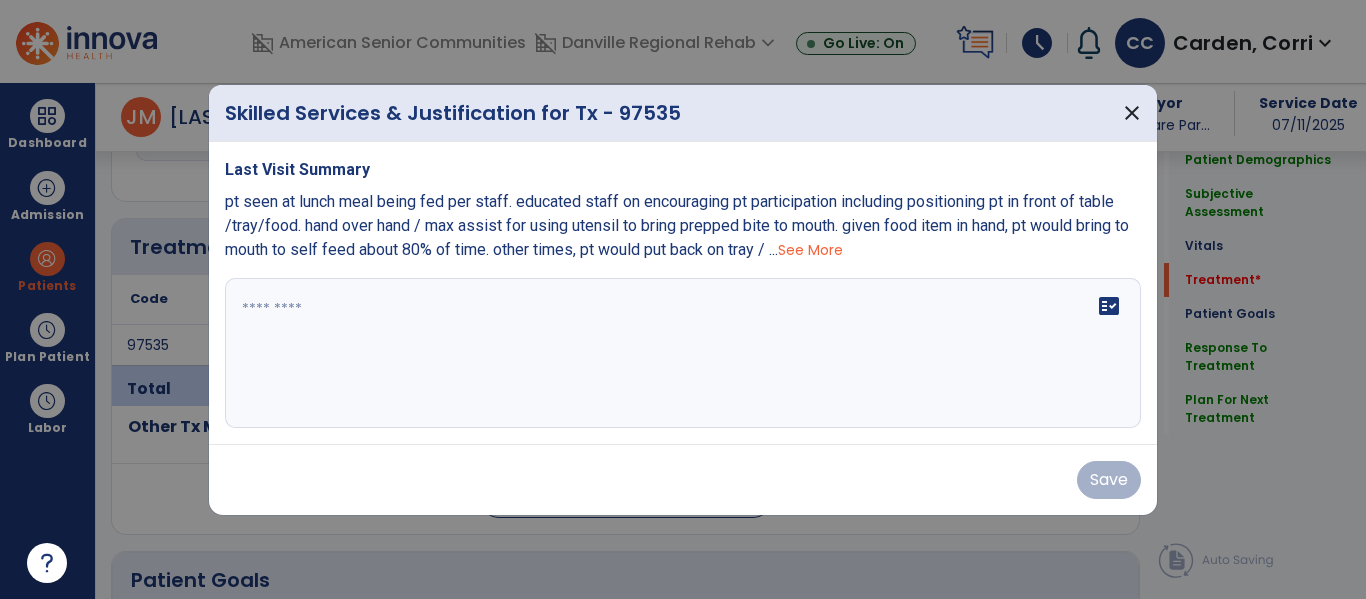 click on "fact_check" at bounding box center [683, 353] 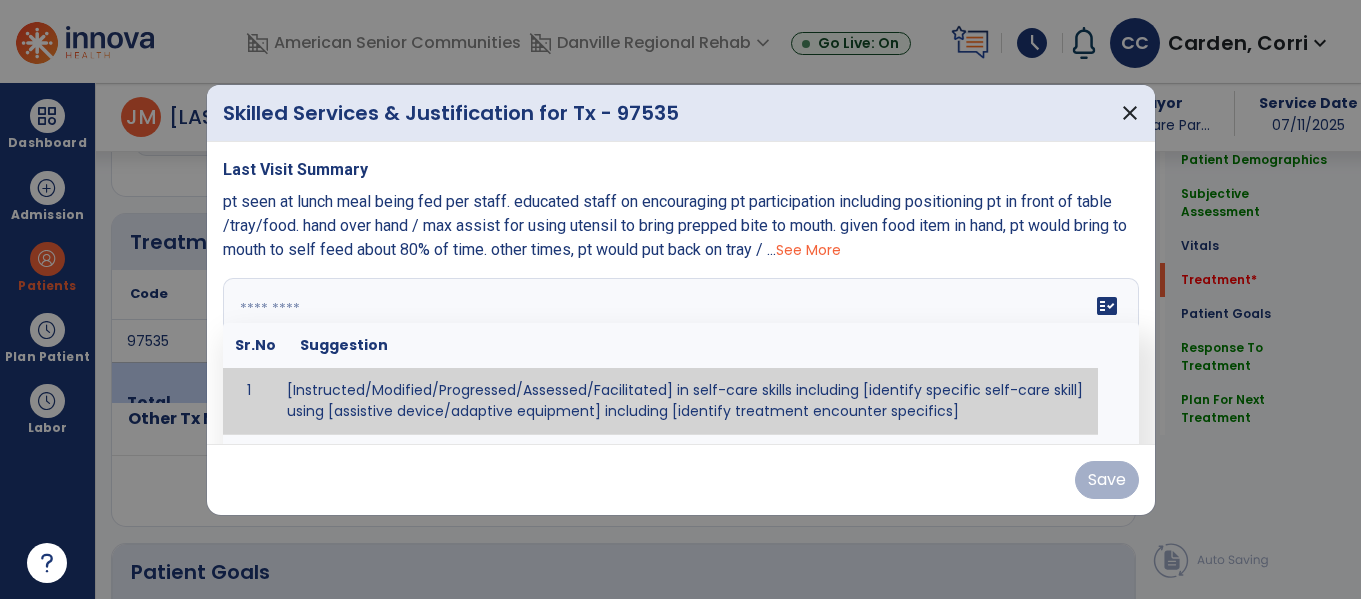 scroll, scrollTop: 1116, scrollLeft: 0, axis: vertical 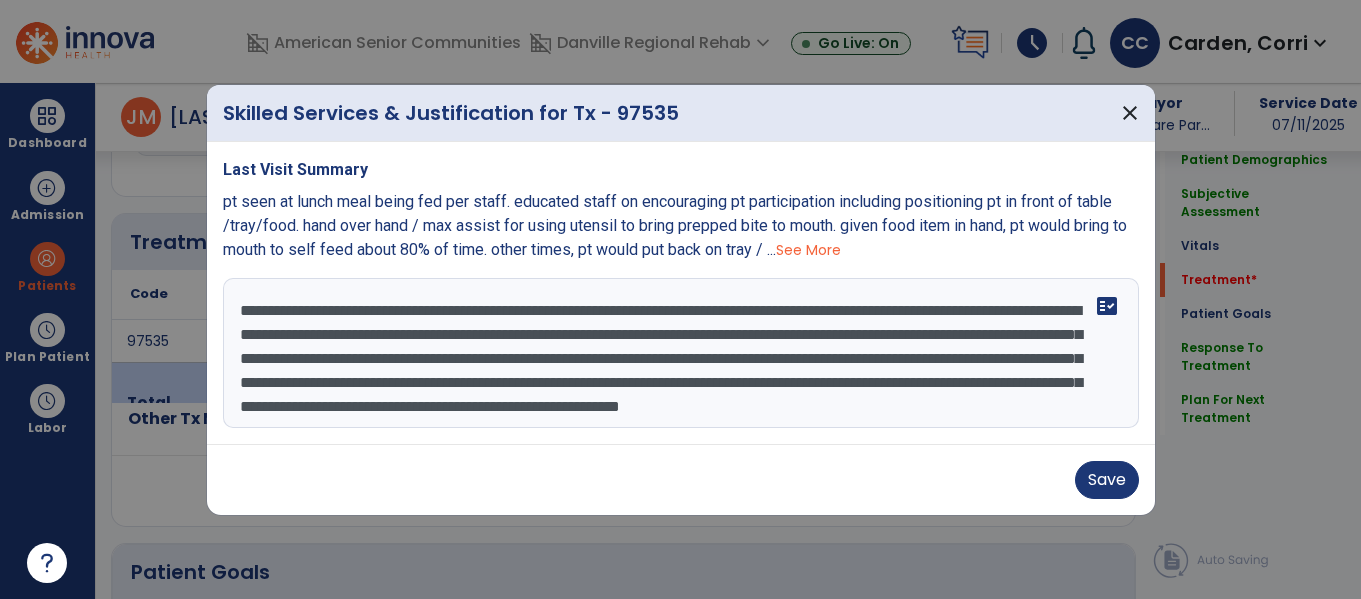 type on "**********" 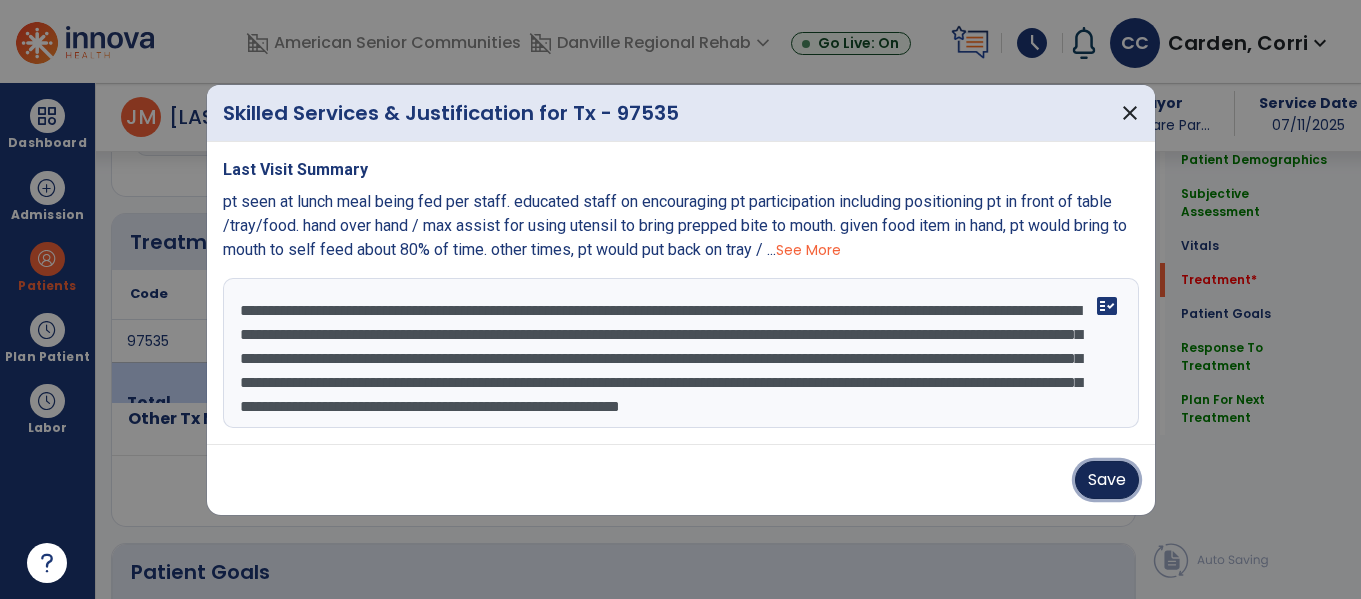 click on "Save" at bounding box center (1107, 480) 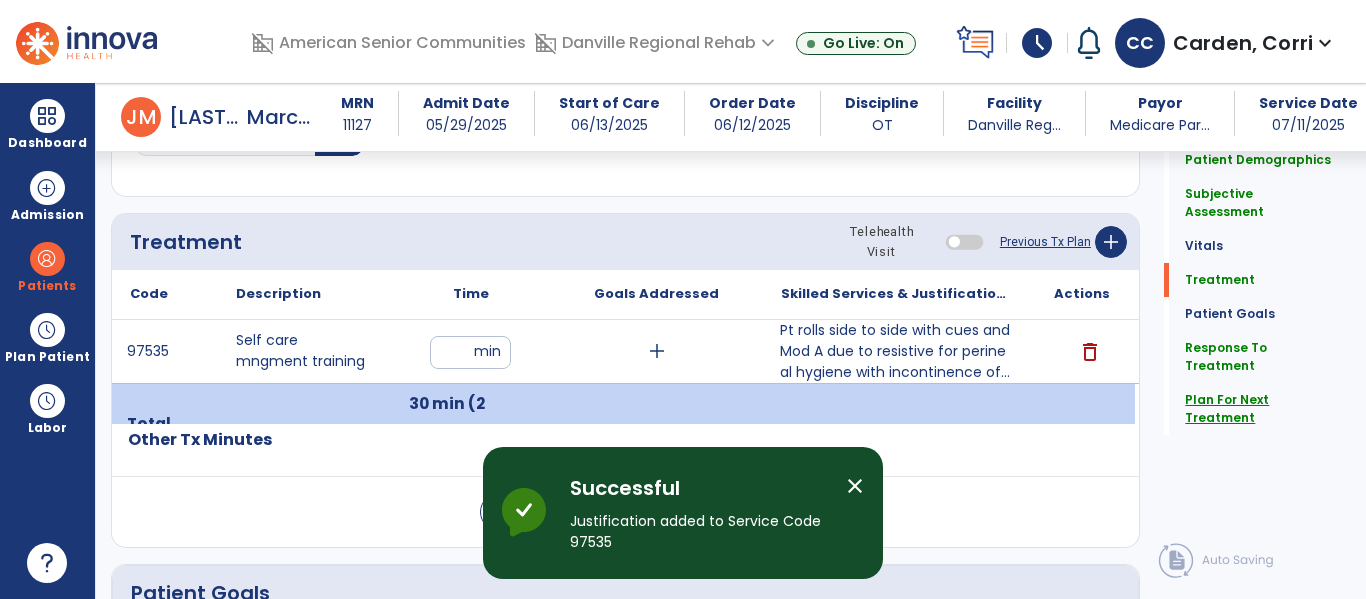 click on "Plan For Next Treatment" 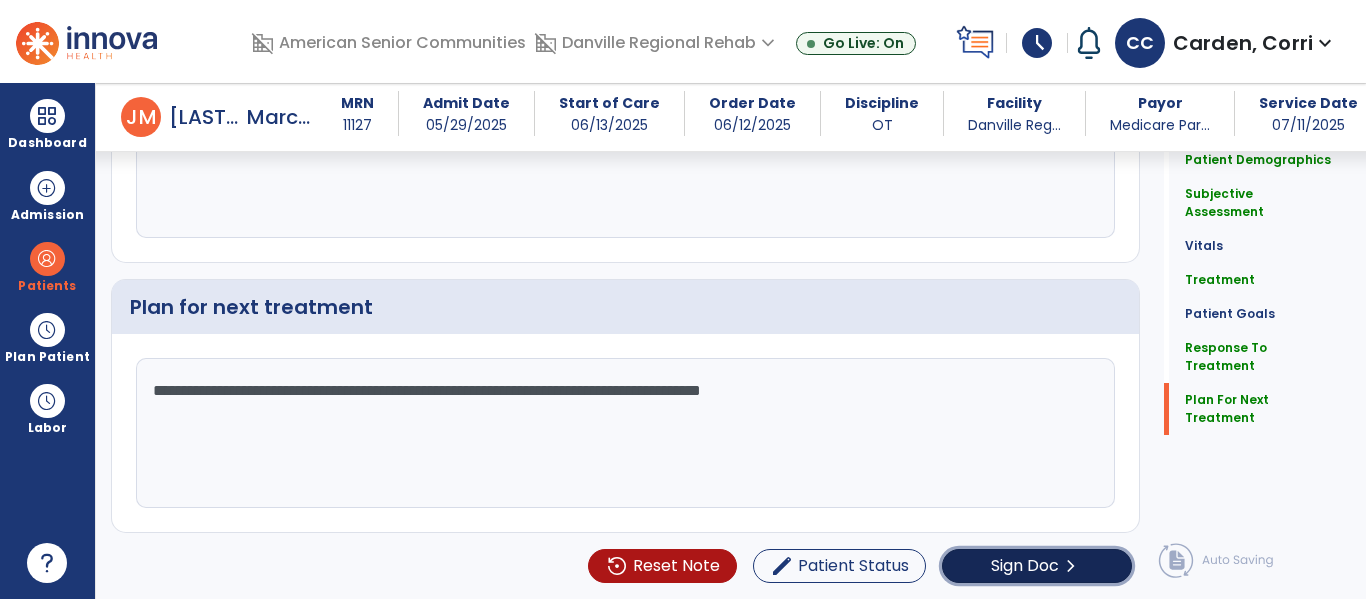 click on "chevron_right" 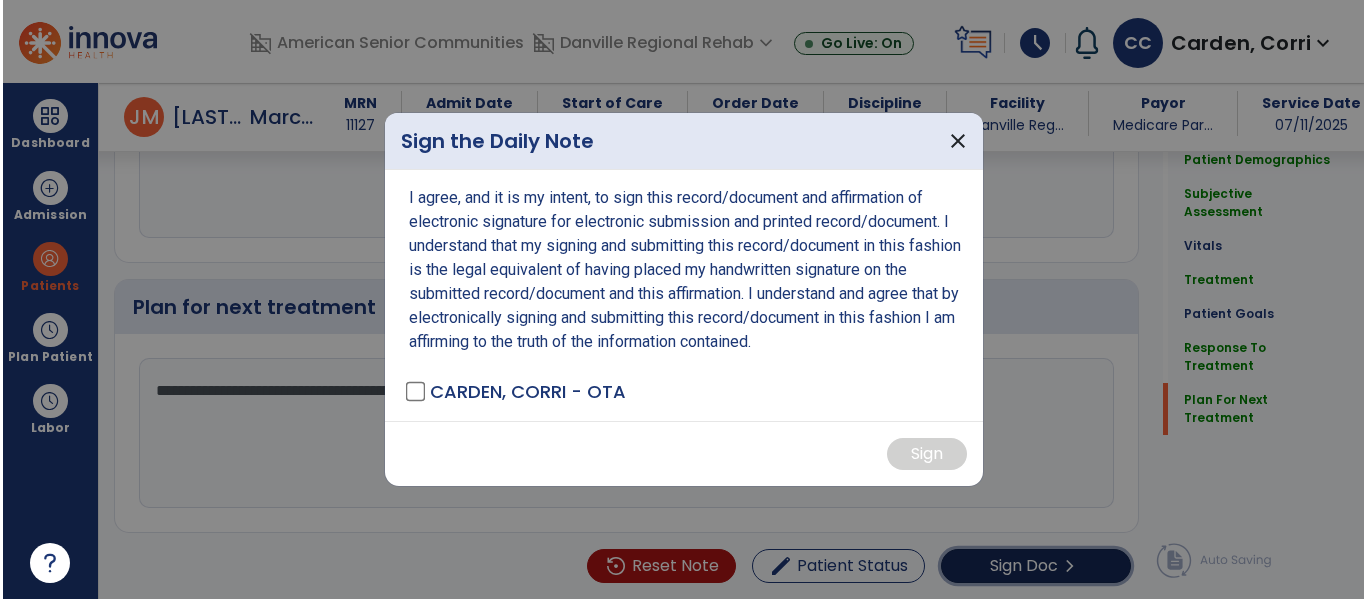 scroll, scrollTop: 2361, scrollLeft: 0, axis: vertical 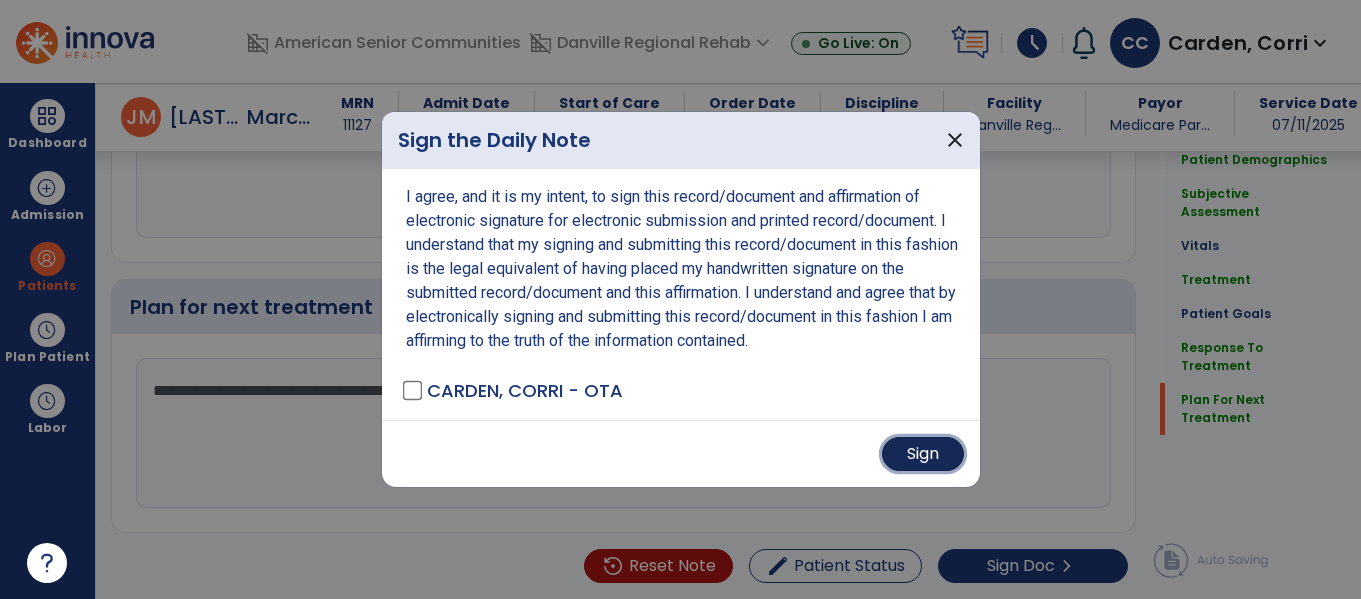 click on "Sign" at bounding box center [923, 454] 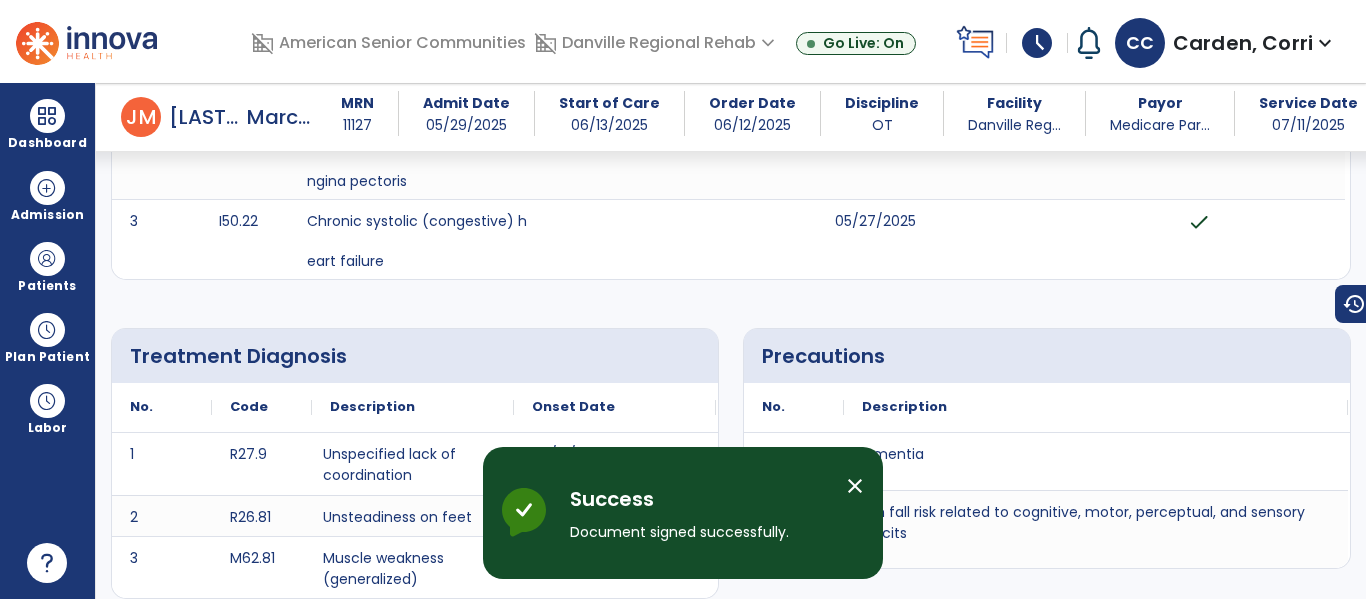 scroll, scrollTop: 0, scrollLeft: 0, axis: both 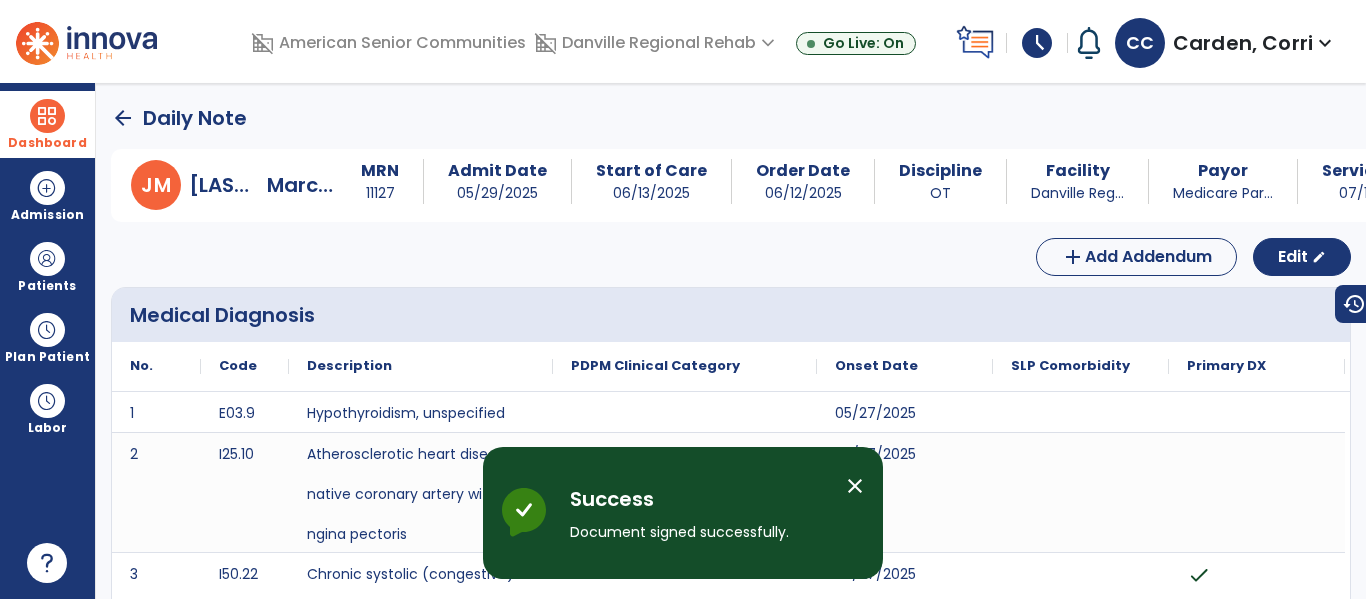 click at bounding box center [47, 116] 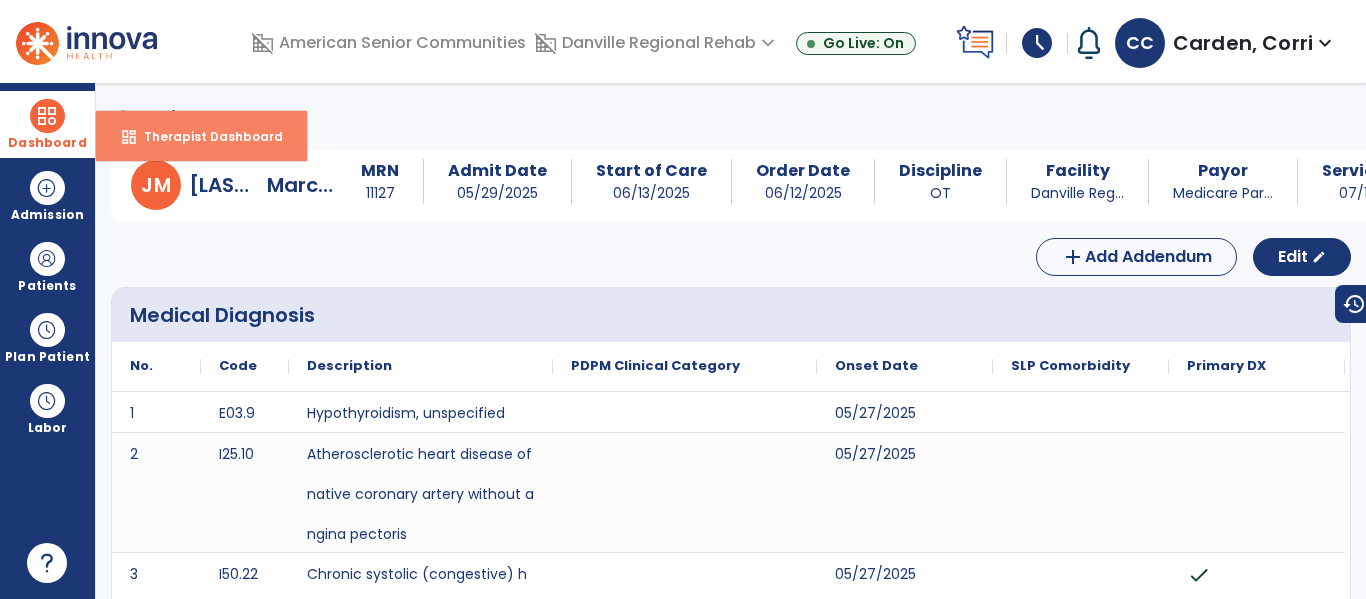 click on "dashboard  Therapist Dashboard" at bounding box center [201, 136] 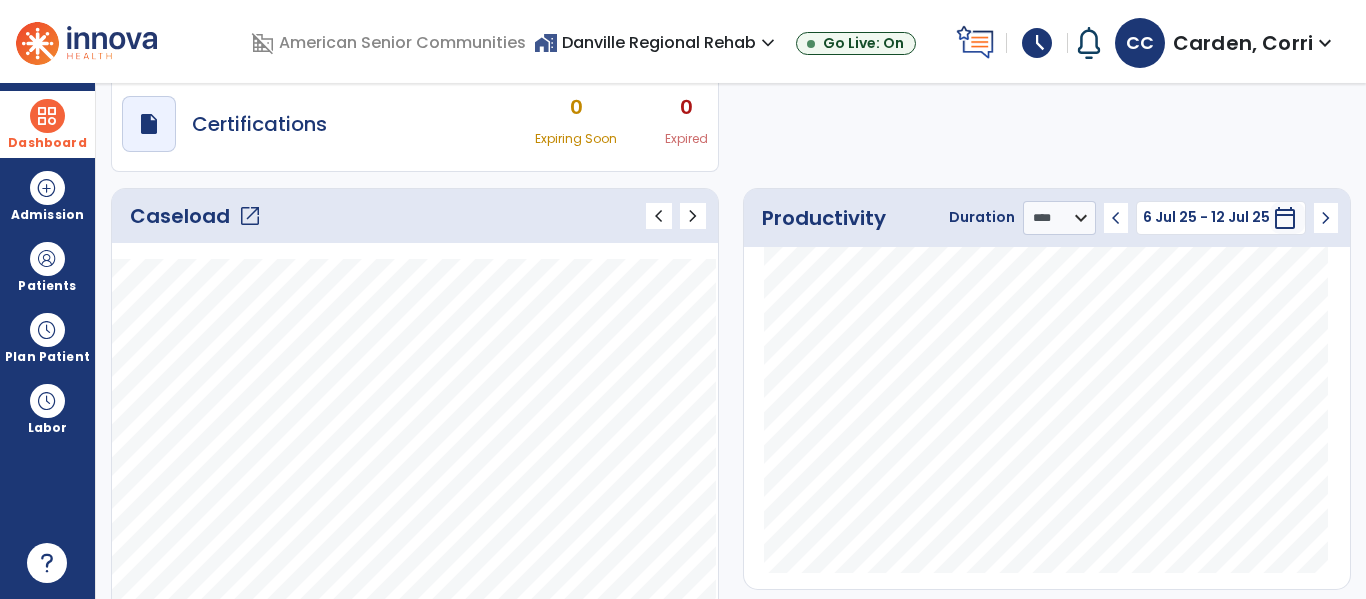 scroll, scrollTop: 175, scrollLeft: 0, axis: vertical 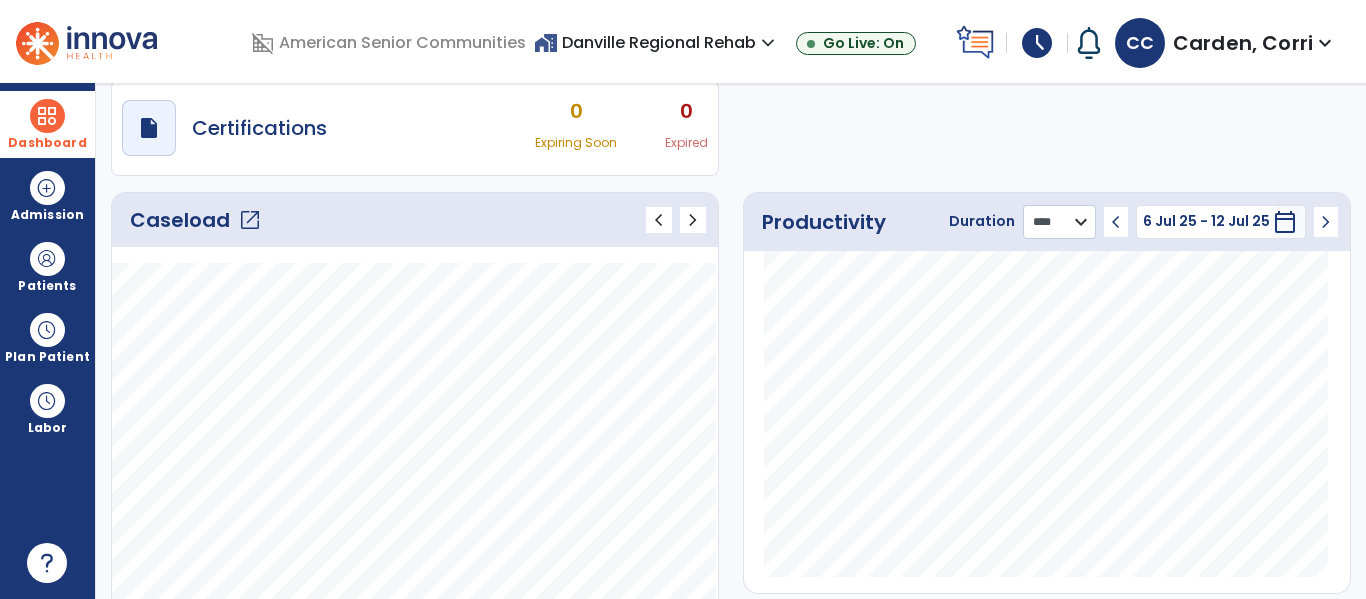 click on "******** **** ***" 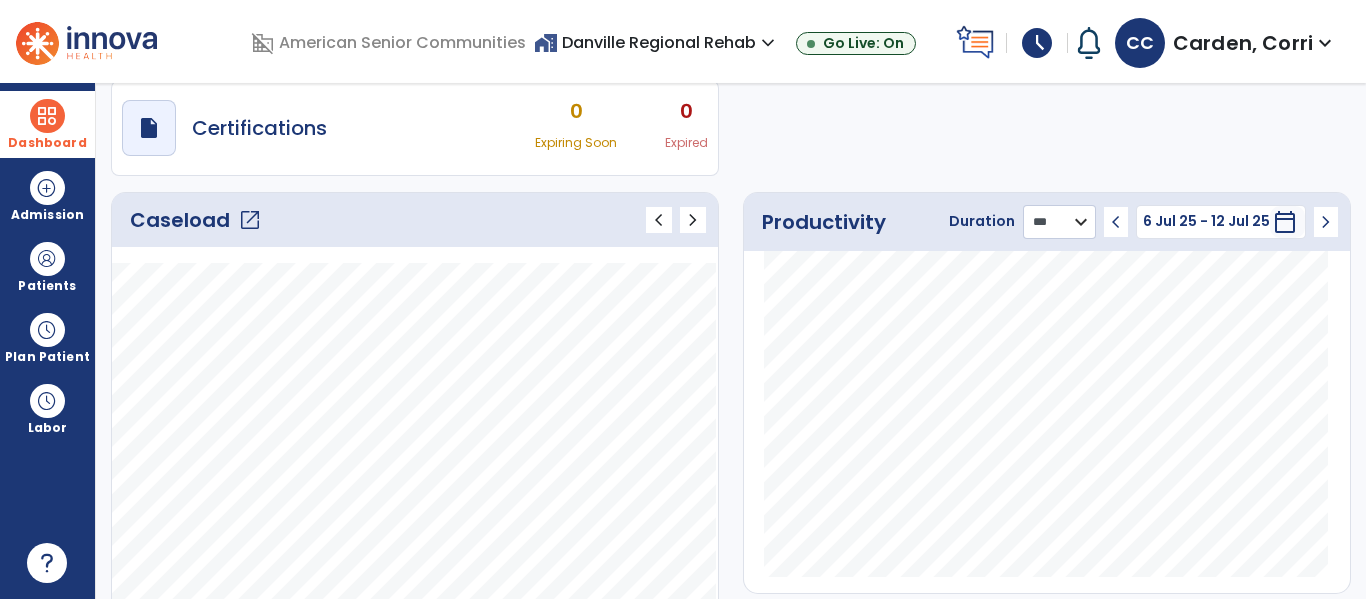 click on "******** **** ***" 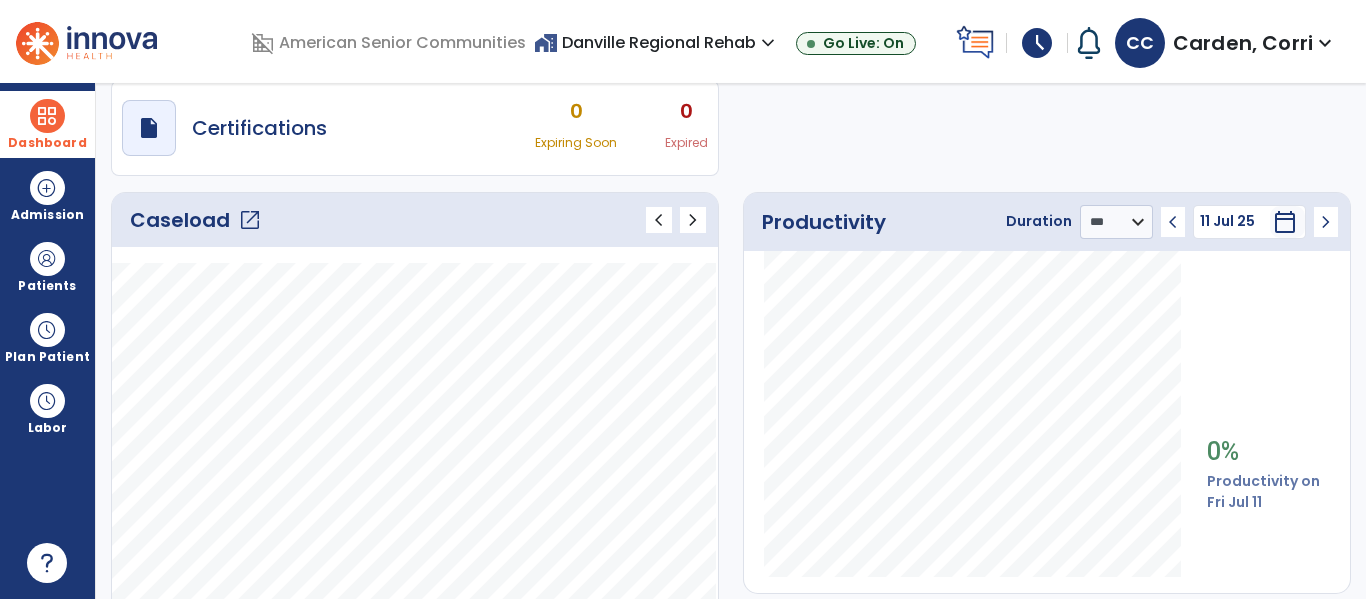click on "open_in_new" 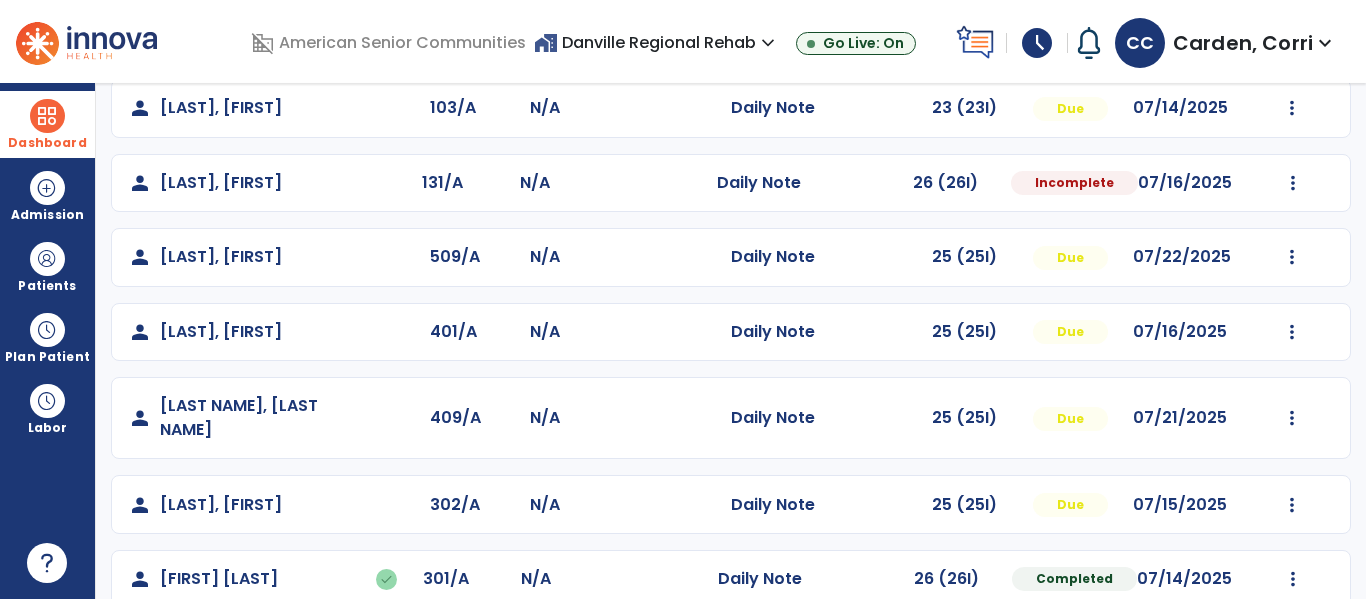 scroll, scrollTop: 999, scrollLeft: 0, axis: vertical 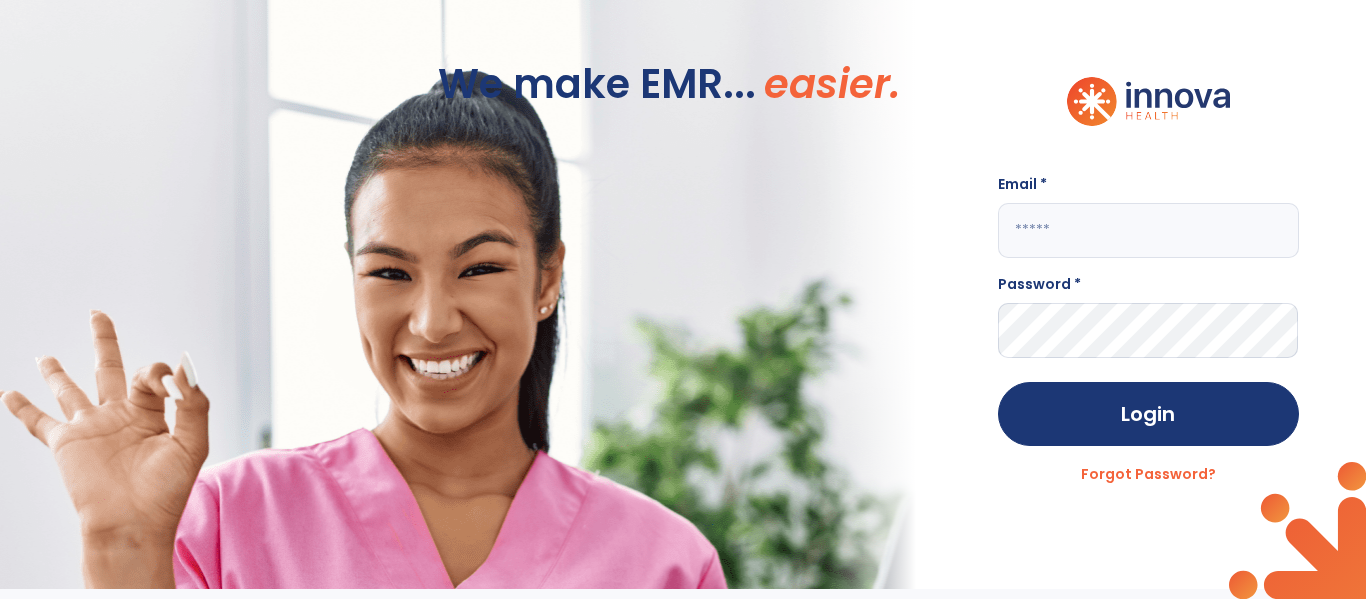 click 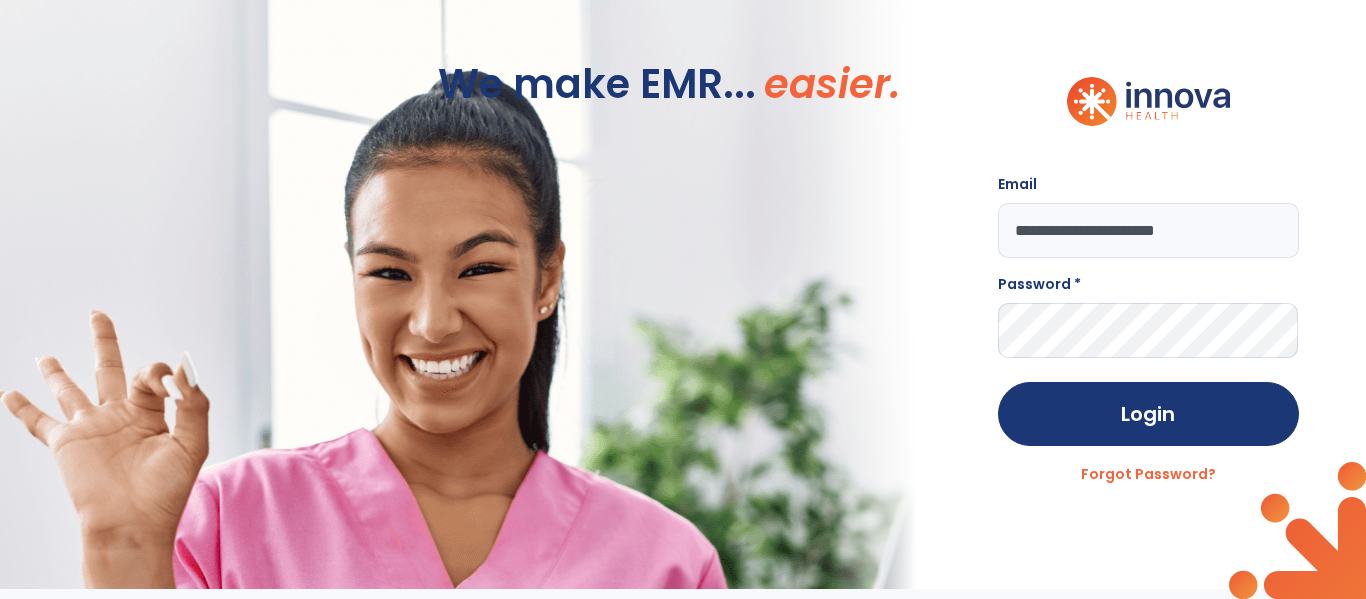 type on "**********" 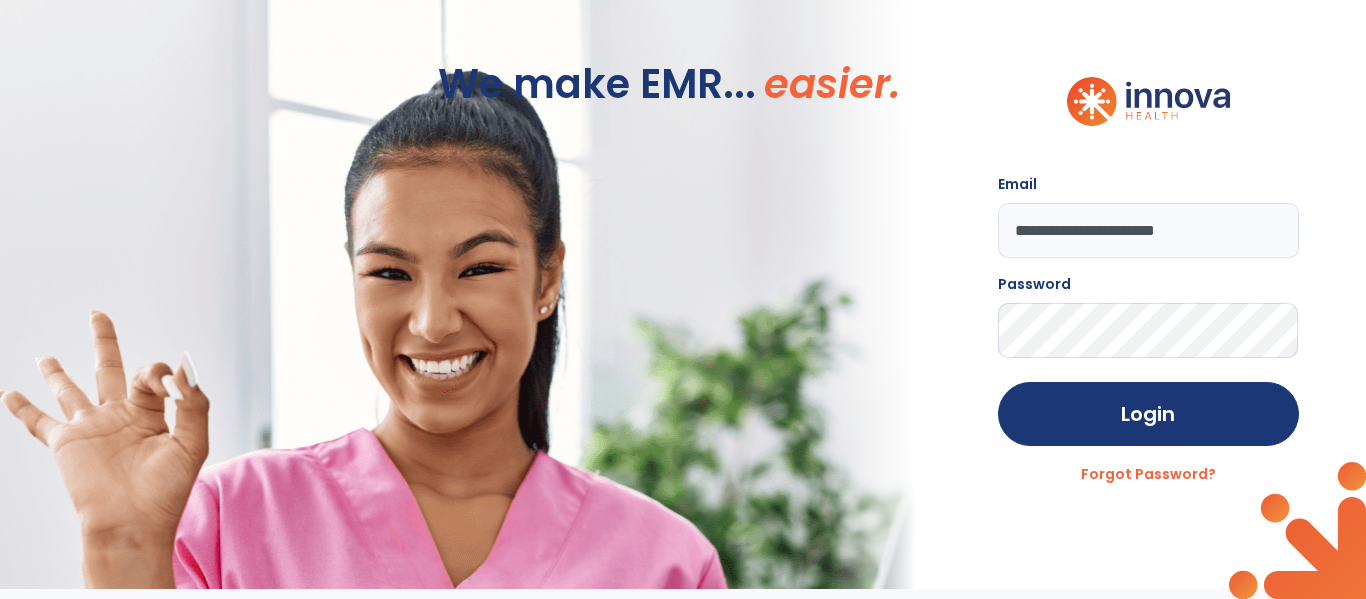 click on "Login" 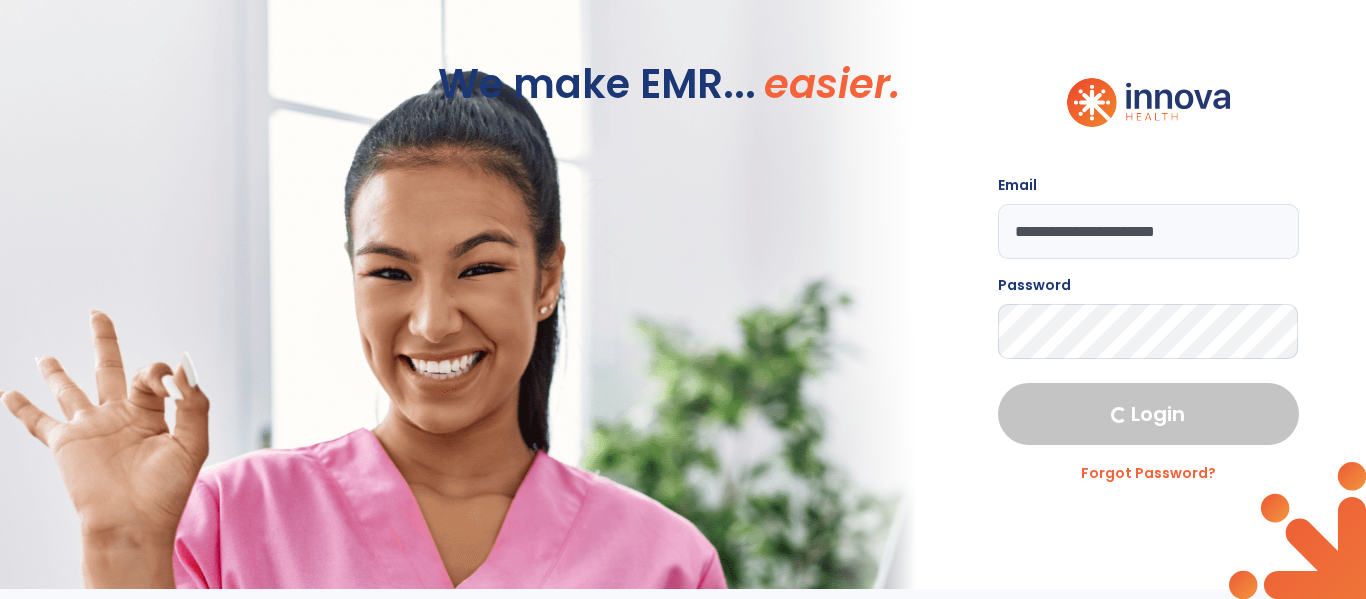 select on "****" 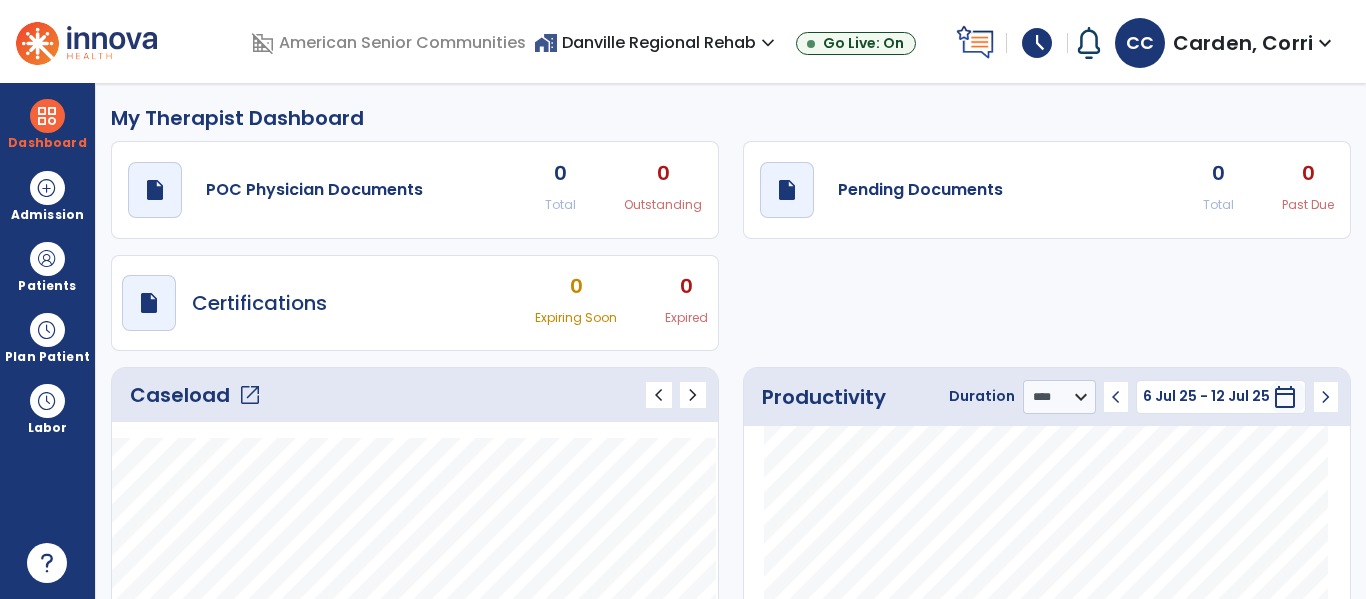 click on "open_in_new" 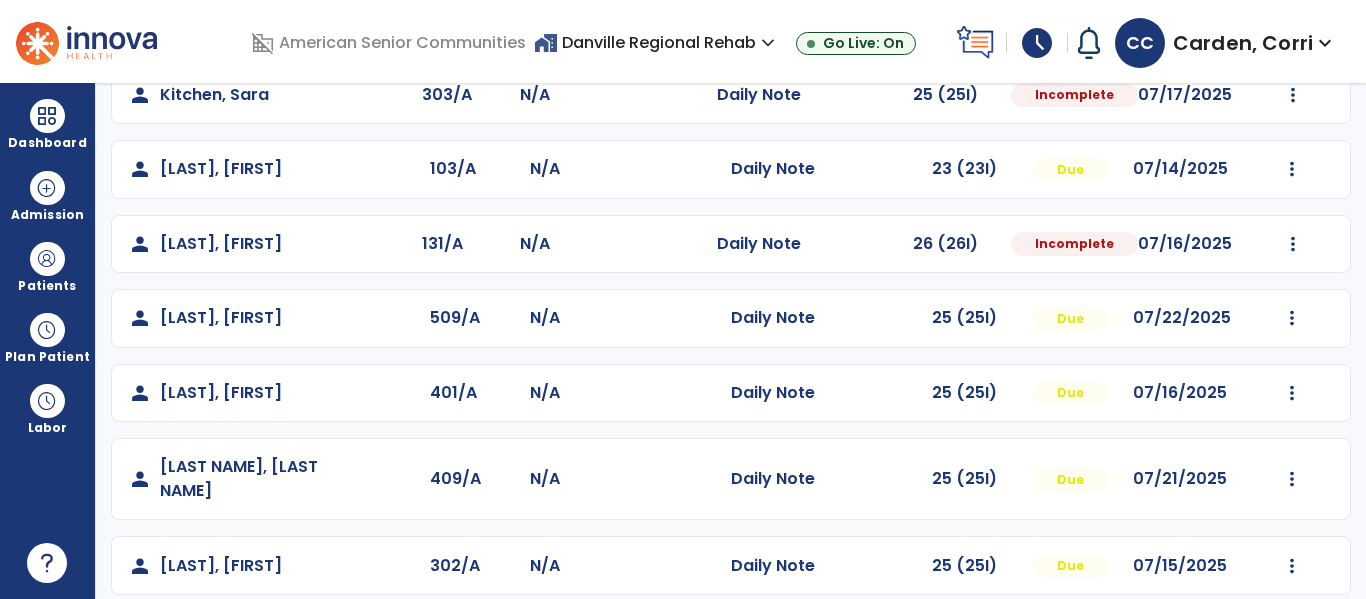 scroll, scrollTop: 938, scrollLeft: 0, axis: vertical 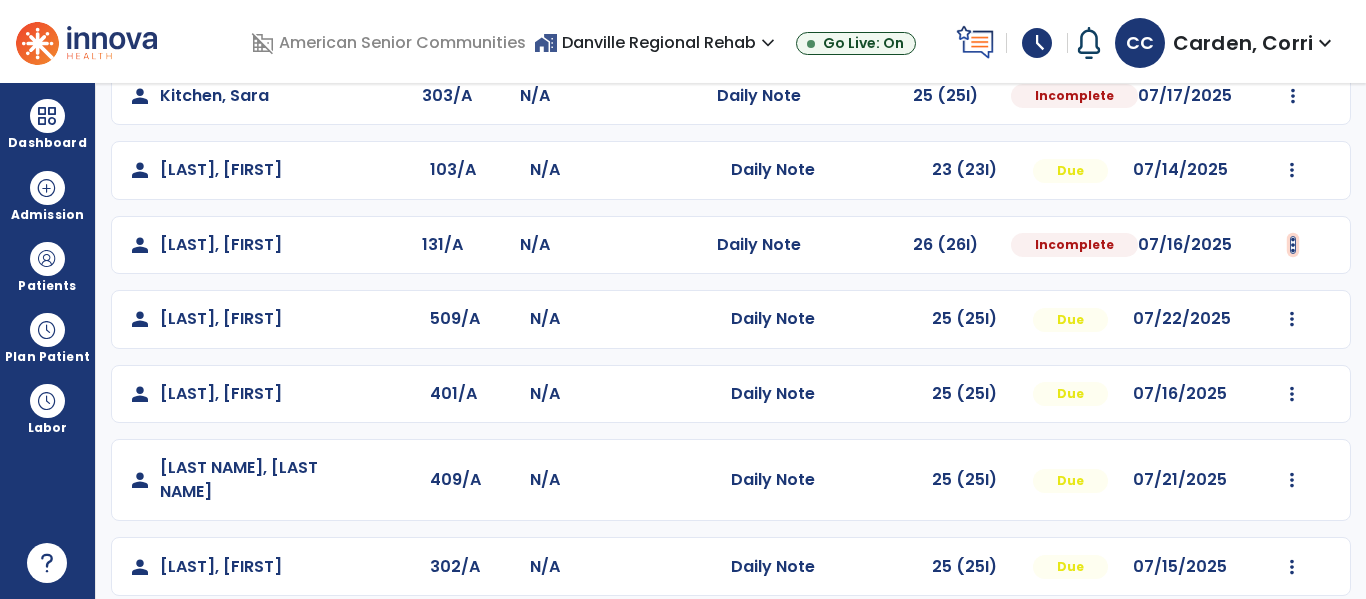 click at bounding box center [1293, -650] 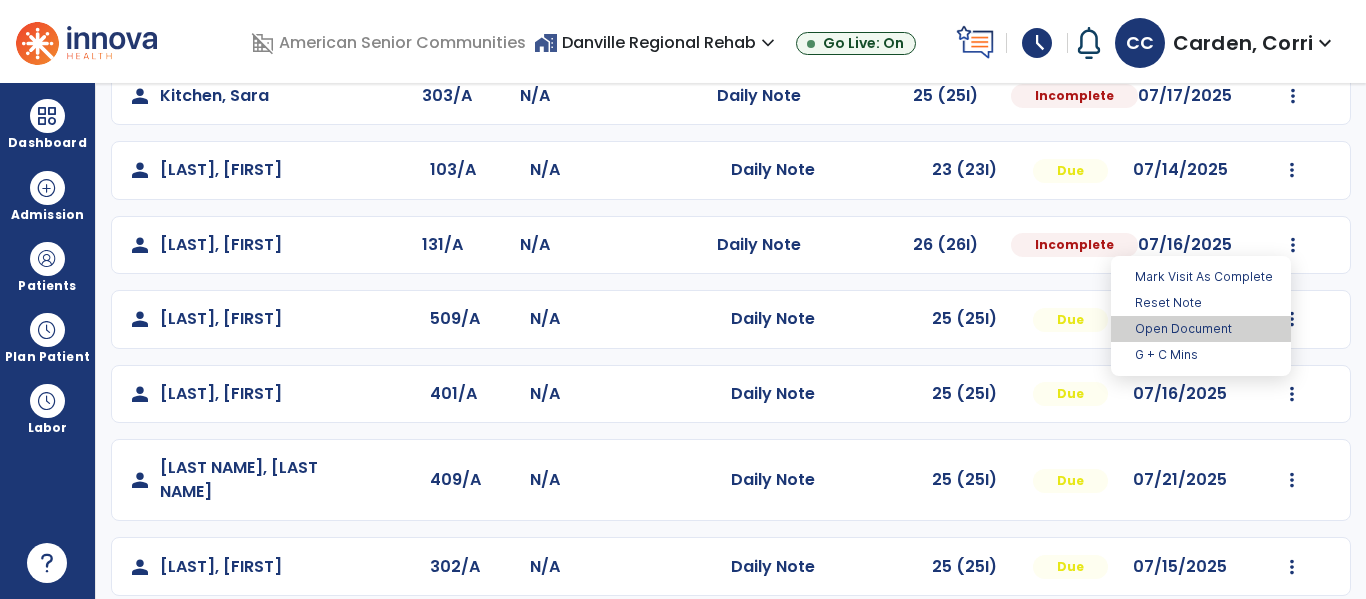 click on "Open Document" at bounding box center (1201, 329) 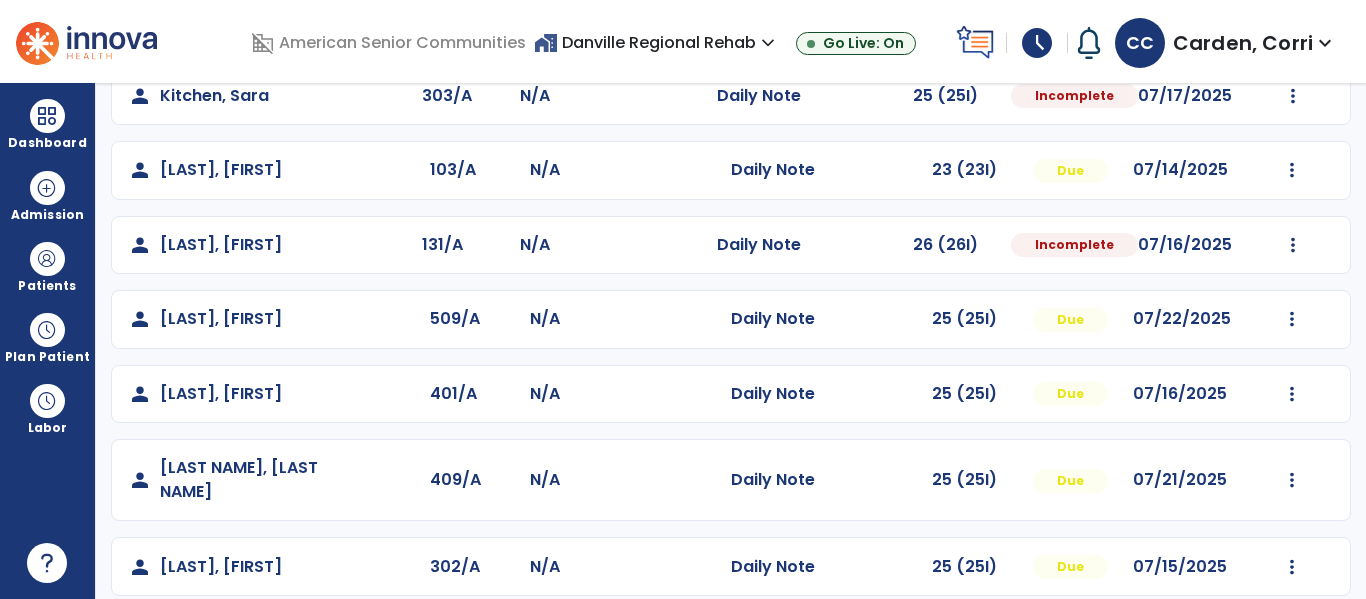 select on "*" 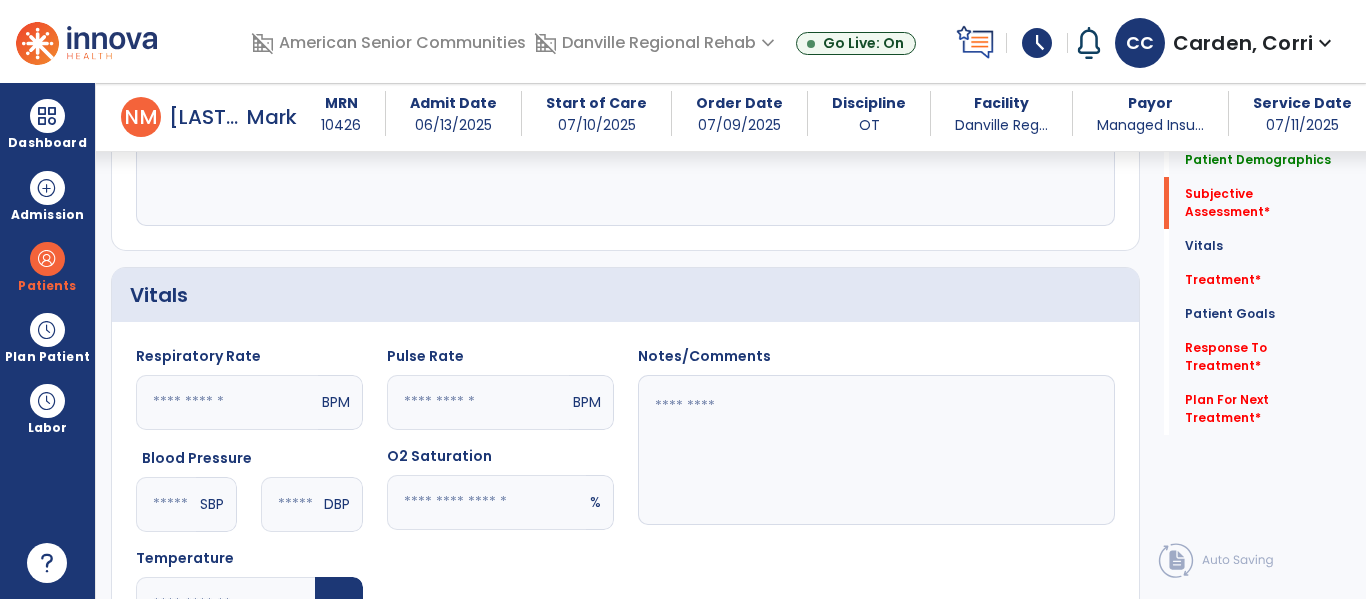 scroll, scrollTop: 525, scrollLeft: 0, axis: vertical 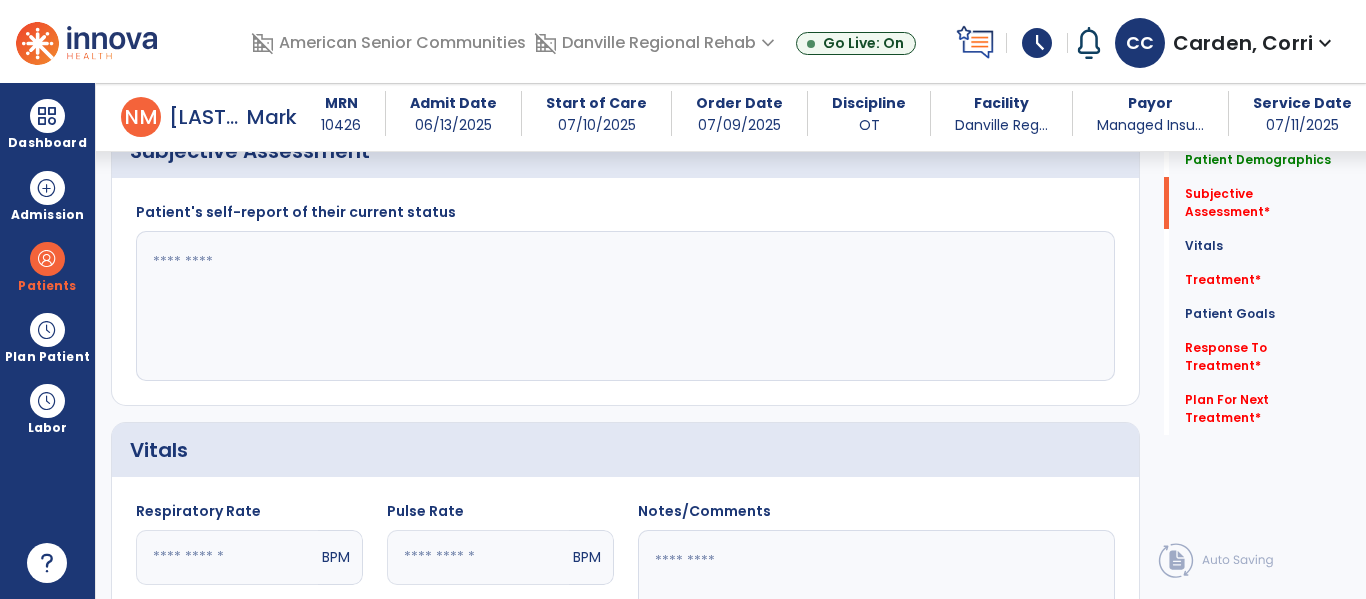 click 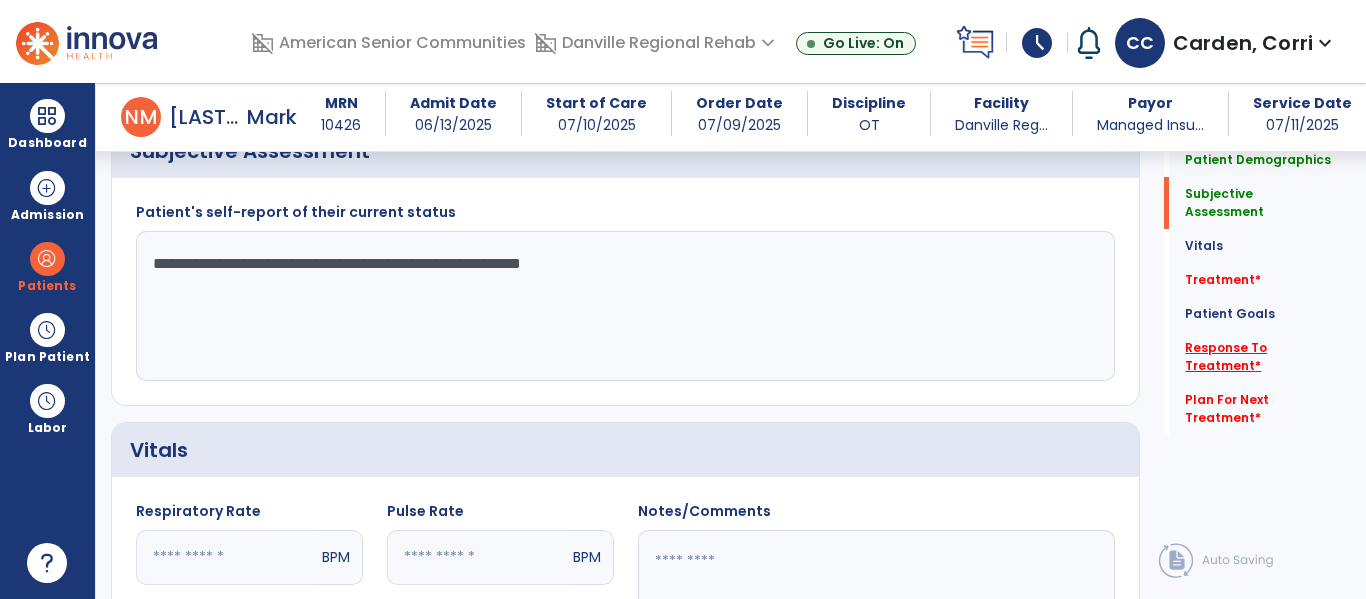 type on "**********" 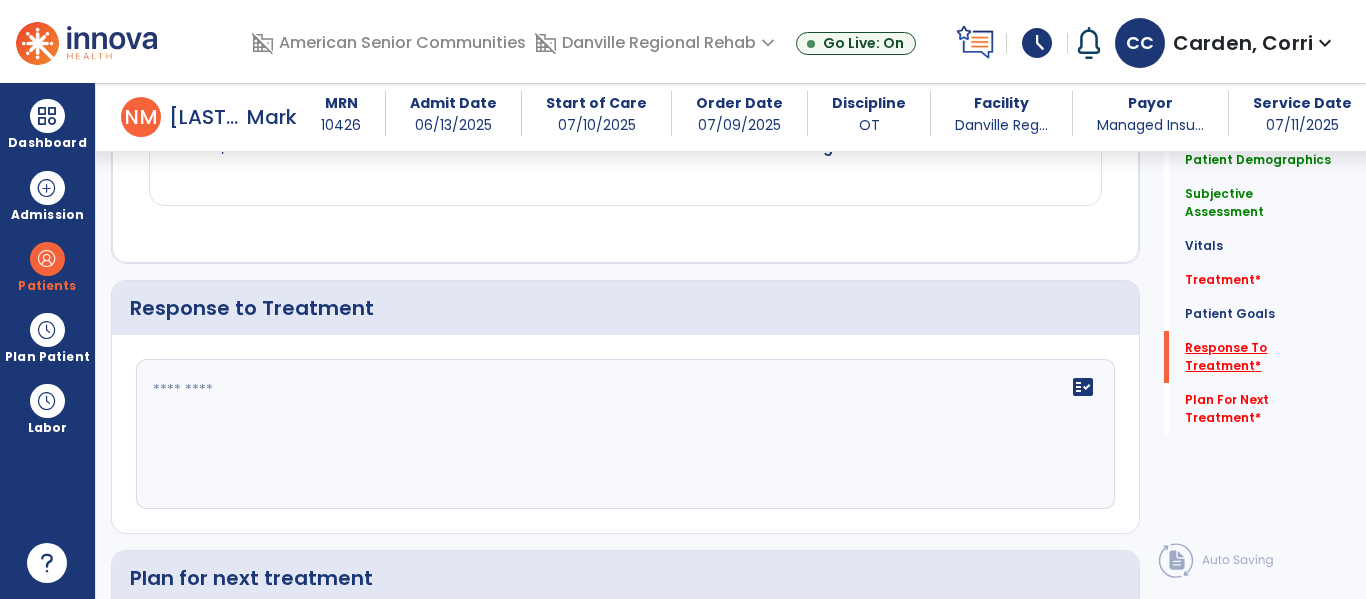 scroll, scrollTop: 2262, scrollLeft: 0, axis: vertical 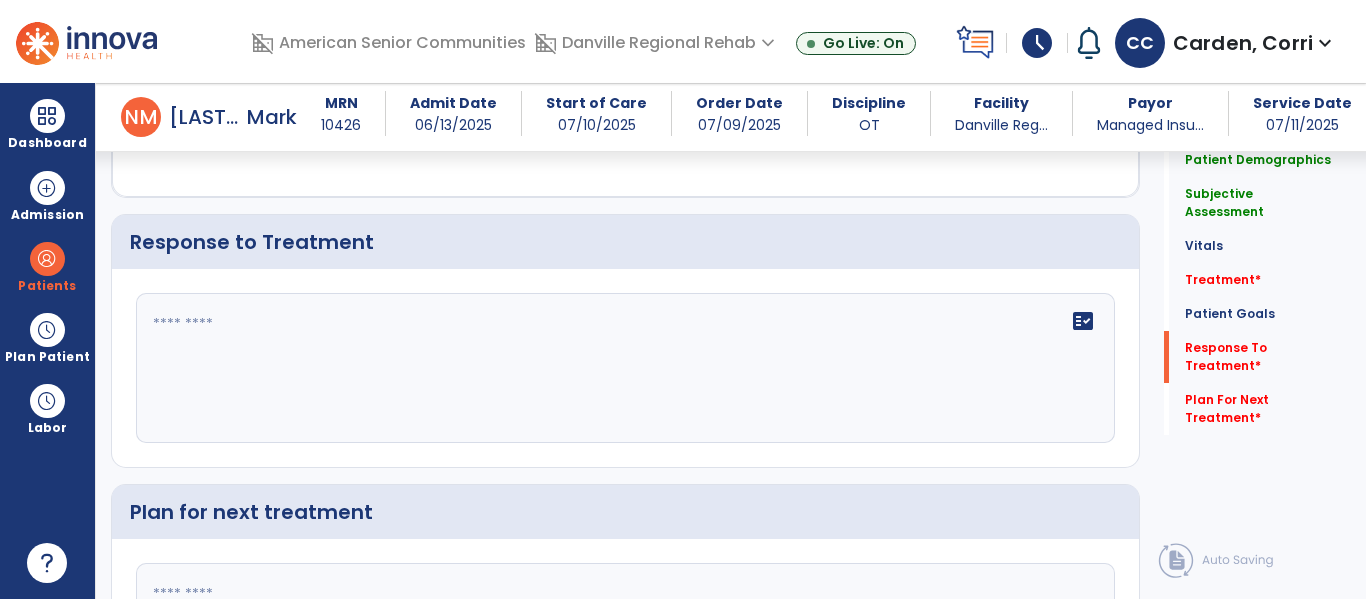 click 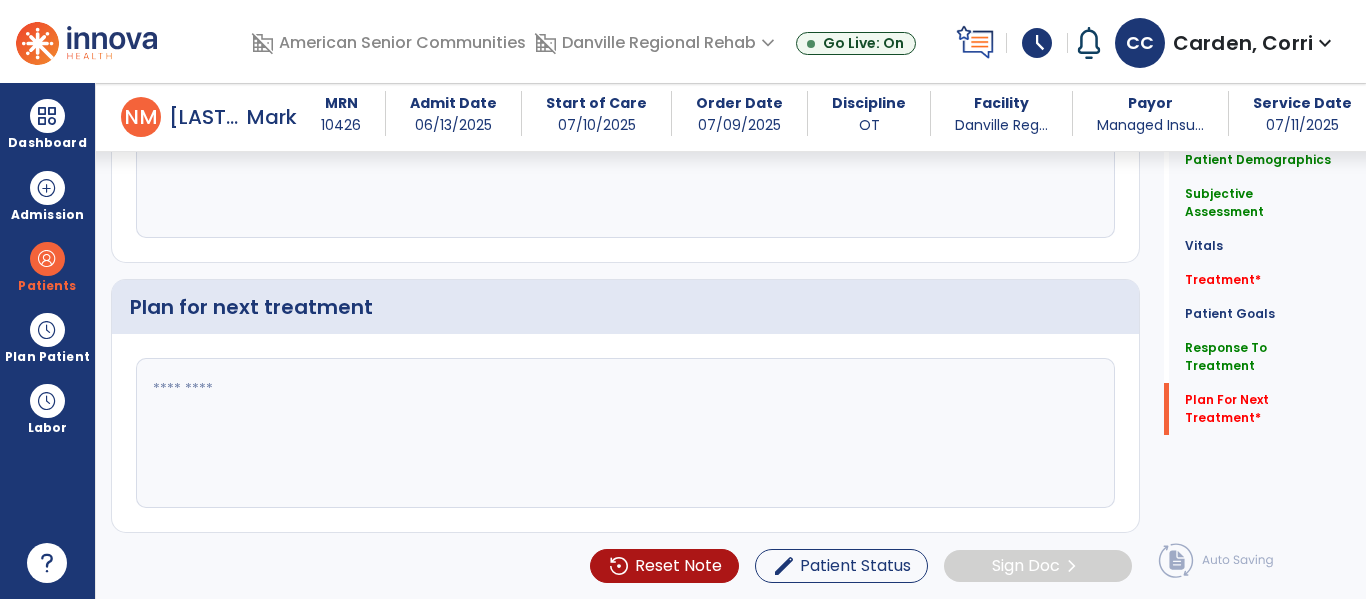 scroll, scrollTop: 2464, scrollLeft: 0, axis: vertical 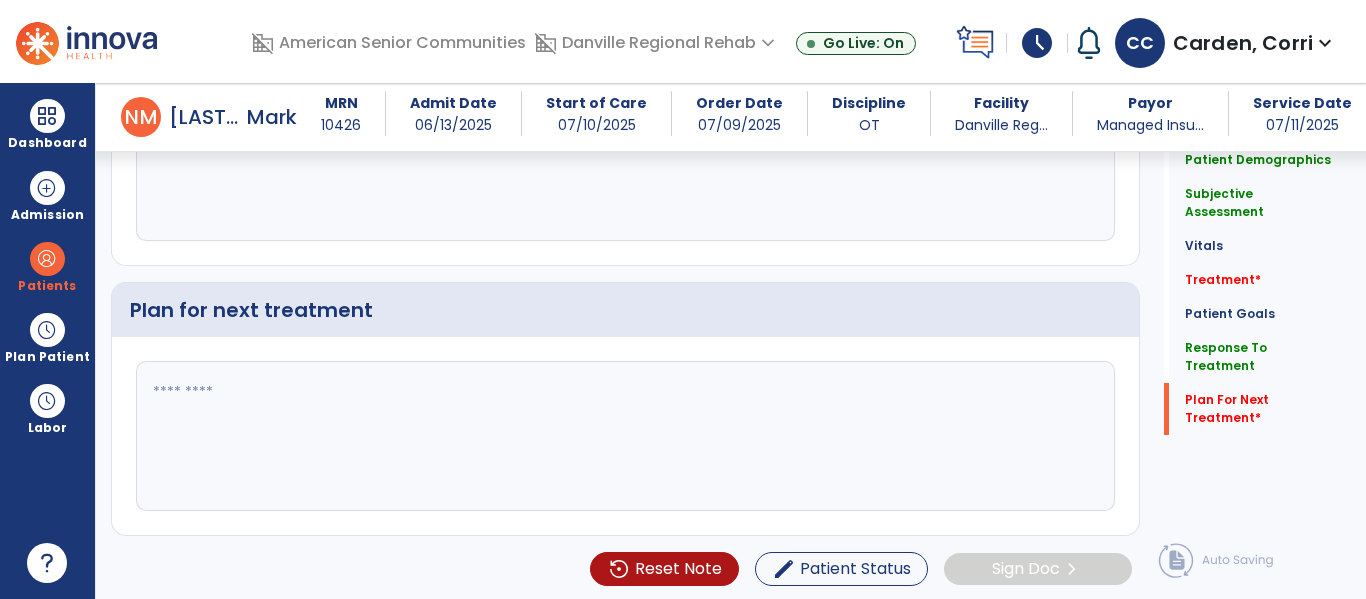type on "**********" 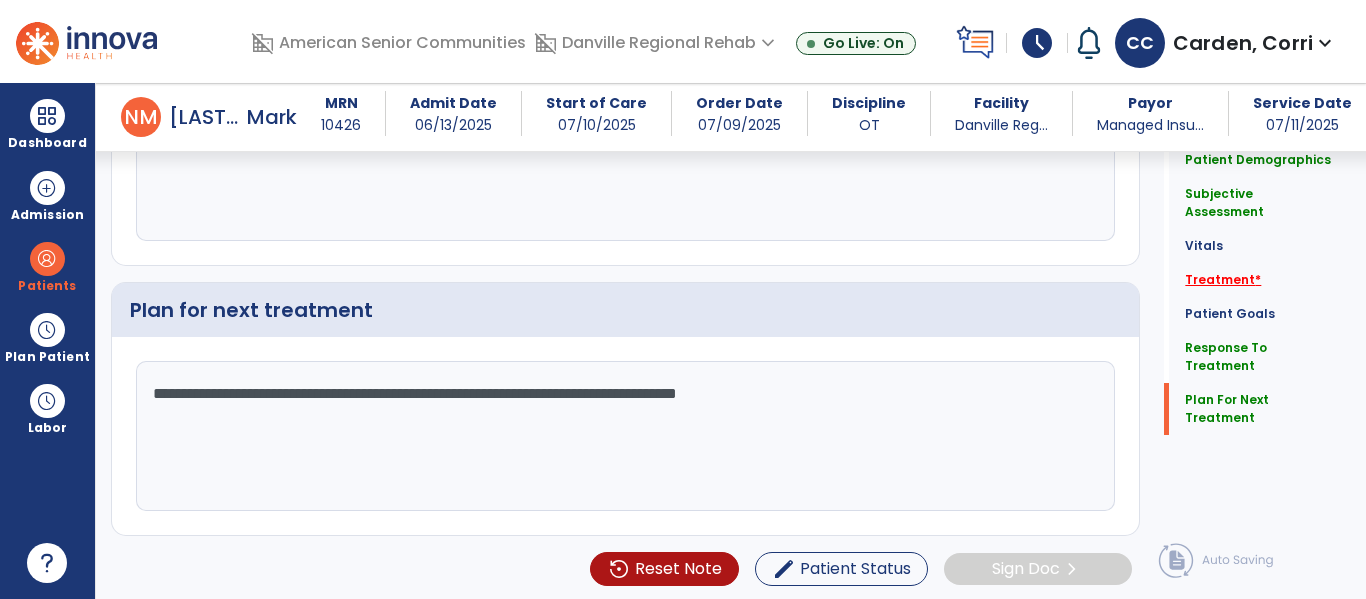 type on "**********" 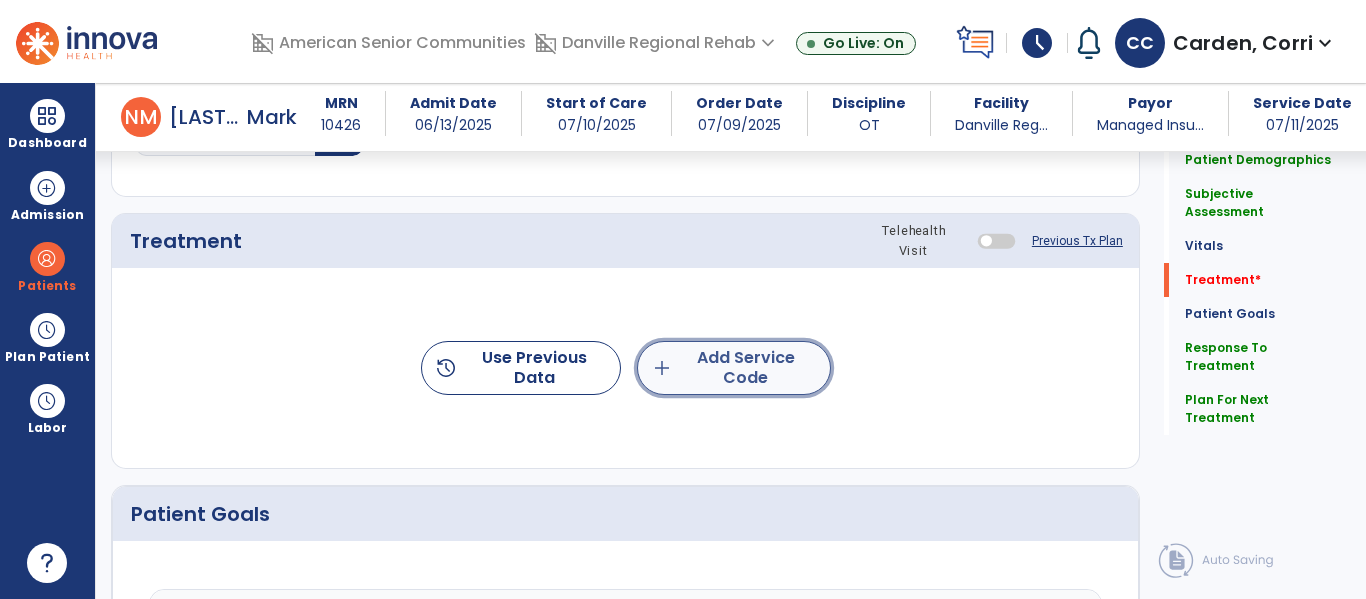 click on "add  Add Service Code" 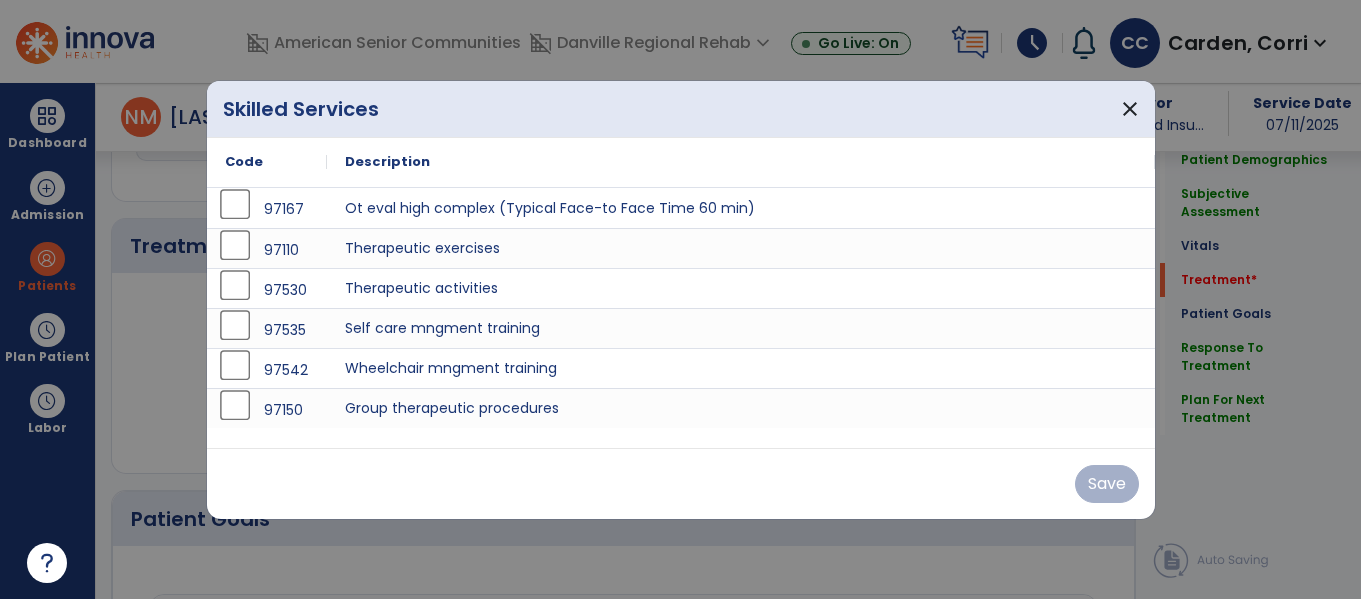 scroll, scrollTop: 1156, scrollLeft: 0, axis: vertical 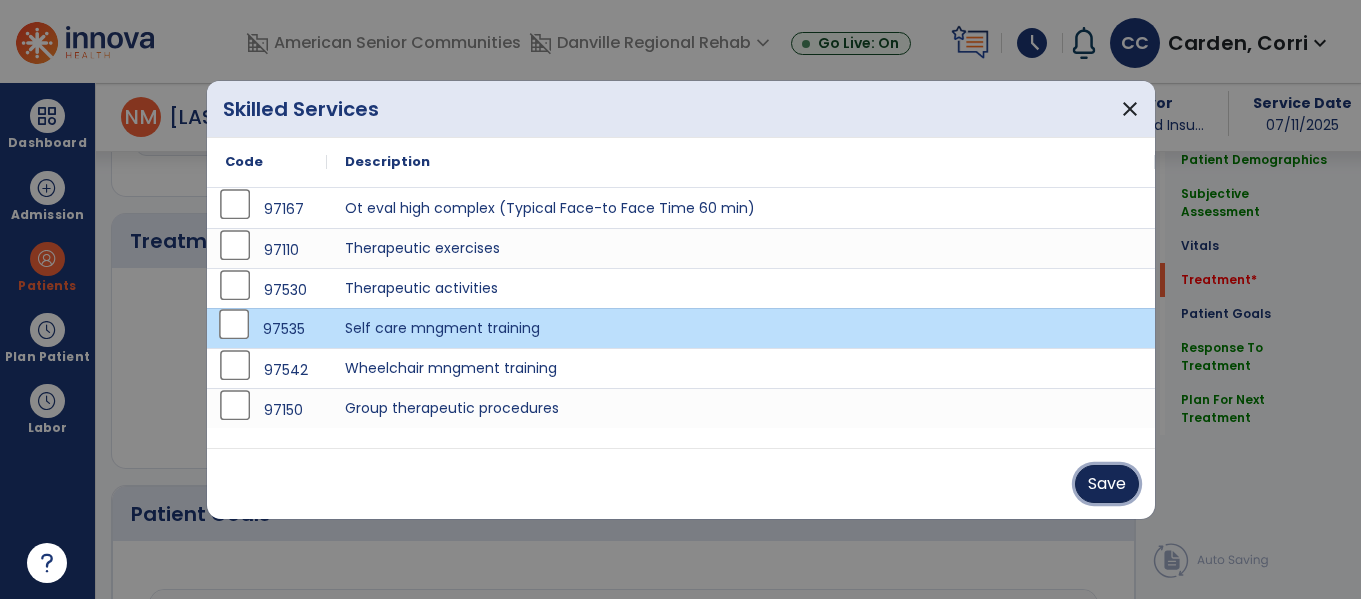 click on "Save" at bounding box center (1107, 484) 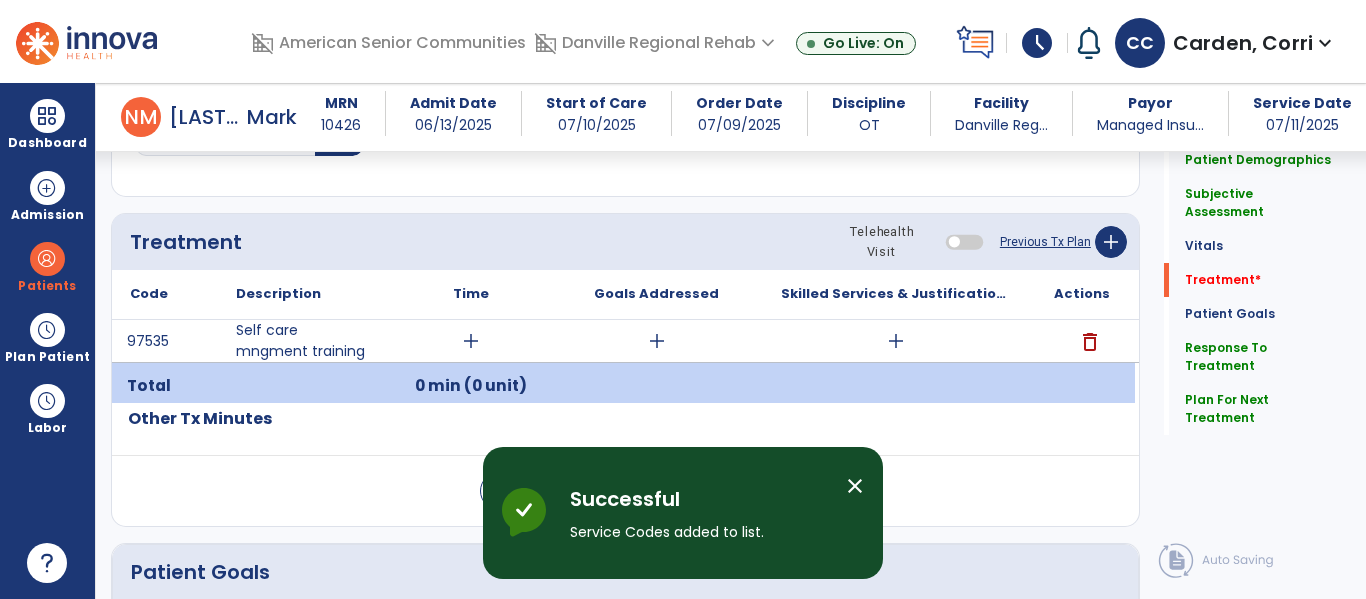 click on "add" at bounding box center [471, 341] 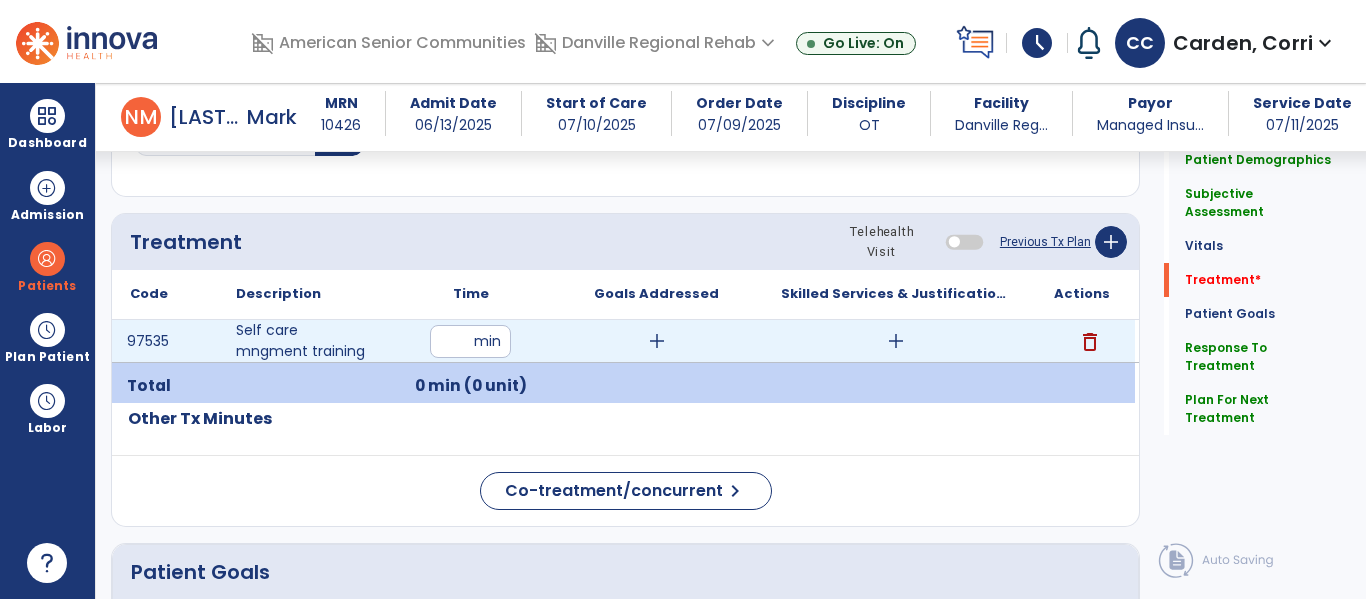 type on "**" 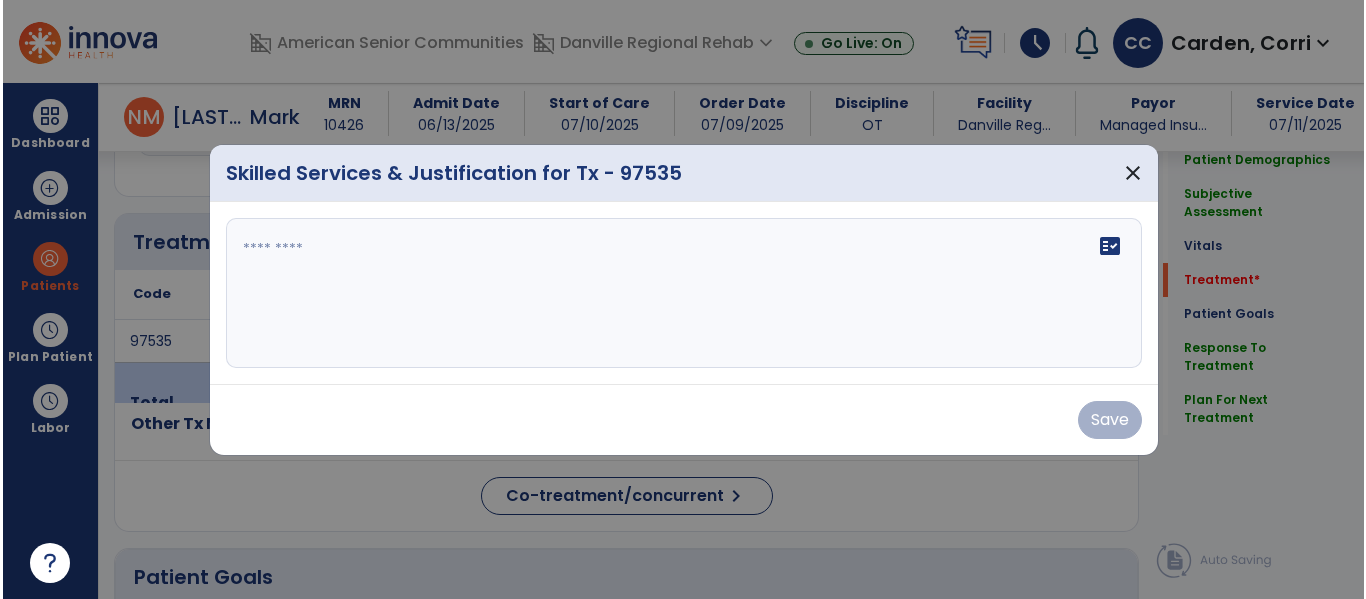 scroll, scrollTop: 1156, scrollLeft: 0, axis: vertical 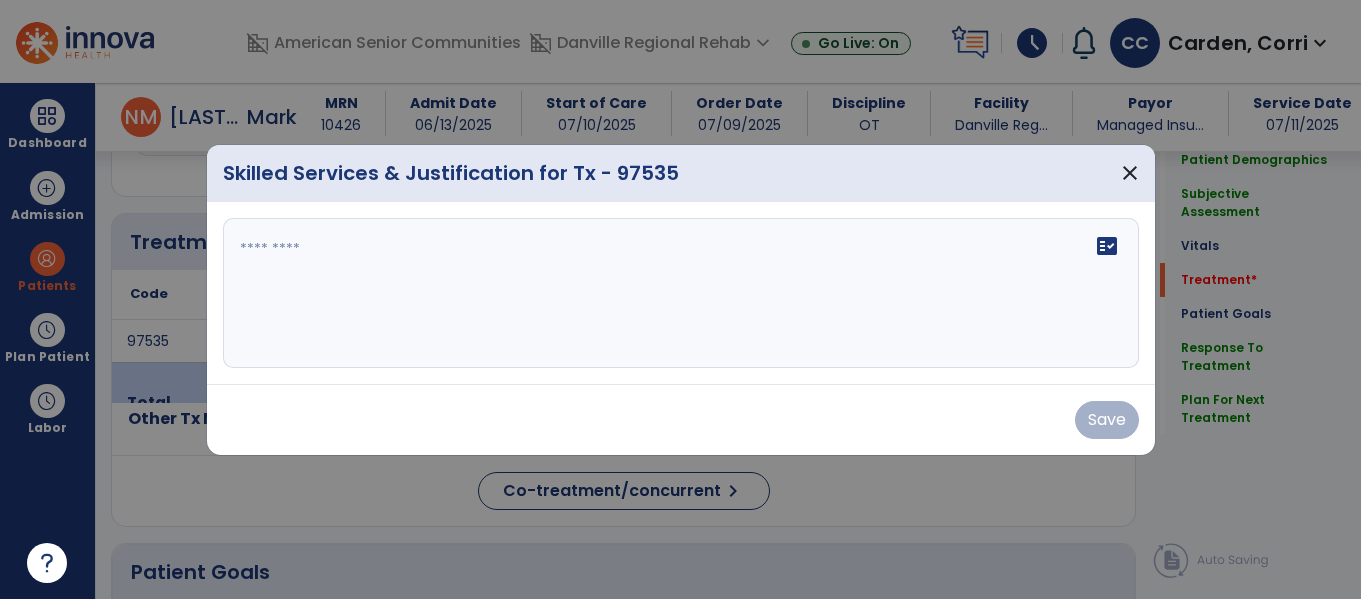 click on "fact_check" at bounding box center [681, 293] 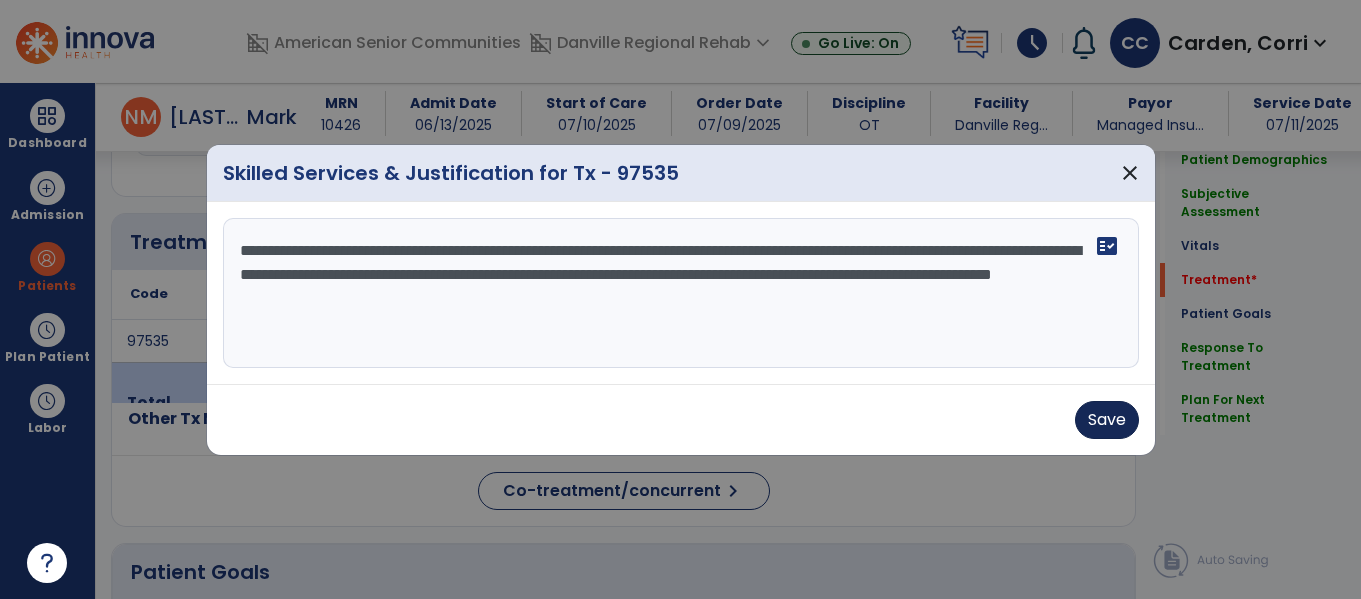 type on "**********" 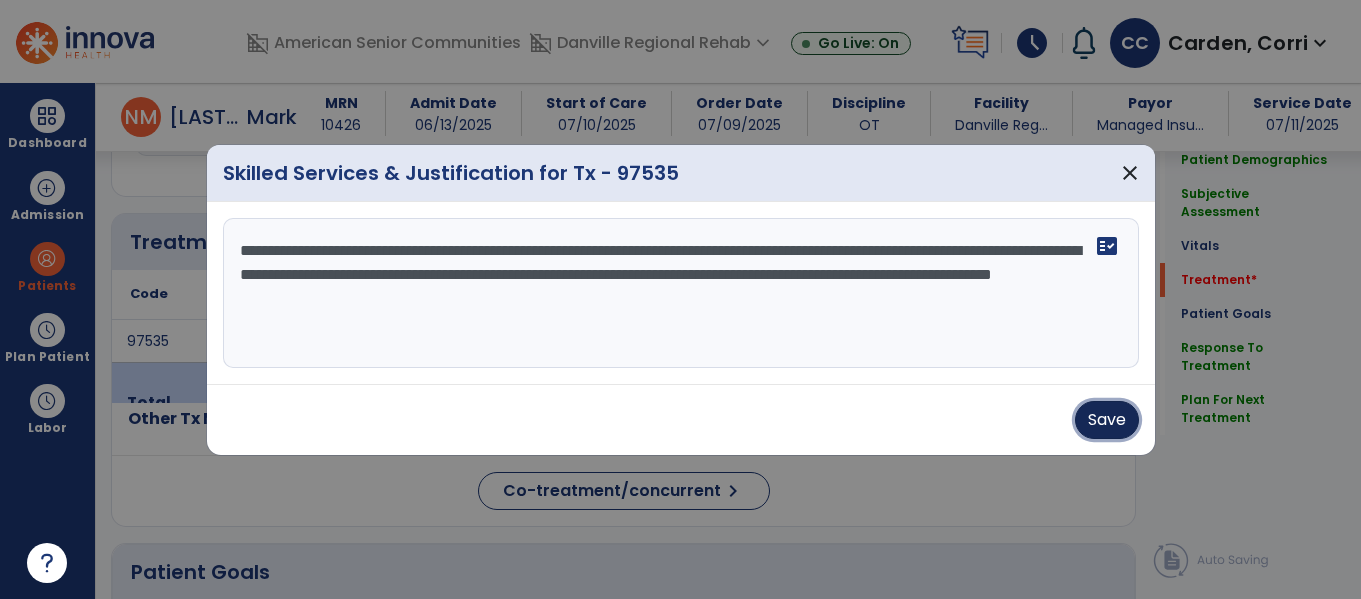 click on "Save" at bounding box center (1107, 420) 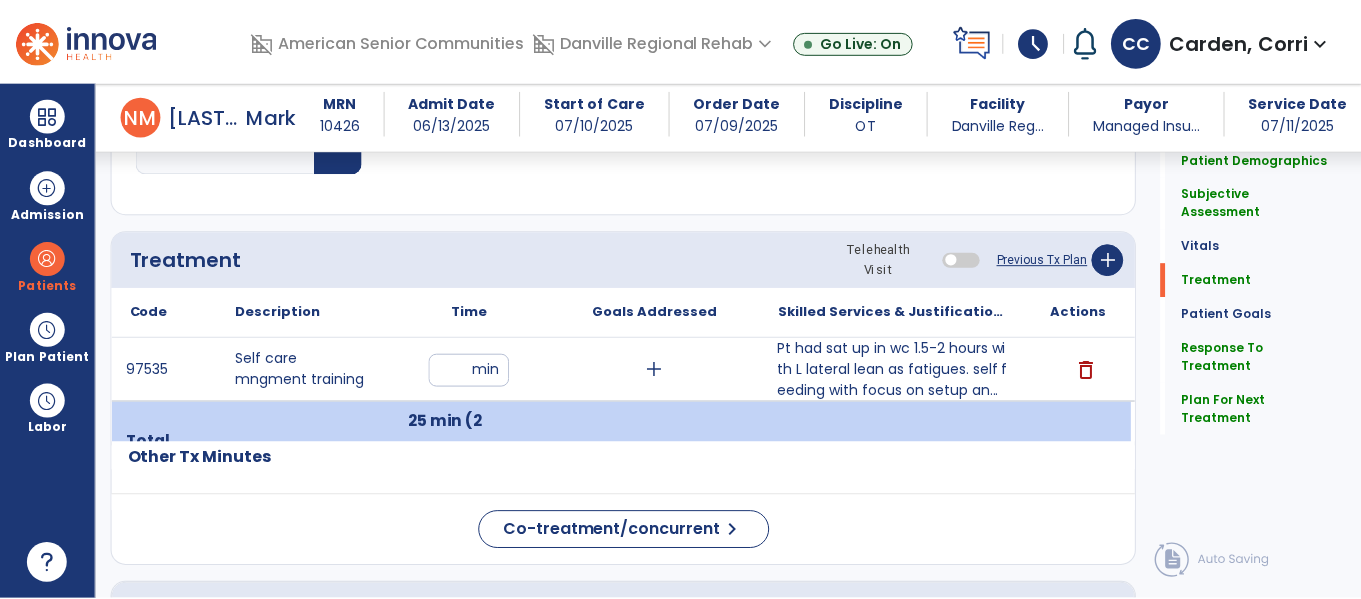 scroll, scrollTop: 1137, scrollLeft: 0, axis: vertical 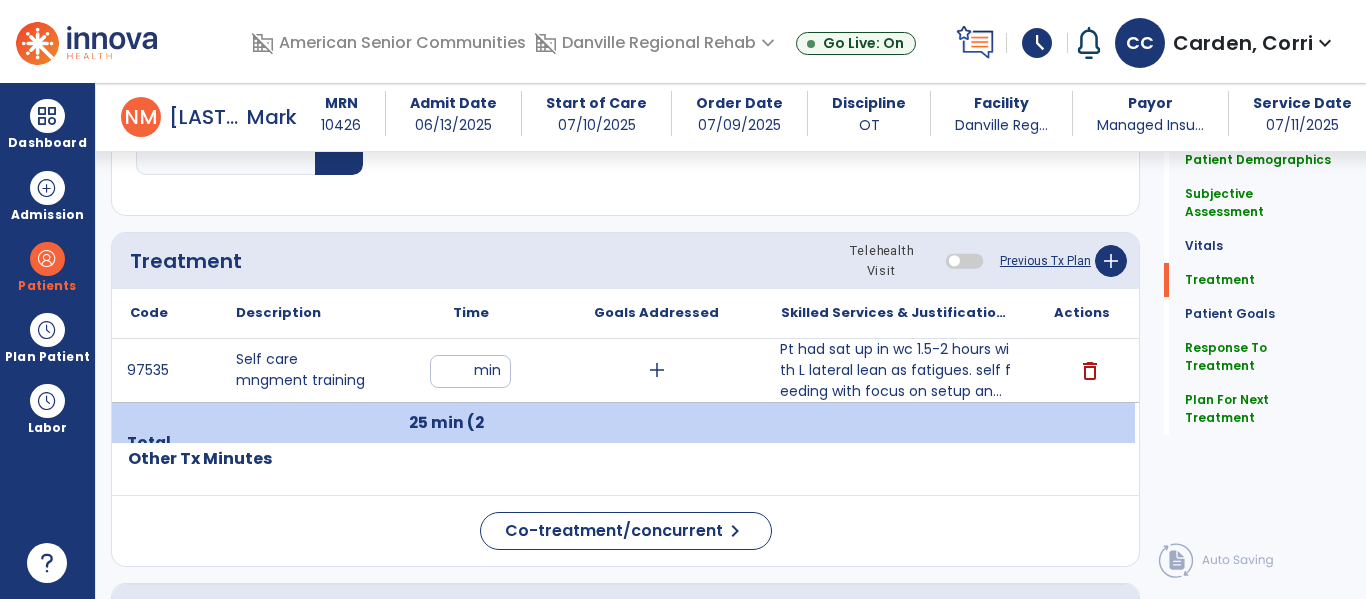 click on "Pt had sat up in wc 1.5-2 hours with L lateral lean as fatigues. self feeding with focus on setup an..." at bounding box center (896, 370) 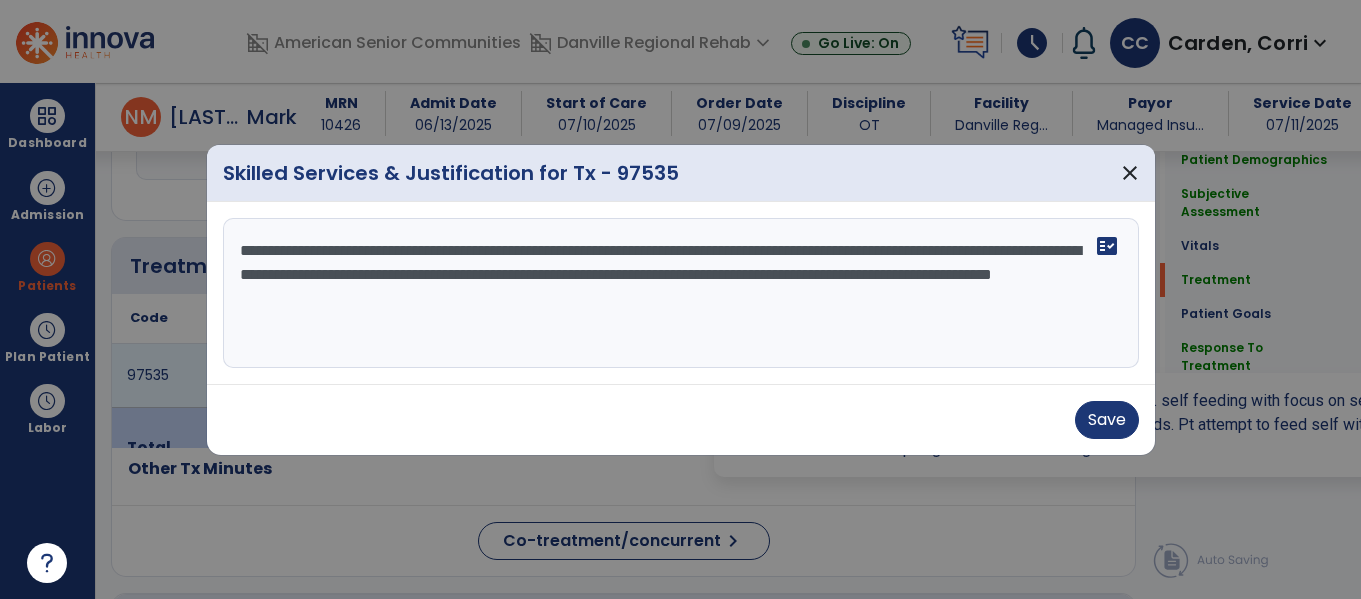 scroll, scrollTop: 1137, scrollLeft: 0, axis: vertical 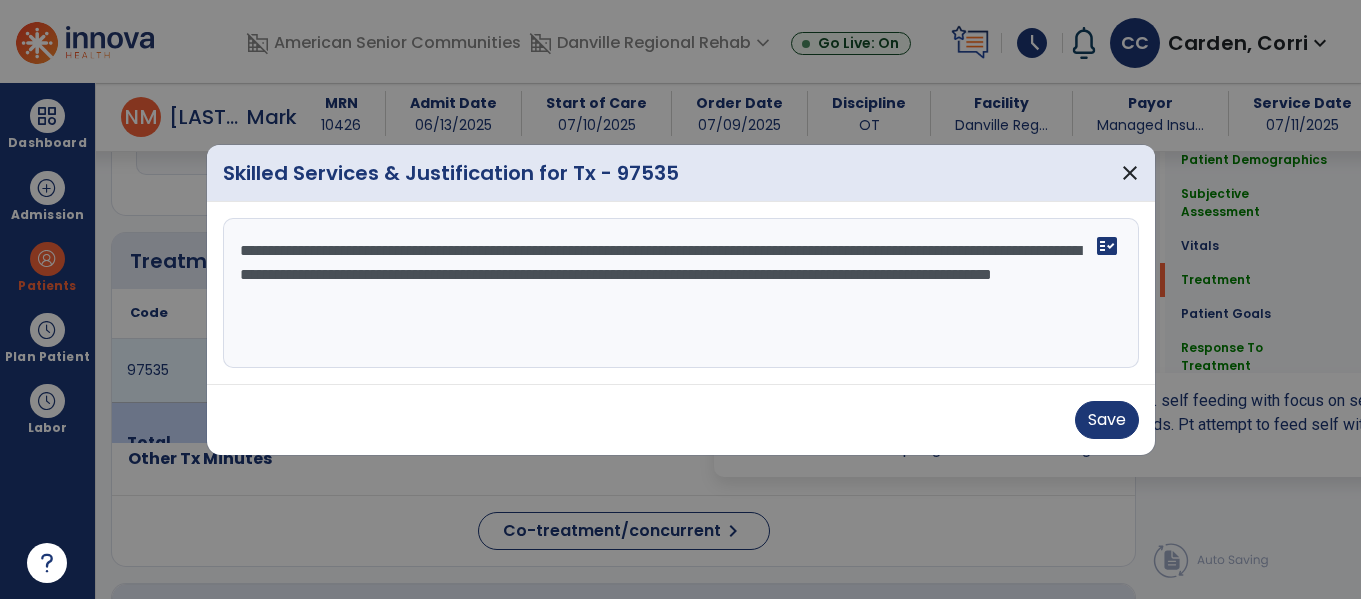 click on "**********" at bounding box center [681, 293] 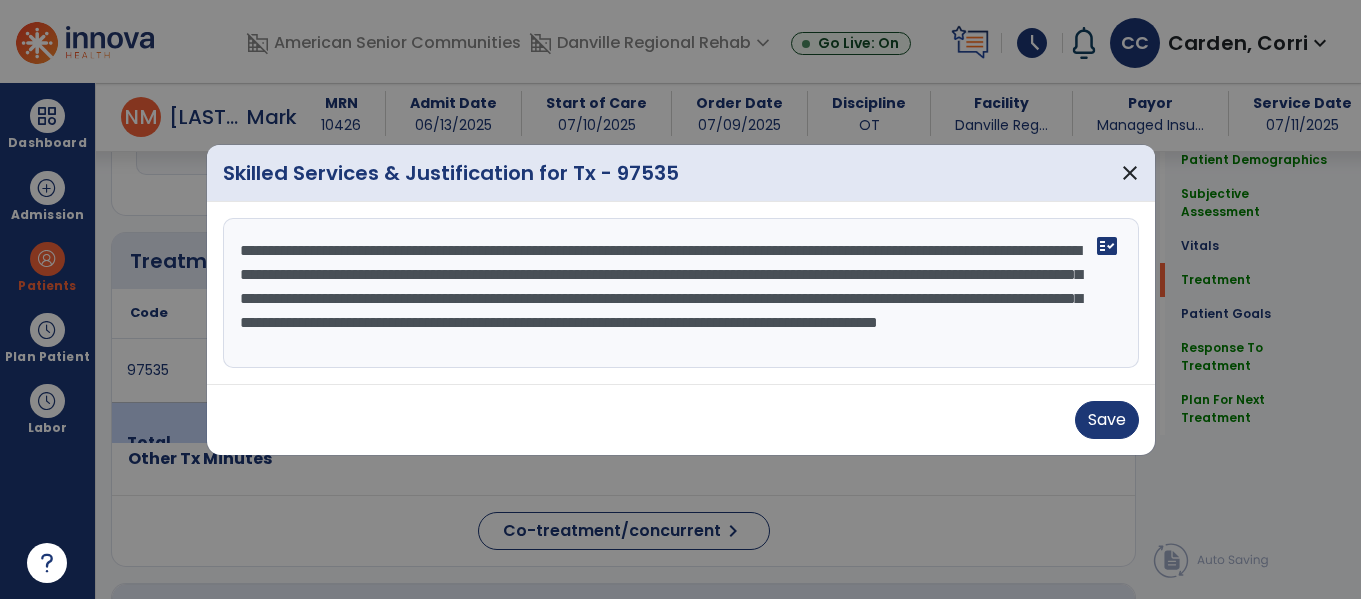 scroll, scrollTop: 16, scrollLeft: 0, axis: vertical 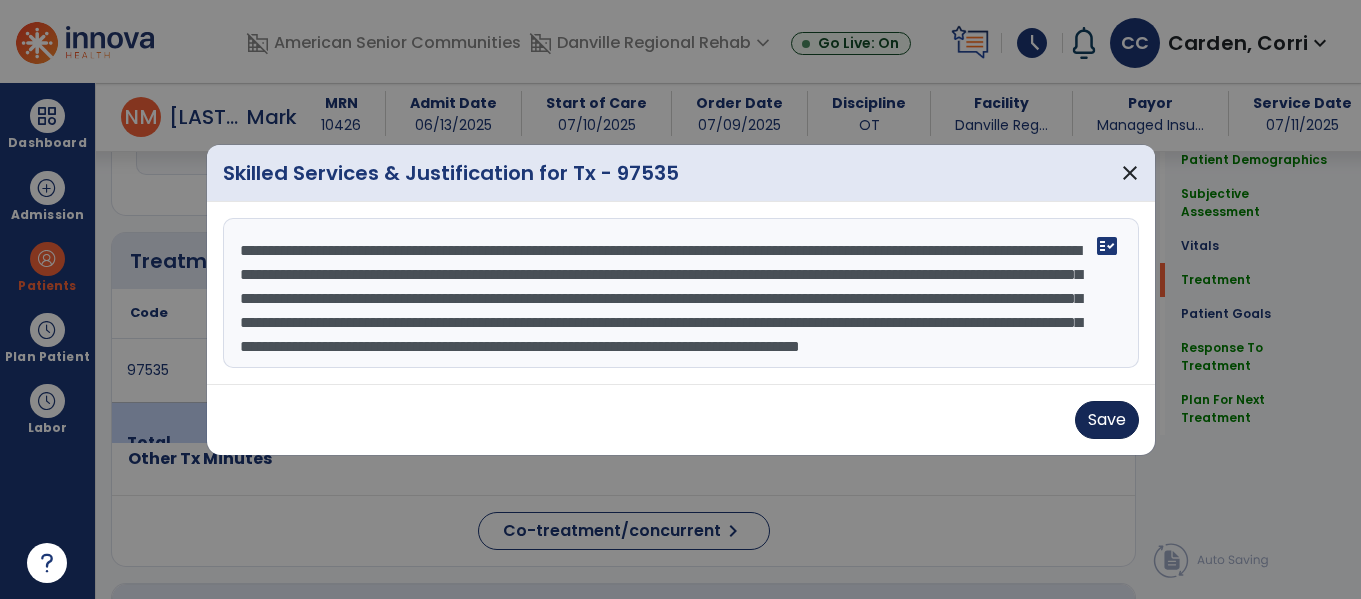 type on "**********" 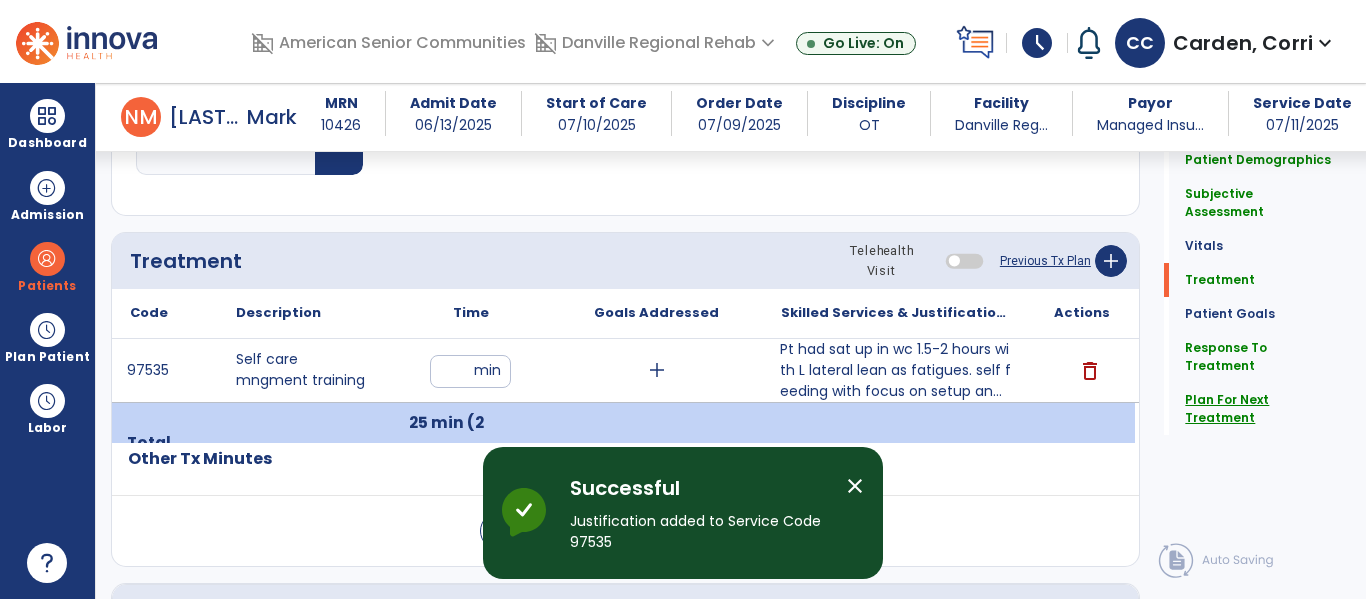 click on "Plan For Next Treatment" 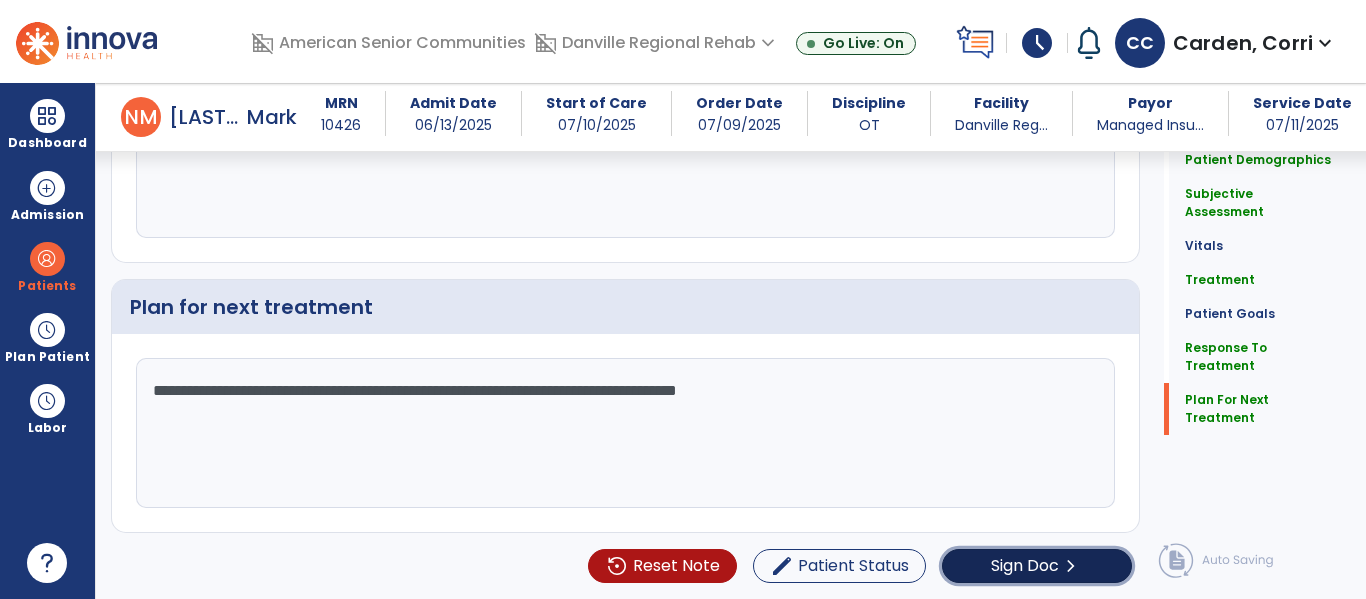 click on "Sign Doc" 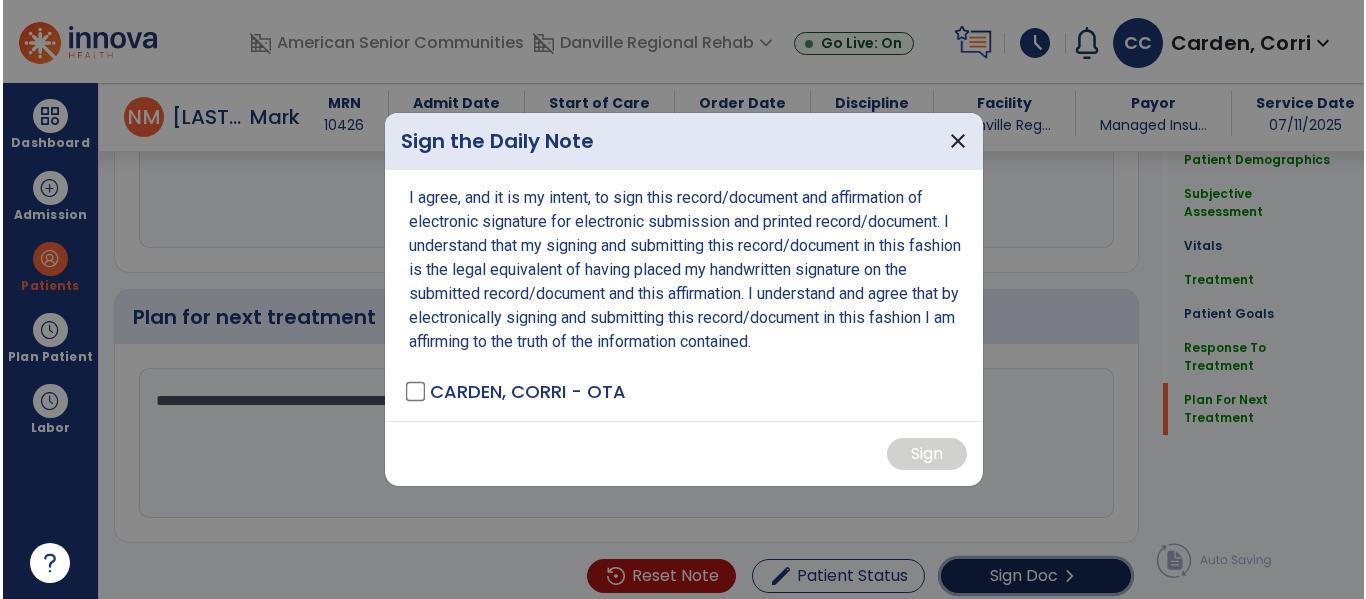 scroll, scrollTop: 2546, scrollLeft: 0, axis: vertical 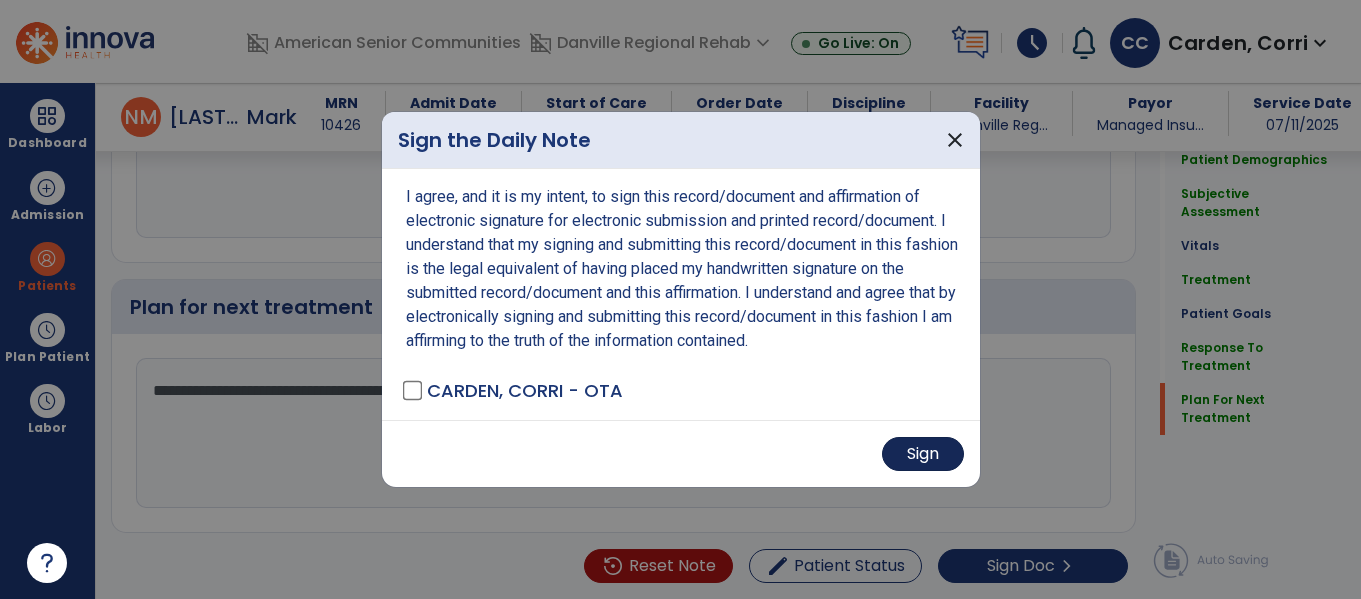 click on "Sign" at bounding box center [923, 454] 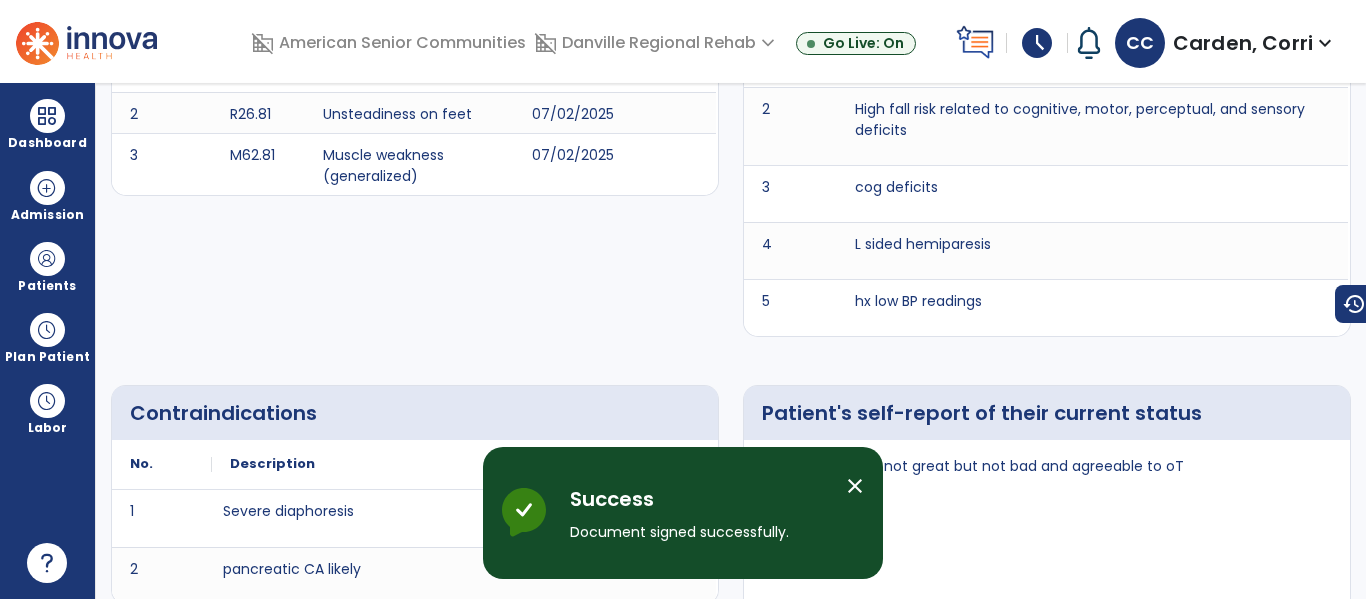 scroll, scrollTop: 0, scrollLeft: 0, axis: both 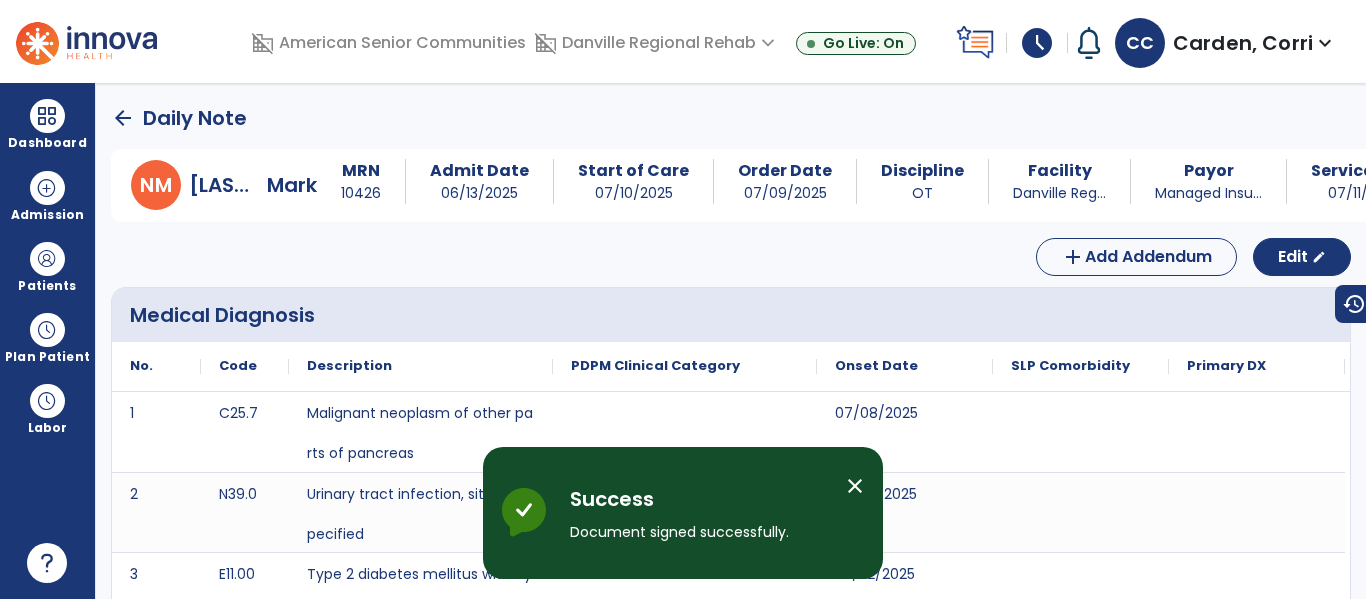 click on "arrow_back" 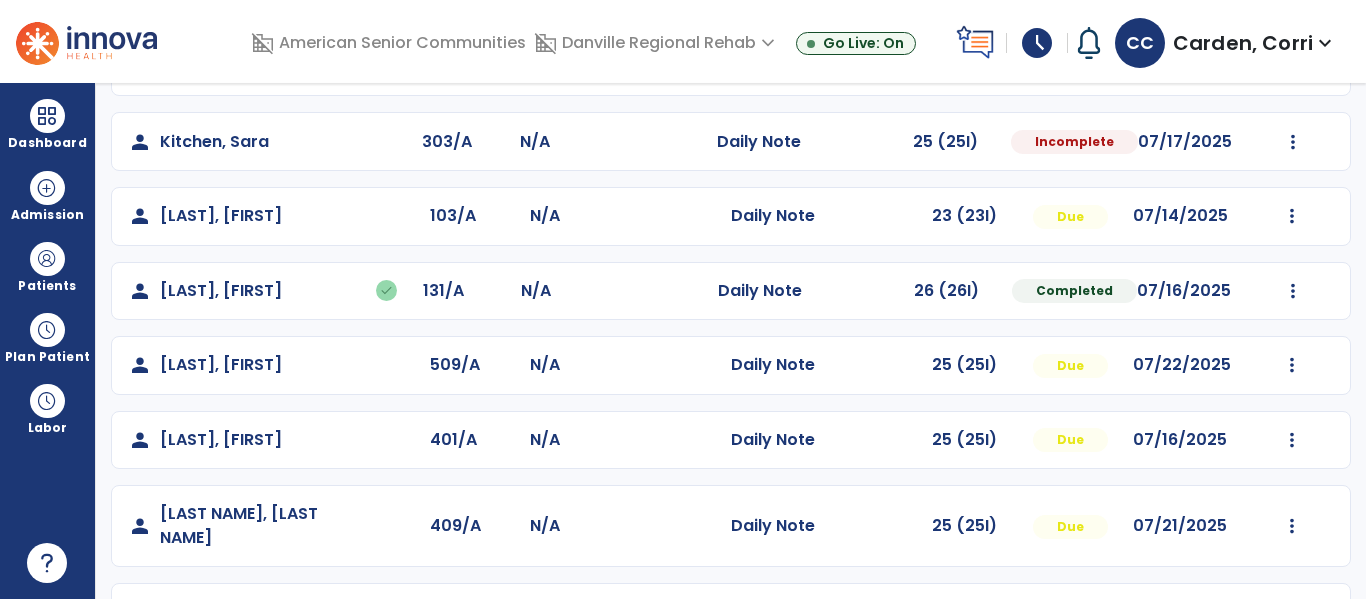 scroll, scrollTop: 893, scrollLeft: 0, axis: vertical 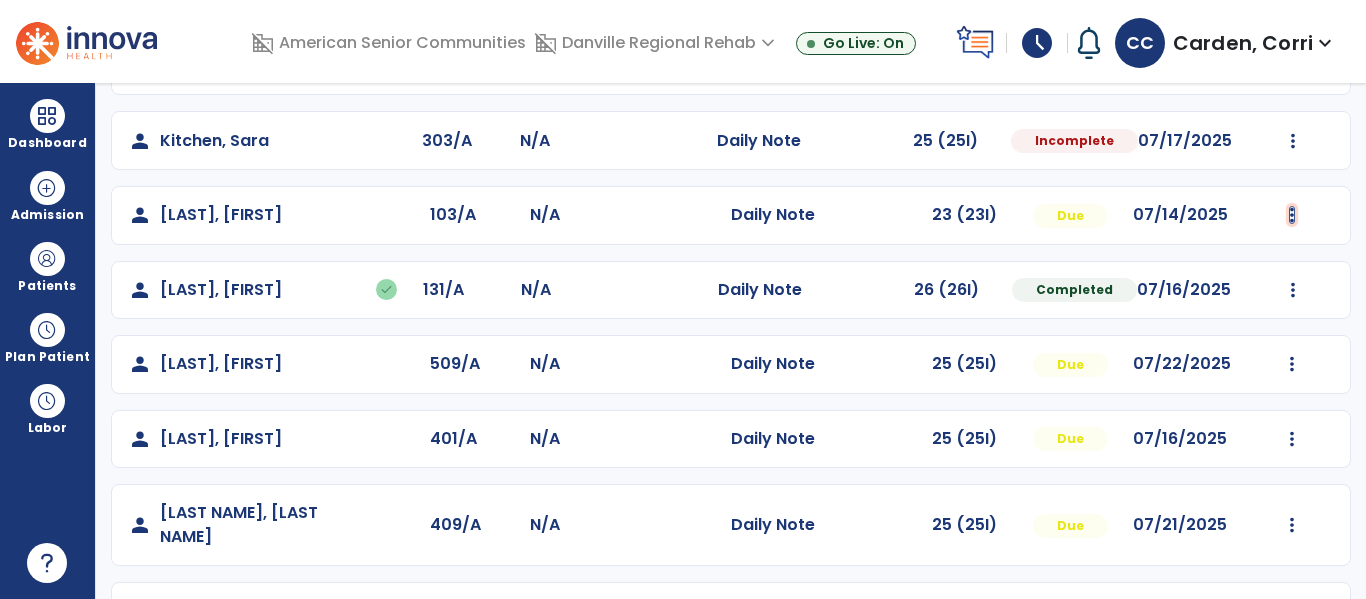 click at bounding box center [1293, -605] 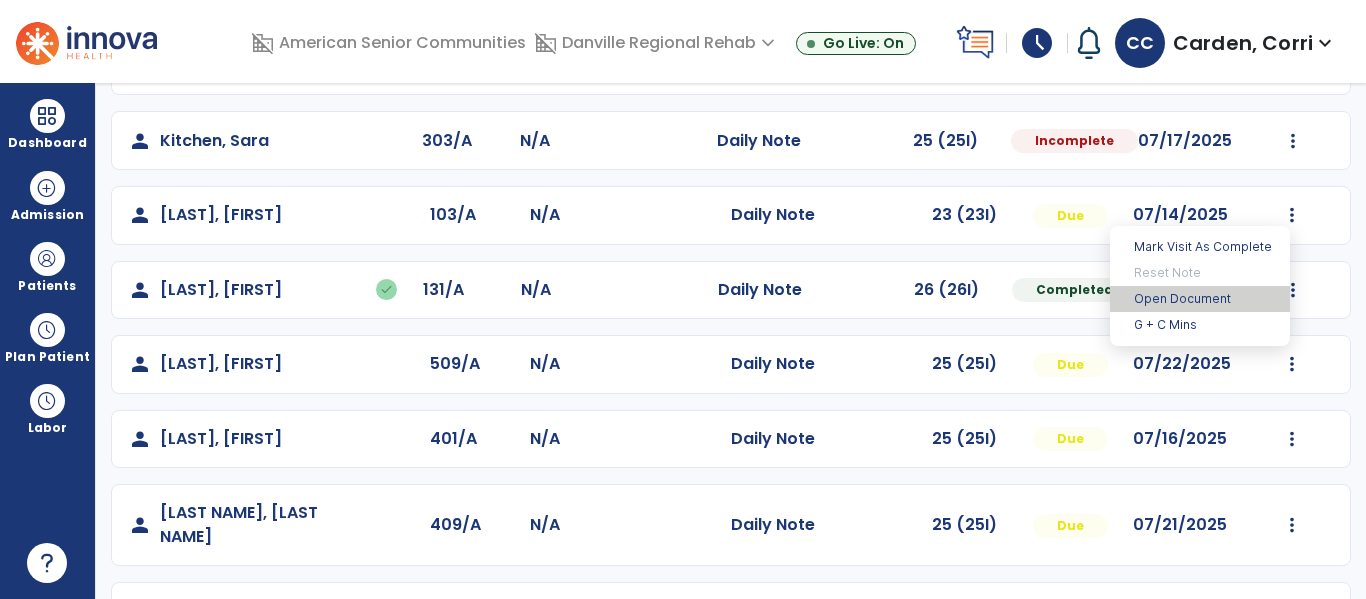 click on "Open Document" at bounding box center (1200, 299) 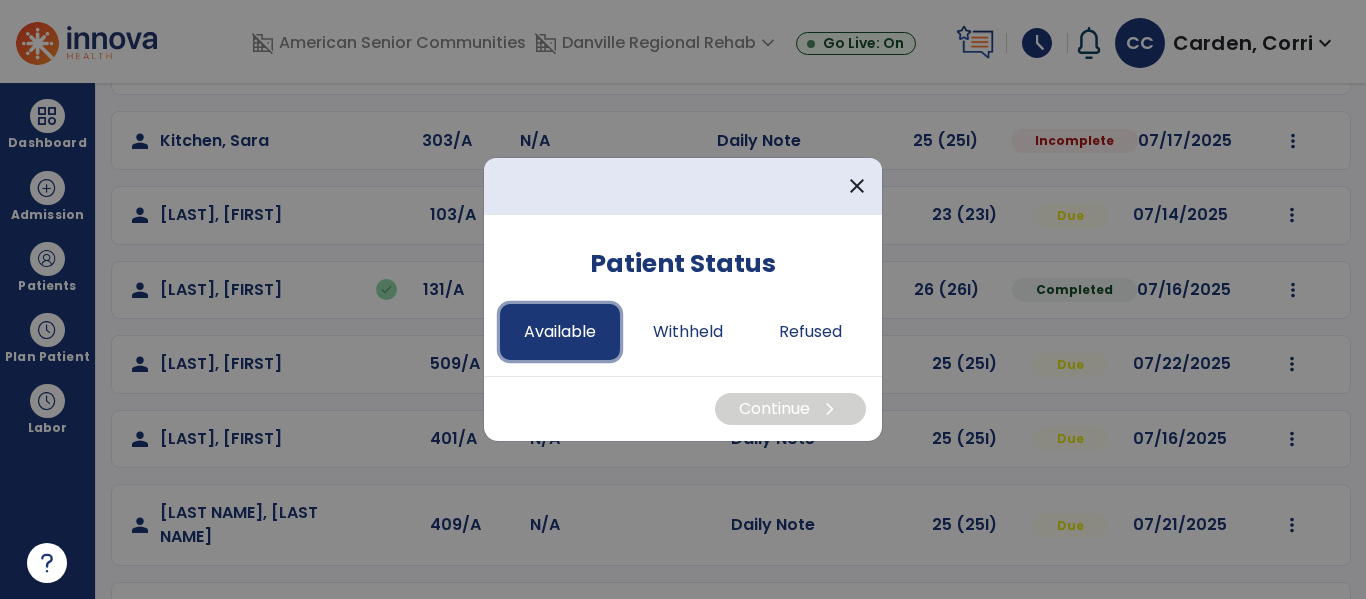 click on "Available" at bounding box center [560, 332] 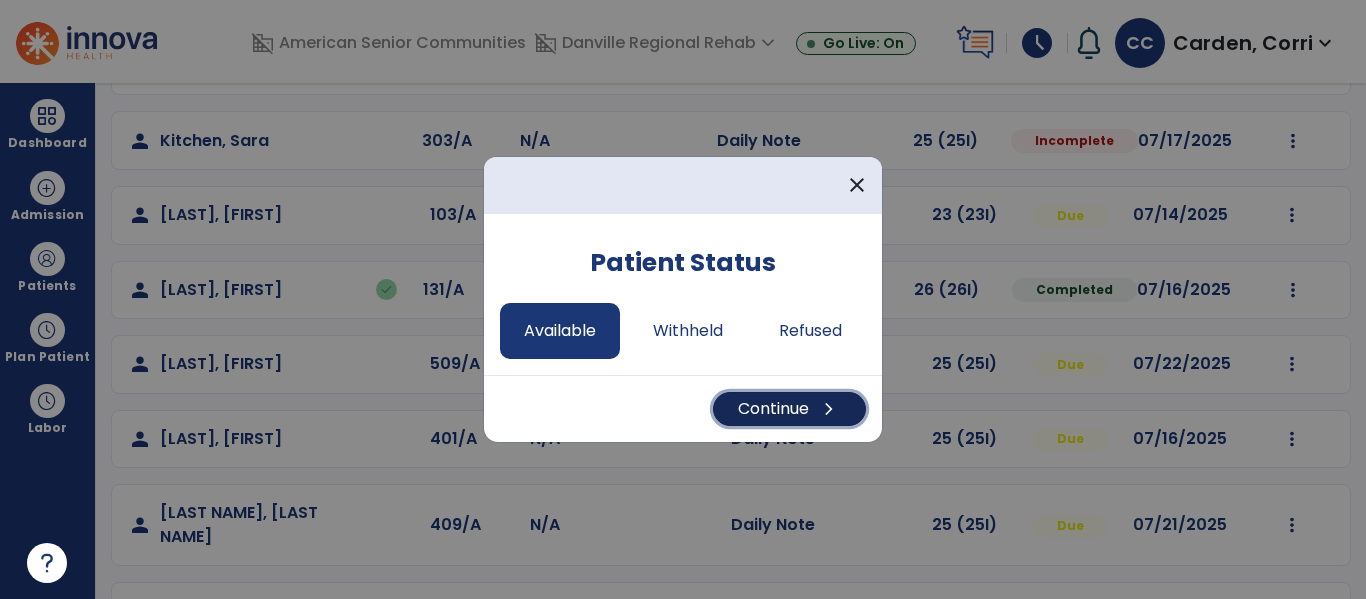 click on "Continue   chevron_right" at bounding box center [789, 409] 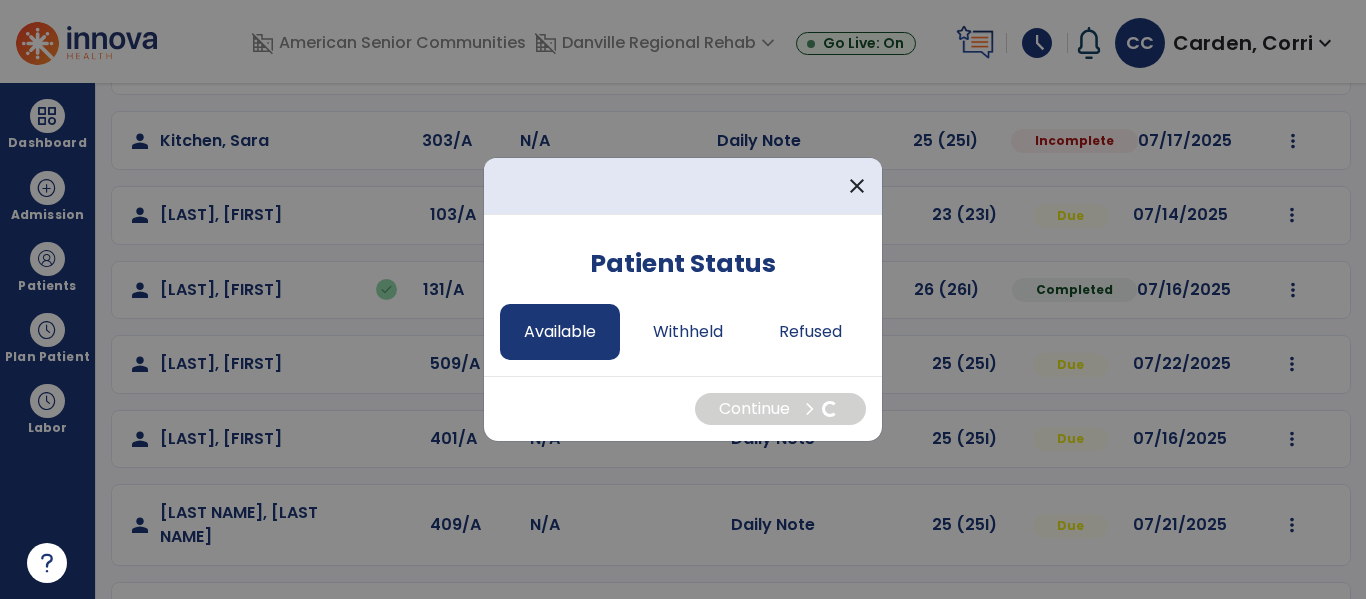 select on "*" 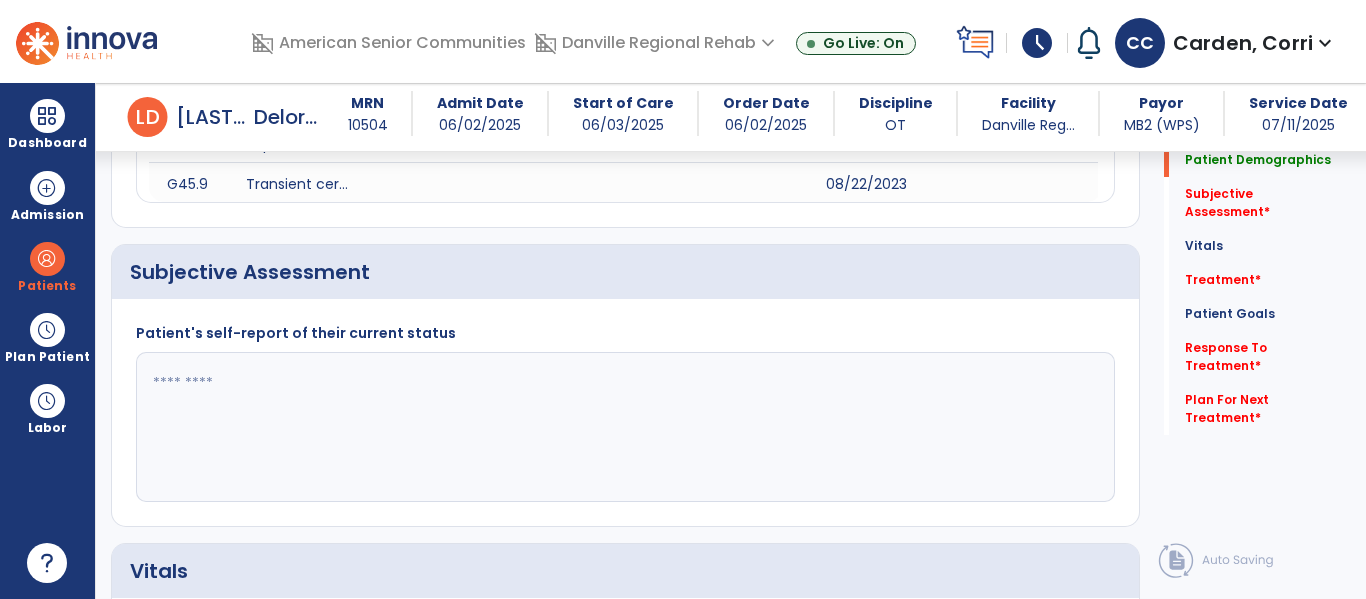 scroll, scrollTop: 330, scrollLeft: 0, axis: vertical 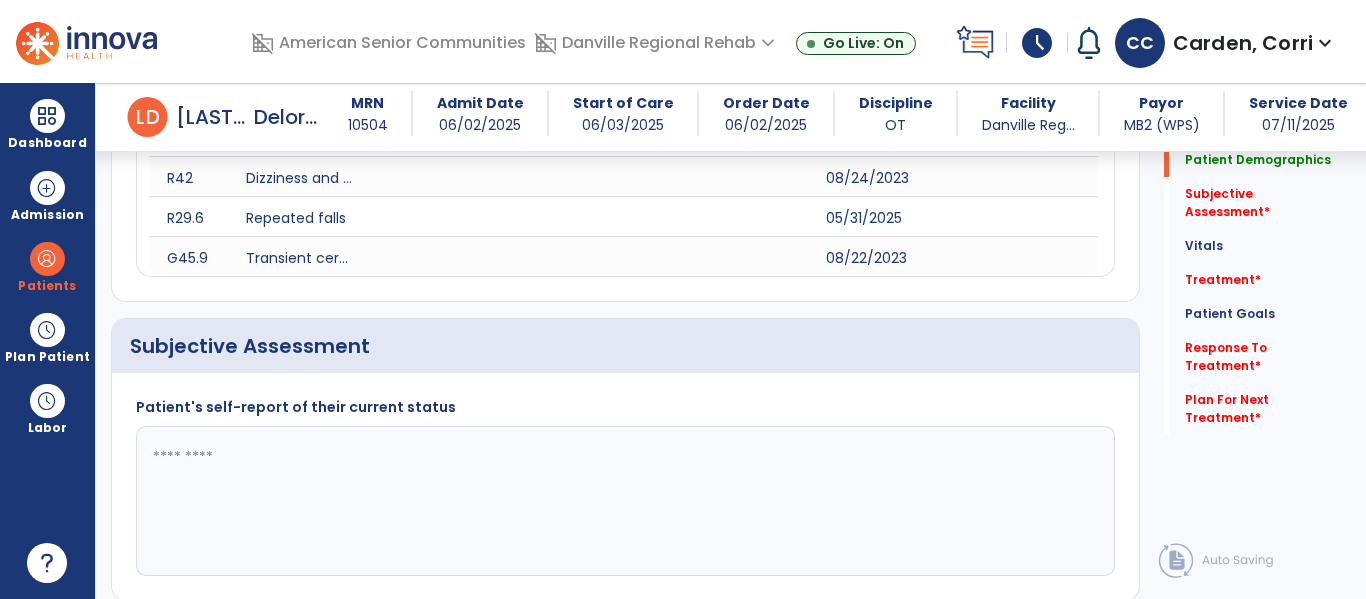 click 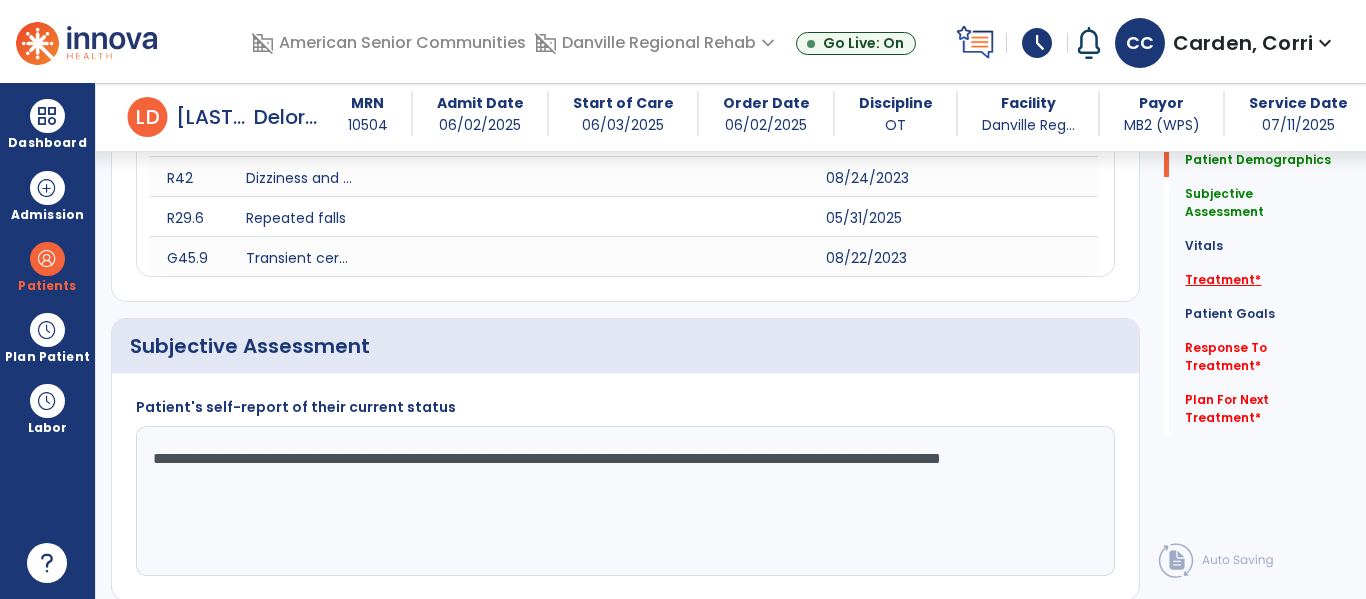 type on "**********" 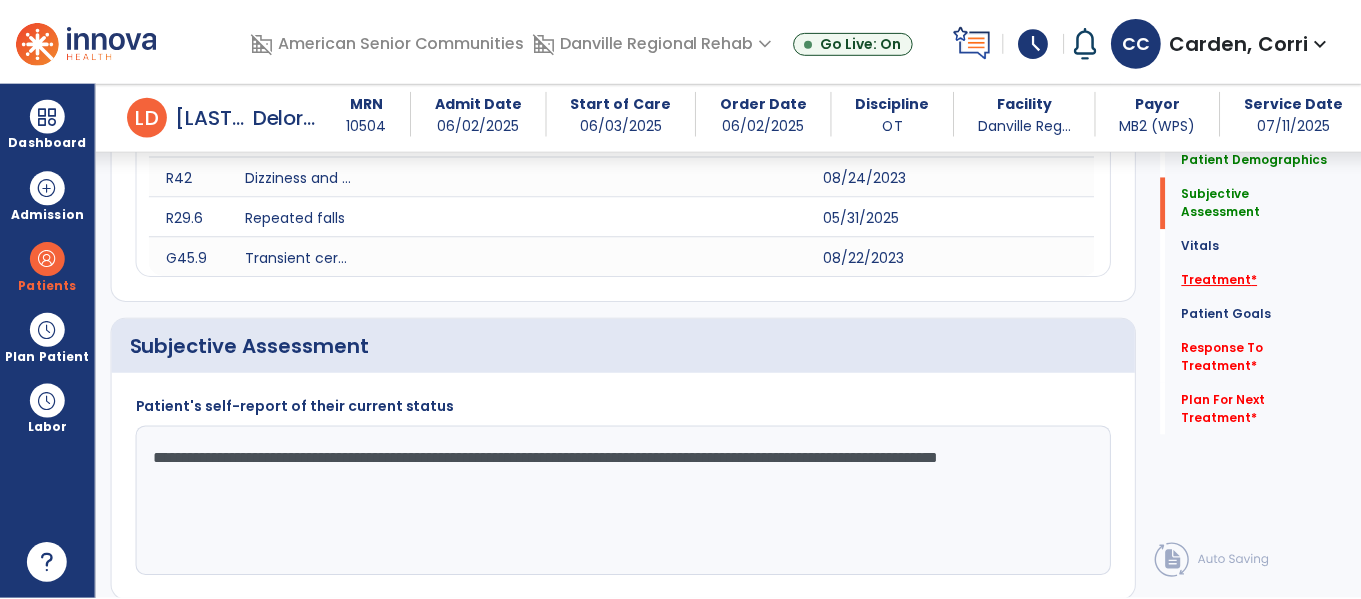 scroll, scrollTop: 869, scrollLeft: 0, axis: vertical 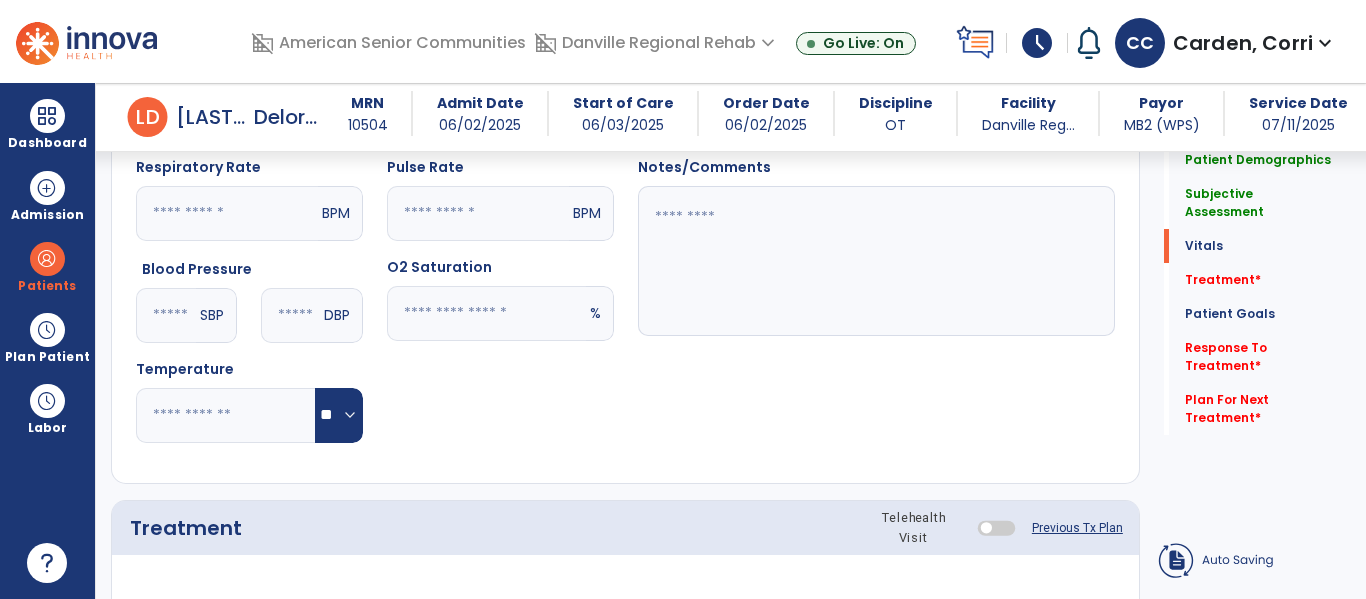 click on "add  Add Service Code" 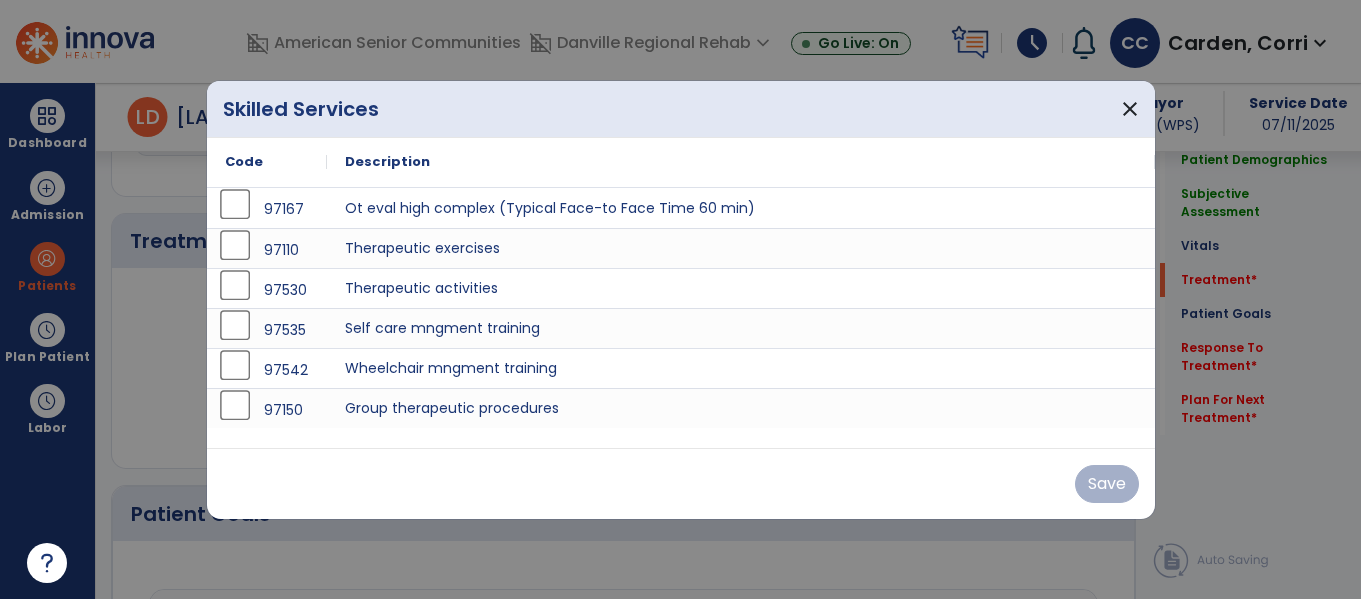 scroll, scrollTop: 1156, scrollLeft: 0, axis: vertical 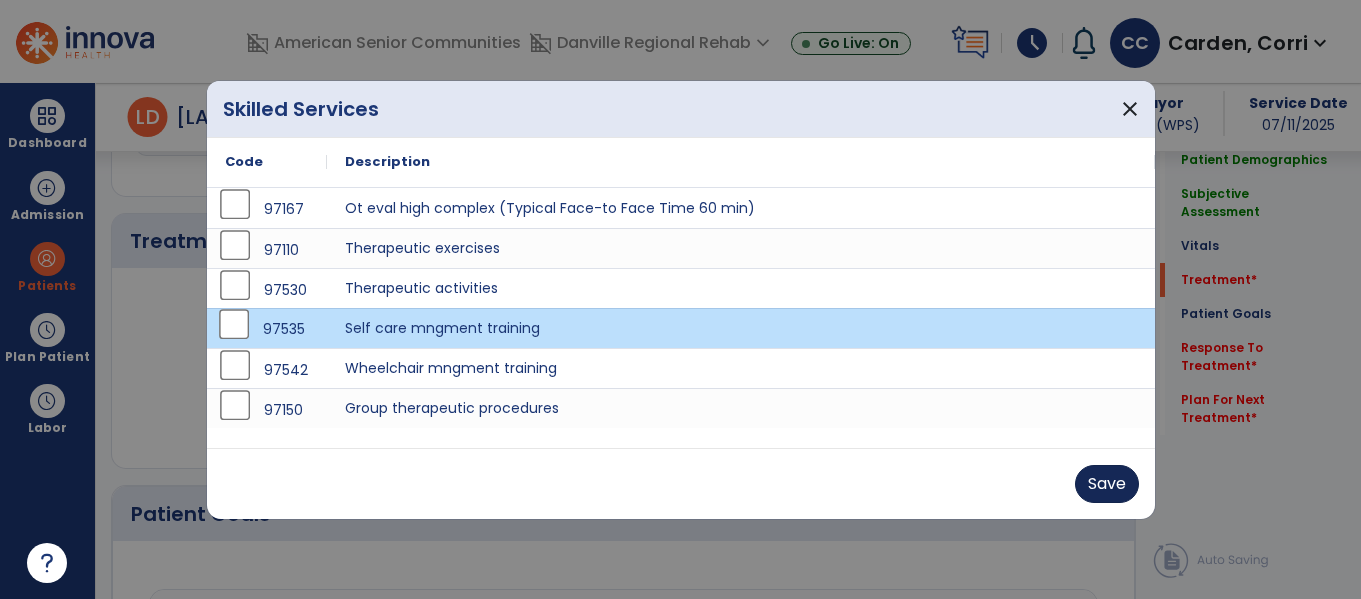 click on "Save" at bounding box center [1107, 484] 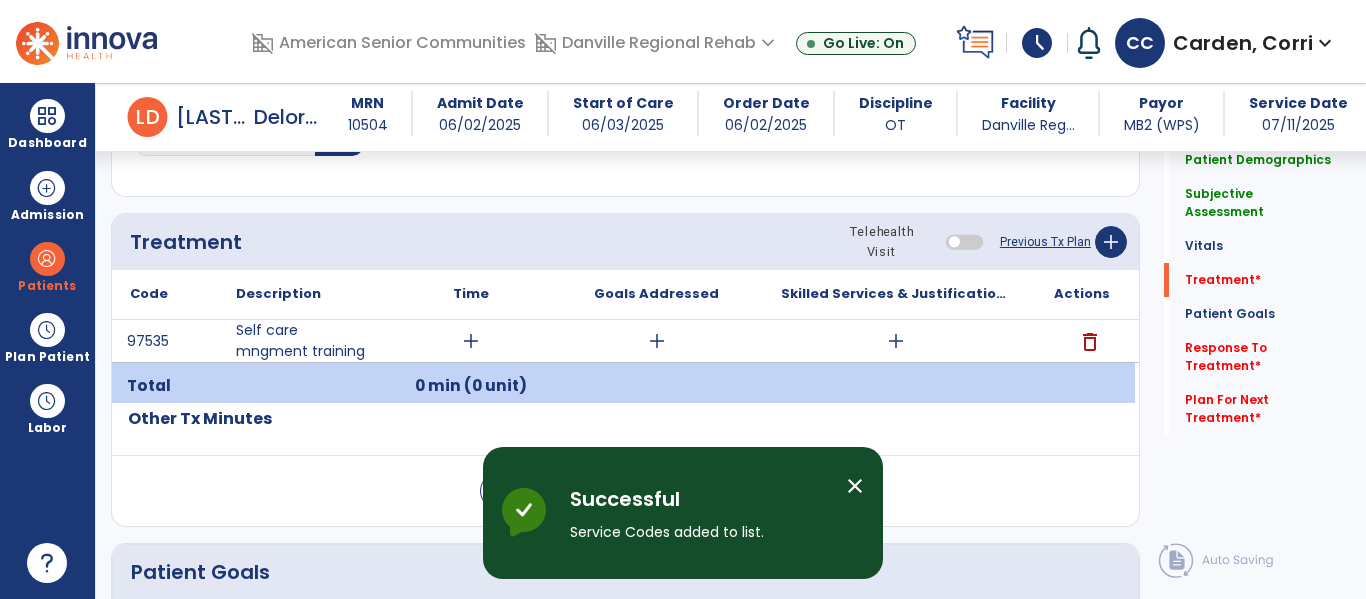 click on "add" at bounding box center (471, 341) 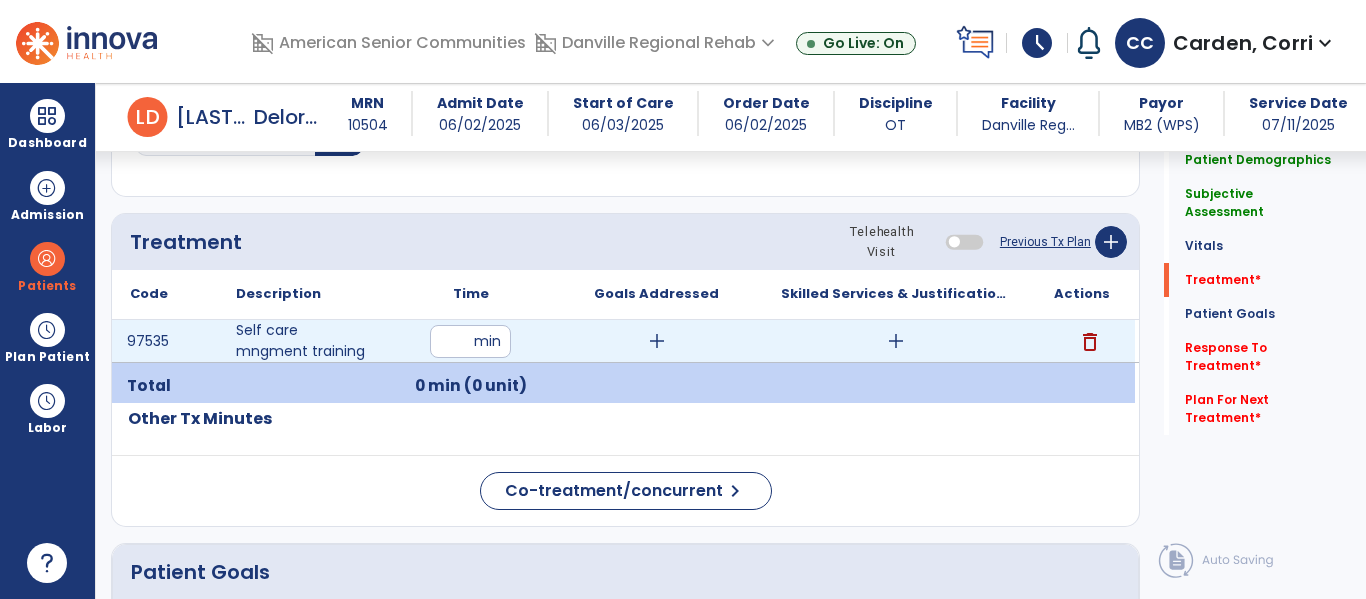 type on "**" 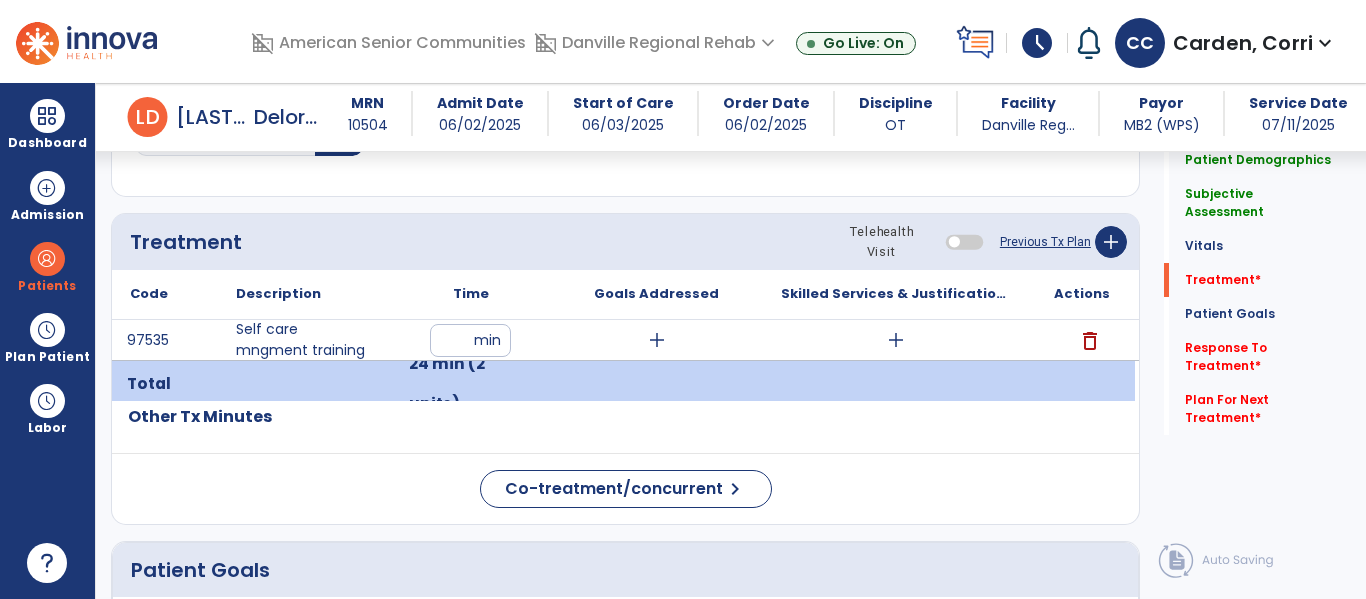 click on "add" at bounding box center (896, 340) 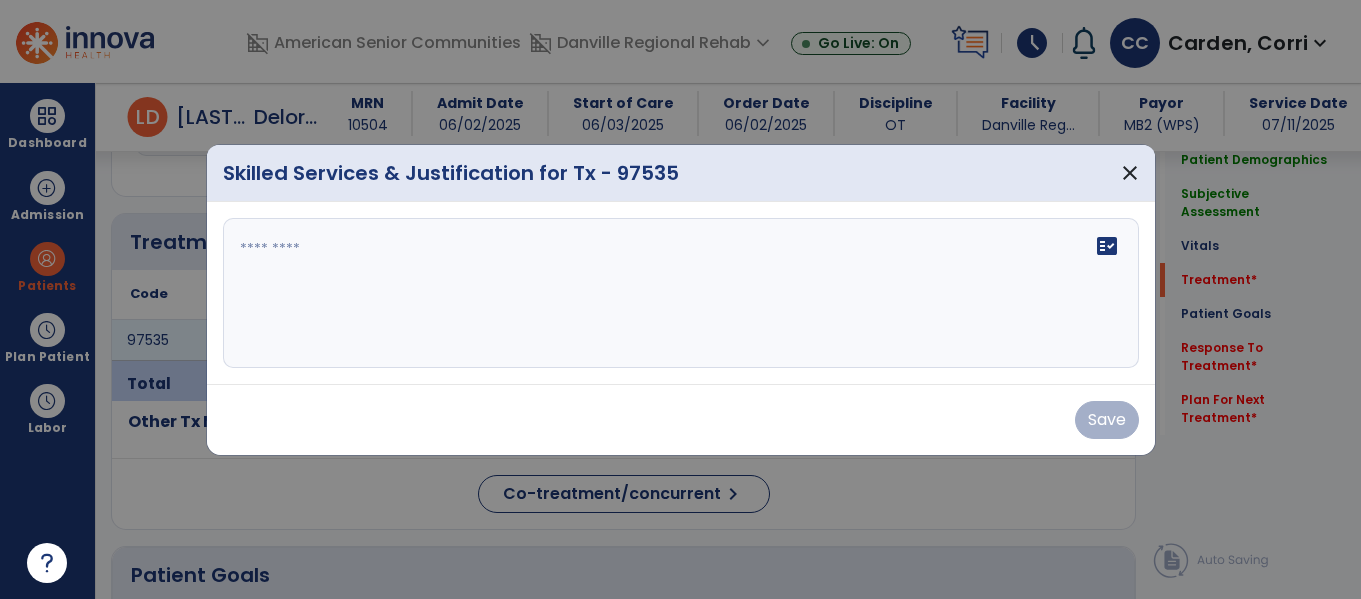 click on "fact_check" at bounding box center [681, 293] 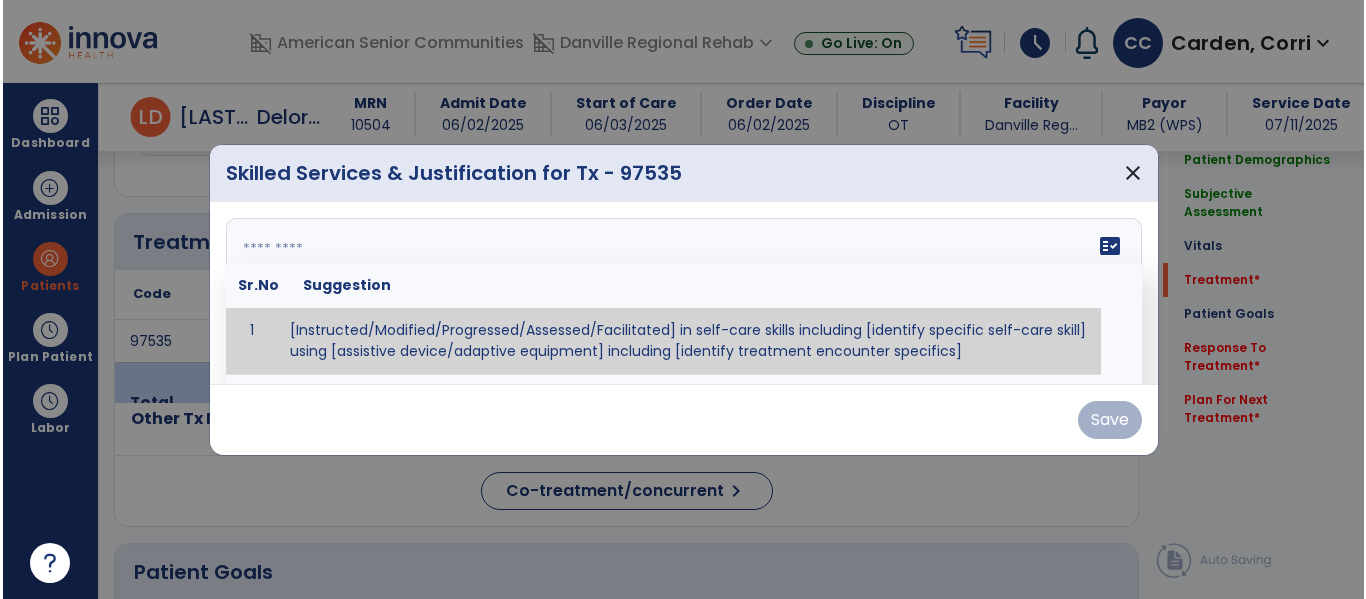 scroll, scrollTop: 1156, scrollLeft: 0, axis: vertical 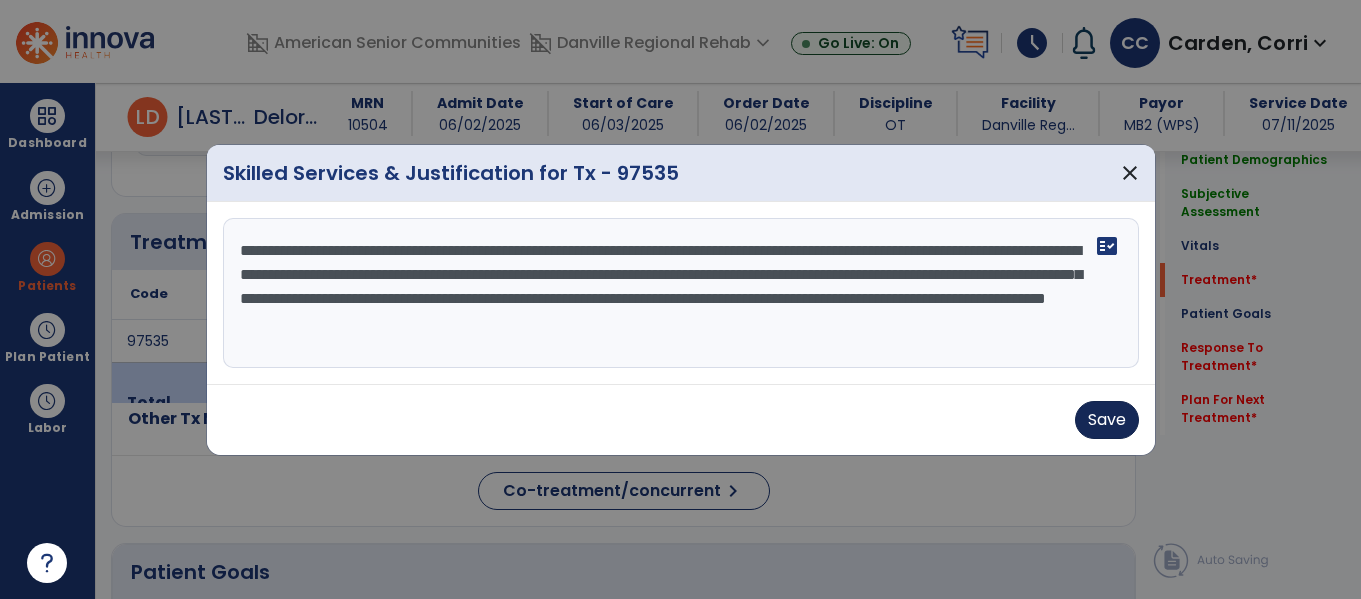 type on "**********" 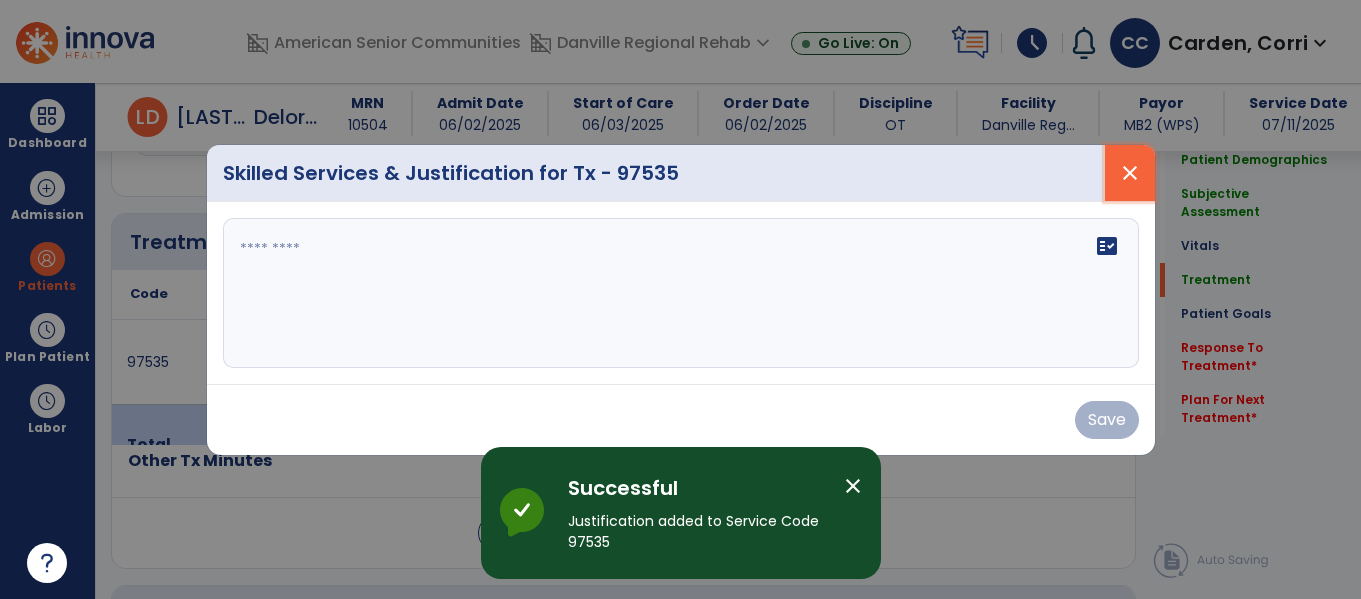 click on "close" at bounding box center [1130, 173] 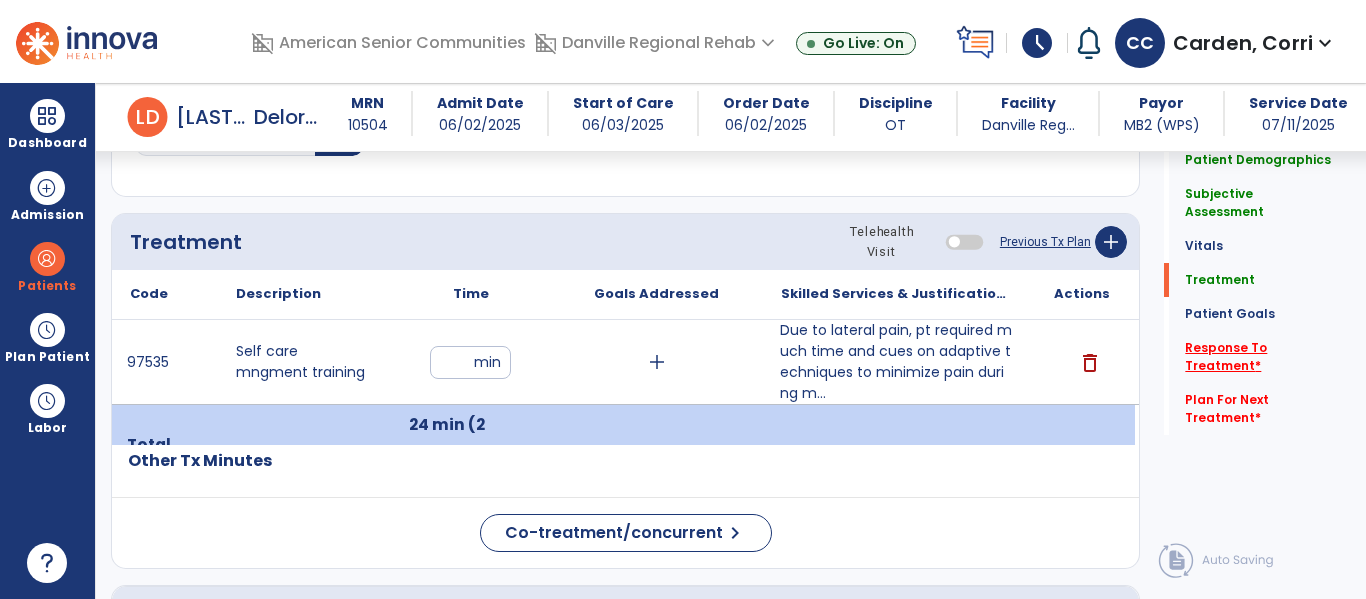 click on "Response To Treatment   *" 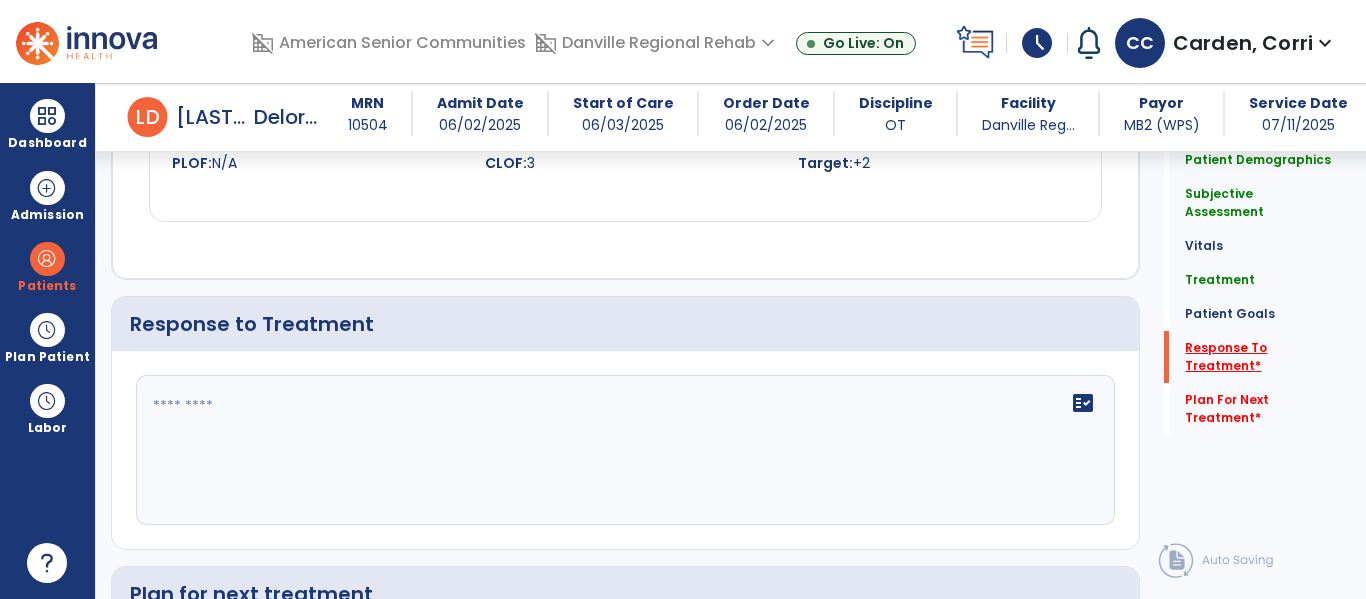 scroll, scrollTop: 2341, scrollLeft: 0, axis: vertical 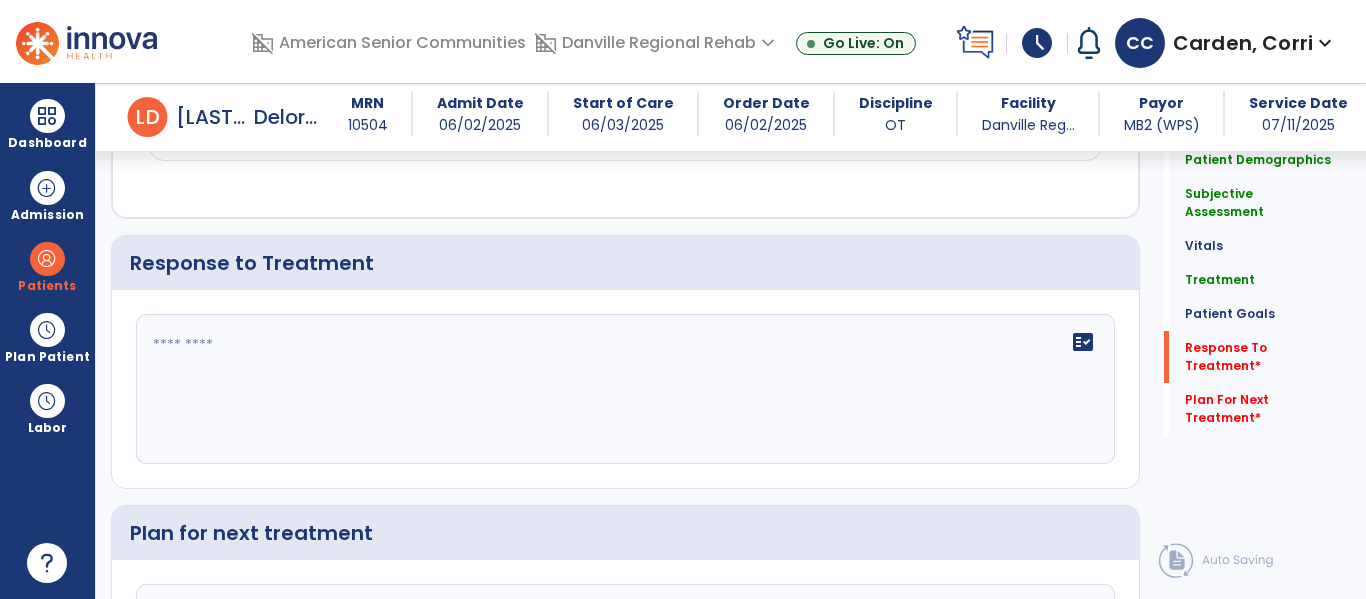 click on "fact_check" 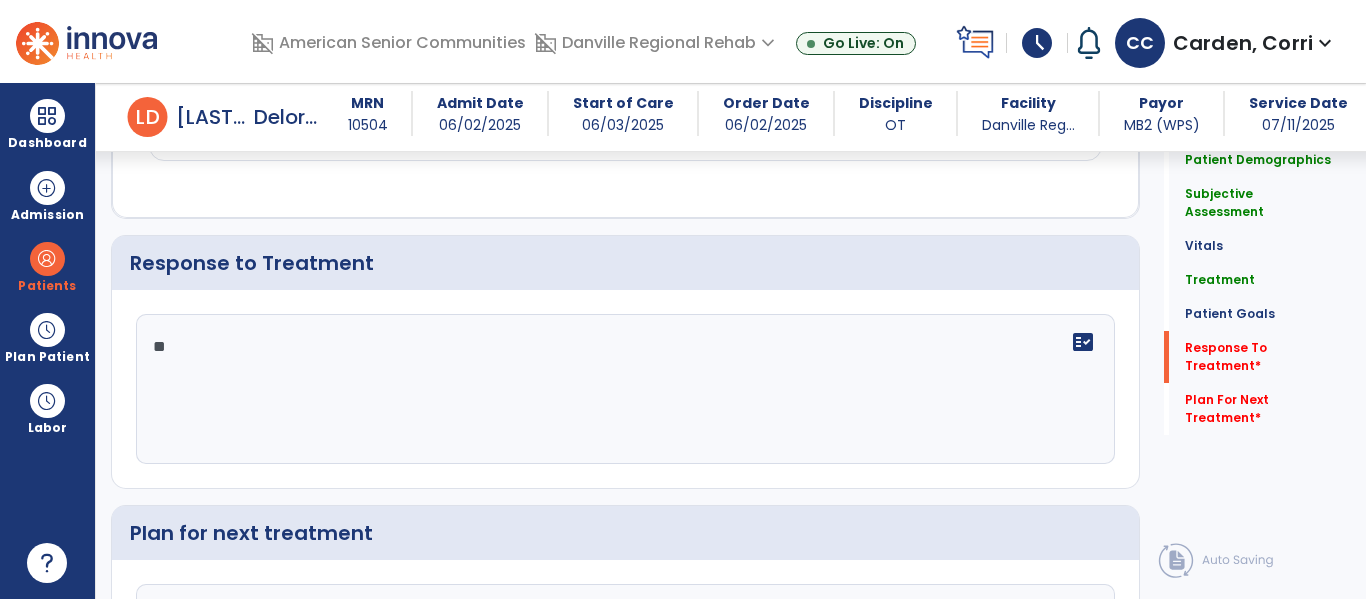 type on "*" 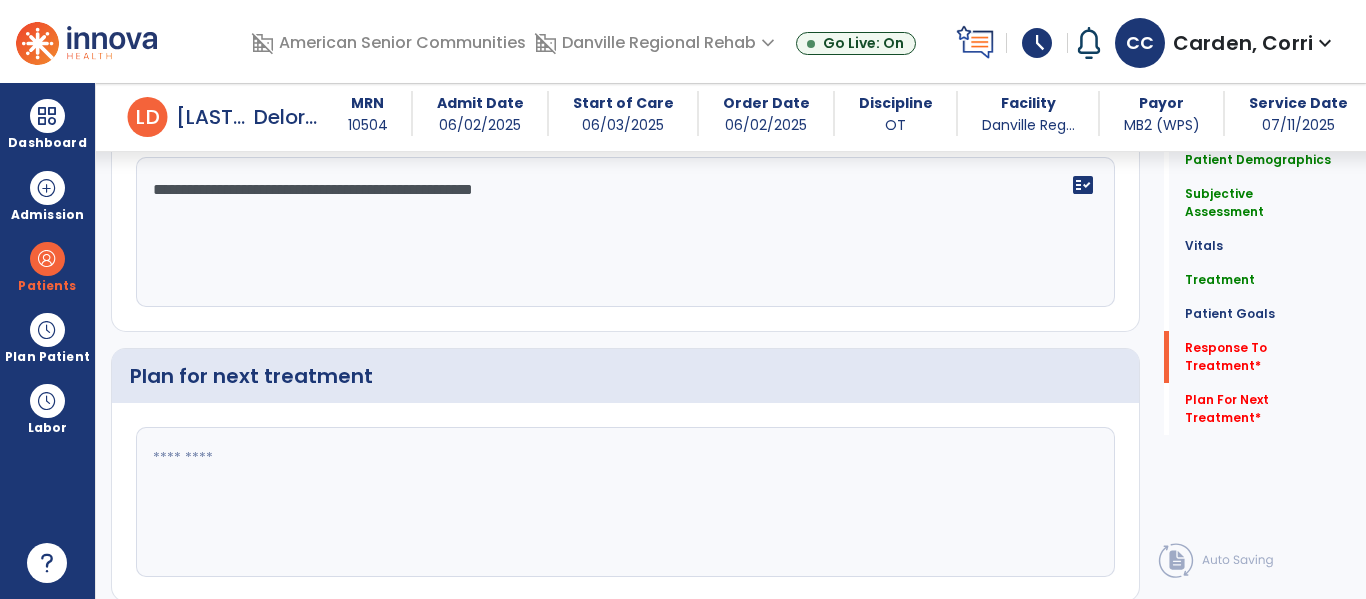 scroll, scrollTop: 2546, scrollLeft: 0, axis: vertical 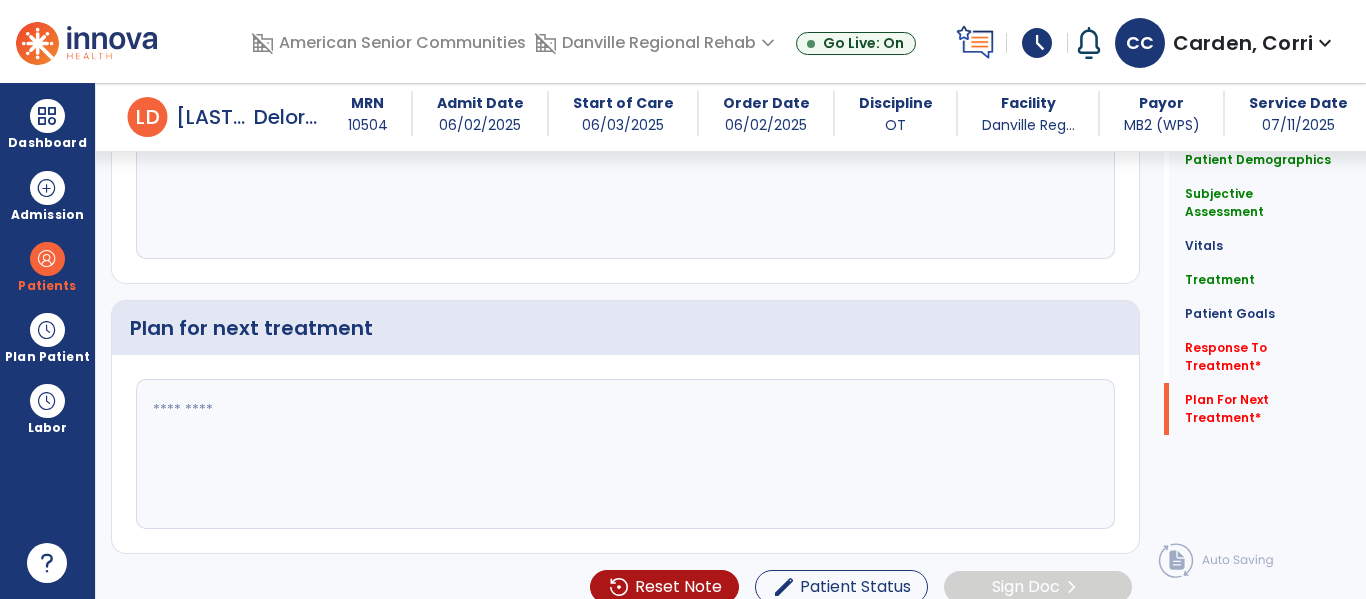 type on "**********" 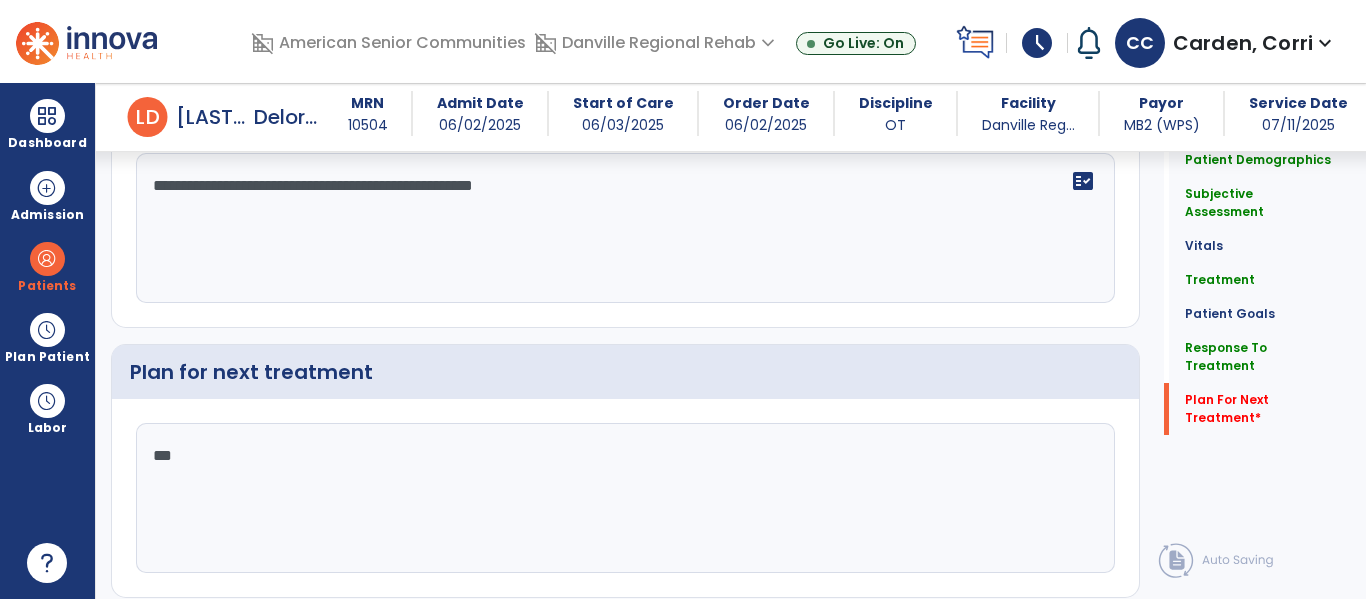 scroll, scrollTop: 2546, scrollLeft: 0, axis: vertical 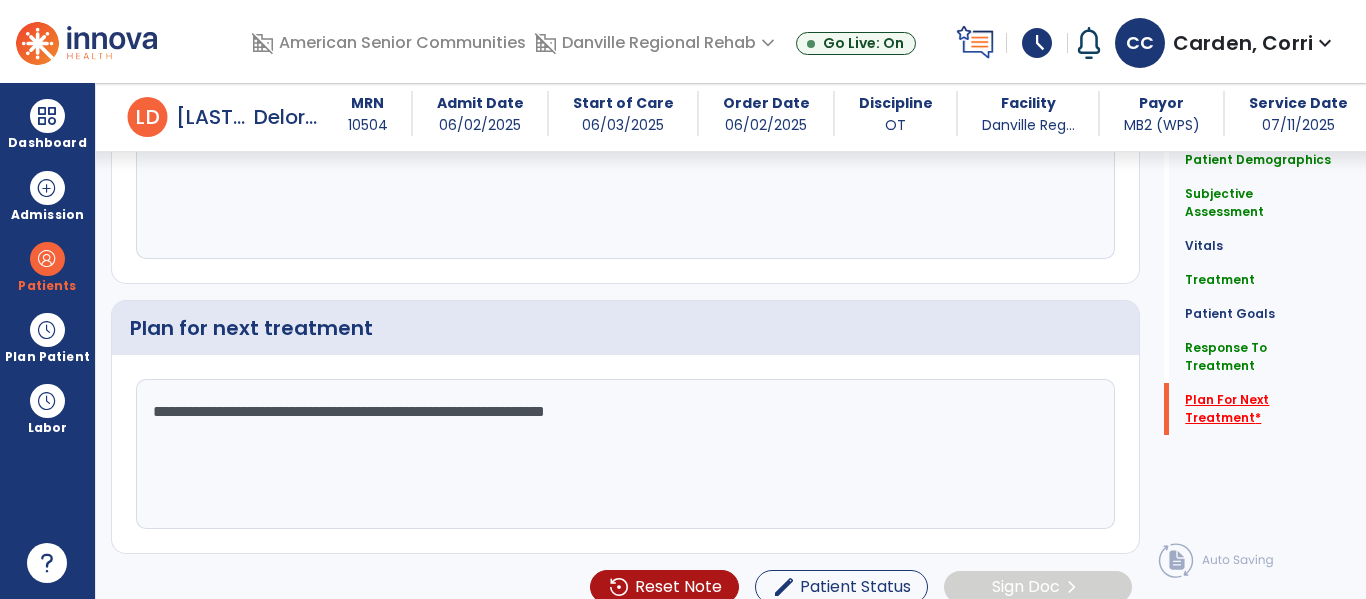 type on "**********" 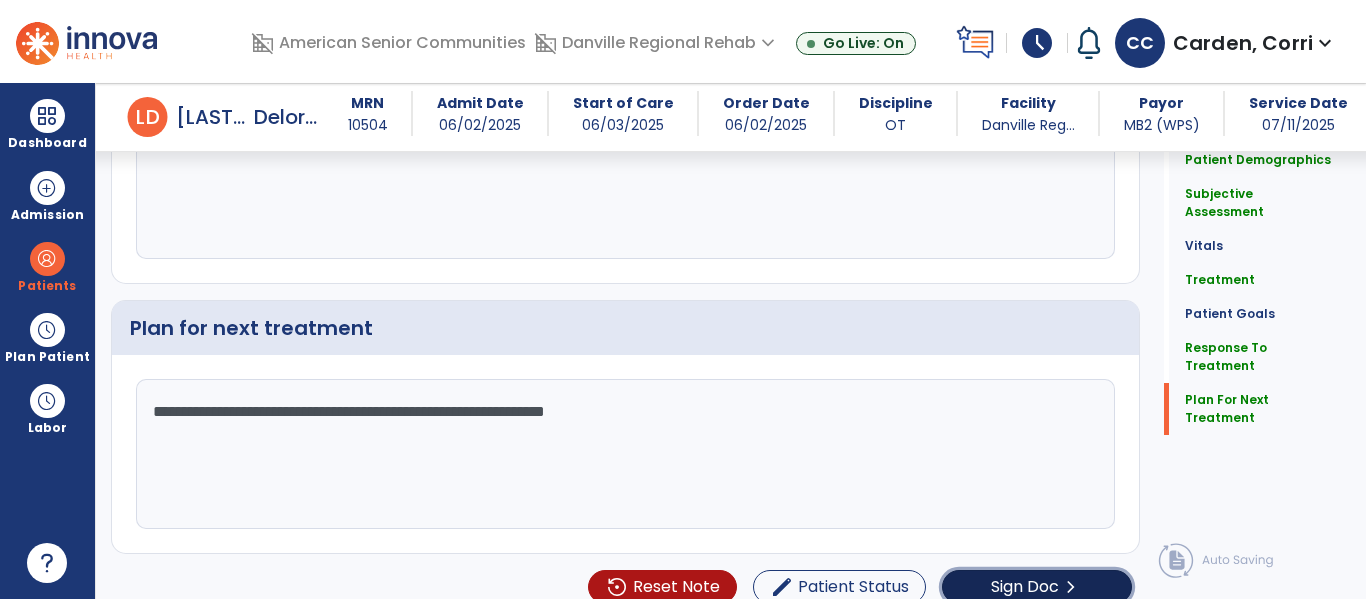 click on "Sign Doc" 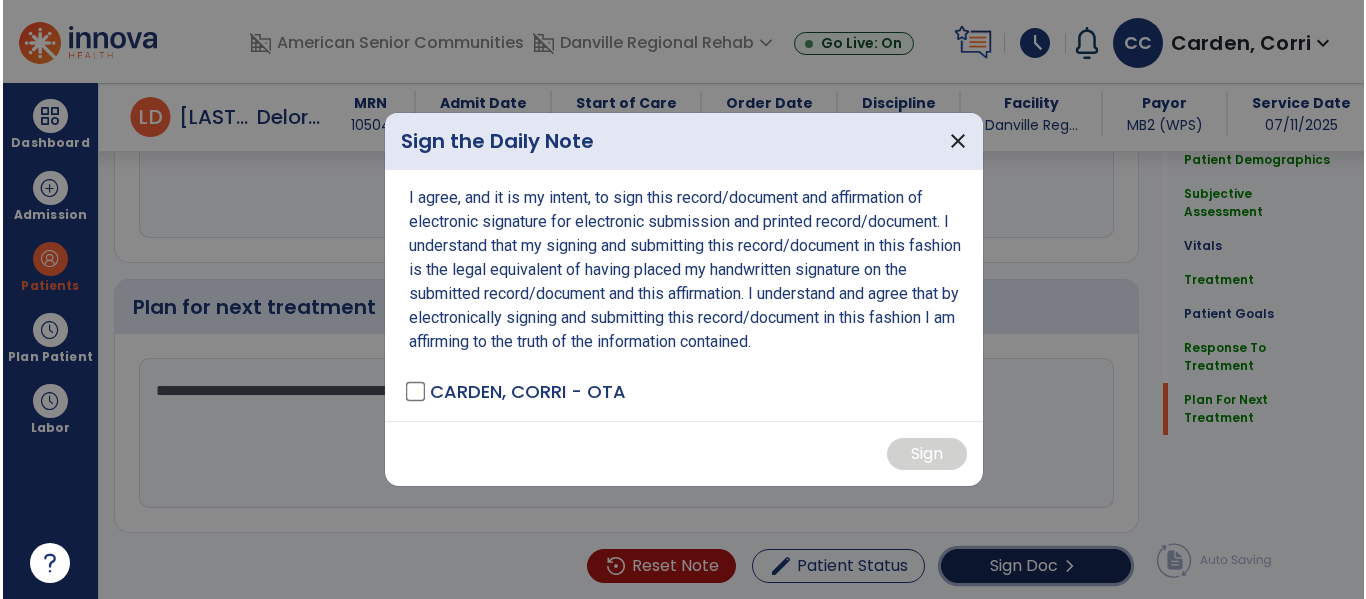 scroll, scrollTop: 2567, scrollLeft: 0, axis: vertical 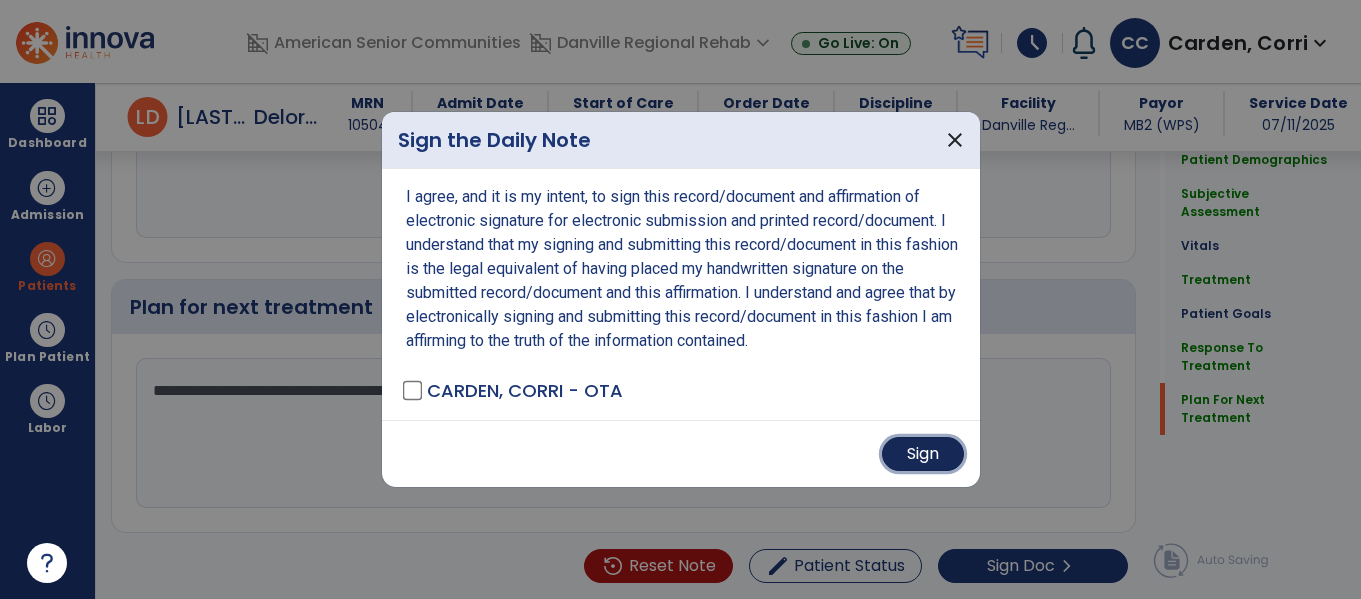 click on "Sign" at bounding box center (923, 454) 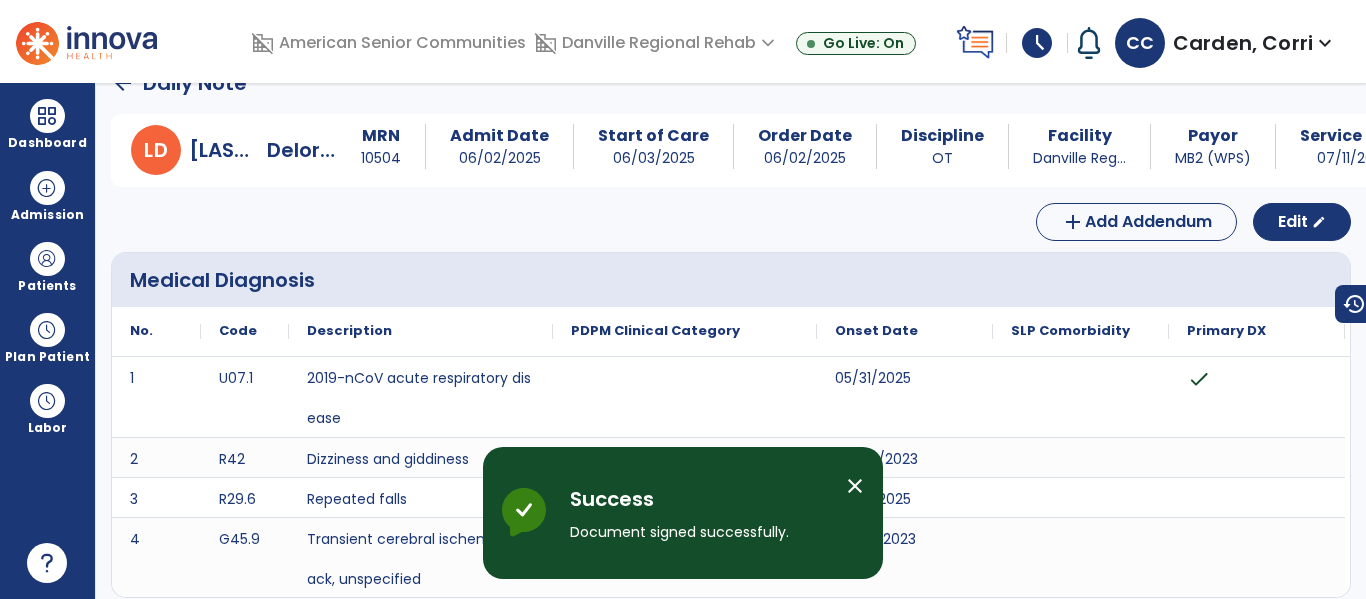 scroll, scrollTop: 0, scrollLeft: 0, axis: both 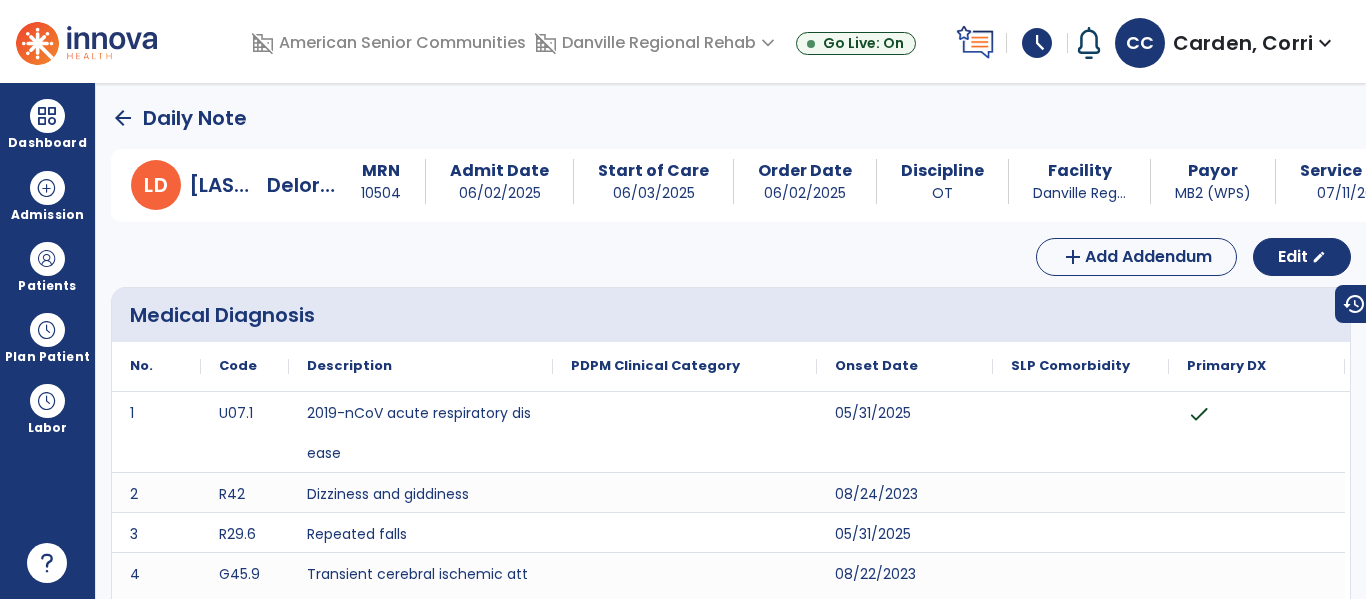 click on "arrow_back" 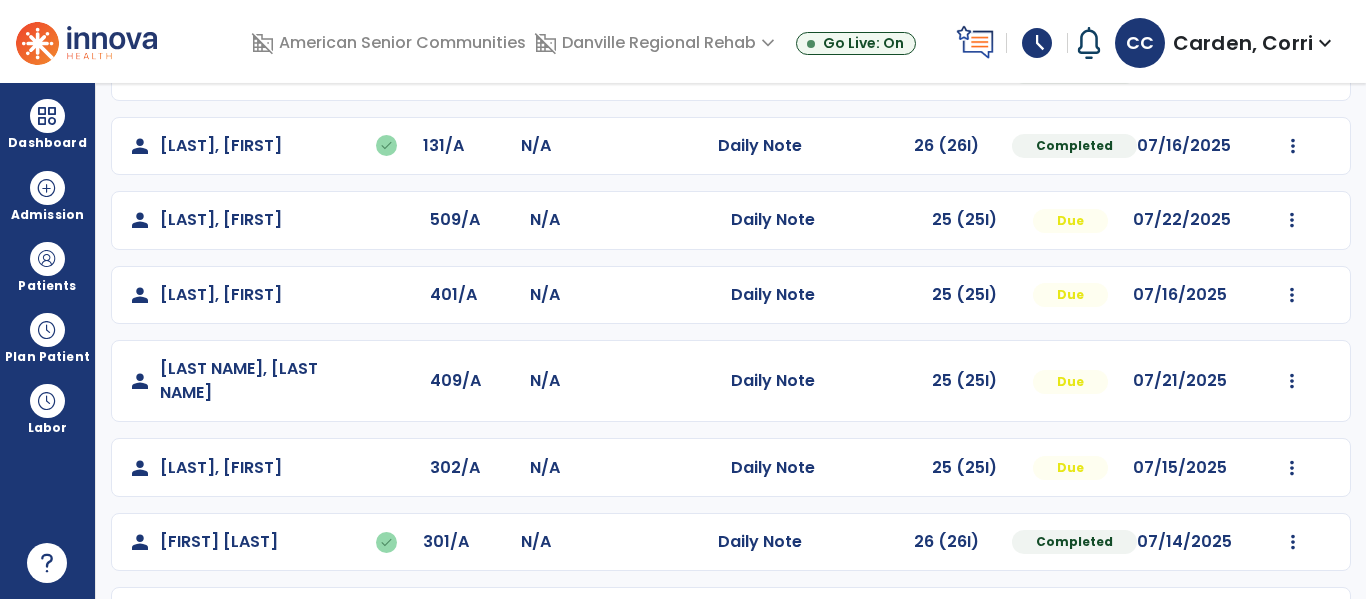 scroll, scrollTop: 1040, scrollLeft: 0, axis: vertical 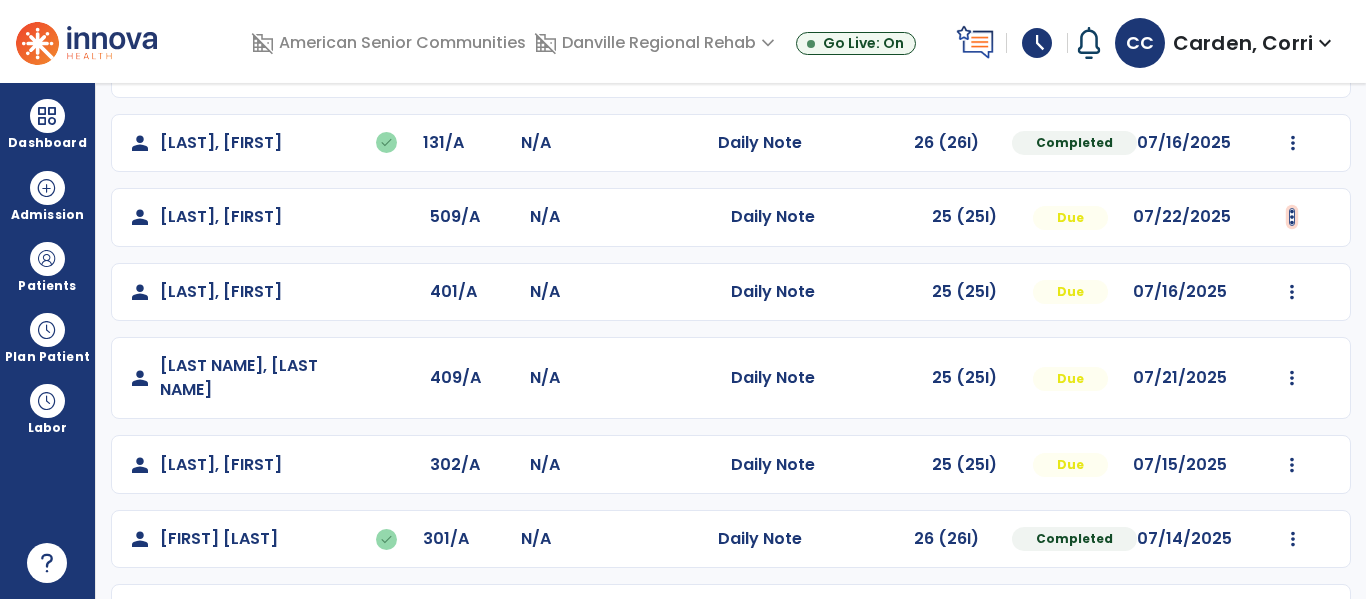 click at bounding box center [1293, -752] 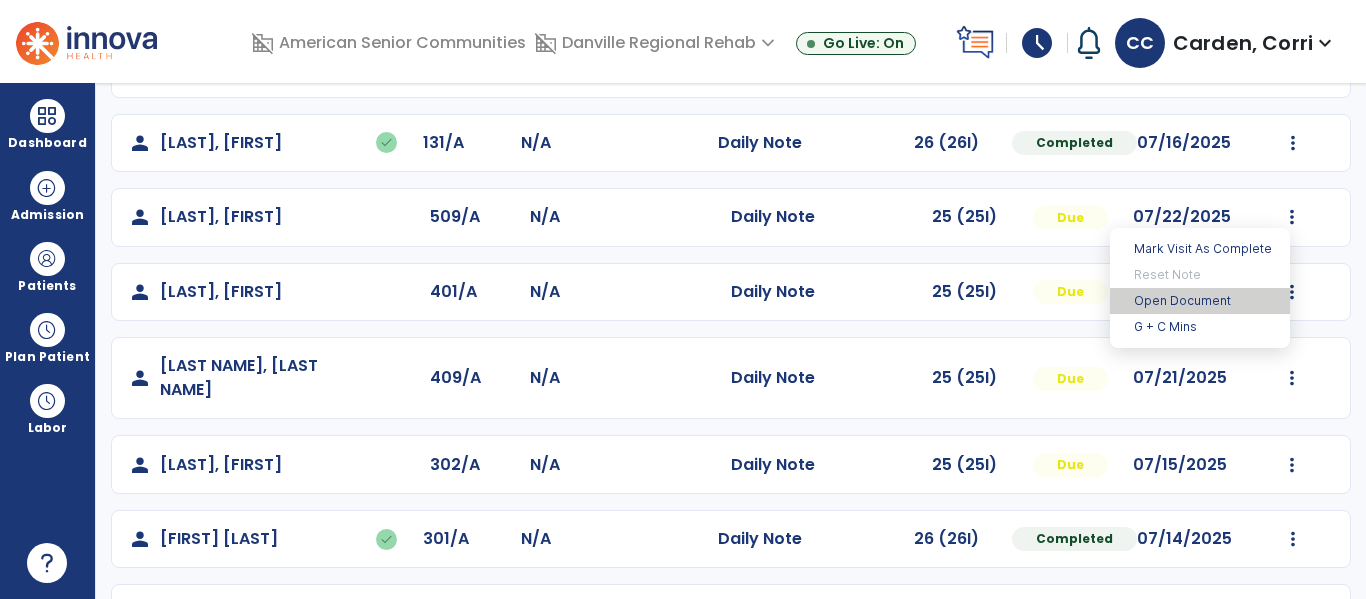 click on "Open Document" at bounding box center (1200, 301) 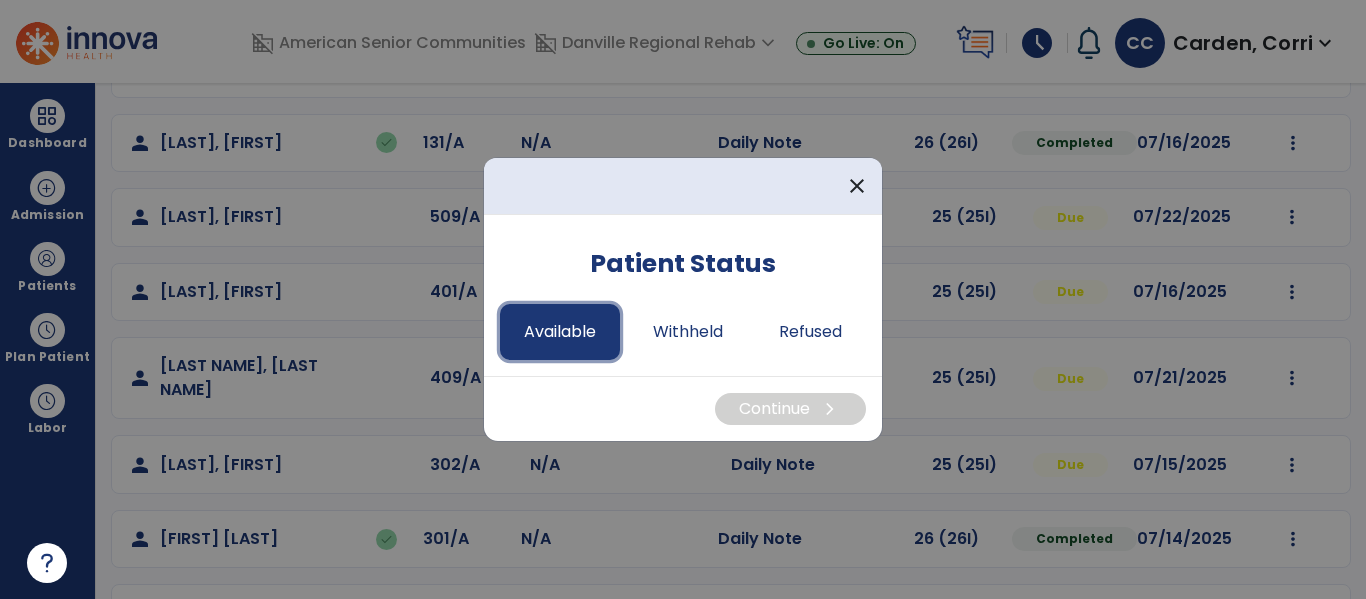 click on "Available" at bounding box center [560, 332] 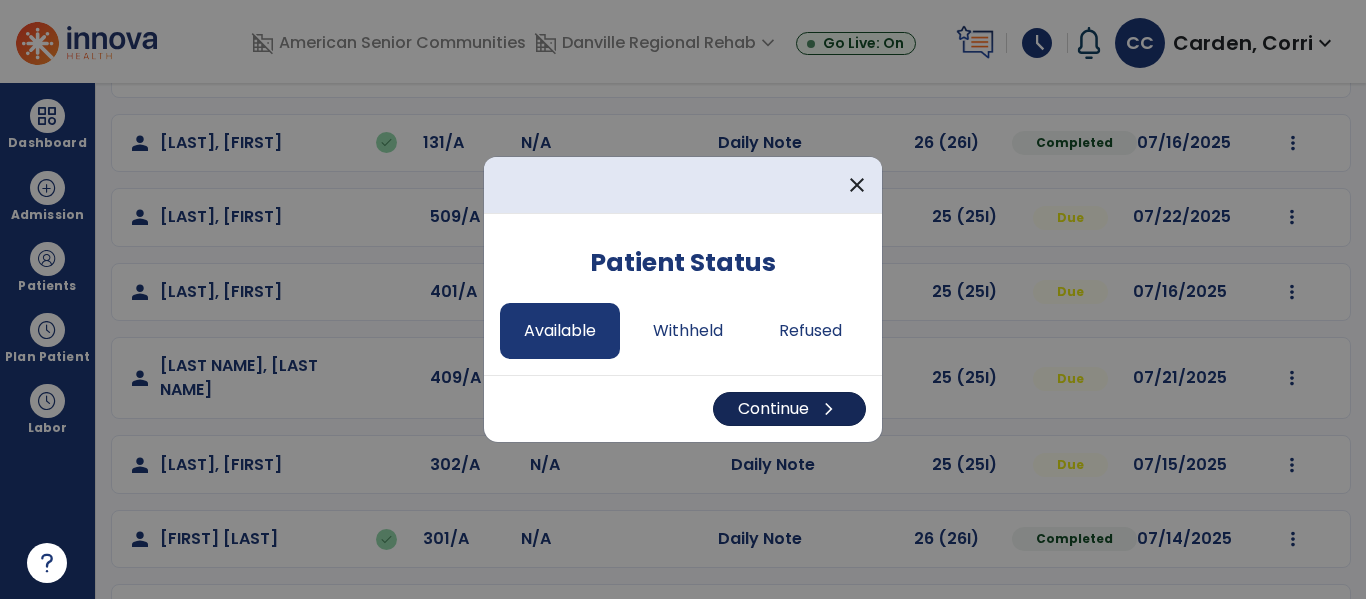 click on "chevron_right" at bounding box center [829, 409] 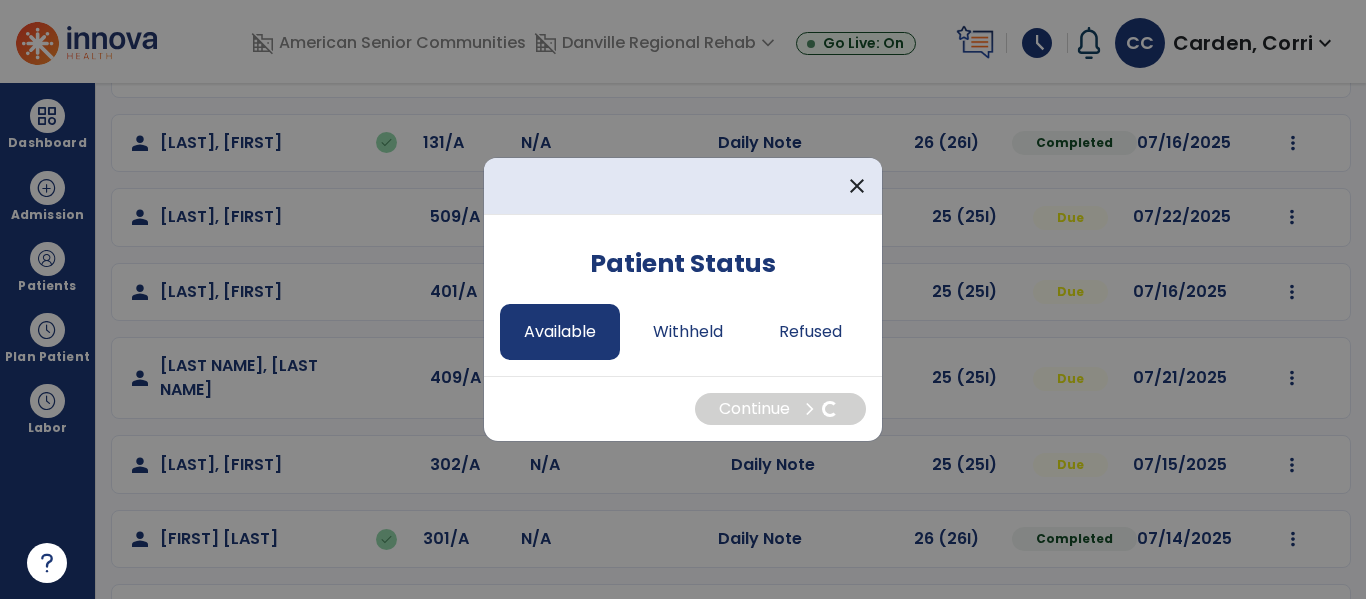 select on "*" 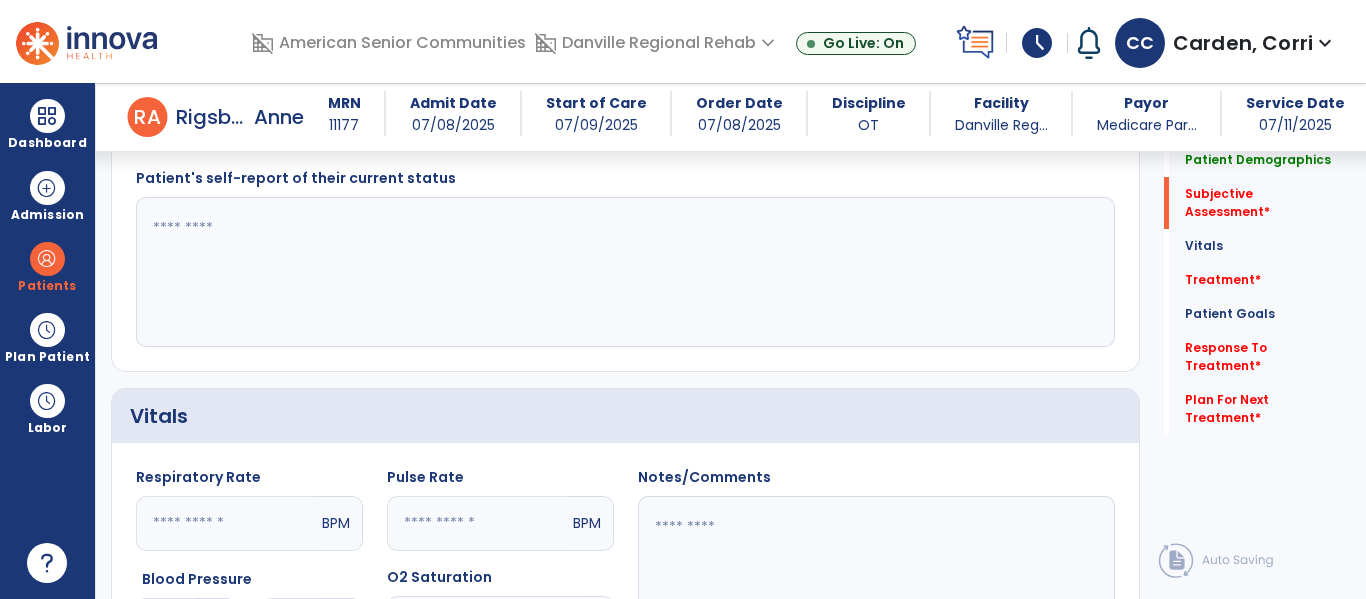 scroll, scrollTop: 485, scrollLeft: 0, axis: vertical 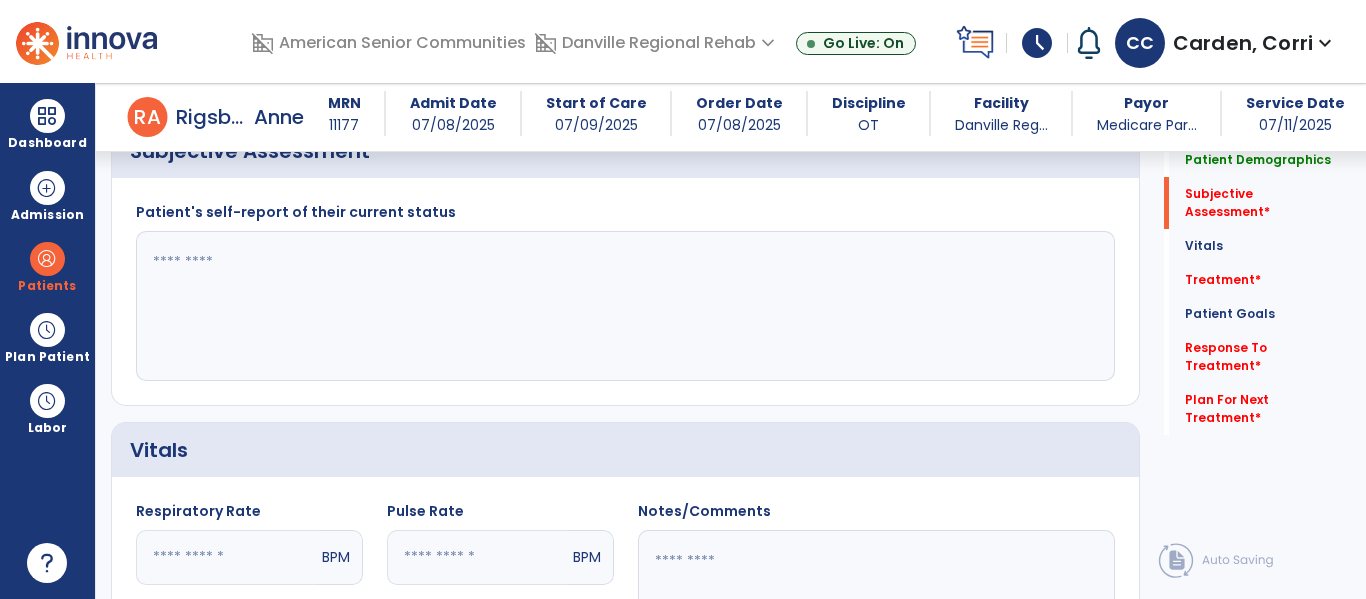 click 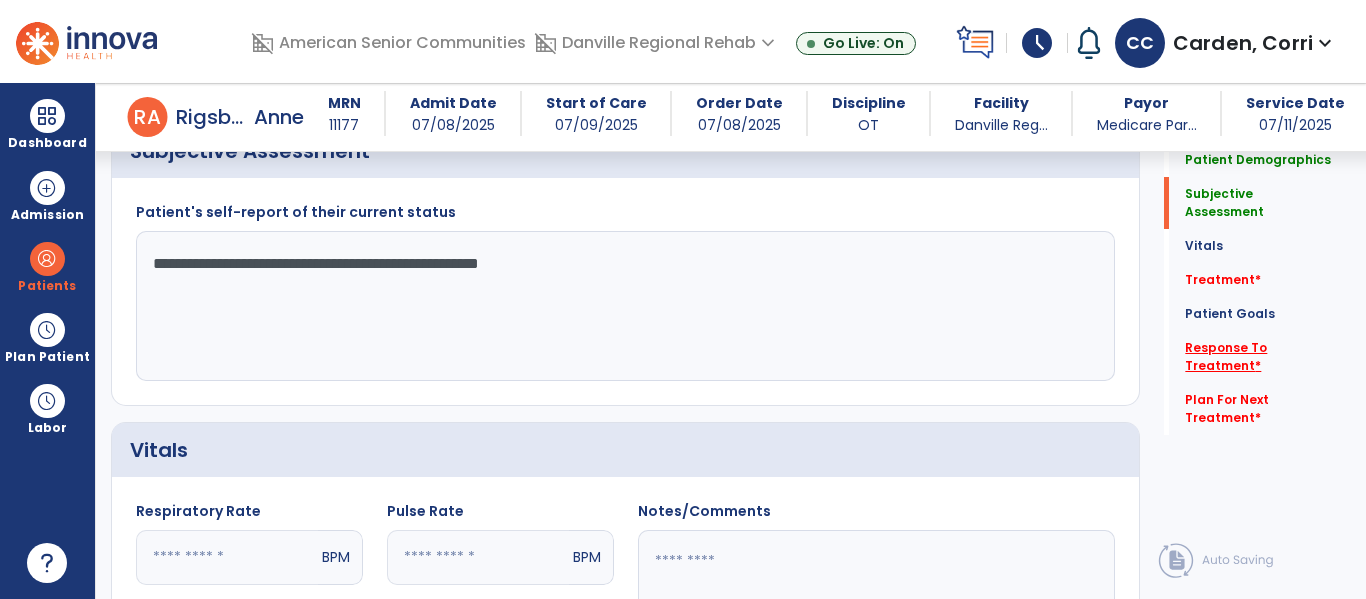 type on "**********" 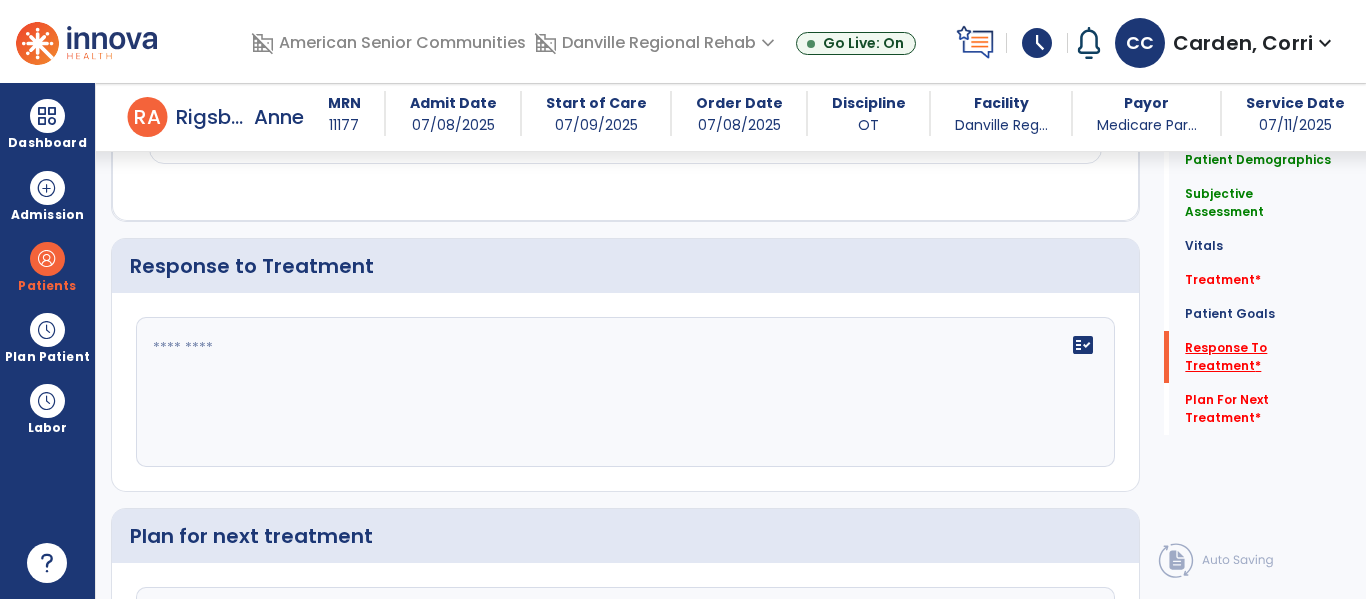 scroll, scrollTop: 2098, scrollLeft: 0, axis: vertical 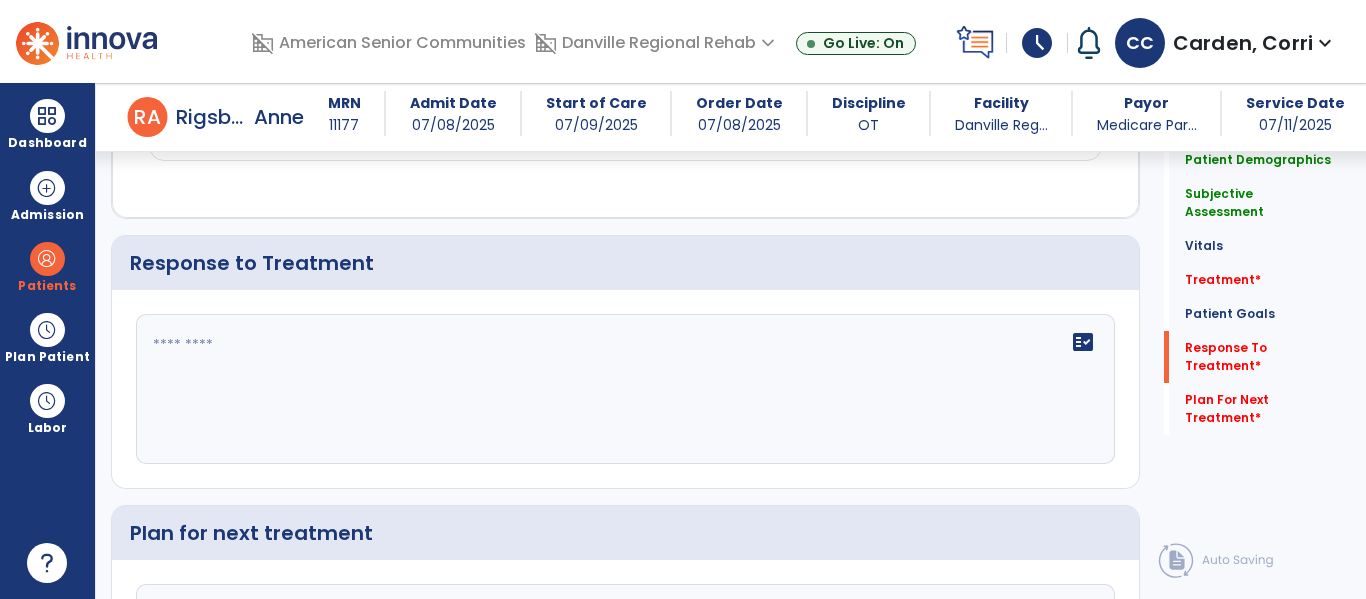 click 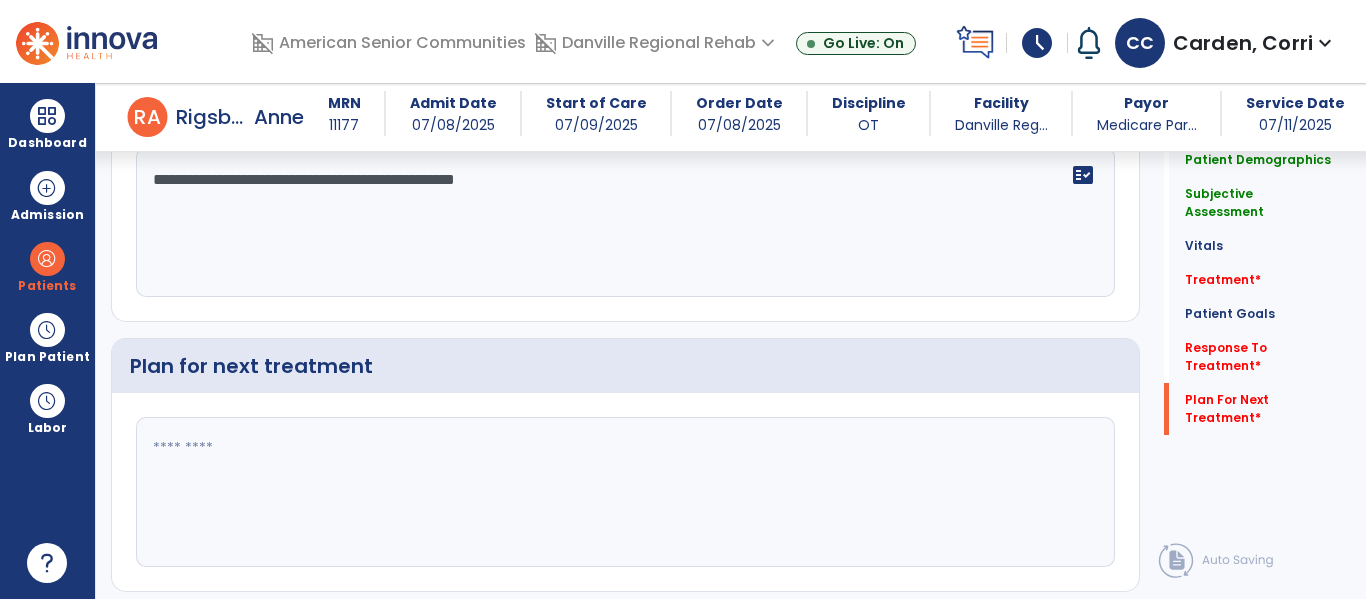 scroll, scrollTop: 2303, scrollLeft: 0, axis: vertical 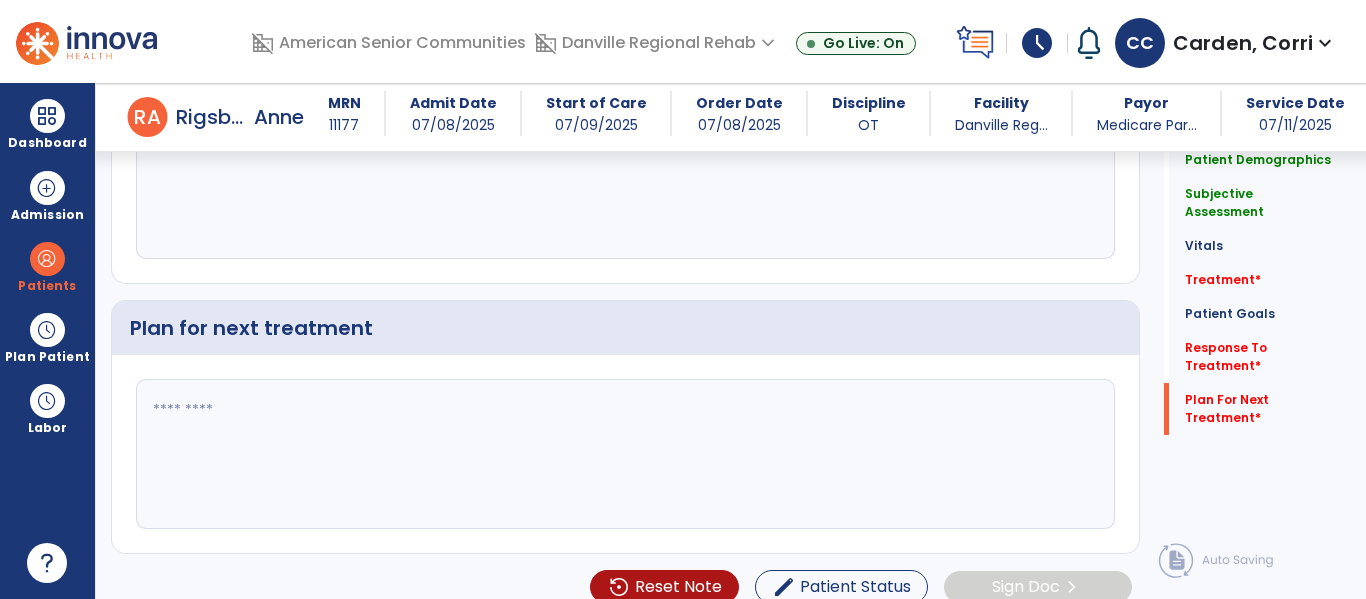 type on "**********" 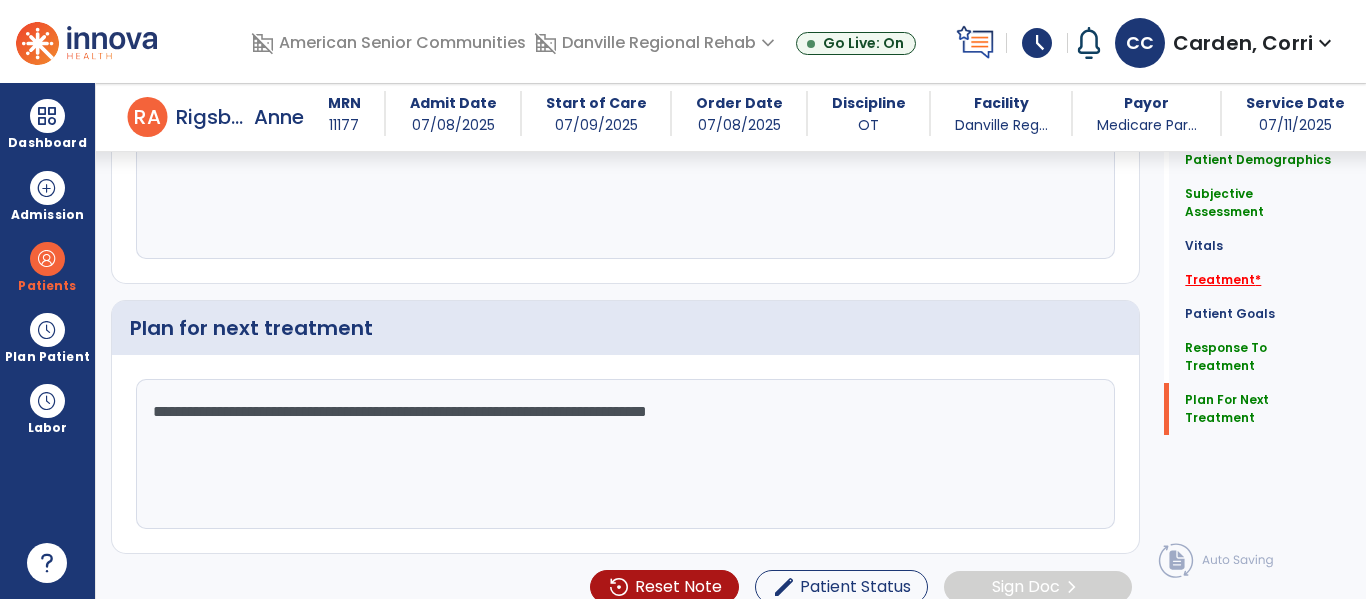 type on "**********" 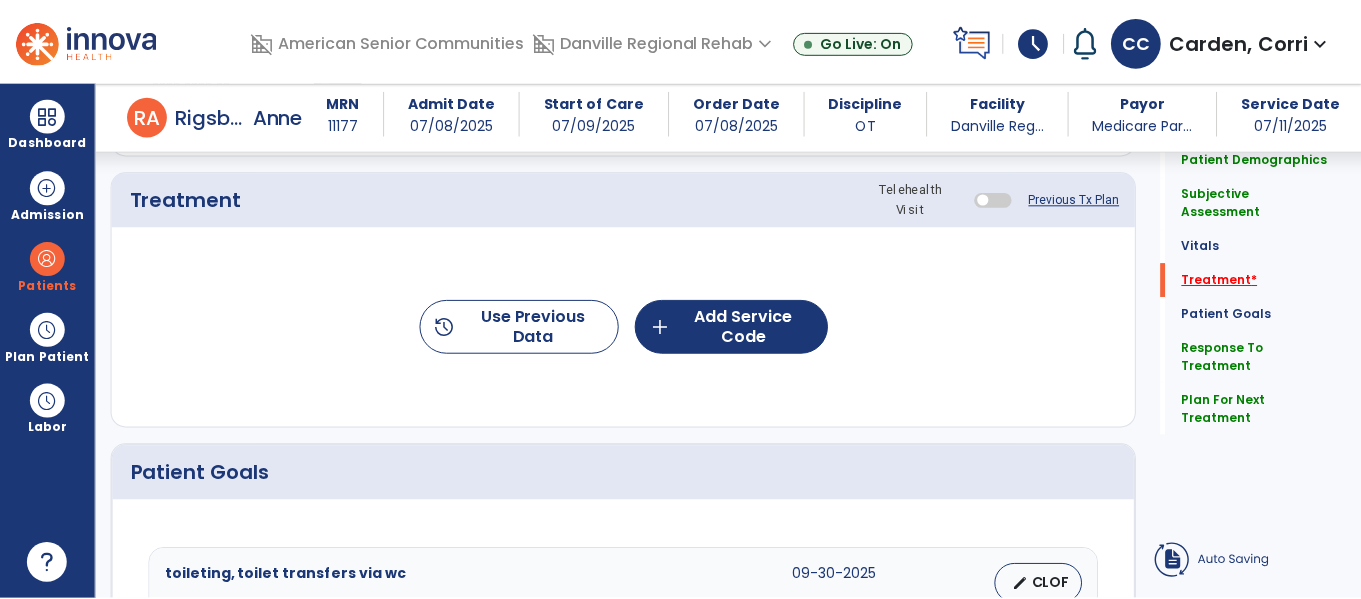 scroll, scrollTop: 1116, scrollLeft: 0, axis: vertical 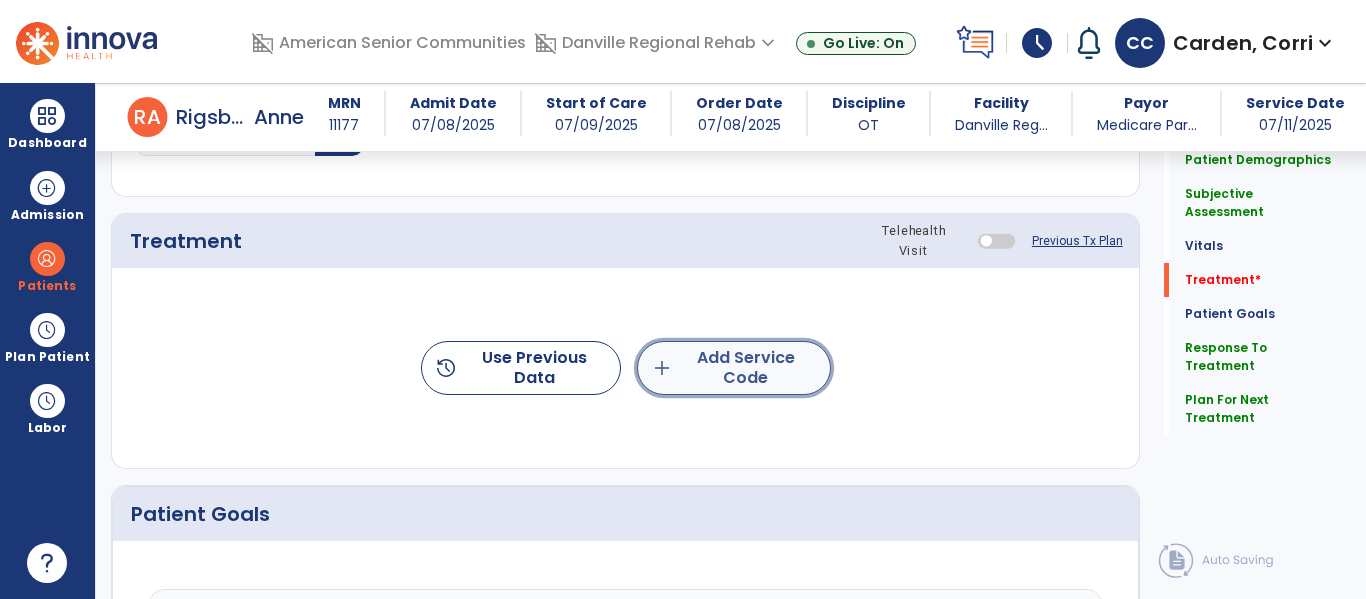 click on "add  Add Service Code" 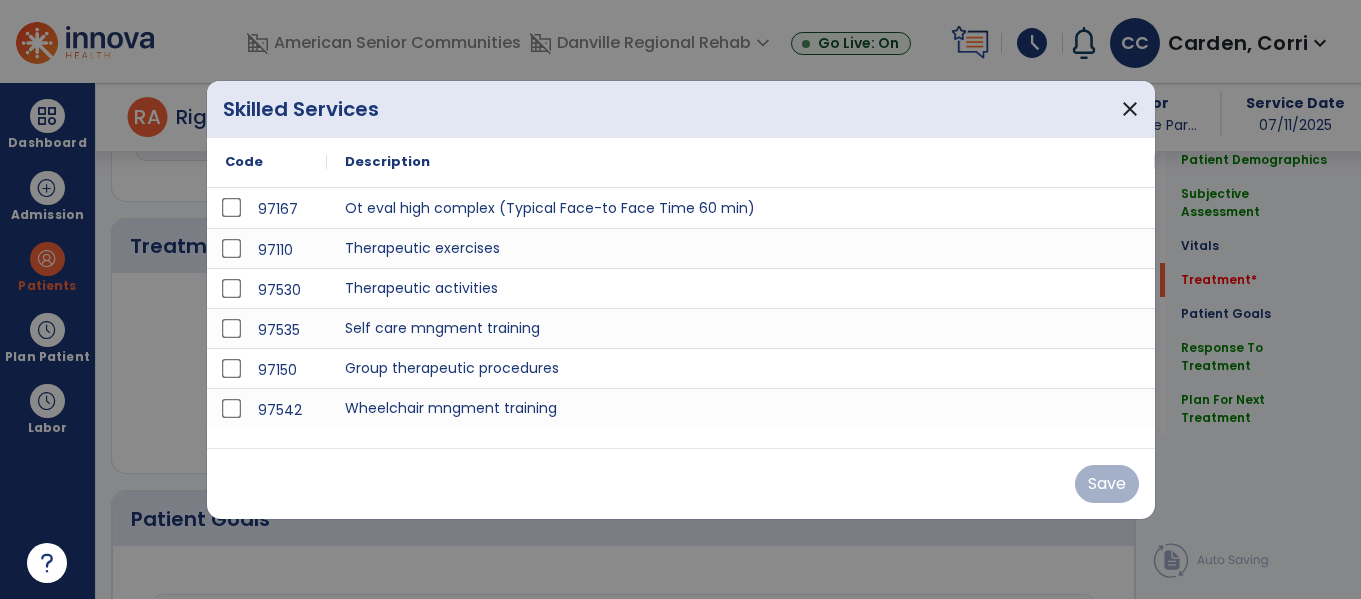 scroll, scrollTop: 1116, scrollLeft: 0, axis: vertical 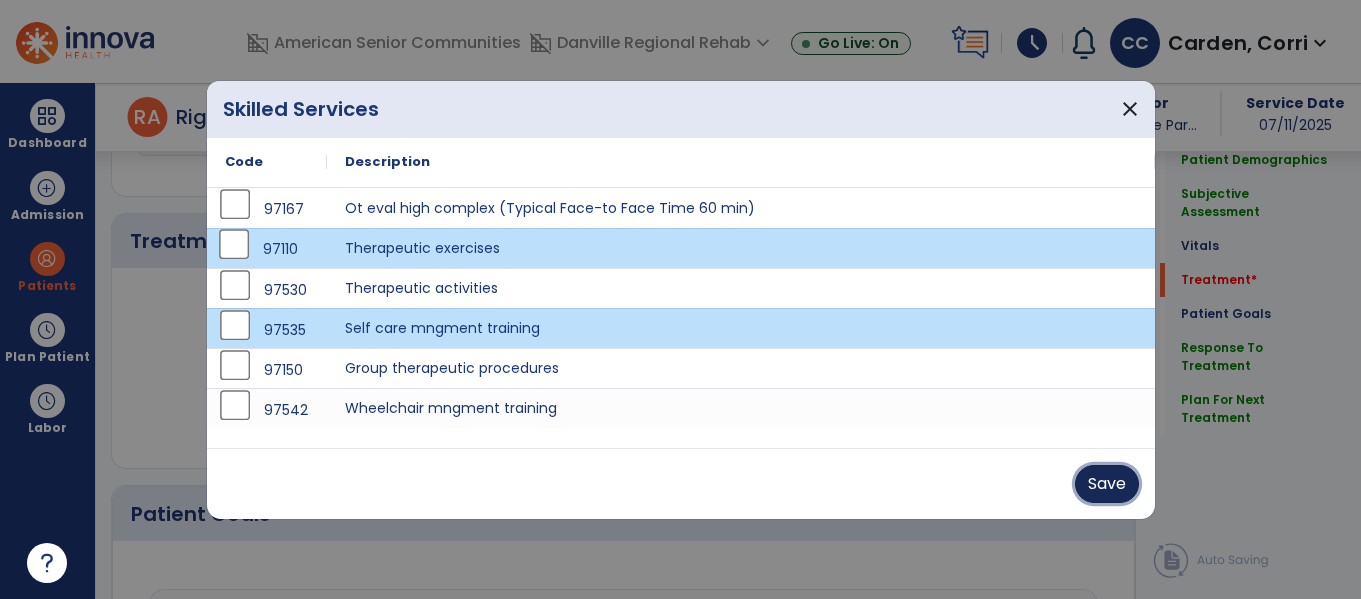 click on "Save" at bounding box center (1107, 484) 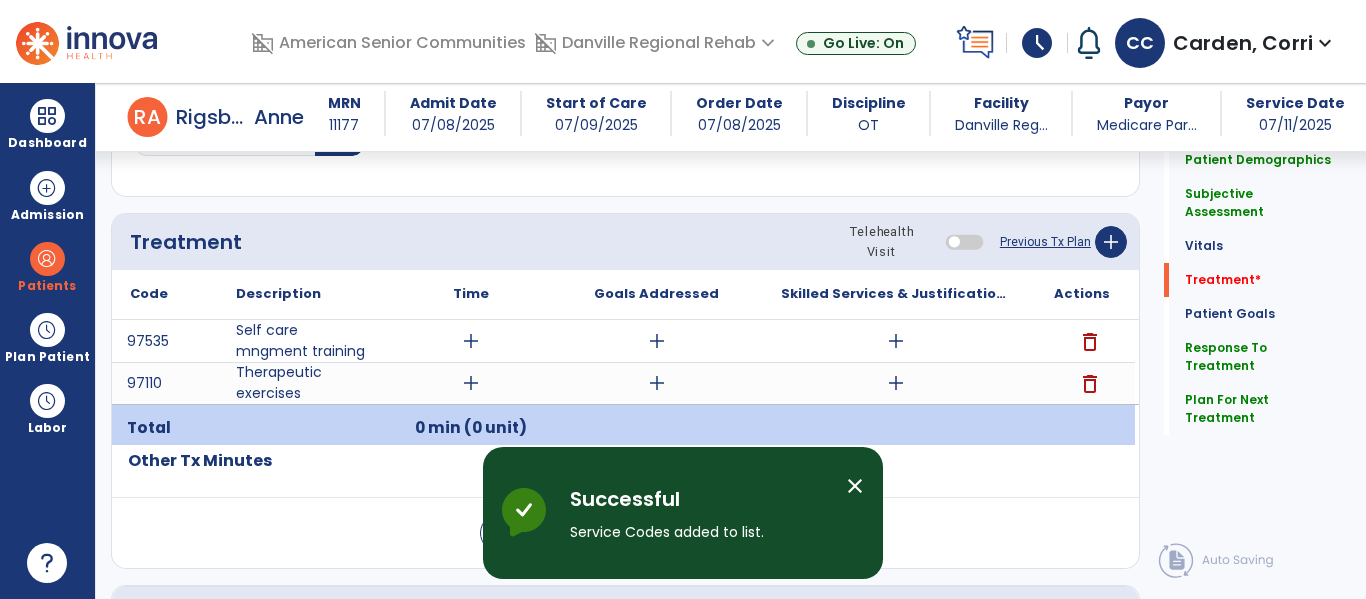 click on "add" at bounding box center (471, 341) 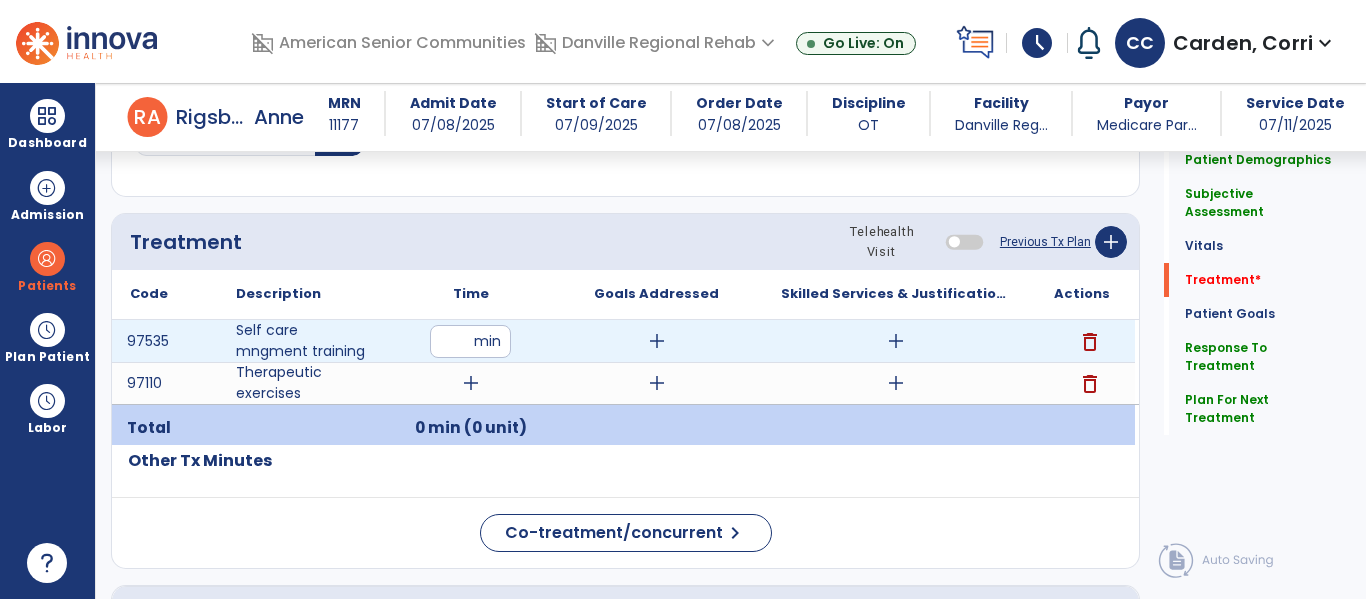 type on "**" 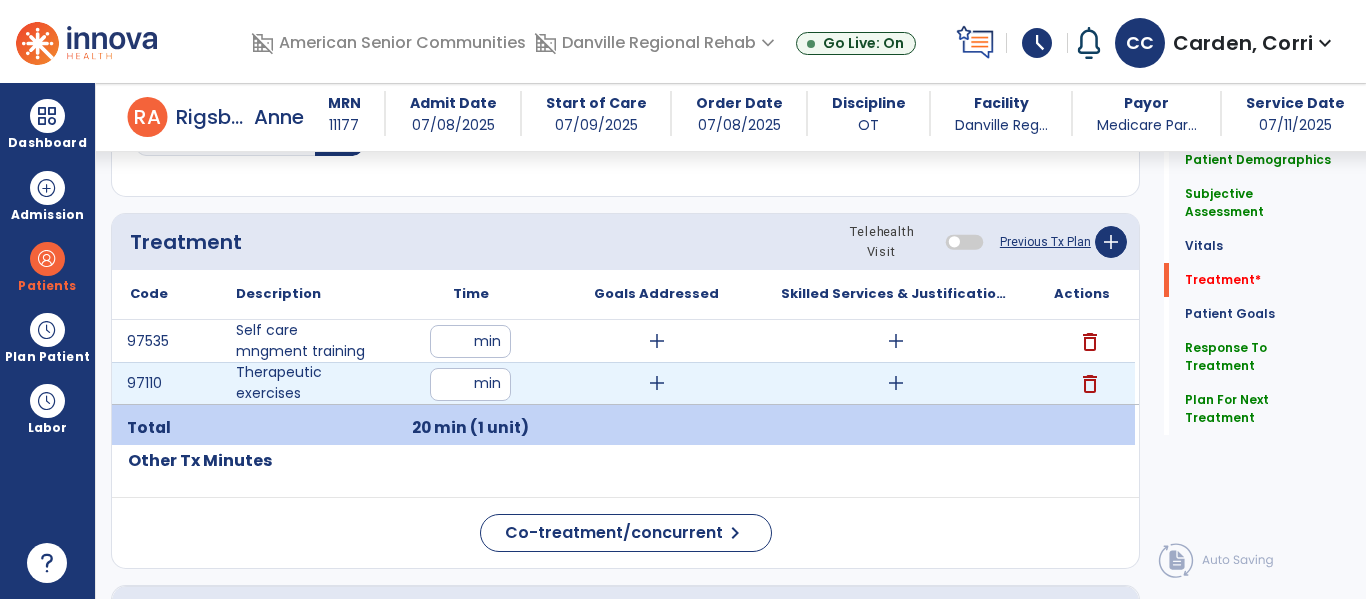 type on "**" 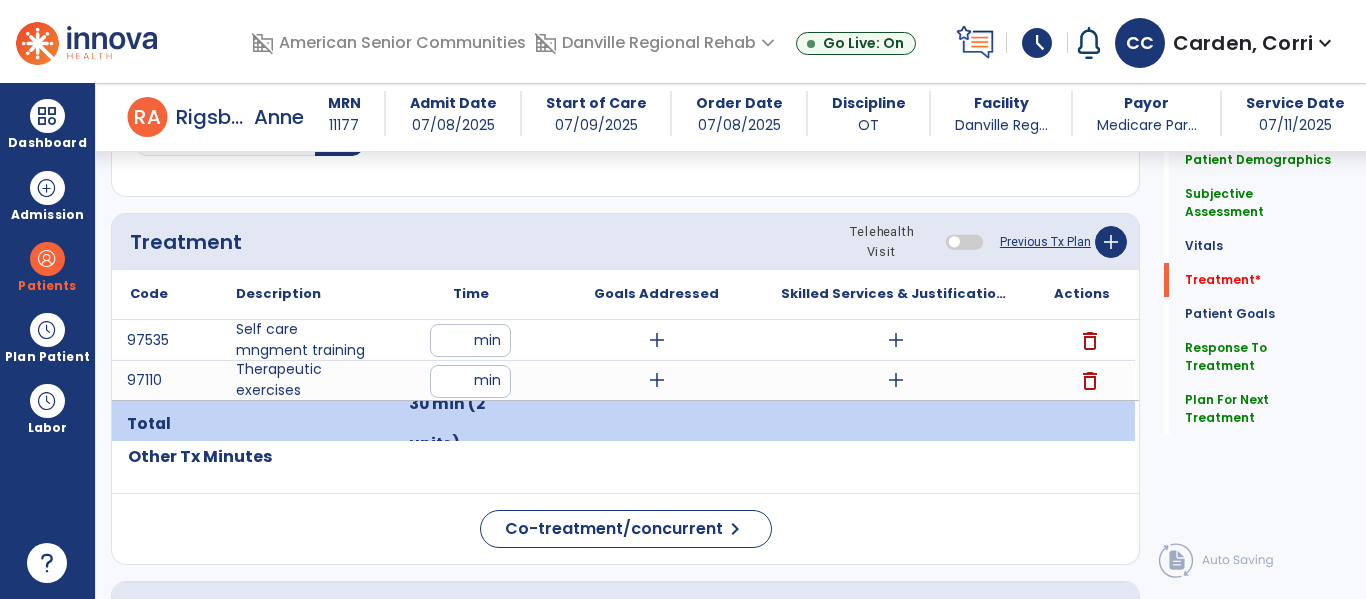 click on "add" at bounding box center [896, 380] 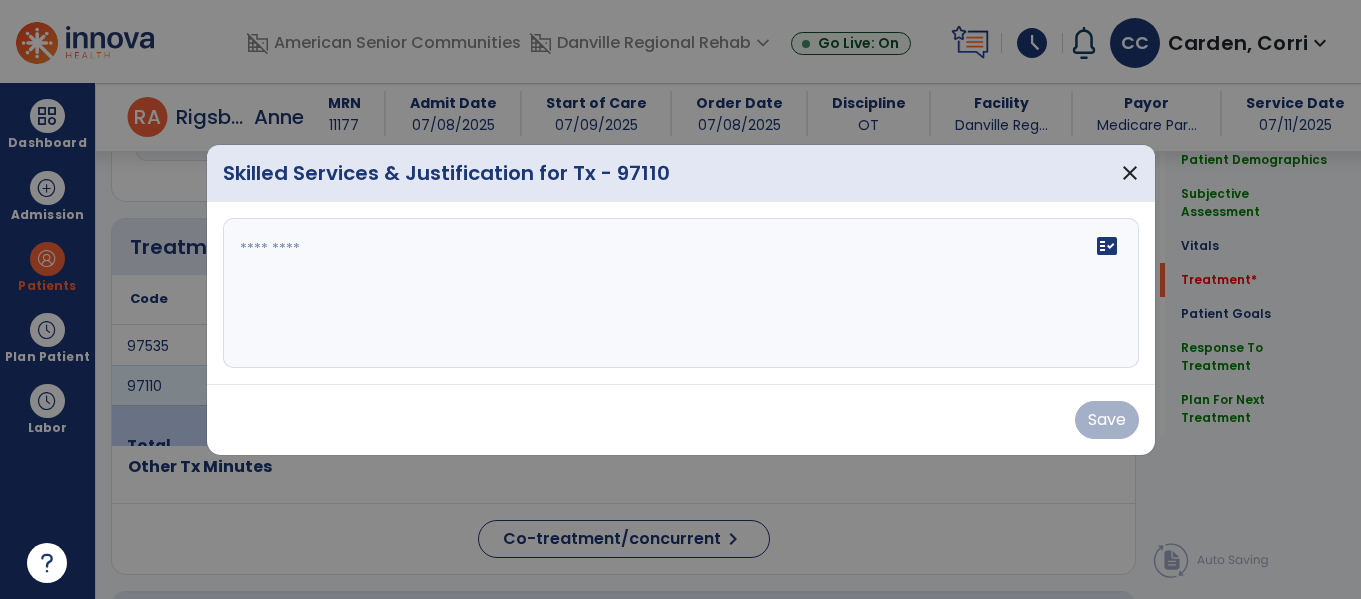 scroll, scrollTop: 1116, scrollLeft: 0, axis: vertical 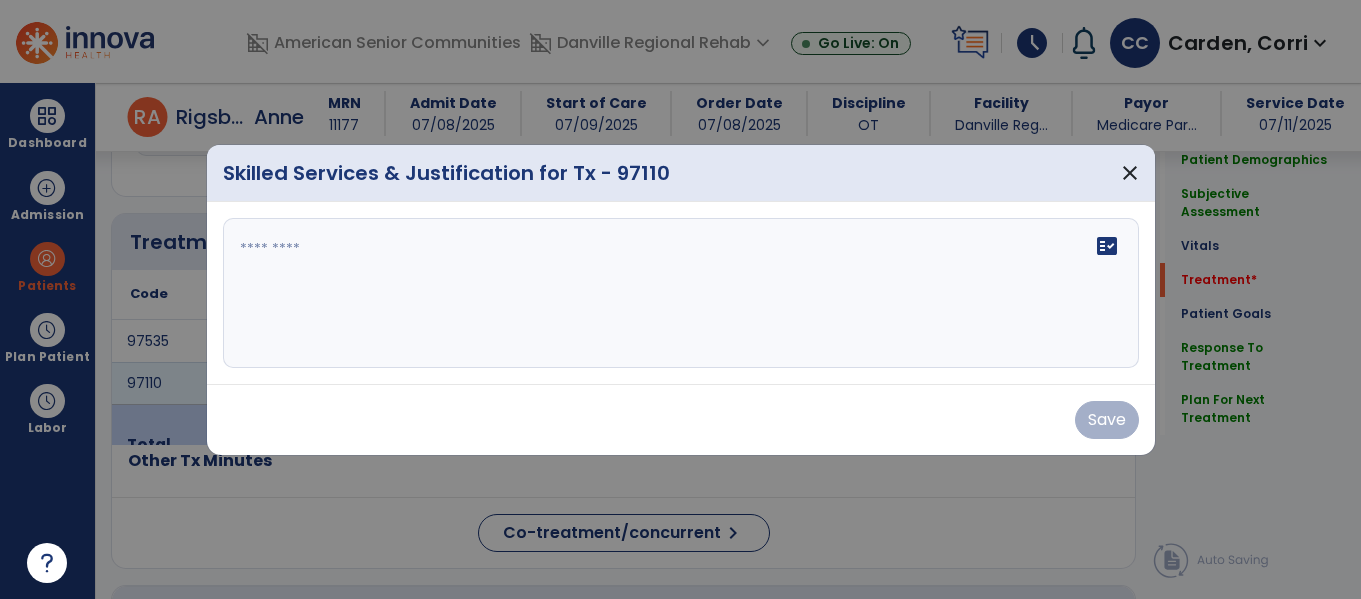 click on "fact_check" at bounding box center (681, 293) 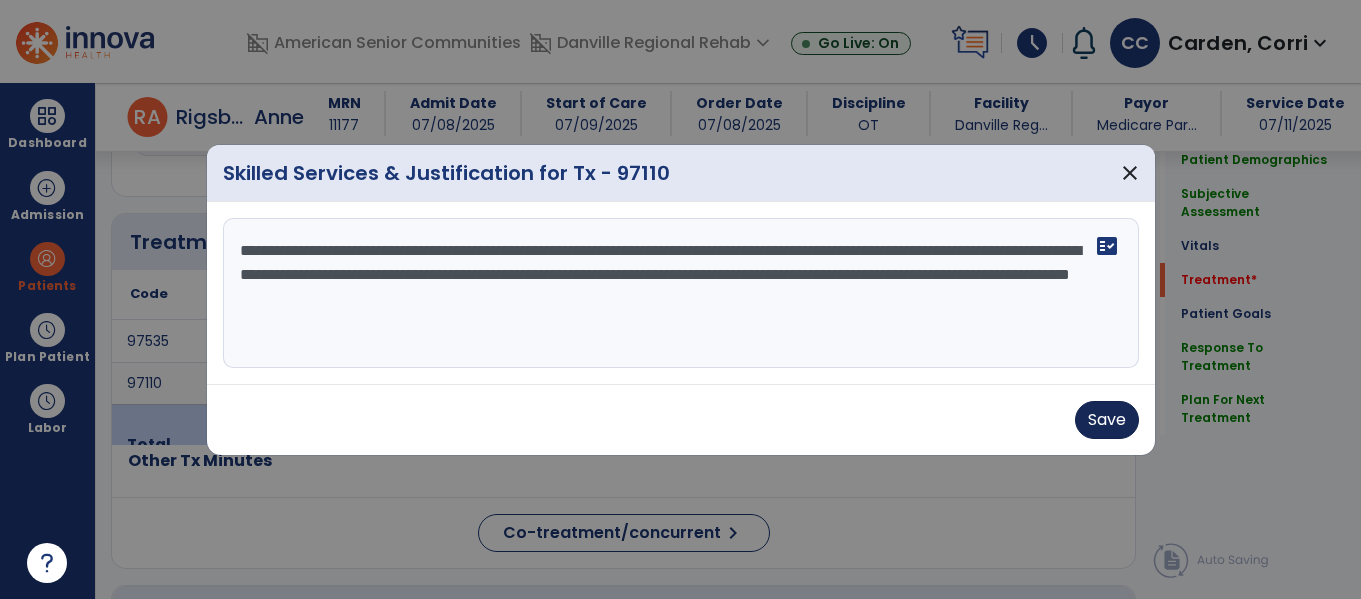 type on "**********" 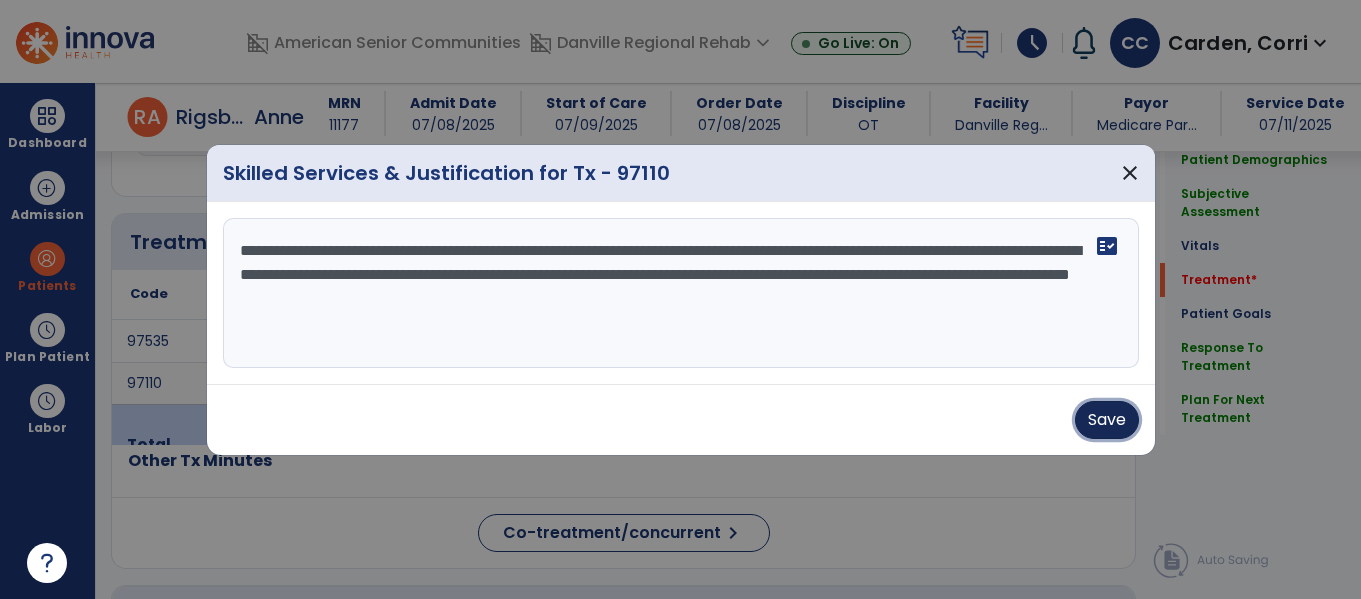 click on "Save" at bounding box center (1107, 420) 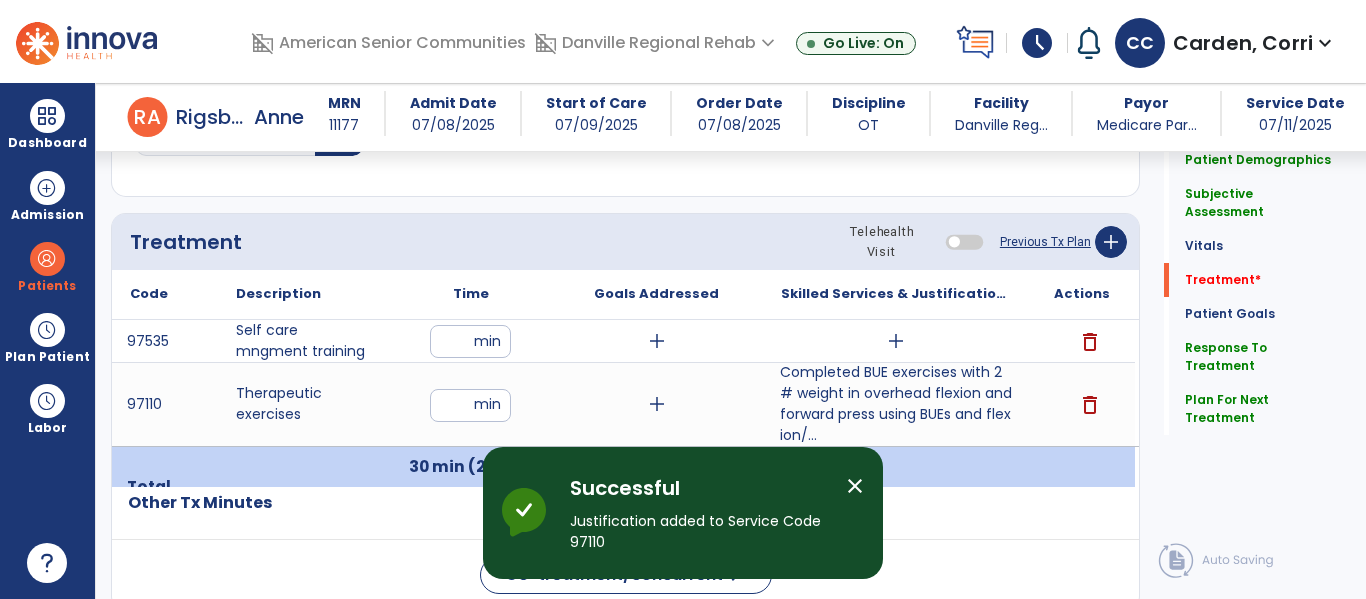 click on "add" at bounding box center (896, 341) 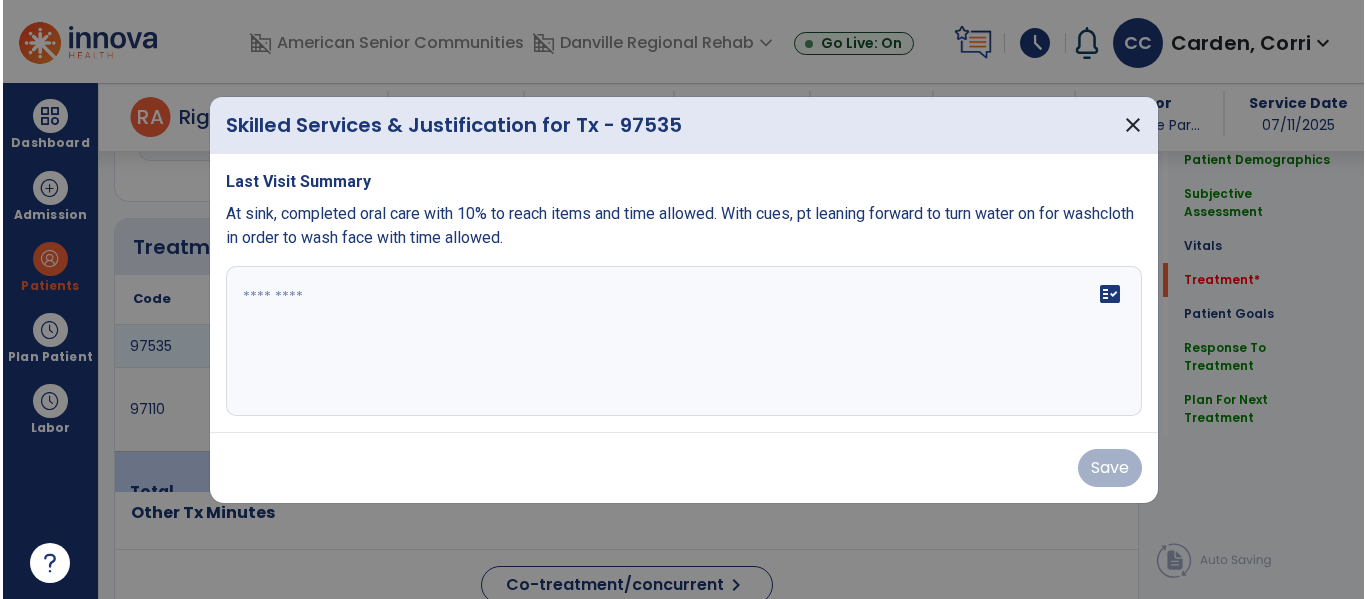 scroll, scrollTop: 1116, scrollLeft: 0, axis: vertical 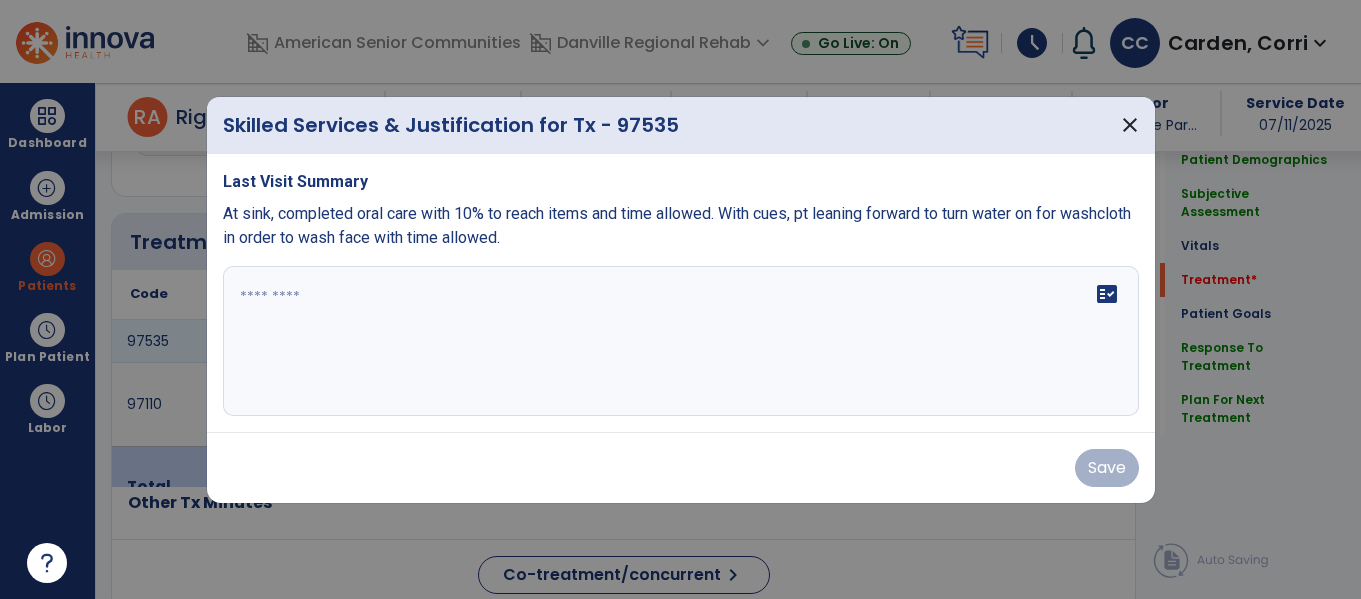click on "fact_check" at bounding box center [681, 341] 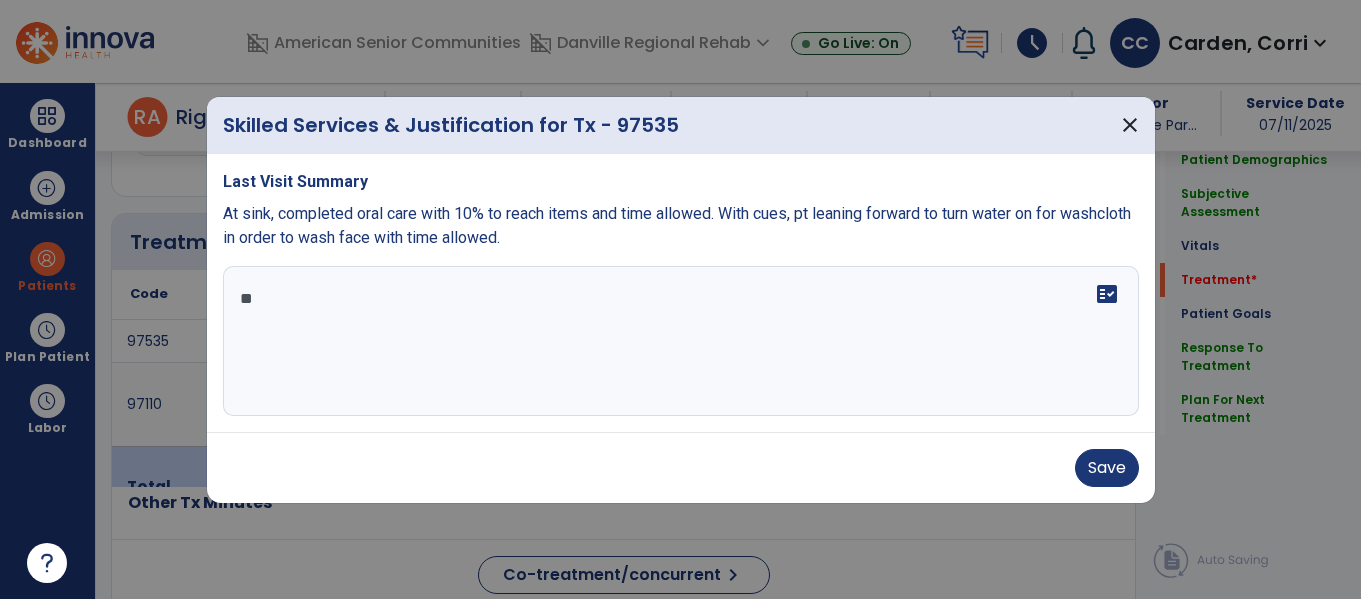 type on "*" 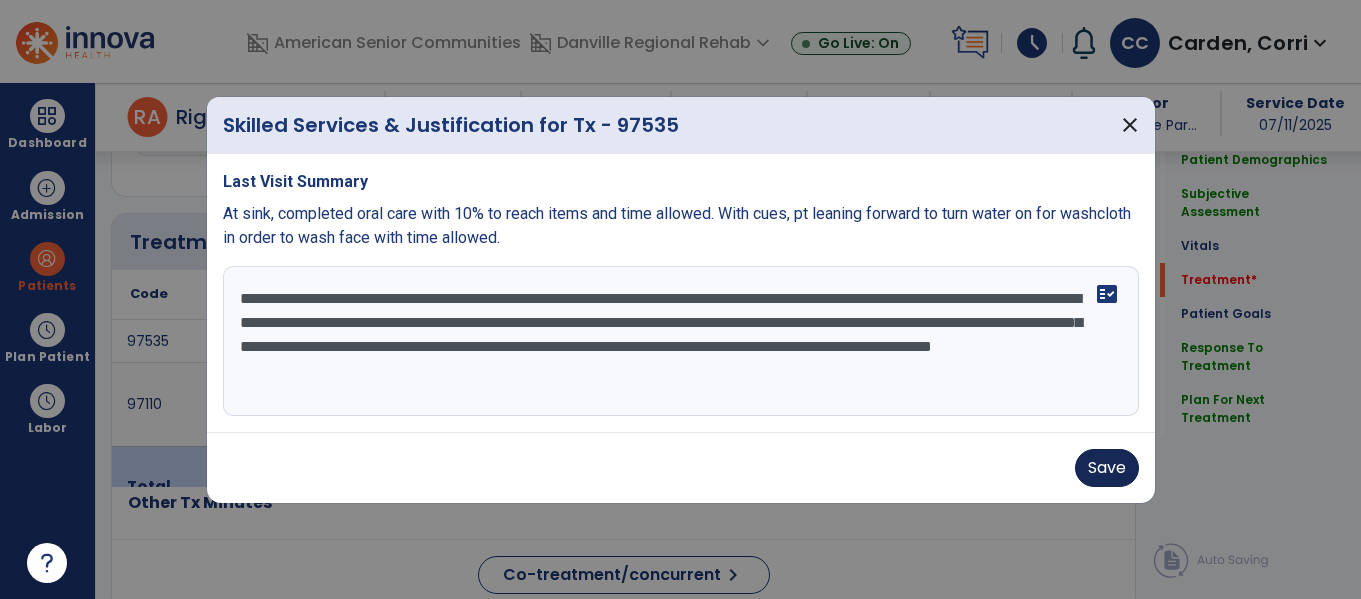 type on "**********" 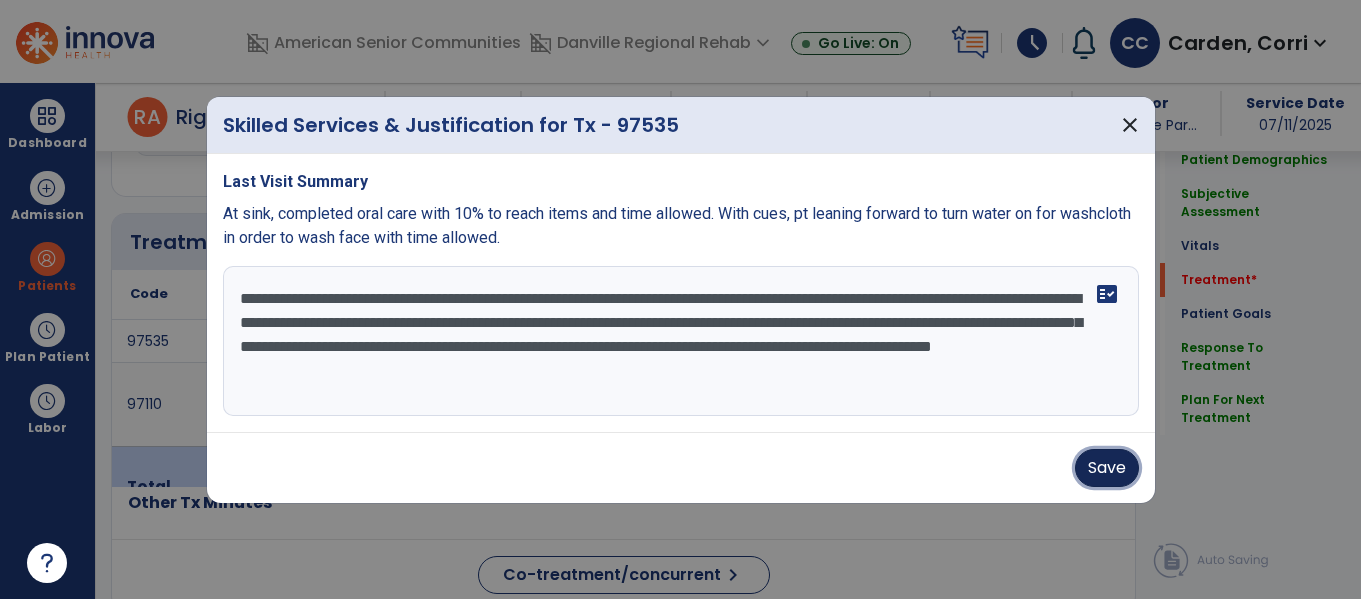 click on "Save" at bounding box center (1107, 468) 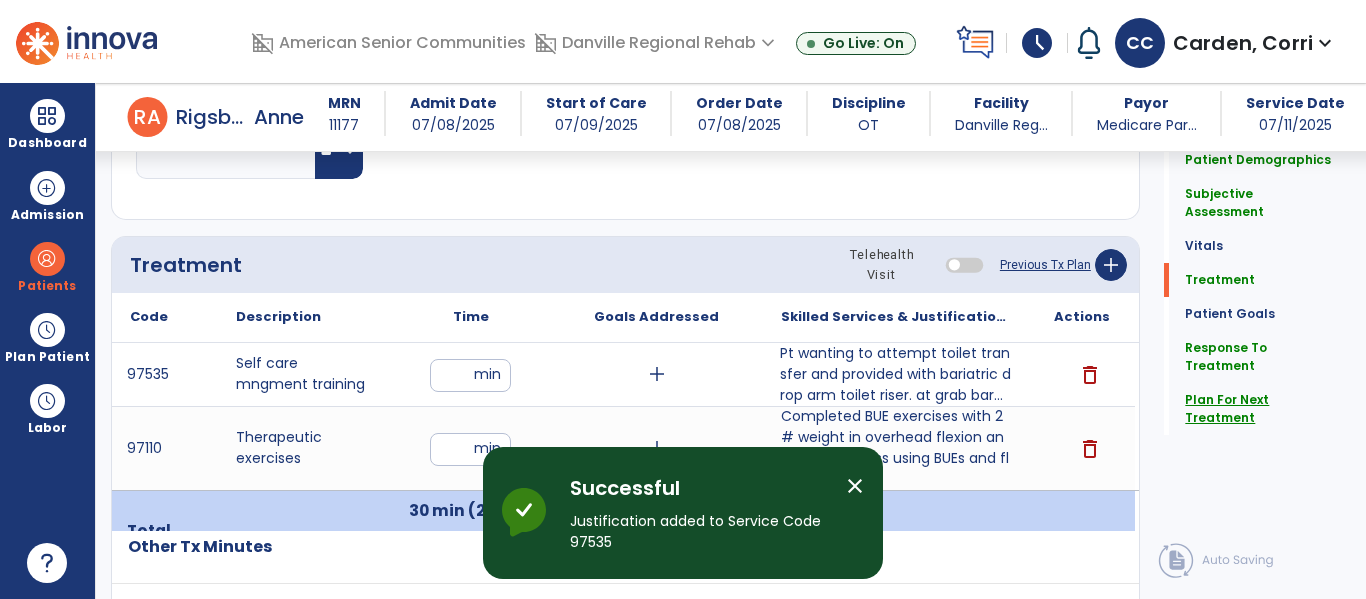click on "Plan For Next Treatment" 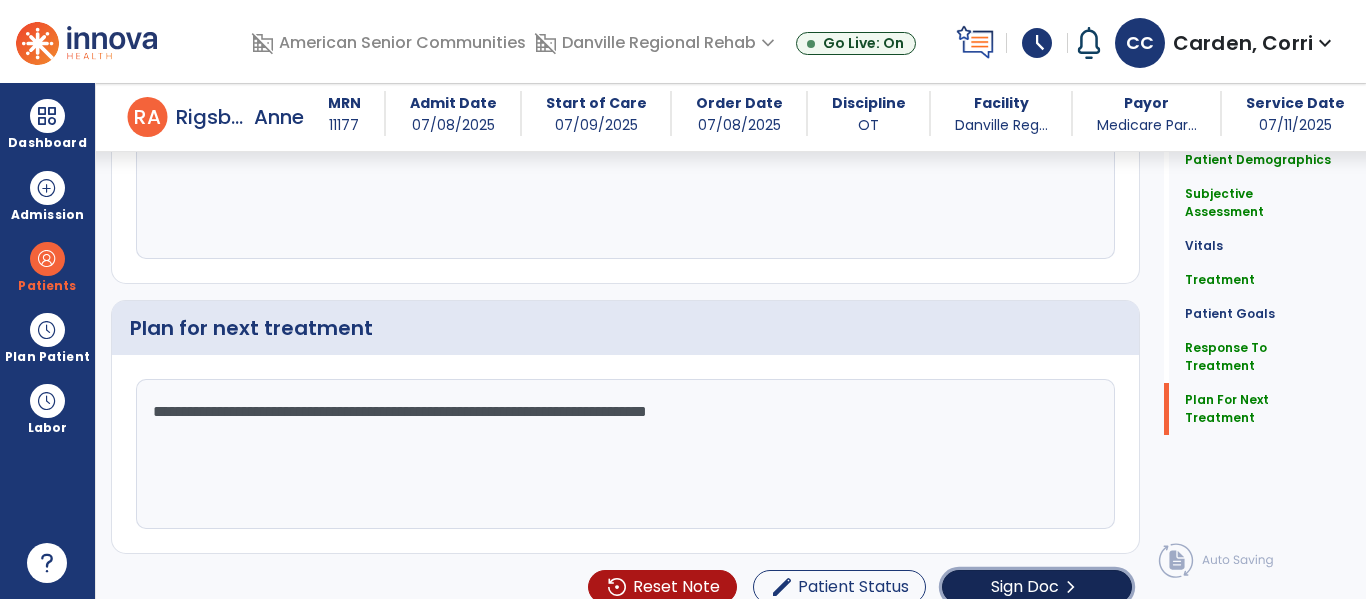 click on "Sign Doc  chevron_right" 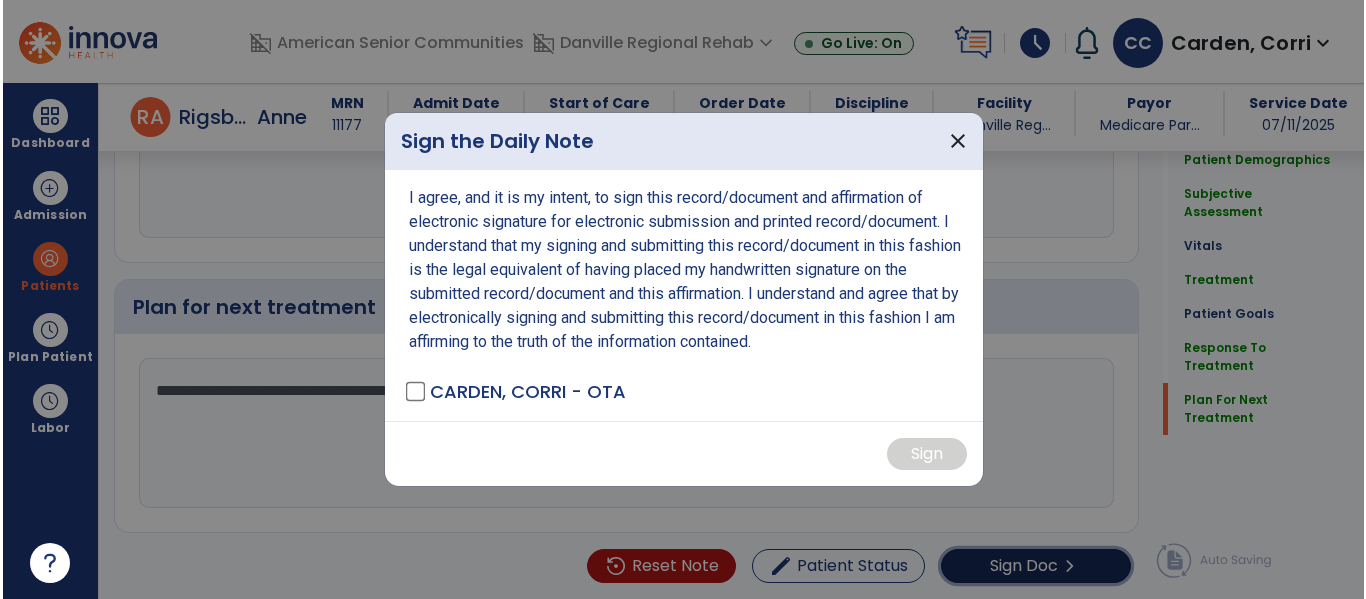 scroll, scrollTop: 2487, scrollLeft: 0, axis: vertical 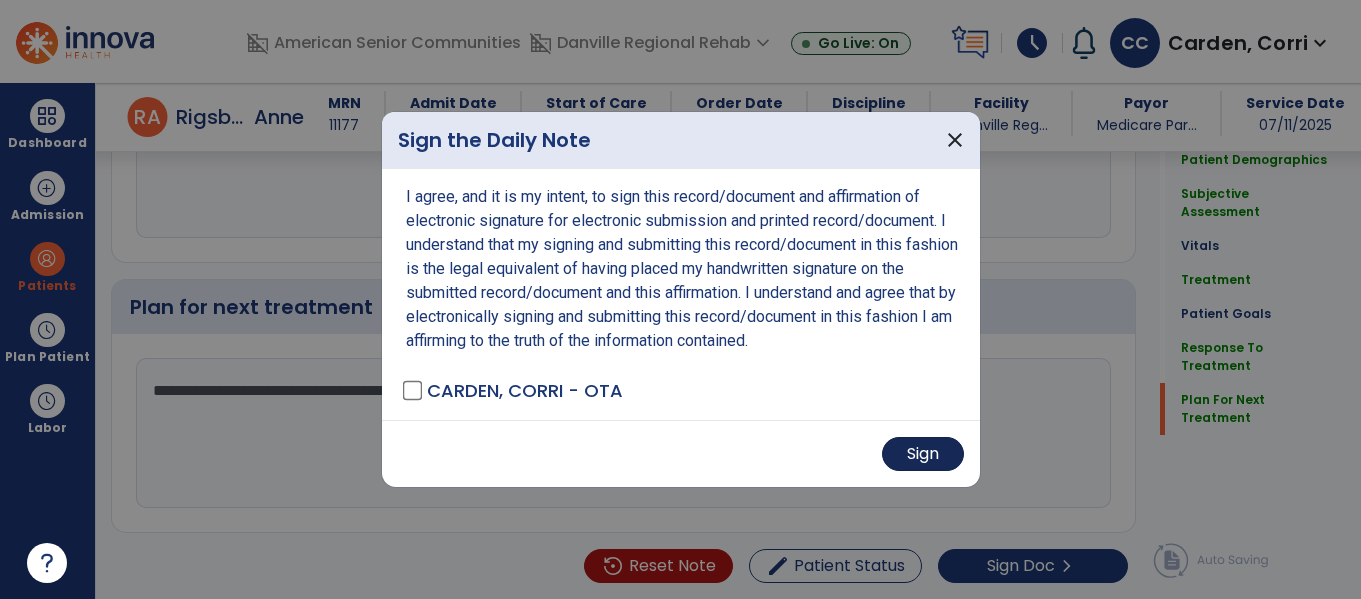 click on "Sign" at bounding box center (923, 454) 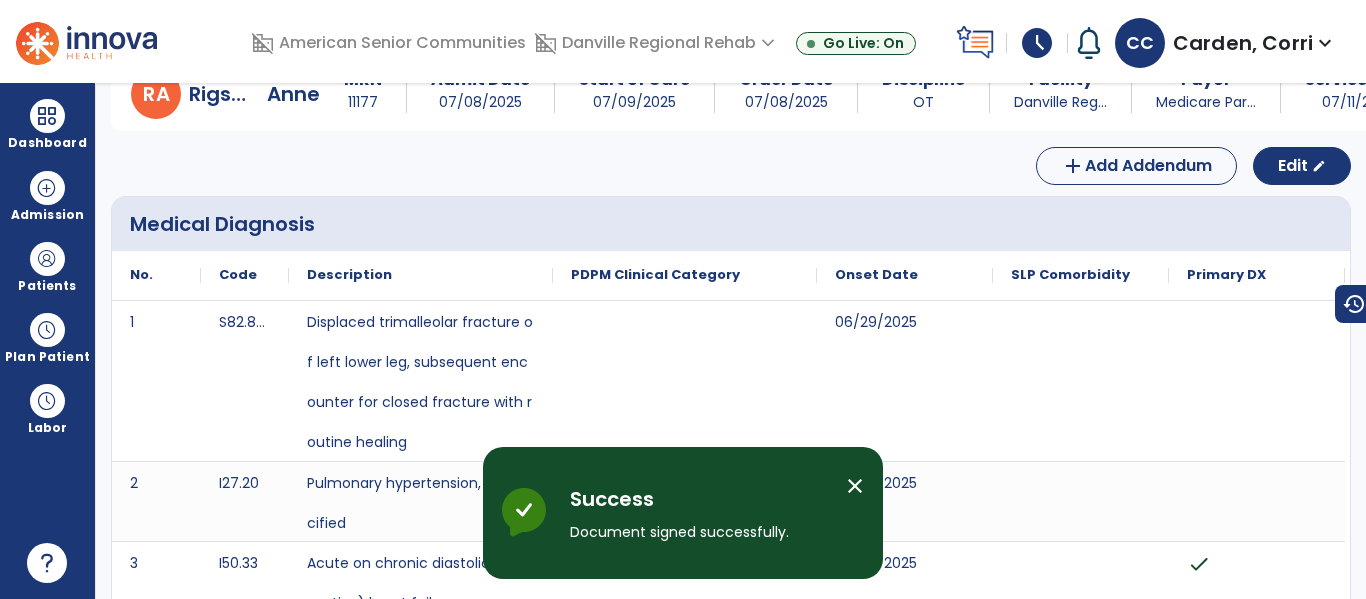 scroll, scrollTop: 0, scrollLeft: 0, axis: both 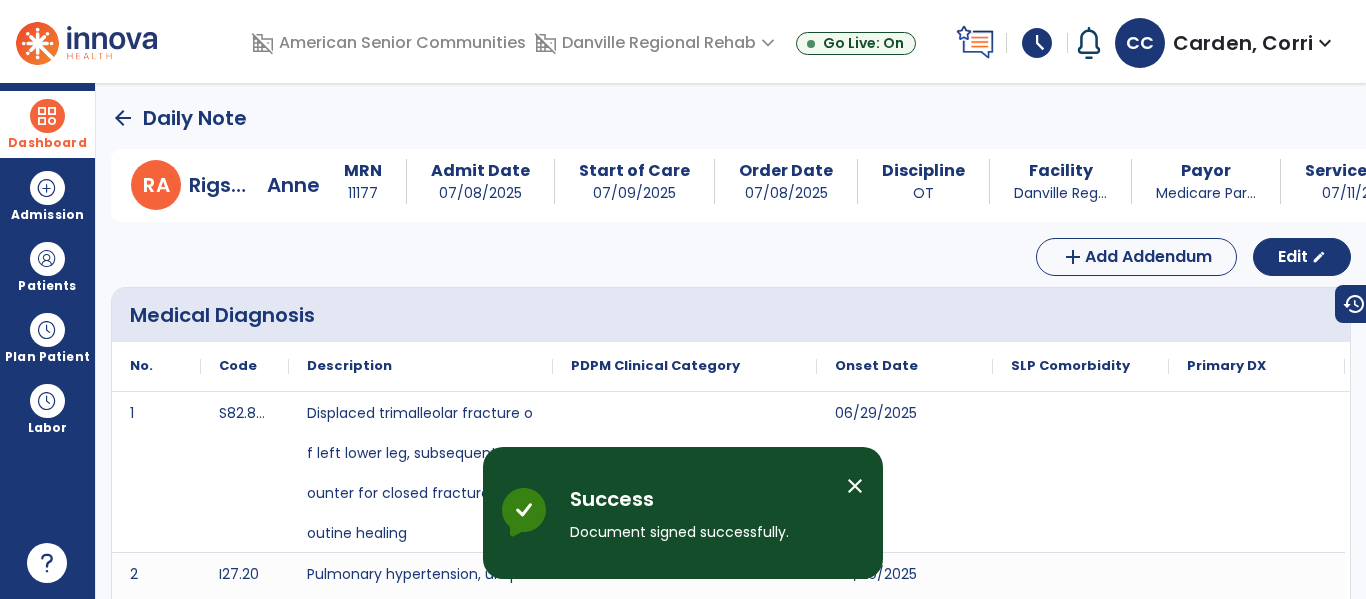 click on "Dashboard" at bounding box center [47, 143] 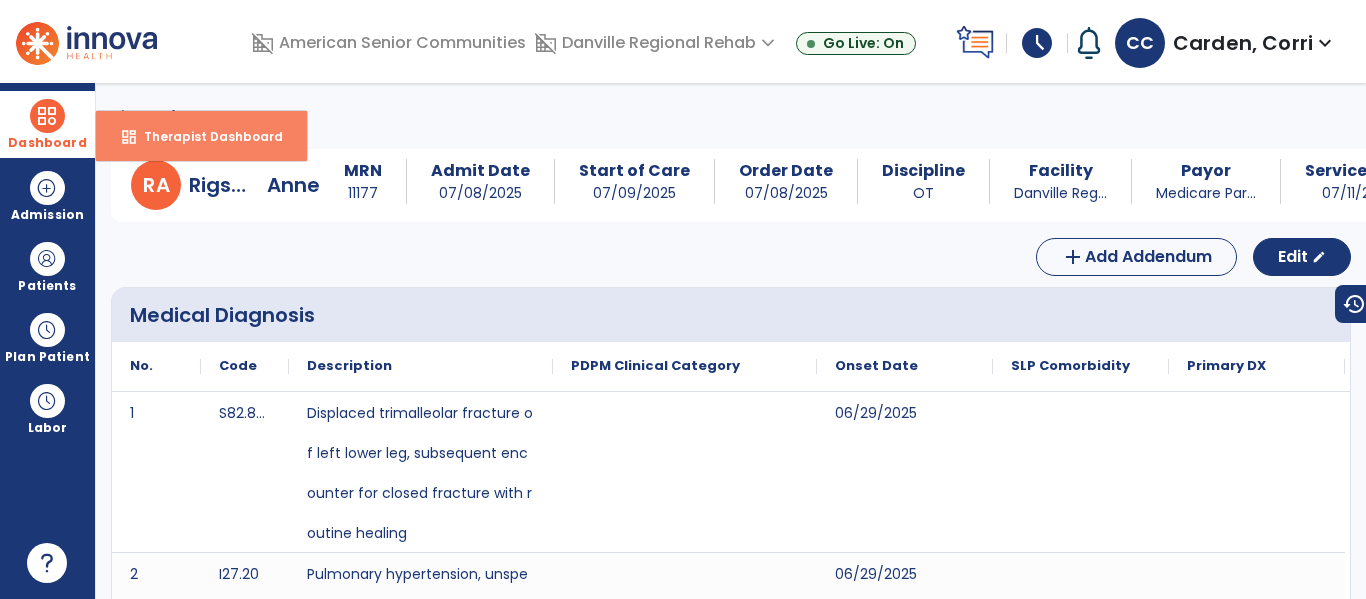 click on "dashboard  Therapist Dashboard" at bounding box center (201, 136) 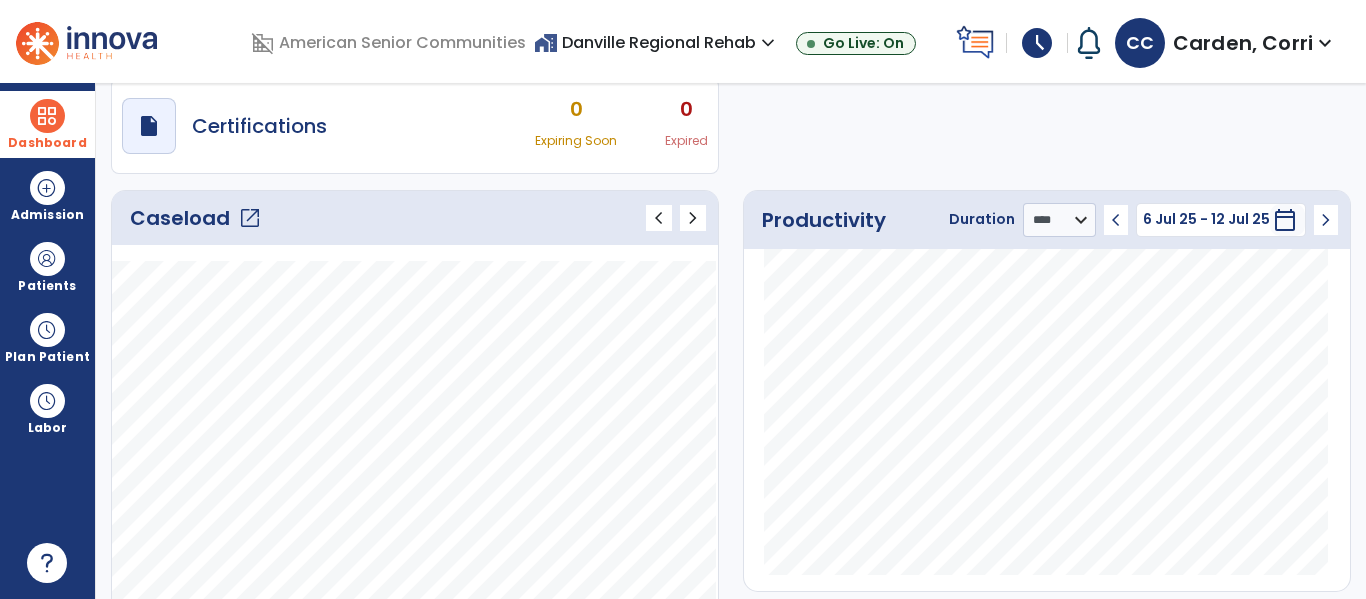 scroll, scrollTop: 207, scrollLeft: 0, axis: vertical 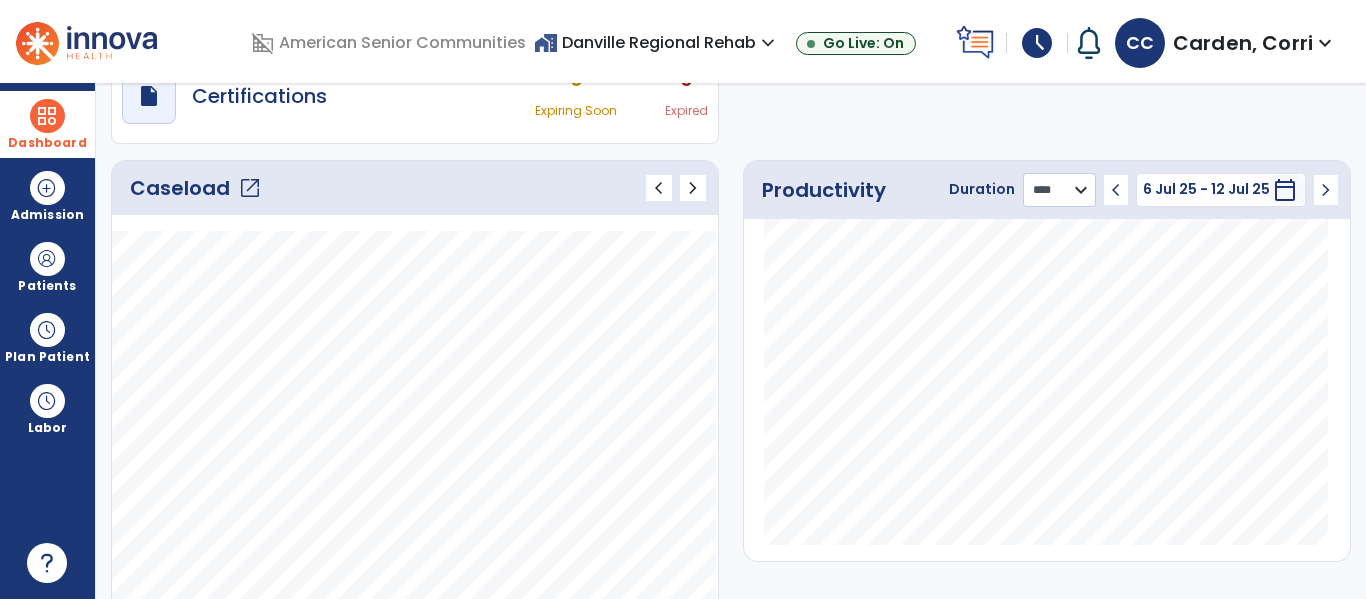 click on "******** **** ***" 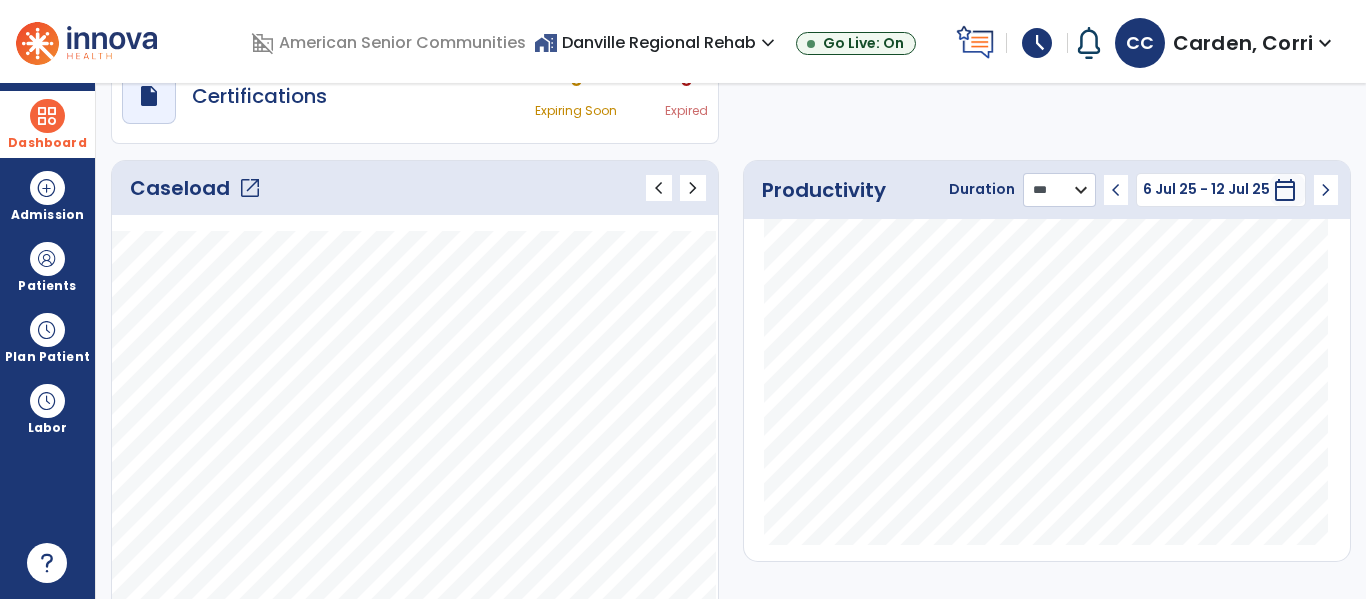 click on "******** **** ***" 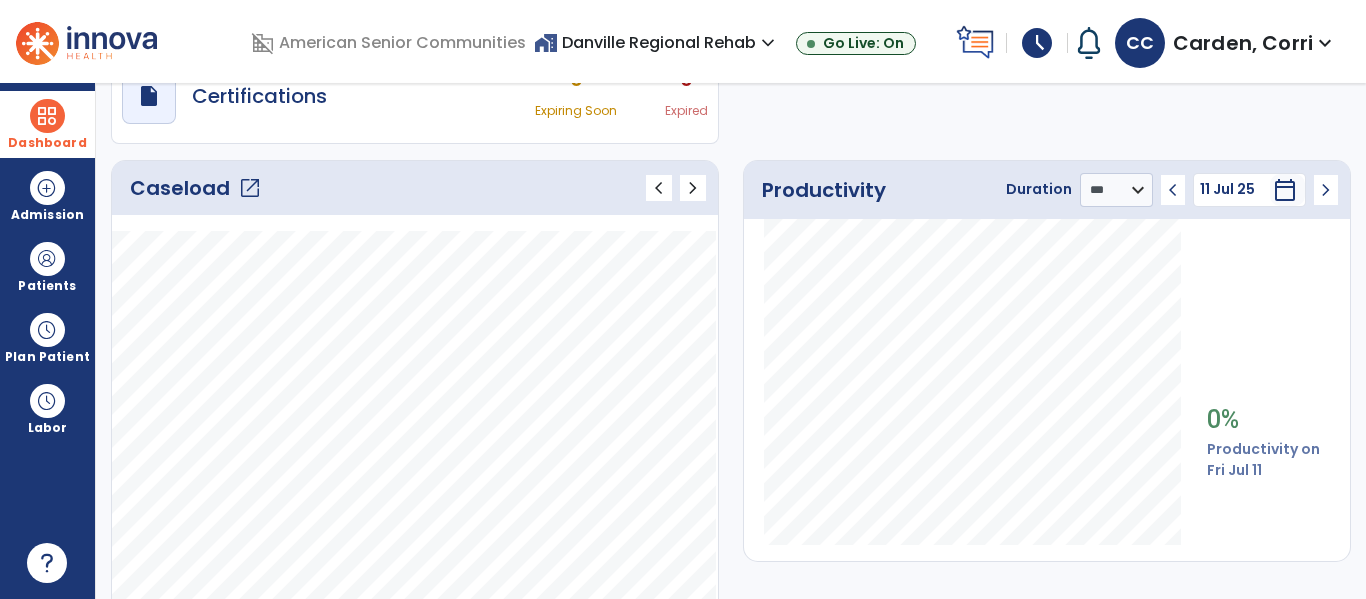 click on "Caseload   open_in_new" 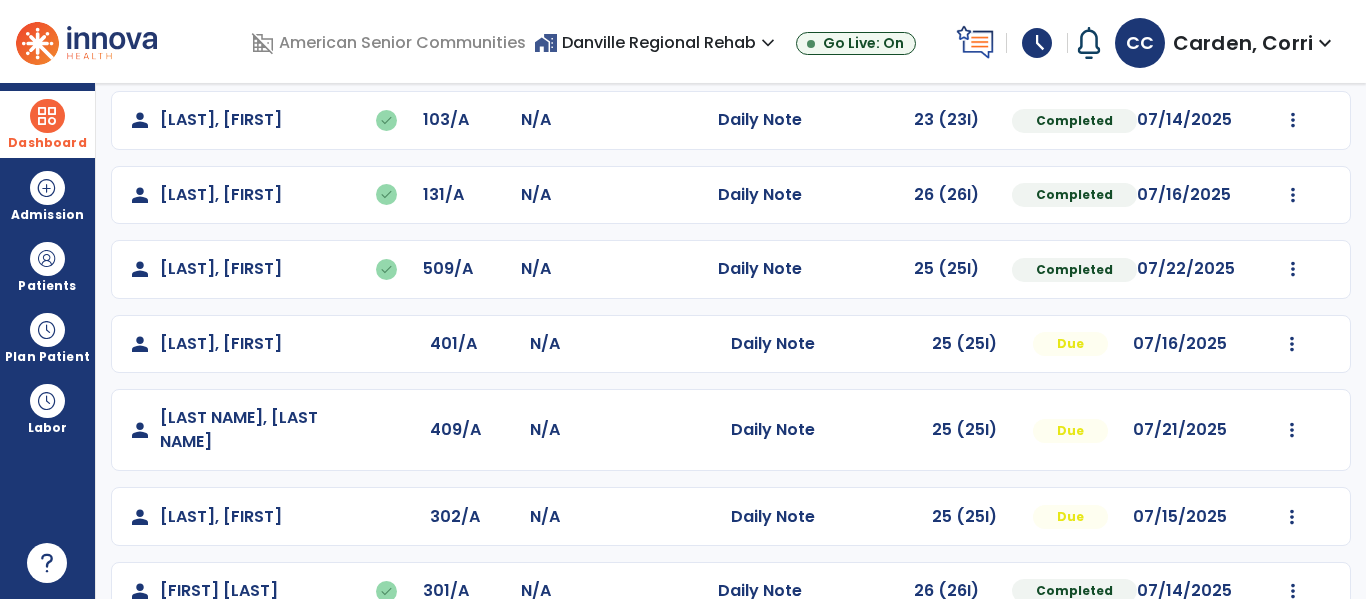 scroll, scrollTop: 1084, scrollLeft: 0, axis: vertical 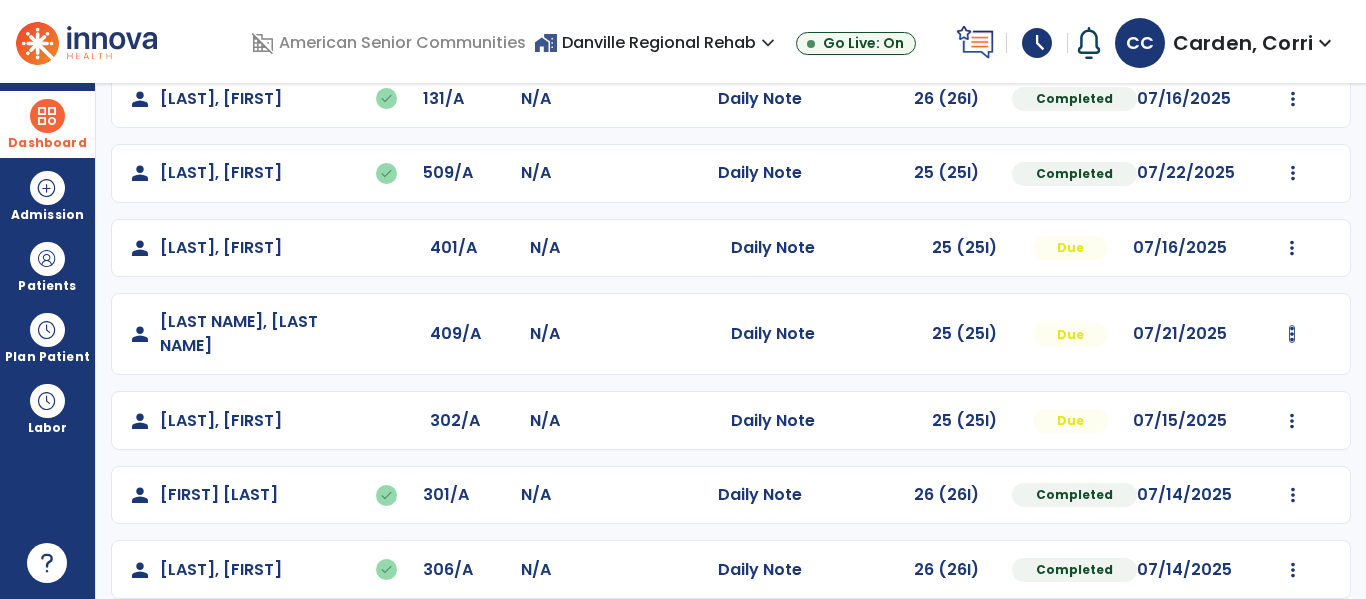 click at bounding box center [1293, -796] 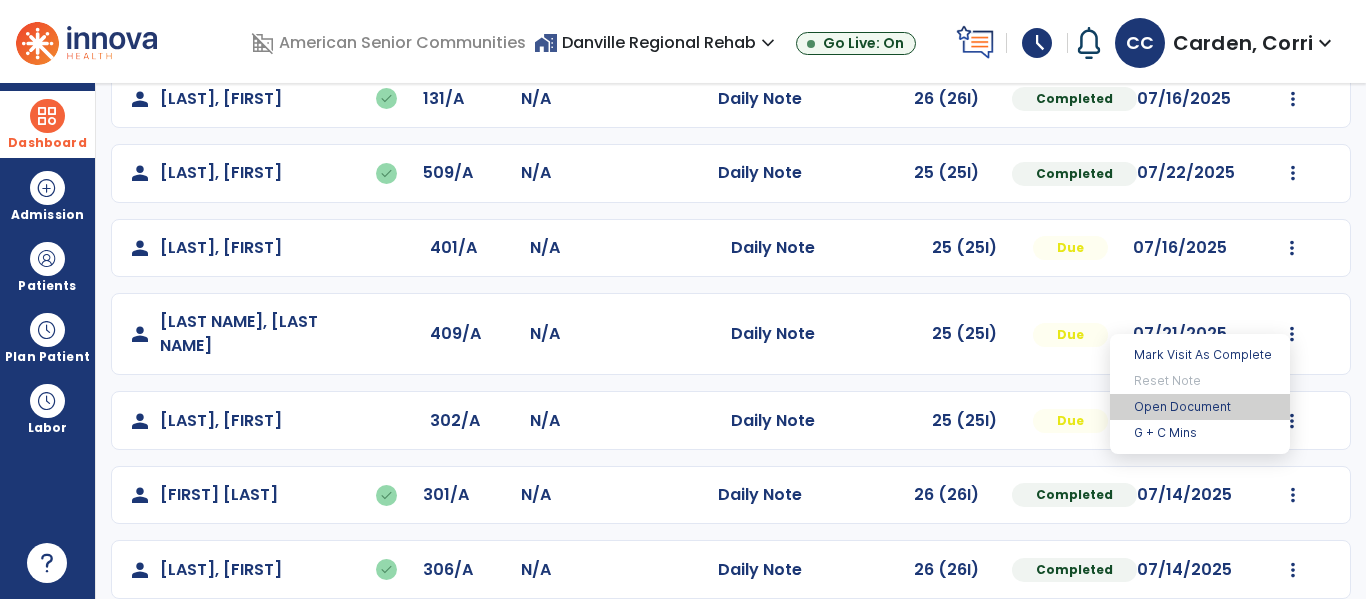 click on "Open Document" at bounding box center (1200, 407) 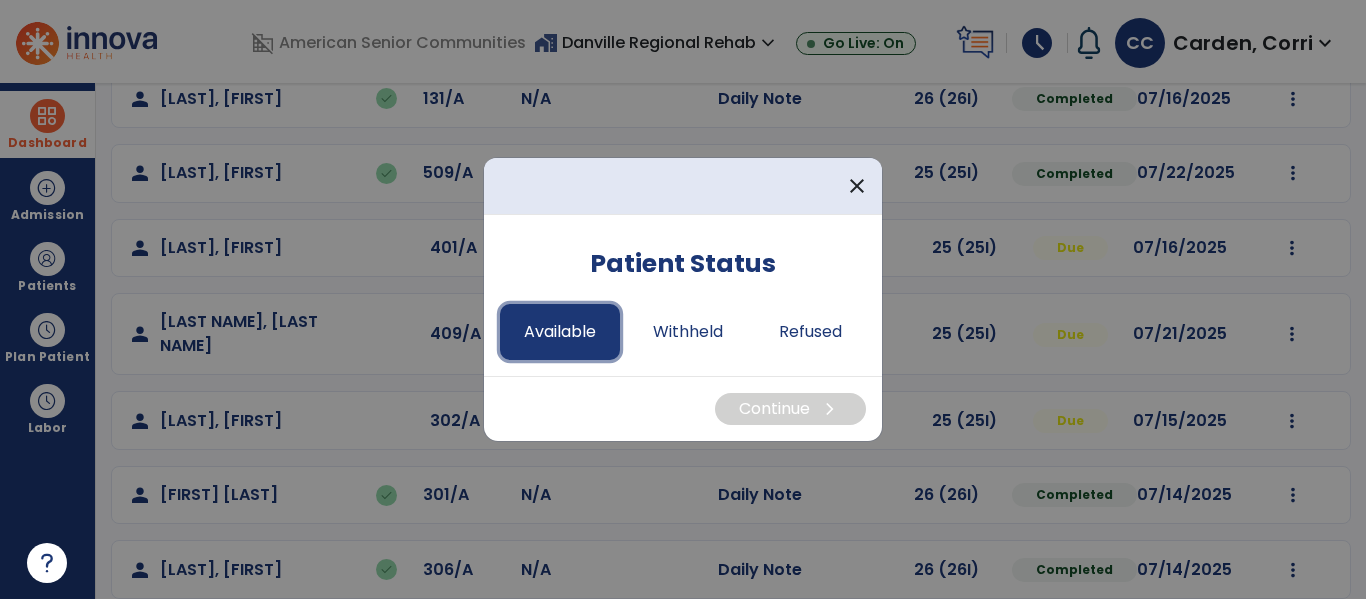 click on "Available" at bounding box center [560, 332] 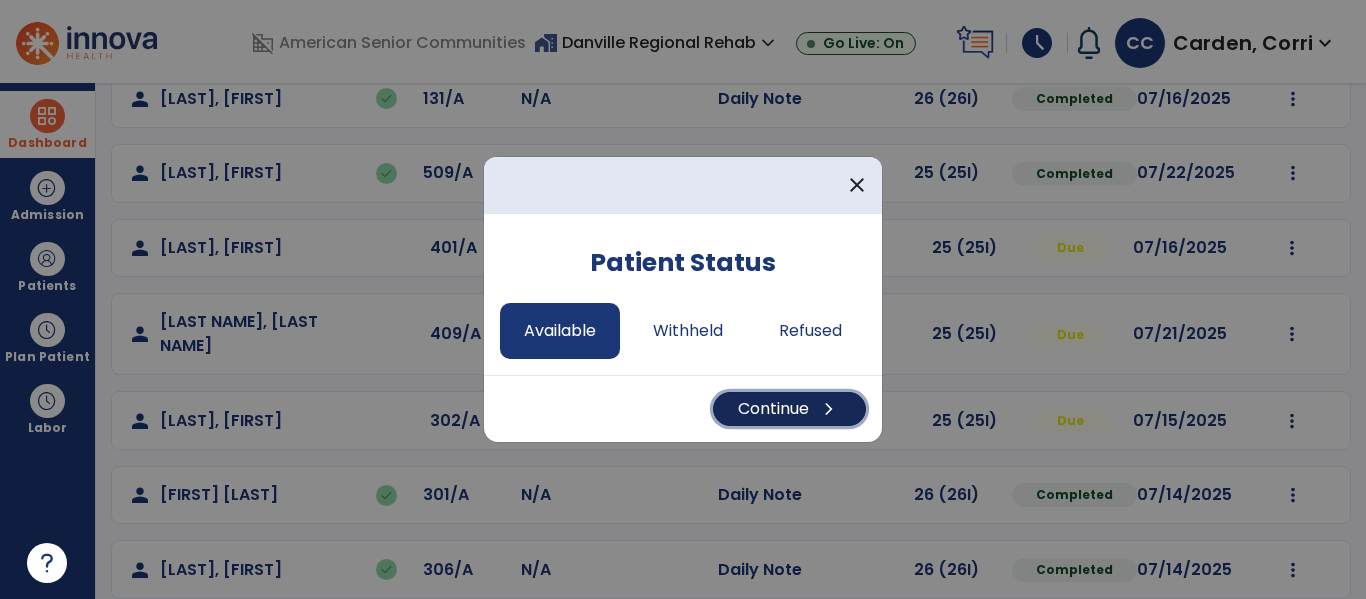 click on "Continue   chevron_right" at bounding box center [789, 409] 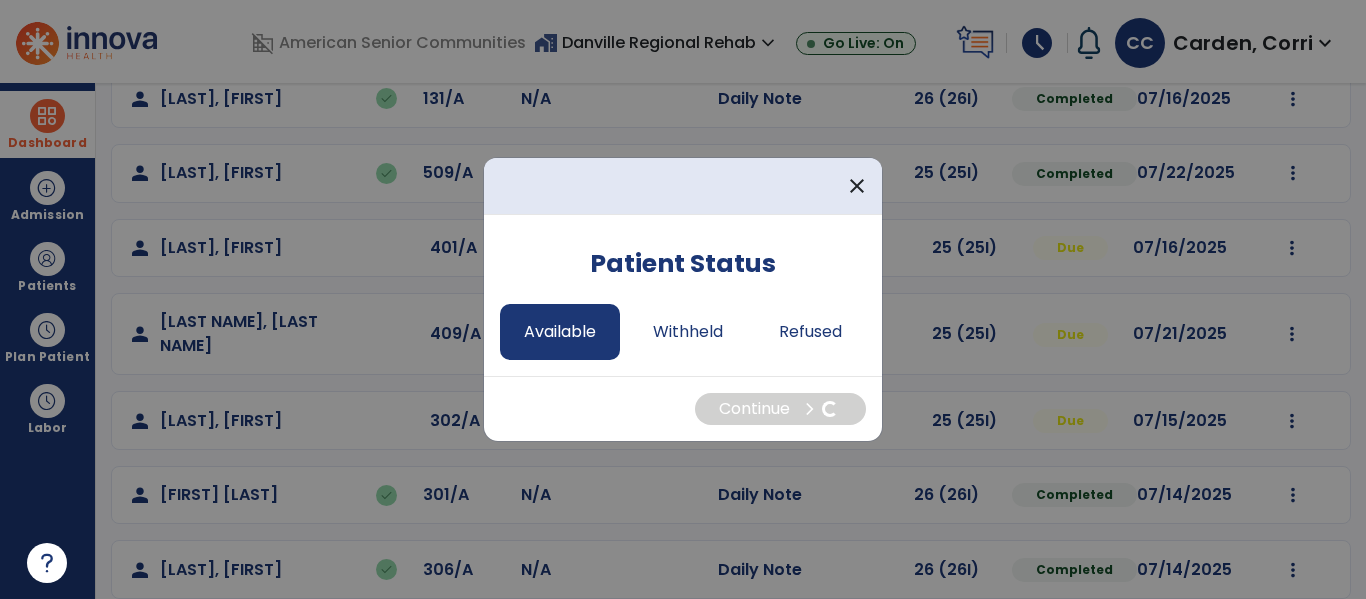 select on "*" 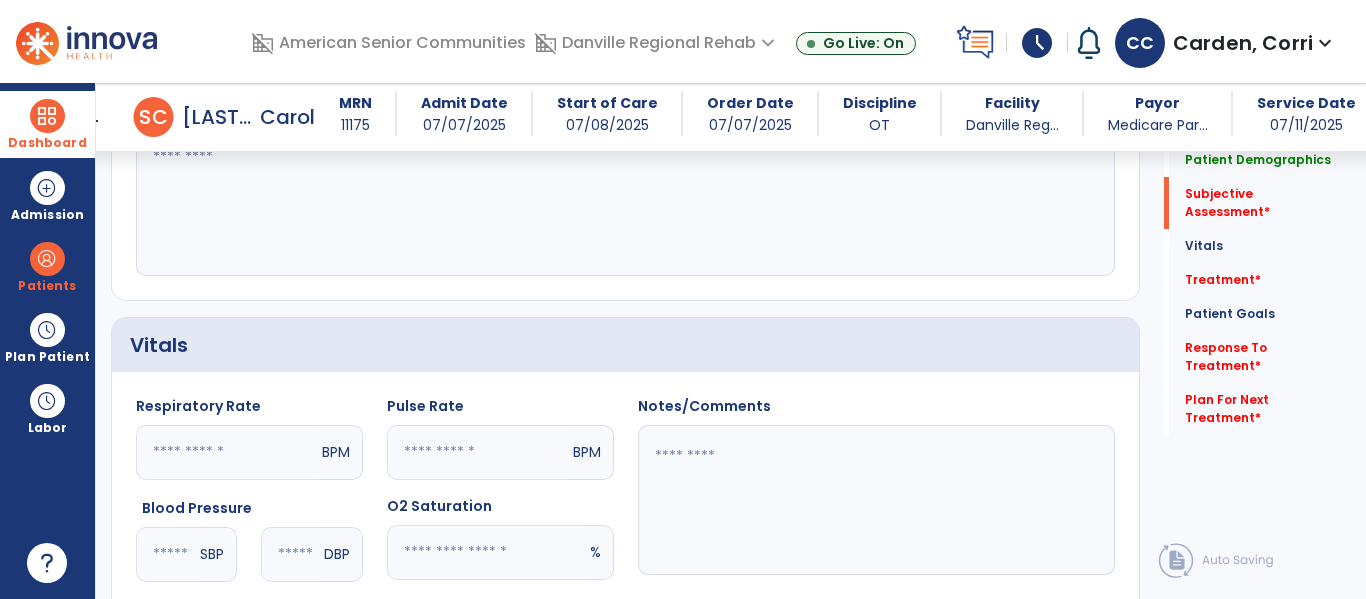 scroll, scrollTop: 513, scrollLeft: 0, axis: vertical 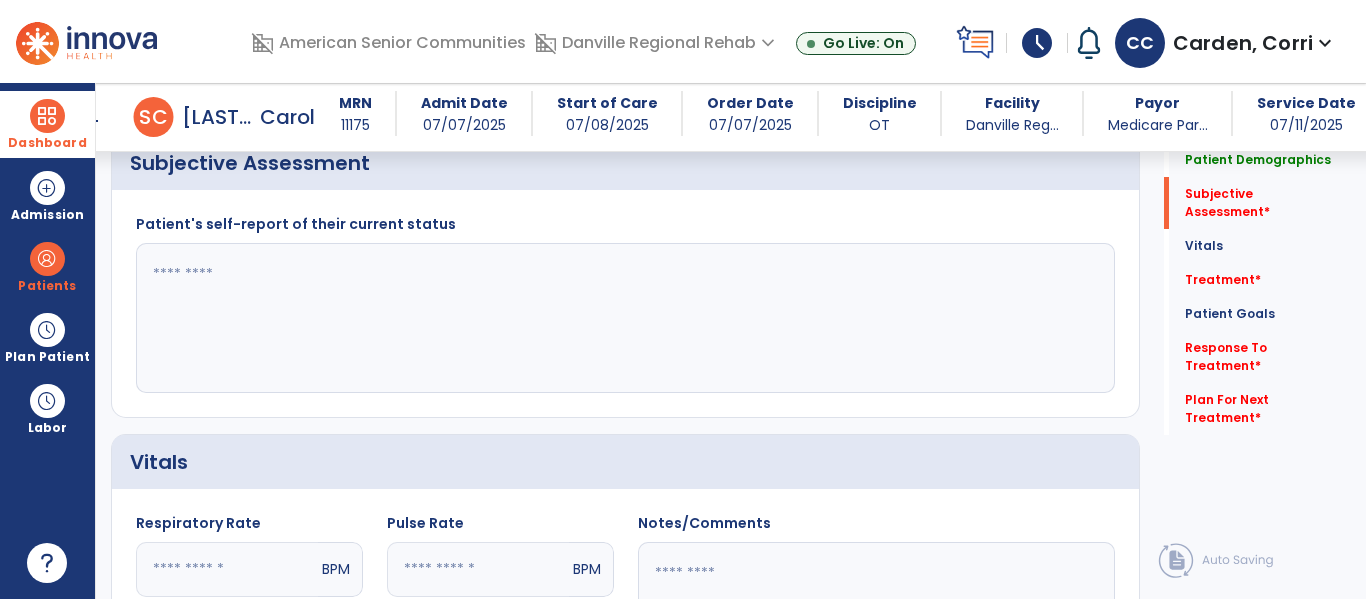 click 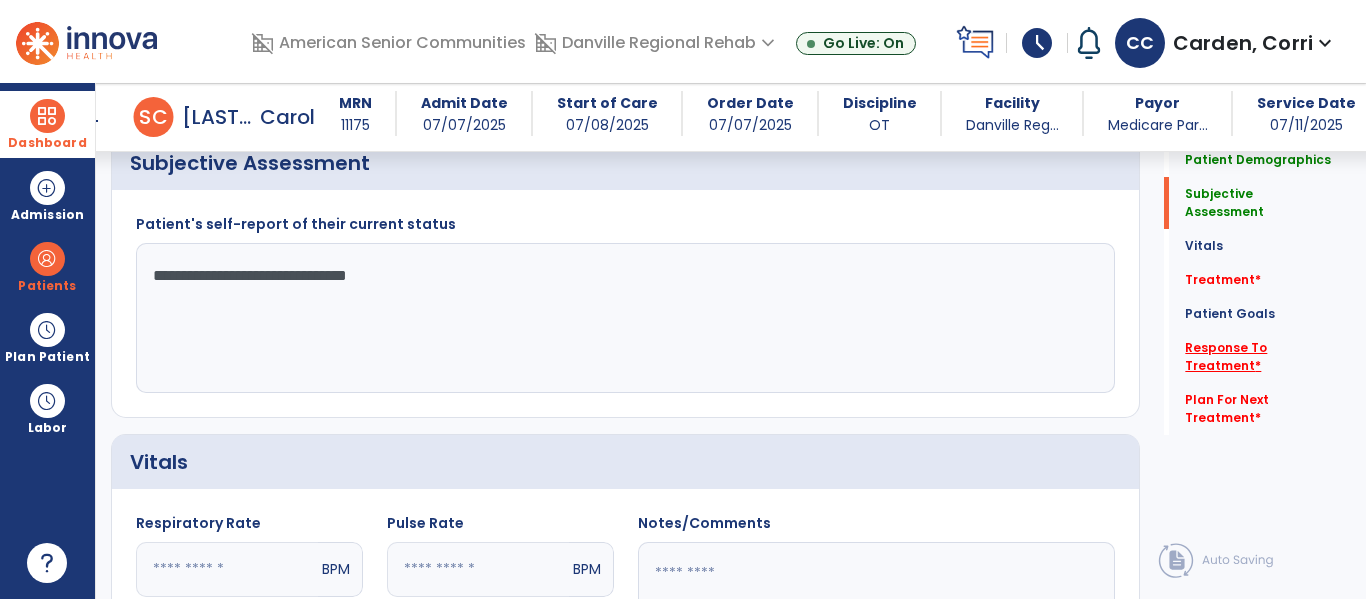 type on "**********" 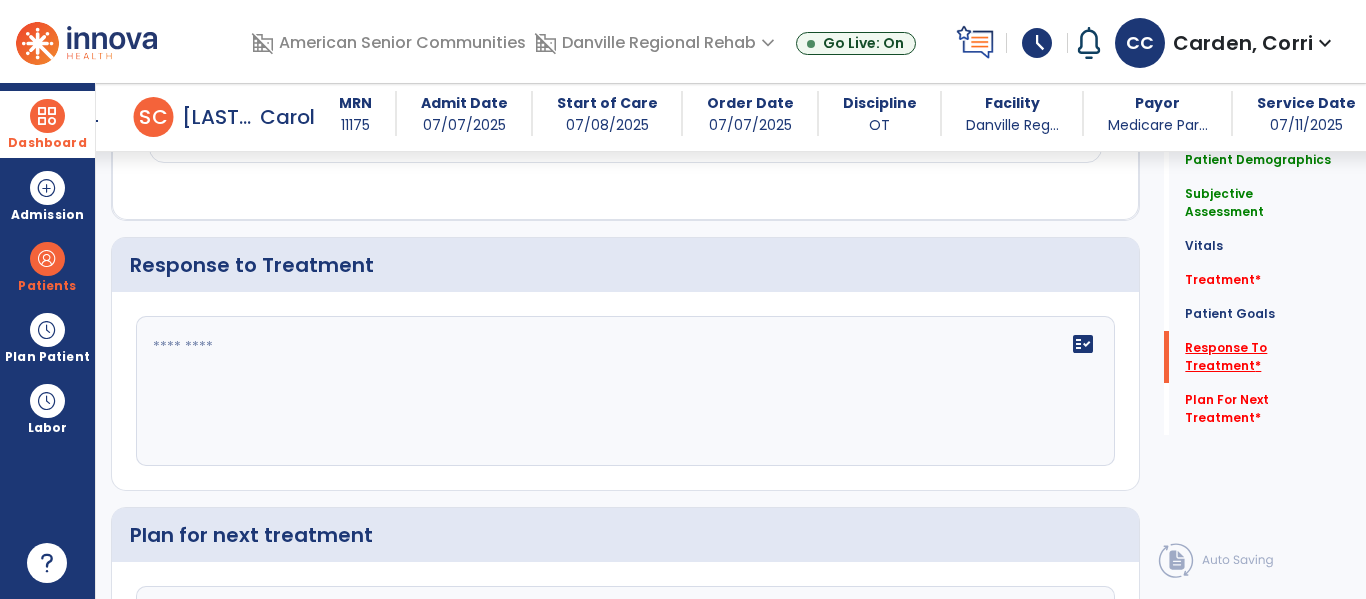 scroll, scrollTop: 2117, scrollLeft: 0, axis: vertical 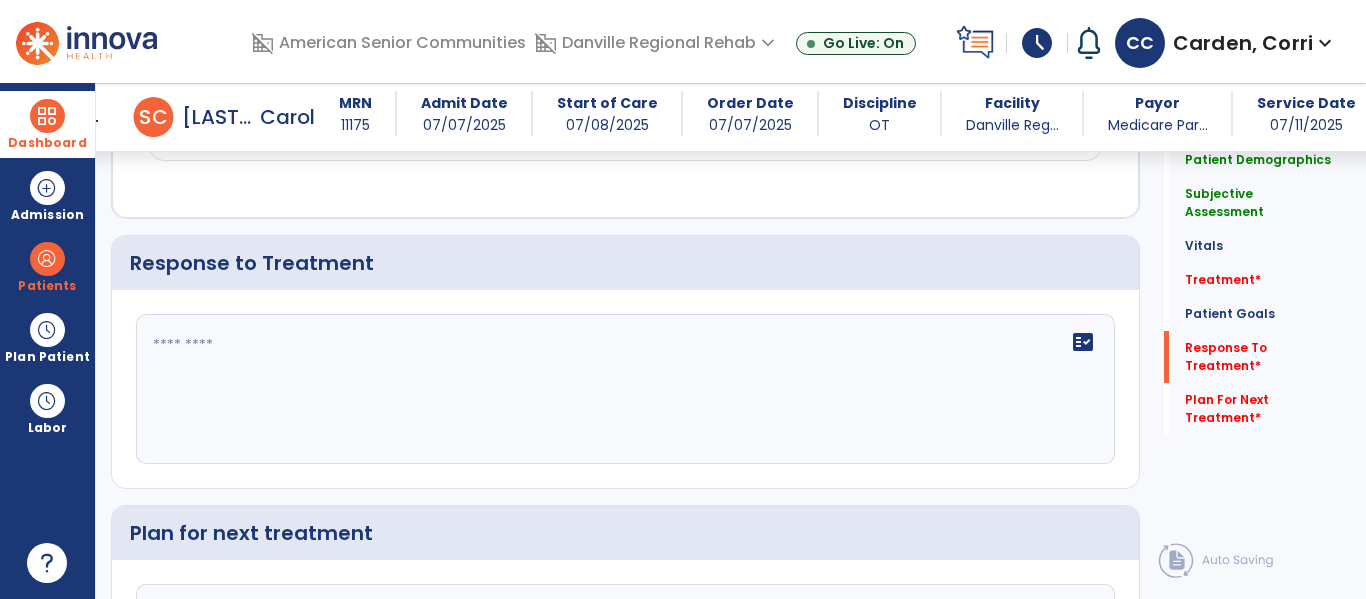 click on "fact_check" 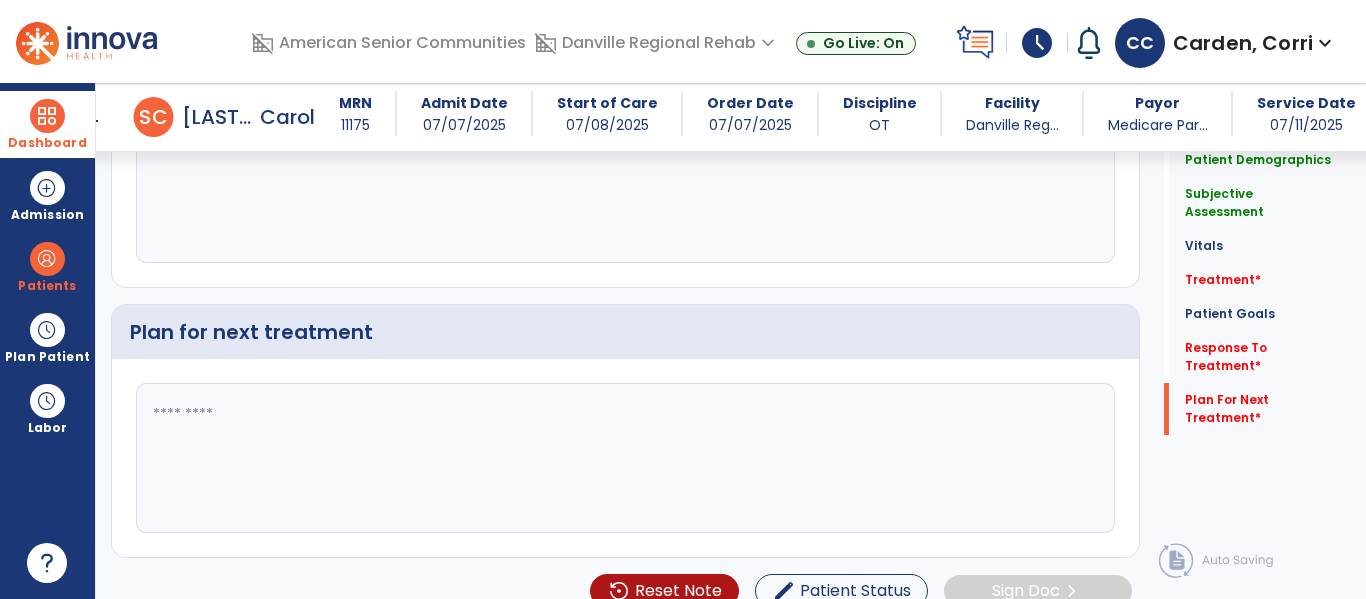 scroll, scrollTop: 2322, scrollLeft: 0, axis: vertical 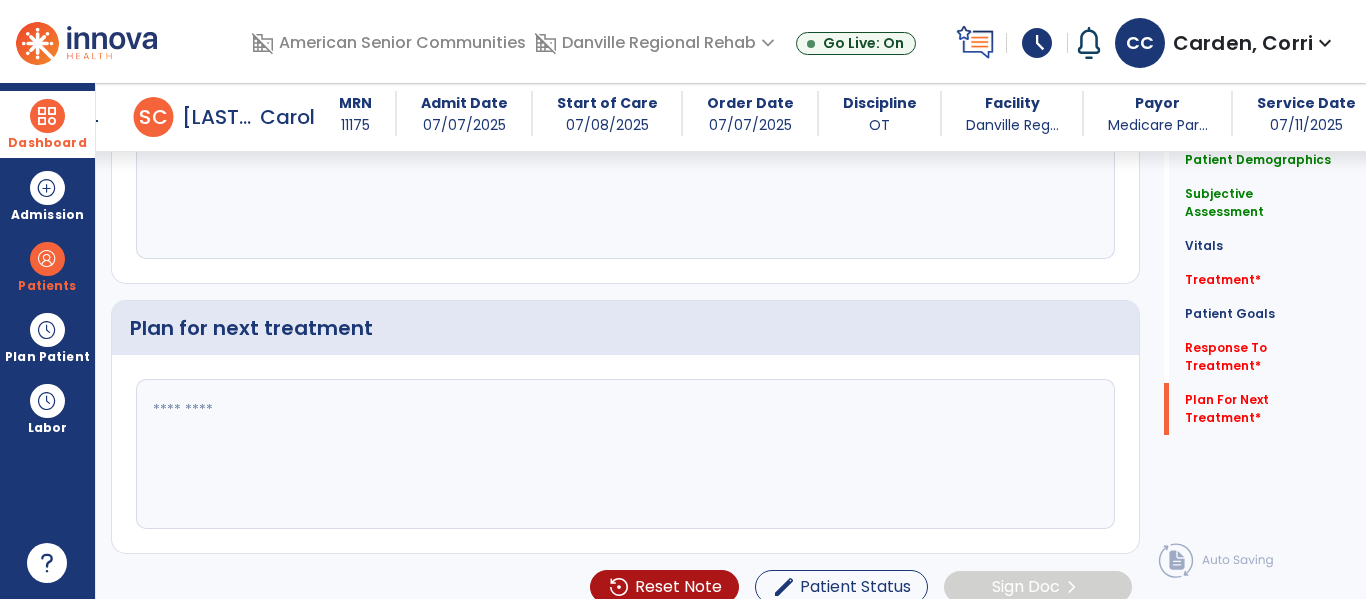 type on "**********" 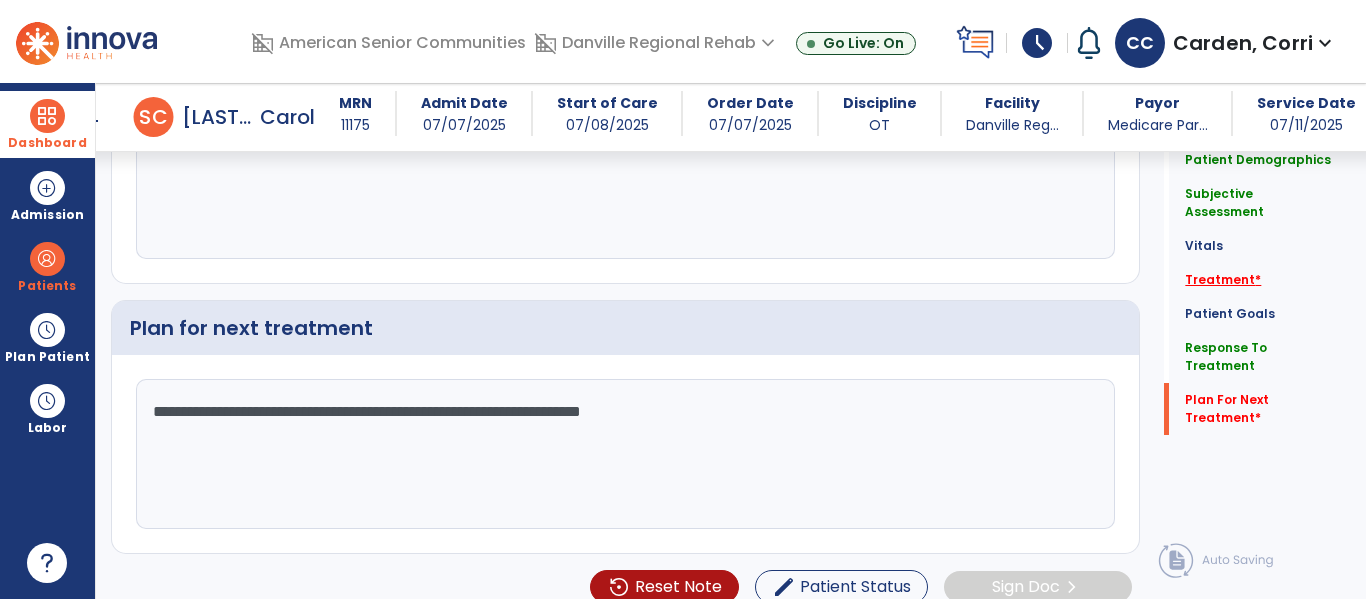 type on "**********" 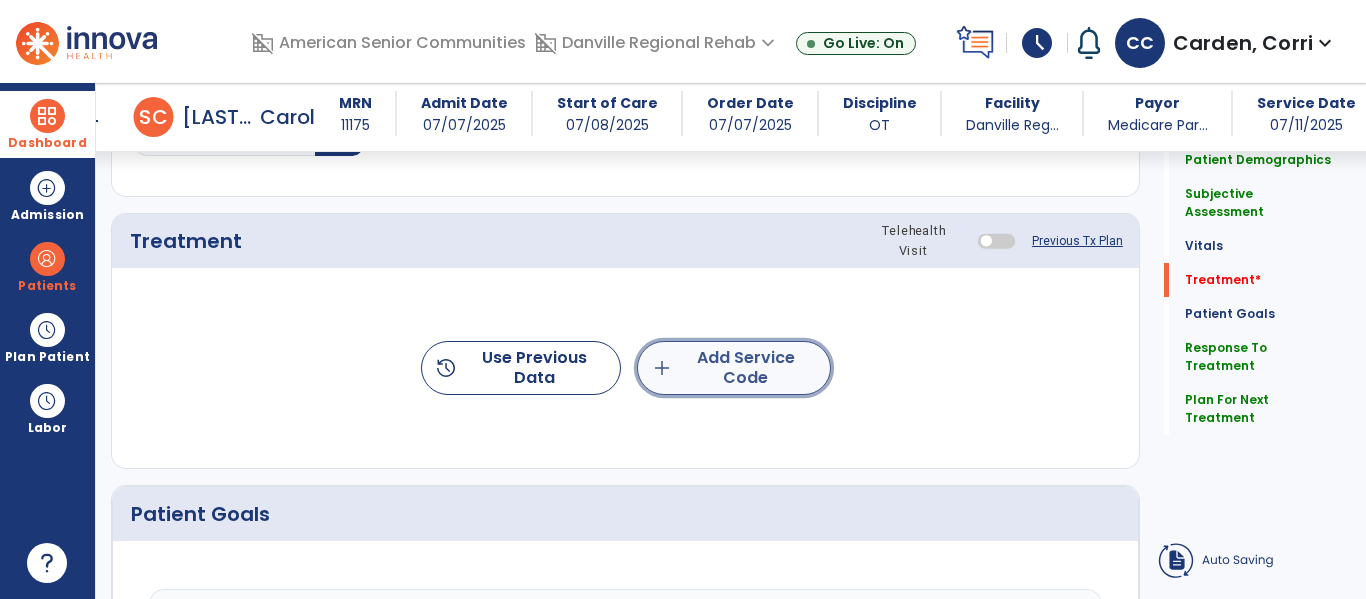 click on "add  Add Service Code" 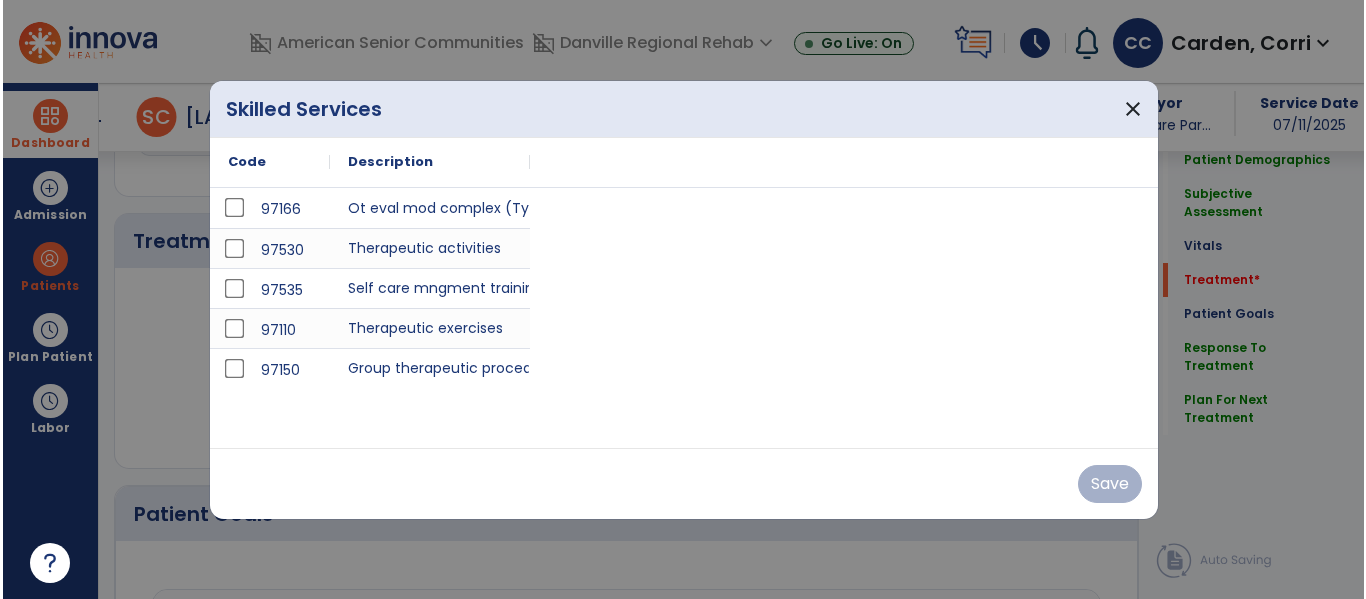 scroll, scrollTop: 1156, scrollLeft: 0, axis: vertical 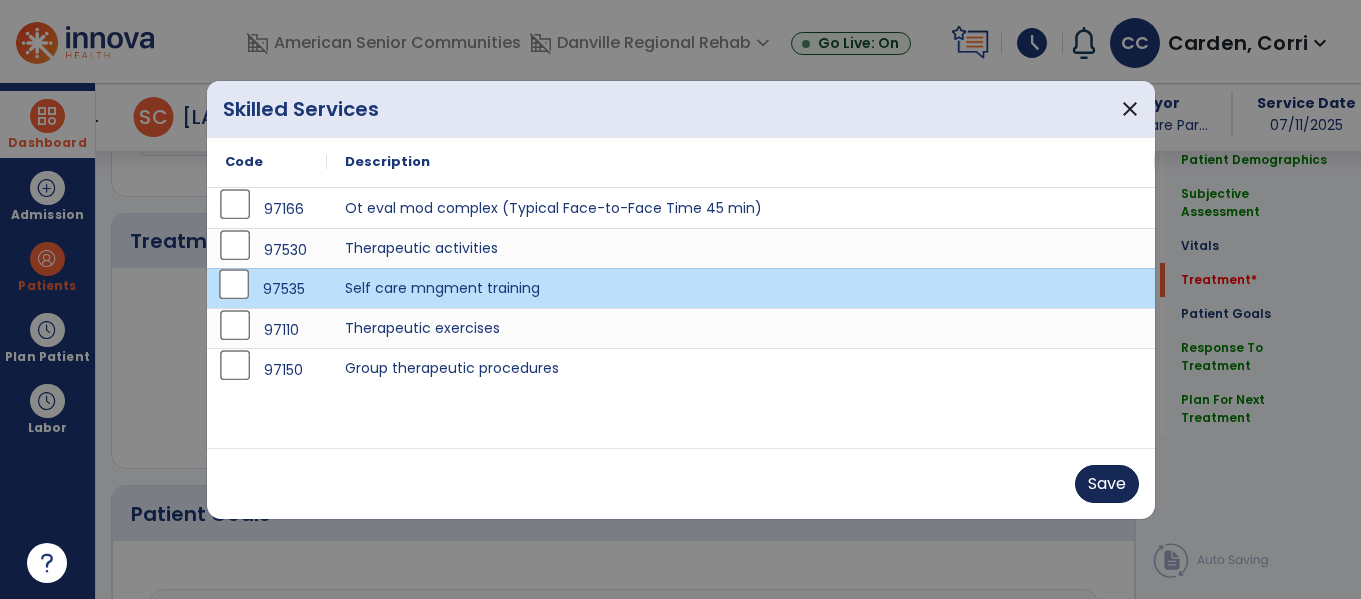 click on "Save" at bounding box center (1107, 484) 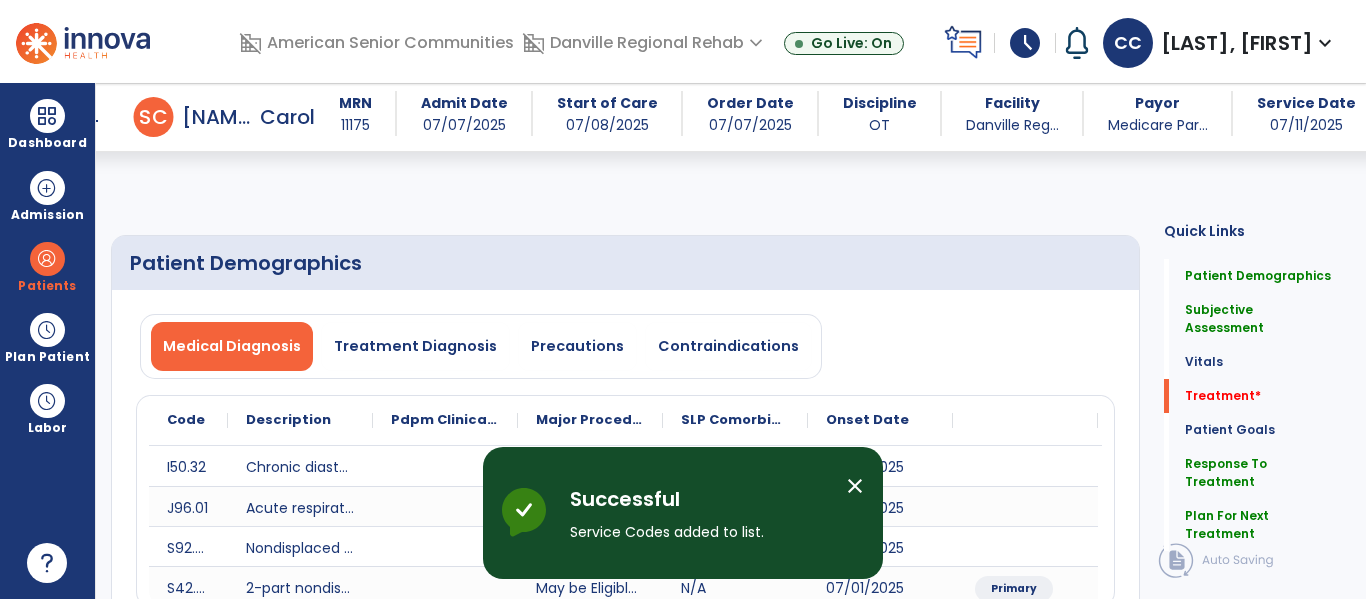 select on "*" 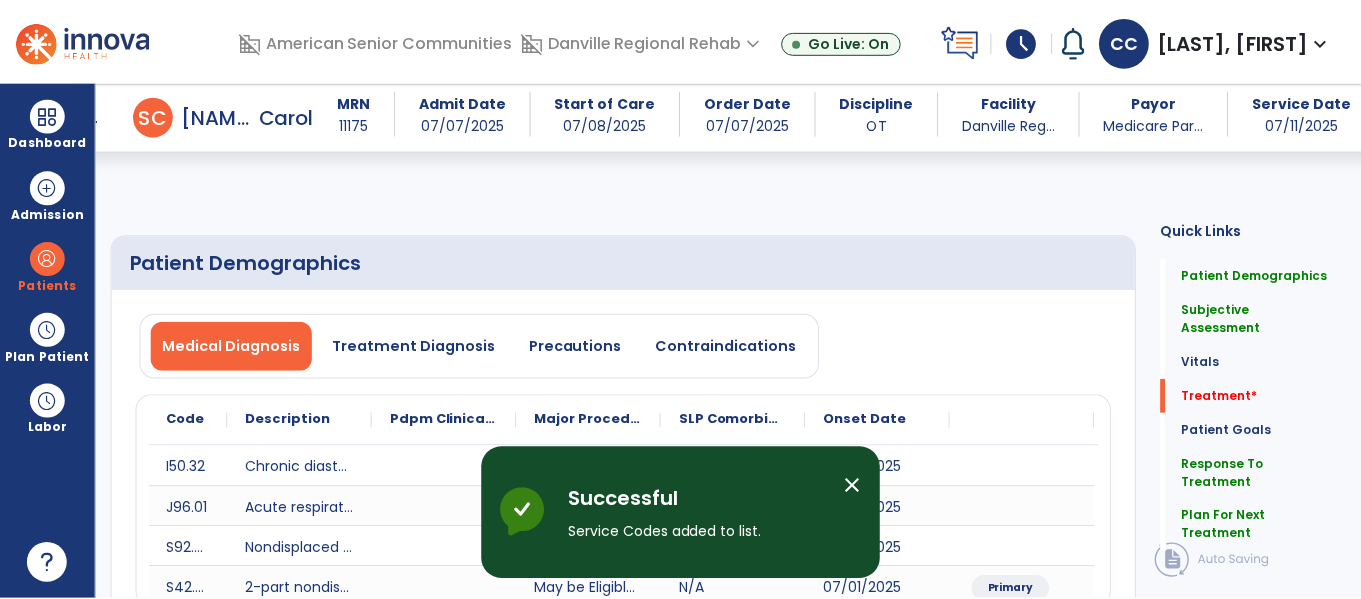 scroll, scrollTop: 1156, scrollLeft: 0, axis: vertical 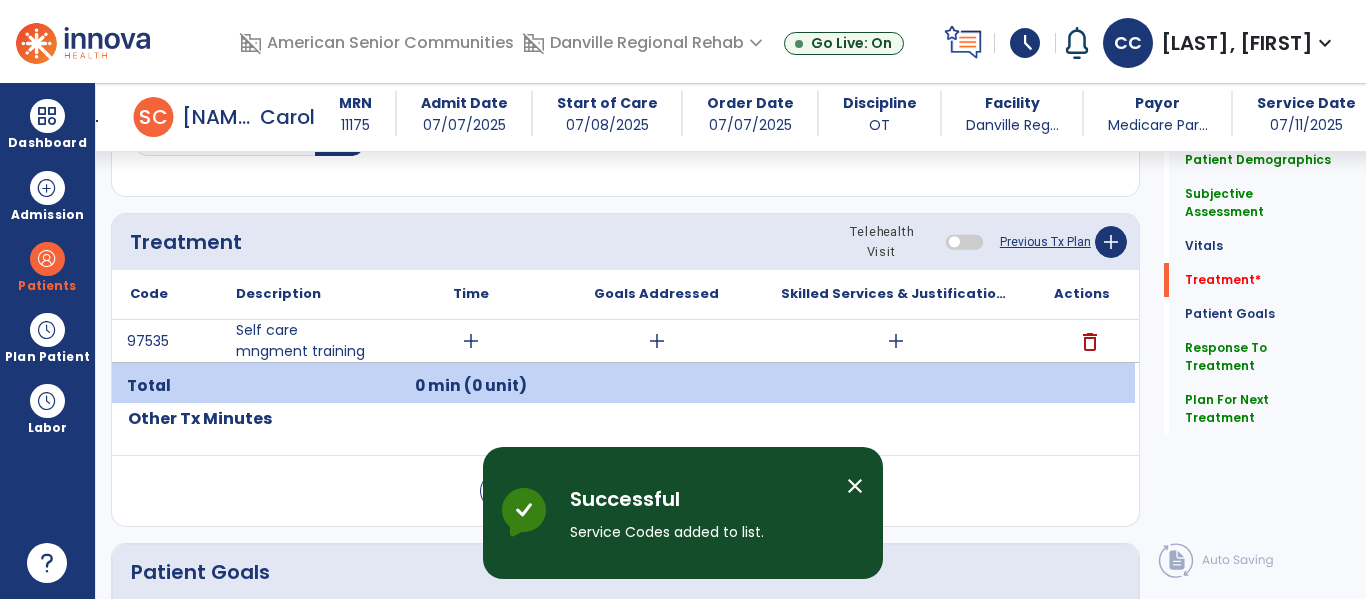 click on "add" at bounding box center (471, 341) 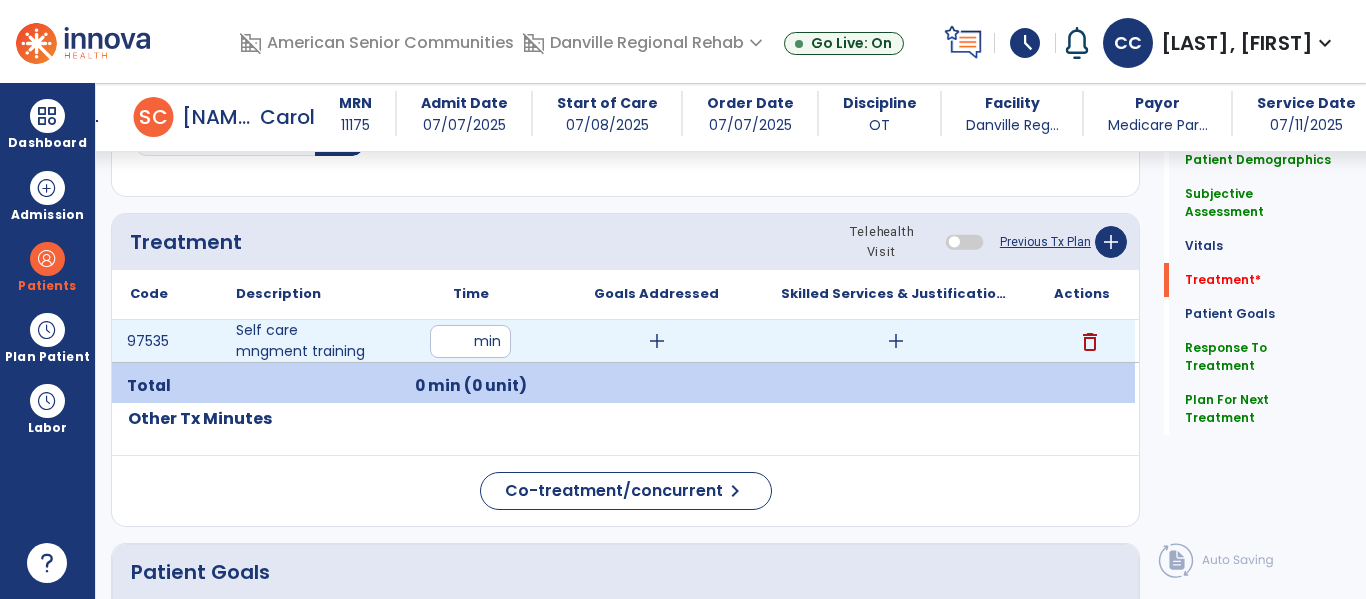 type on "**" 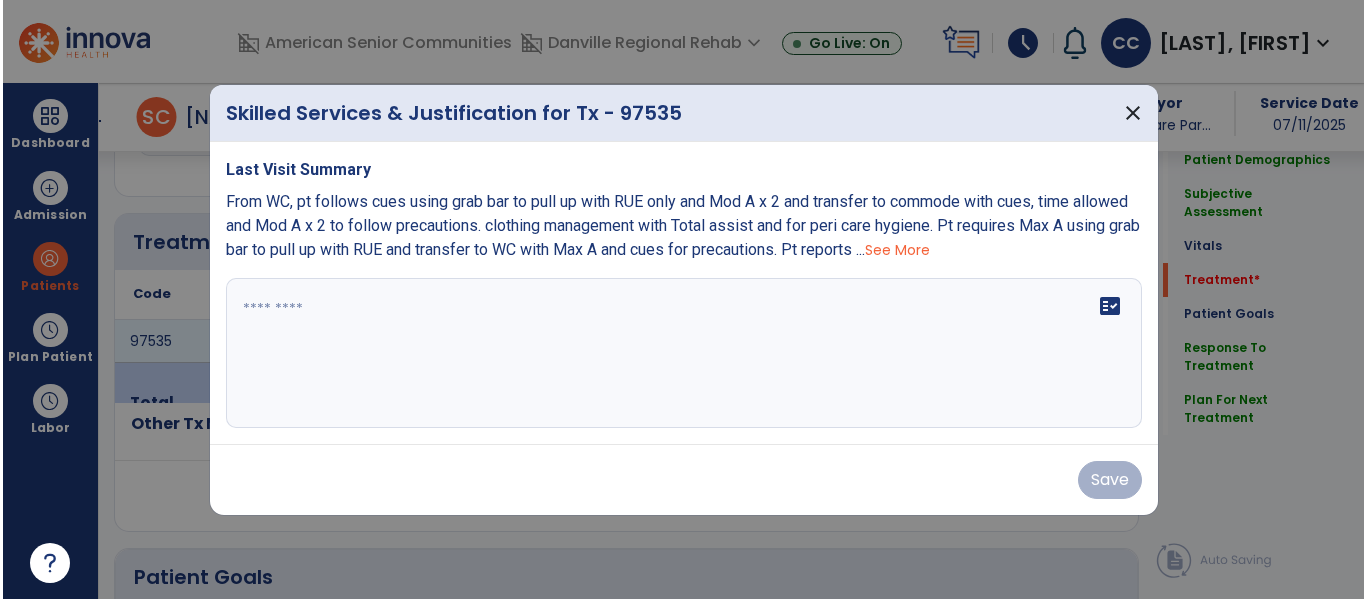 scroll, scrollTop: 1156, scrollLeft: 0, axis: vertical 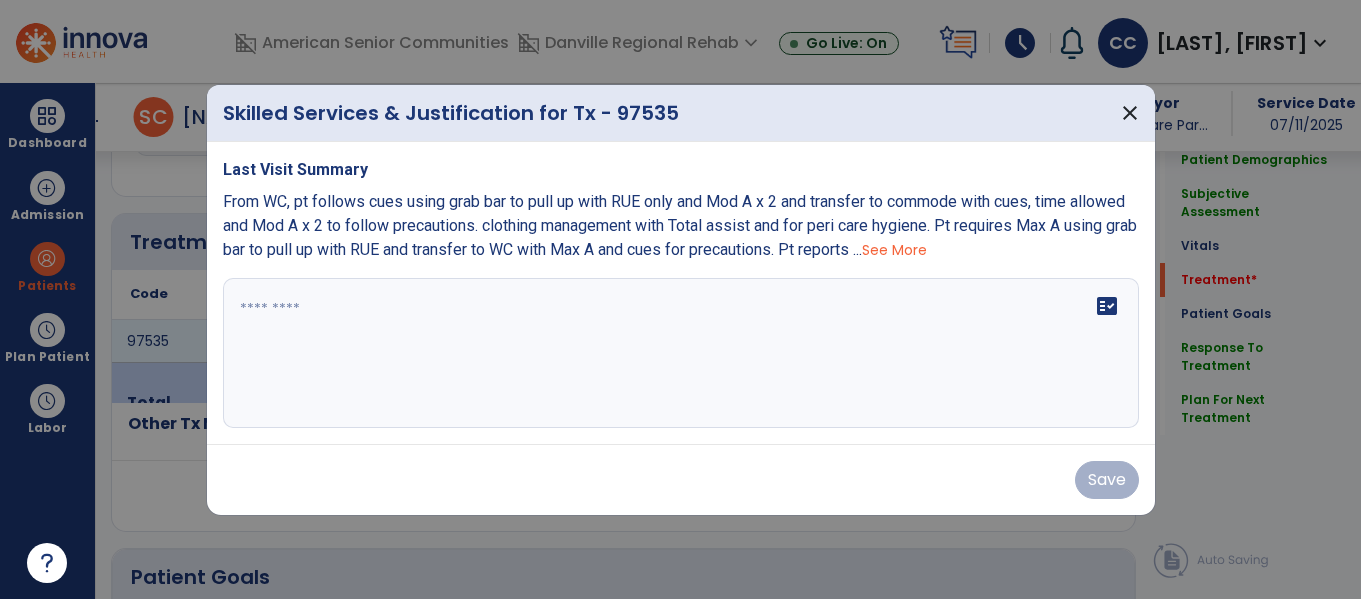 click at bounding box center [681, 353] 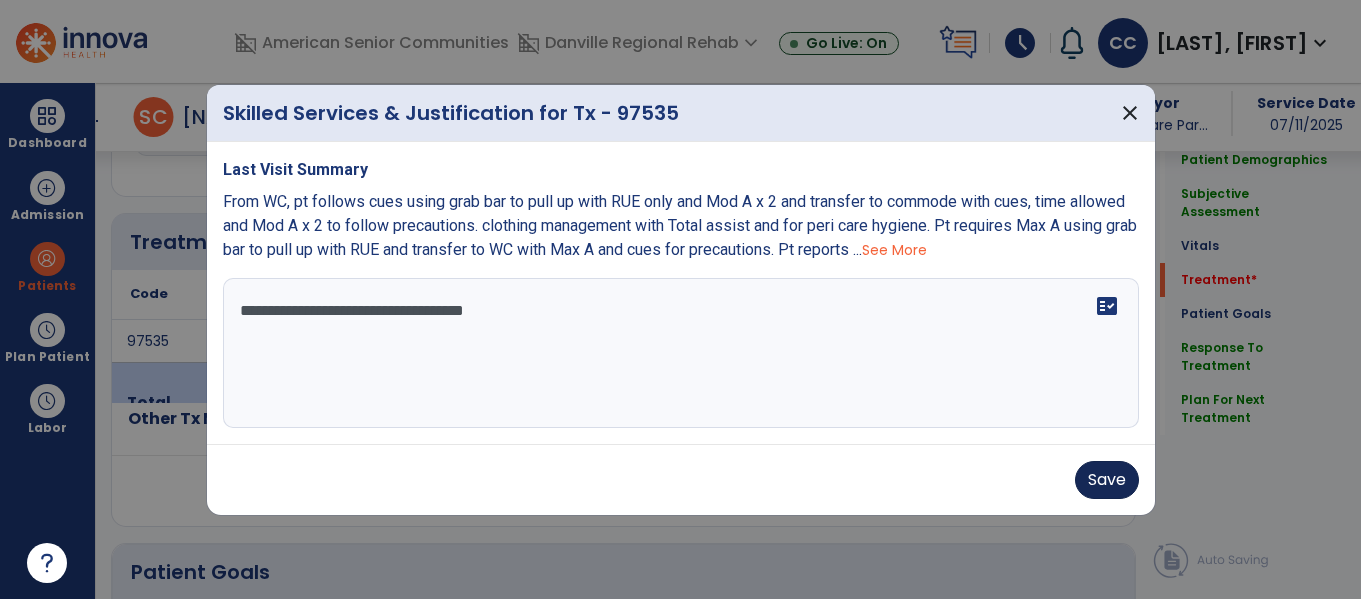 type on "**********" 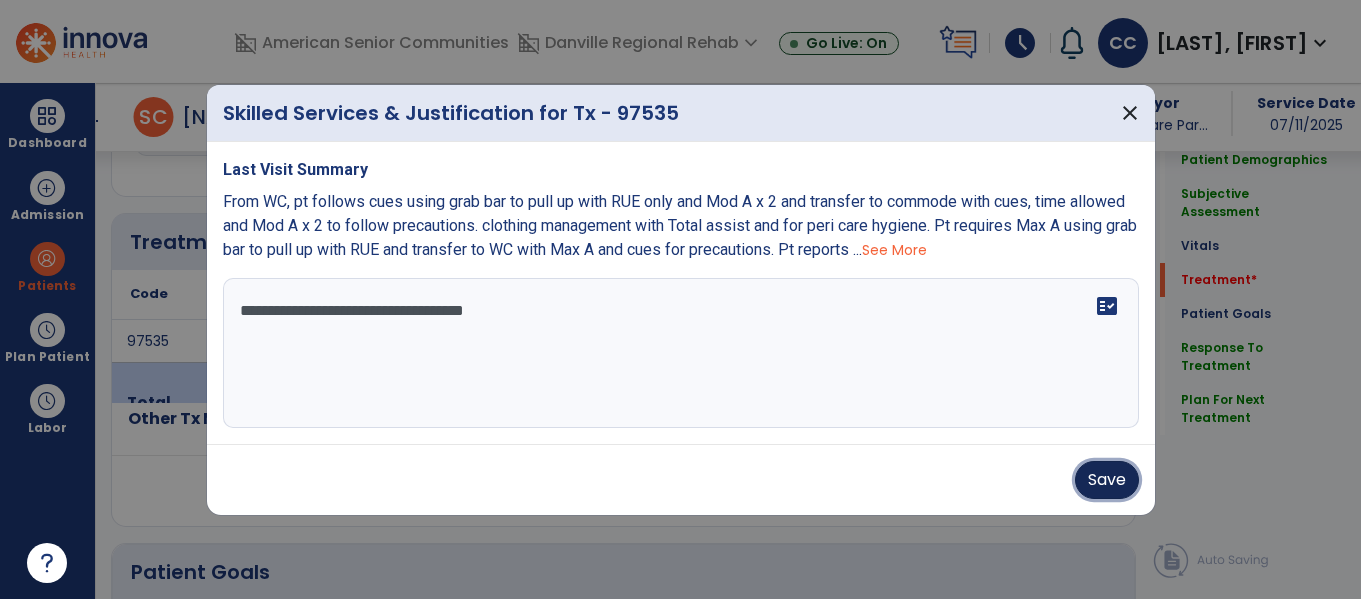 click on "Save" at bounding box center (1107, 480) 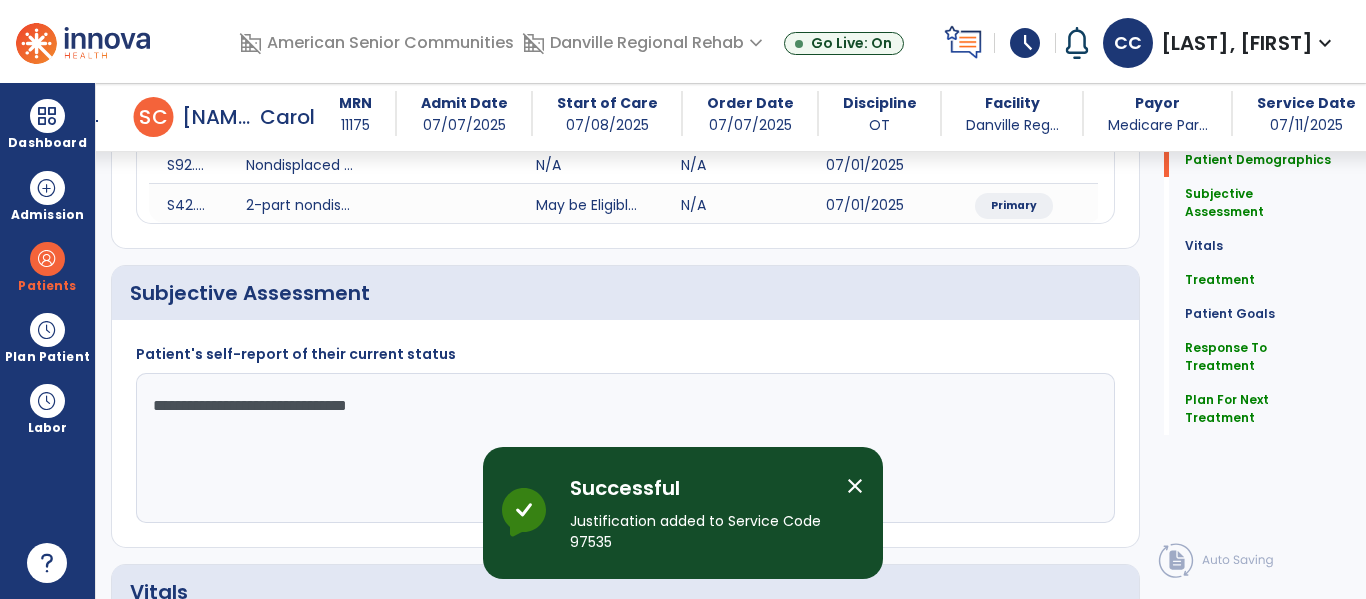 scroll, scrollTop: 0, scrollLeft: 0, axis: both 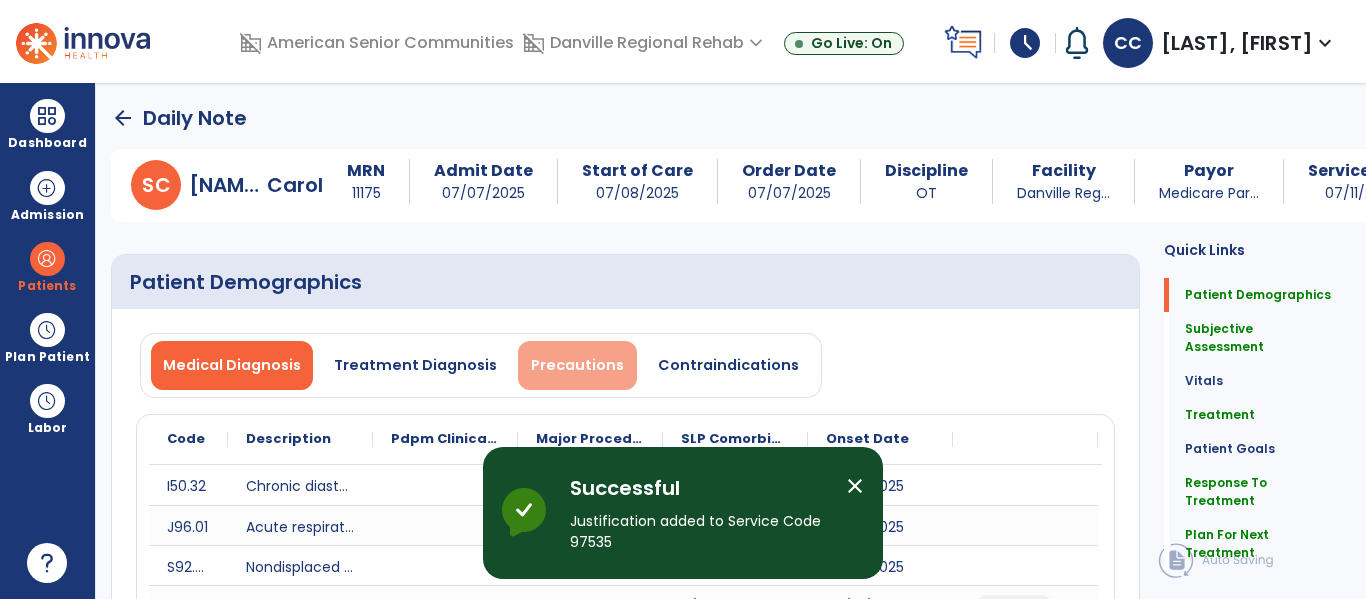 click on "Precautions" at bounding box center (577, 365) 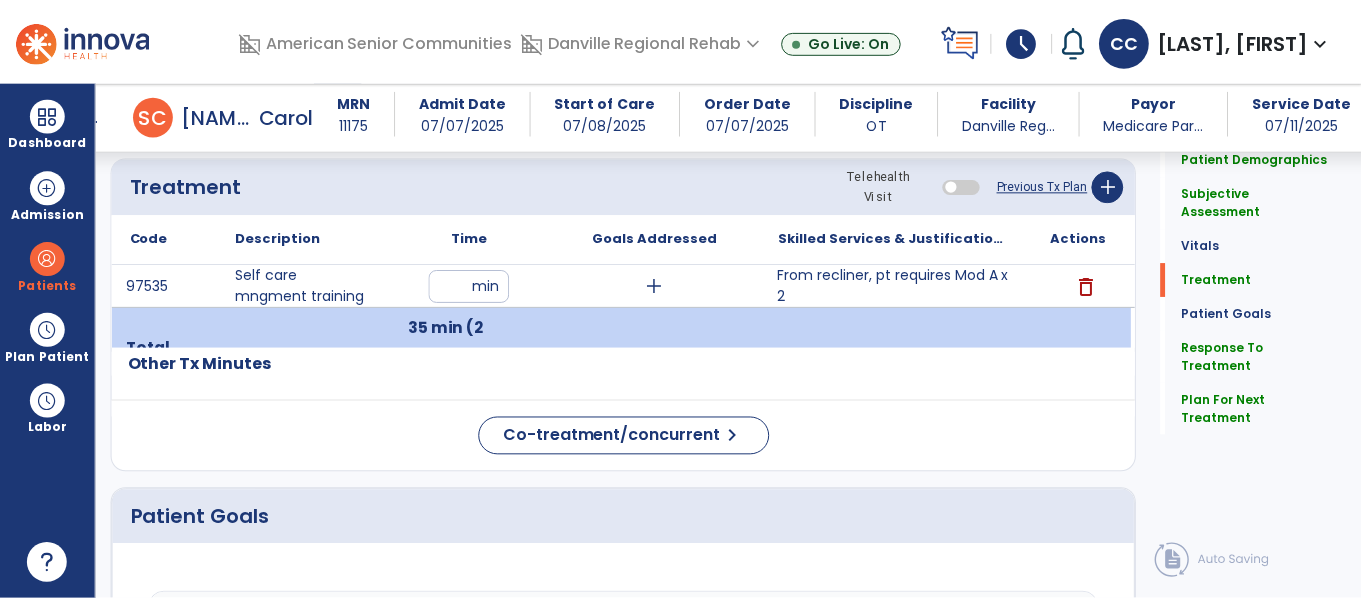 scroll, scrollTop: 1242, scrollLeft: 0, axis: vertical 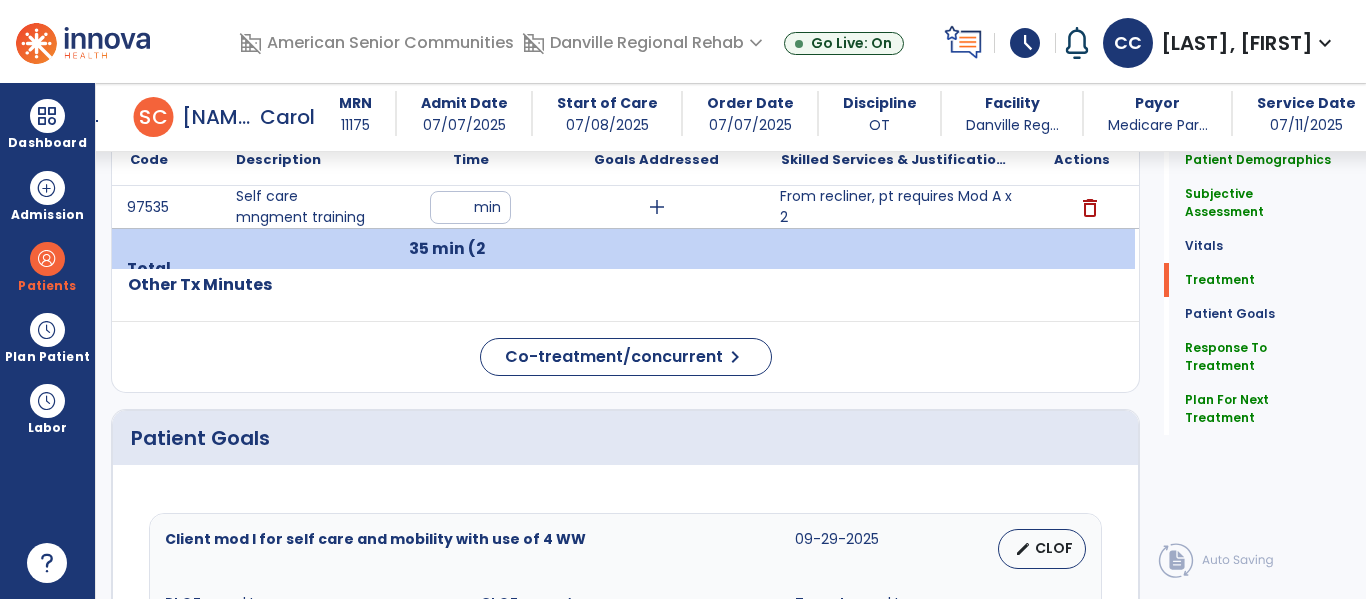 click on "From recliner, pt requires Mod A x 2" at bounding box center [896, 207] 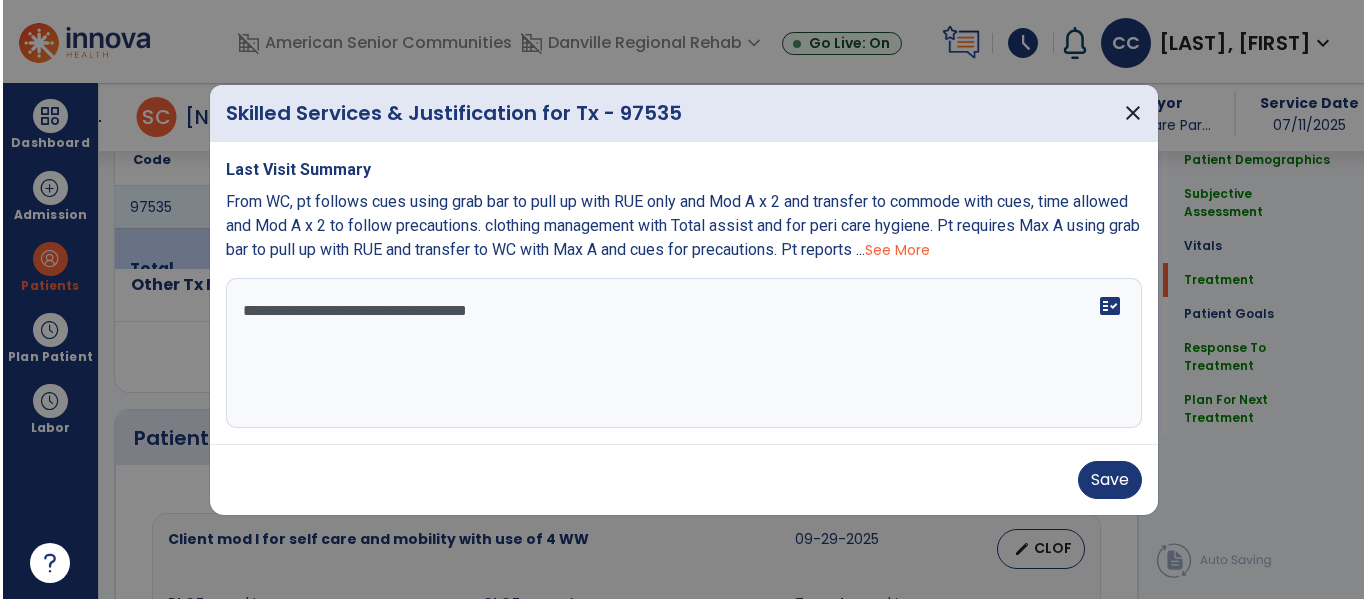 scroll, scrollTop: 1242, scrollLeft: 0, axis: vertical 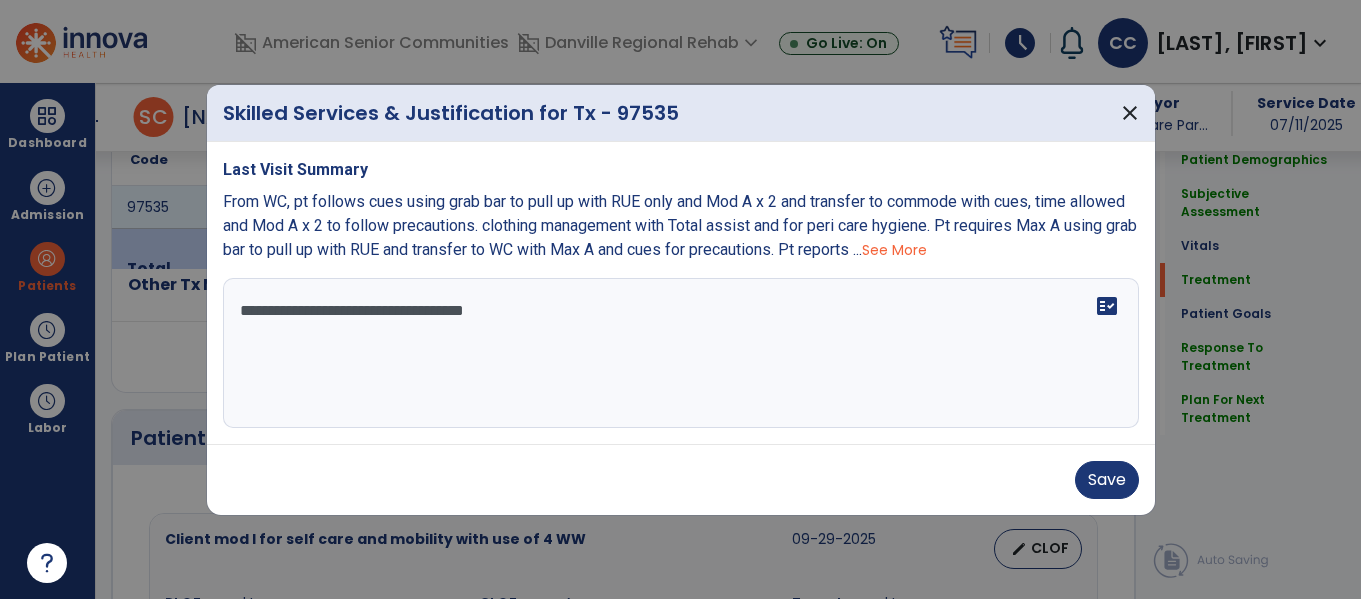 click on "**********" at bounding box center [681, 353] 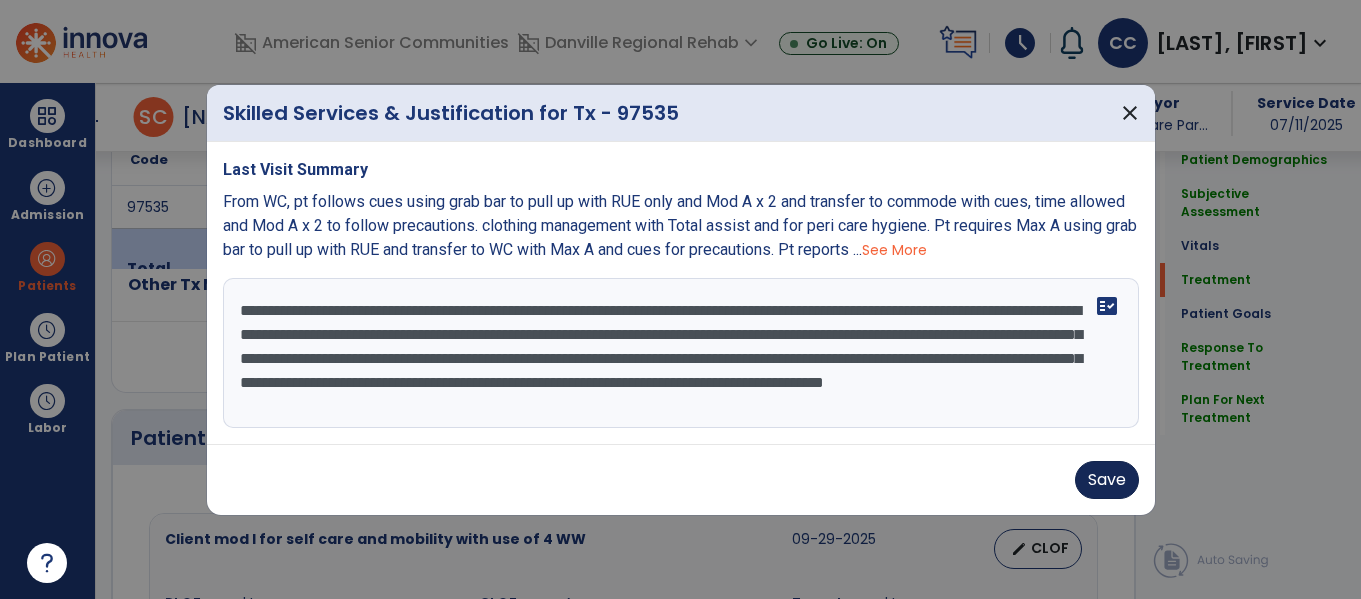 type on "**********" 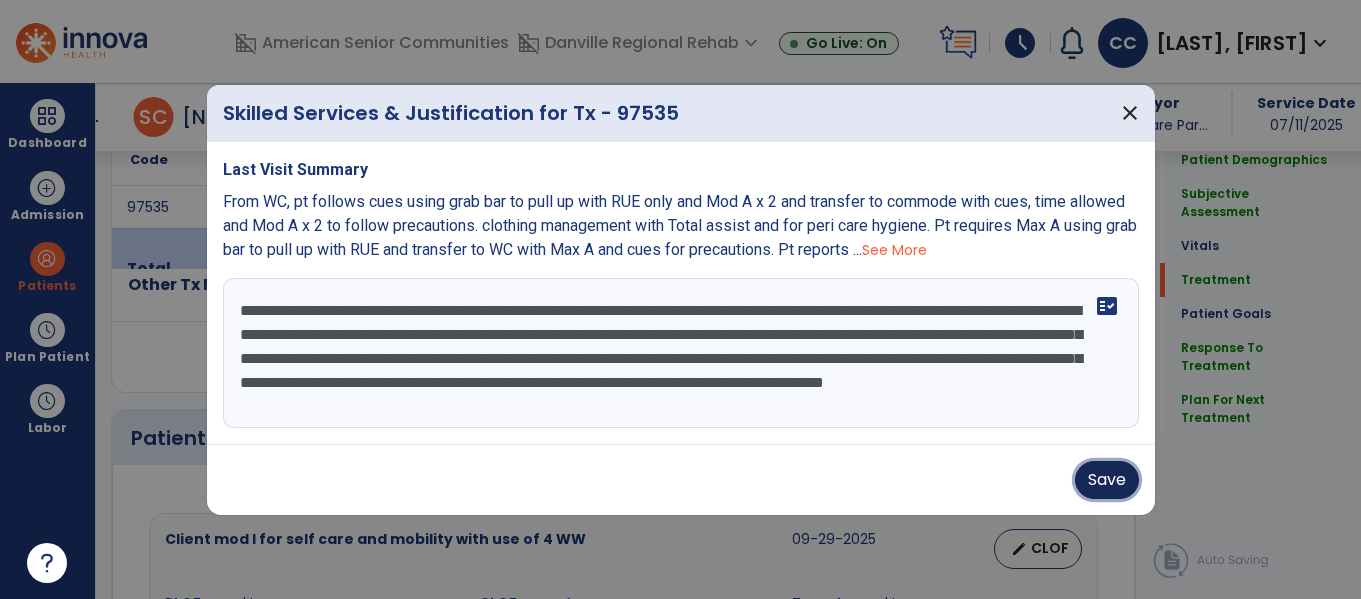 click on "Save" at bounding box center [1107, 480] 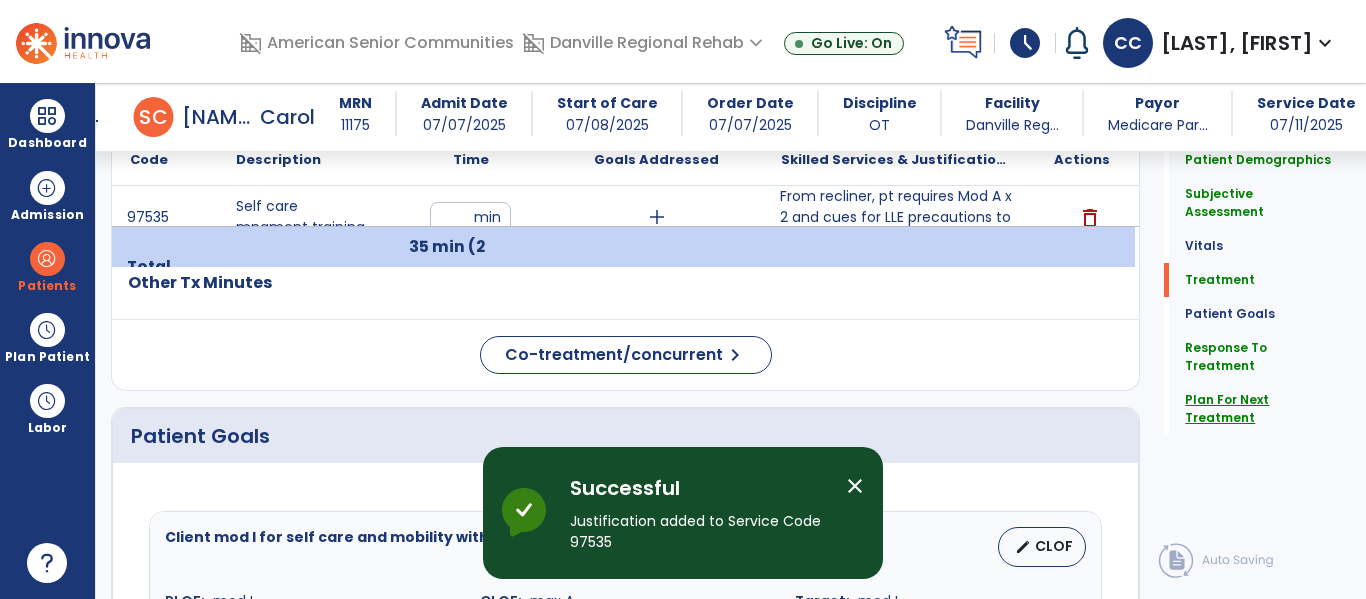 click on "Plan For Next Treatment" 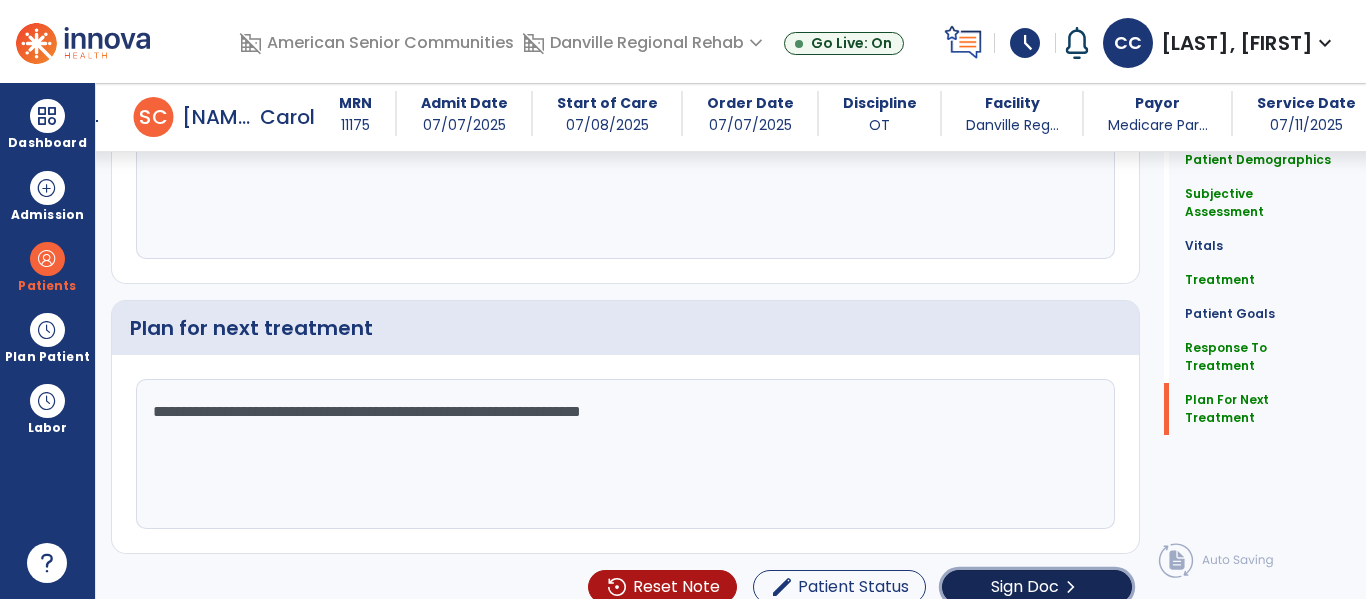 click on "Sign Doc" 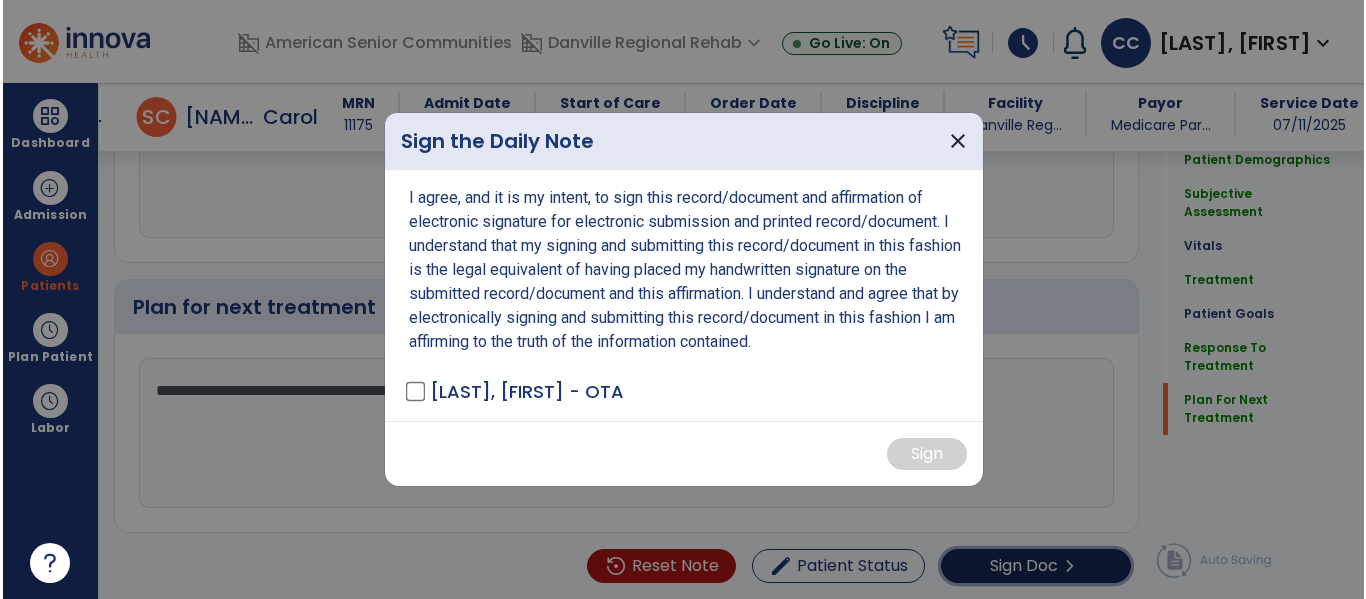 scroll, scrollTop: 2395, scrollLeft: 0, axis: vertical 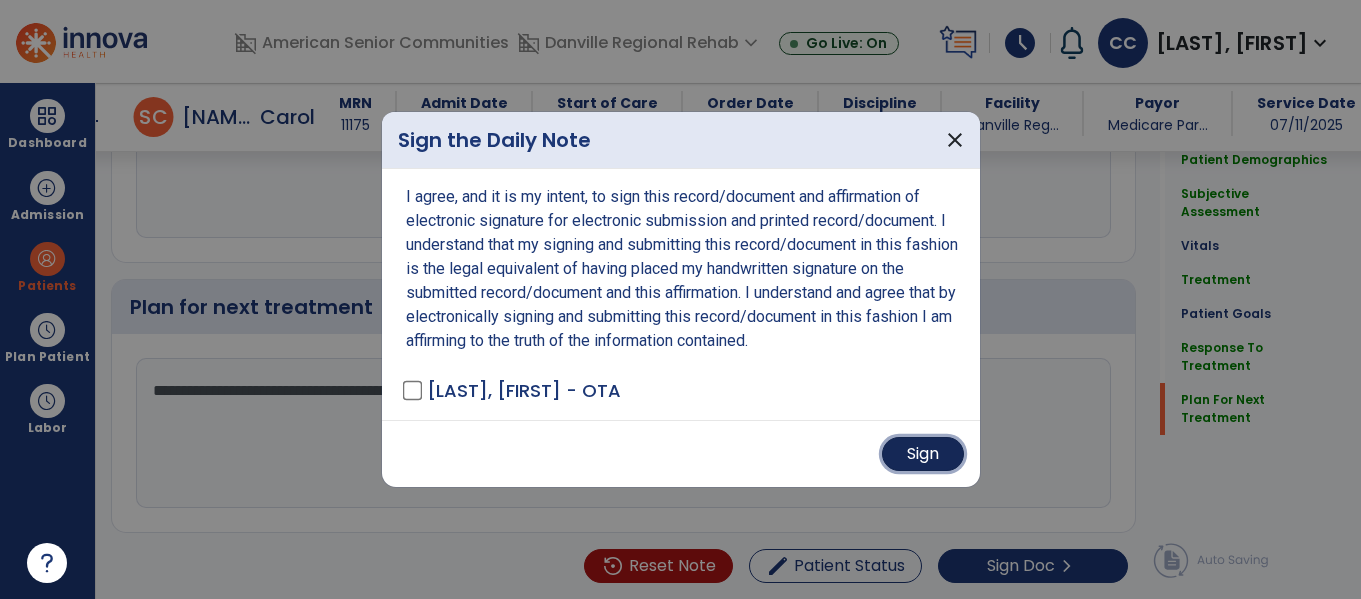 click on "Sign" at bounding box center [923, 454] 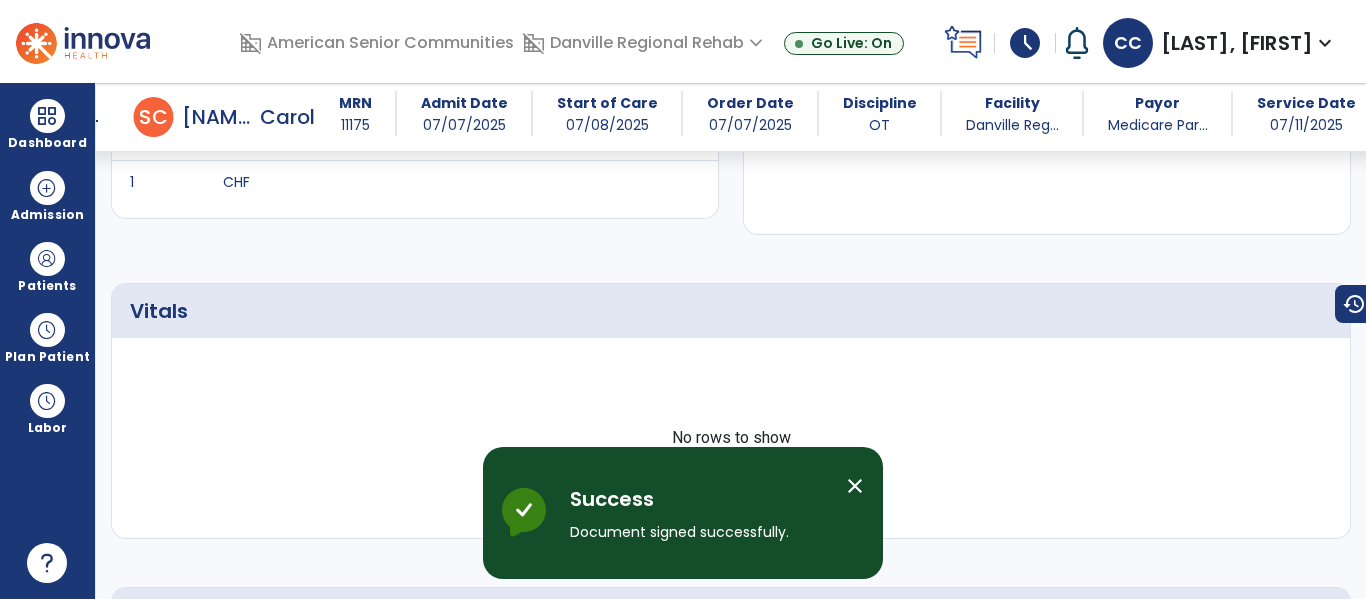 scroll, scrollTop: 0, scrollLeft: 0, axis: both 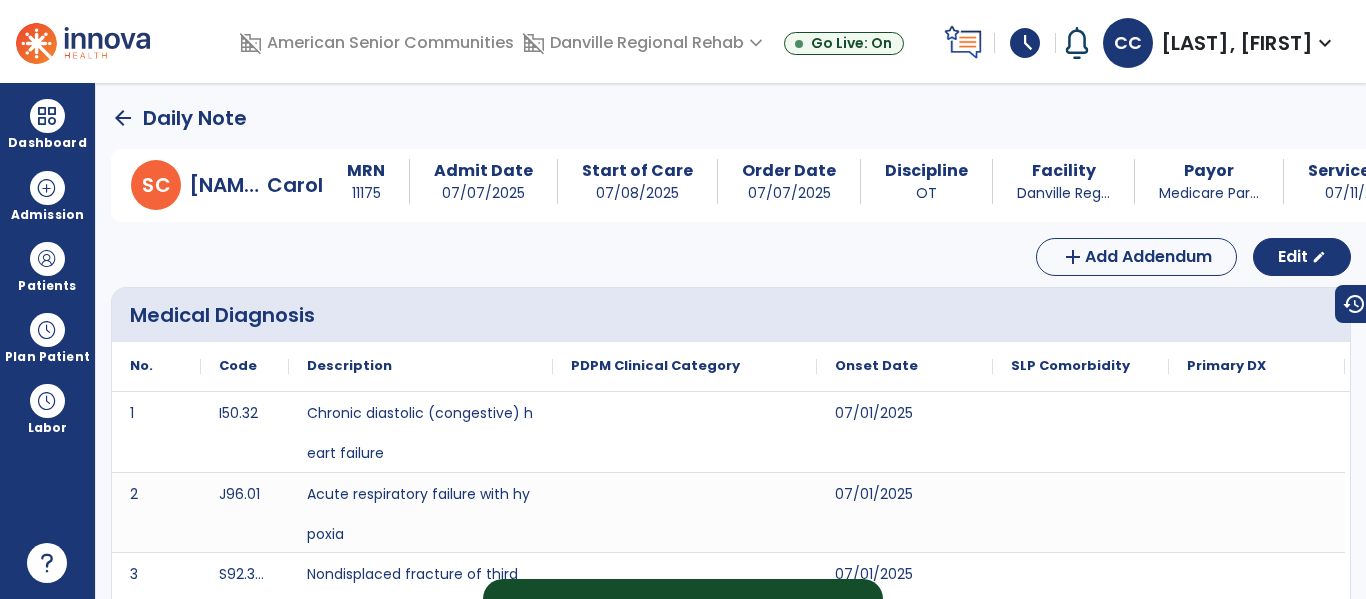 click on "arrow_back" 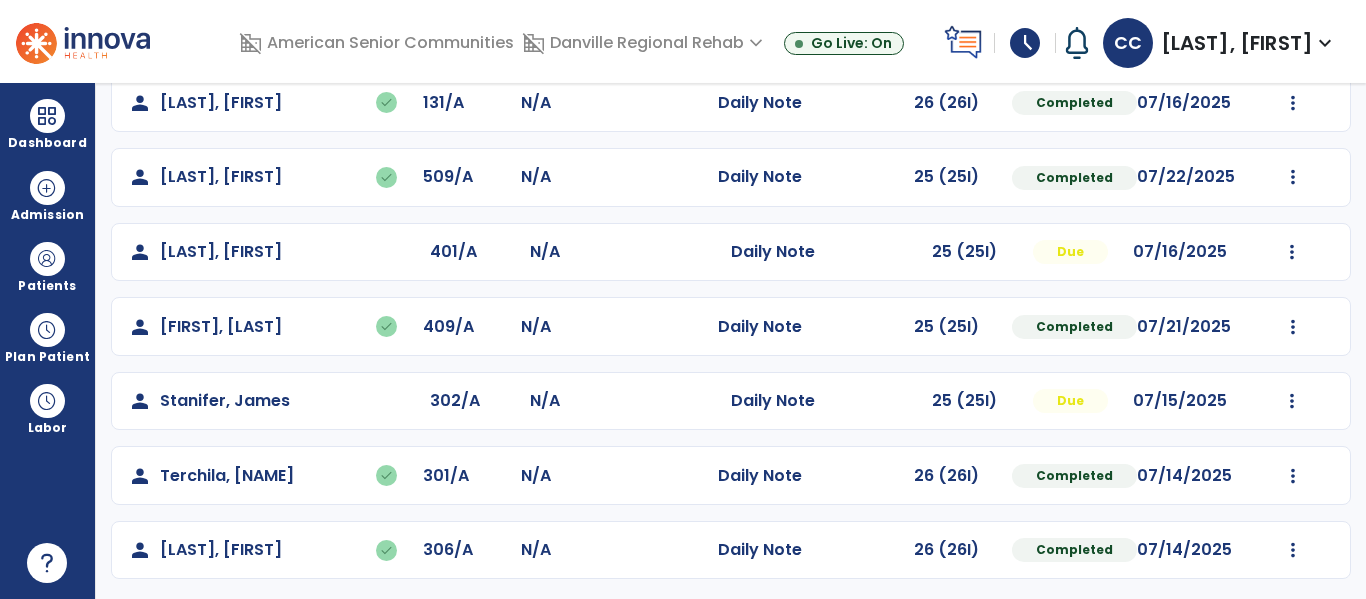 scroll, scrollTop: 1084, scrollLeft: 0, axis: vertical 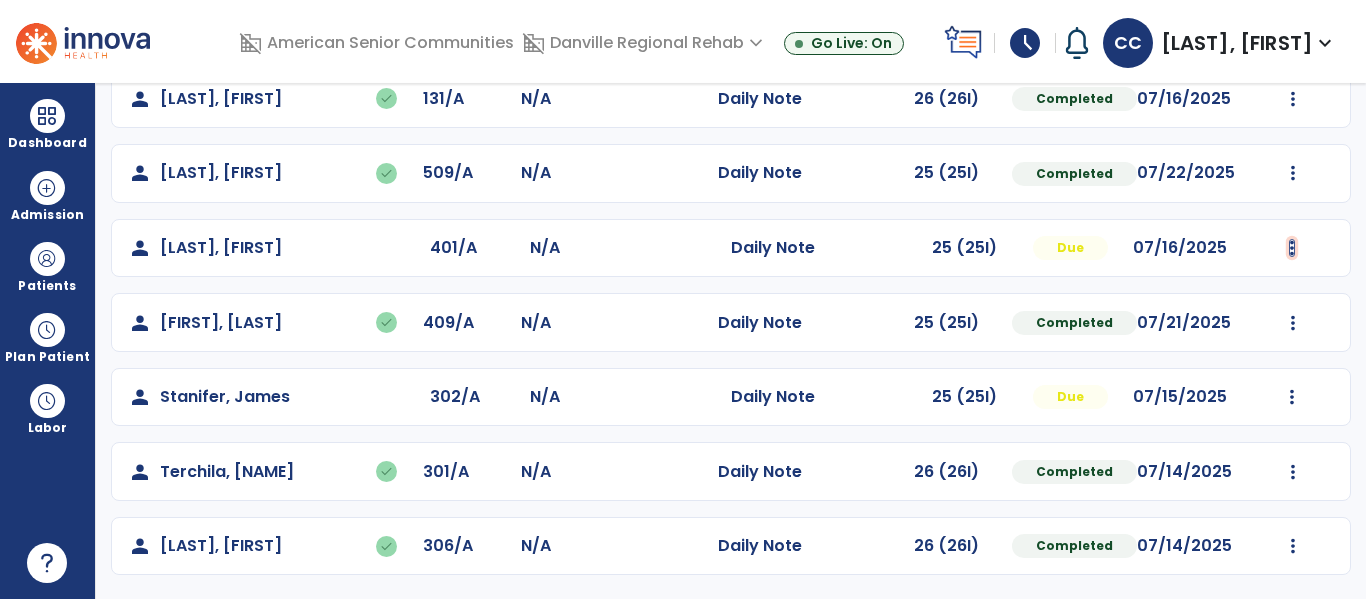 click at bounding box center [1293, -796] 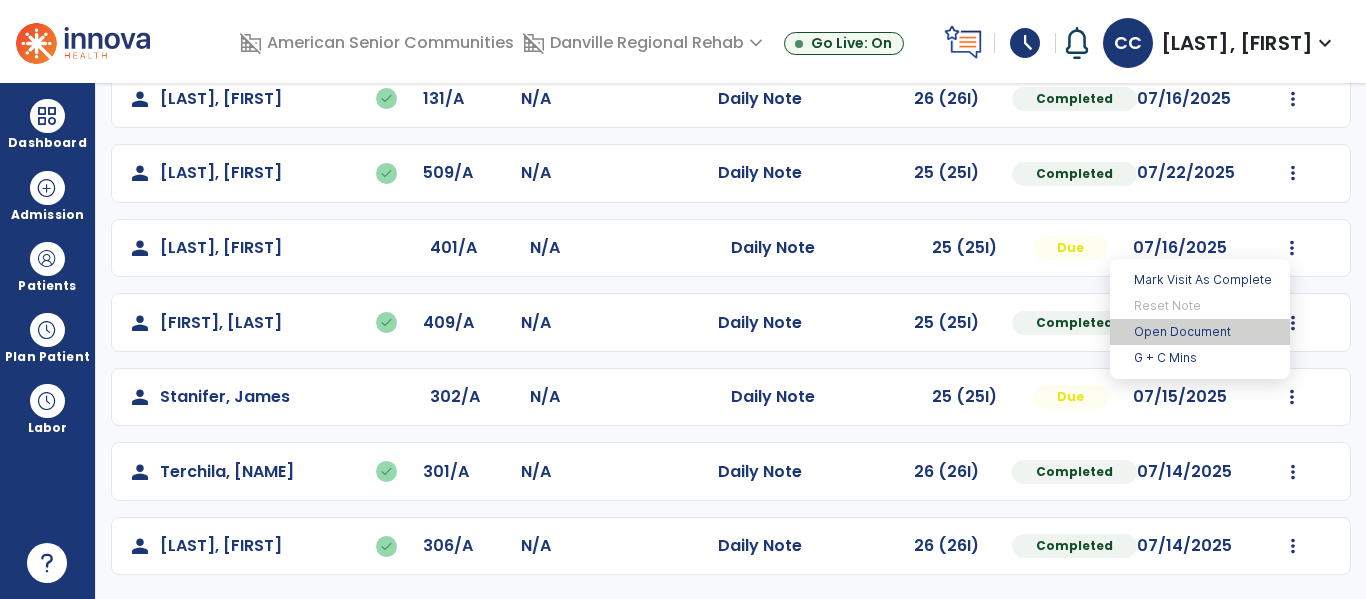 click on "Open Document" at bounding box center [1200, 332] 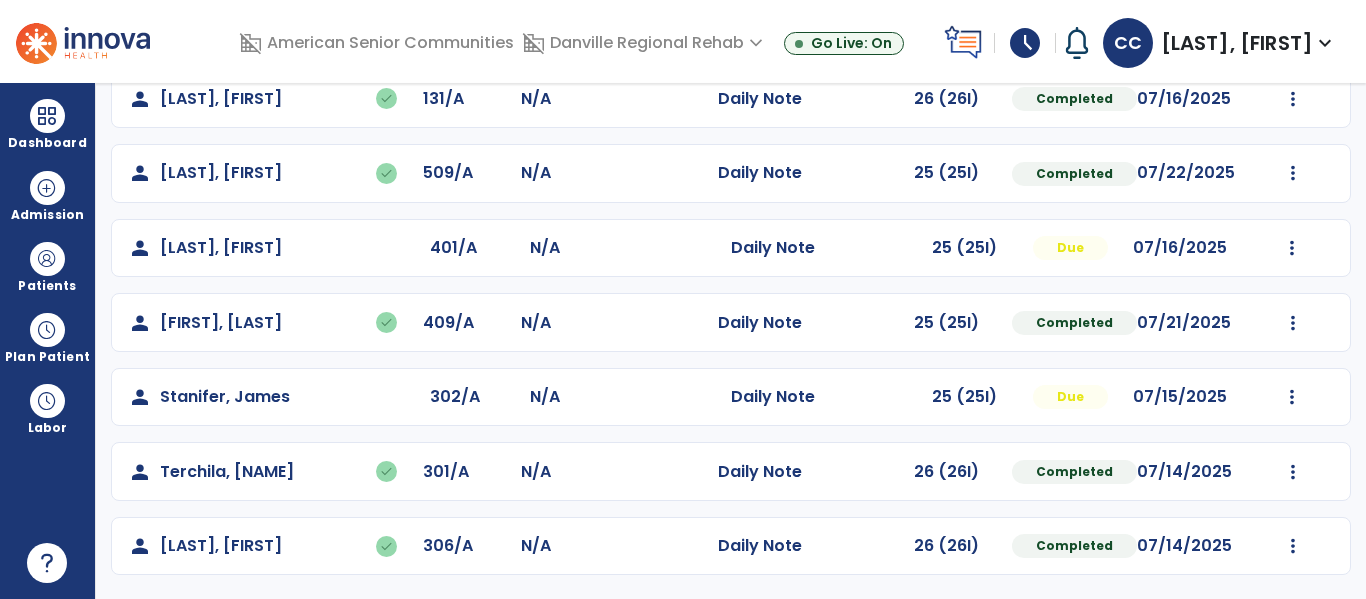 click on "Undo Visit Status   Reset Note   Open Document   G + C Mins" 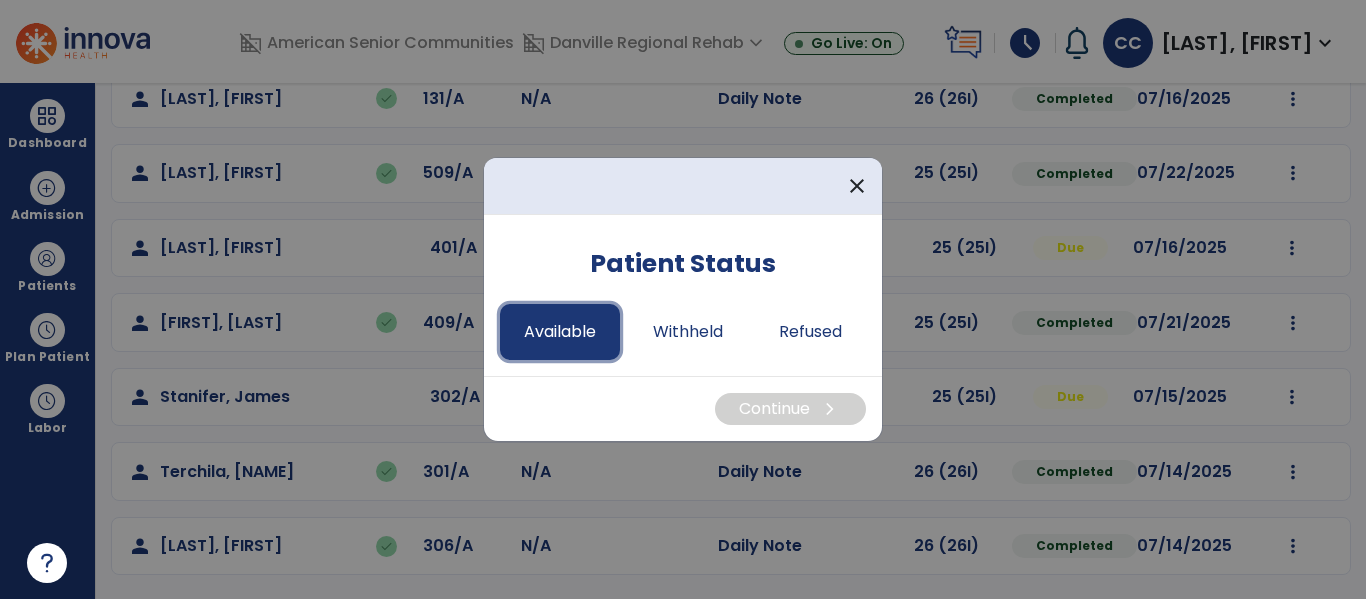 click on "Available" at bounding box center [560, 332] 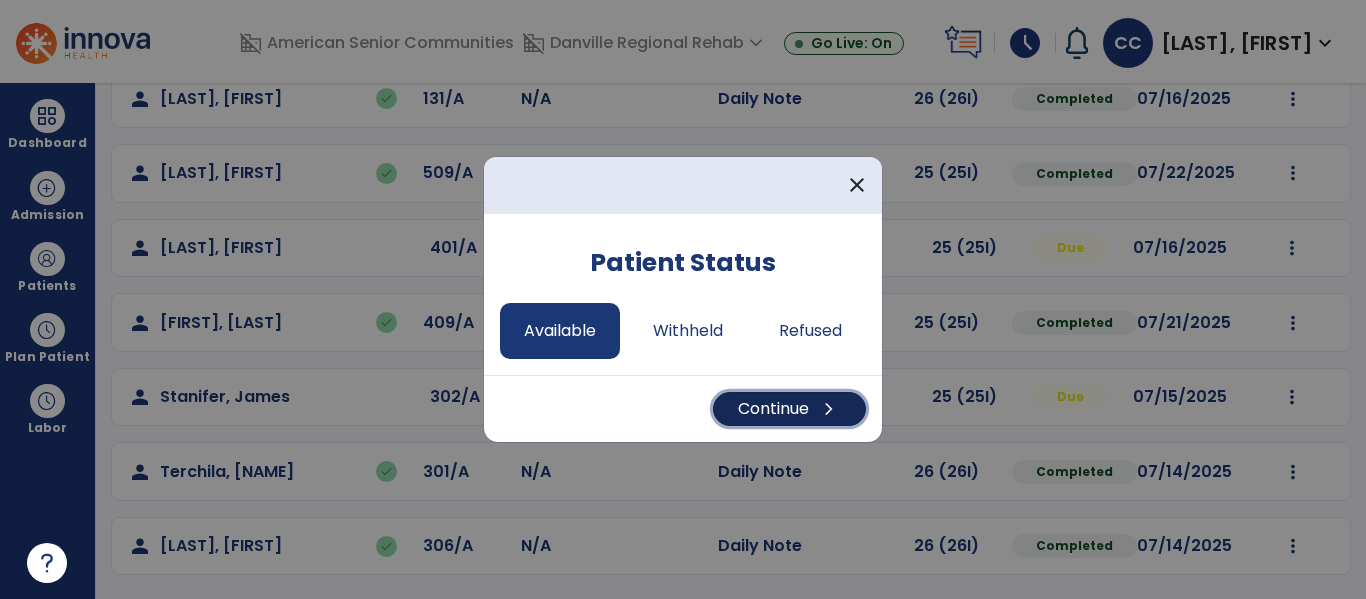 click on "chevron_right" at bounding box center (829, 409) 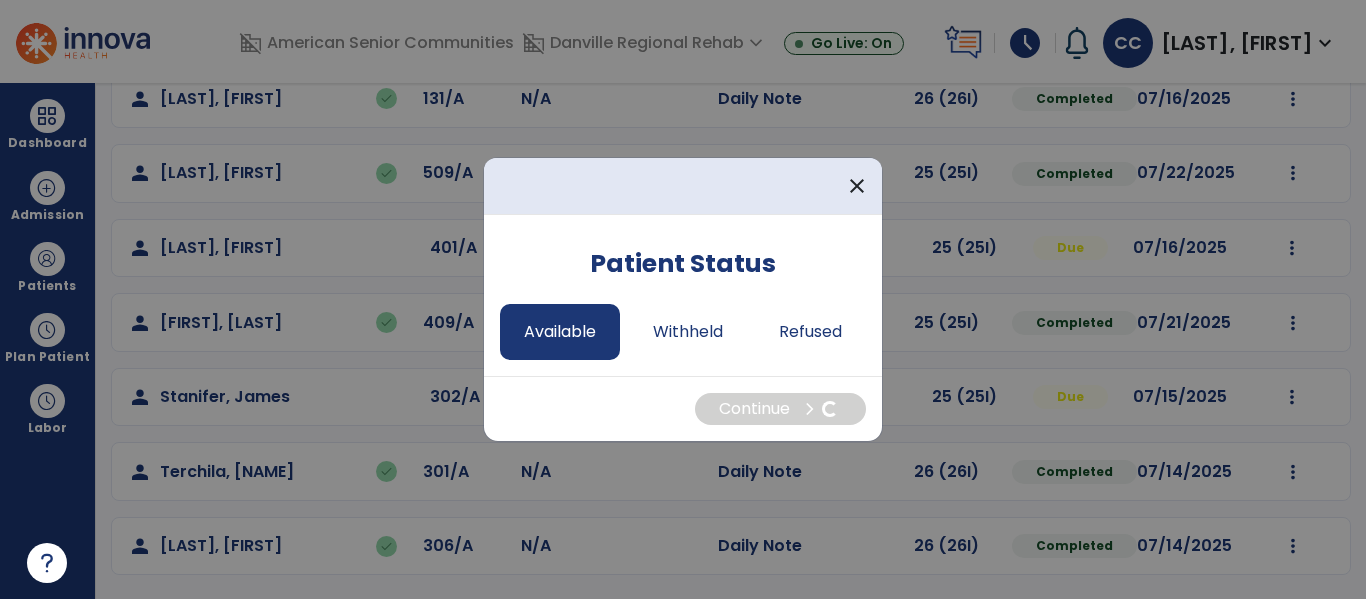 select on "*" 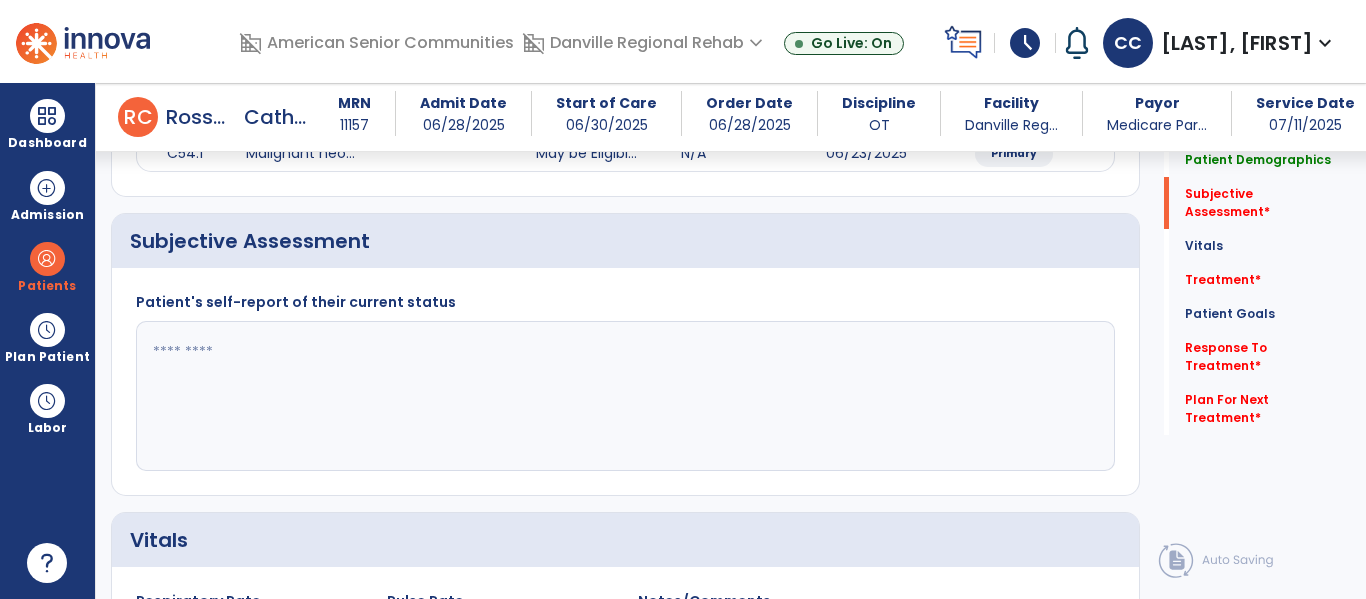 scroll, scrollTop: 393, scrollLeft: 0, axis: vertical 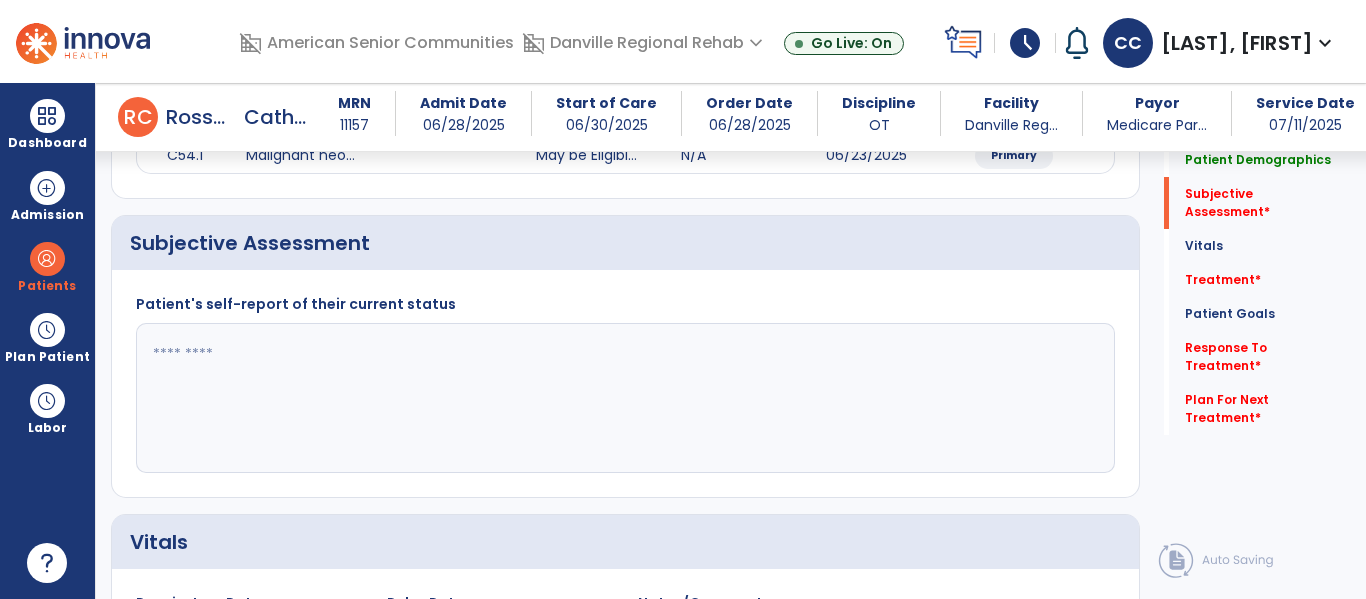 click 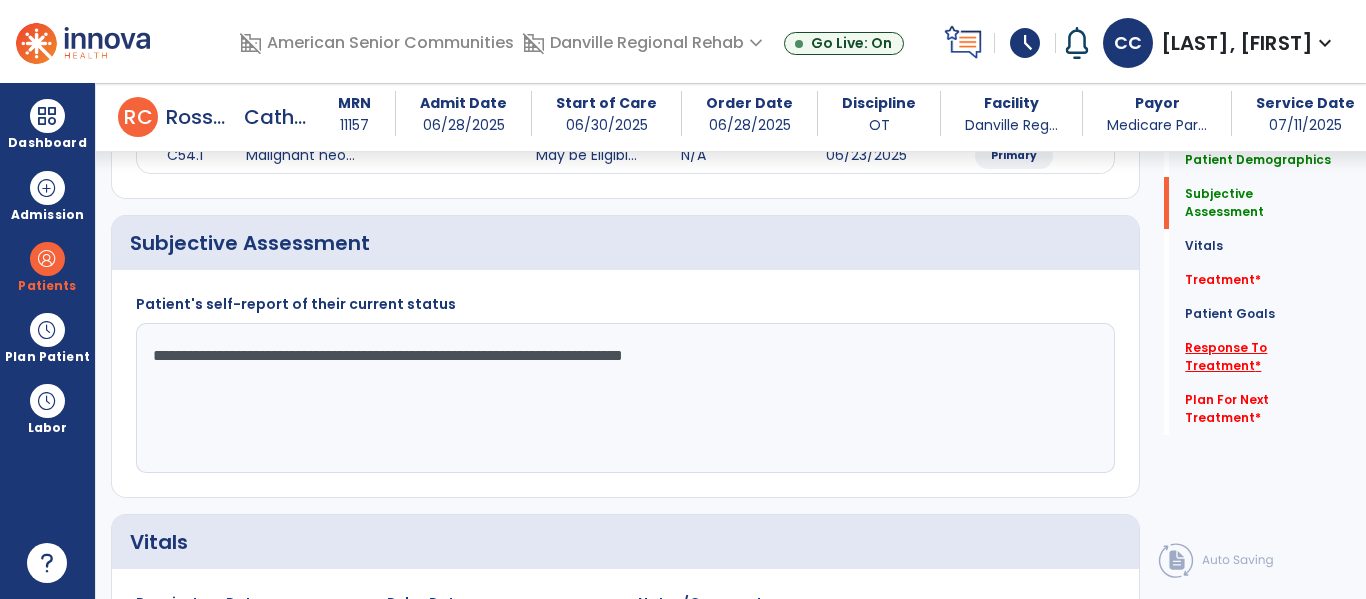type on "**********" 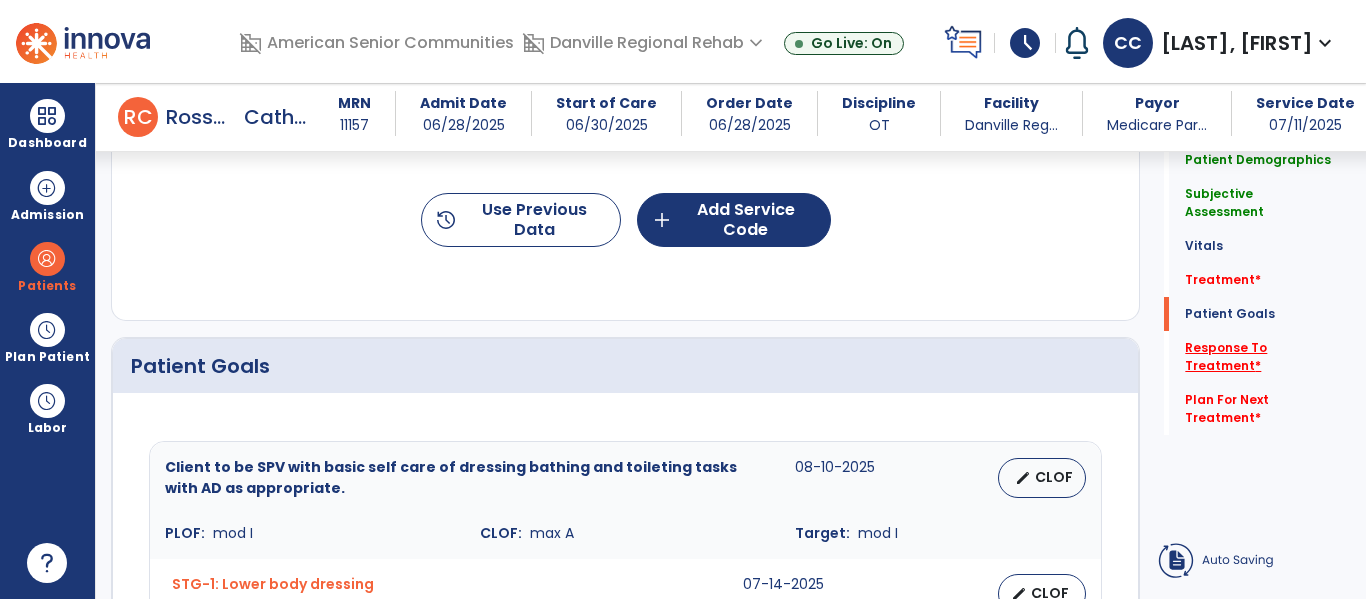 scroll, scrollTop: 2079, scrollLeft: 0, axis: vertical 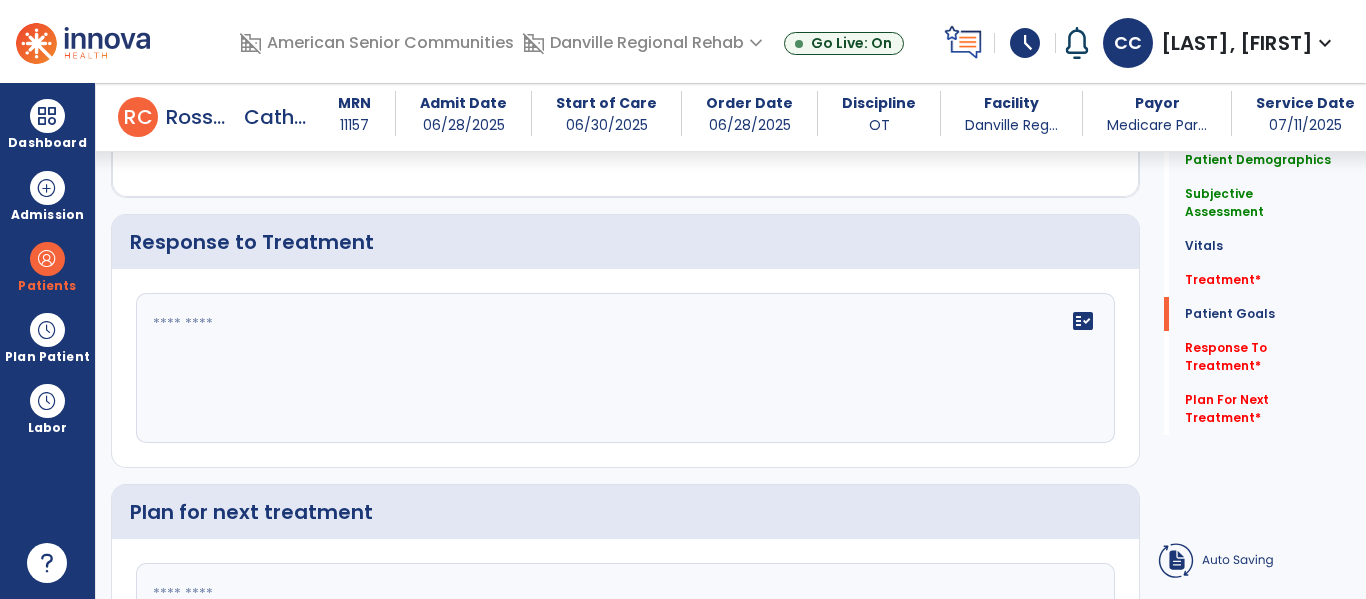 click 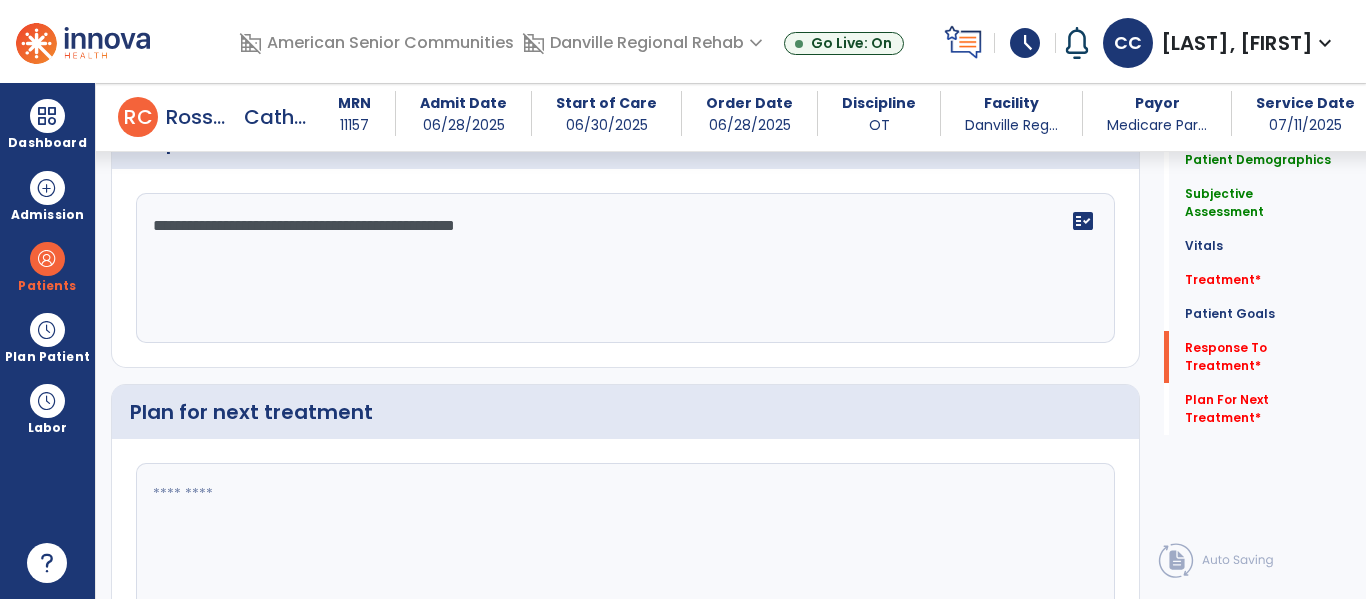 scroll, scrollTop: 2223, scrollLeft: 0, axis: vertical 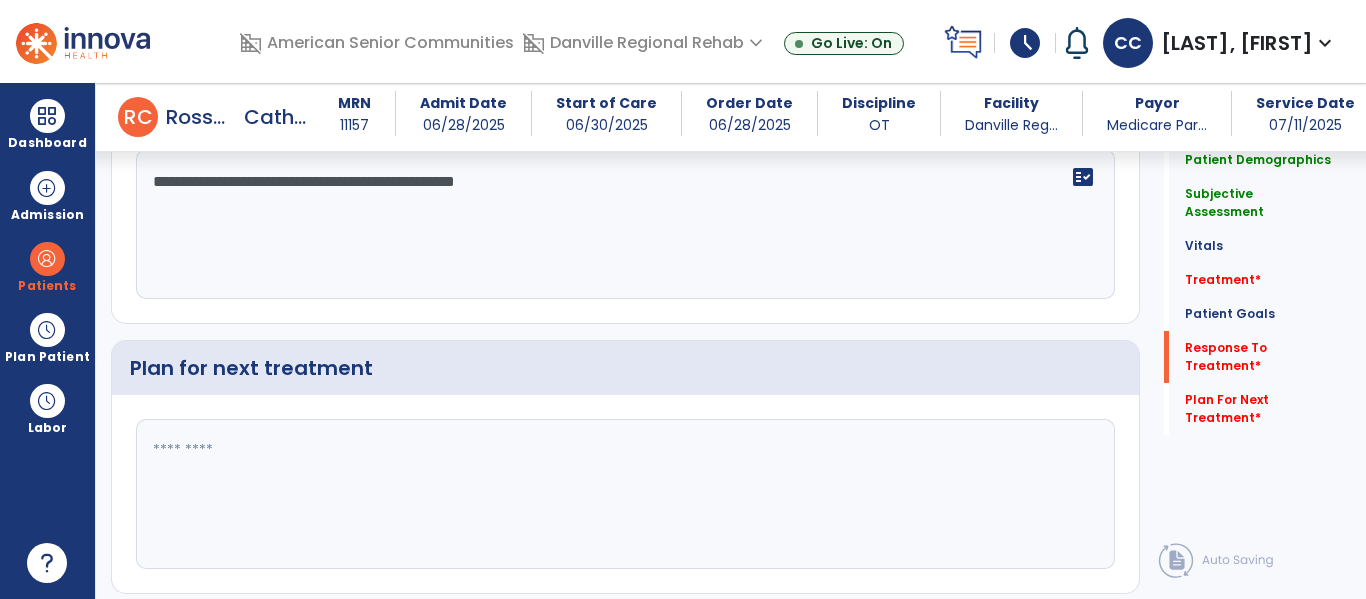 type on "**********" 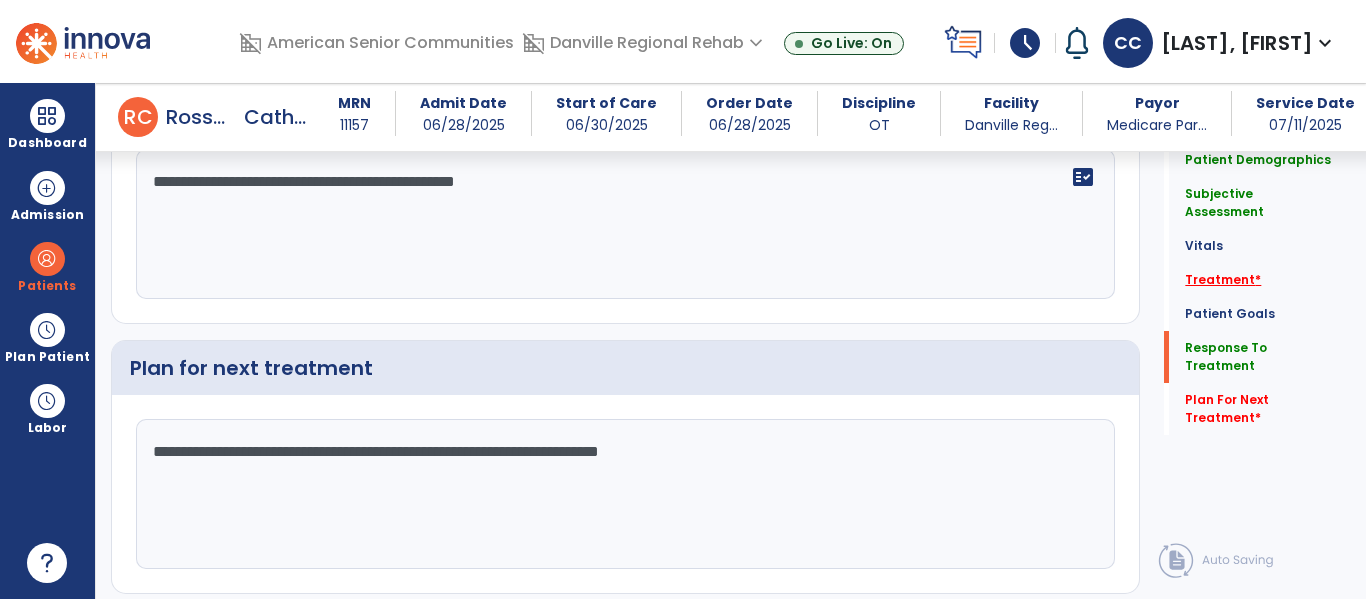 type on "**********" 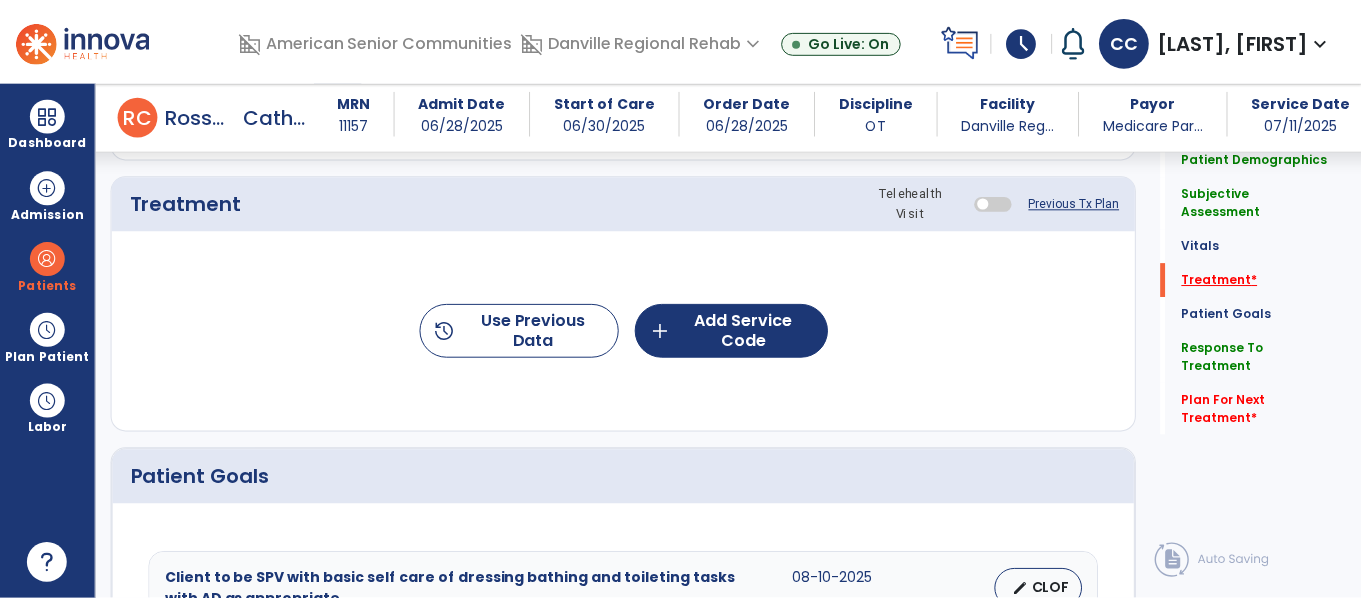 scroll, scrollTop: 1116, scrollLeft: 0, axis: vertical 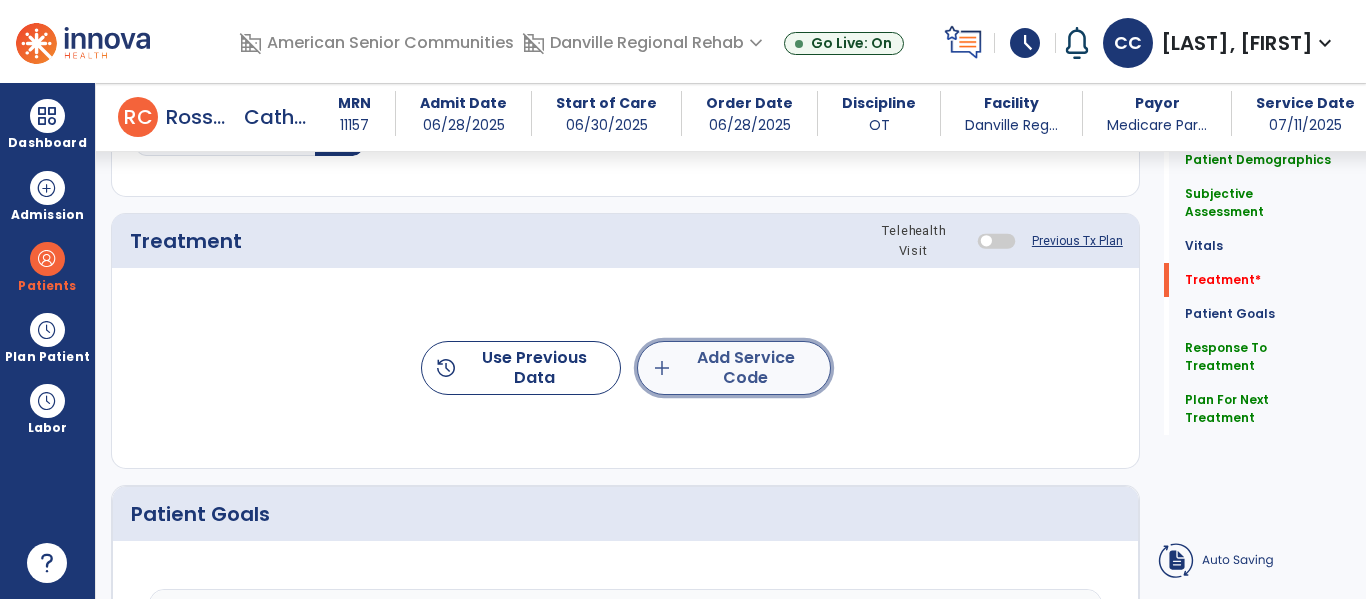 click on "add  Add Service Code" 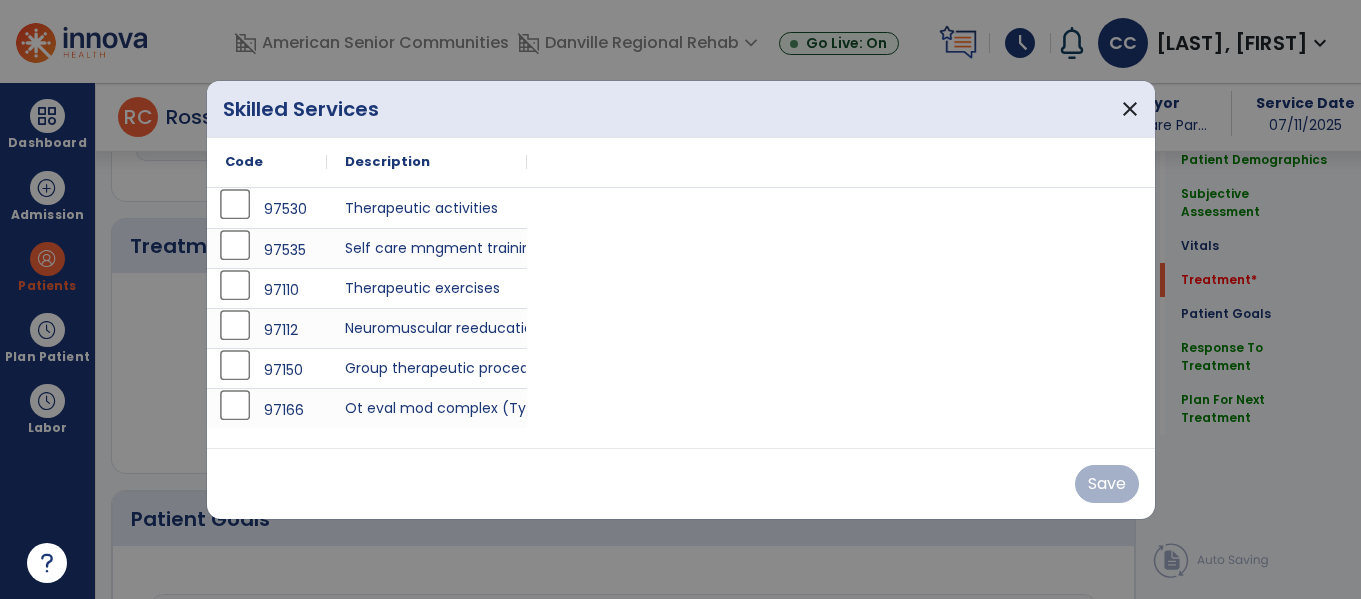 scroll, scrollTop: 1116, scrollLeft: 0, axis: vertical 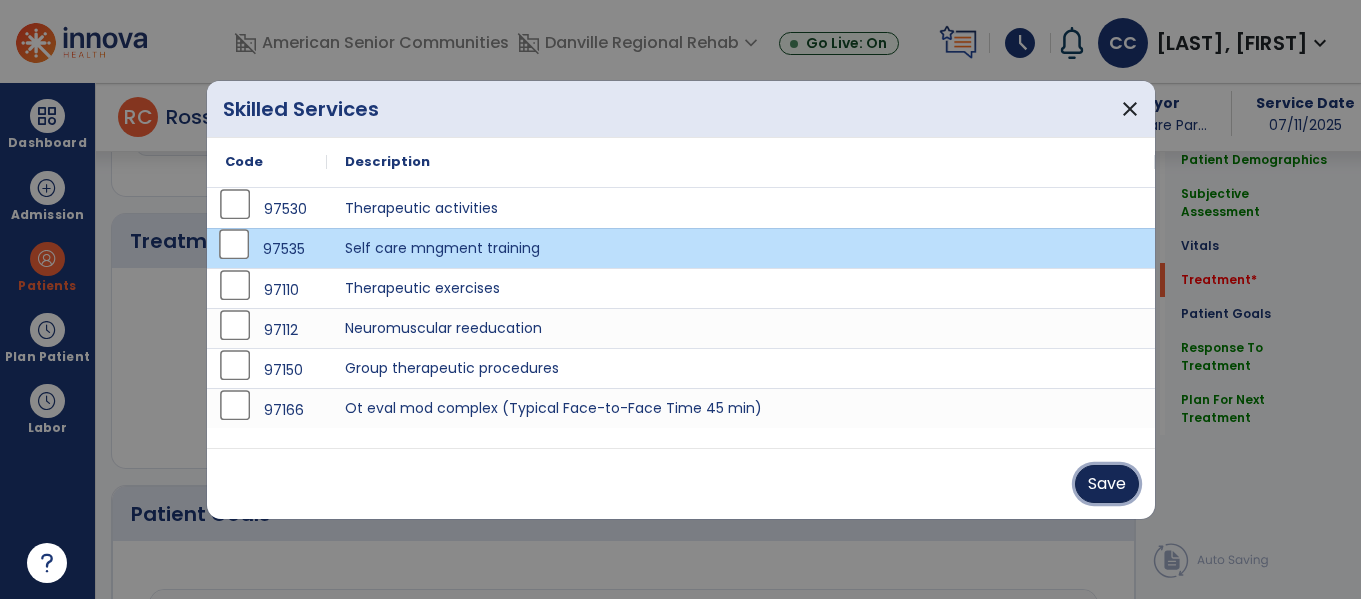 click on "Save" at bounding box center (1107, 484) 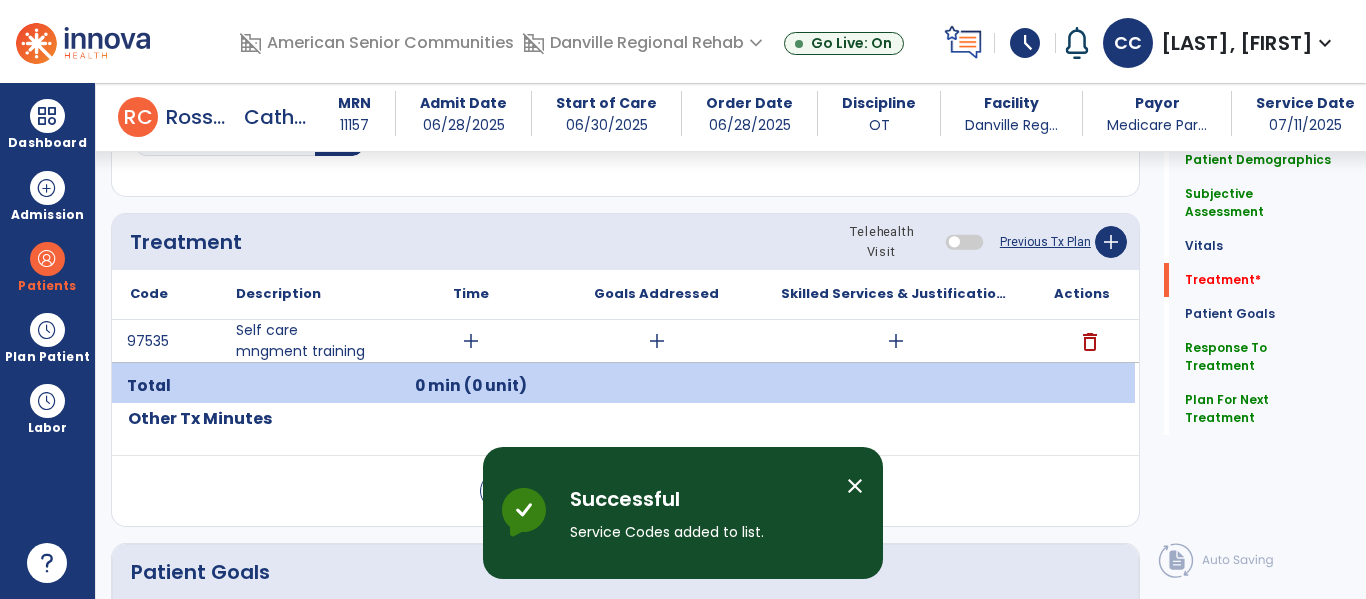click on "add" at bounding box center (471, 341) 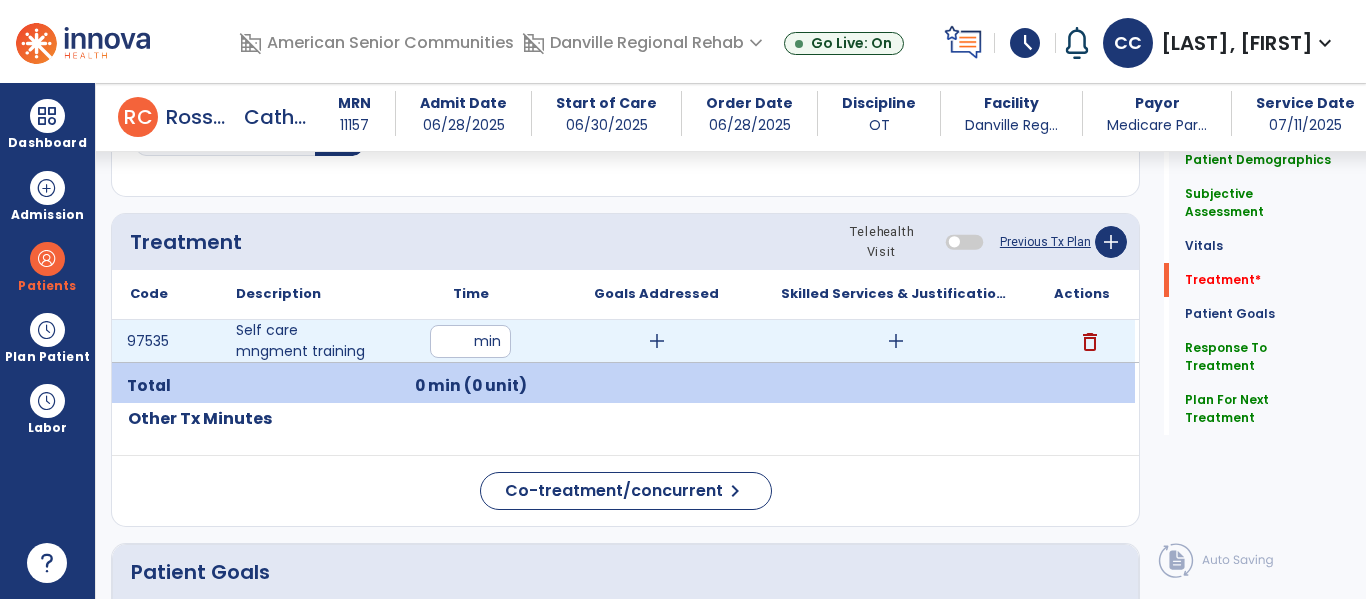 type on "**" 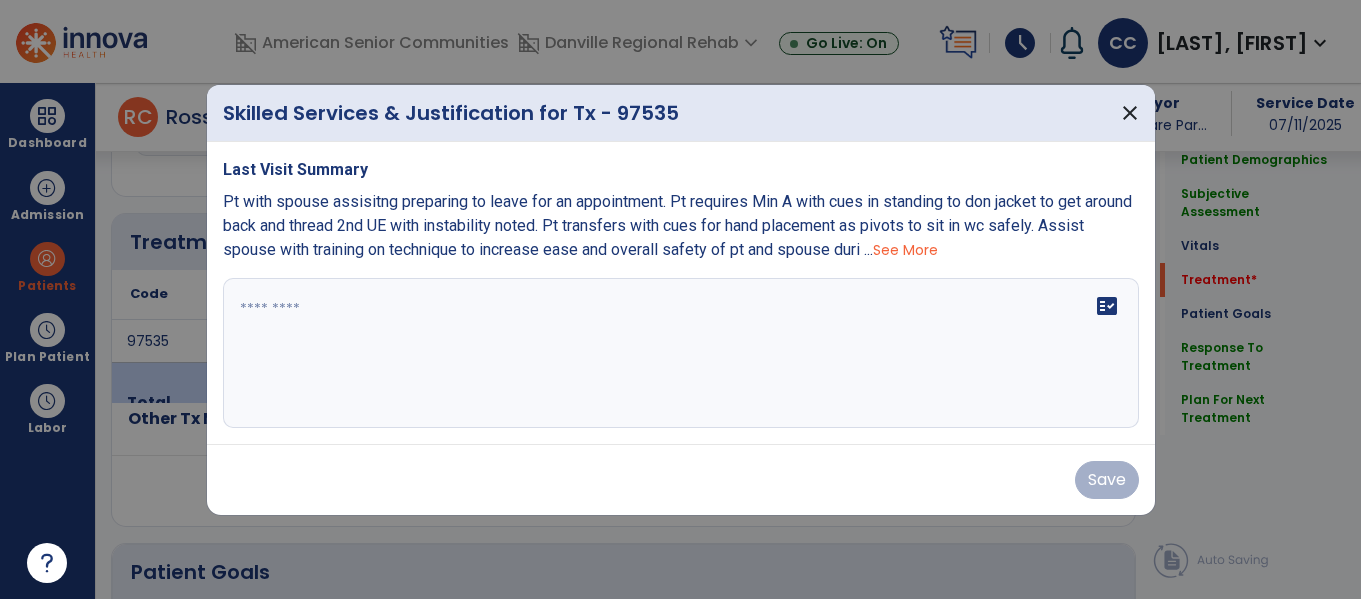 scroll, scrollTop: 1116, scrollLeft: 0, axis: vertical 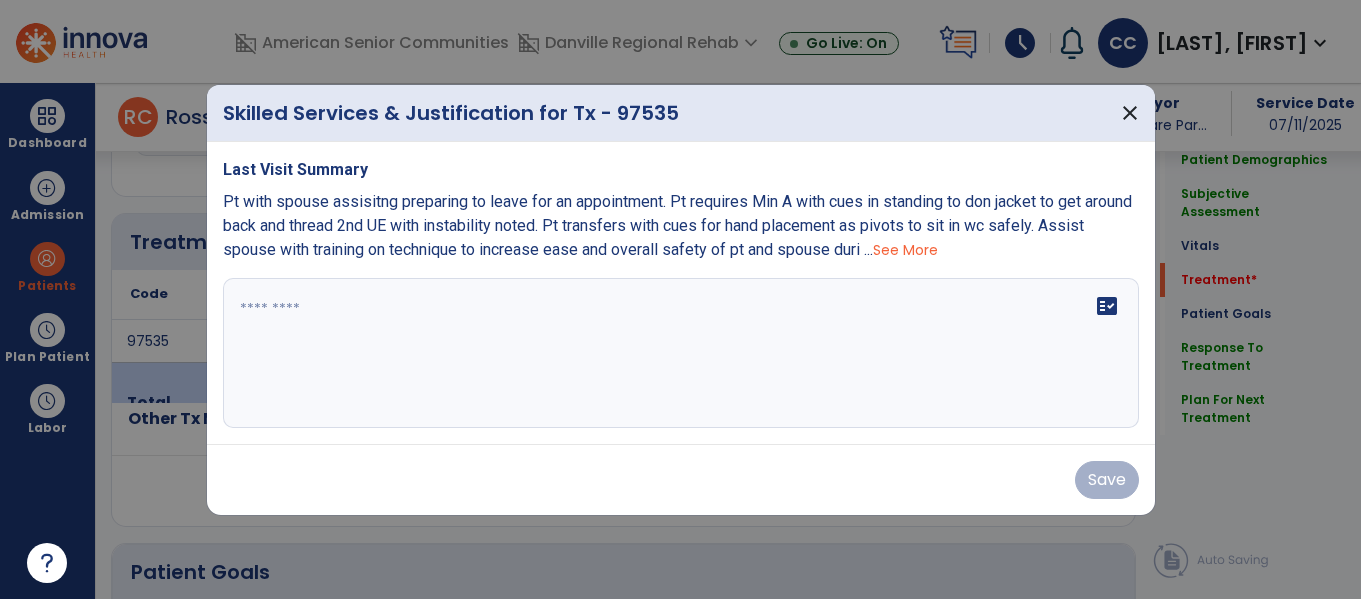 click on "fact_check" at bounding box center (681, 353) 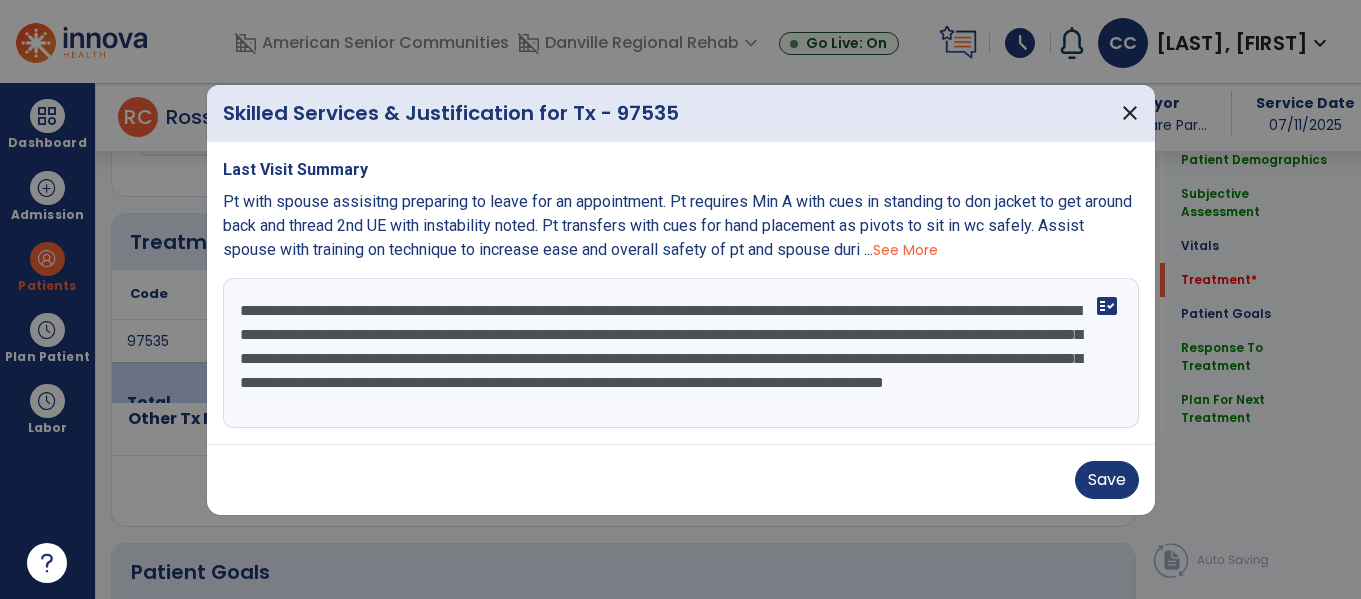 scroll, scrollTop: 16, scrollLeft: 0, axis: vertical 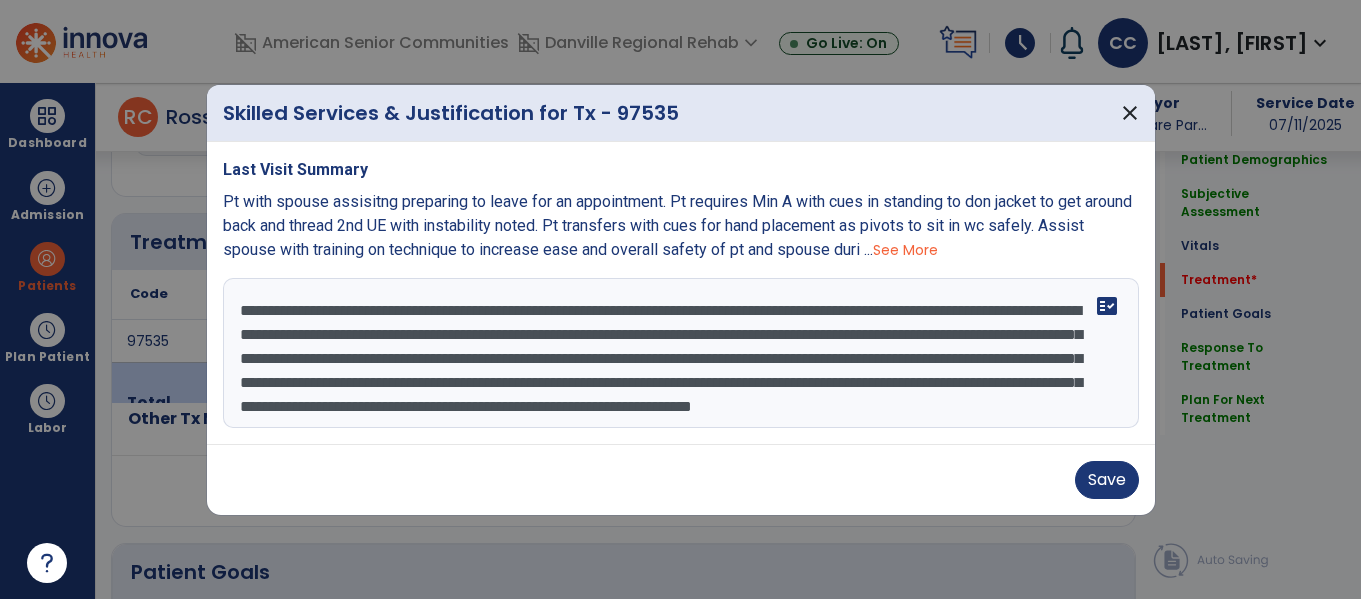 type on "**********" 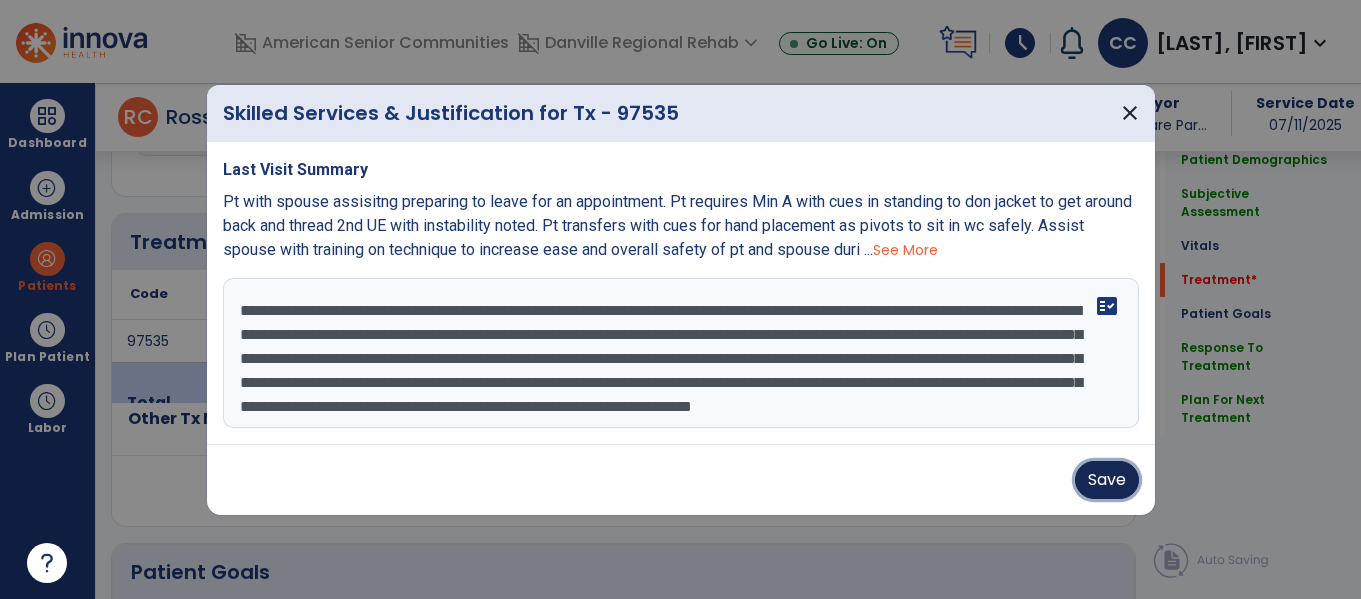 click on "Save" at bounding box center [1107, 480] 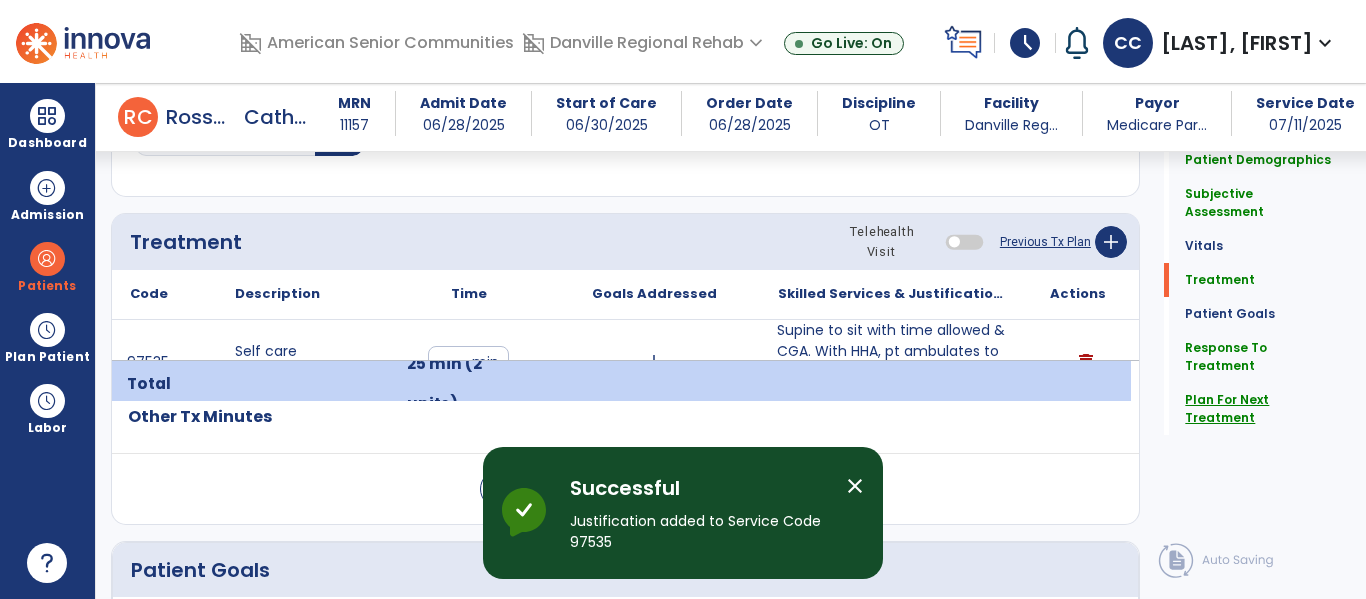 click on "Plan For Next Treatment" 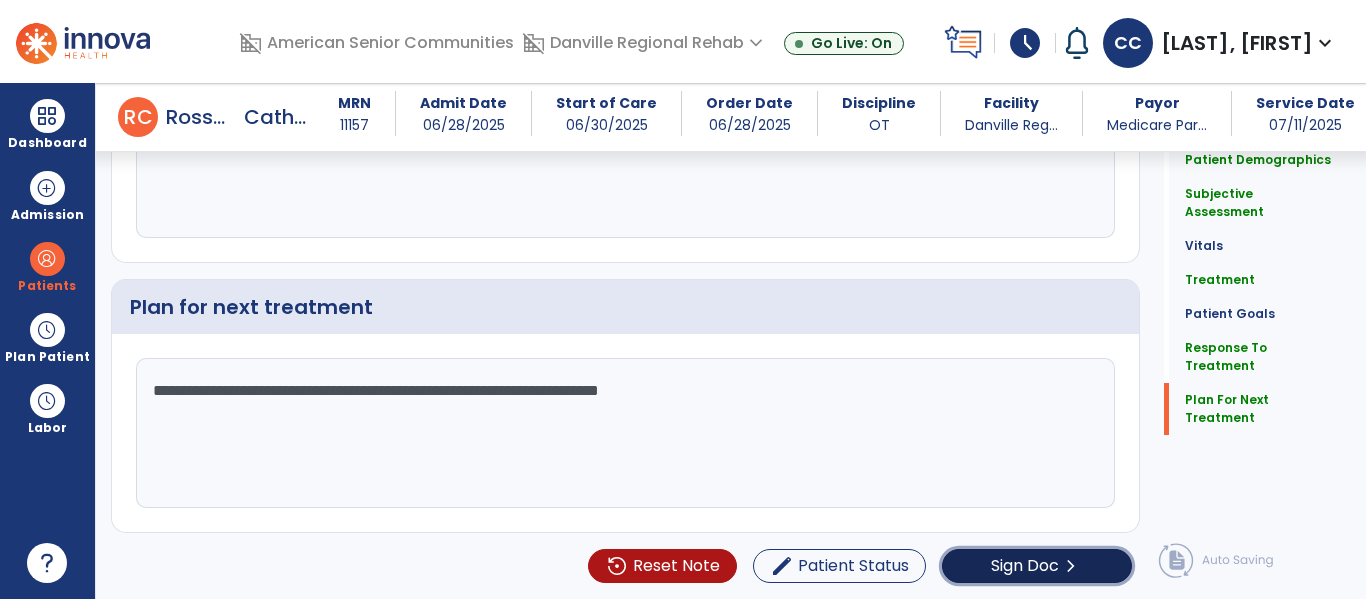 click on "Sign Doc  chevron_right" 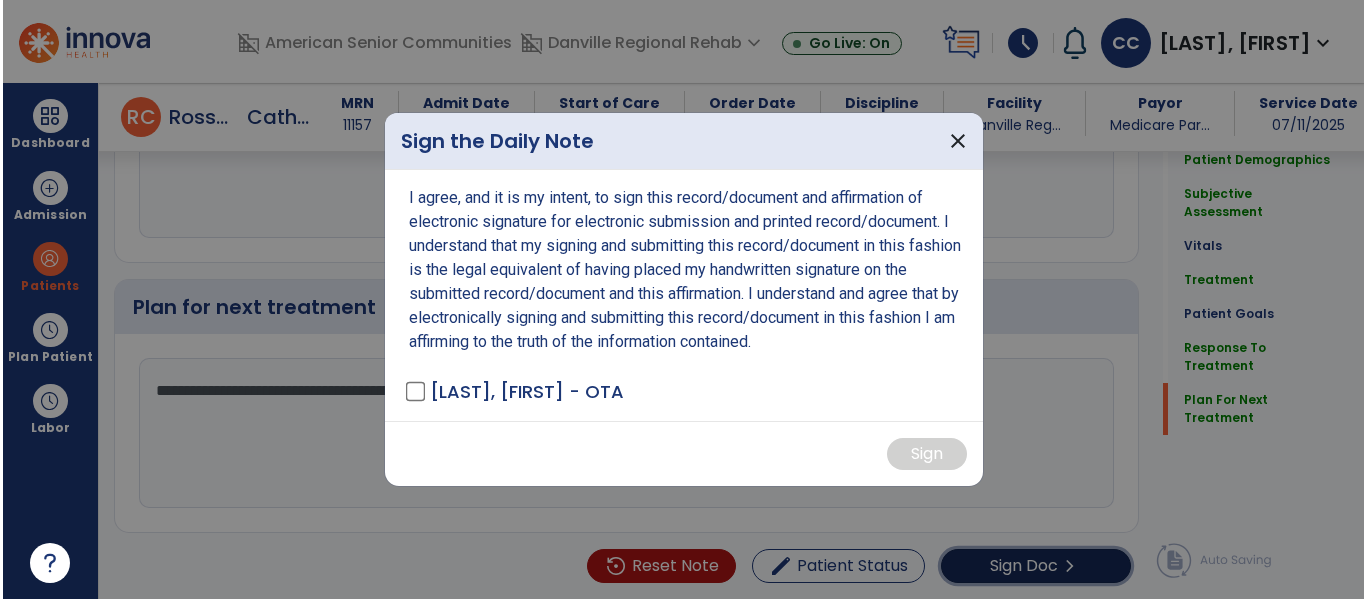scroll, scrollTop: 2384, scrollLeft: 0, axis: vertical 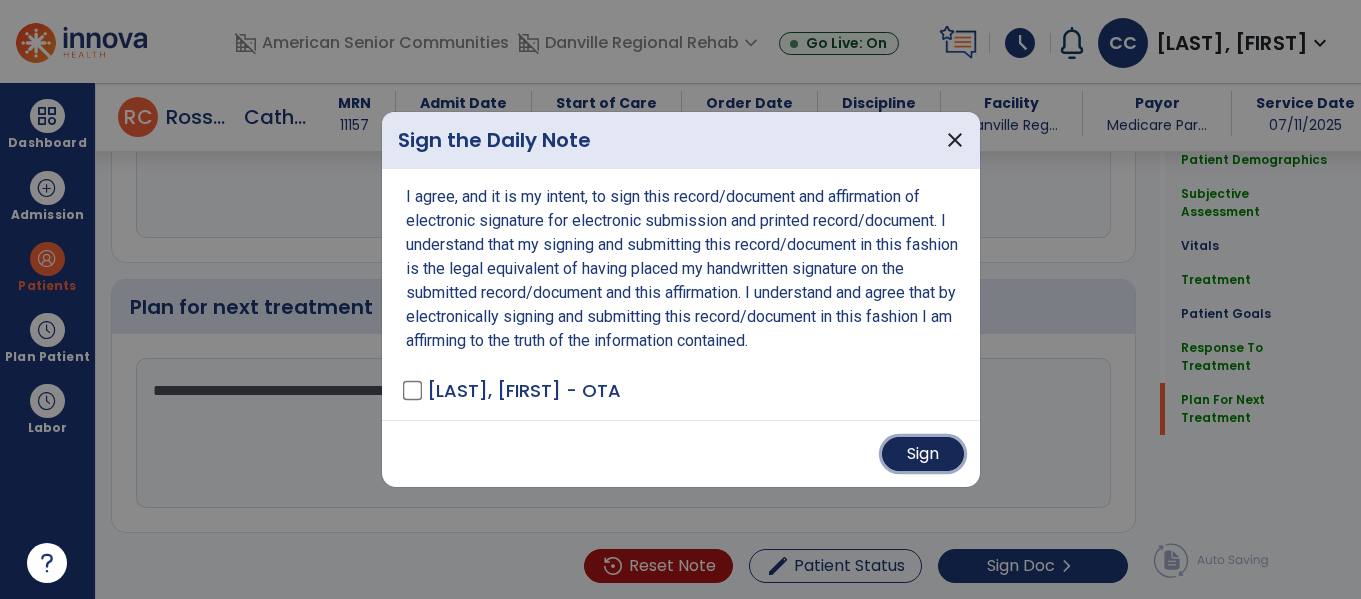 click on "Sign" at bounding box center (923, 454) 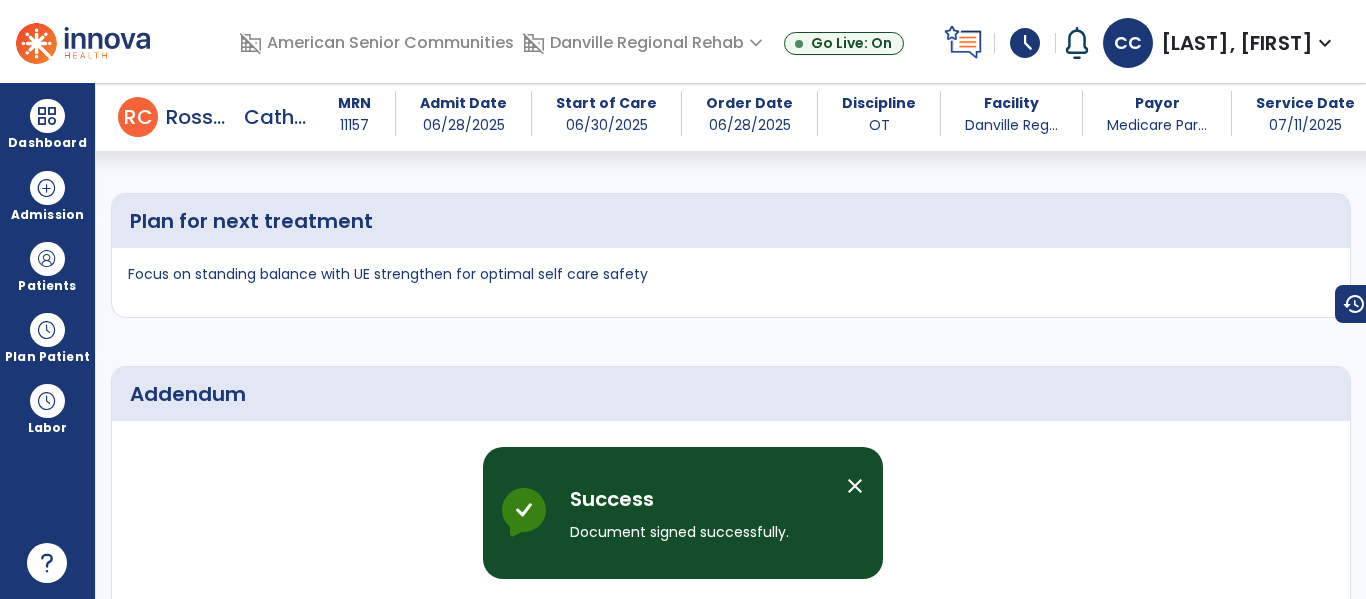 scroll, scrollTop: 3409, scrollLeft: 0, axis: vertical 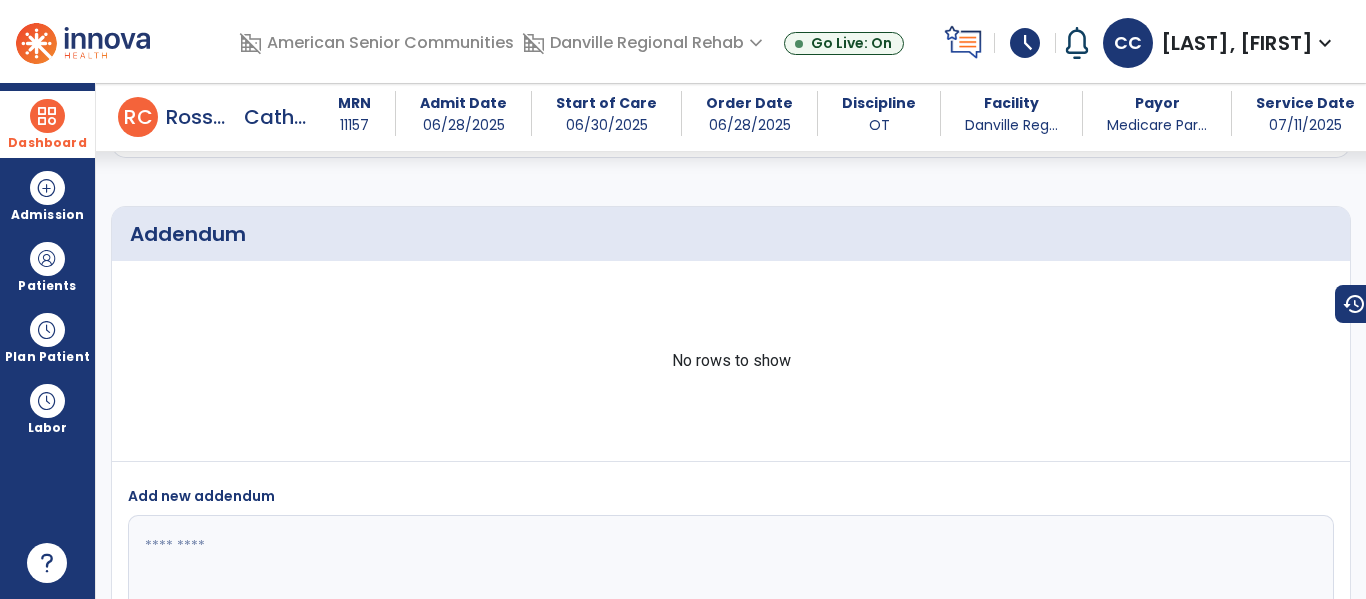 click at bounding box center (47, 116) 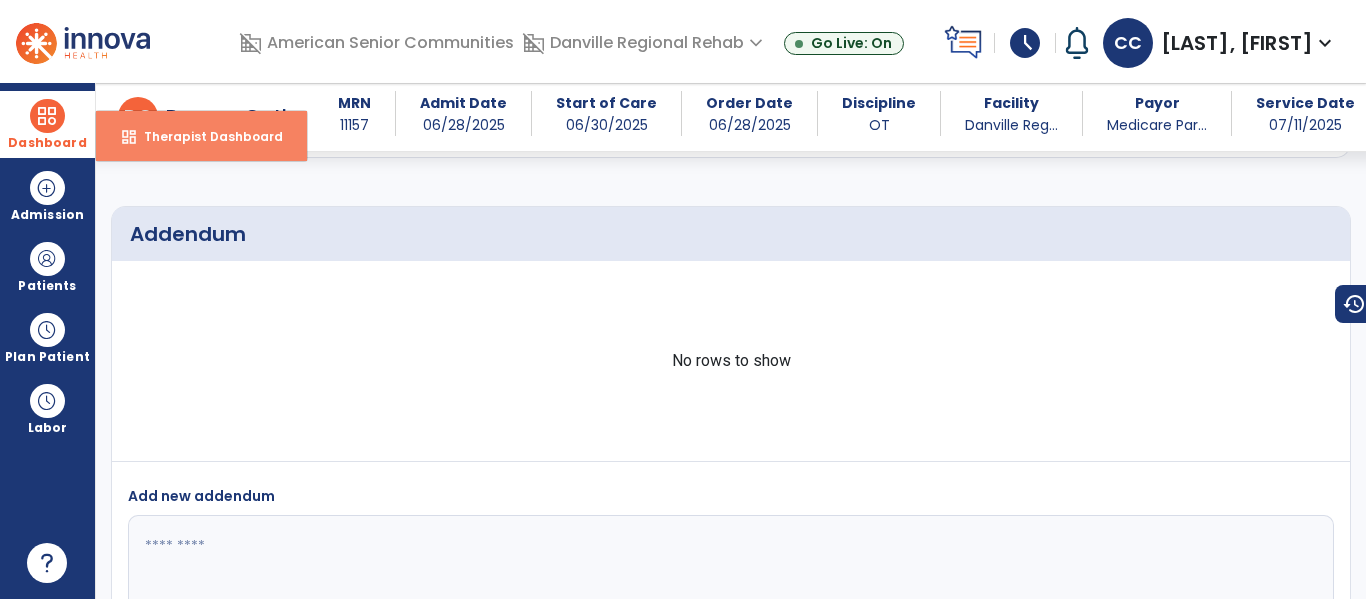 click on "dashboard  Therapist Dashboard" at bounding box center [201, 136] 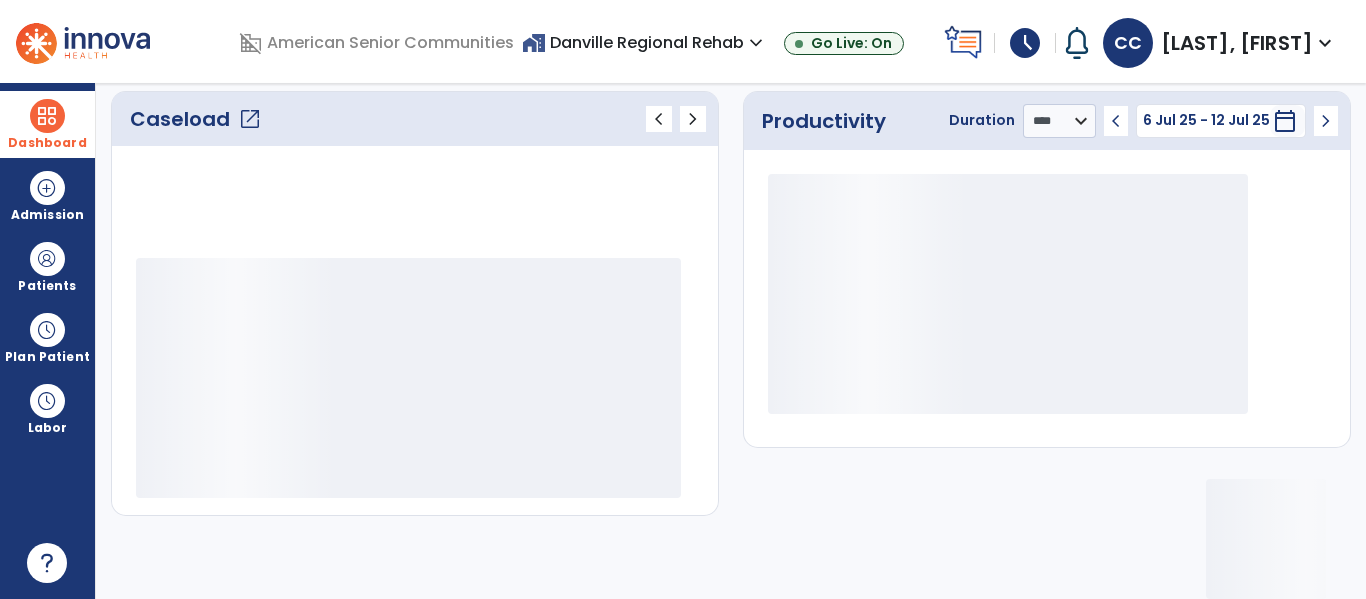 scroll, scrollTop: 276, scrollLeft: 0, axis: vertical 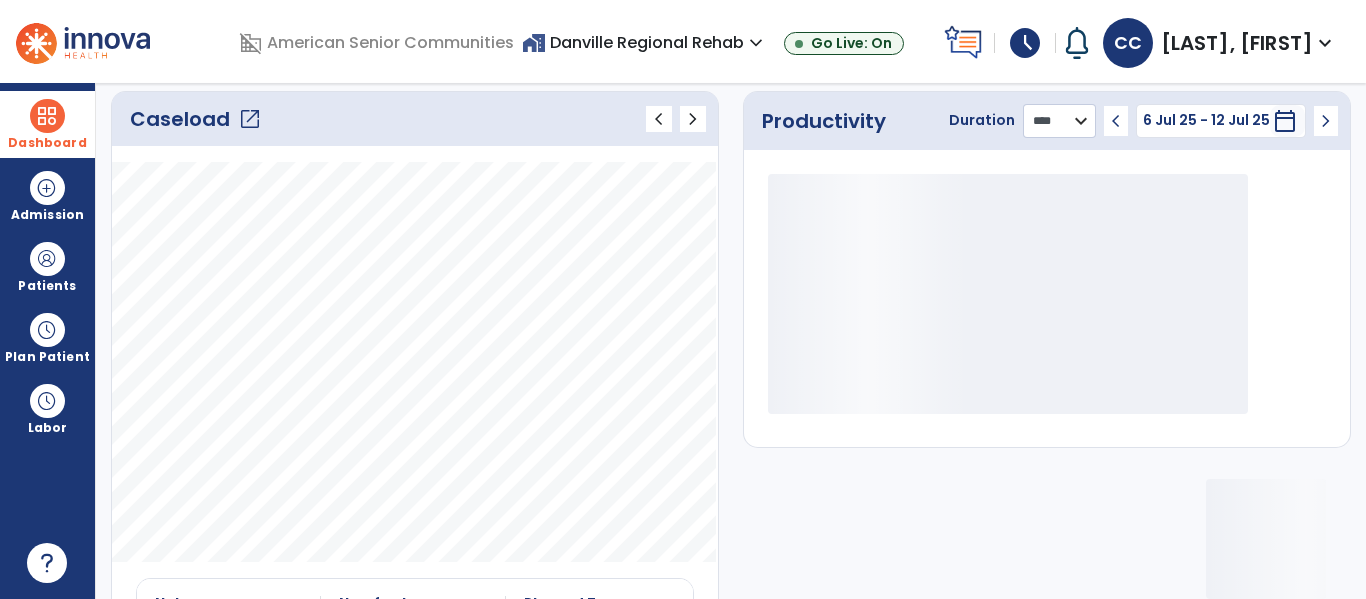 click on "******** **** ***" 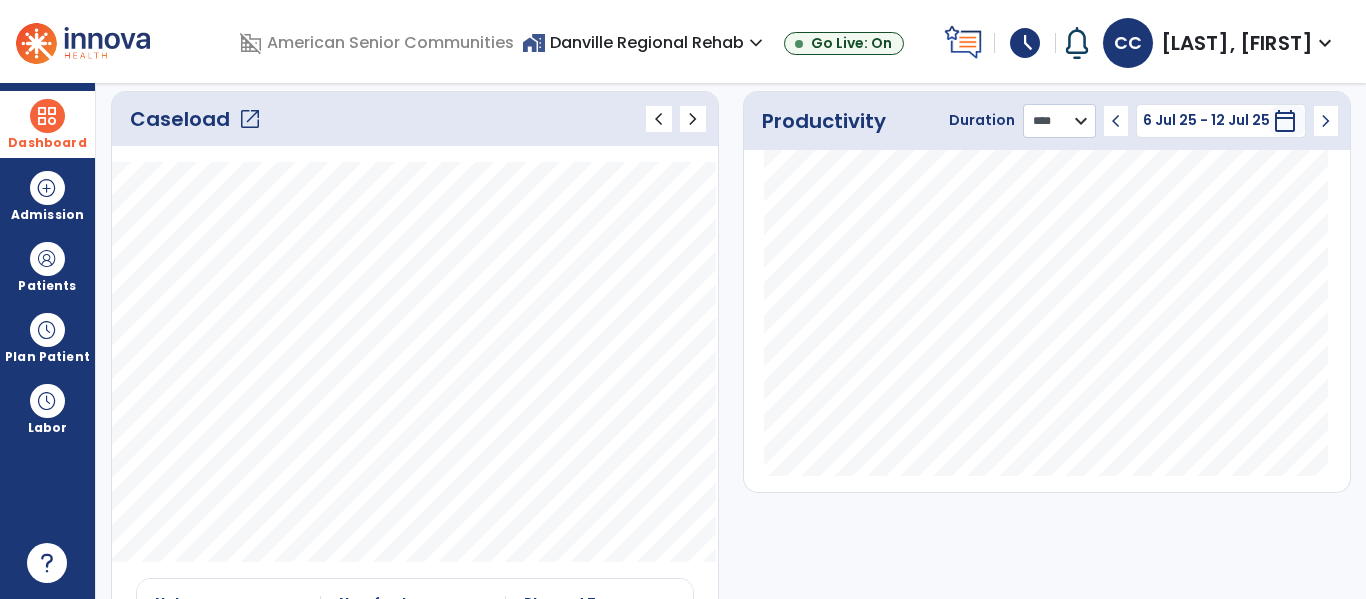 select on "***" 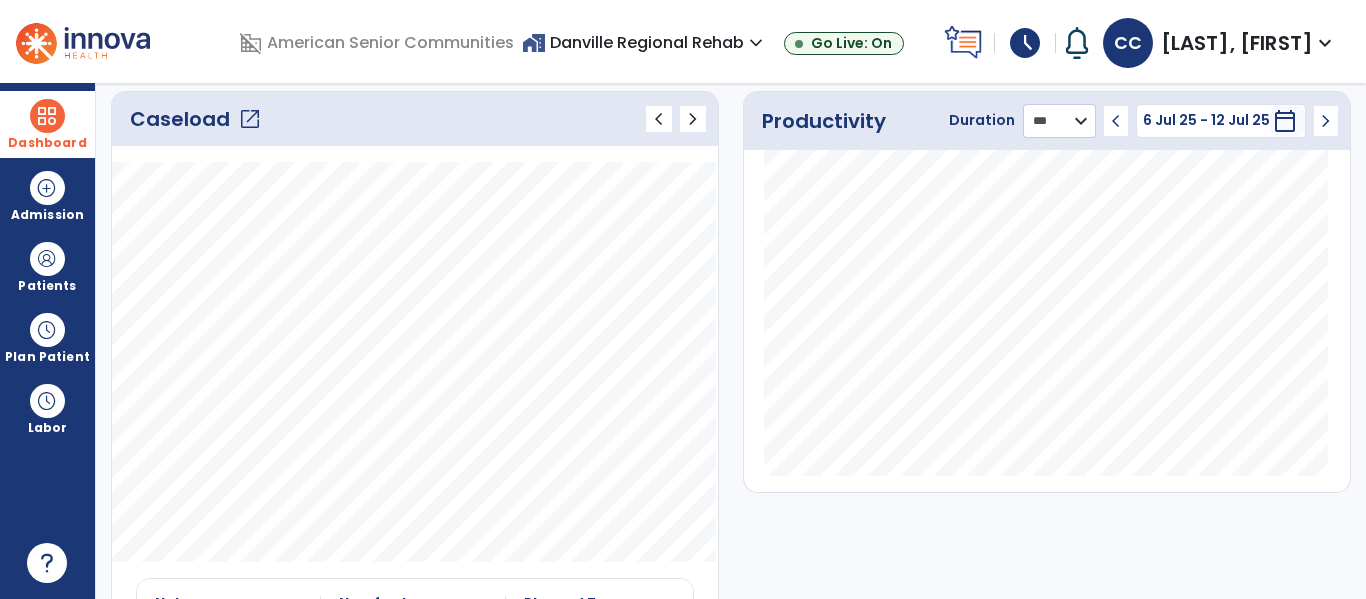 click on "******** **** ***" 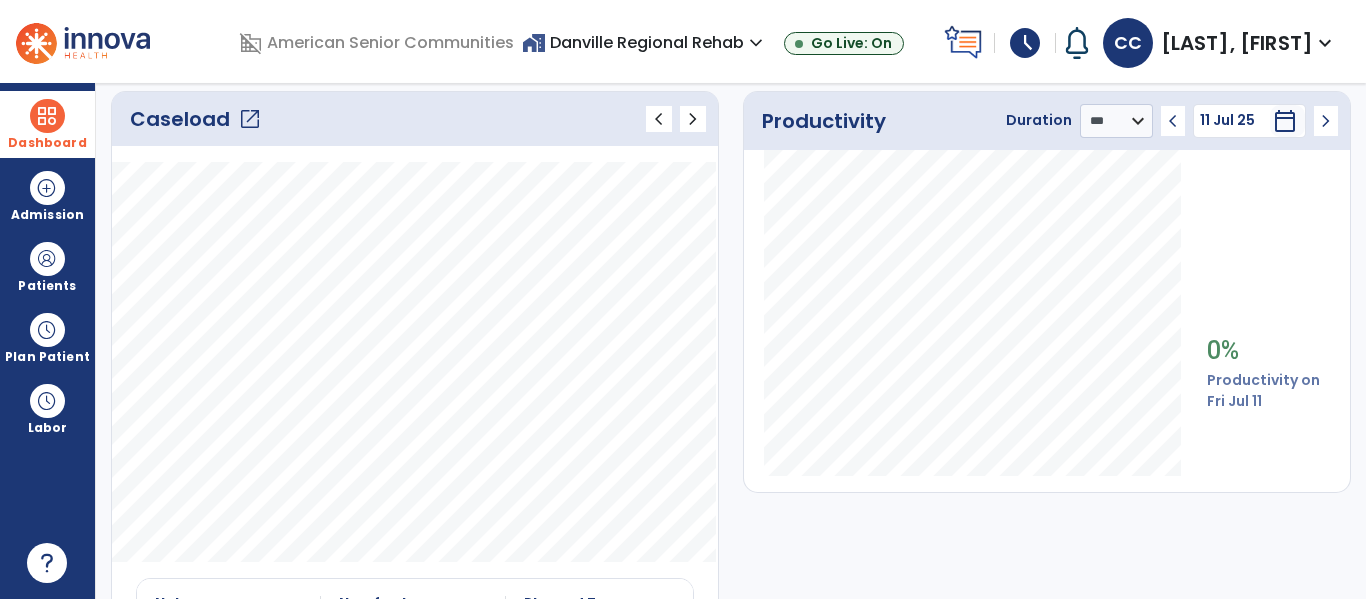 click on "open_in_new" 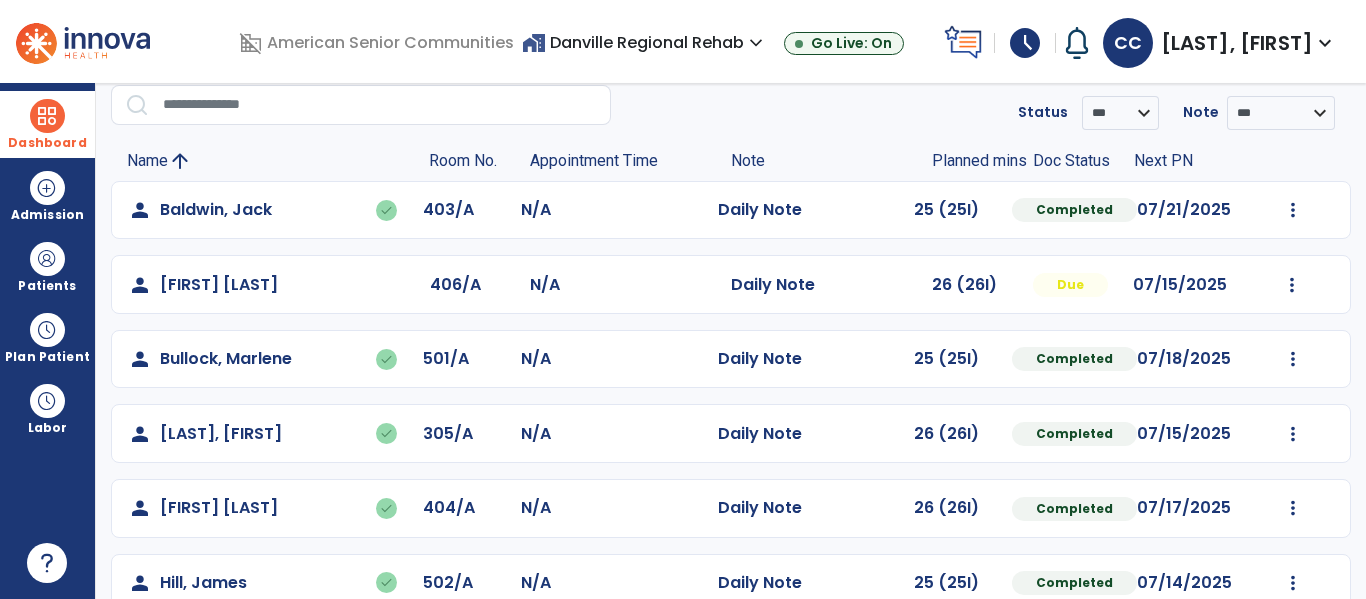 click on "Dashboard" at bounding box center [47, 124] 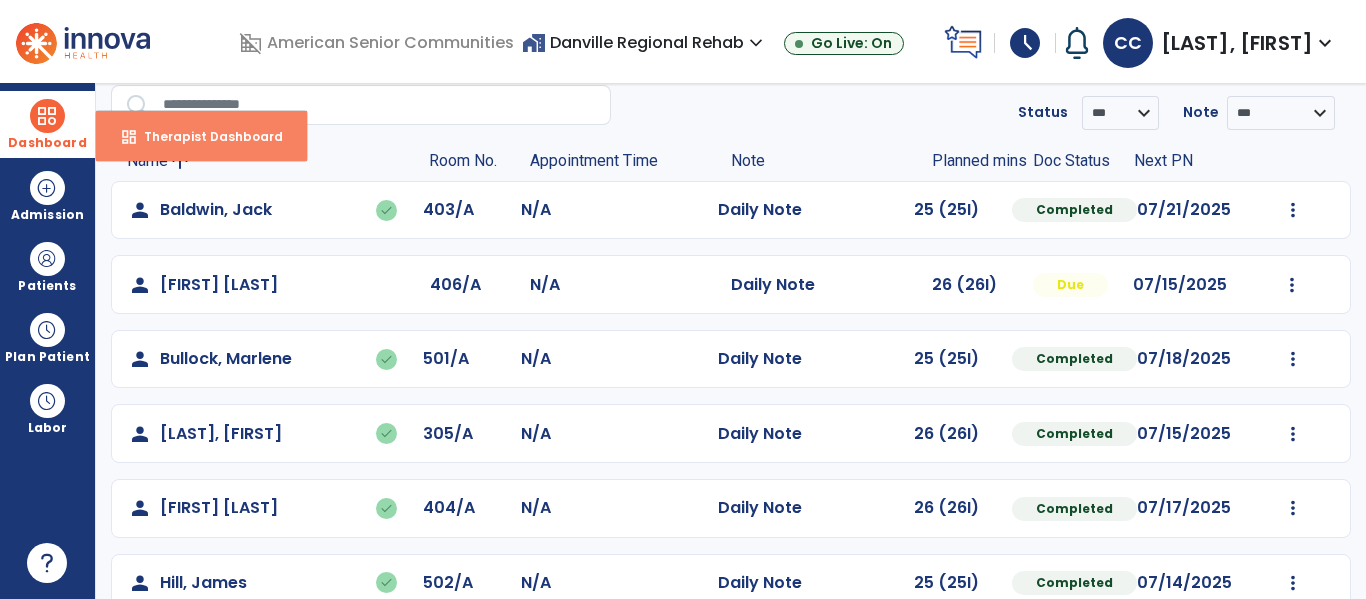 click on "dashboard  Therapist Dashboard" at bounding box center (201, 136) 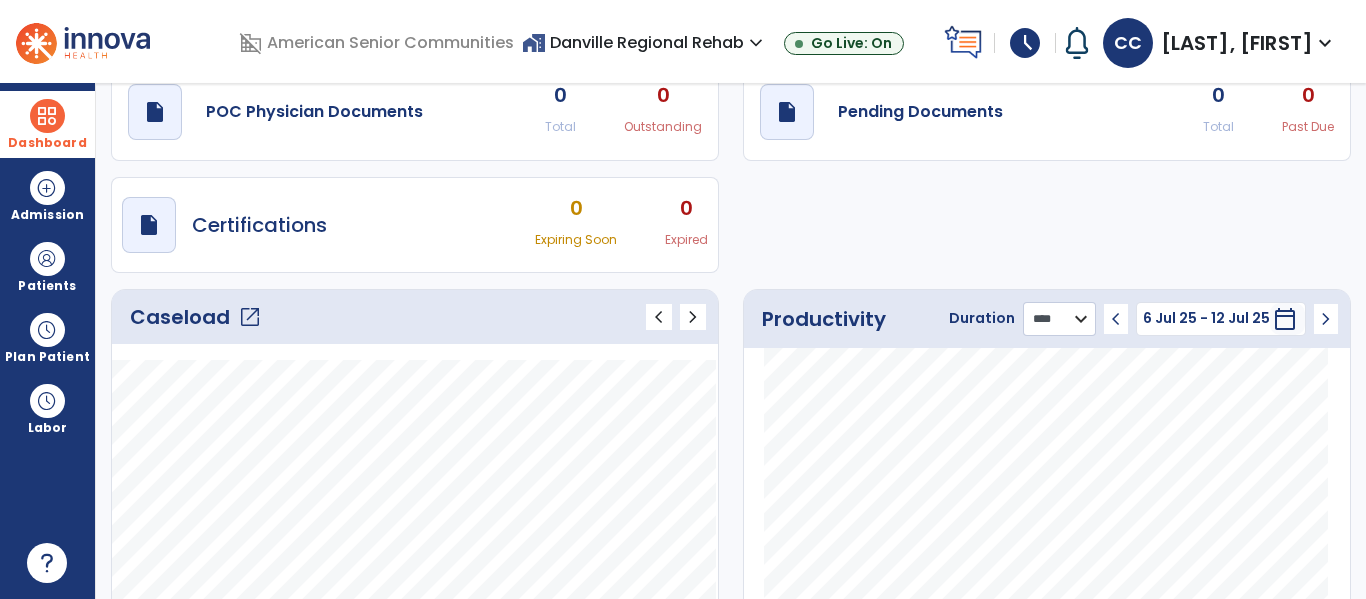 click on "******** **** ***" 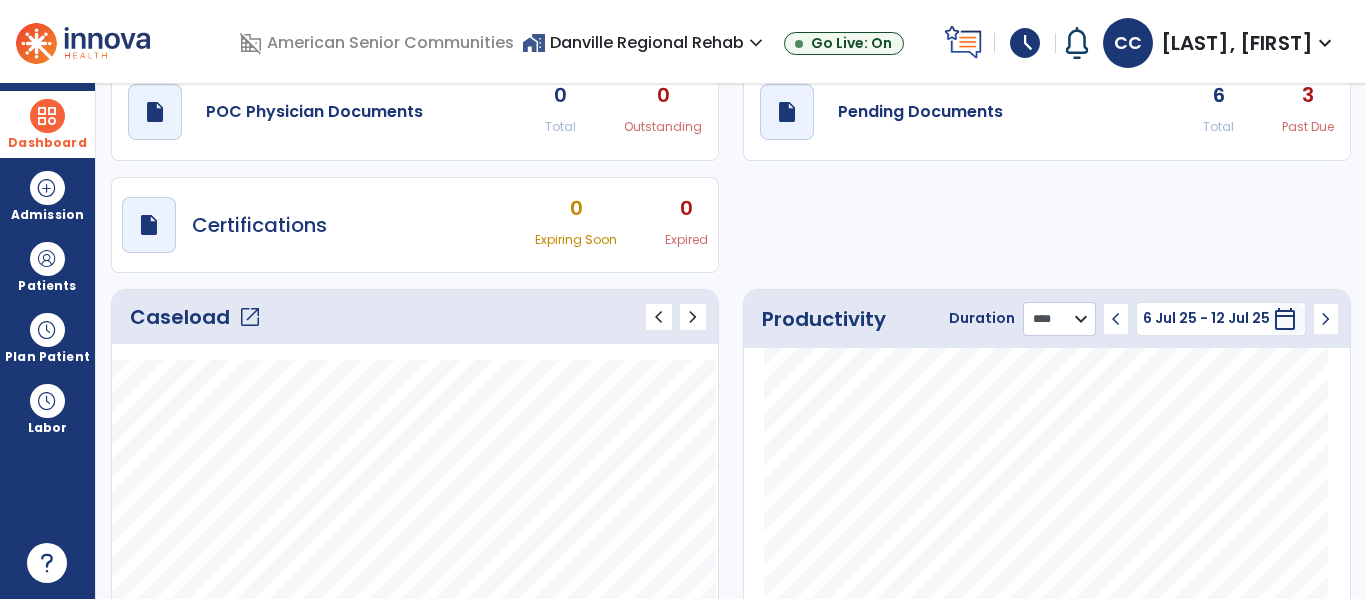 select on "***" 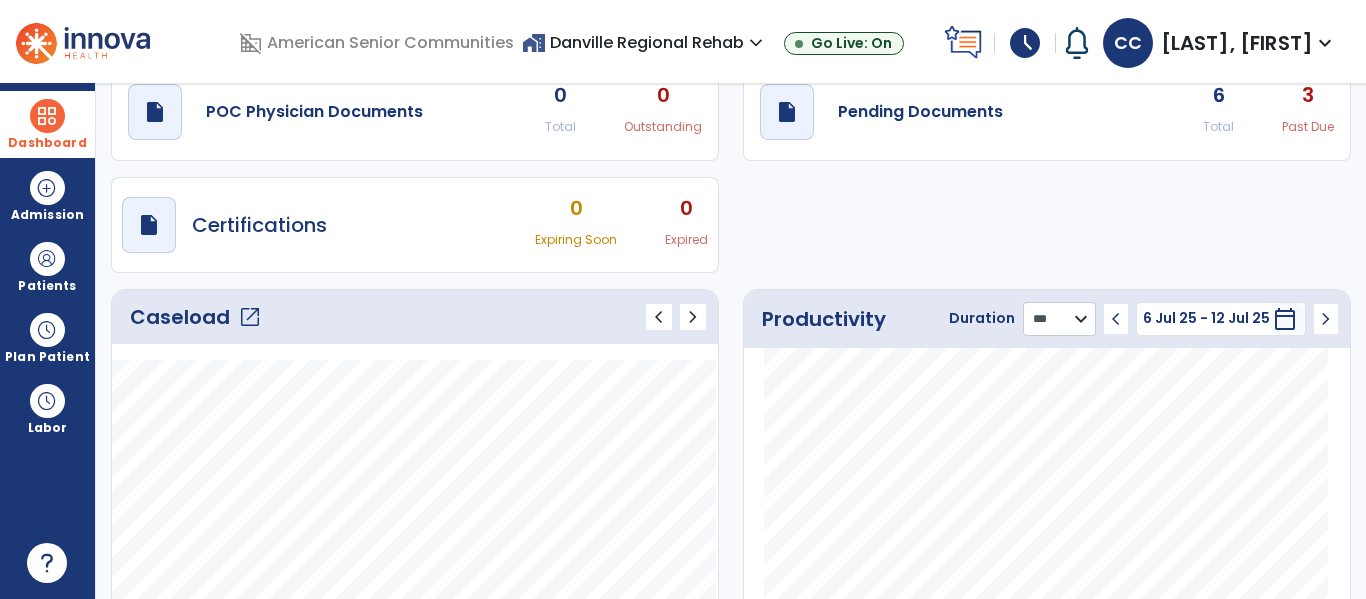 click on "******** **** ***" 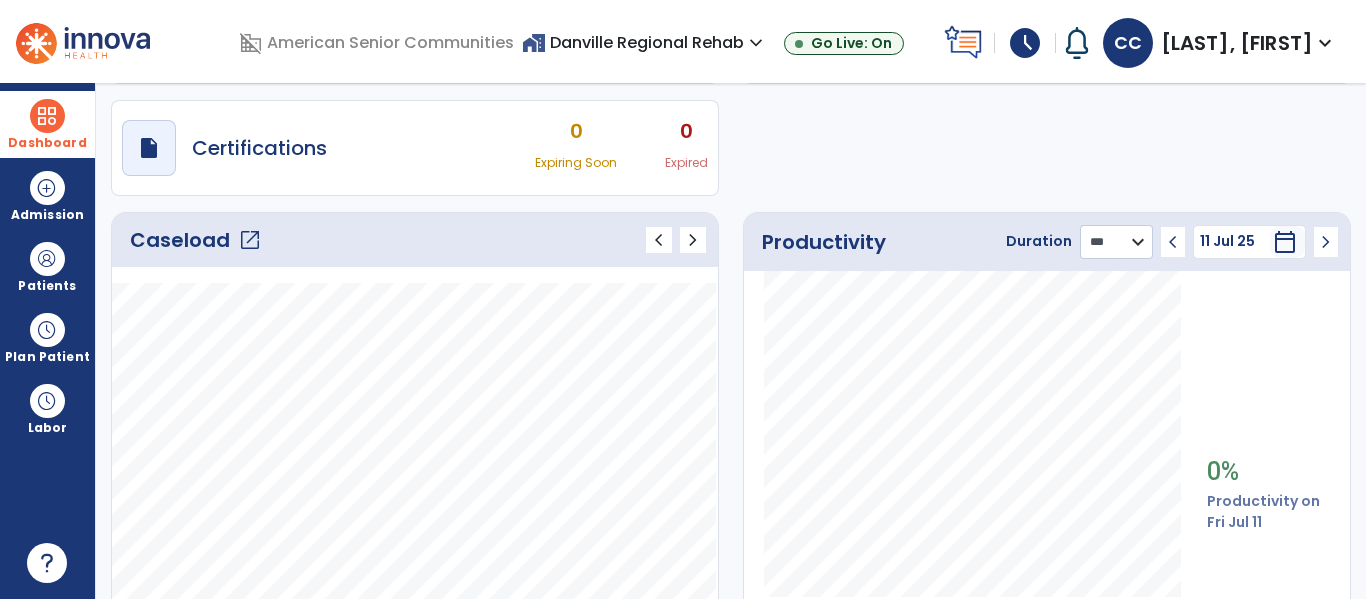 scroll, scrollTop: 155, scrollLeft: 0, axis: vertical 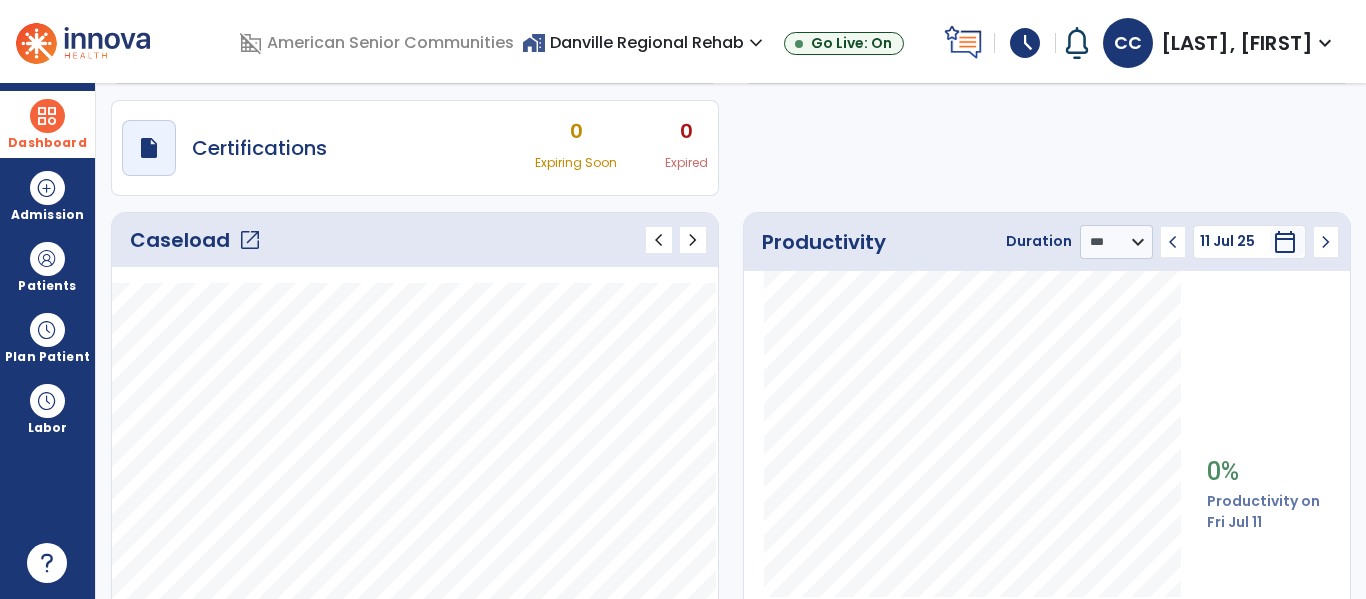 click on "open_in_new" 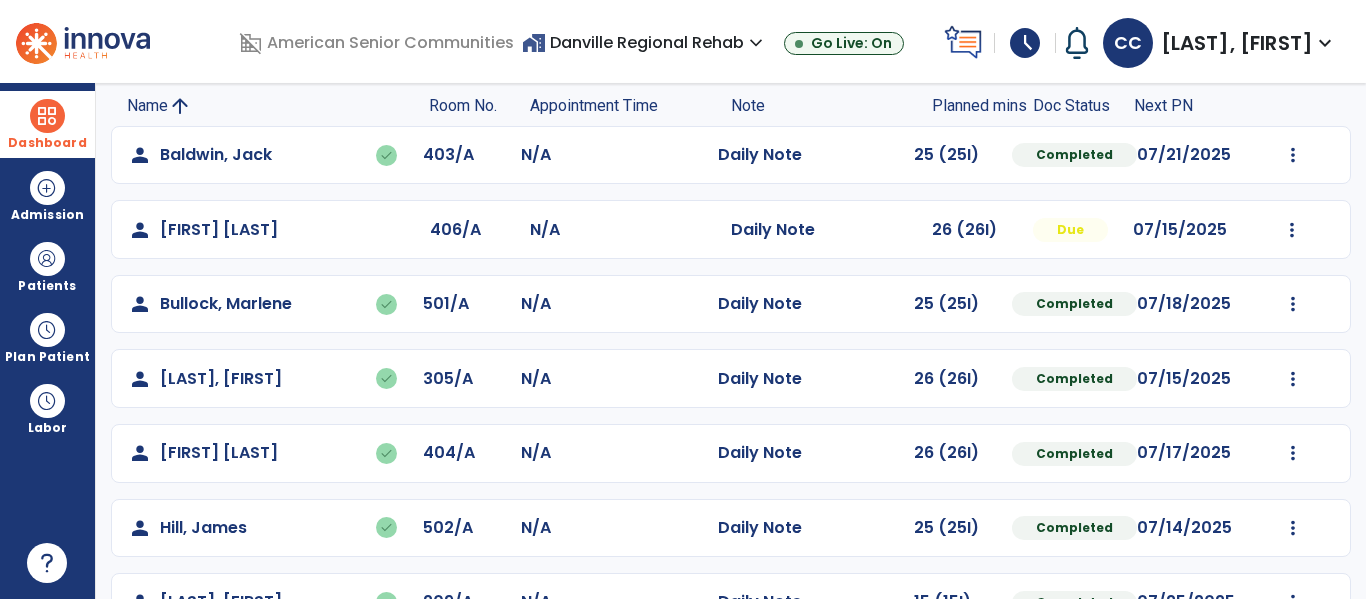 scroll, scrollTop: 128, scrollLeft: 0, axis: vertical 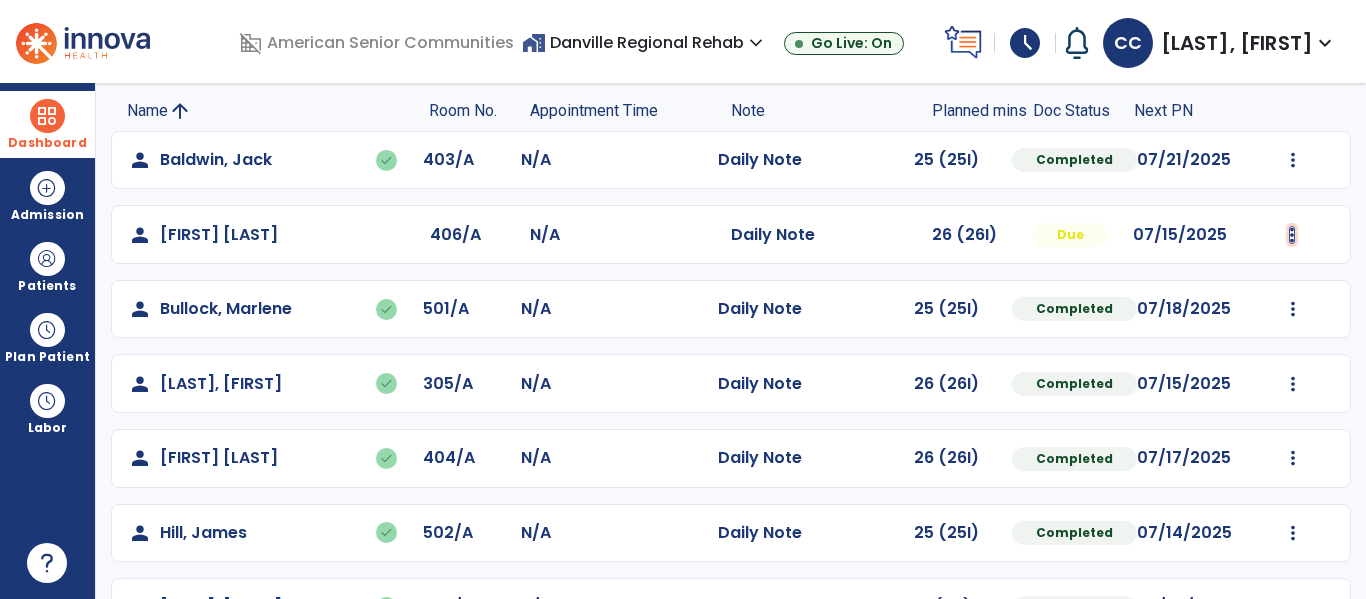 click at bounding box center [1293, 160] 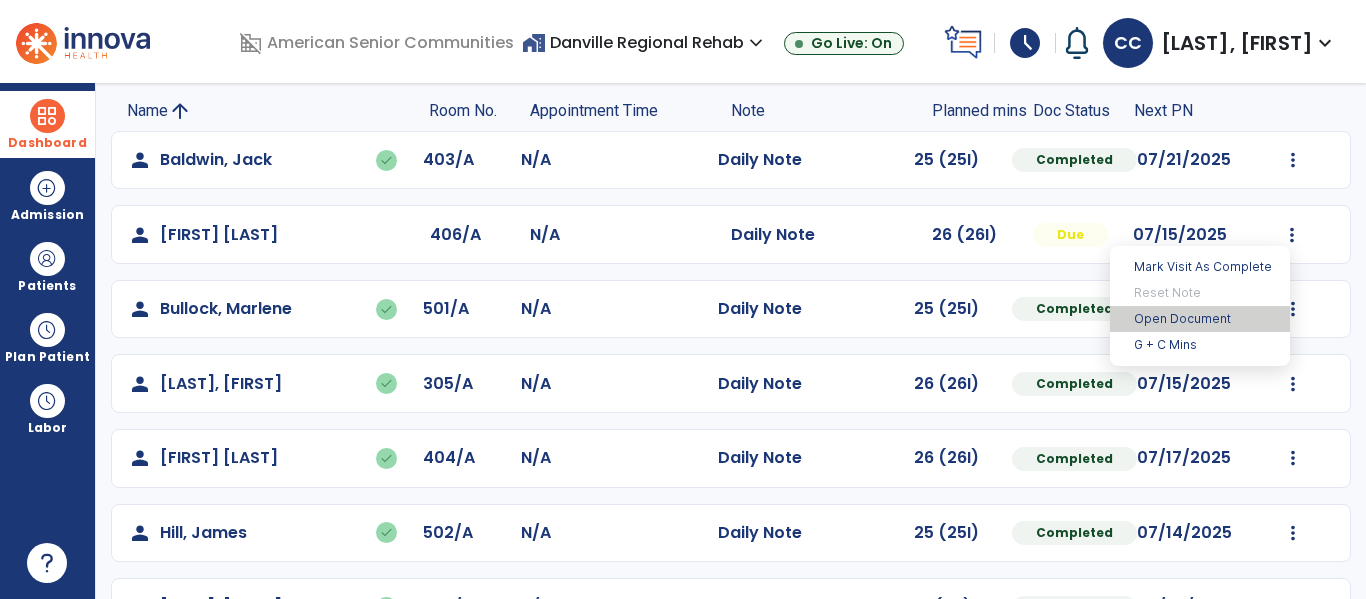 click on "Open Document" at bounding box center (1200, 319) 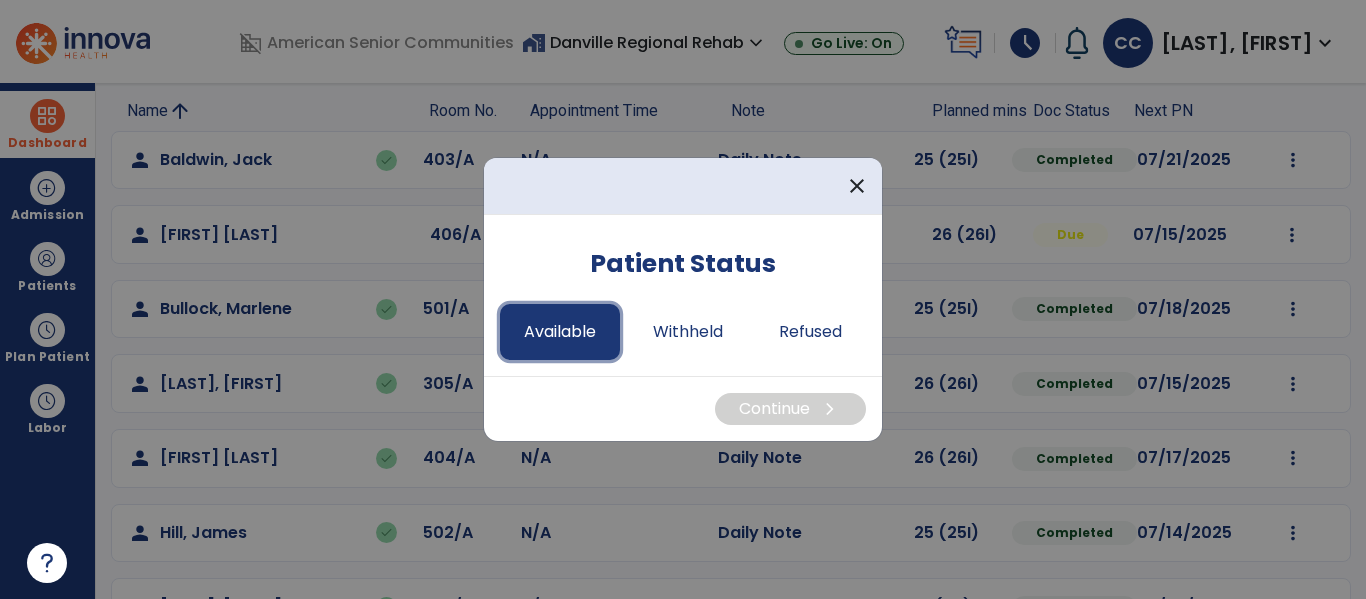 click on "Available" at bounding box center [560, 332] 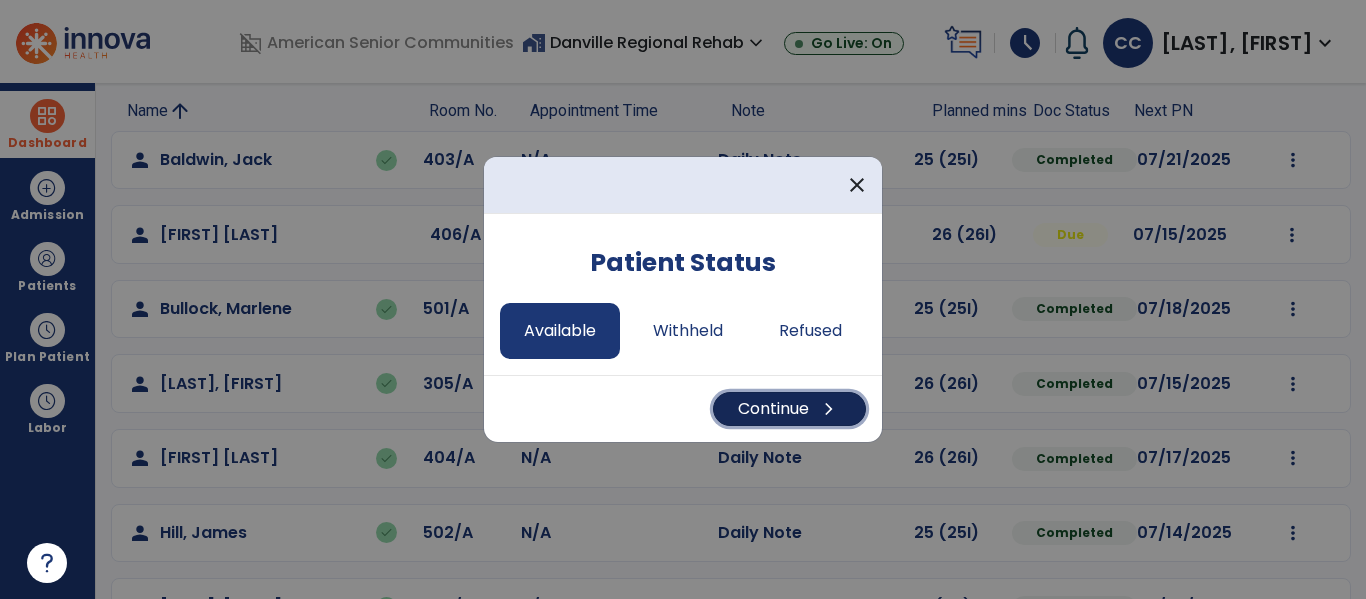 click on "Continue   chevron_right" at bounding box center (789, 409) 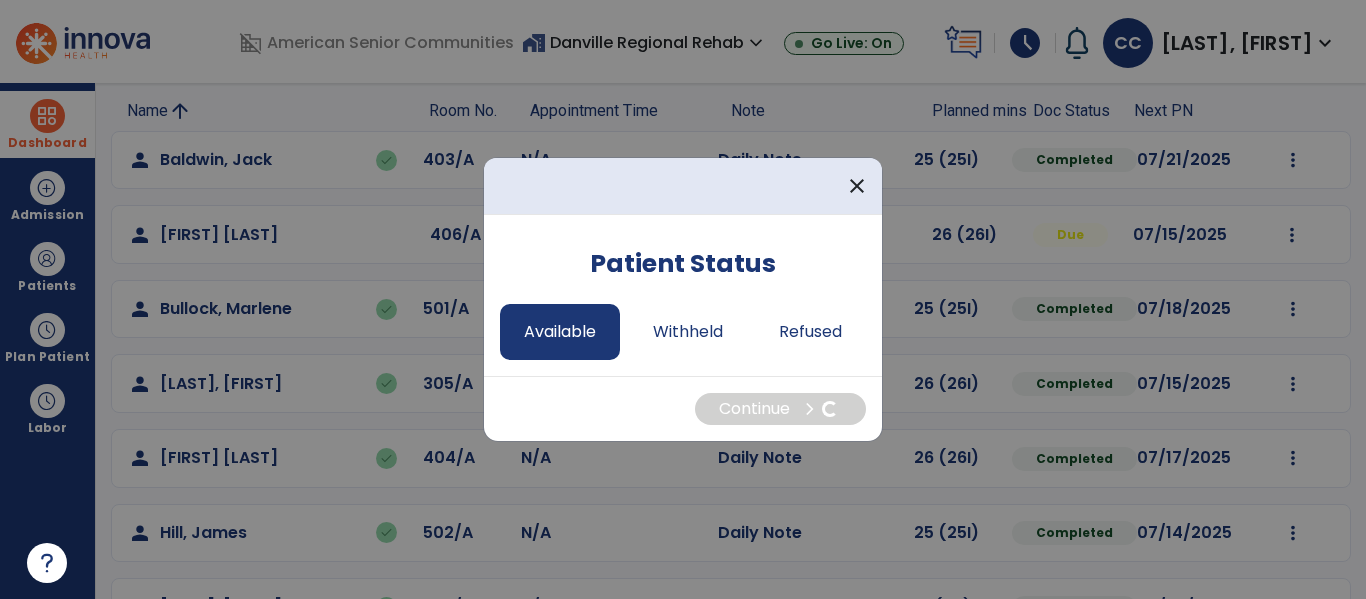 select on "*" 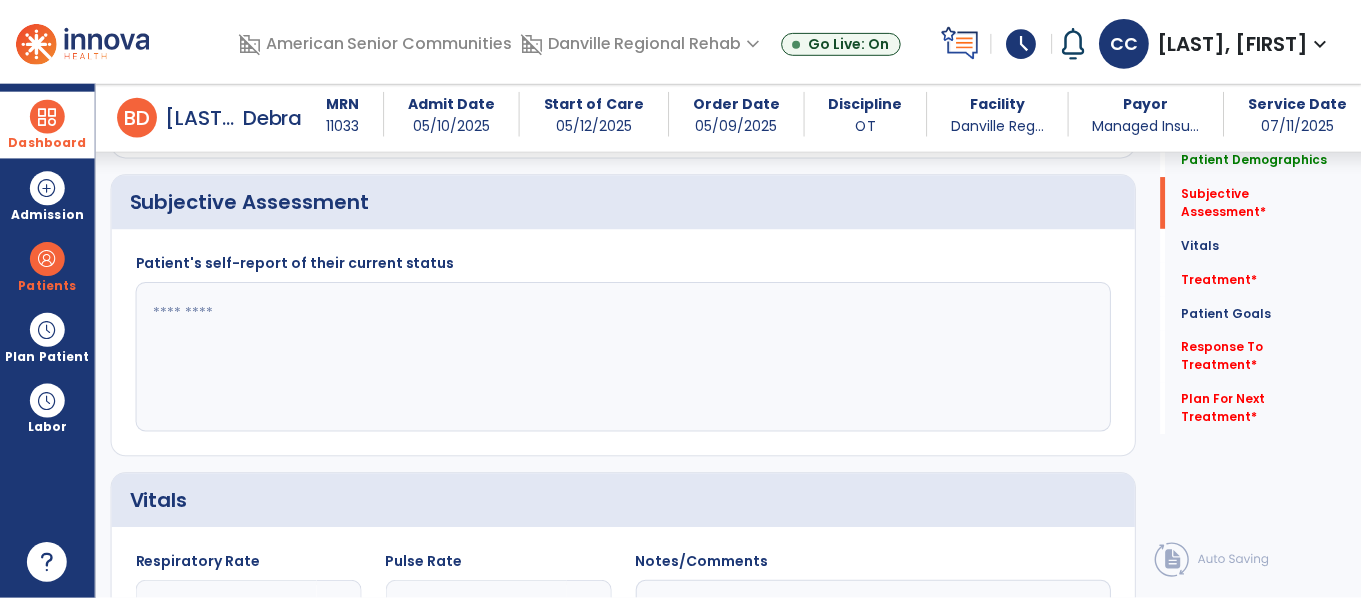 scroll, scrollTop: 462, scrollLeft: 0, axis: vertical 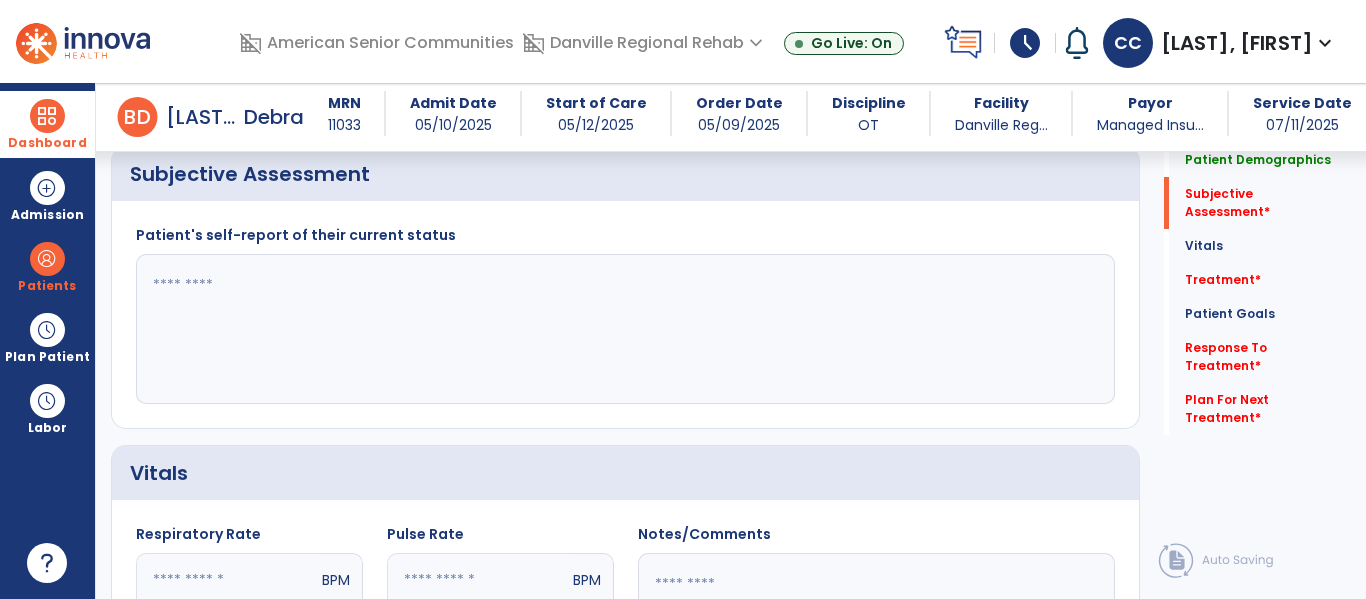 click 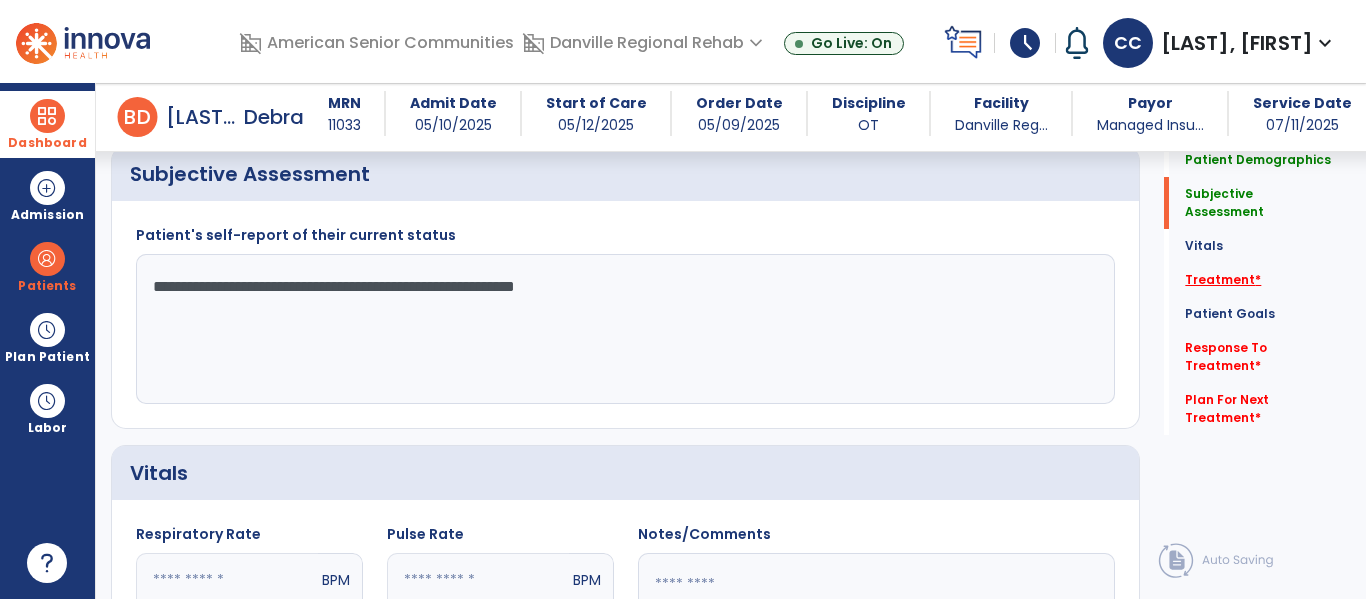type on "**********" 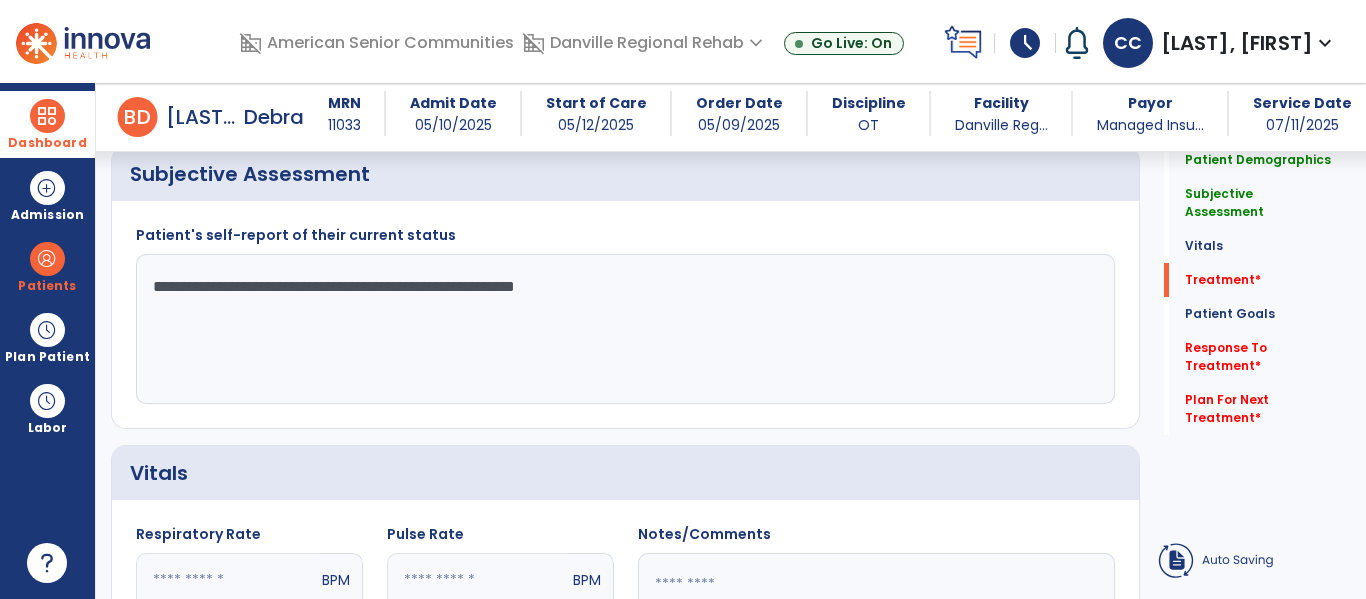 click on "add  Add Service Code" 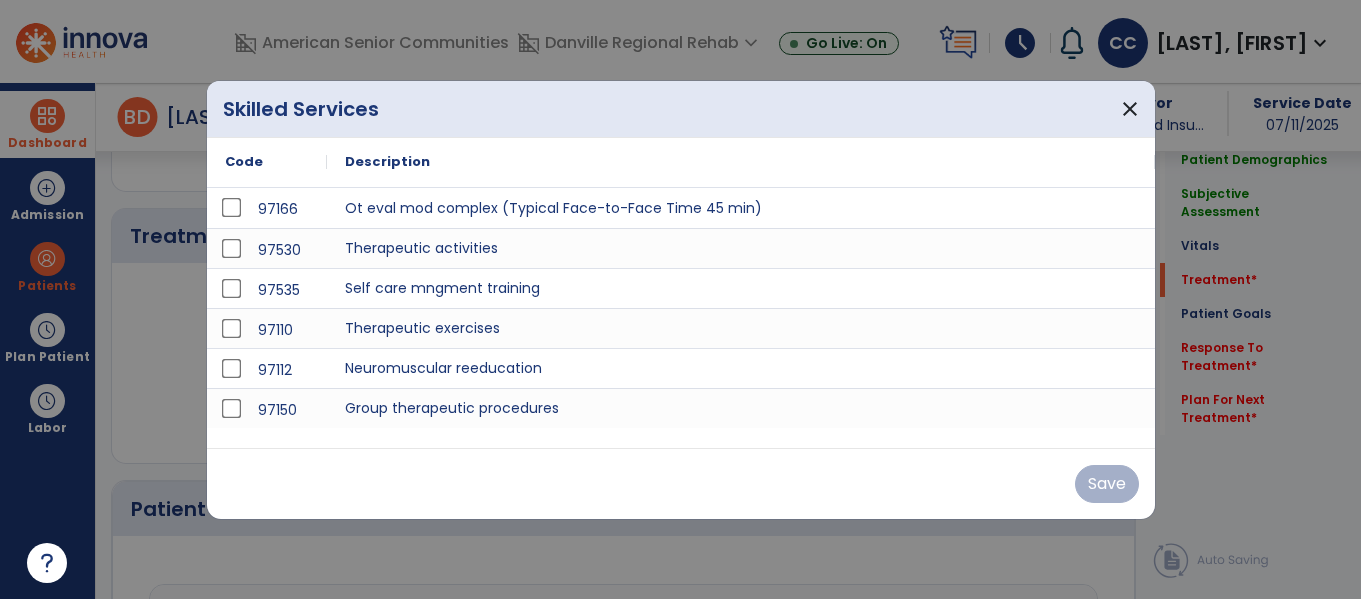 scroll, scrollTop: 1116, scrollLeft: 0, axis: vertical 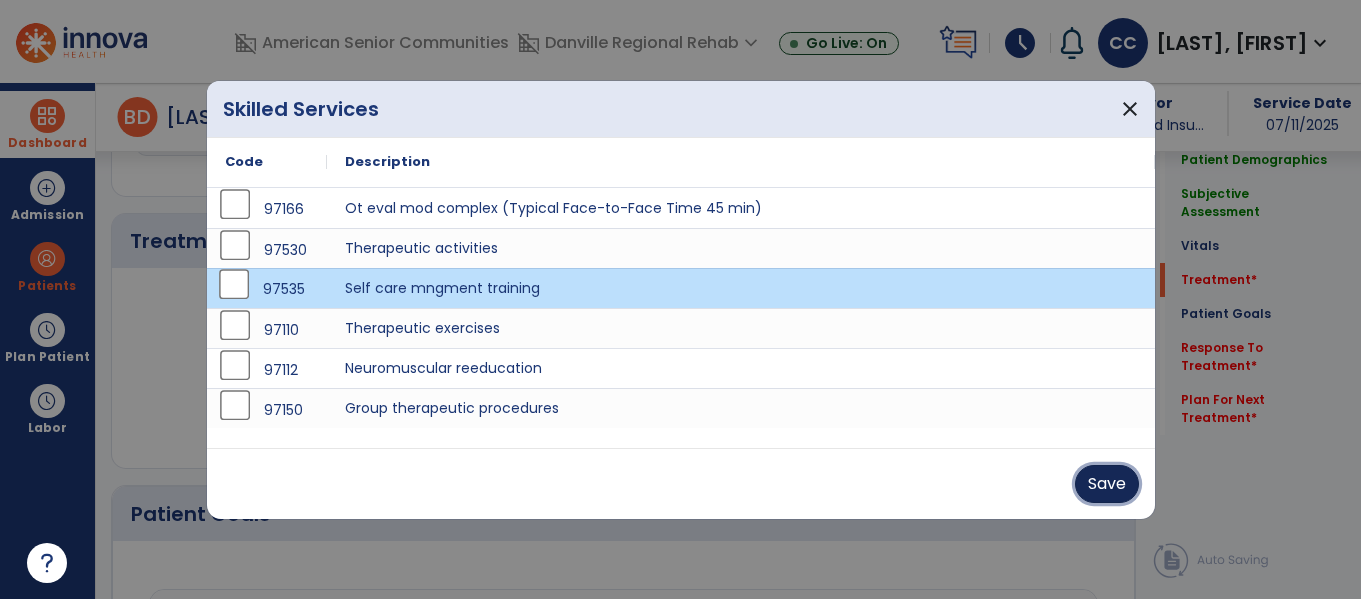 click on "Save" at bounding box center [1107, 484] 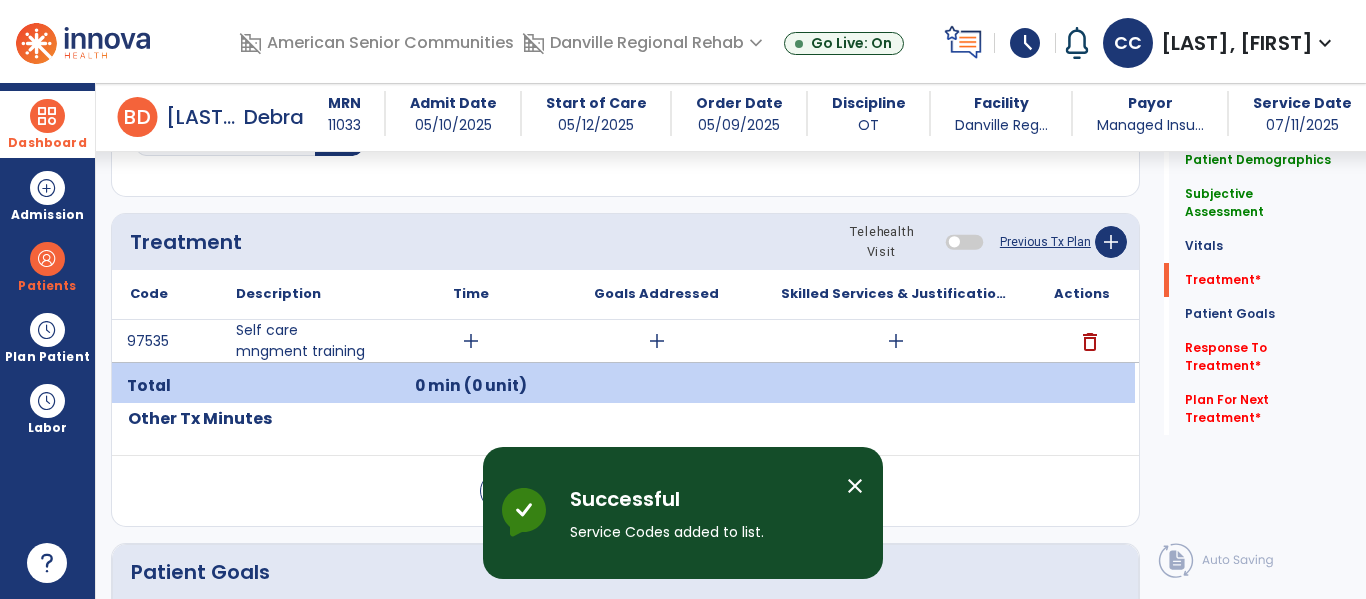 click on "add" at bounding box center (471, 341) 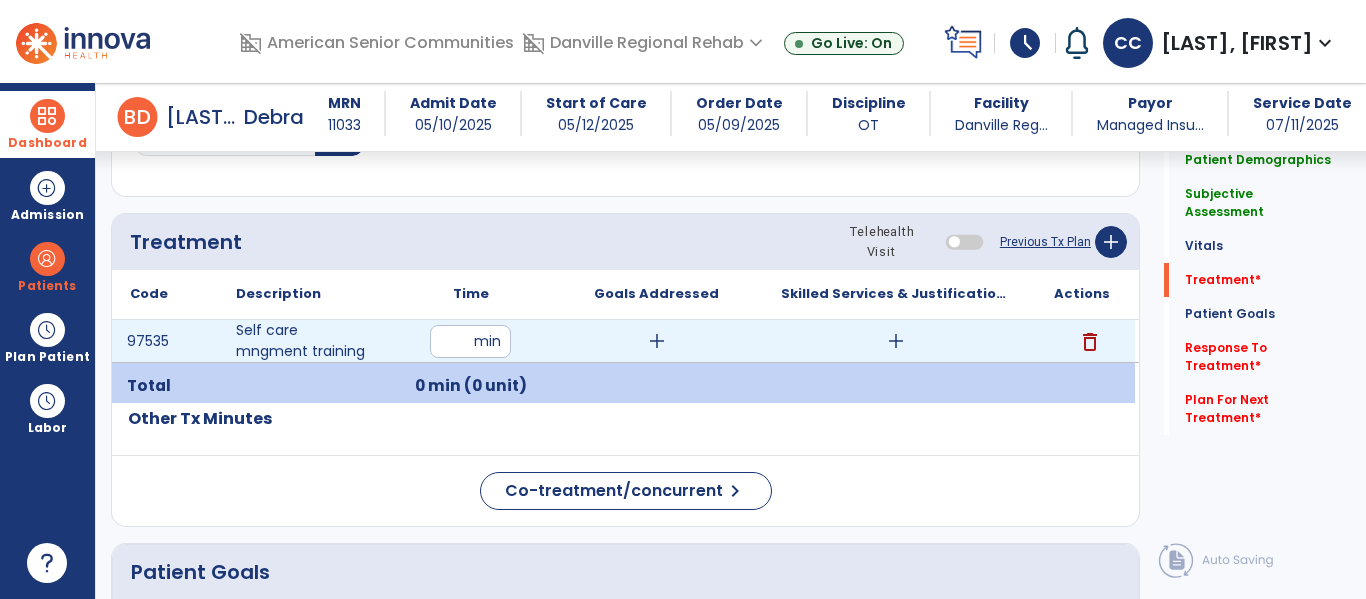 type on "**" 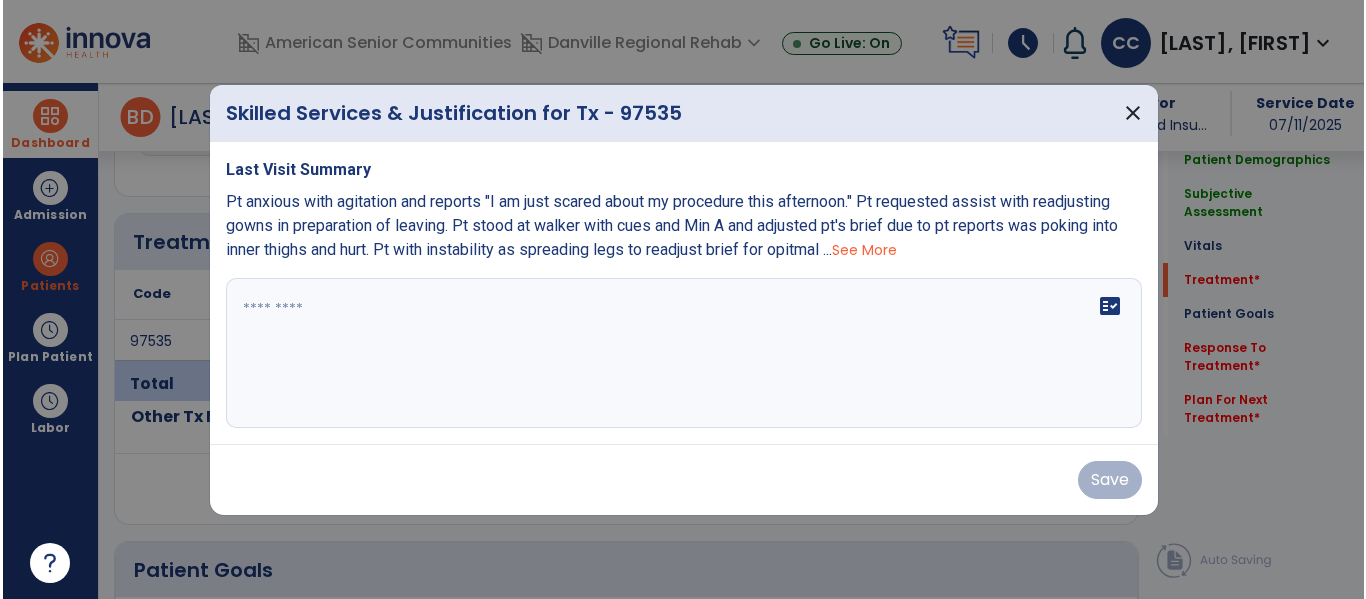 scroll, scrollTop: 1116, scrollLeft: 0, axis: vertical 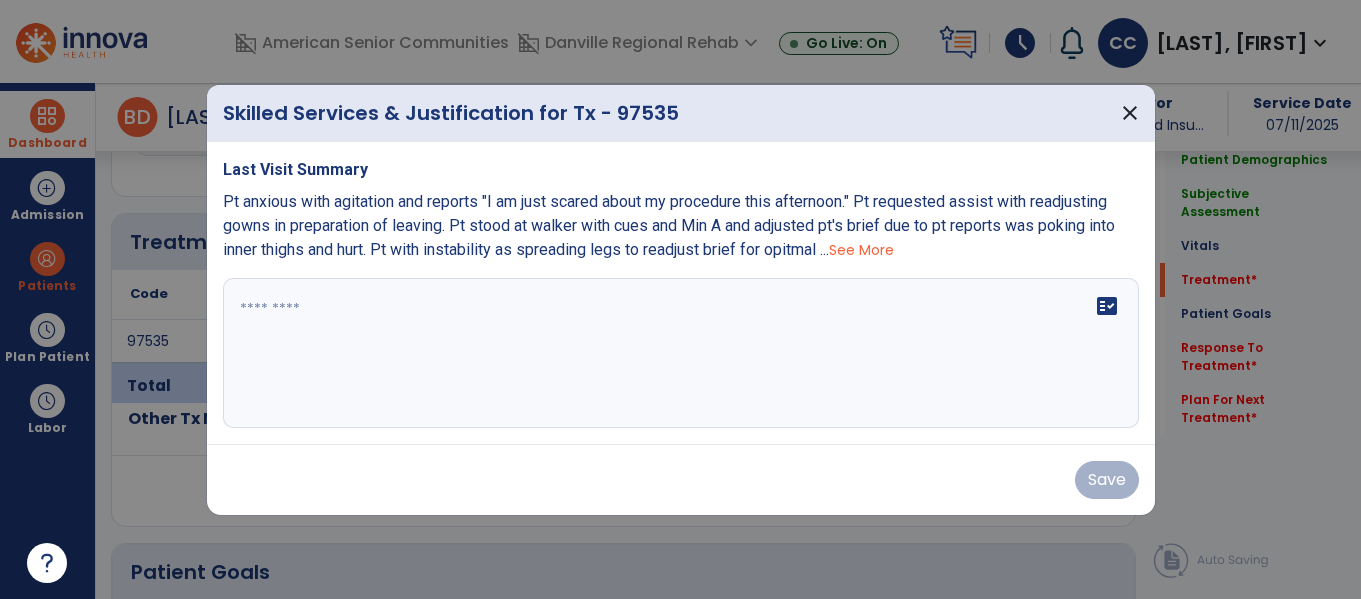 click on "fact_check" at bounding box center (681, 353) 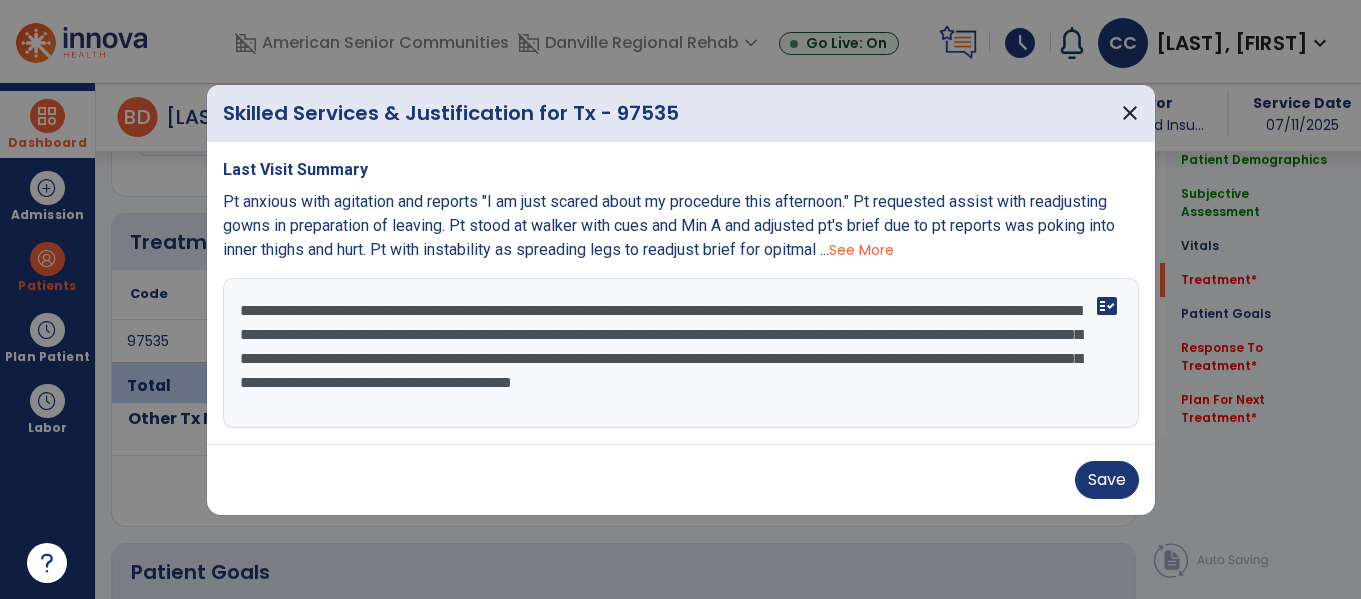 click on "**********" at bounding box center [681, 353] 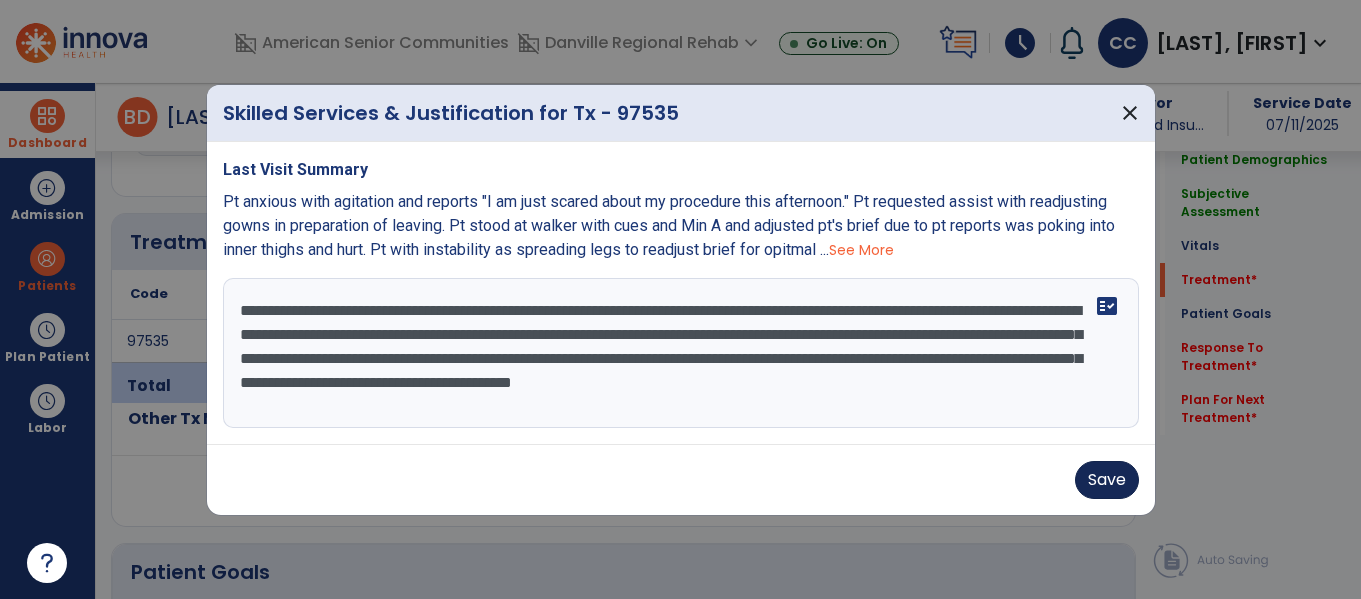 type on "**********" 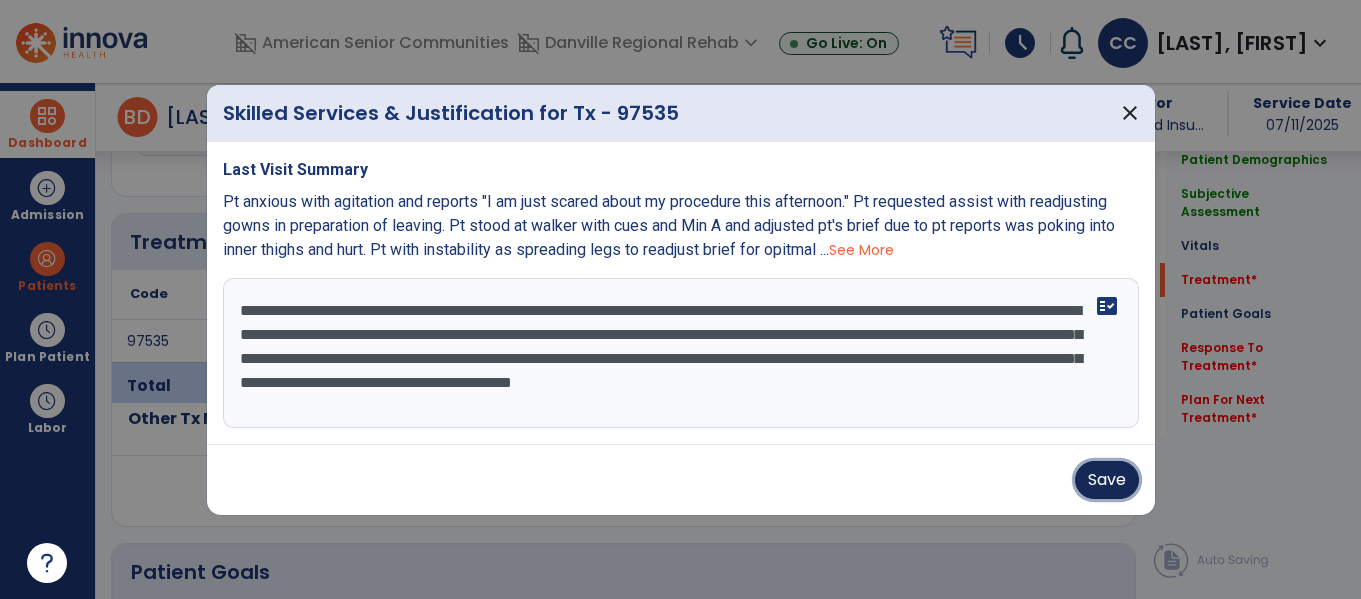 click on "Save" at bounding box center (1107, 480) 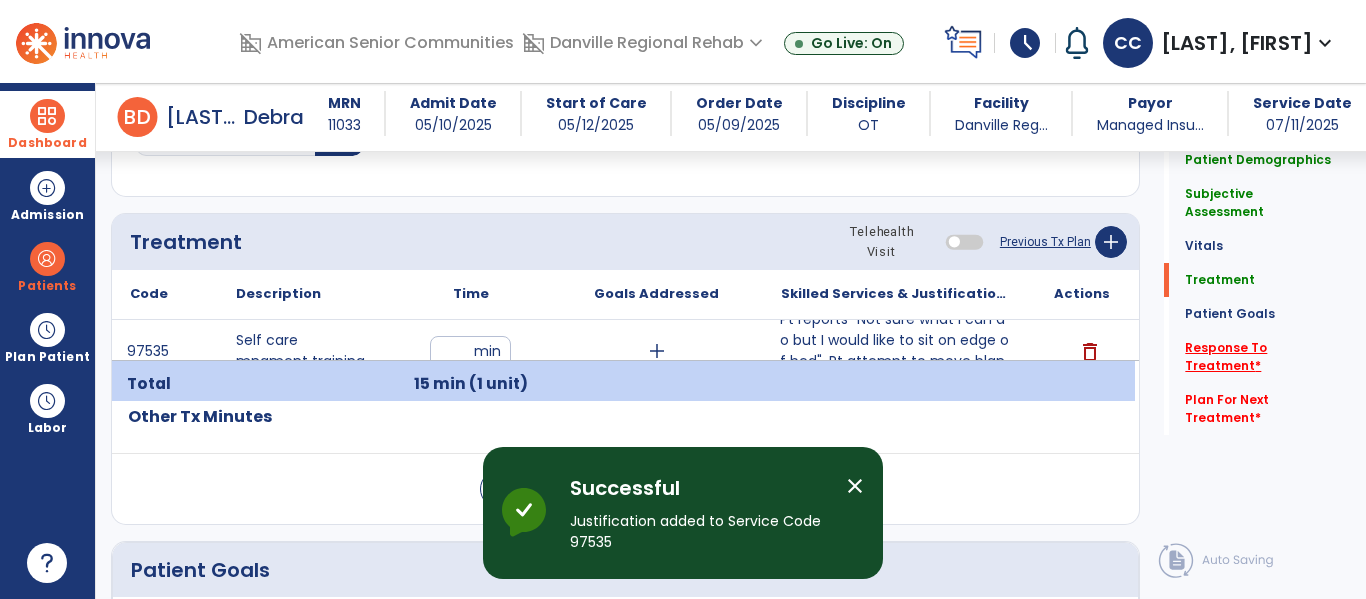 click on "Response To Treatment   *" 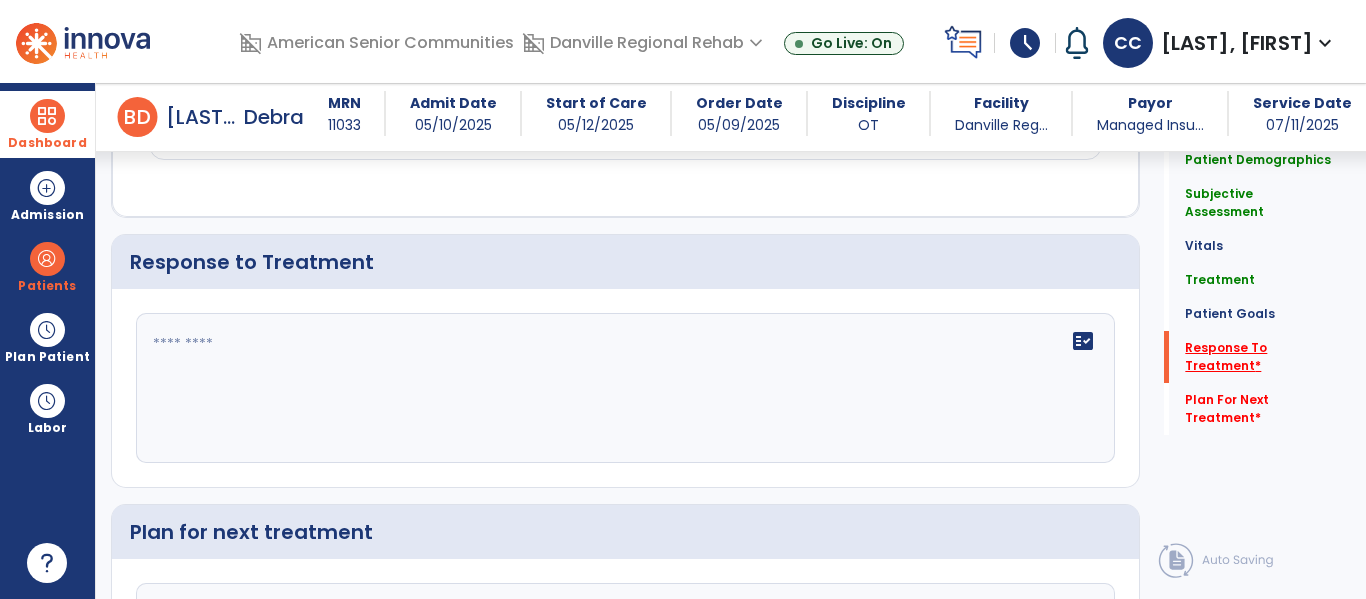 scroll, scrollTop: 2284, scrollLeft: 0, axis: vertical 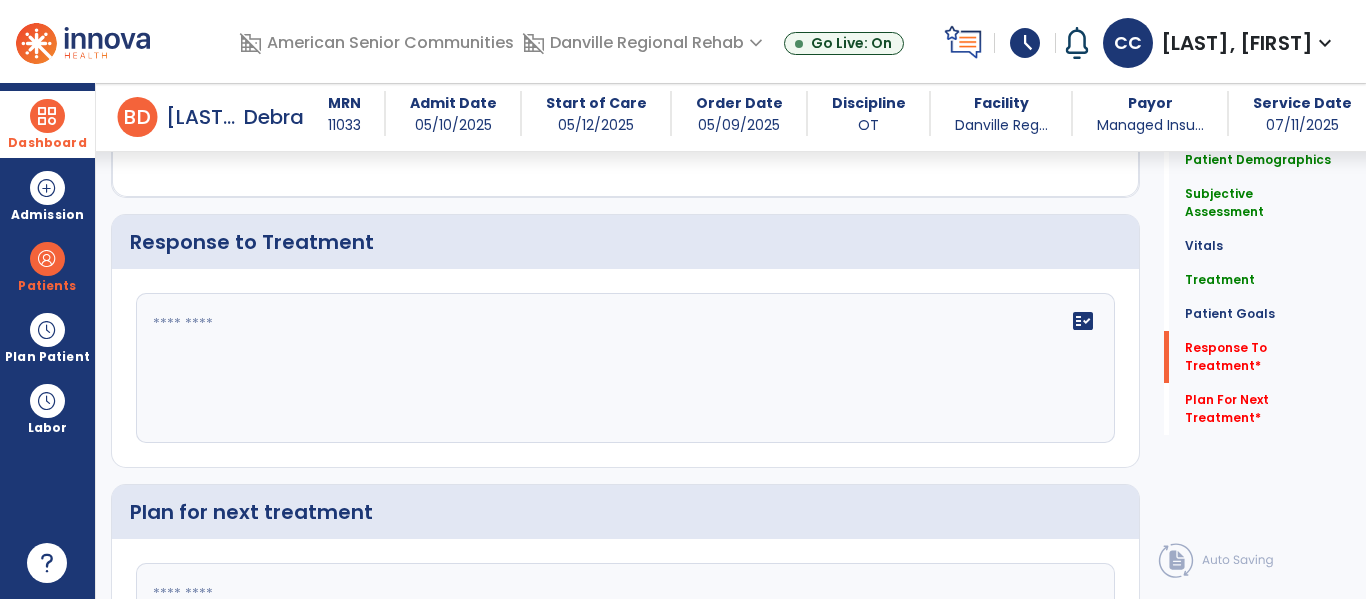 click on "fact_check" 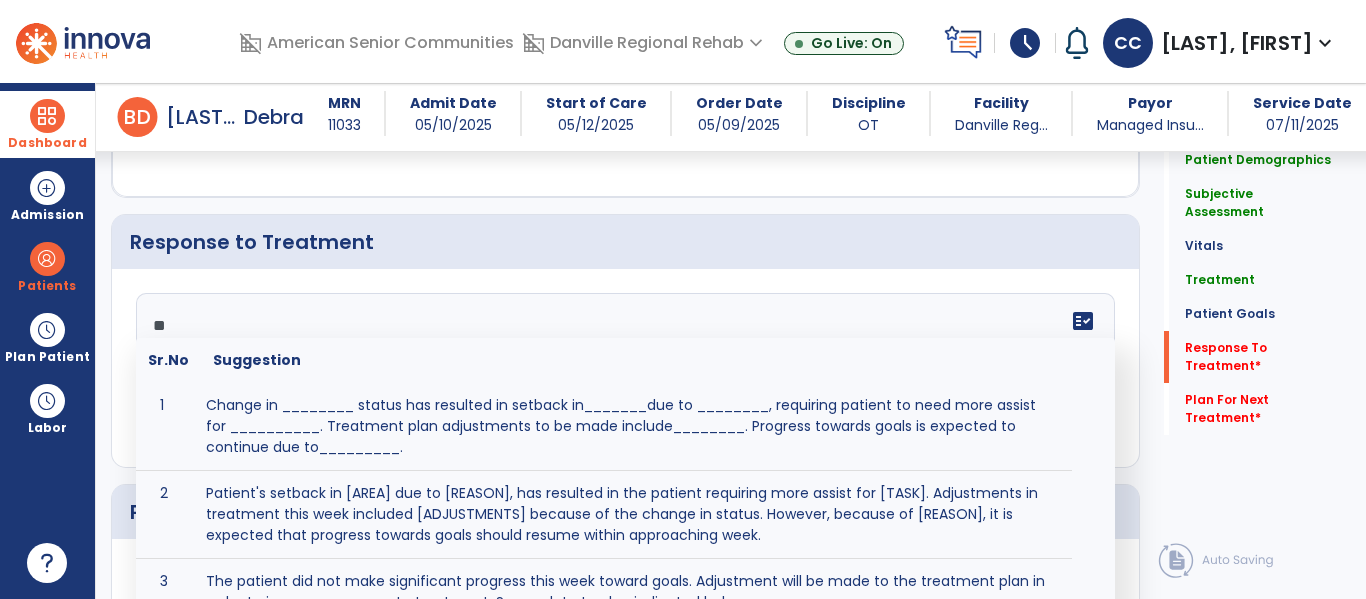 type on "*" 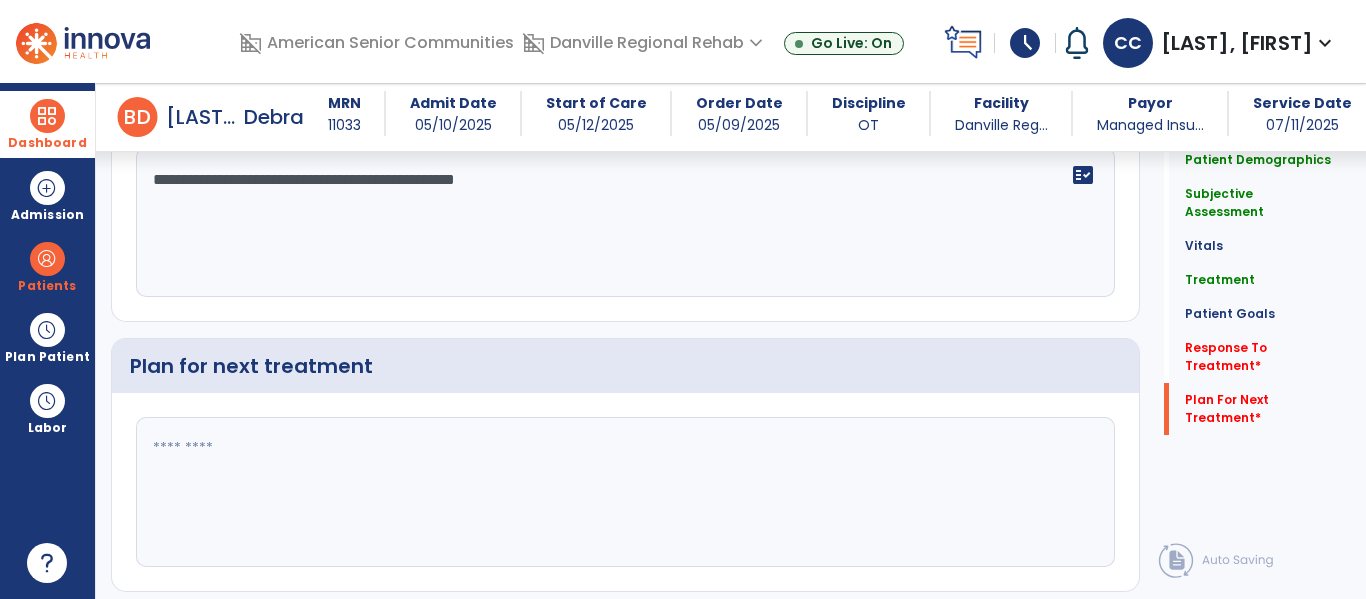 scroll, scrollTop: 2489, scrollLeft: 0, axis: vertical 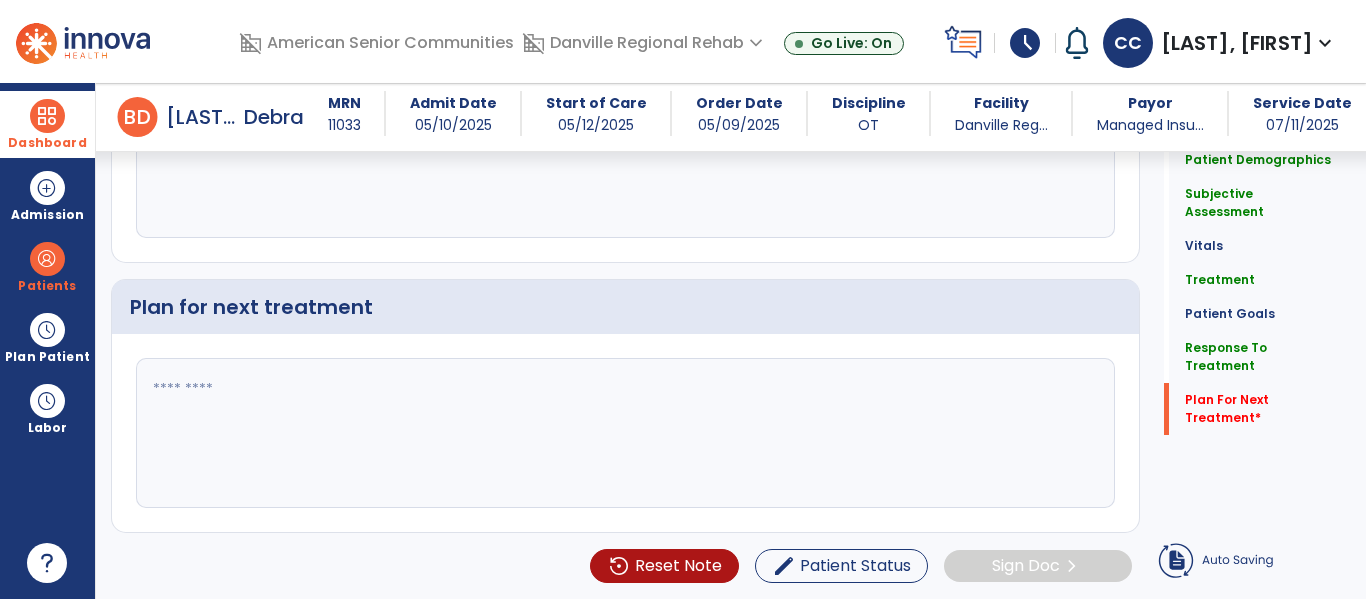 type on "**********" 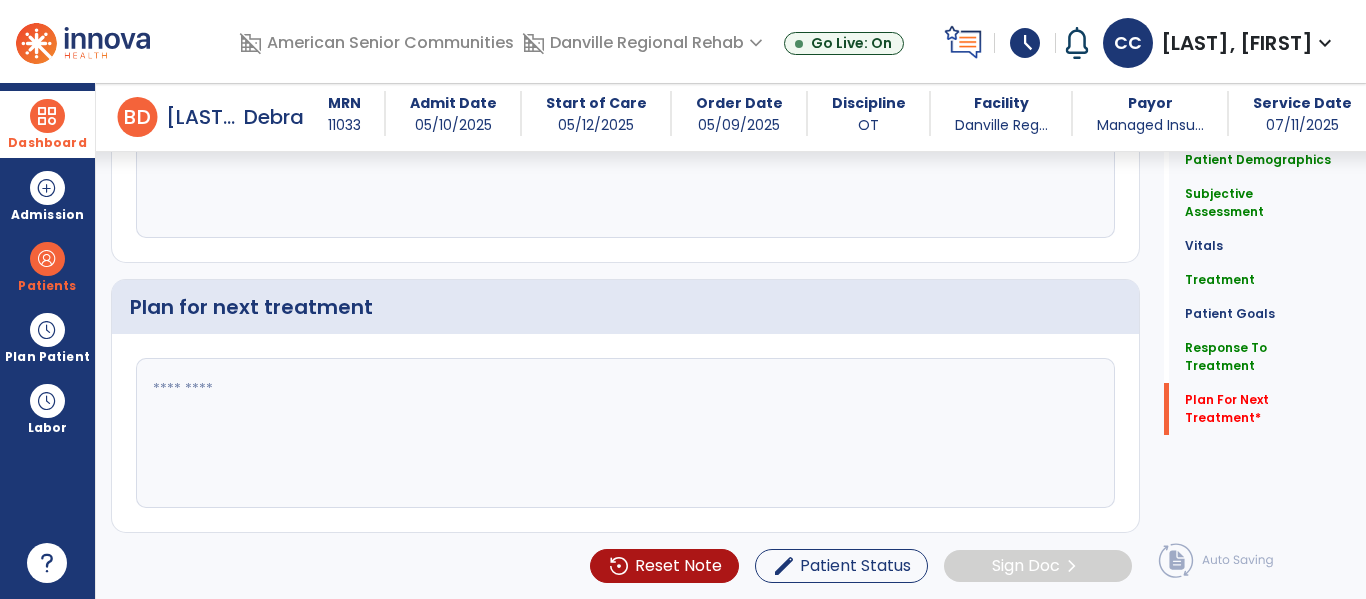click 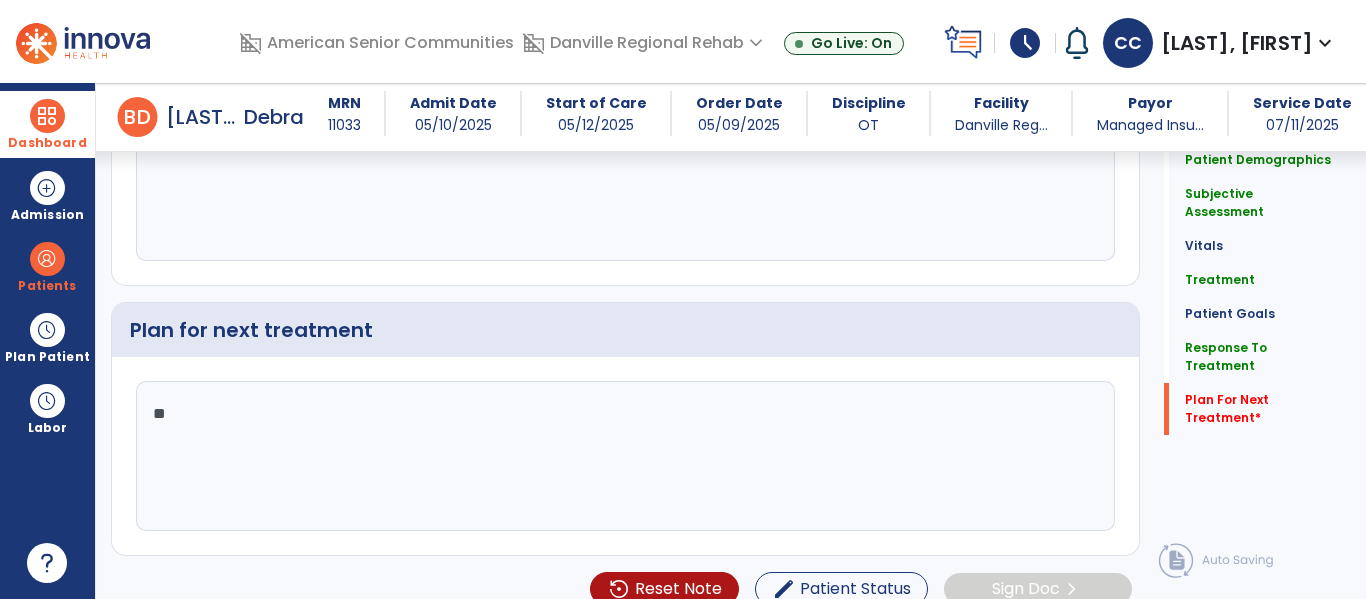 scroll, scrollTop: 2489, scrollLeft: 0, axis: vertical 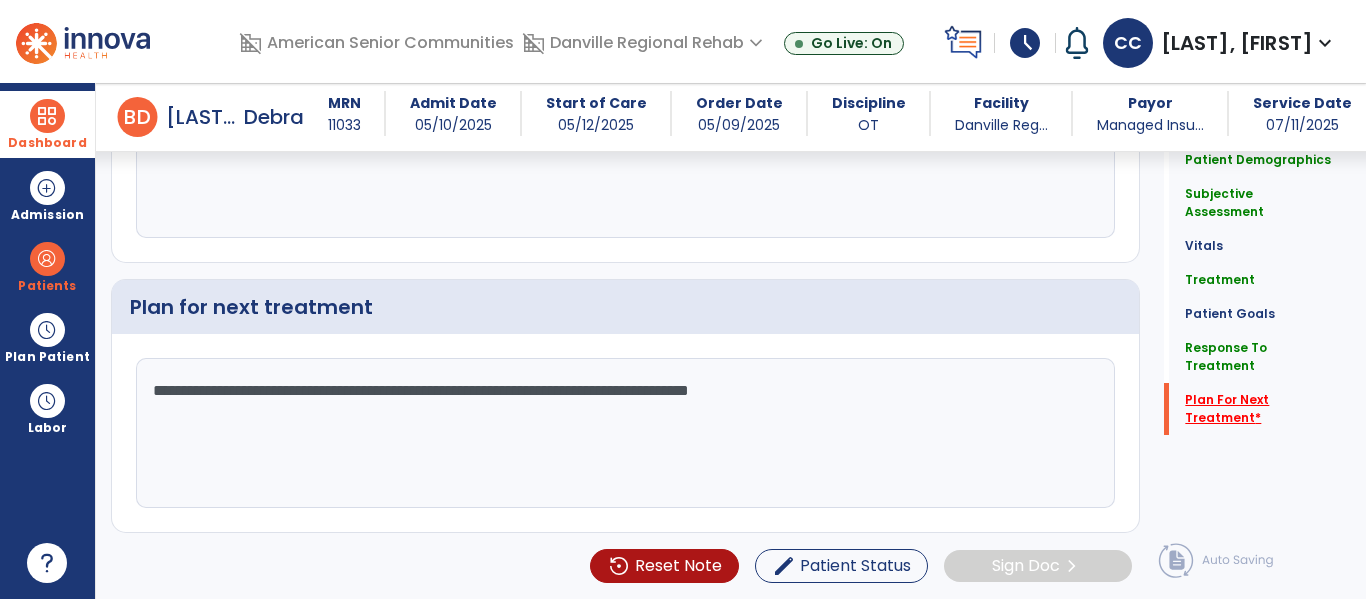 type on "**********" 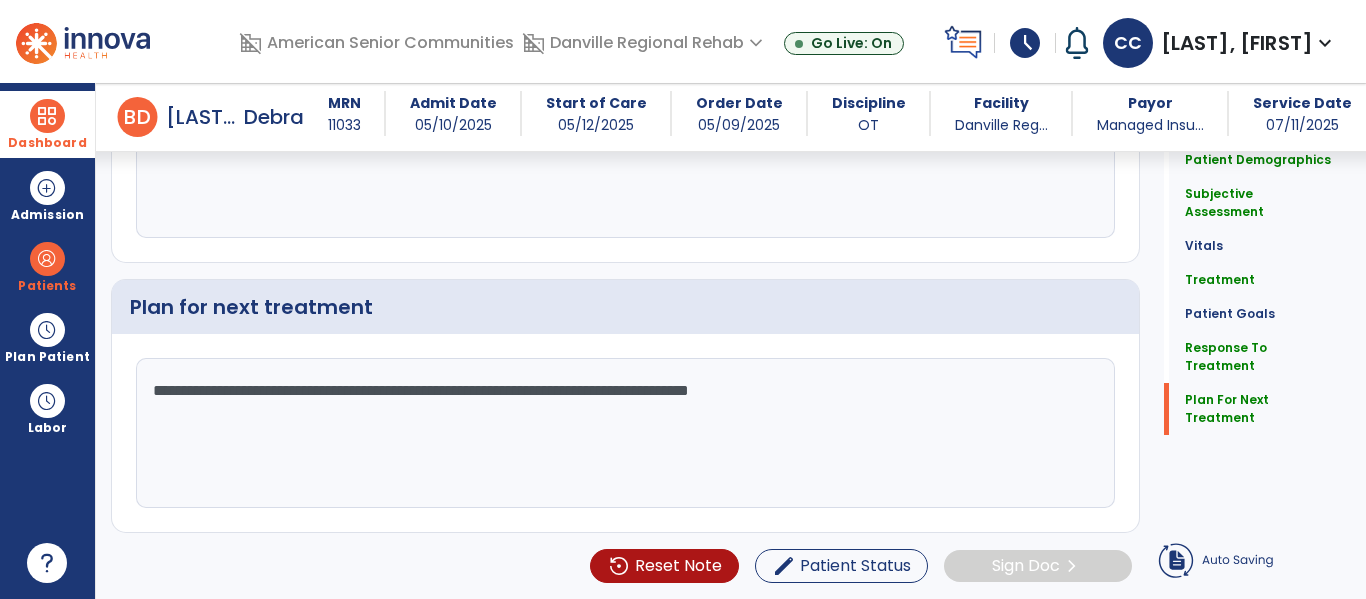 click on "**********" 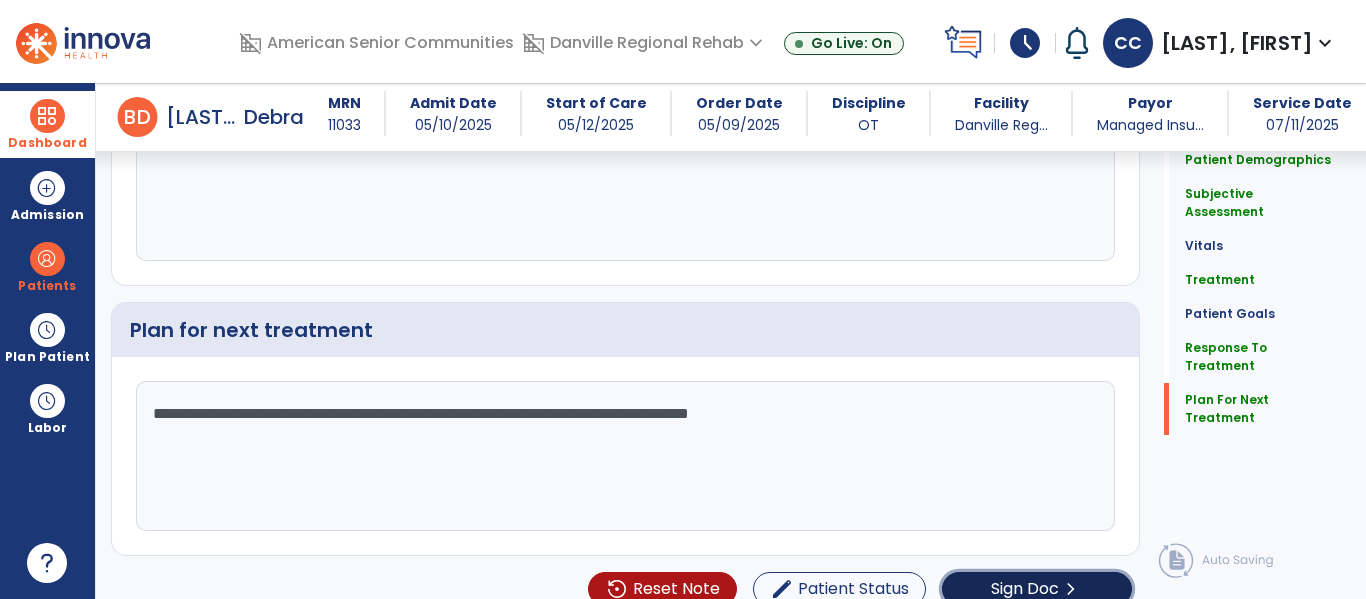 click on "Sign Doc" 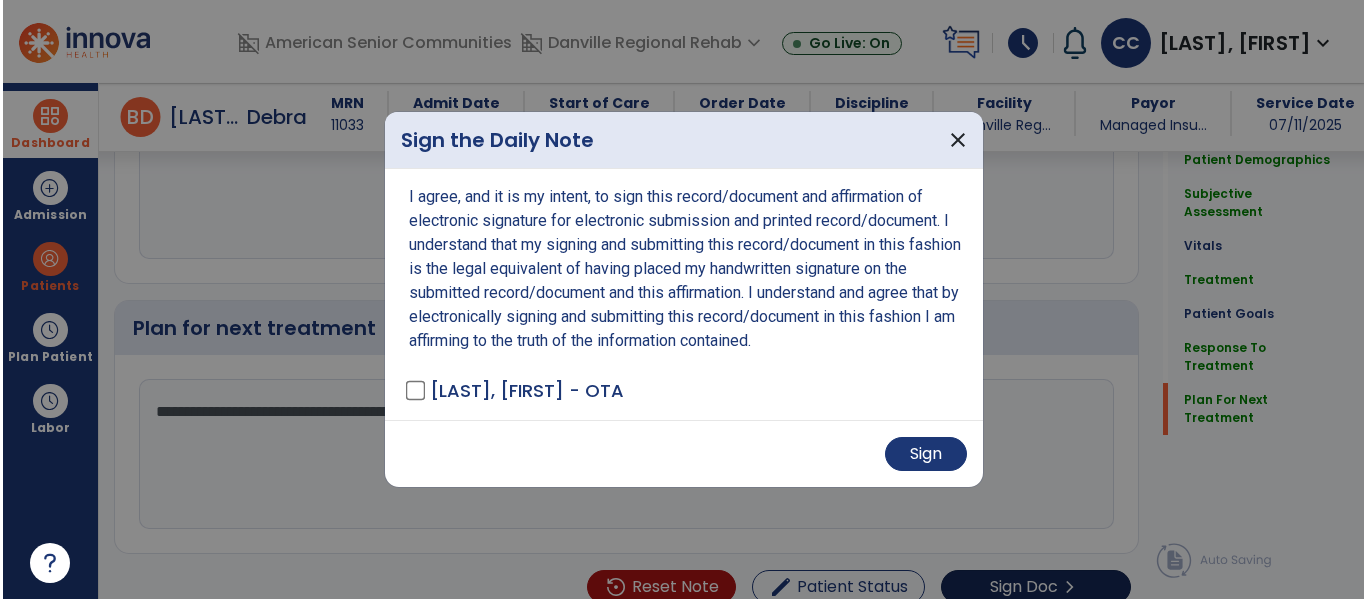 scroll, scrollTop: 2510, scrollLeft: 0, axis: vertical 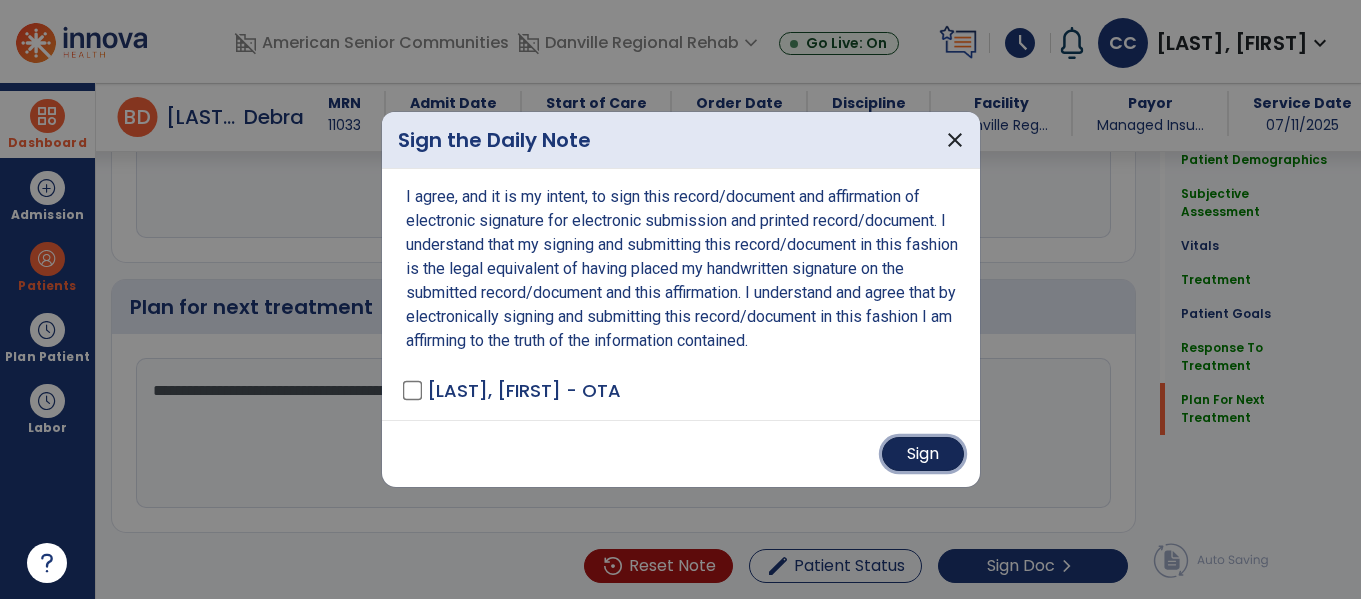 click on "Sign" at bounding box center [923, 454] 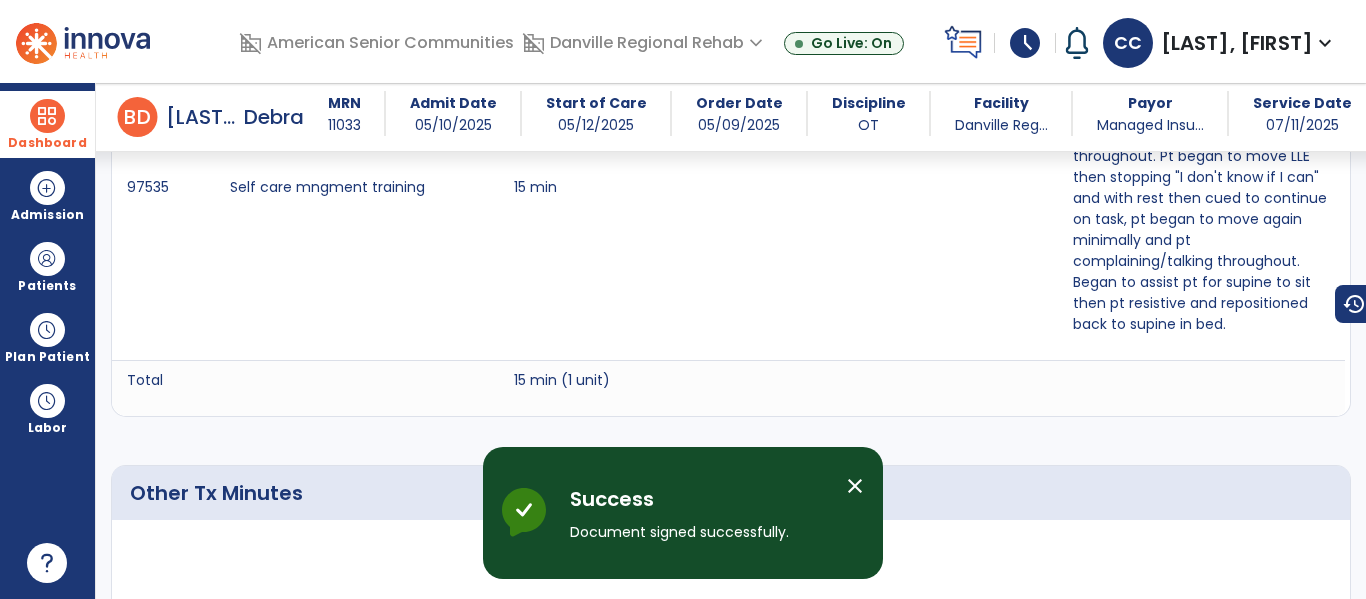 scroll, scrollTop: 0, scrollLeft: 0, axis: both 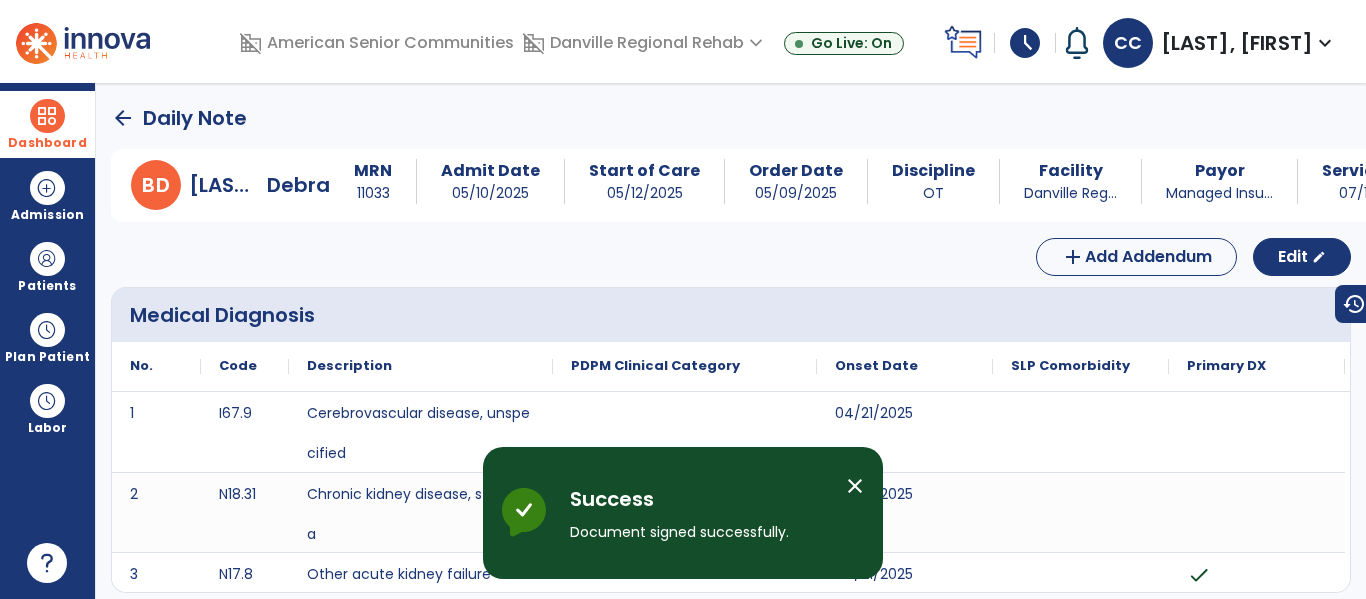 click on "arrow_back" 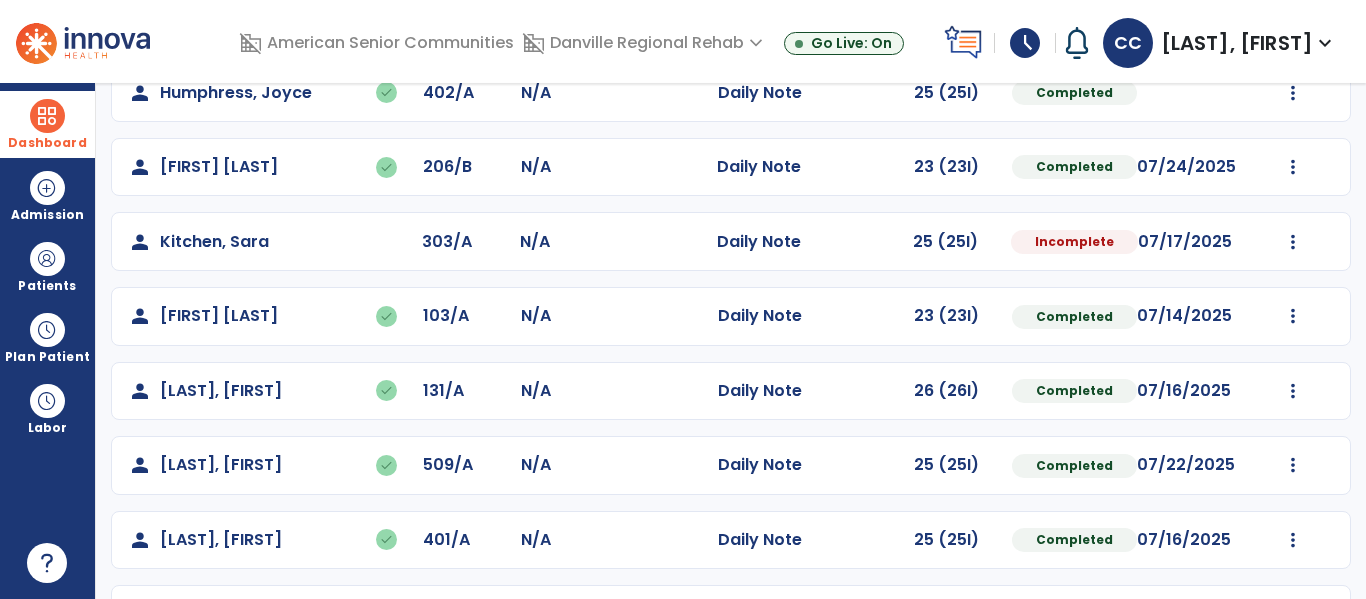 scroll, scrollTop: 790, scrollLeft: 0, axis: vertical 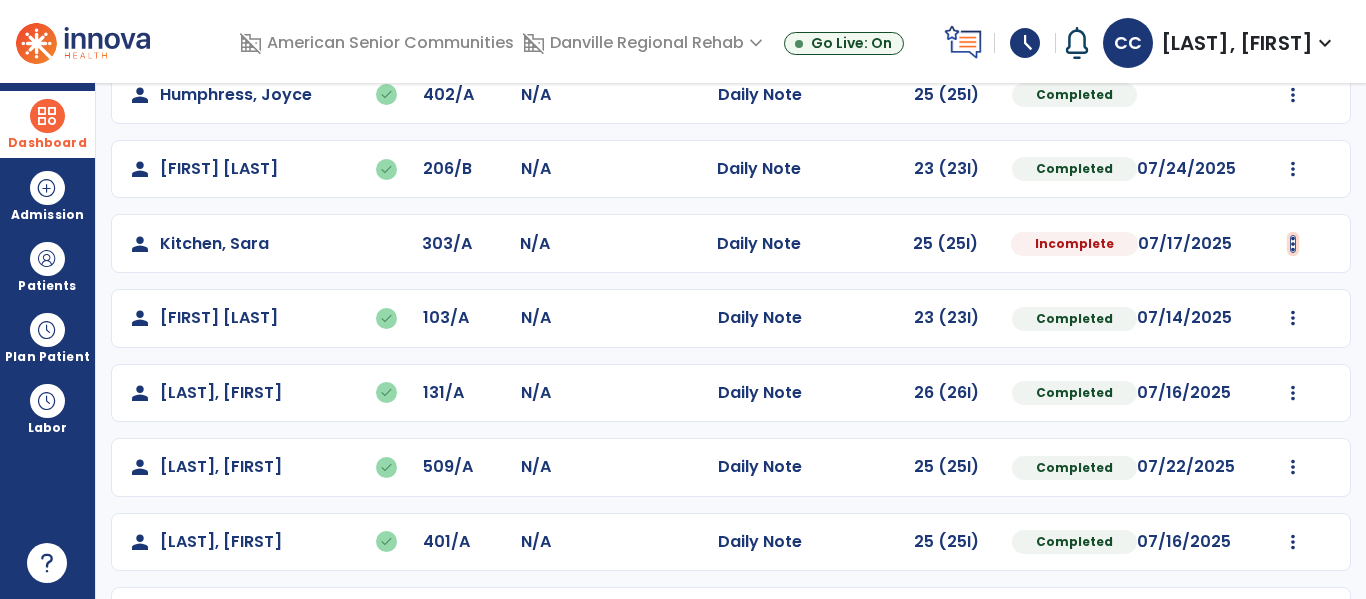 click at bounding box center [1293, -502] 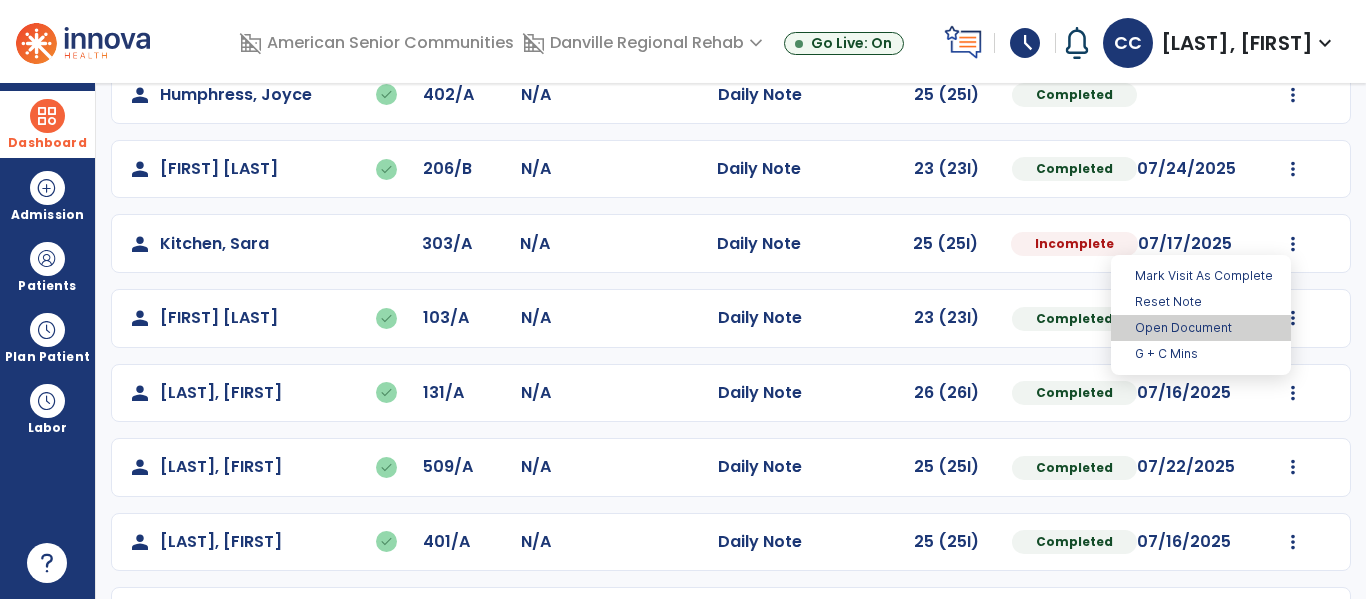 click on "Open Document" at bounding box center (1201, 328) 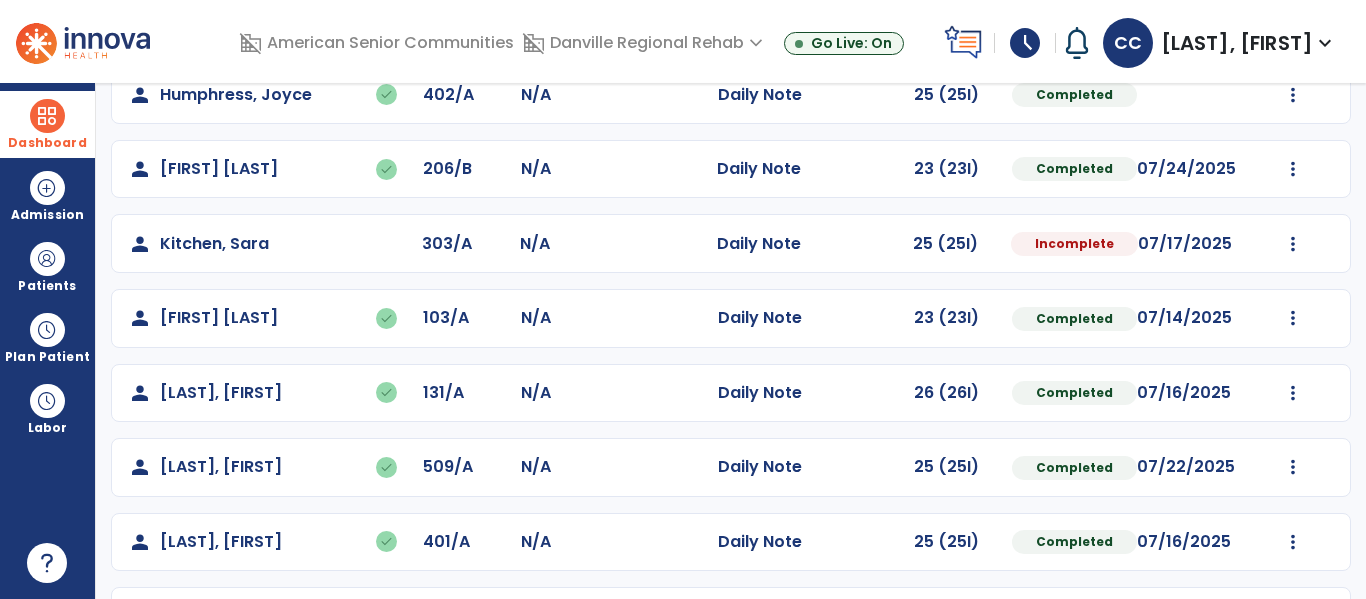 select on "*" 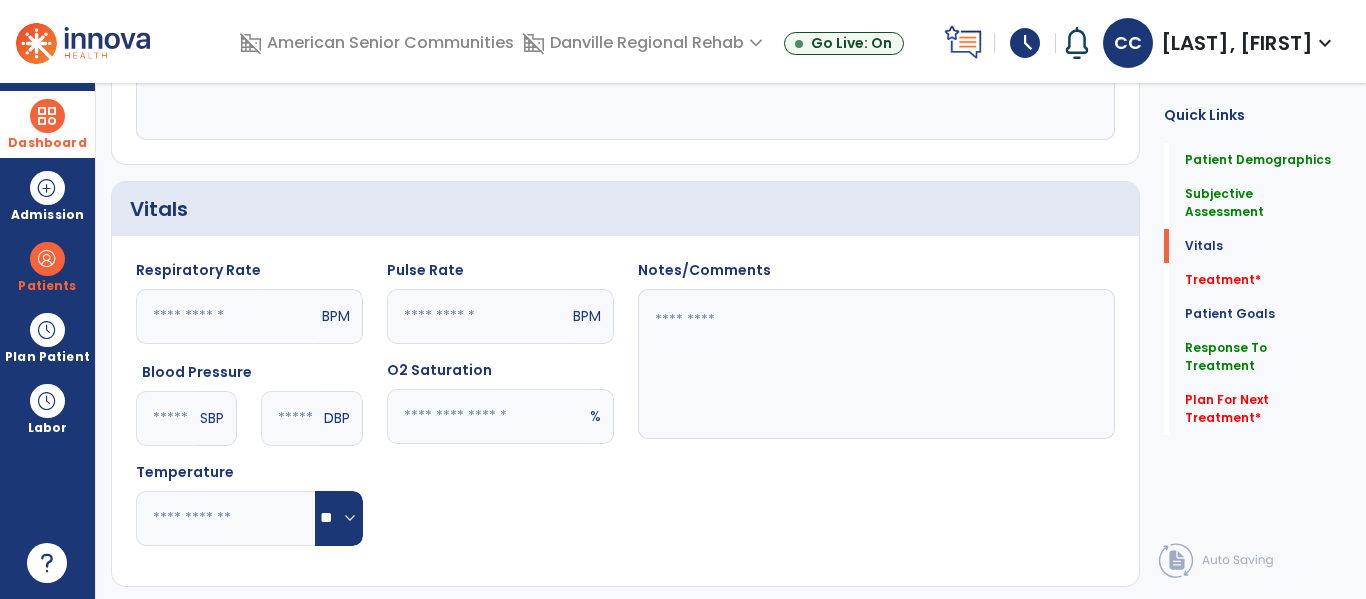 scroll, scrollTop: 785, scrollLeft: 0, axis: vertical 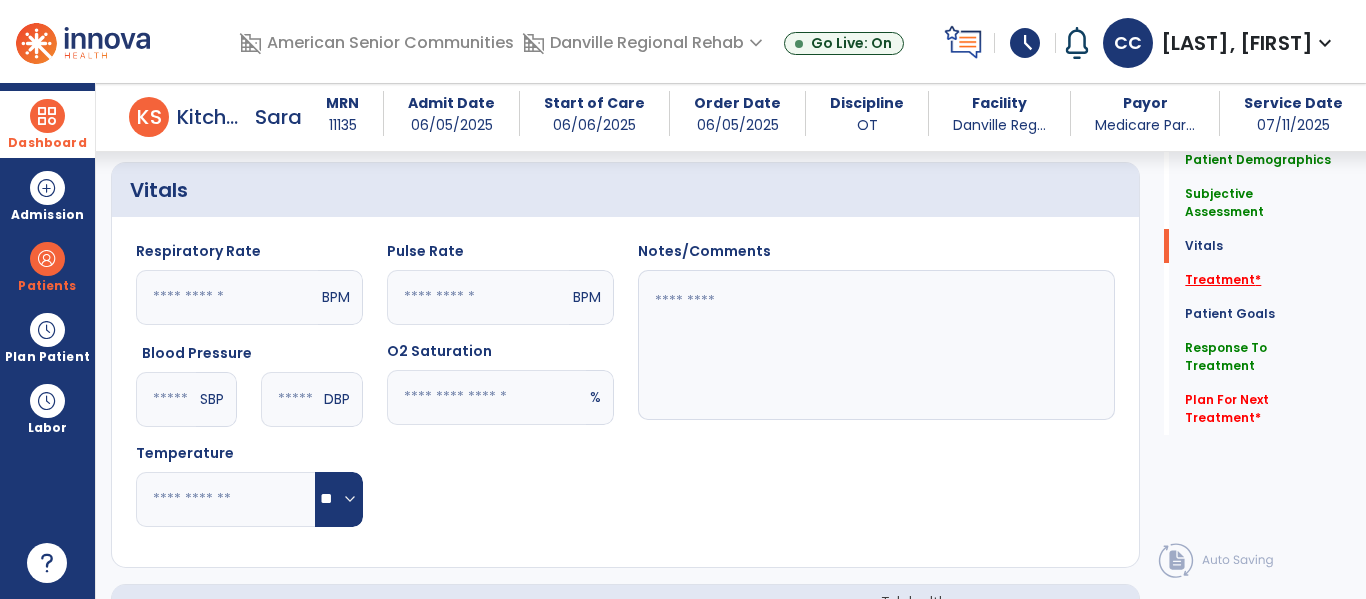 click on "*" 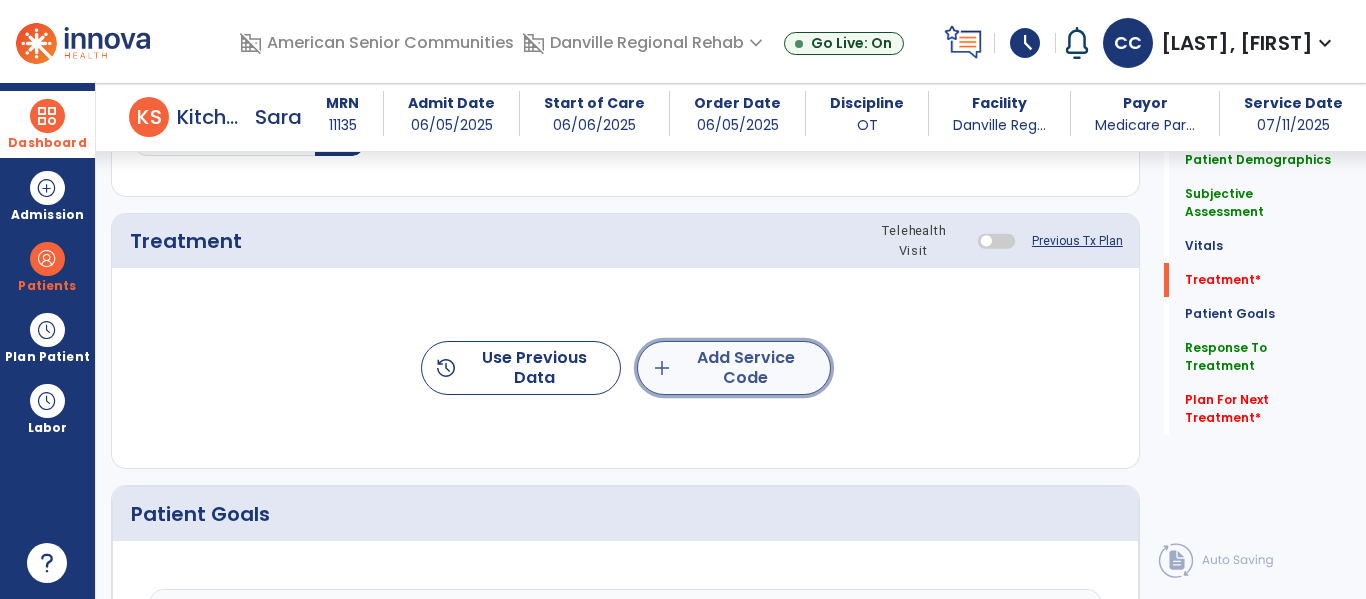click on "add  Add Service Code" 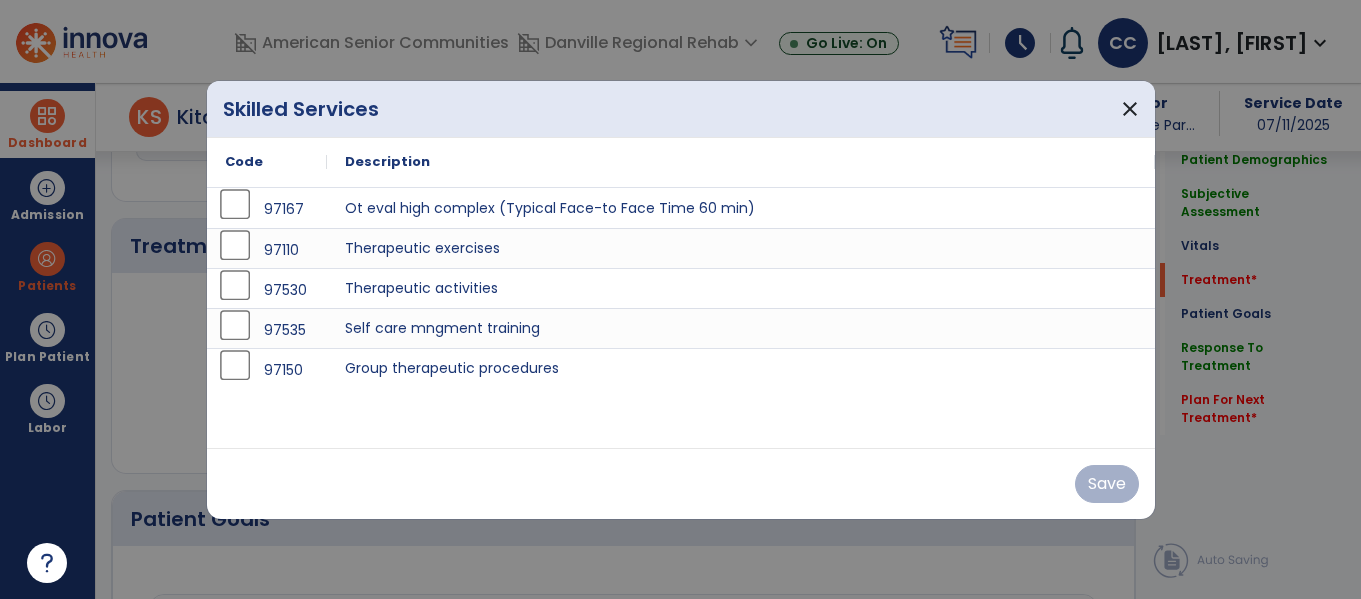 scroll, scrollTop: 1156, scrollLeft: 0, axis: vertical 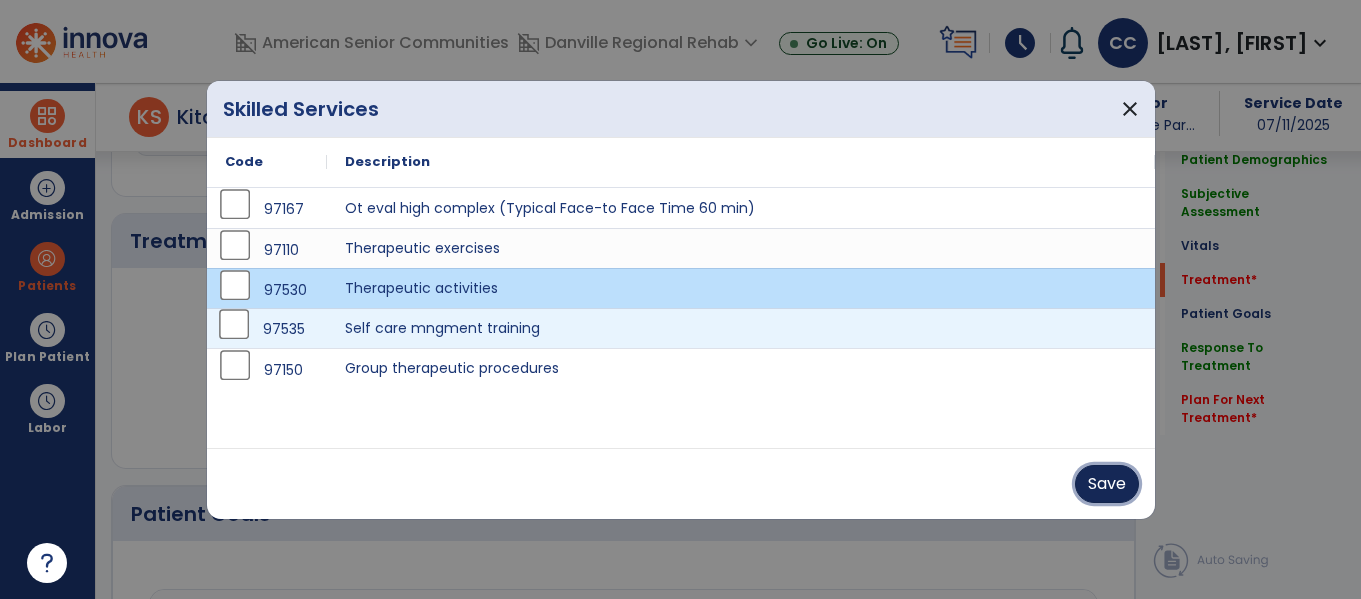 click on "Save" at bounding box center [1107, 484] 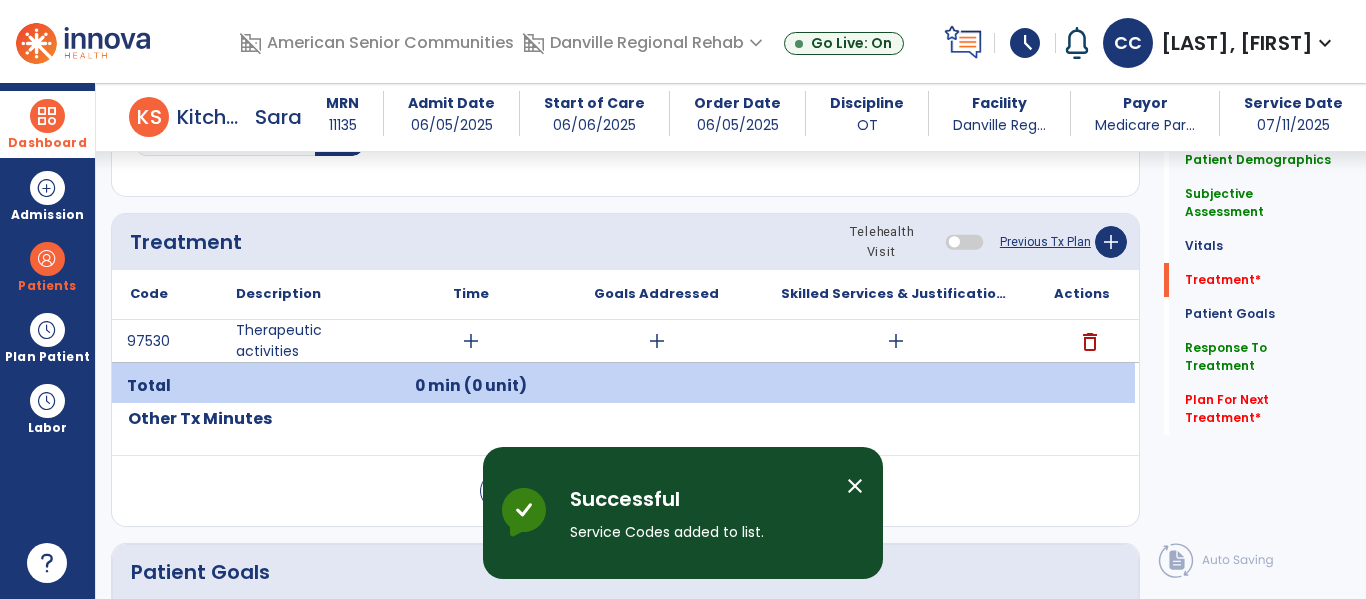 click on "add" at bounding box center (471, 341) 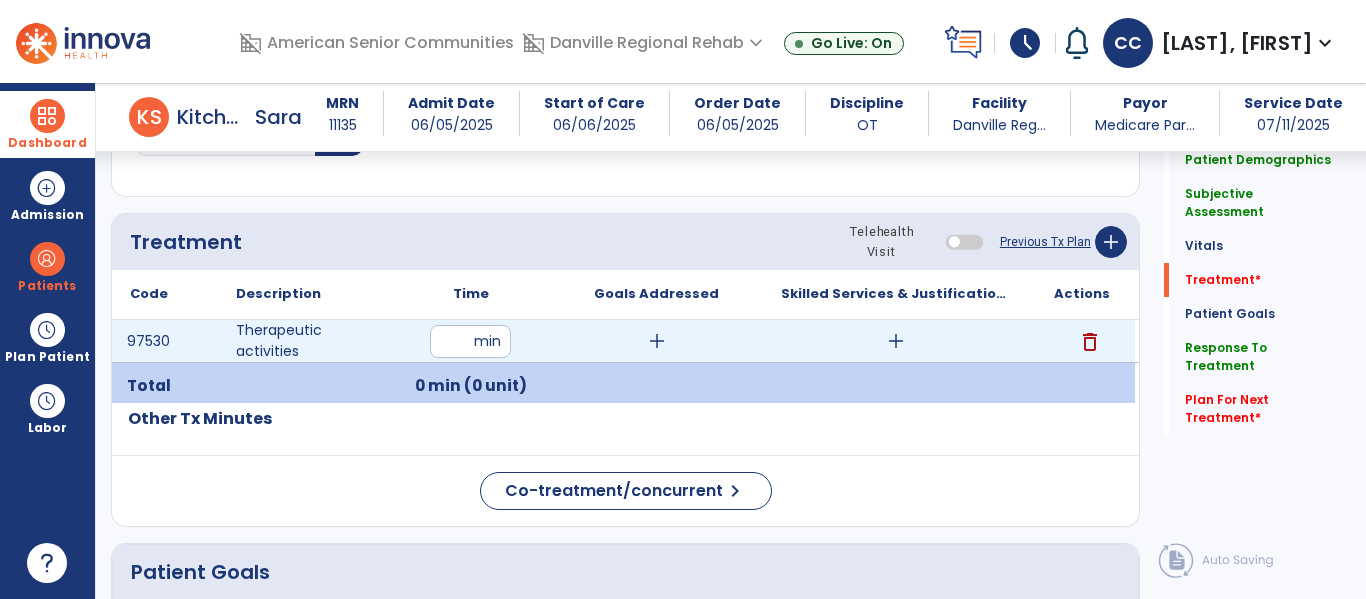 type on "**" 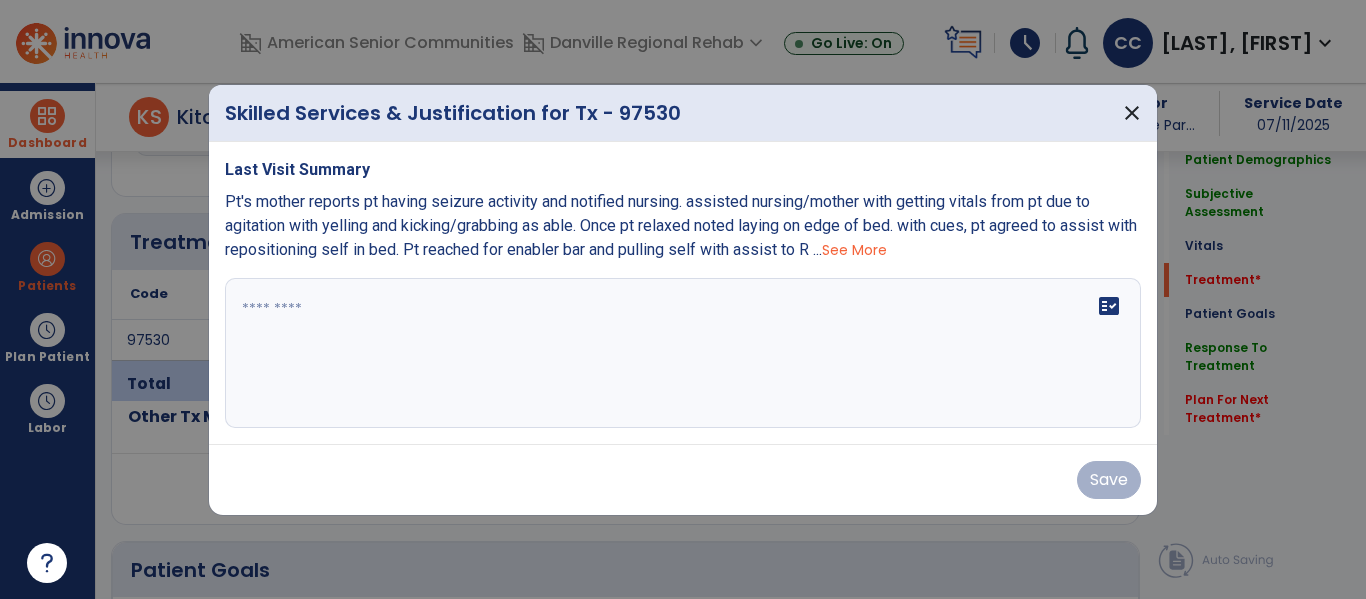 click on "fact_check" at bounding box center [683, 353] 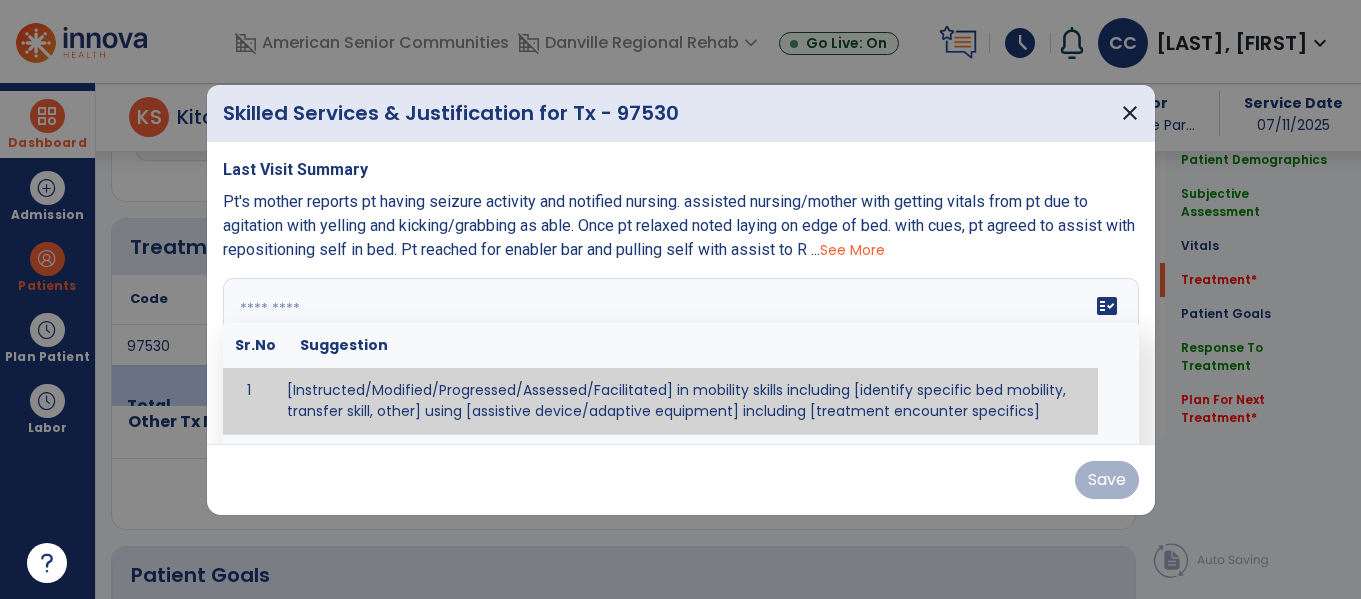 scroll, scrollTop: 1156, scrollLeft: 0, axis: vertical 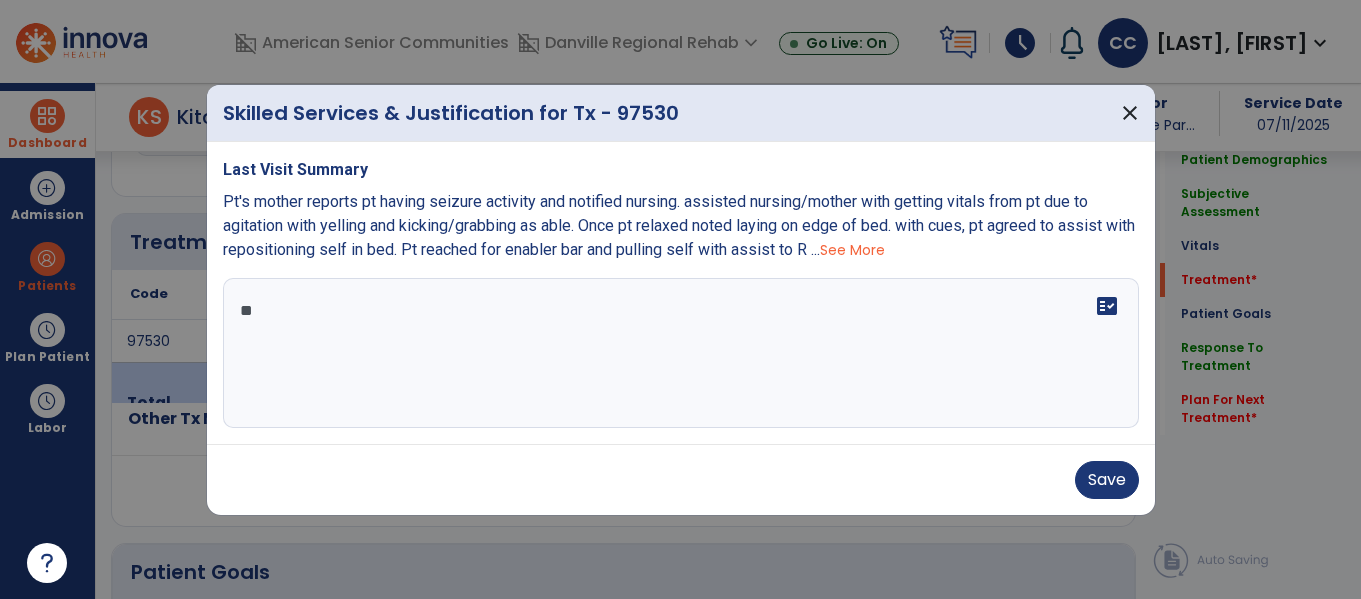 type on "*" 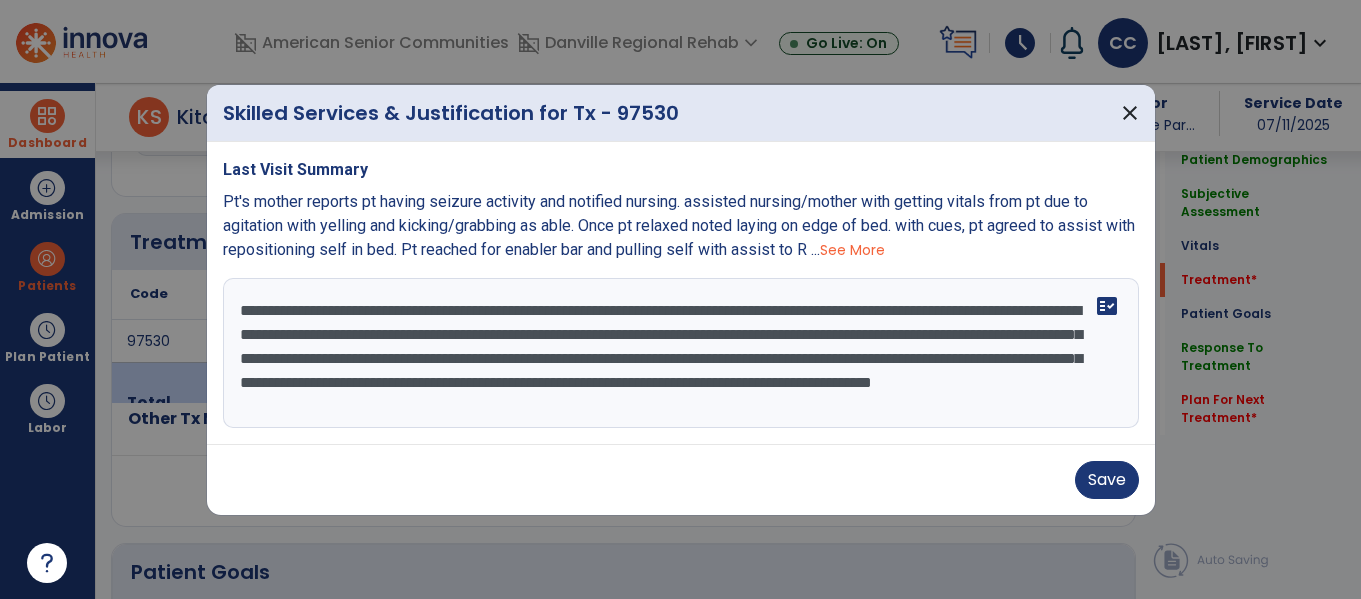 scroll, scrollTop: 16, scrollLeft: 0, axis: vertical 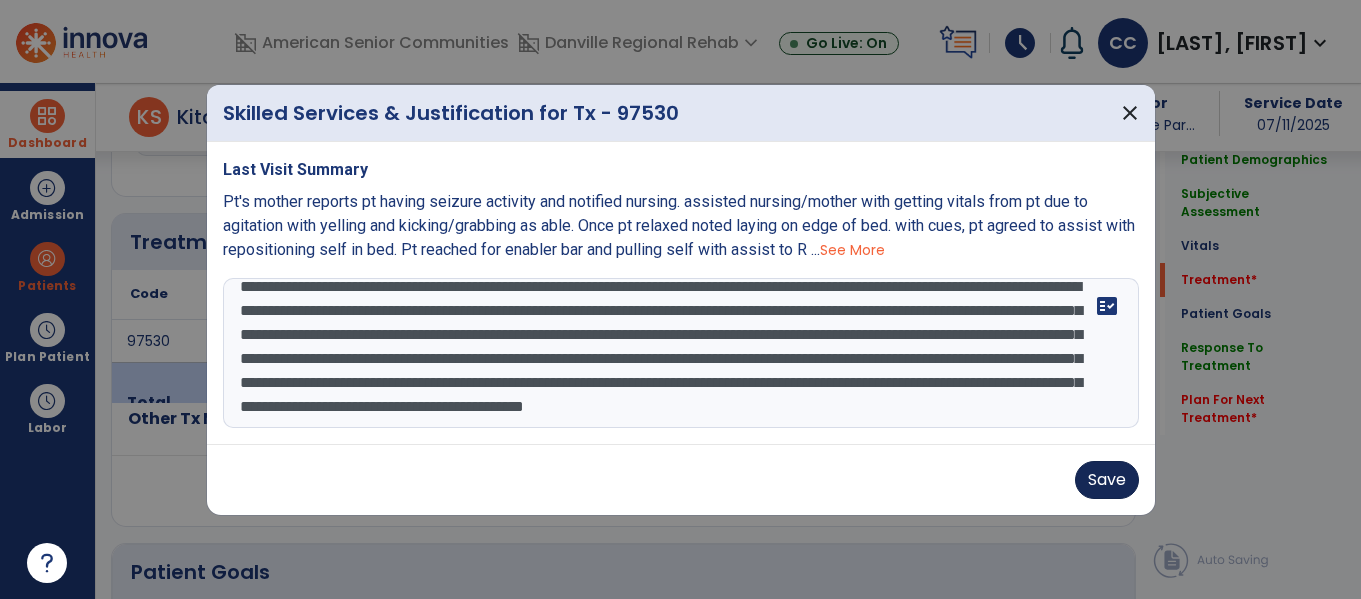 type on "**********" 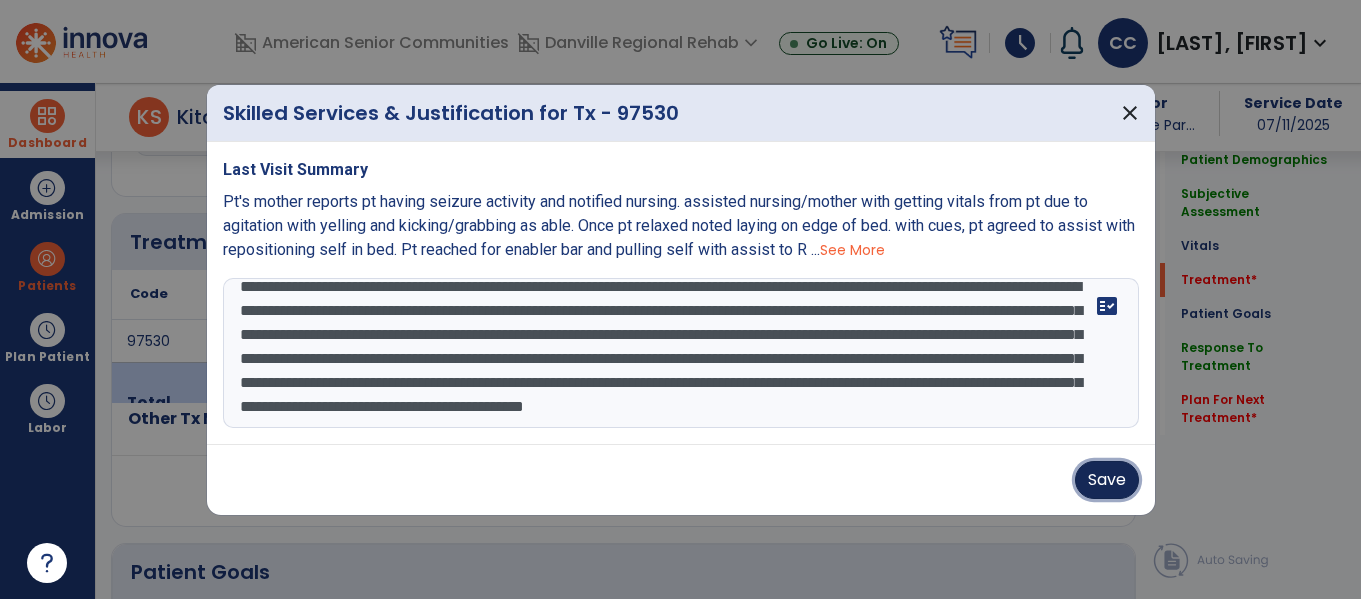 click on "Save" at bounding box center (1107, 480) 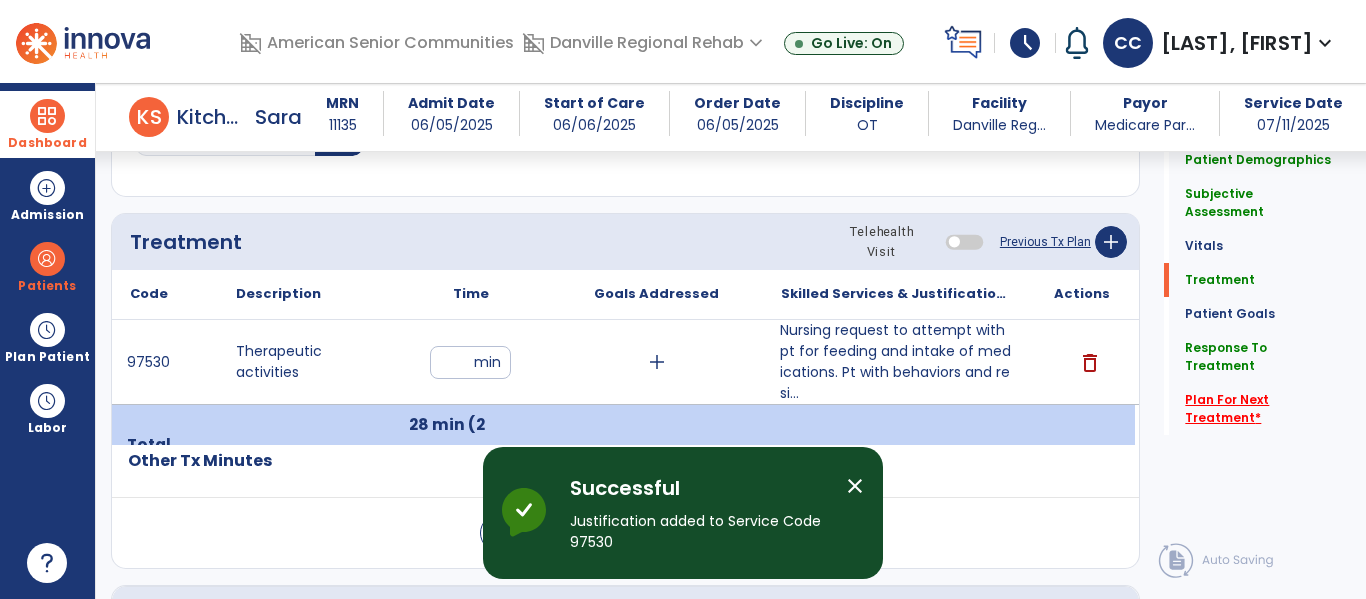 click on "Plan For Next Treatment   *" 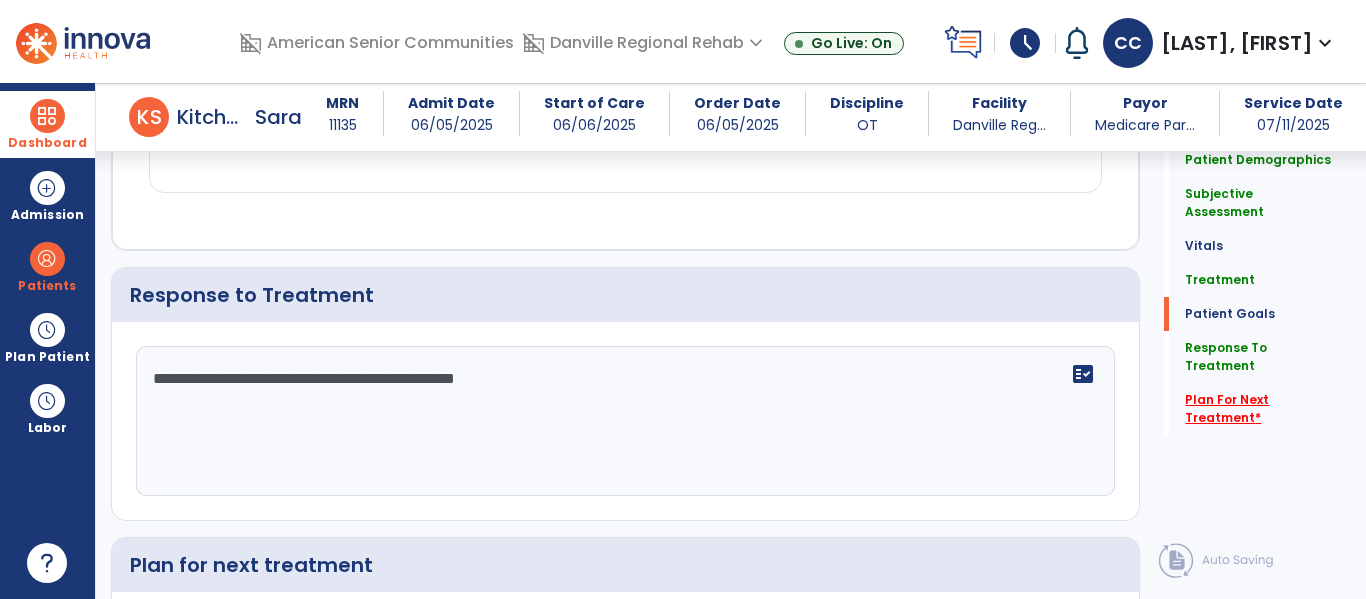 scroll, scrollTop: 2422, scrollLeft: 0, axis: vertical 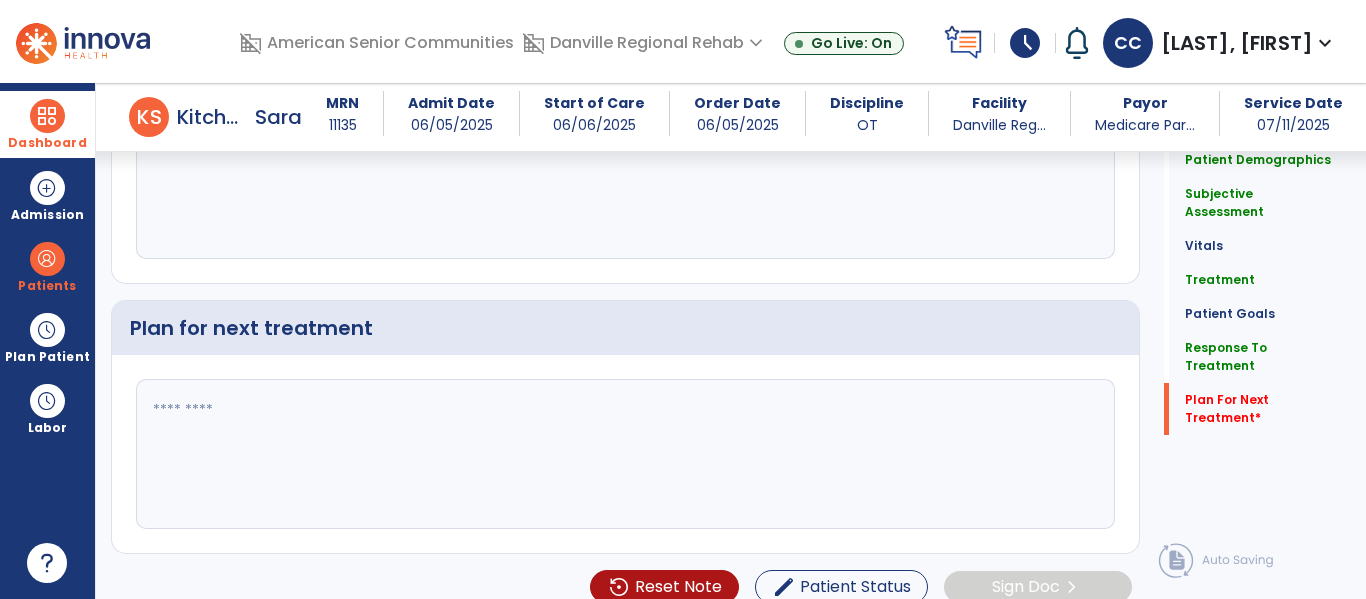 click 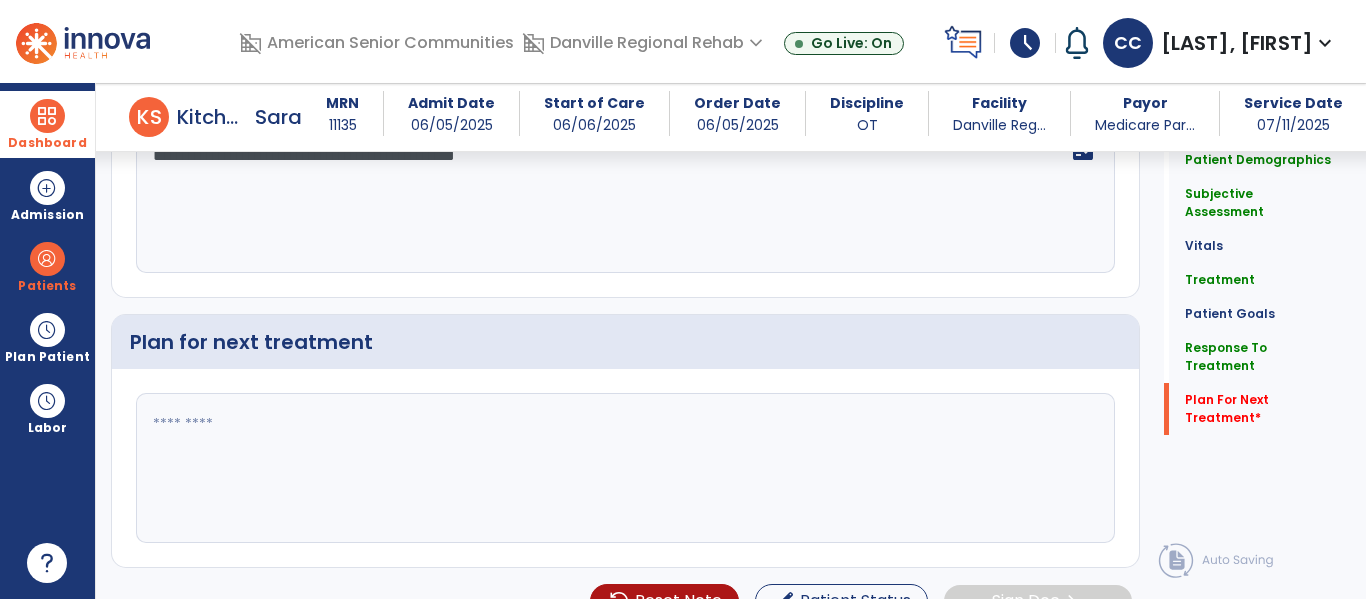 scroll, scrollTop: 2415, scrollLeft: 0, axis: vertical 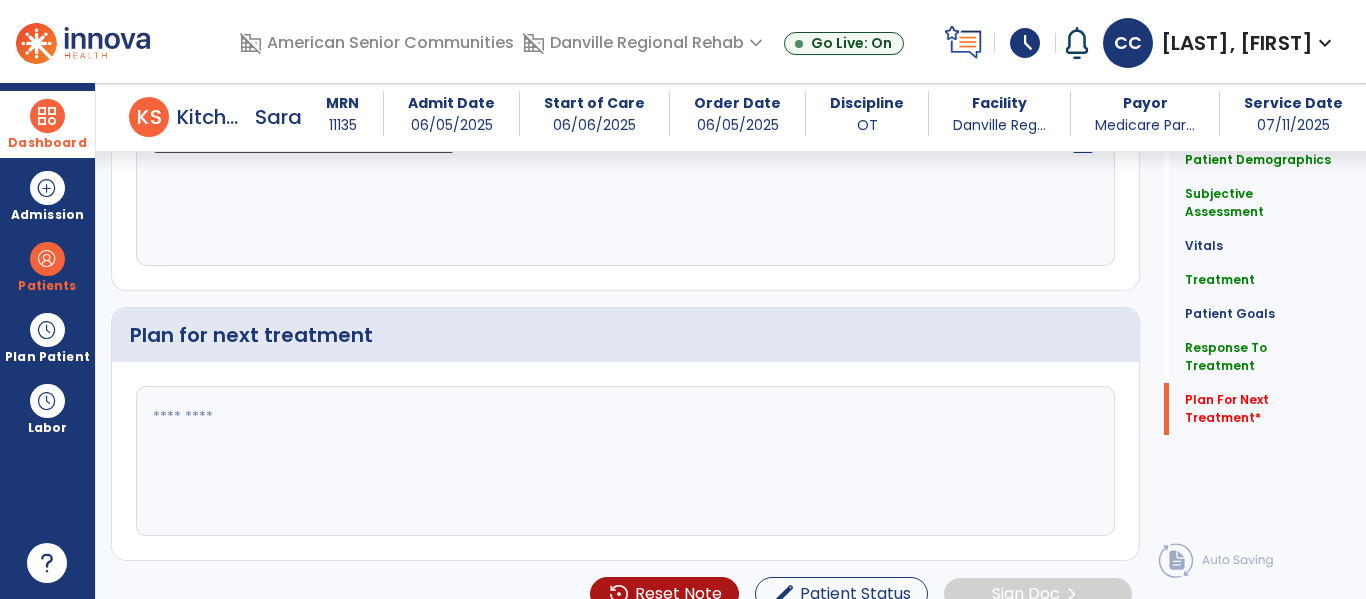 click 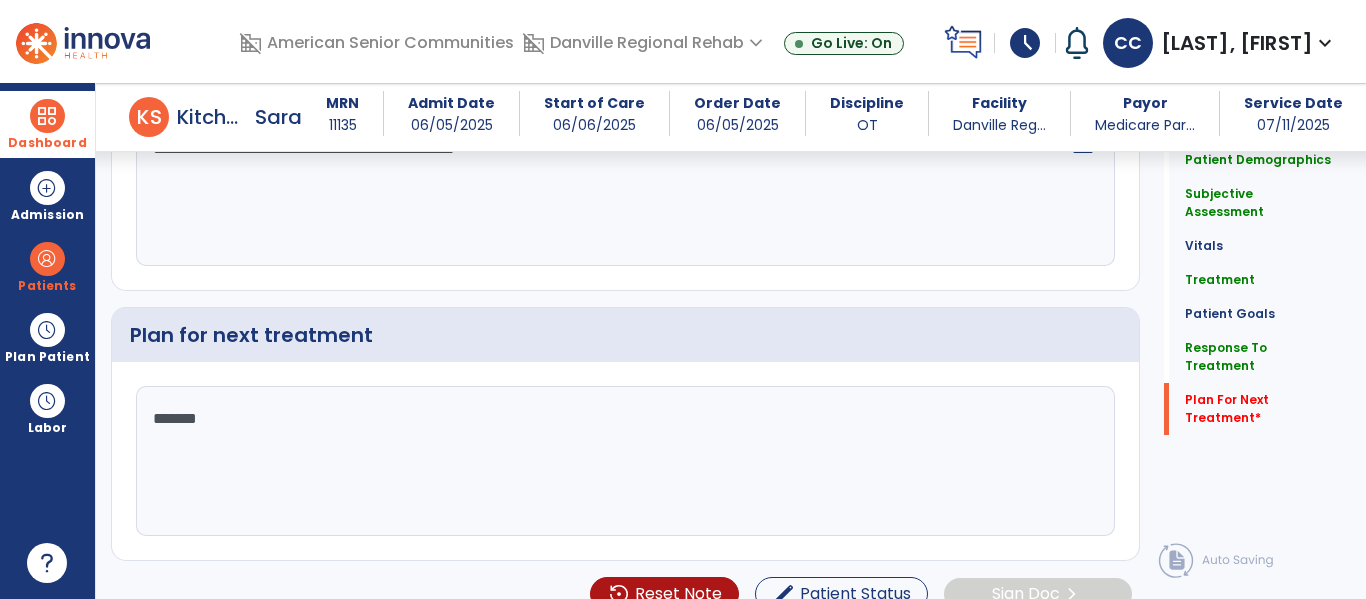 type on "********" 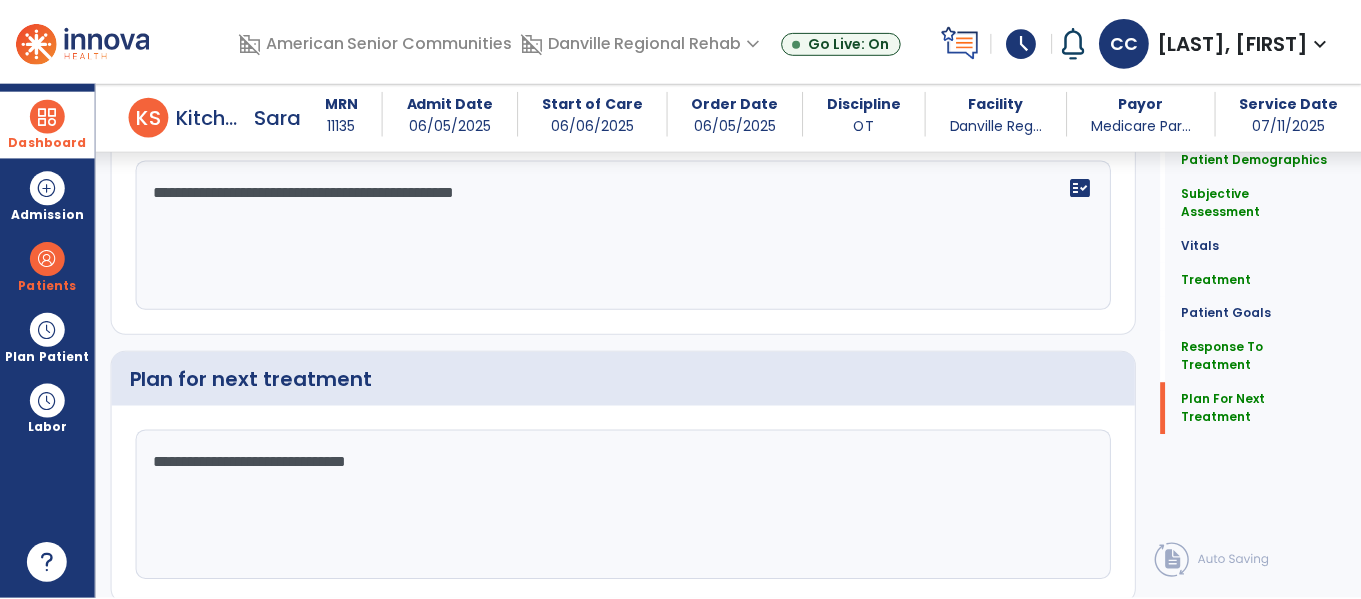 scroll, scrollTop: 2415, scrollLeft: 0, axis: vertical 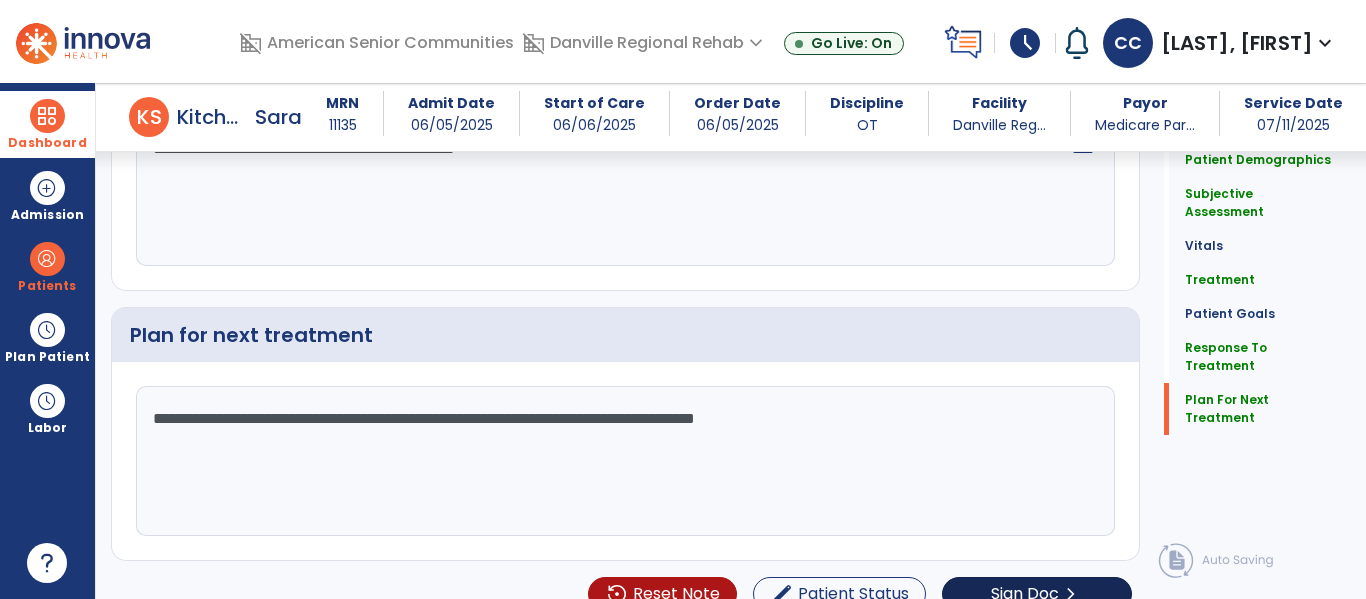 type on "**********" 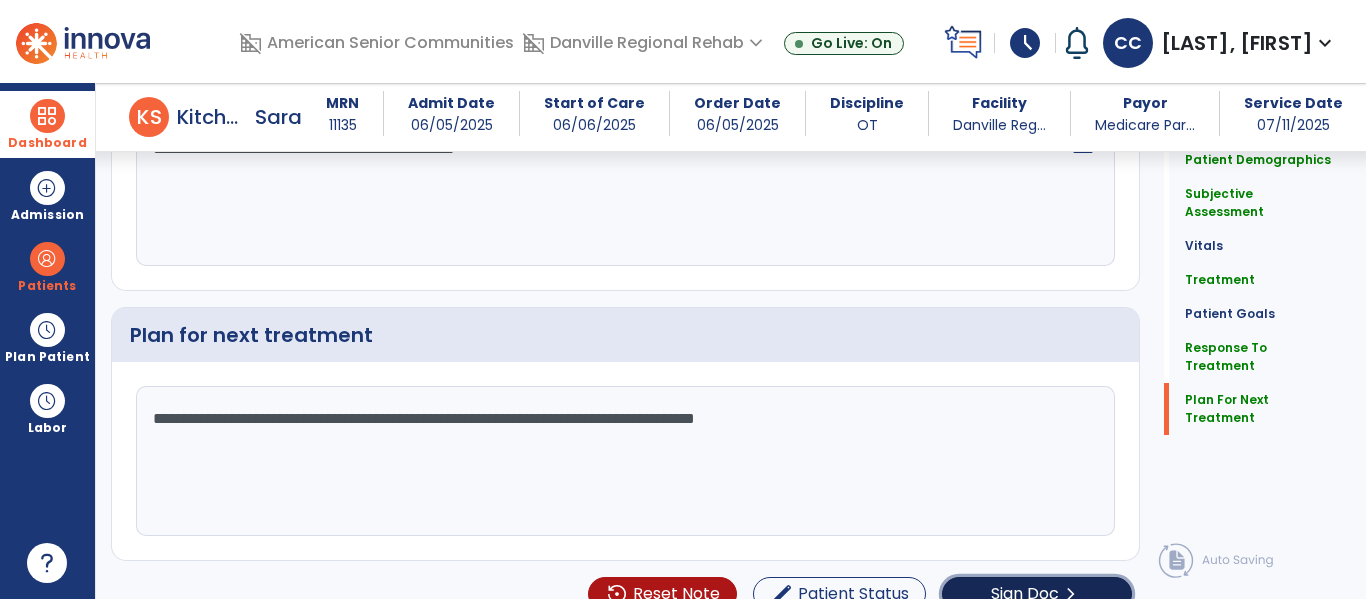 click on "Sign Doc" 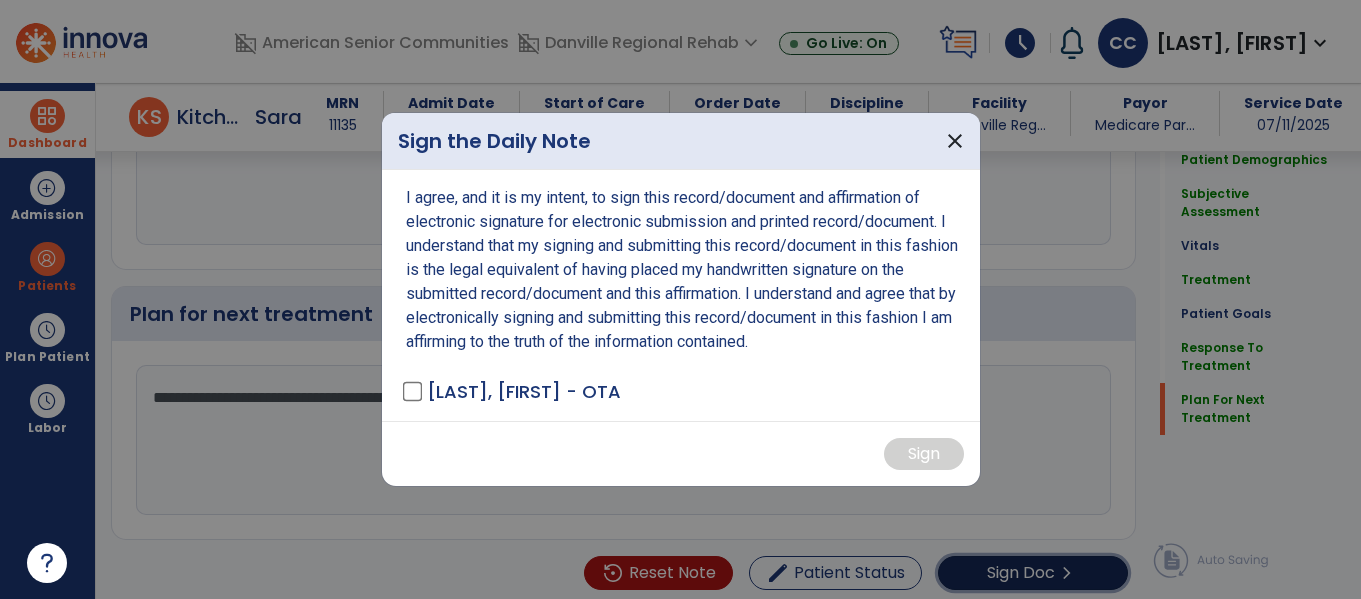 scroll, scrollTop: 2436, scrollLeft: 0, axis: vertical 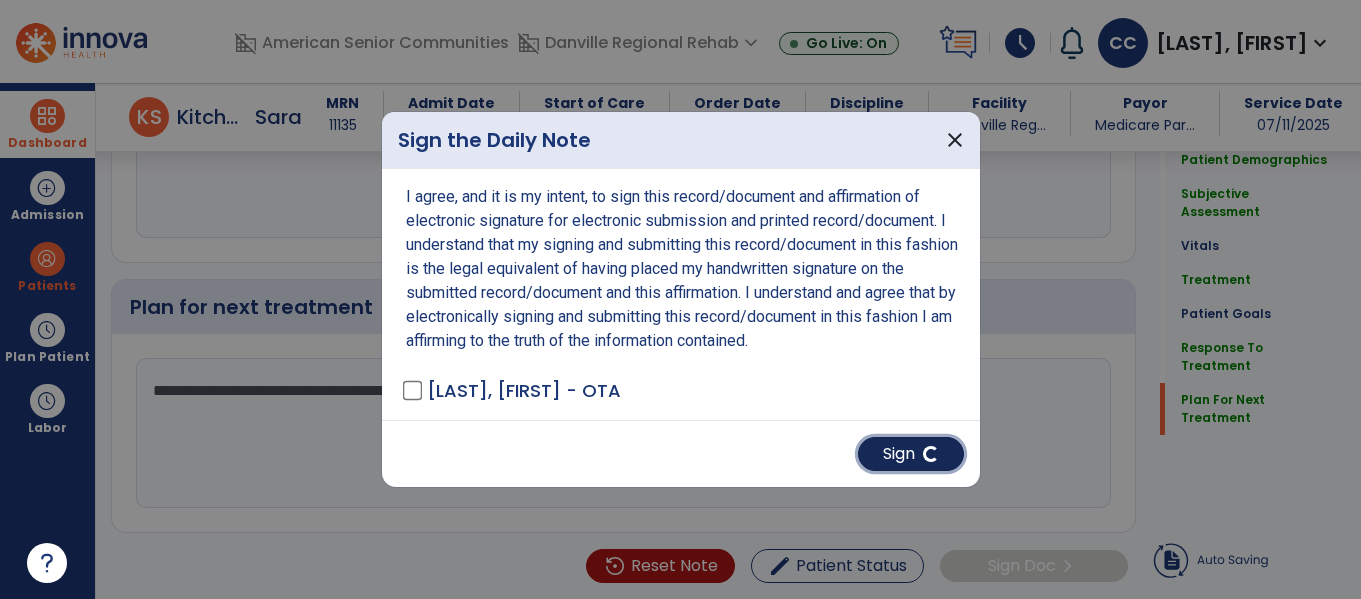 click on "Sign" at bounding box center [911, 454] 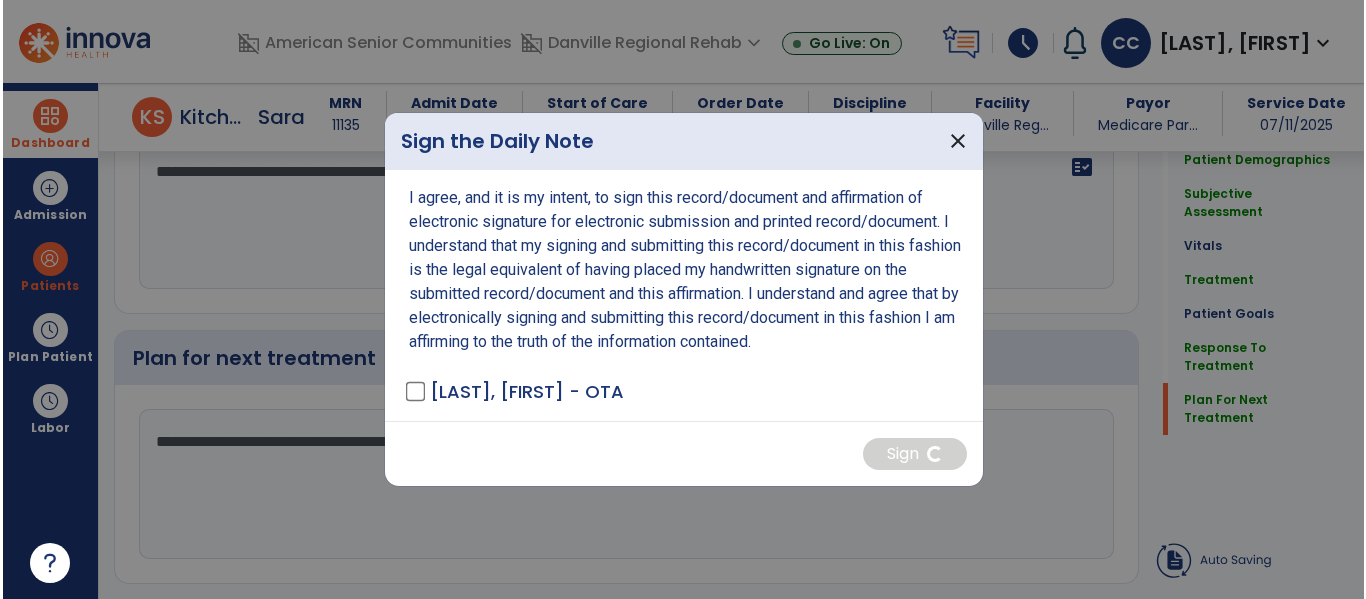 scroll, scrollTop: 2436, scrollLeft: 0, axis: vertical 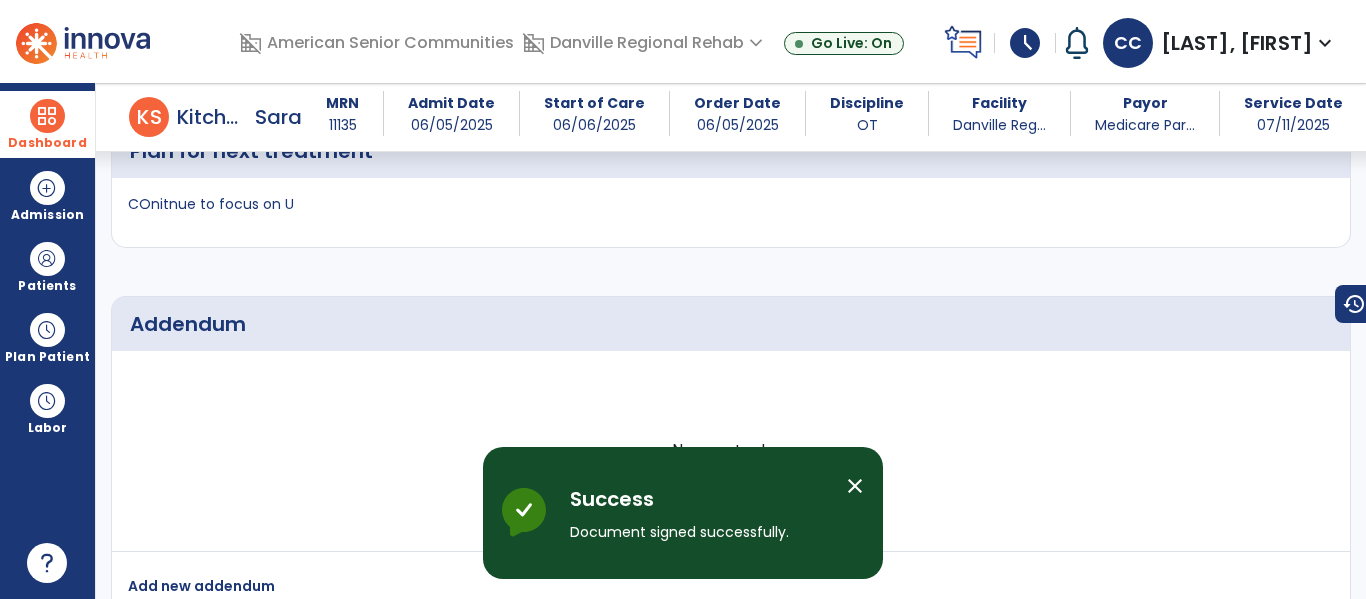 click on "Dashboard" at bounding box center (47, 124) 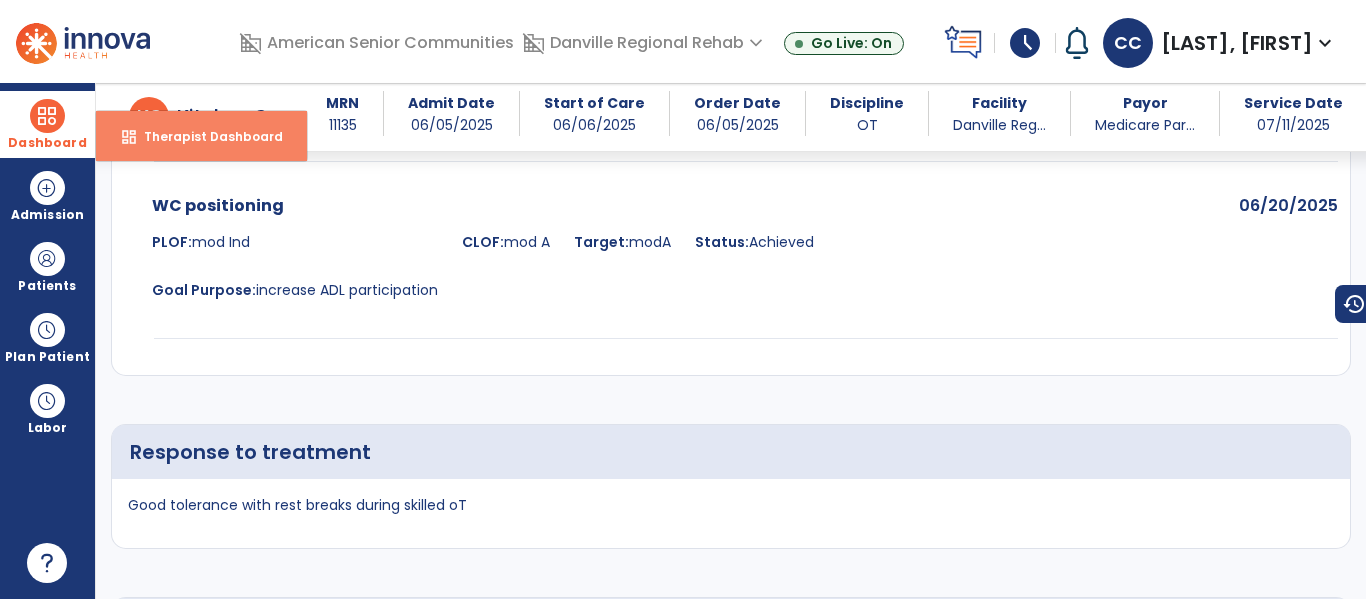 click on "dashboard  Therapist Dashboard" at bounding box center [201, 136] 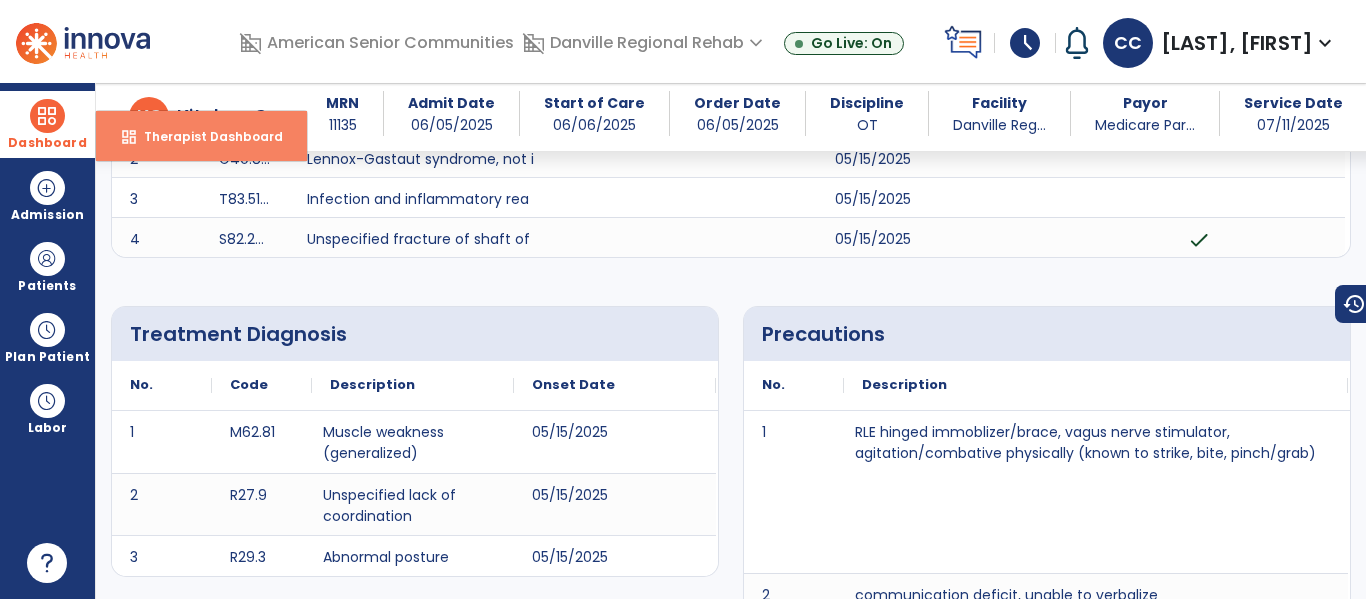 select on "****" 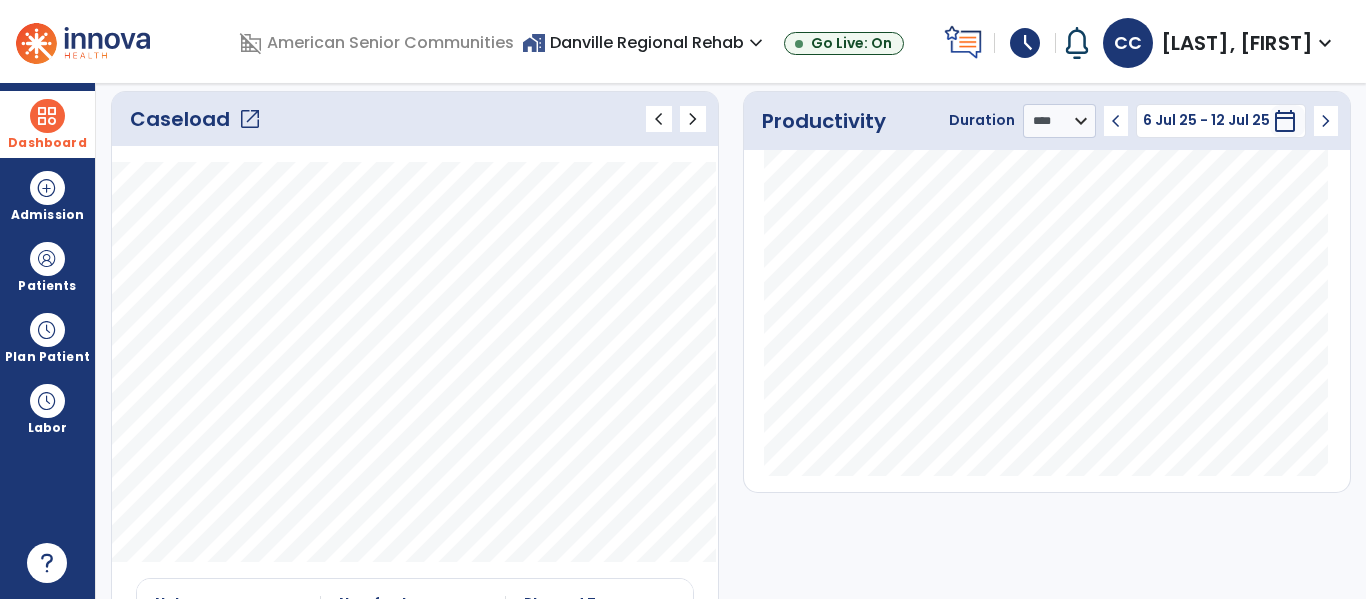 scroll, scrollTop: 0, scrollLeft: 0, axis: both 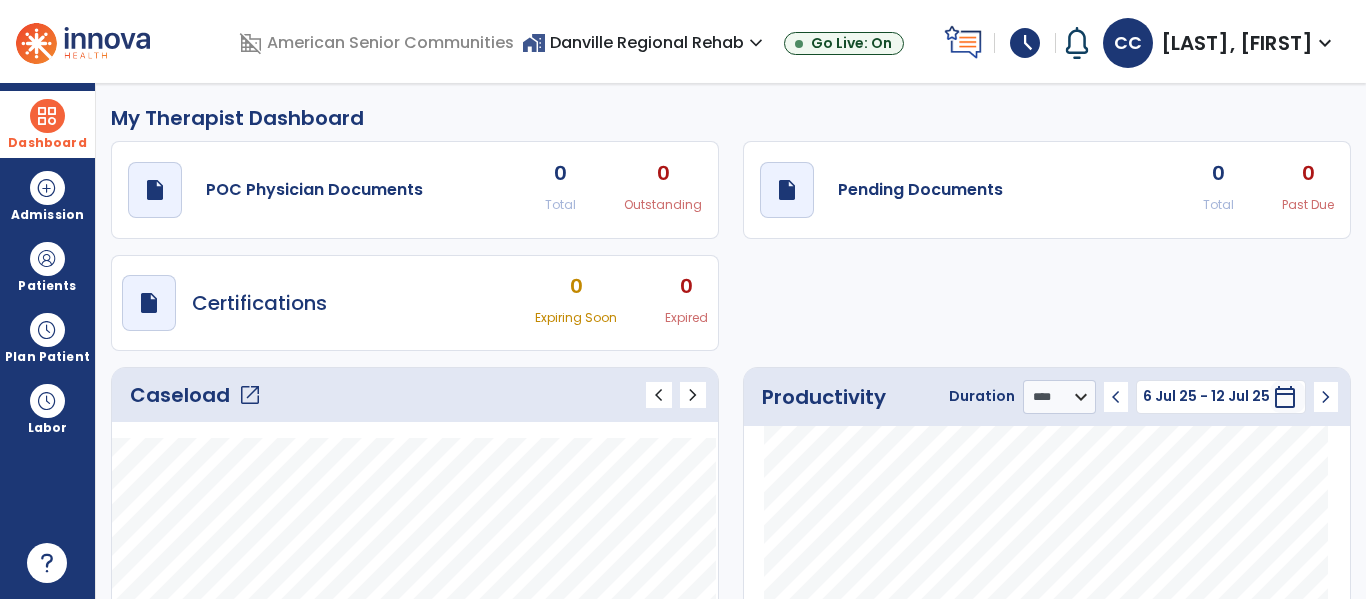click on "draft   open_in_new  POC Physician Documents 0 Total 0 Outstanding  draft   open_in_new  Pending Documents 0 Total 0 Past Due  draft   open_in_new  Certifications 0 Expiring Soon 0 Expired" 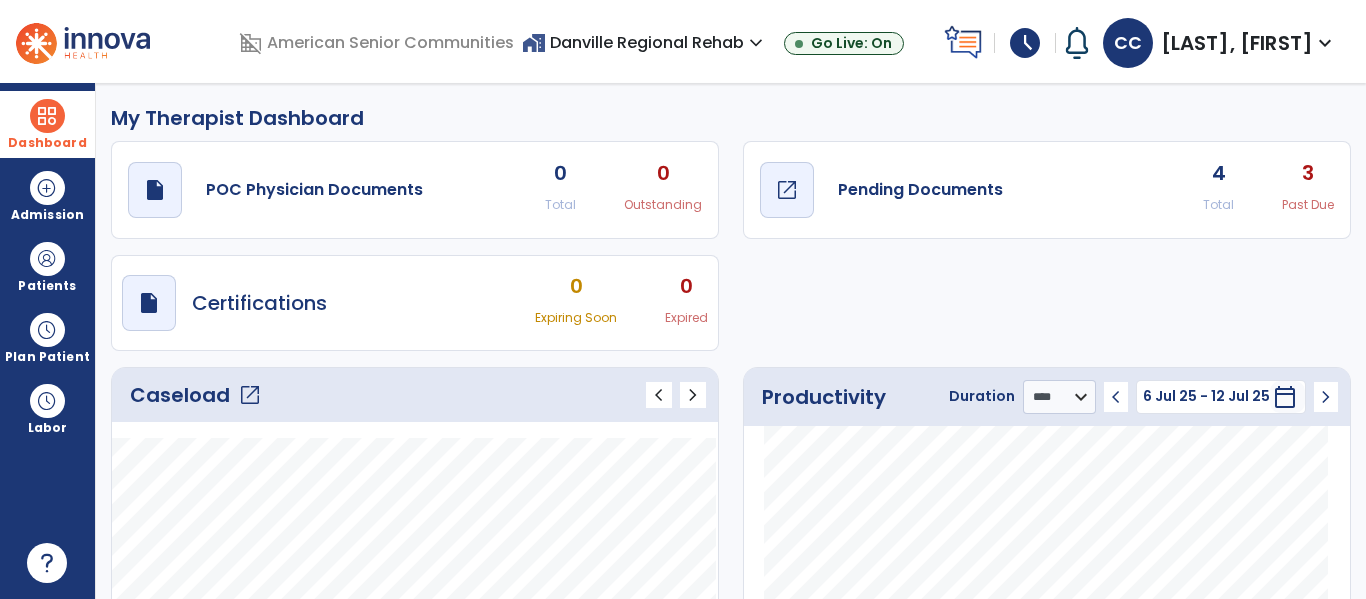 click on "Pending Documents" 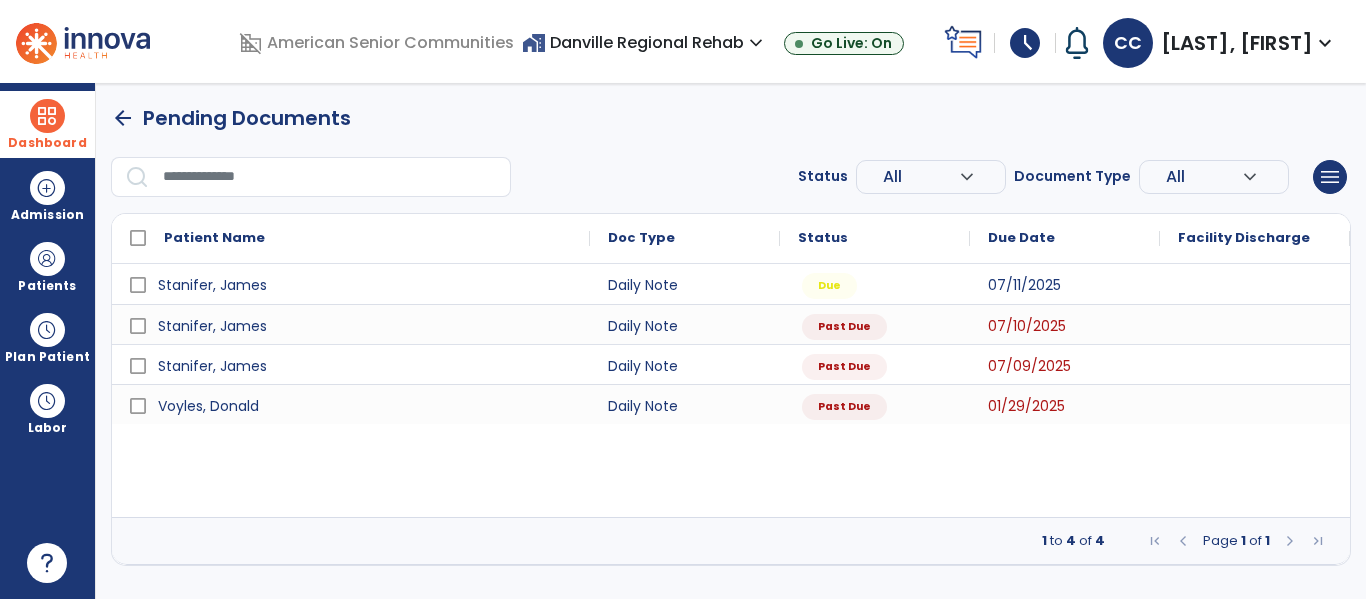 click on "Dashboard" at bounding box center (47, 143) 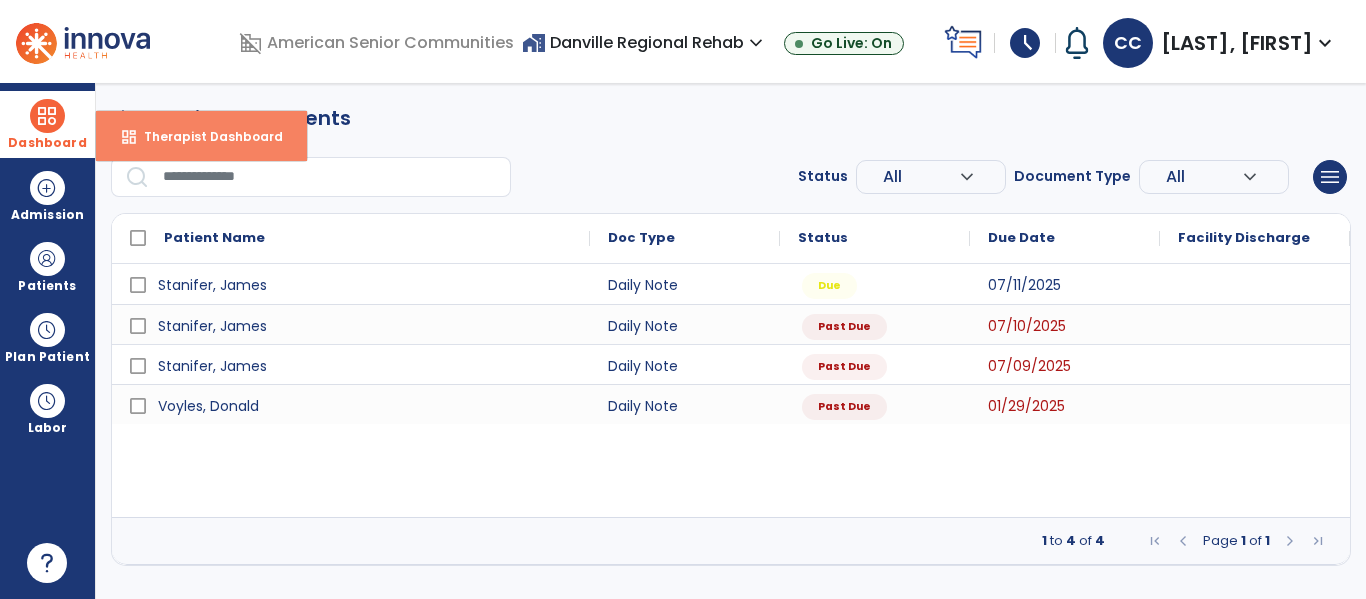 click on "Therapist Dashboard" at bounding box center [205, 136] 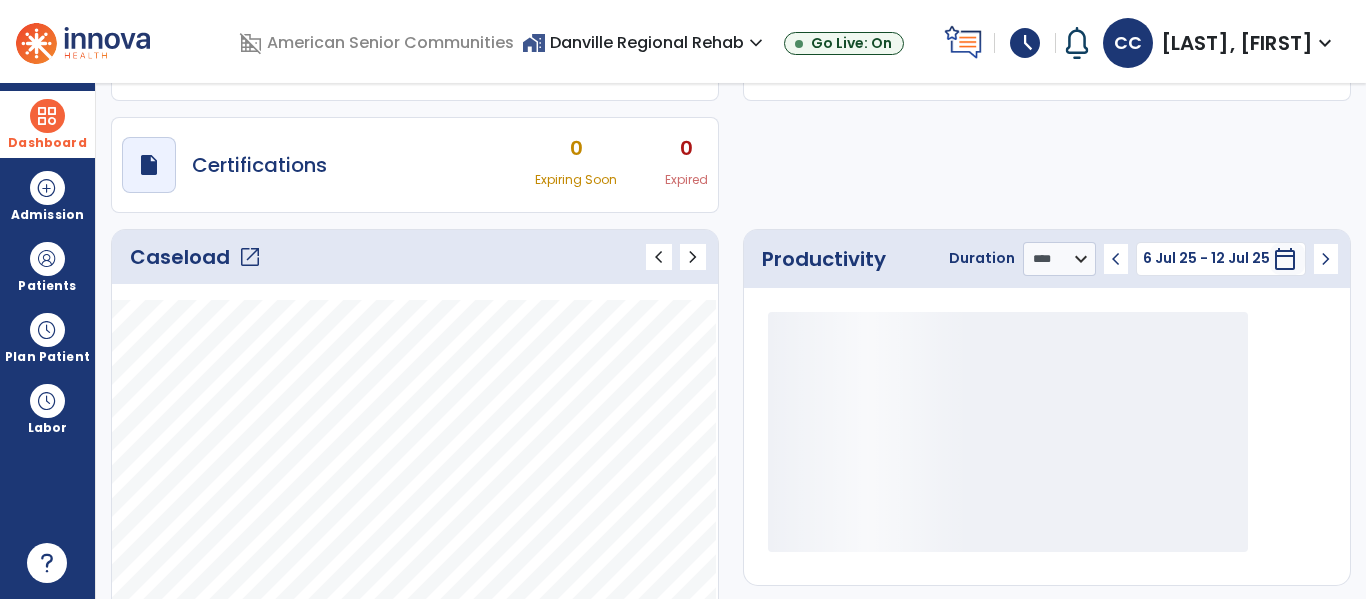scroll, scrollTop: 224, scrollLeft: 0, axis: vertical 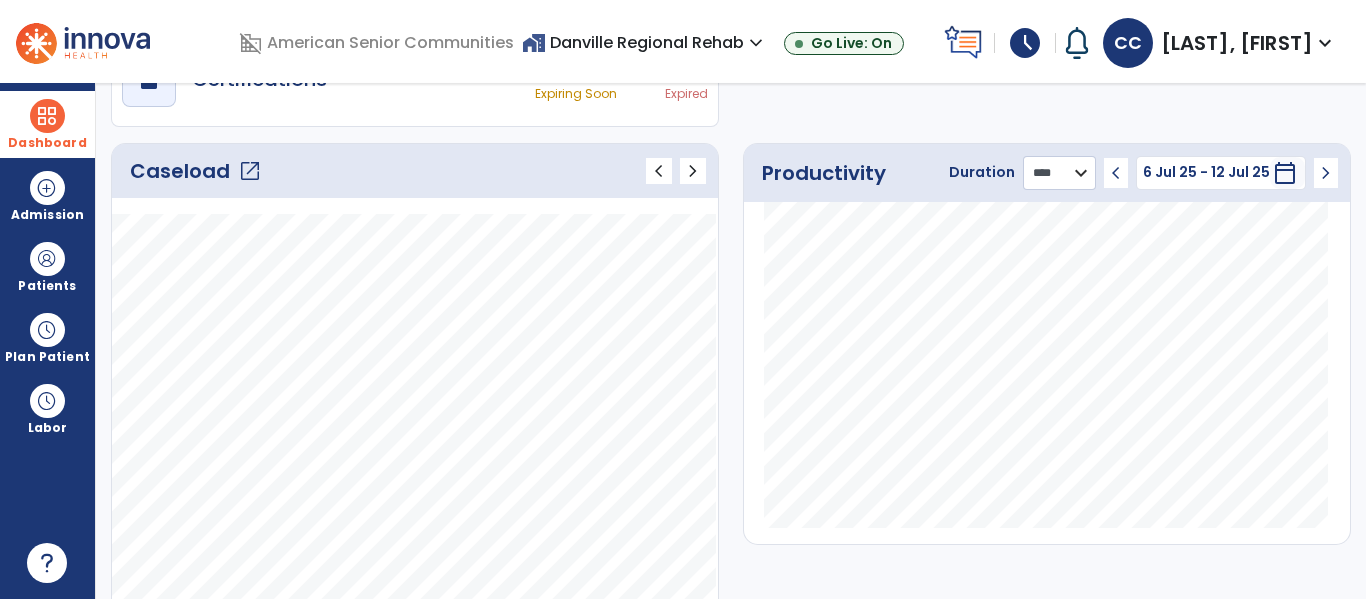 click on "******** **** ***" 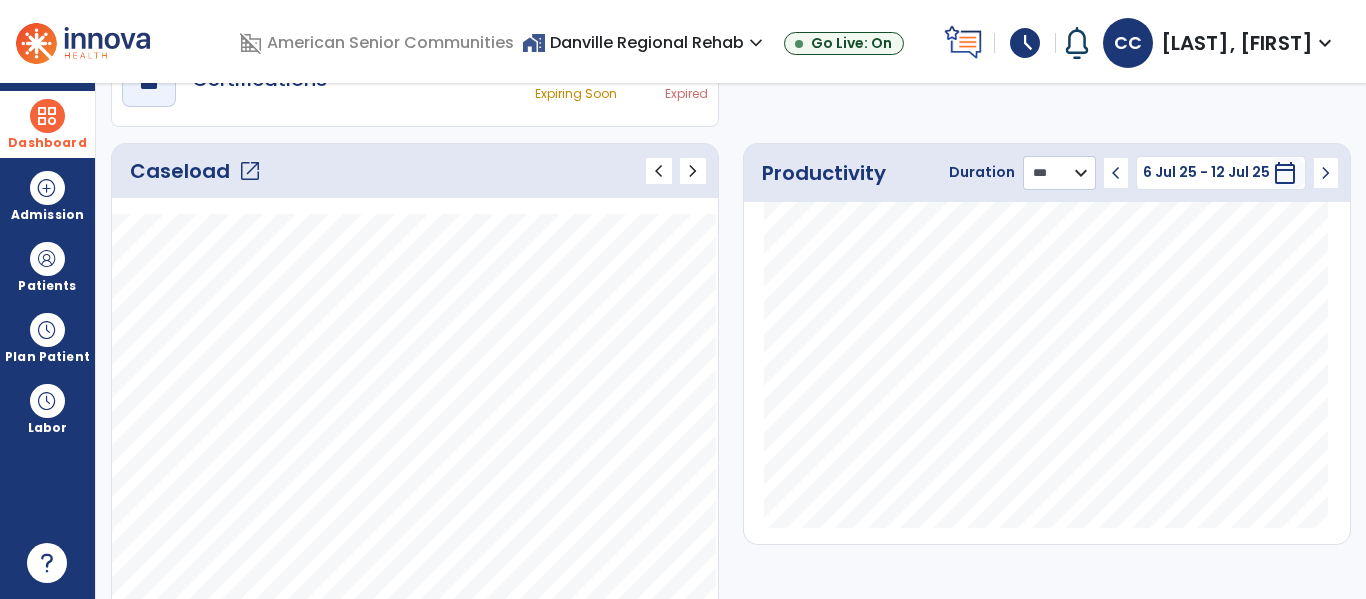 click on "******** **** ***" 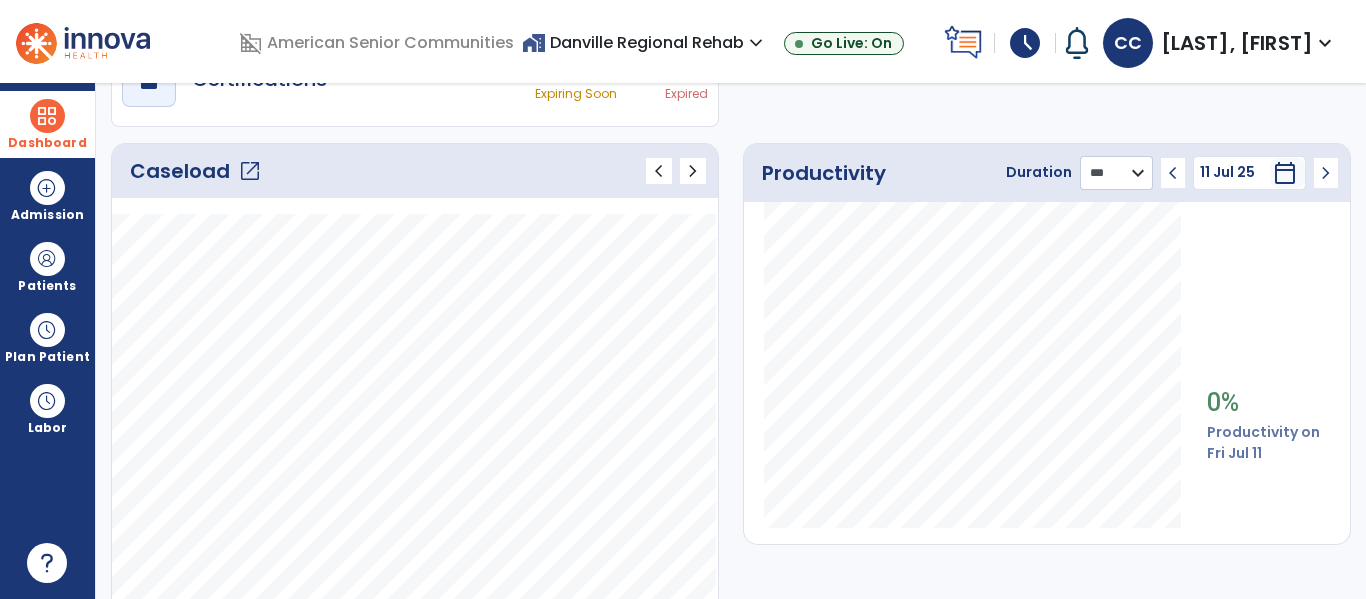 scroll, scrollTop: 0, scrollLeft: 0, axis: both 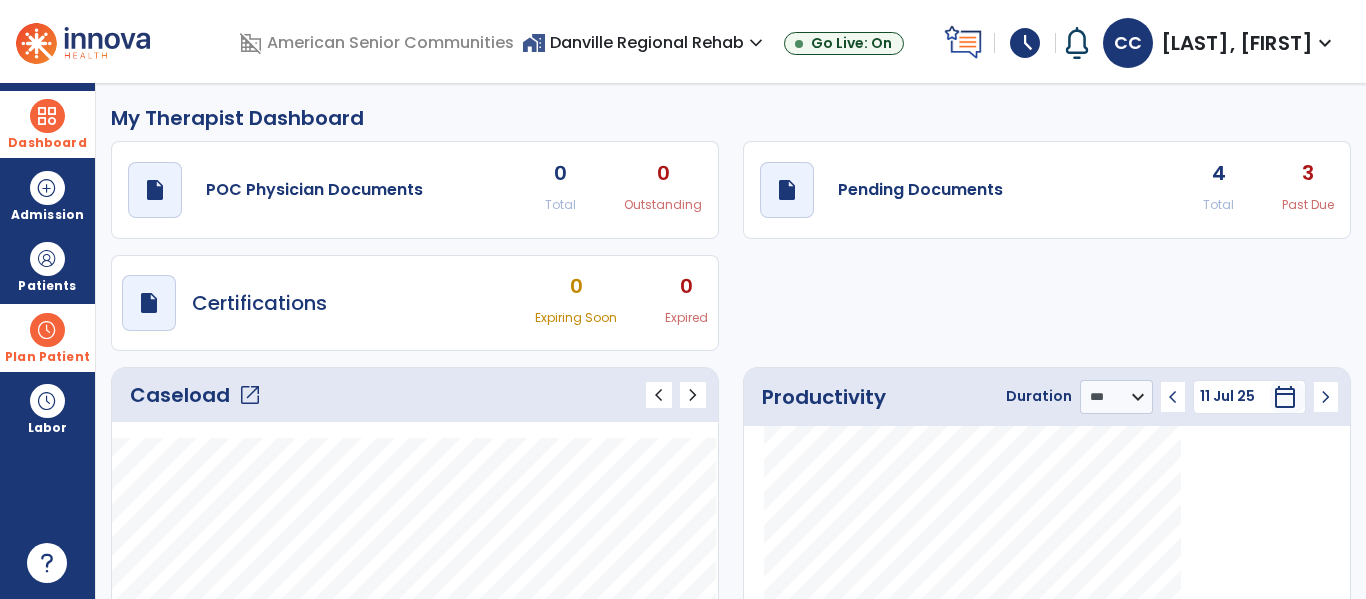 click at bounding box center (47, 330) 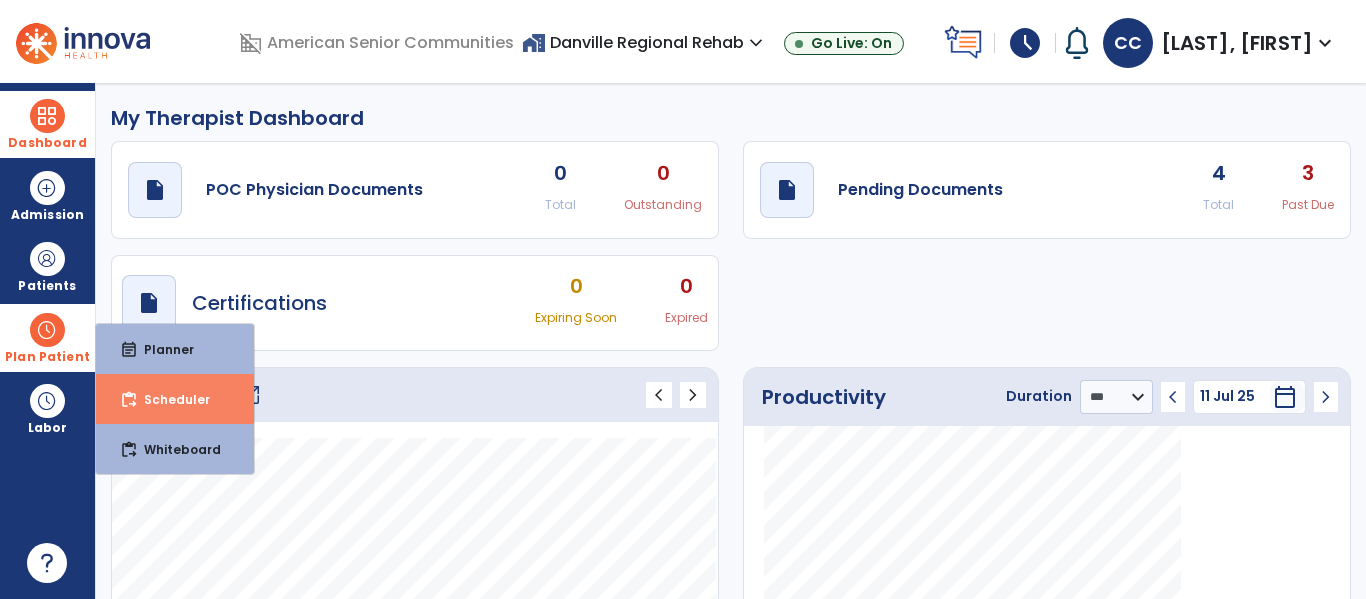 click on "content_paste_go  Scheduler" at bounding box center [175, 399] 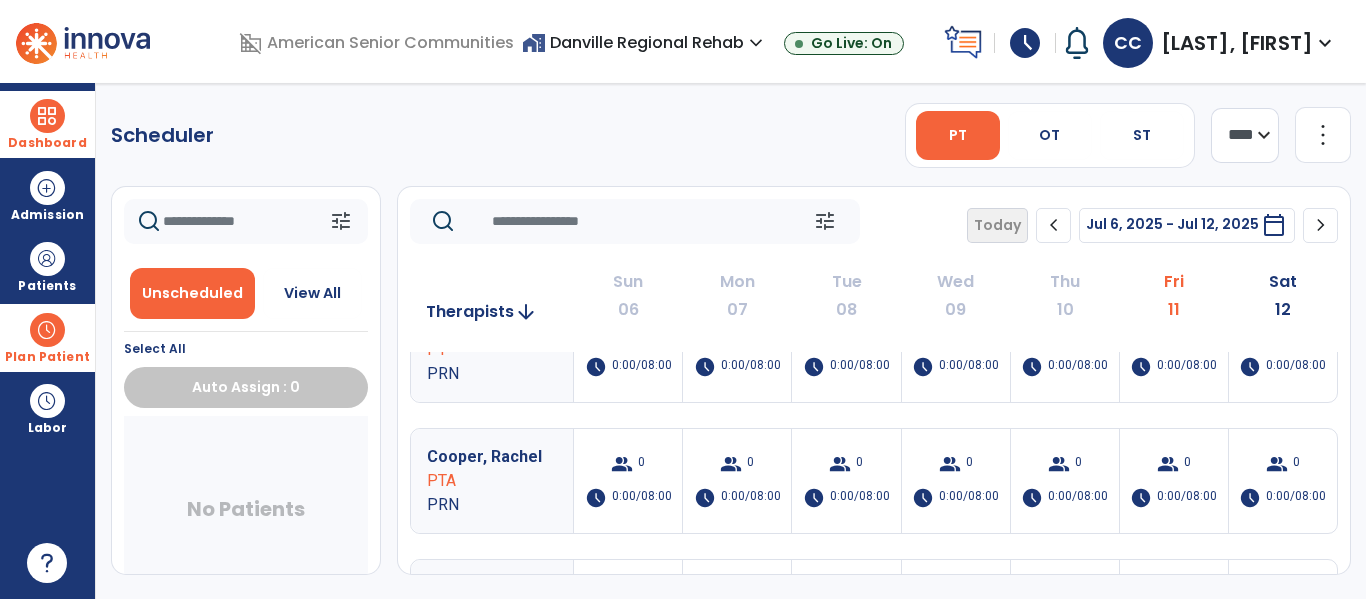 scroll, scrollTop: 580, scrollLeft: 0, axis: vertical 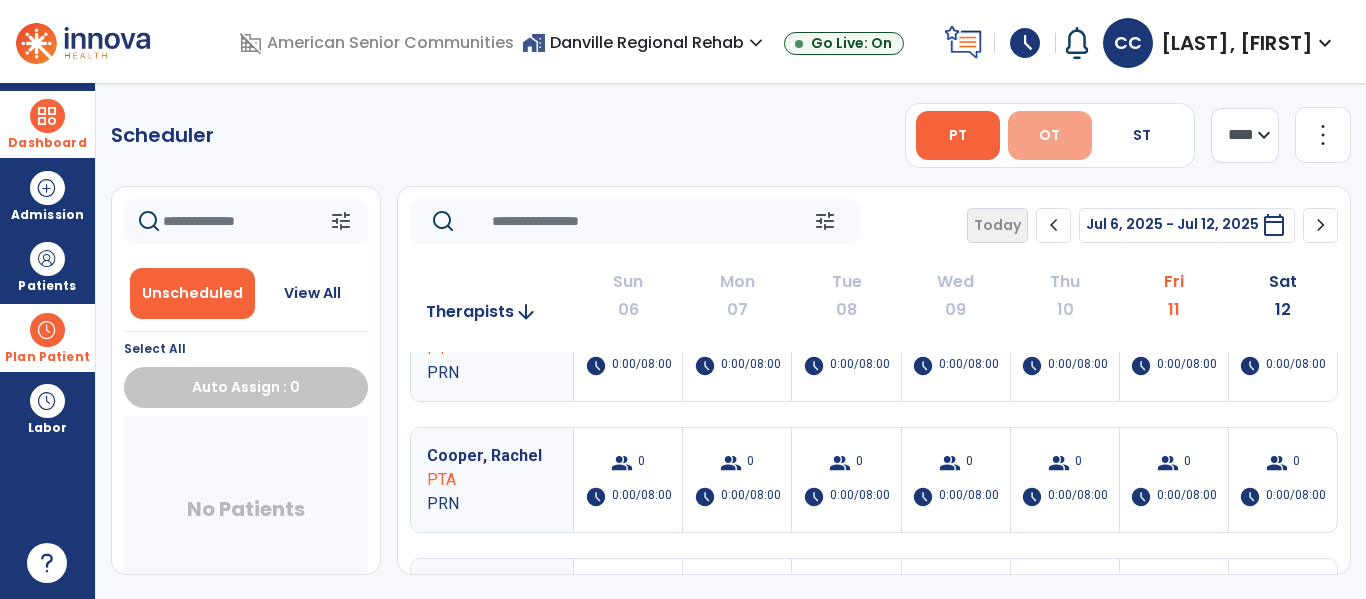 click on "OT" at bounding box center (1050, 135) 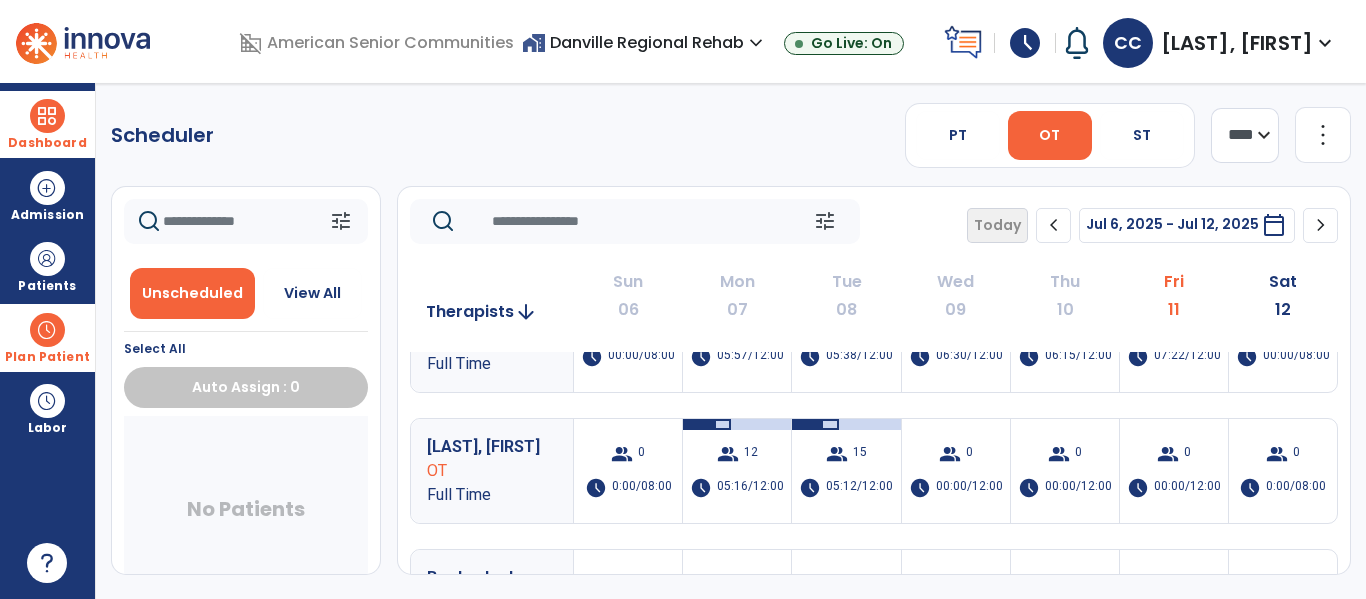 scroll, scrollTop: 0, scrollLeft: 0, axis: both 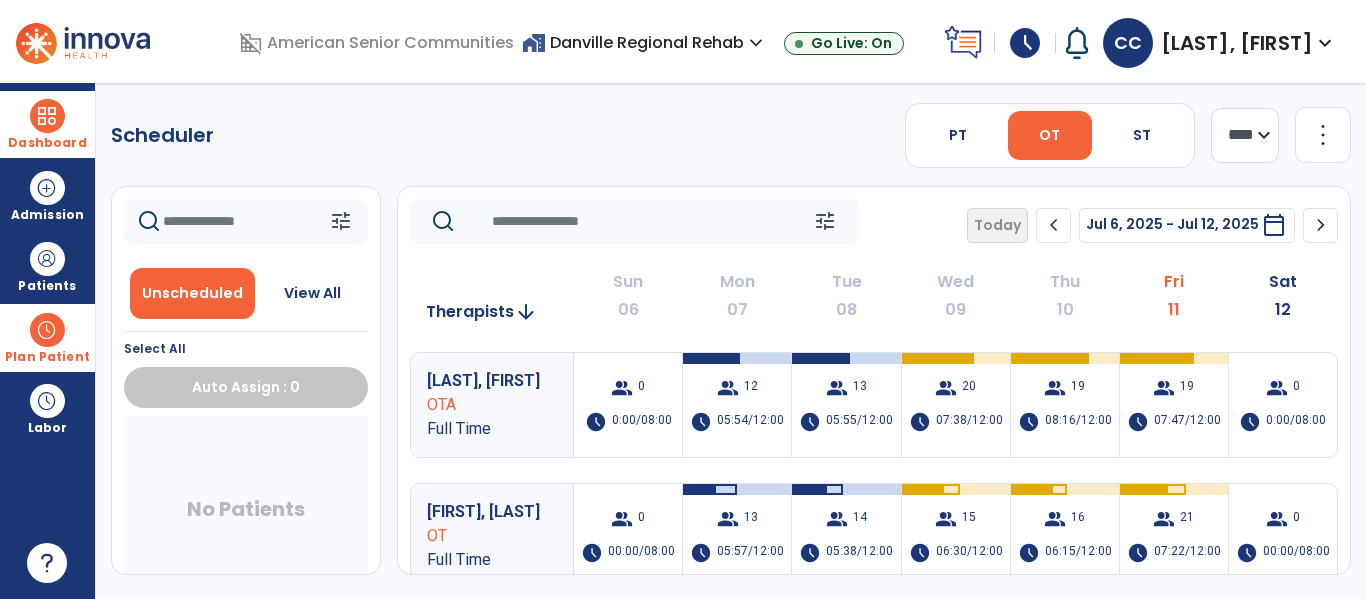 click at bounding box center [47, 116] 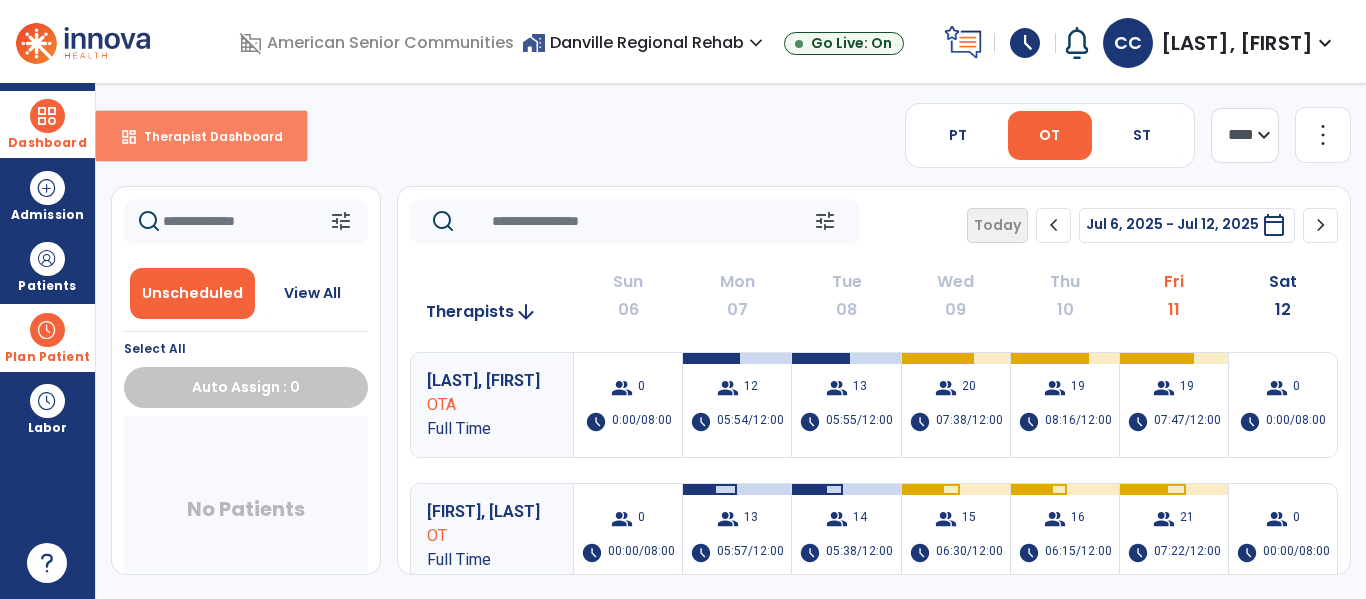 click on "dashboard  Therapist Dashboard" at bounding box center [201, 136] 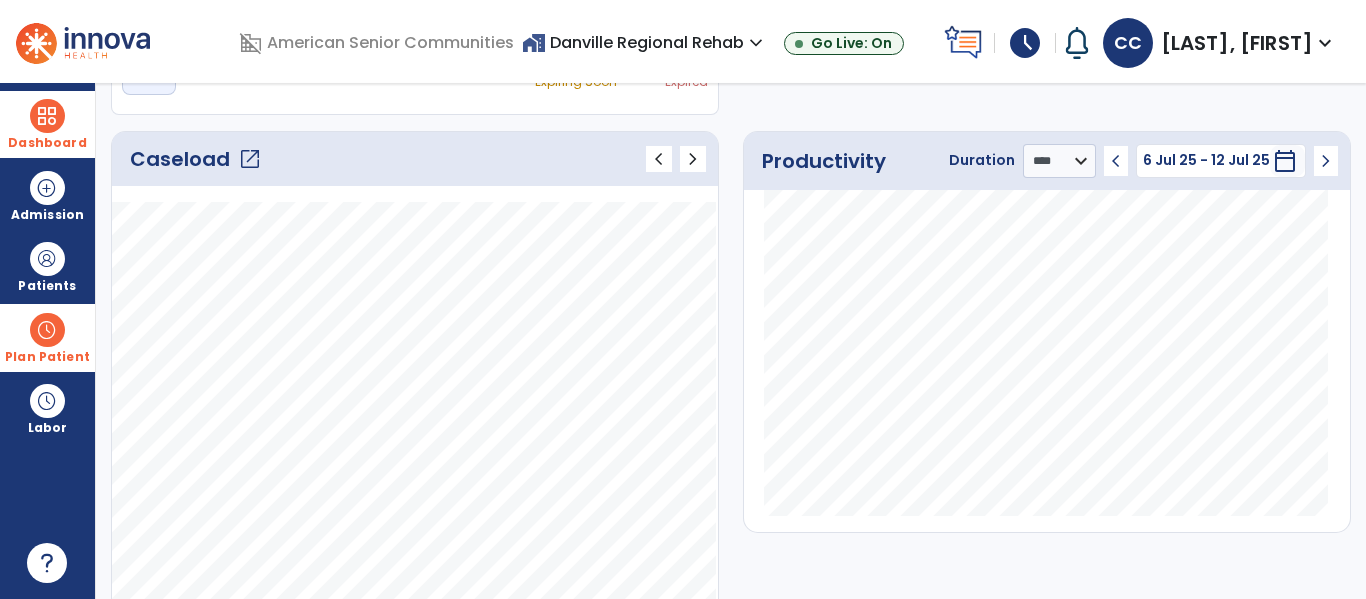 scroll, scrollTop: 160, scrollLeft: 0, axis: vertical 